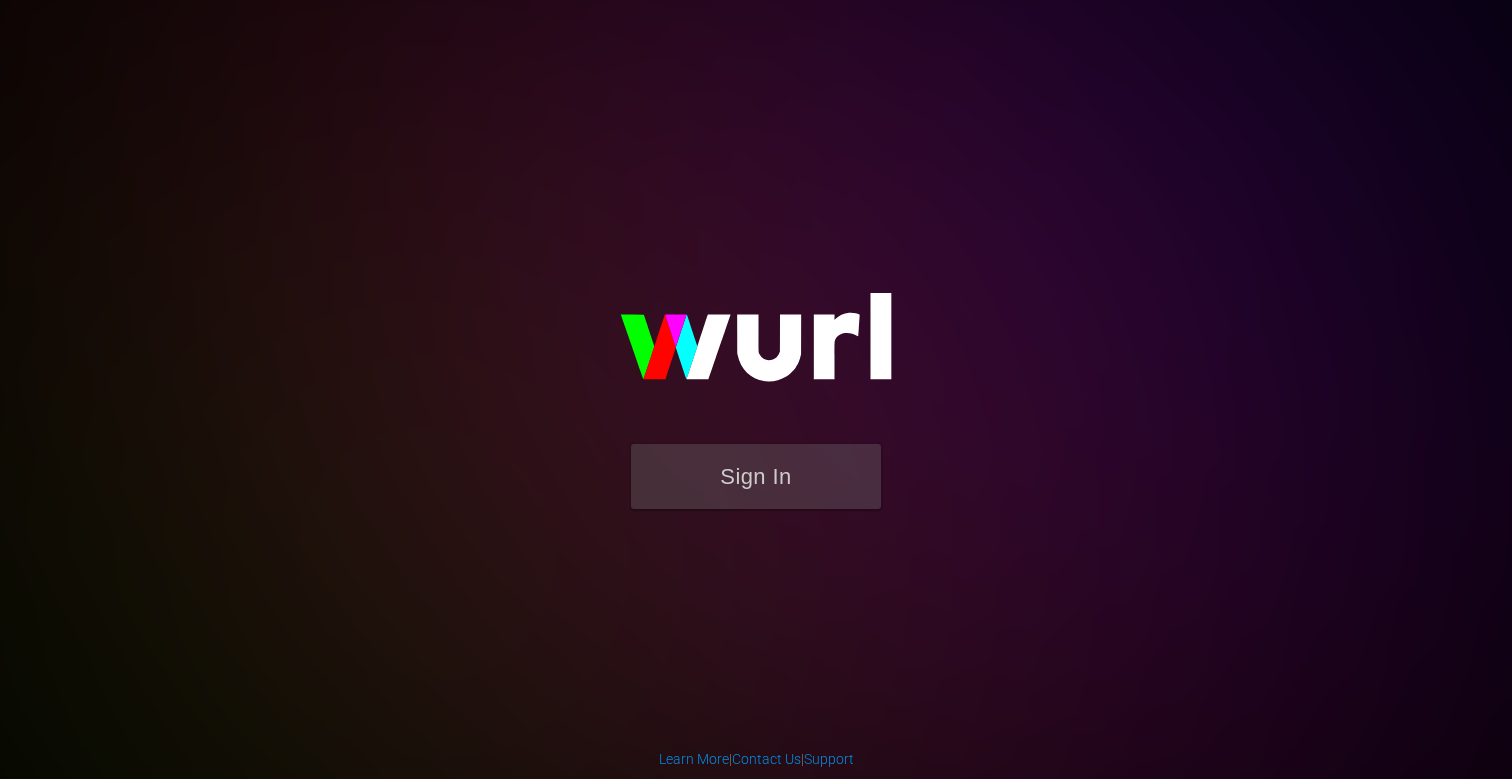 scroll, scrollTop: 0, scrollLeft: 0, axis: both 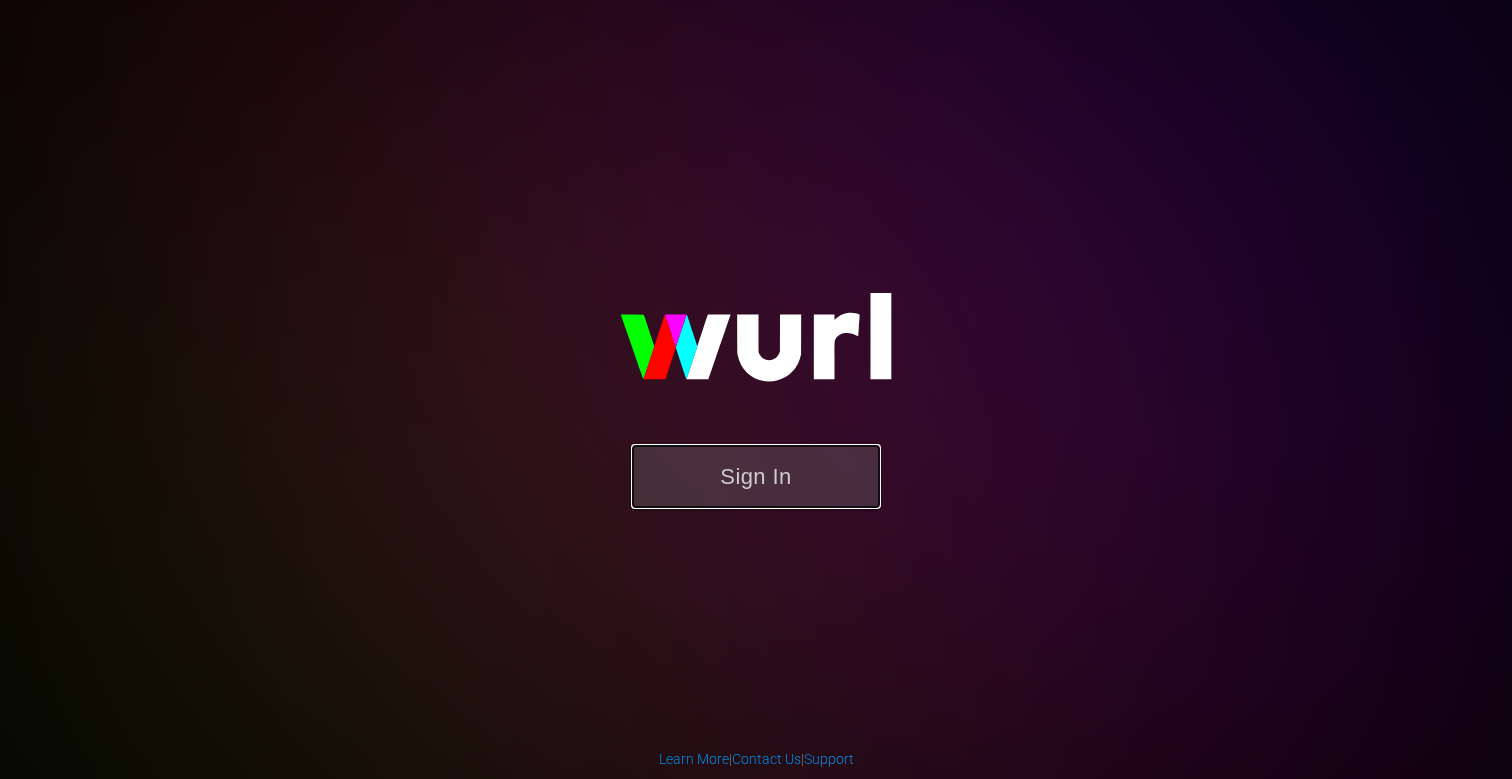 click on "Sign In" at bounding box center [756, 476] 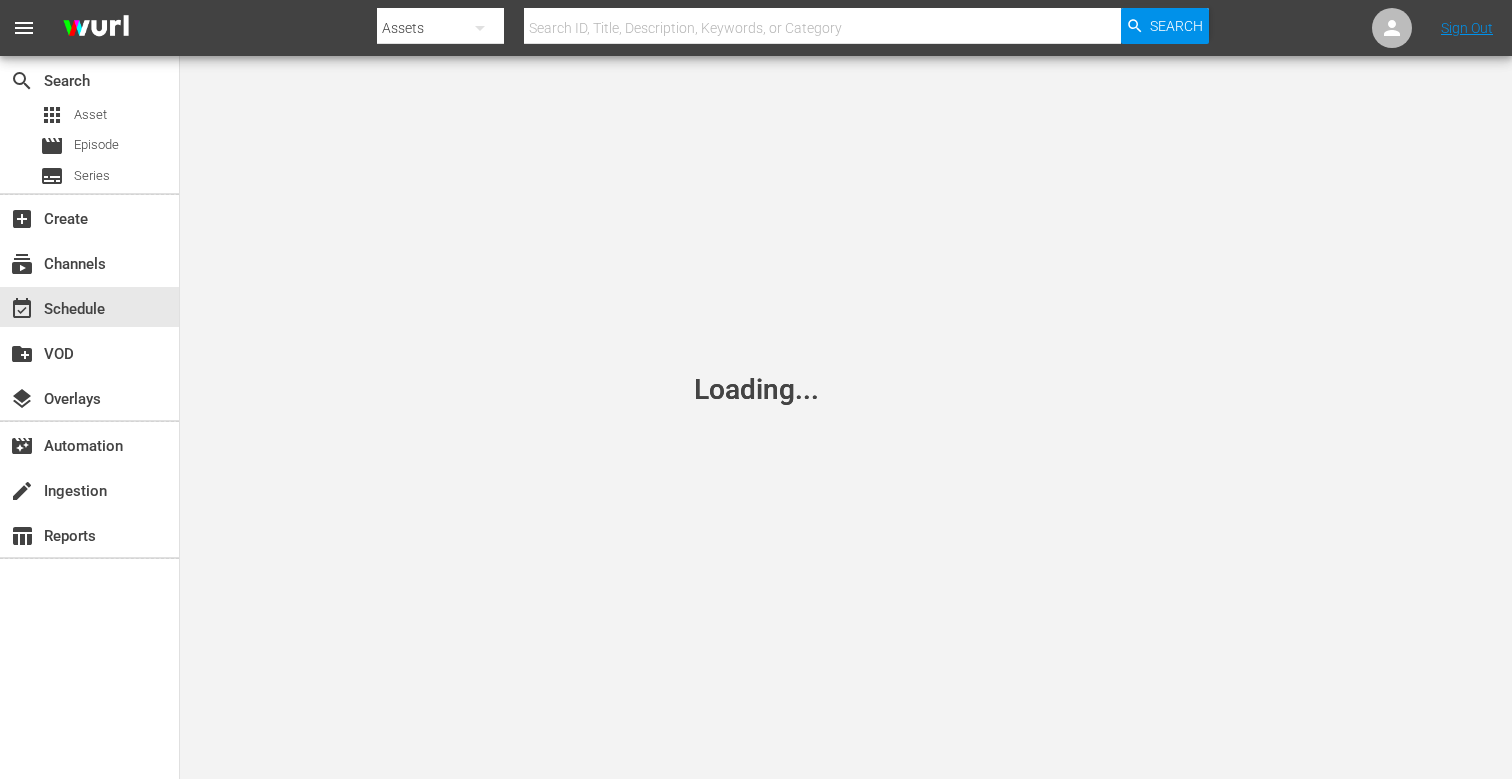 scroll, scrollTop: 0, scrollLeft: 0, axis: both 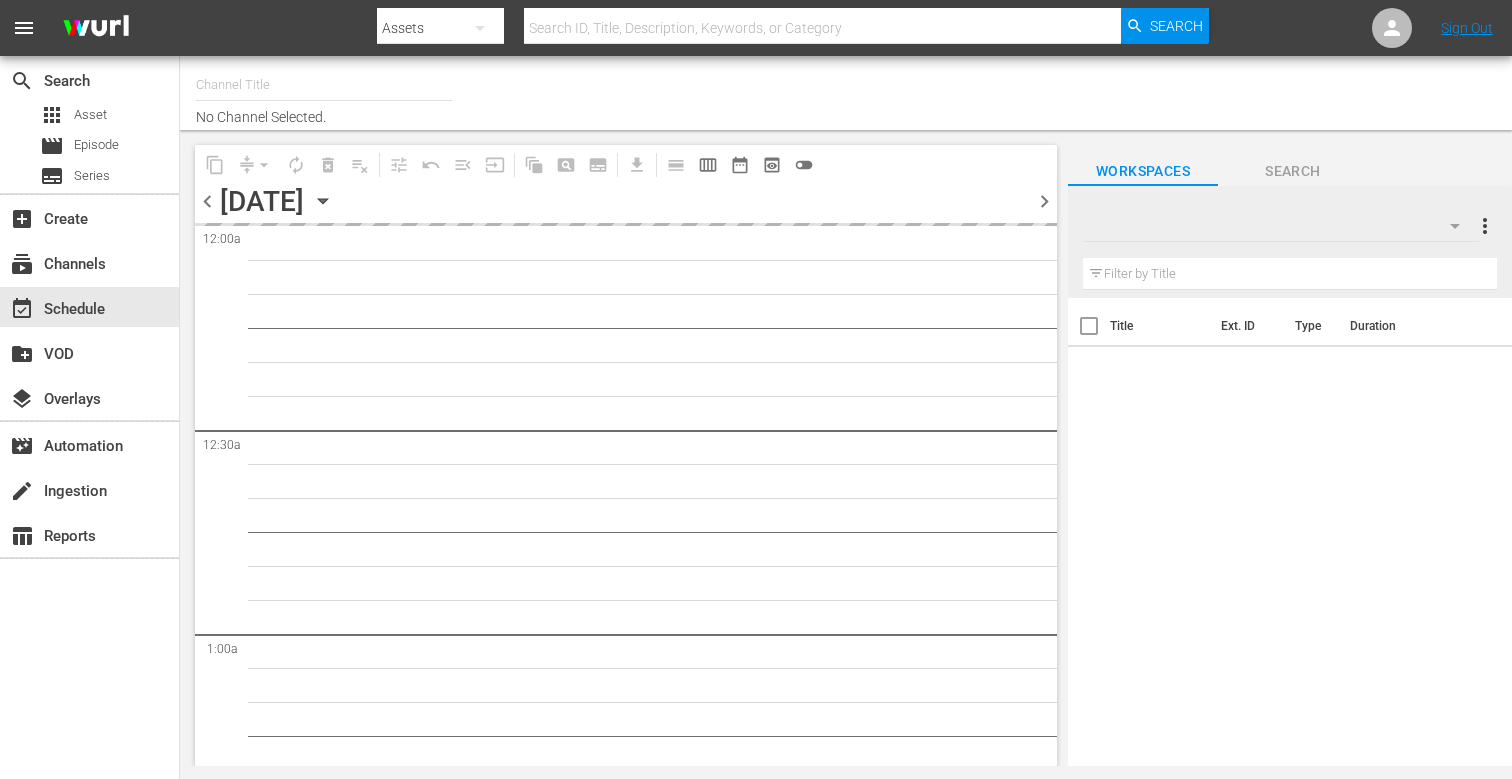 type on "Soap [PERSON_NAME] ([GEOGRAPHIC_DATA]) (1883)" 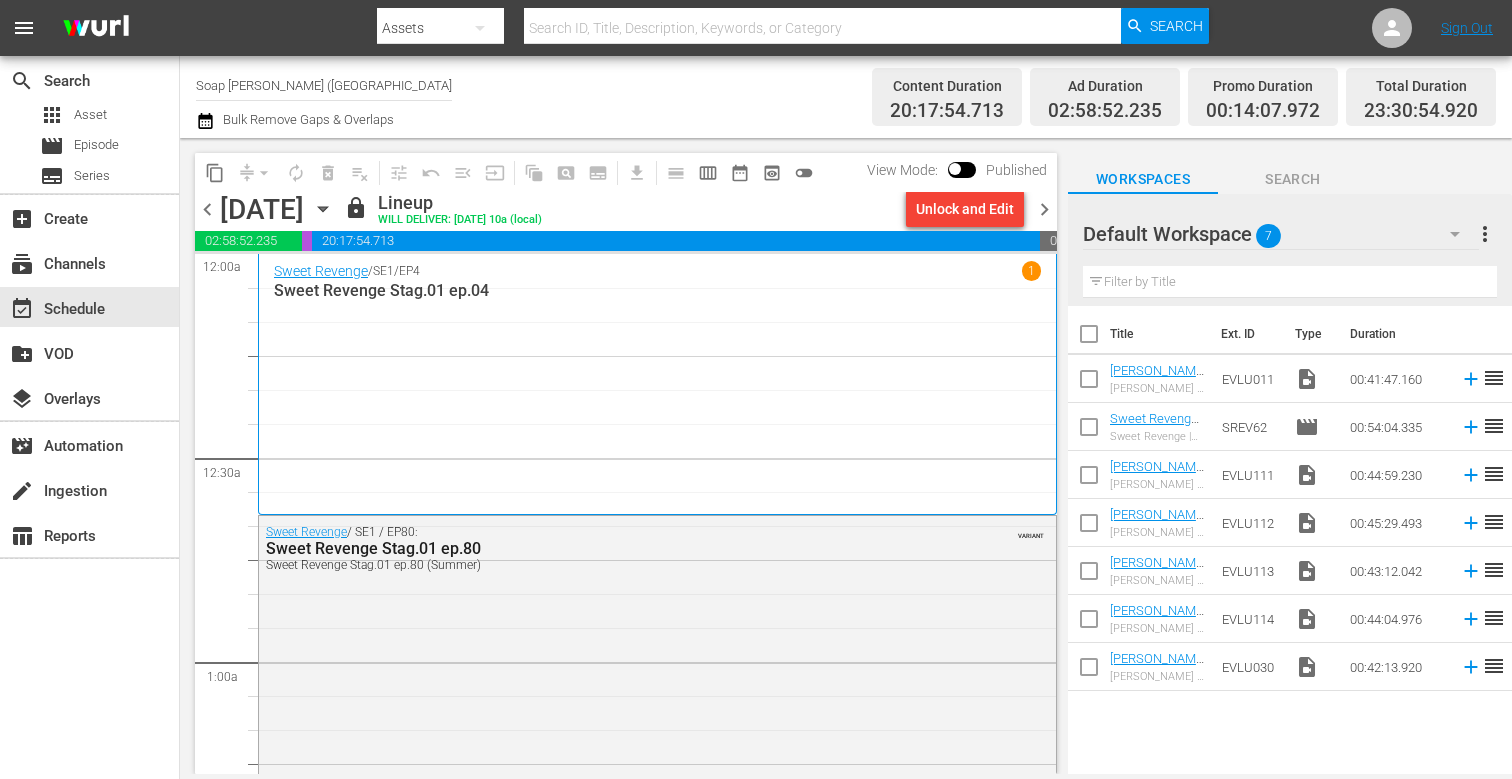 click on "chevron_right" at bounding box center [1044, 209] 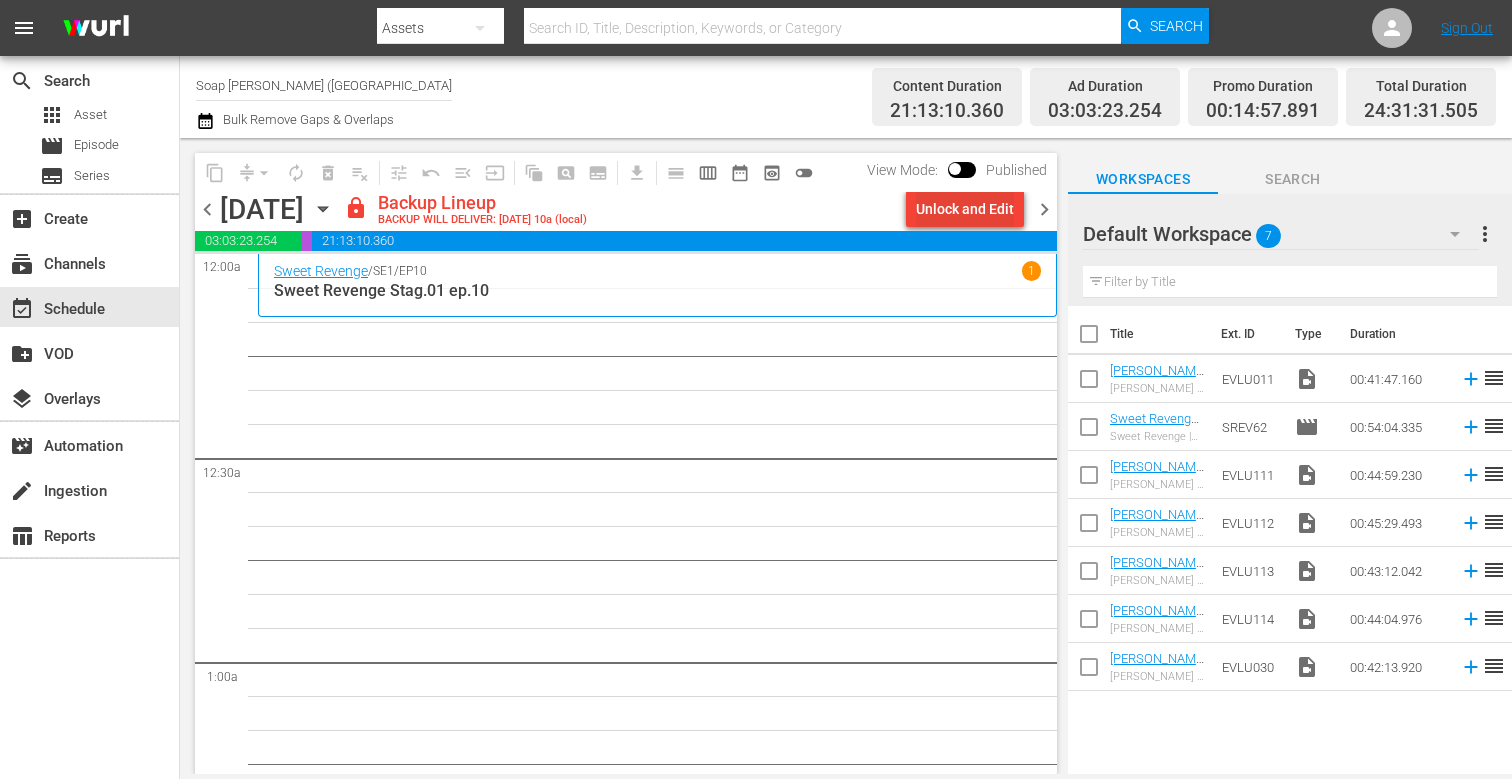 click on "Unlock and Edit" at bounding box center (965, 209) 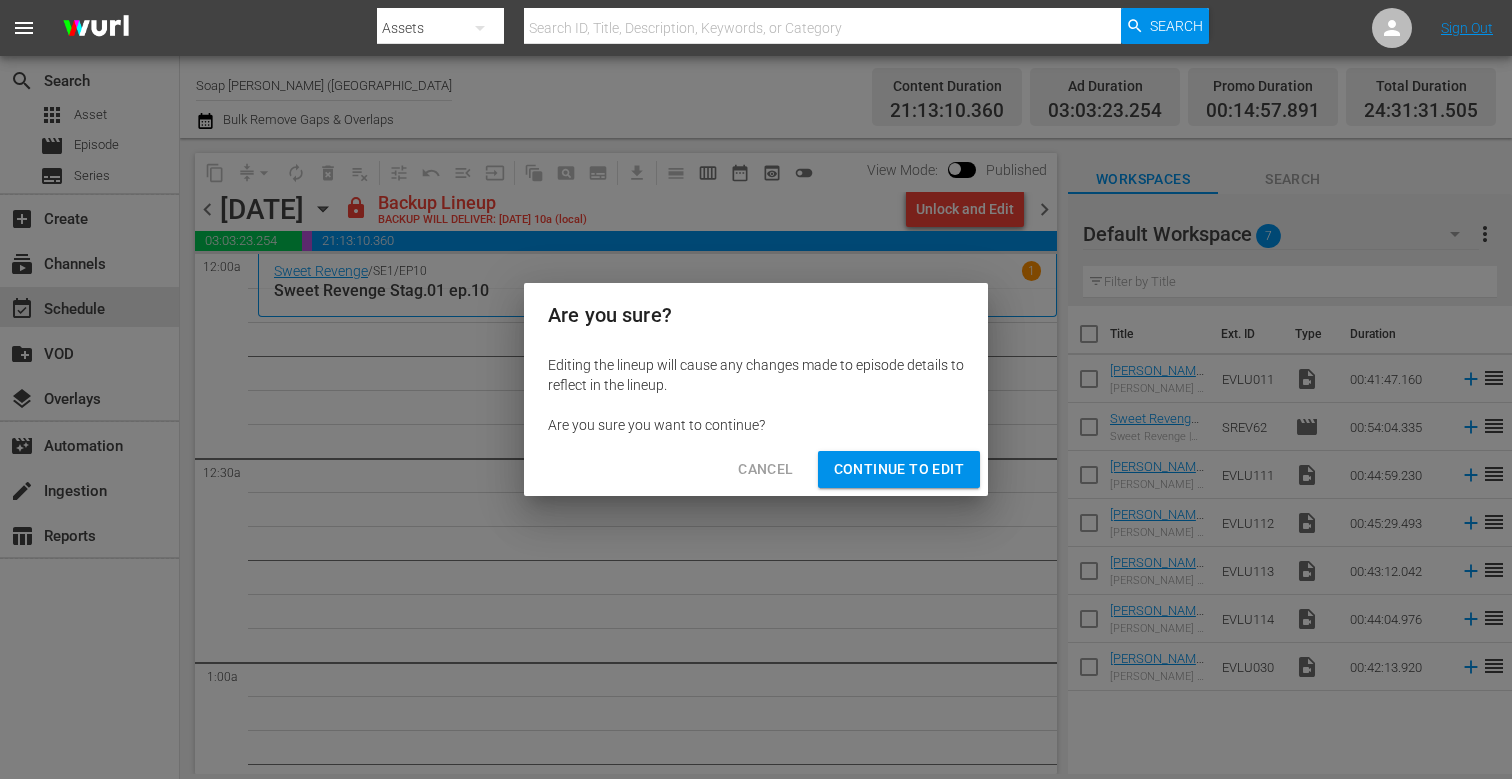 click on "Continue to Edit" at bounding box center [899, 469] 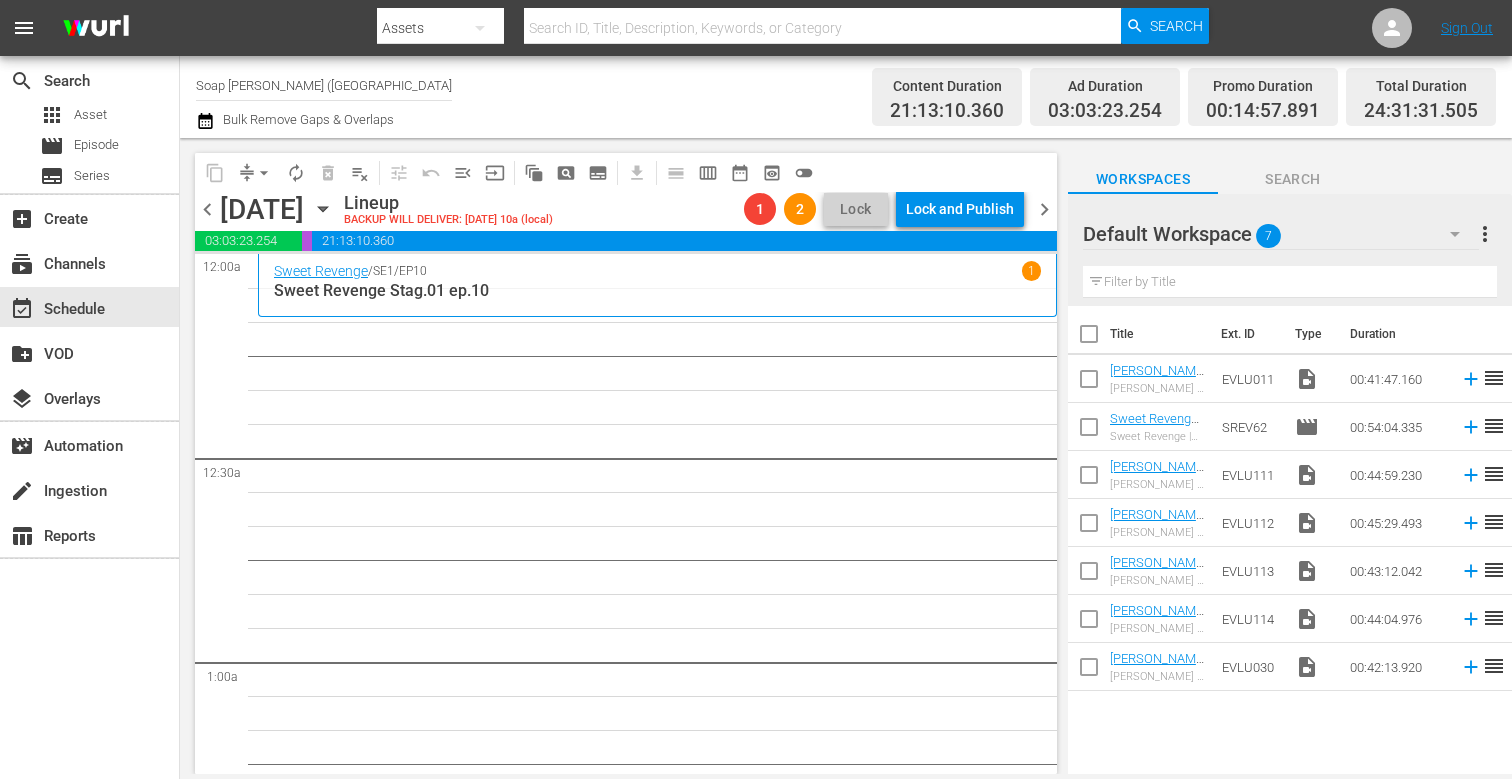 click on "chevron_left" at bounding box center [207, 209] 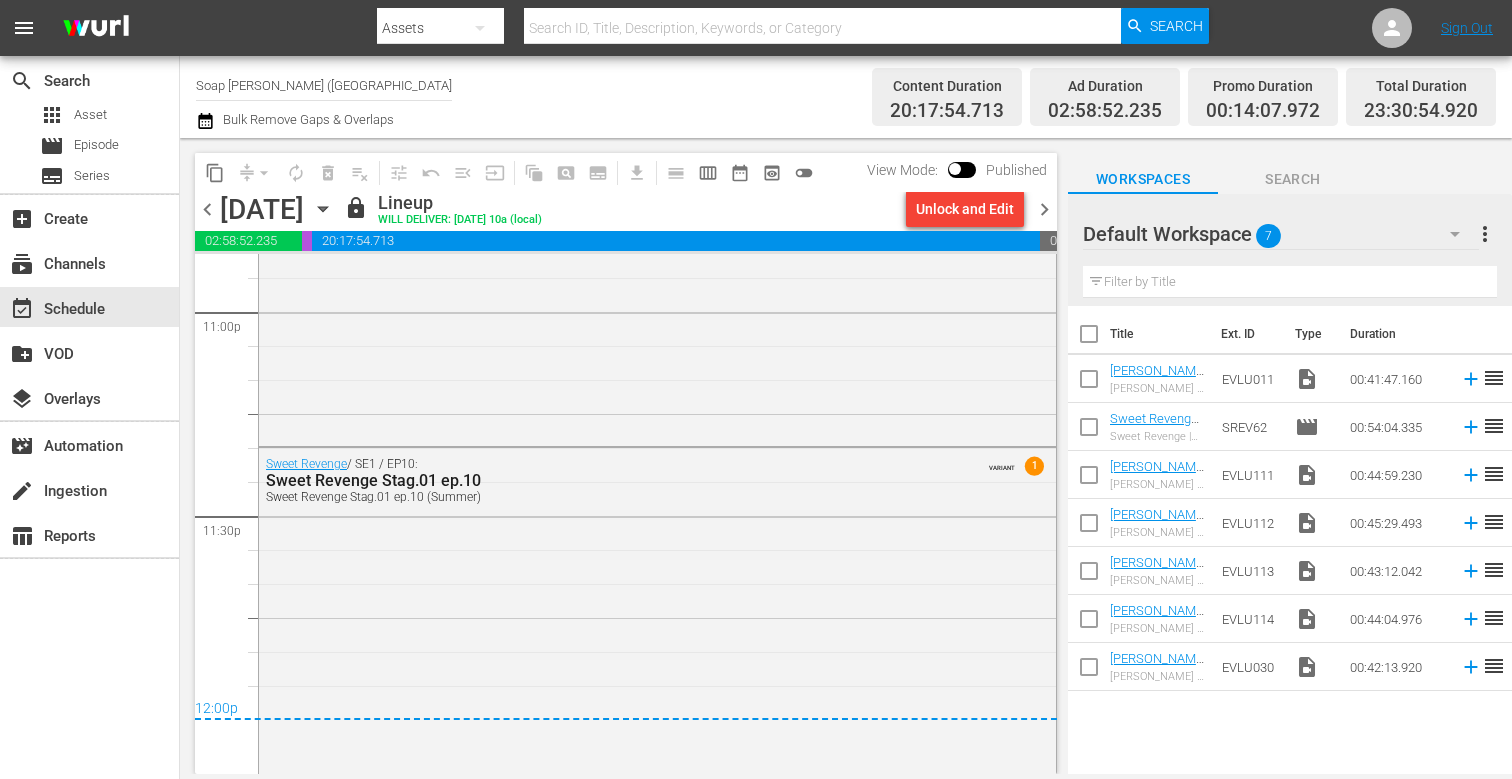 scroll, scrollTop: 9335, scrollLeft: 0, axis: vertical 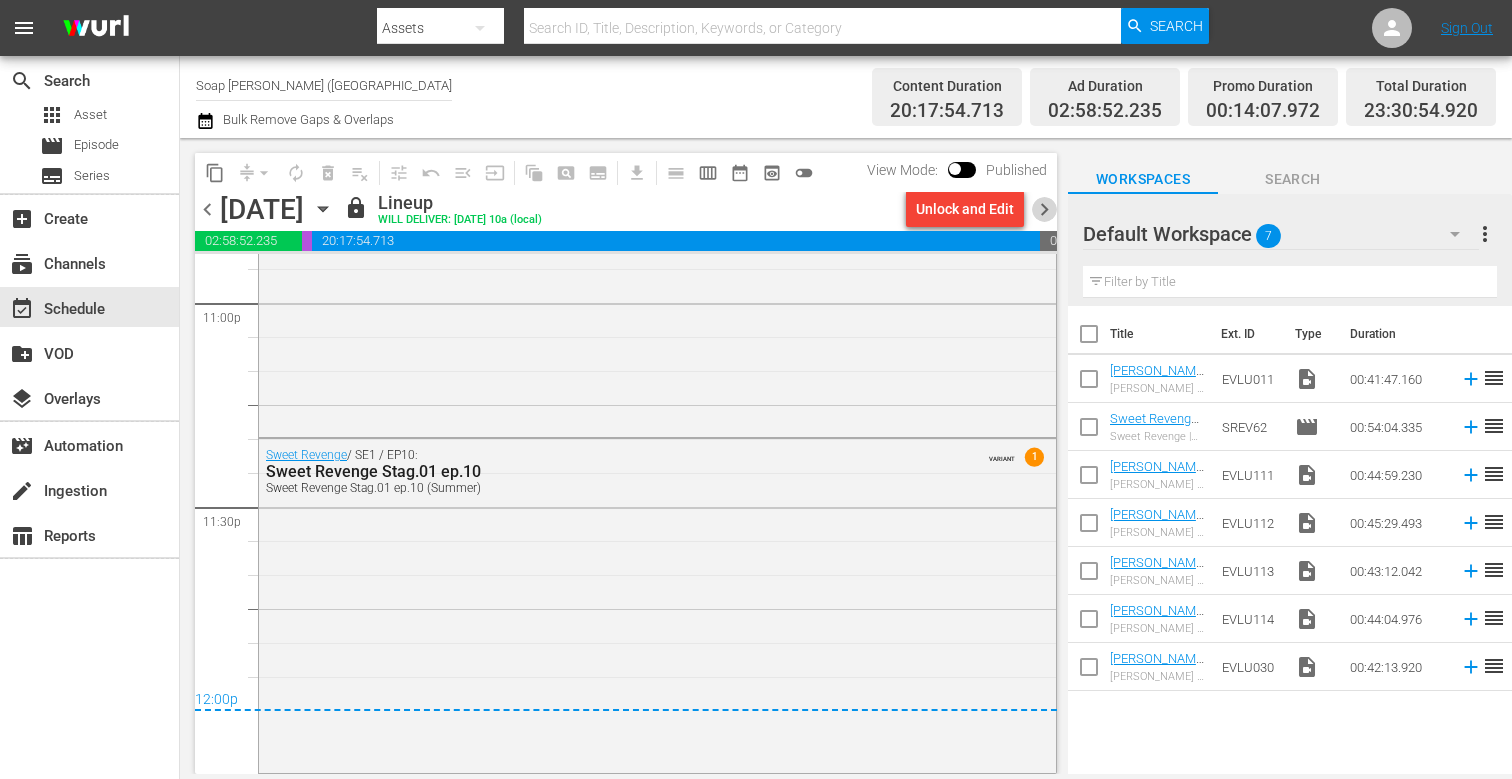 click on "chevron_right" at bounding box center [1044, 209] 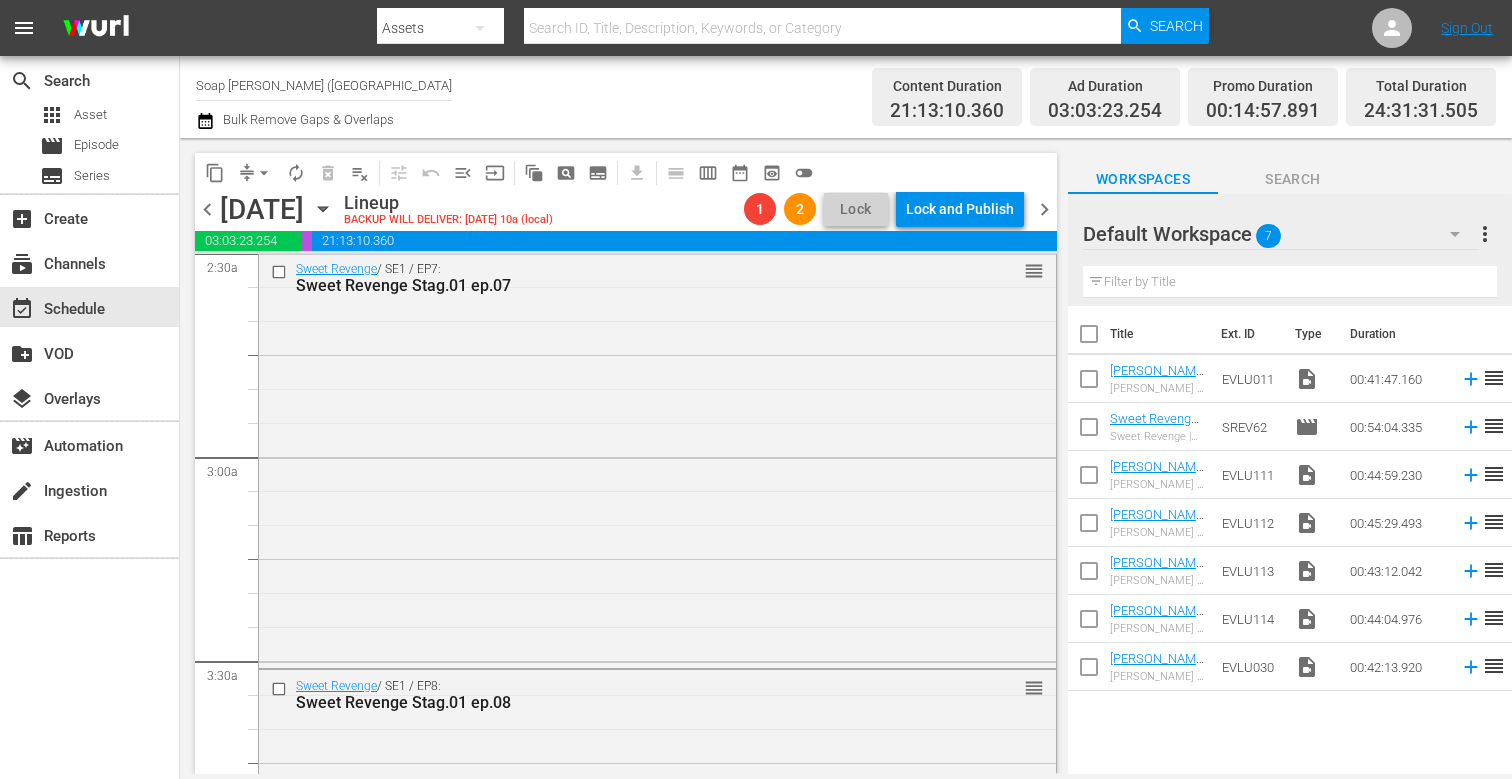 scroll, scrollTop: 0, scrollLeft: 0, axis: both 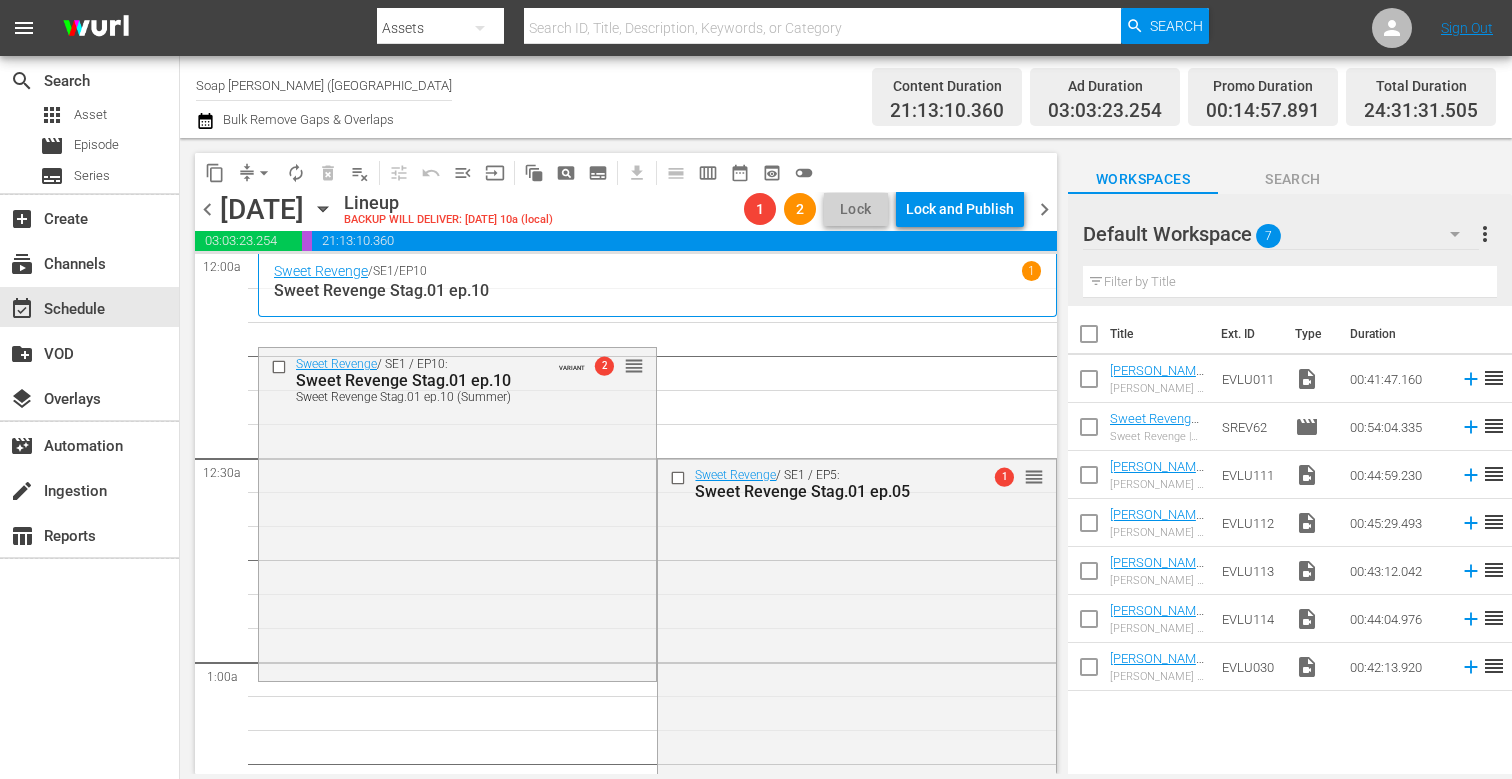 click on "chevron_left" at bounding box center (207, 209) 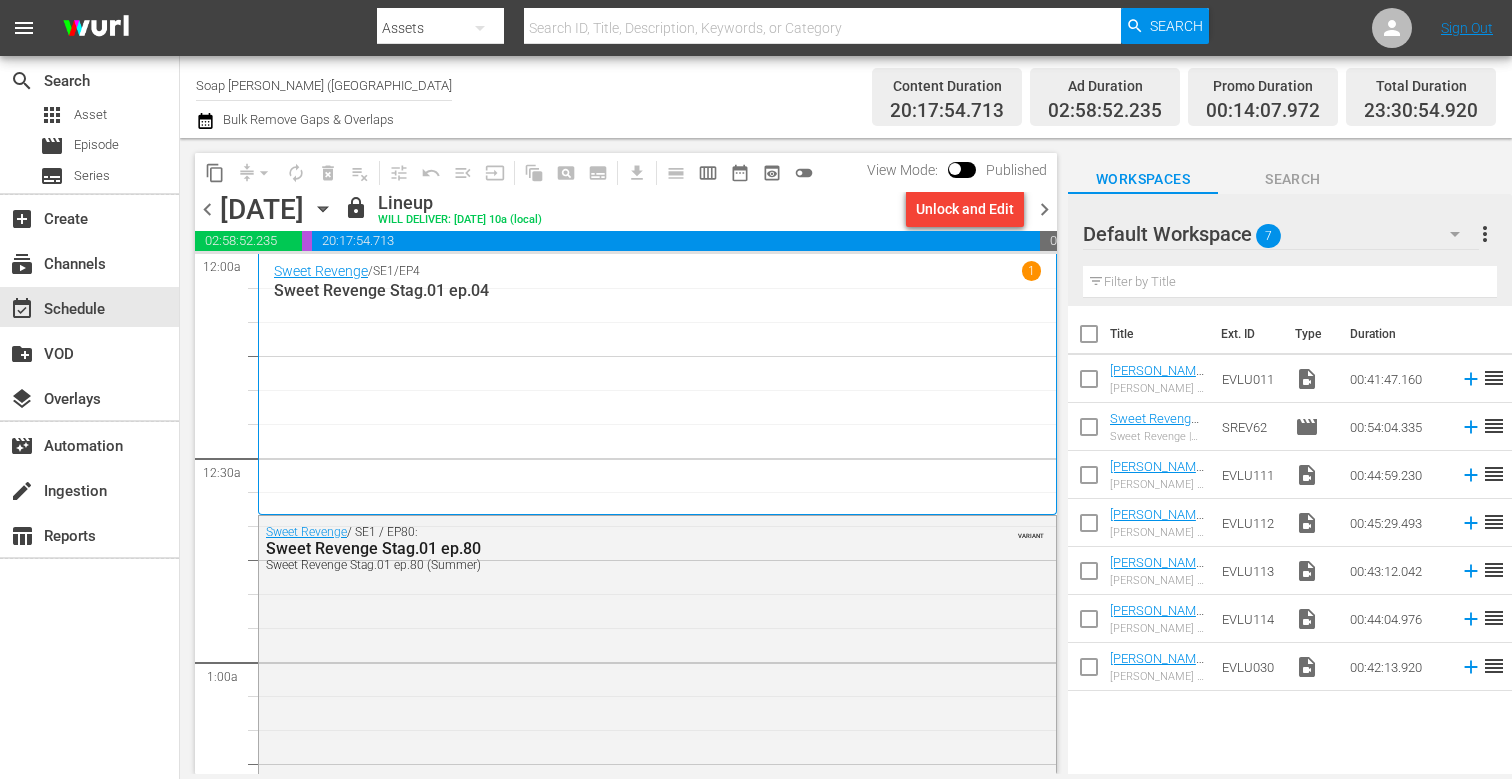 click on "chevron_right" at bounding box center (1044, 209) 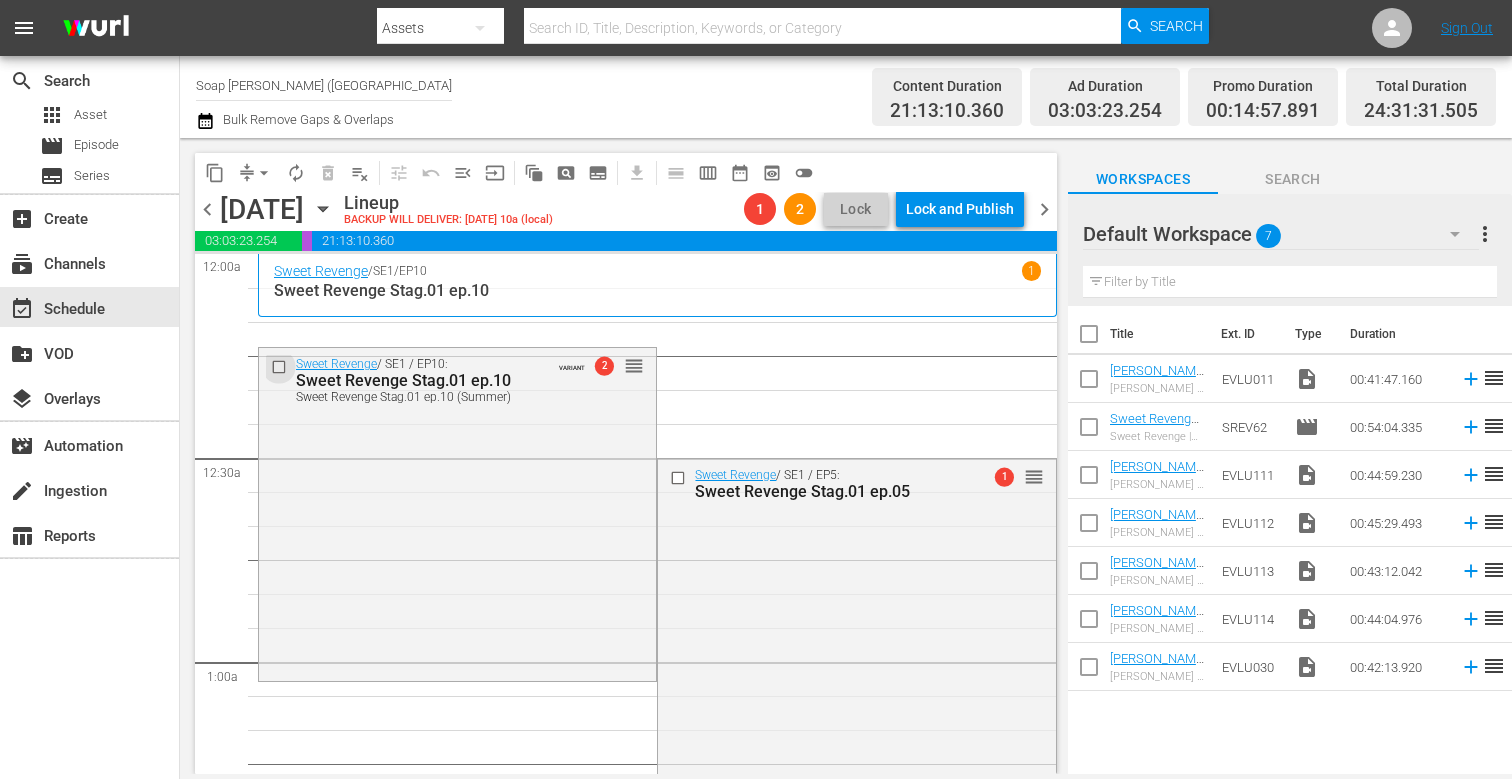 click at bounding box center (281, 367) 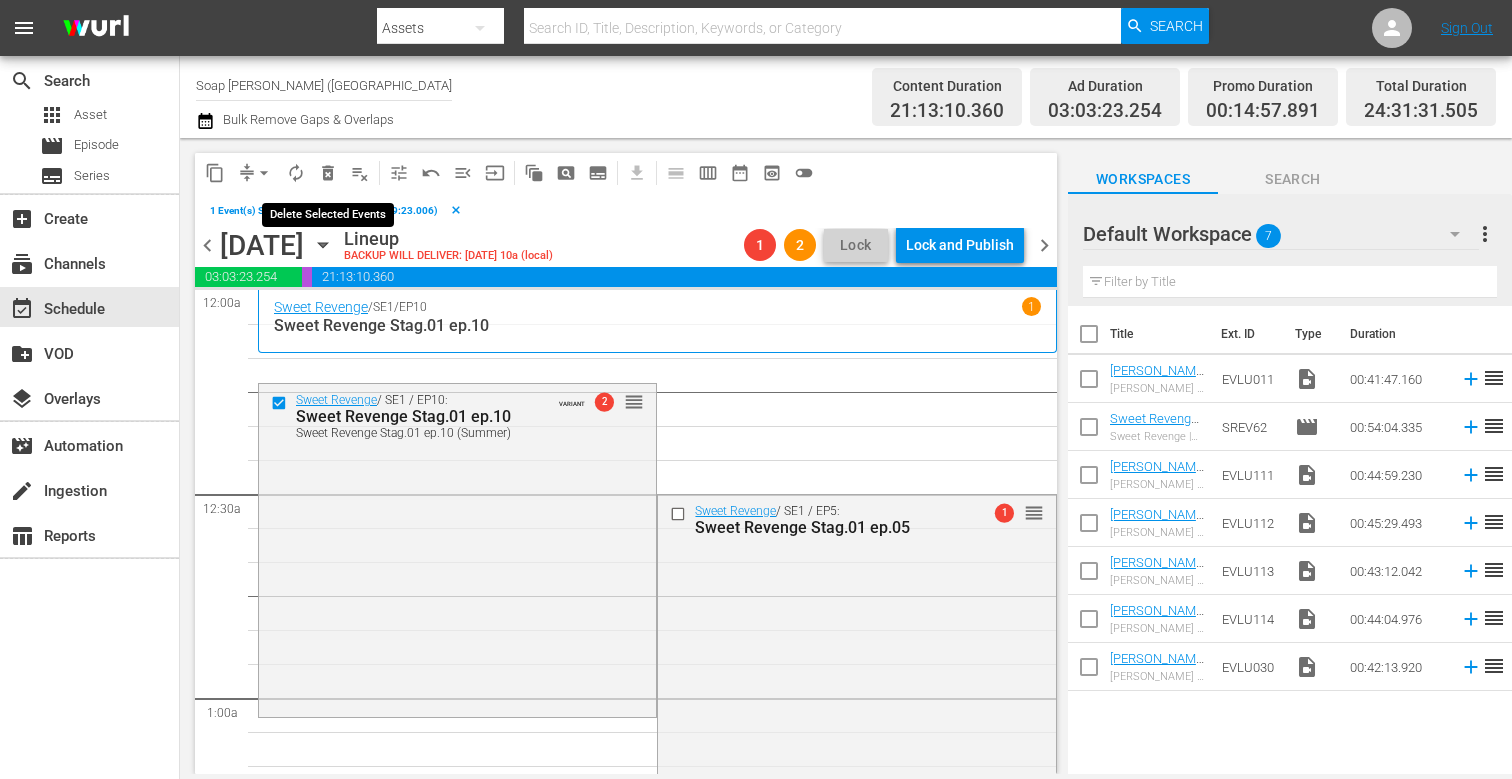 click on "delete_forever_outlined" at bounding box center [328, 173] 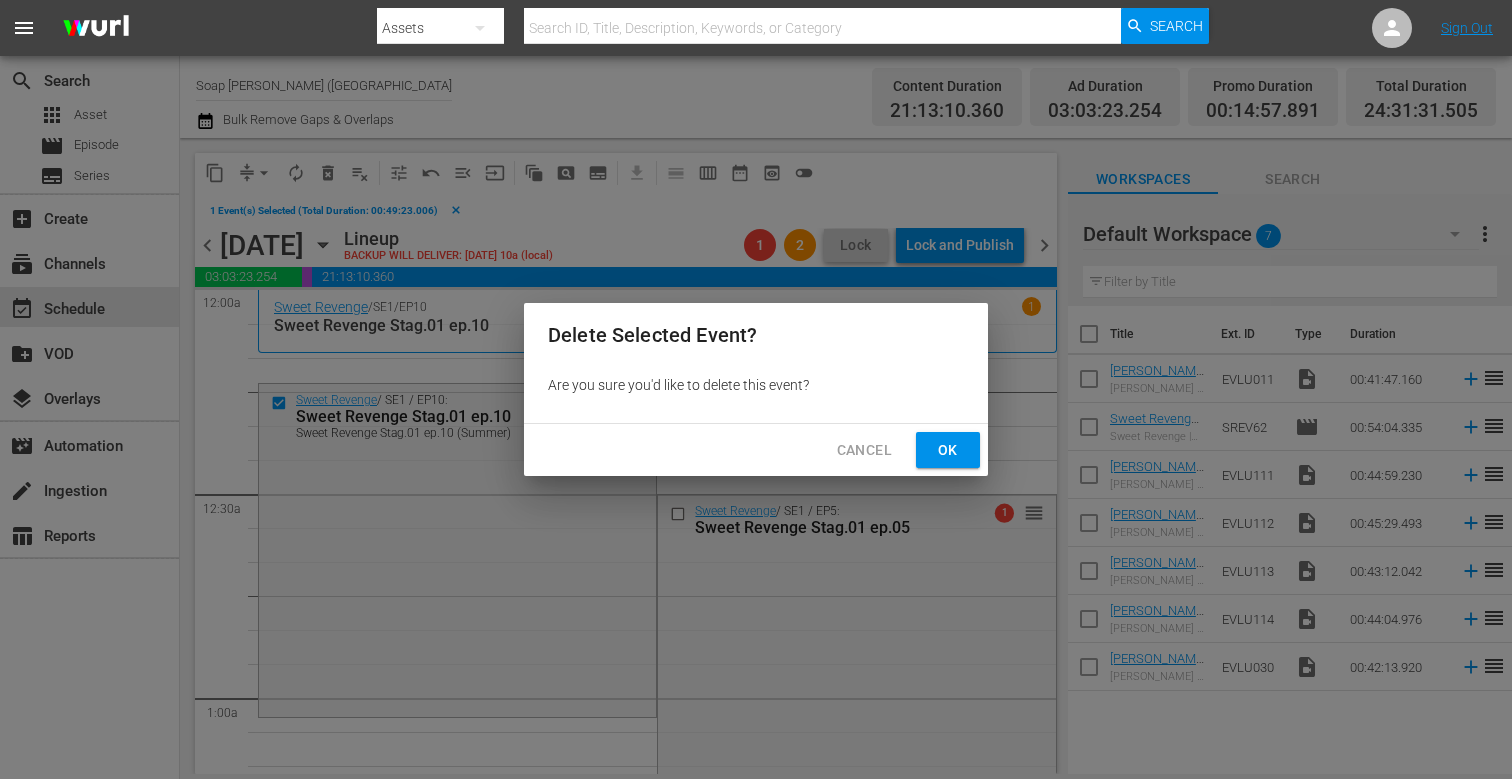 click on "Ok" at bounding box center (948, 450) 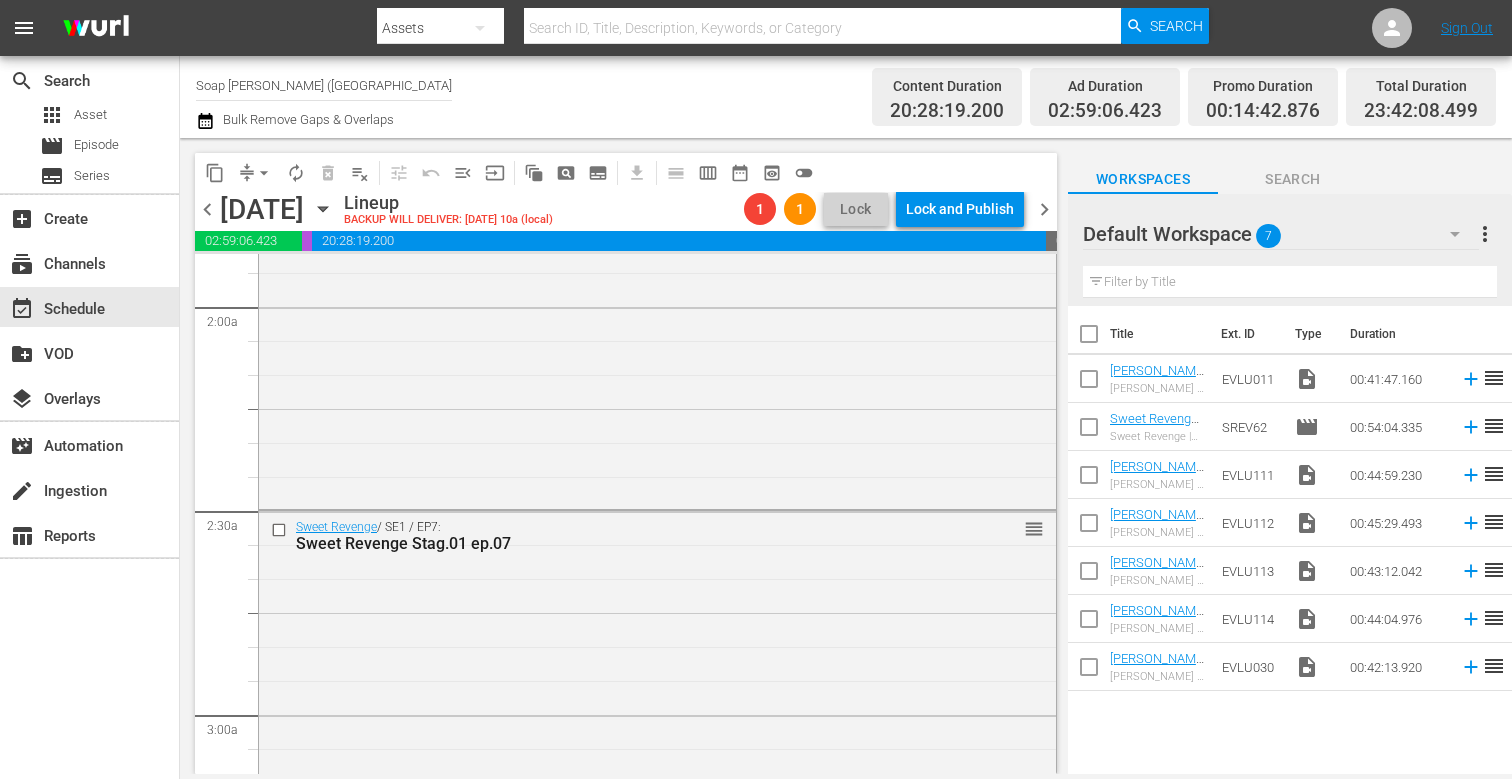 scroll, scrollTop: 757, scrollLeft: 0, axis: vertical 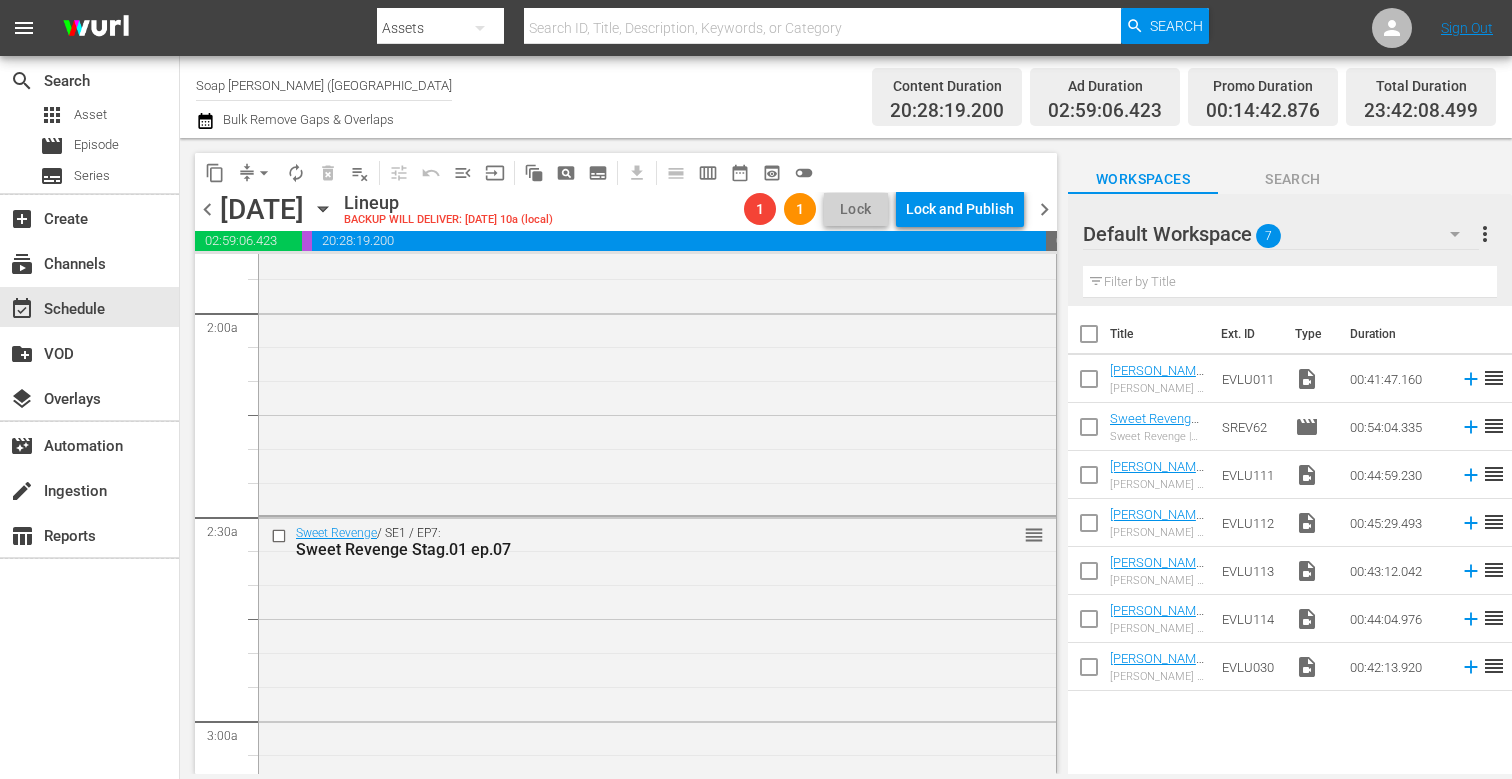 click on "Sweet Revenge  / SE1 / EP6:
Sweet Revenge Stag.01 ep.06 reorder" at bounding box center [657, 310] 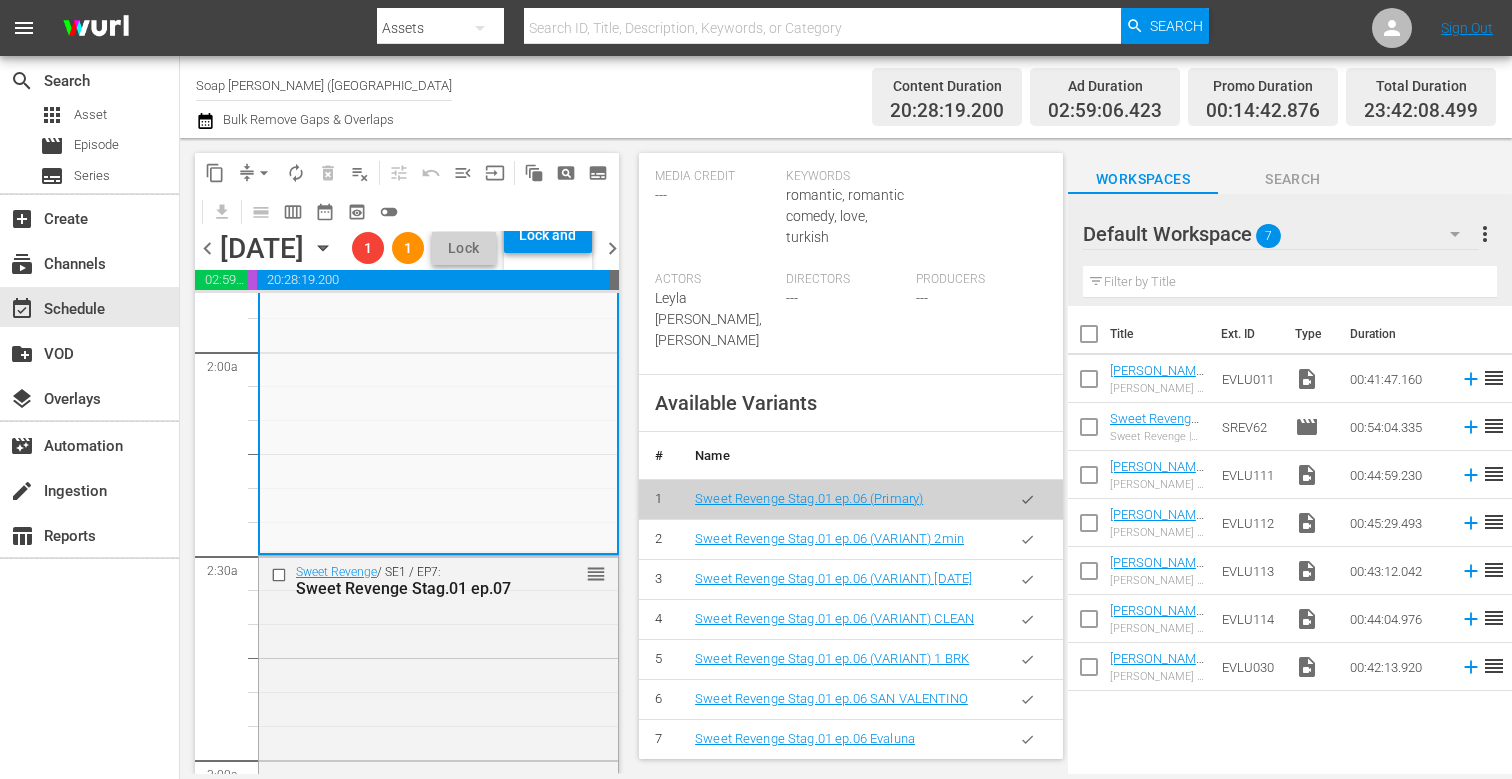scroll, scrollTop: 688, scrollLeft: 0, axis: vertical 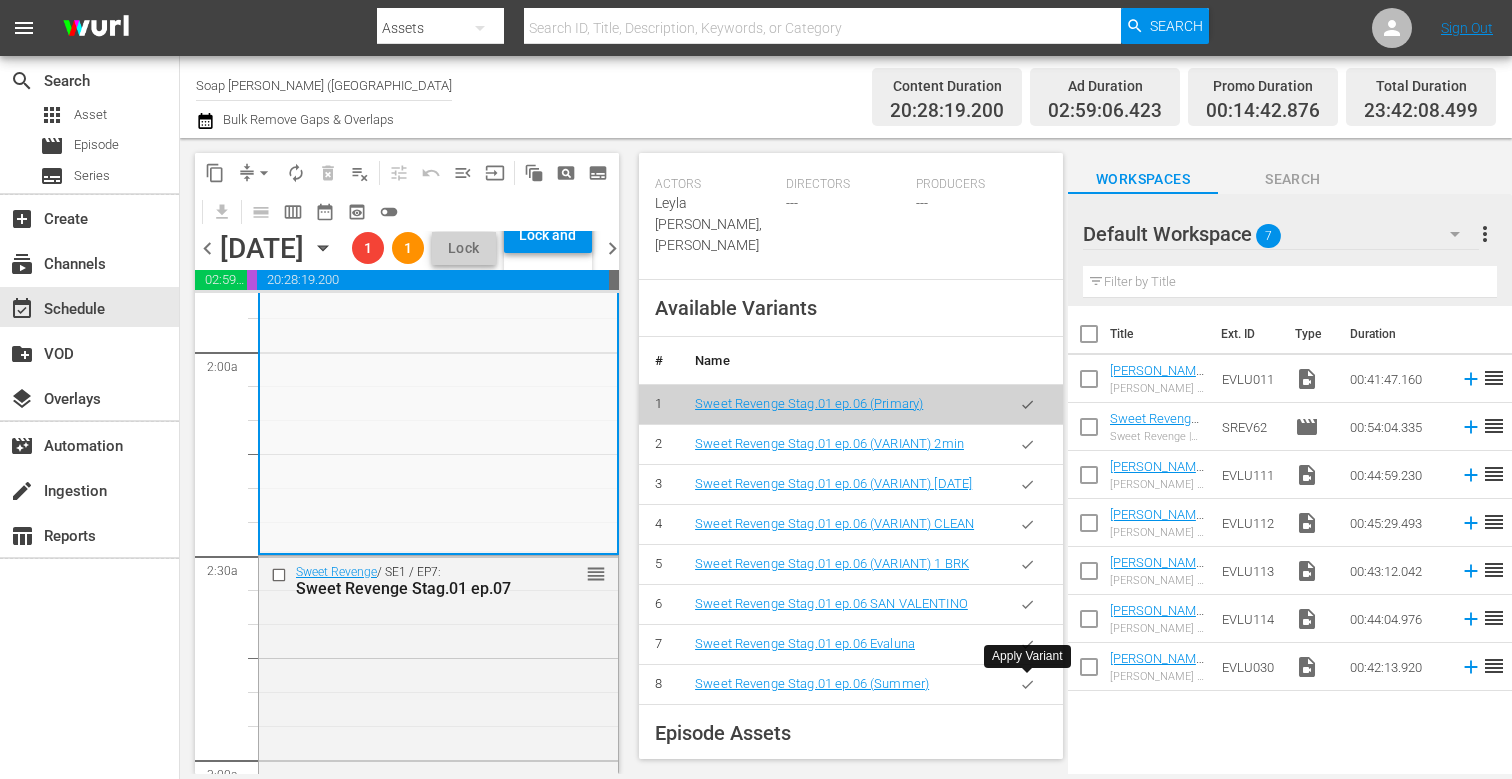 click 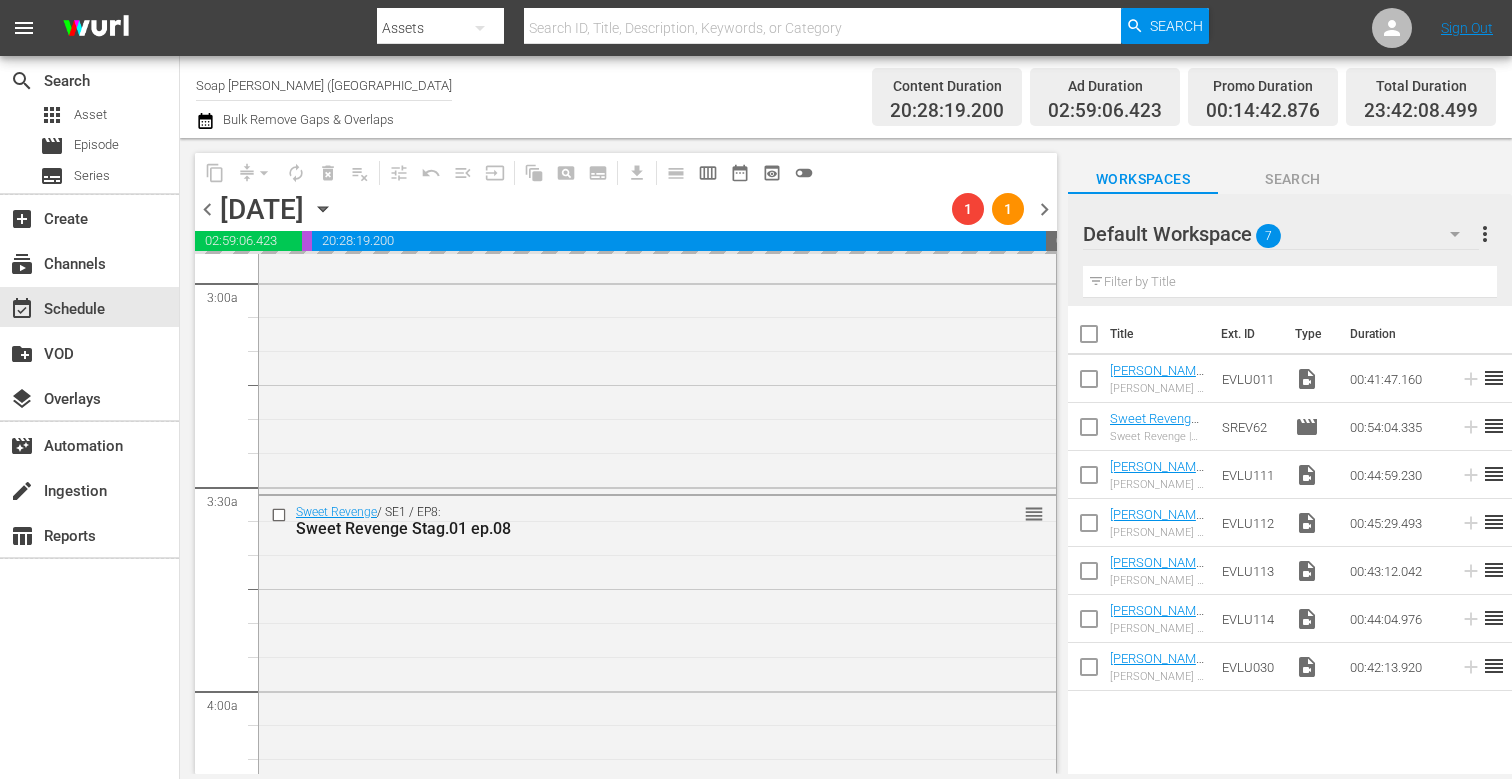 scroll, scrollTop: 1293, scrollLeft: 0, axis: vertical 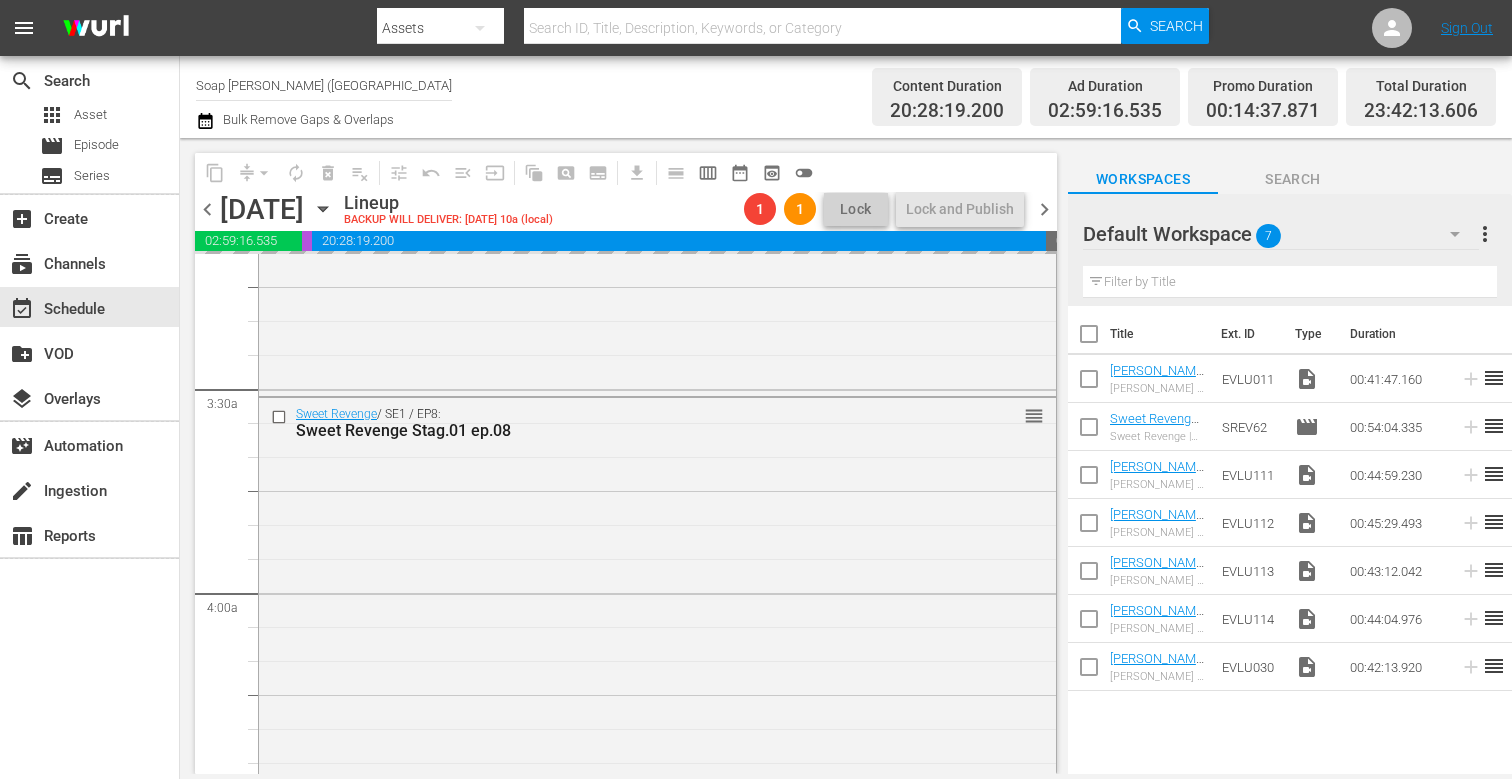 click on "Sweet Revenge  / SE1 / EP8:
Sweet Revenge Stag.01 ep.08 reorder" at bounding box center [657, 590] 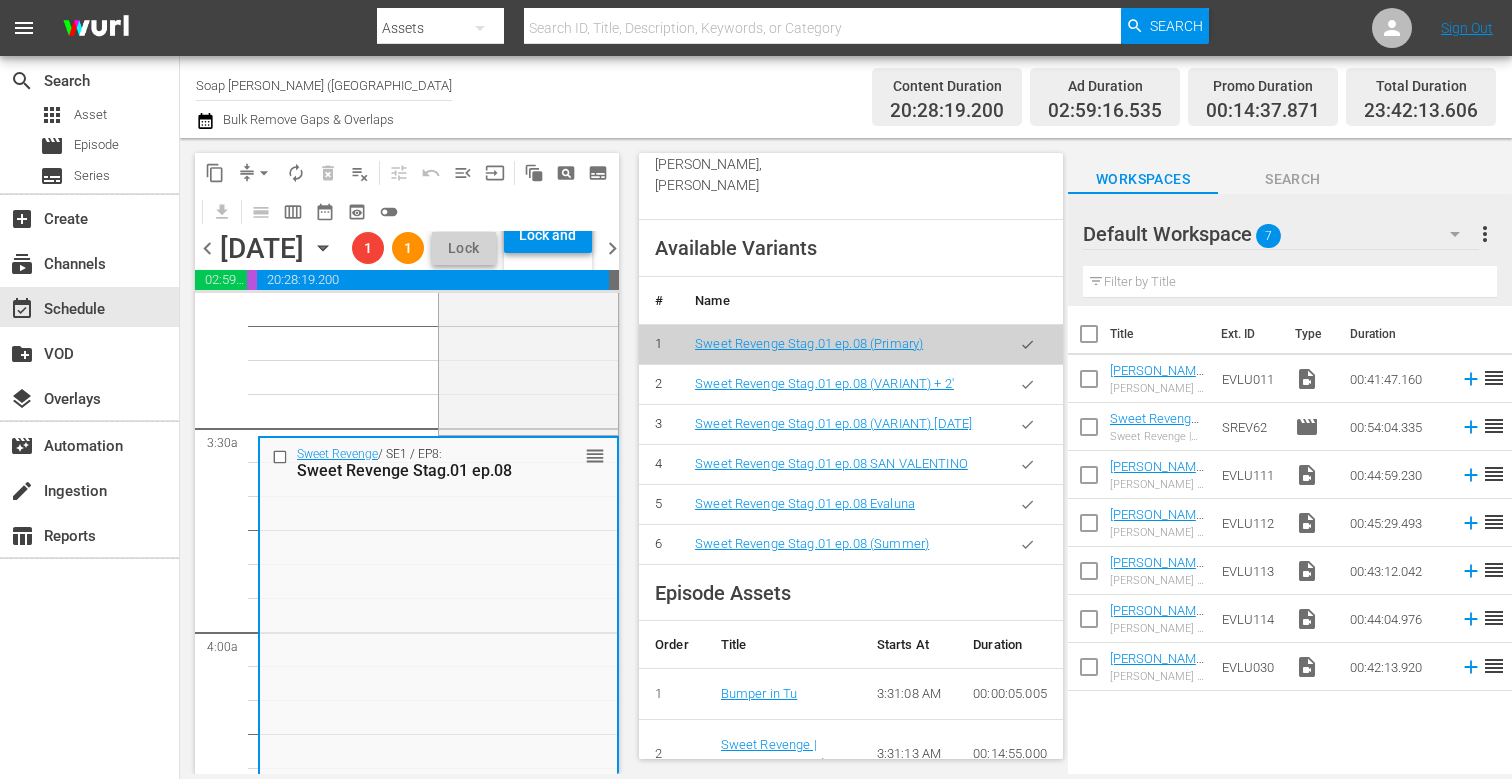 scroll, scrollTop: 768, scrollLeft: 0, axis: vertical 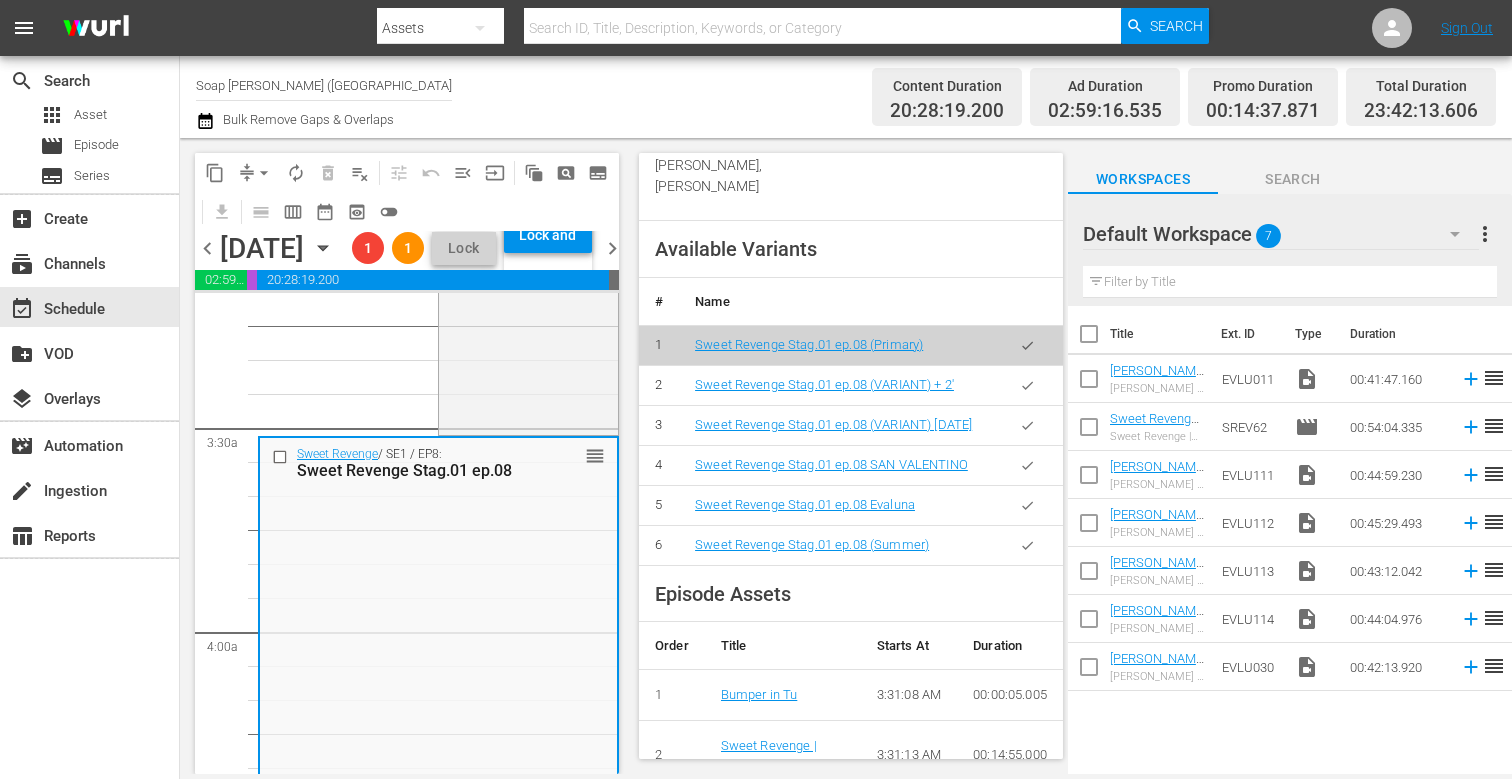 click 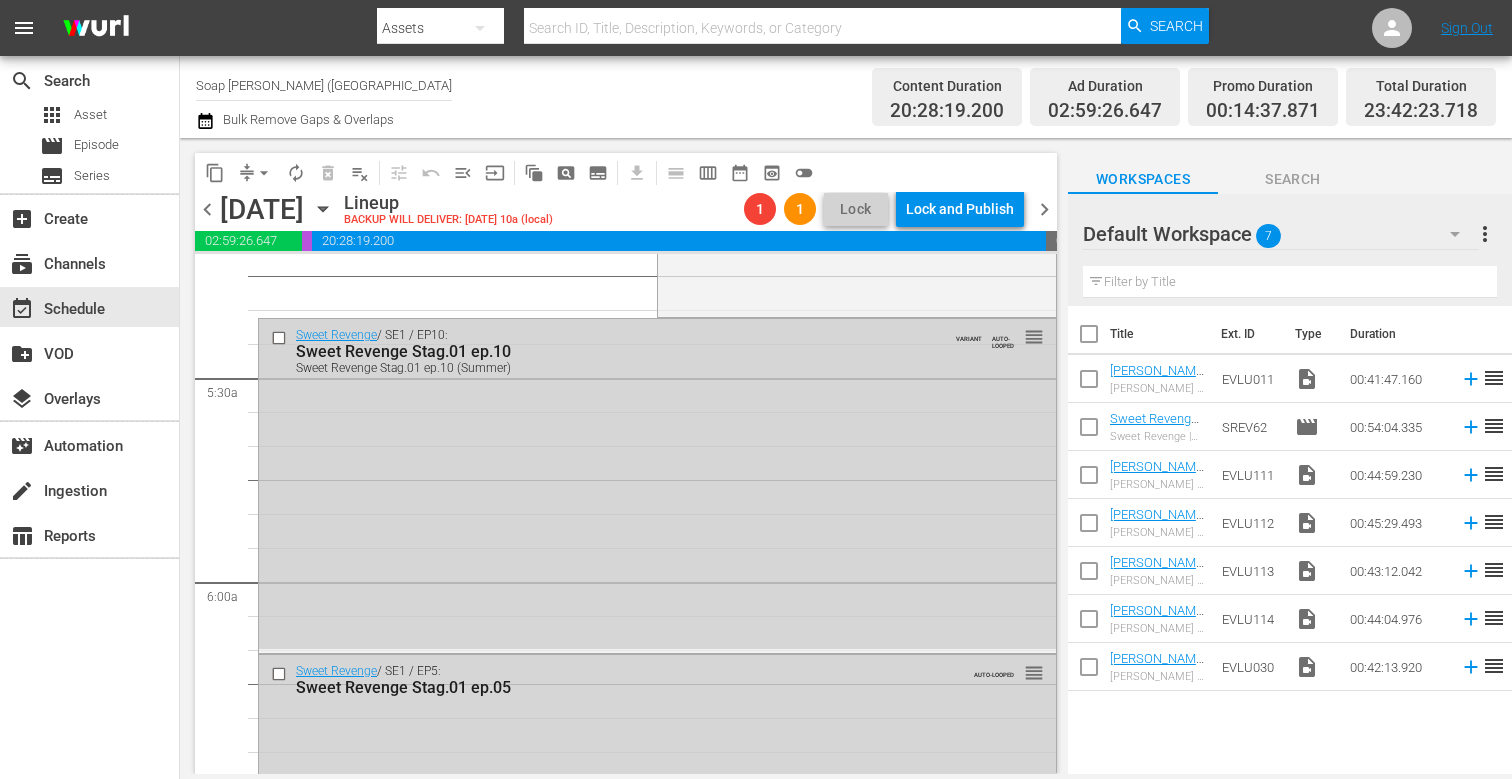 scroll, scrollTop: 2123, scrollLeft: 0, axis: vertical 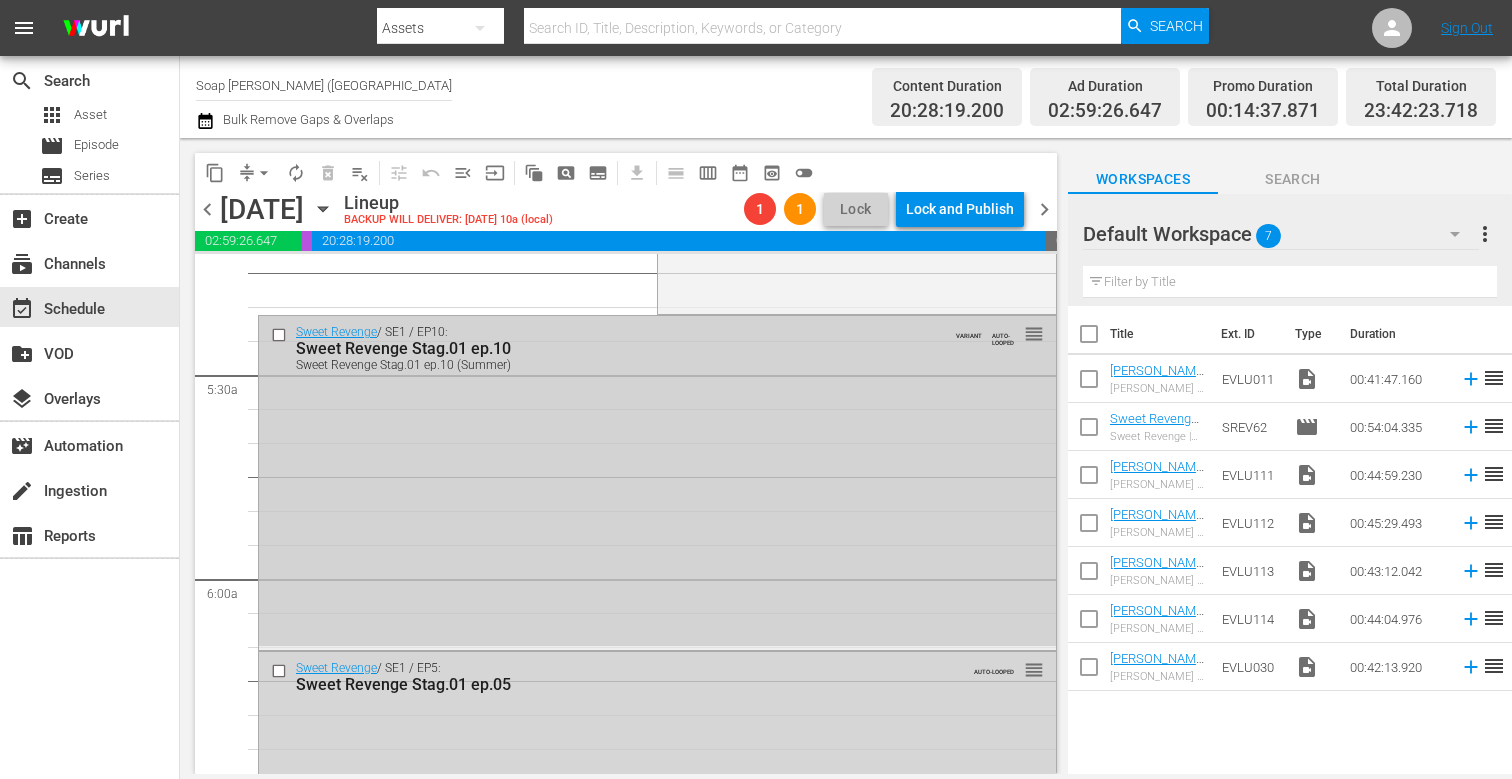 click on "Sweet Revenge  / SE1 / EP10:
Sweet Revenge Stag.01 ep.10 Sweet Revenge Stag.01 ep.10 (Summer) VARIANT AUTO-LOOPED reorder" at bounding box center (657, 481) 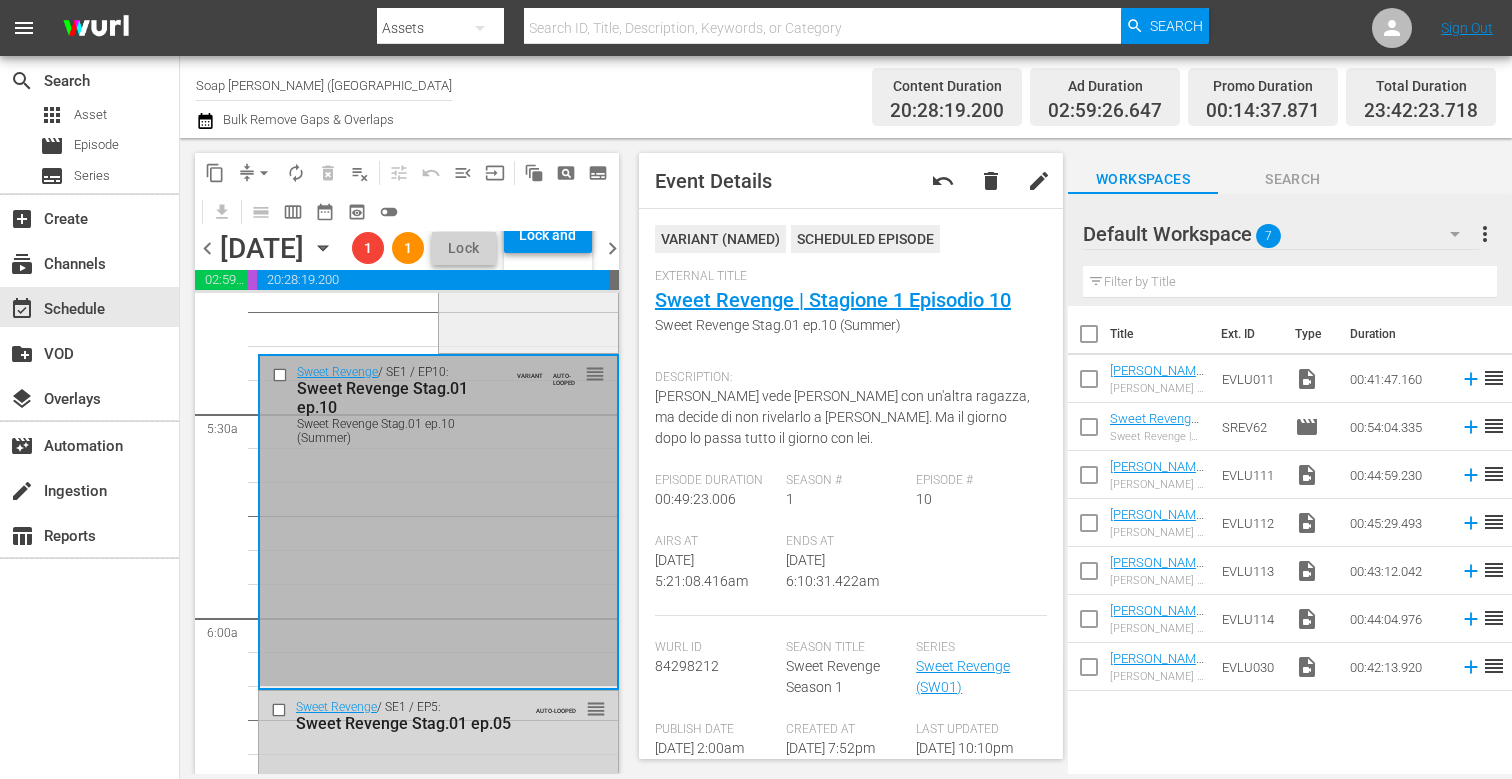 click on "1 reorder Sweet Revenge  / SE1 / EP9:
Sweet Revenge Stag.01 ep.09" at bounding box center [528, 173] 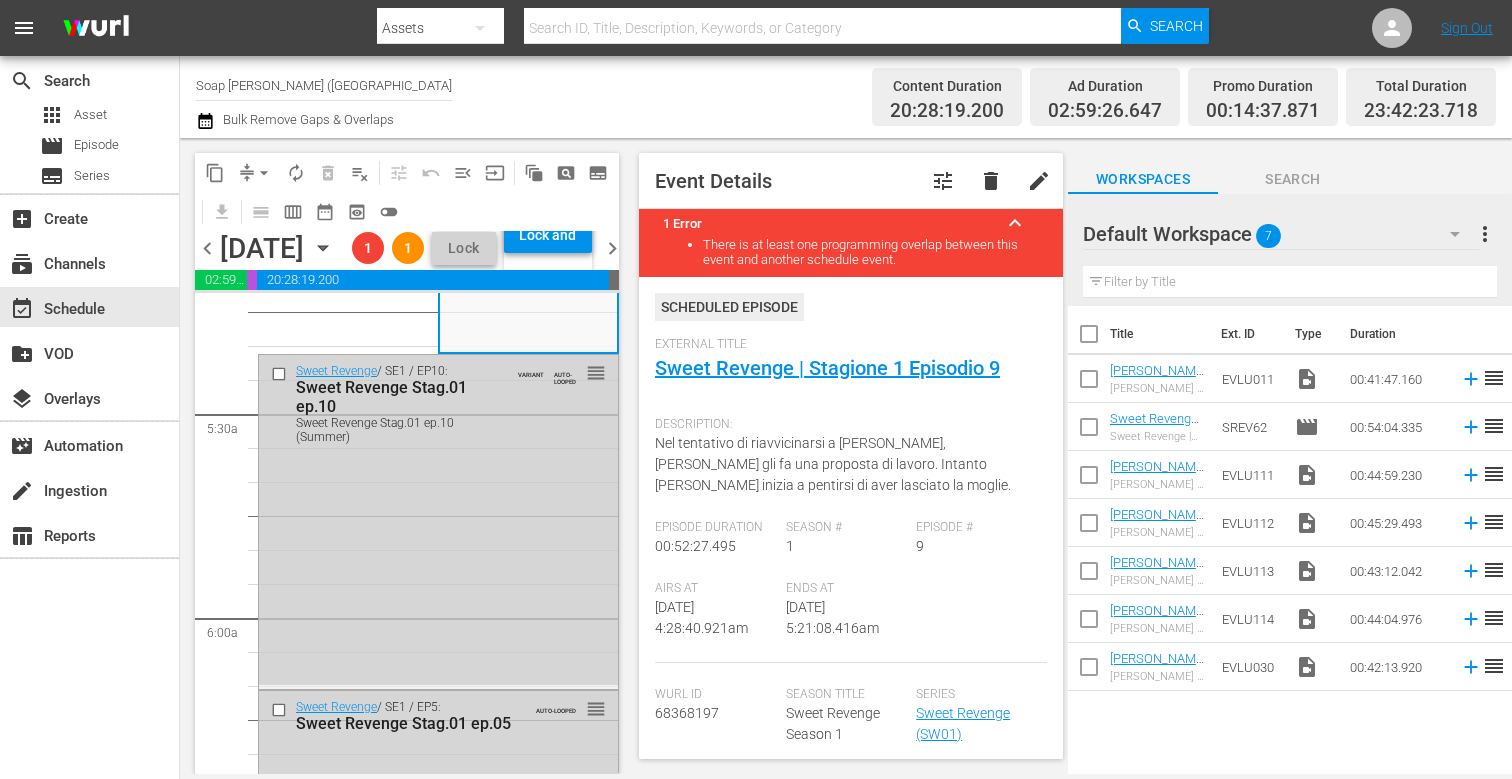 click on "chevron_left [DATE] [DATE] Lineup BACKUP WILL DELIVER: [DATE] 10a (local) 1 1 Lock Lock and Publish chevron_right" at bounding box center (407, 250) 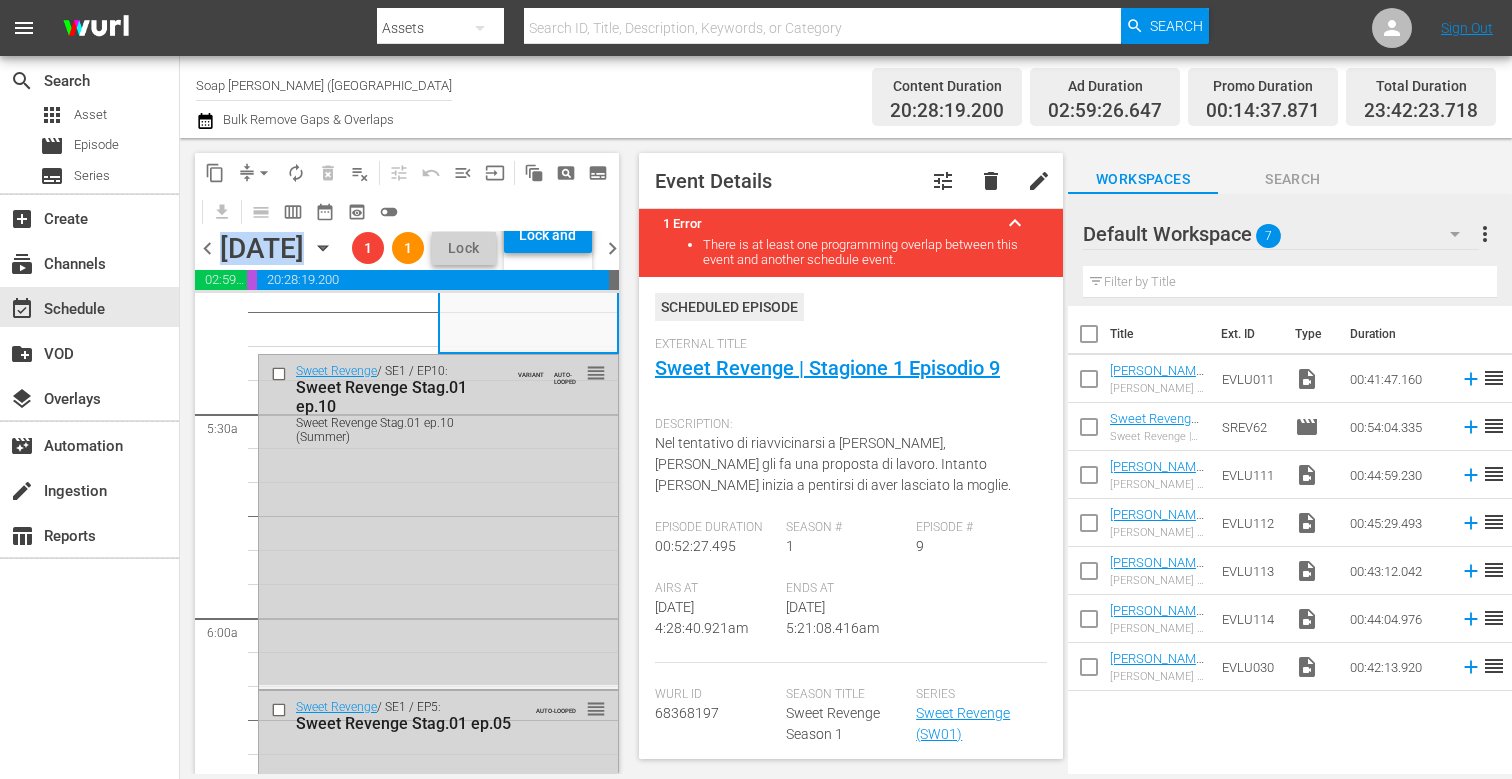 click on "chevron_left" at bounding box center [207, 248] 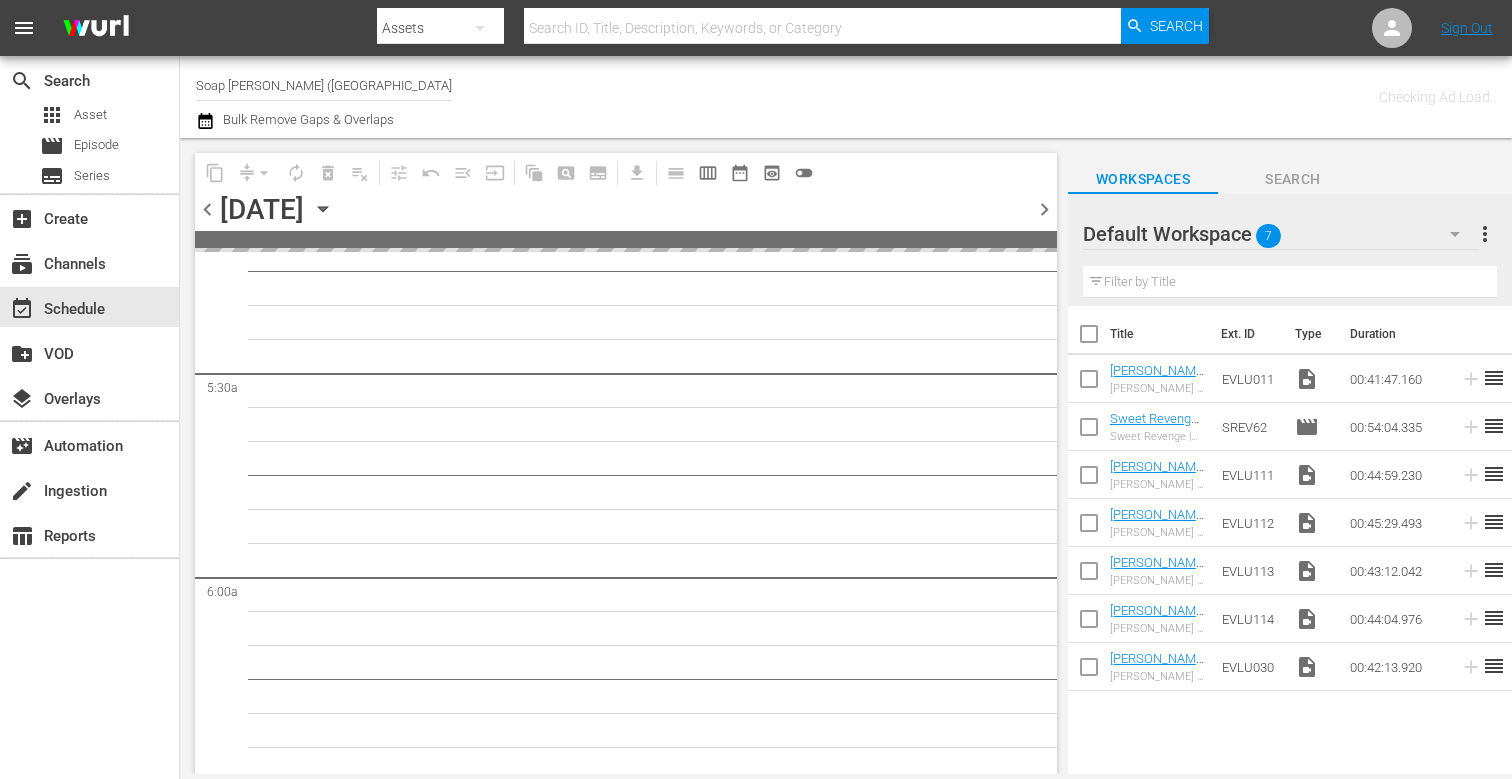 scroll, scrollTop: 2191, scrollLeft: 0, axis: vertical 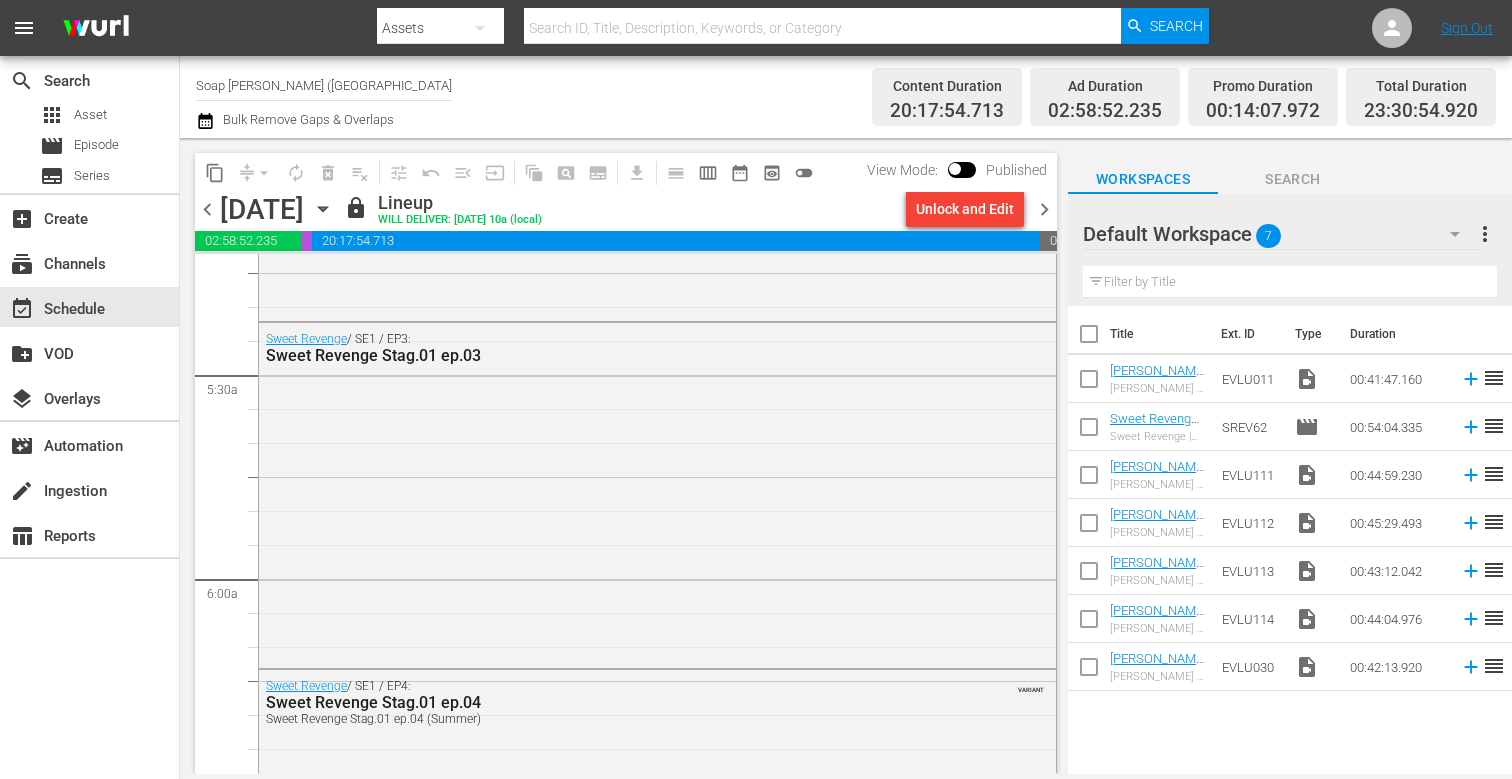 click on "chevron_right" at bounding box center [1044, 209] 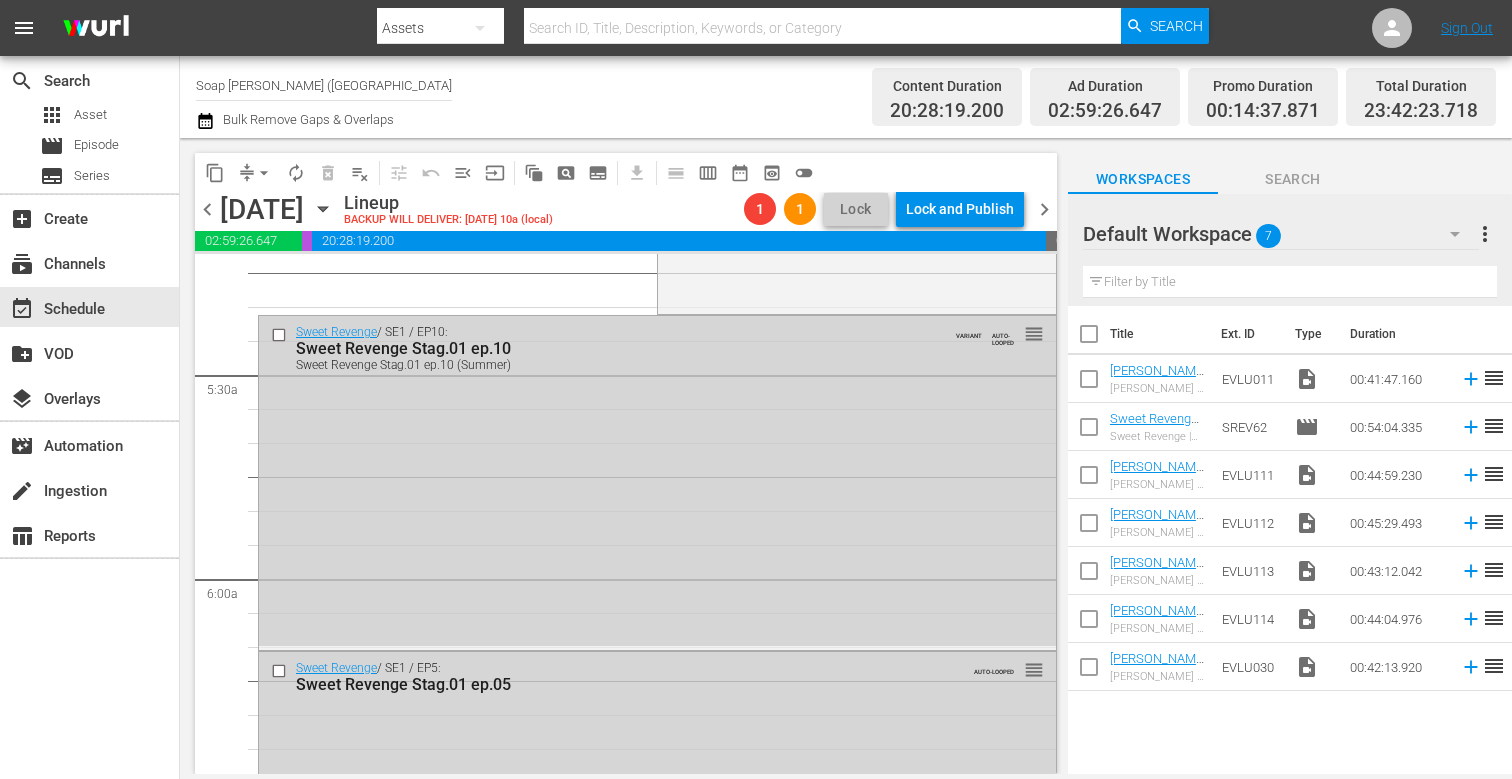 click on "chevron_right" at bounding box center [1044, 209] 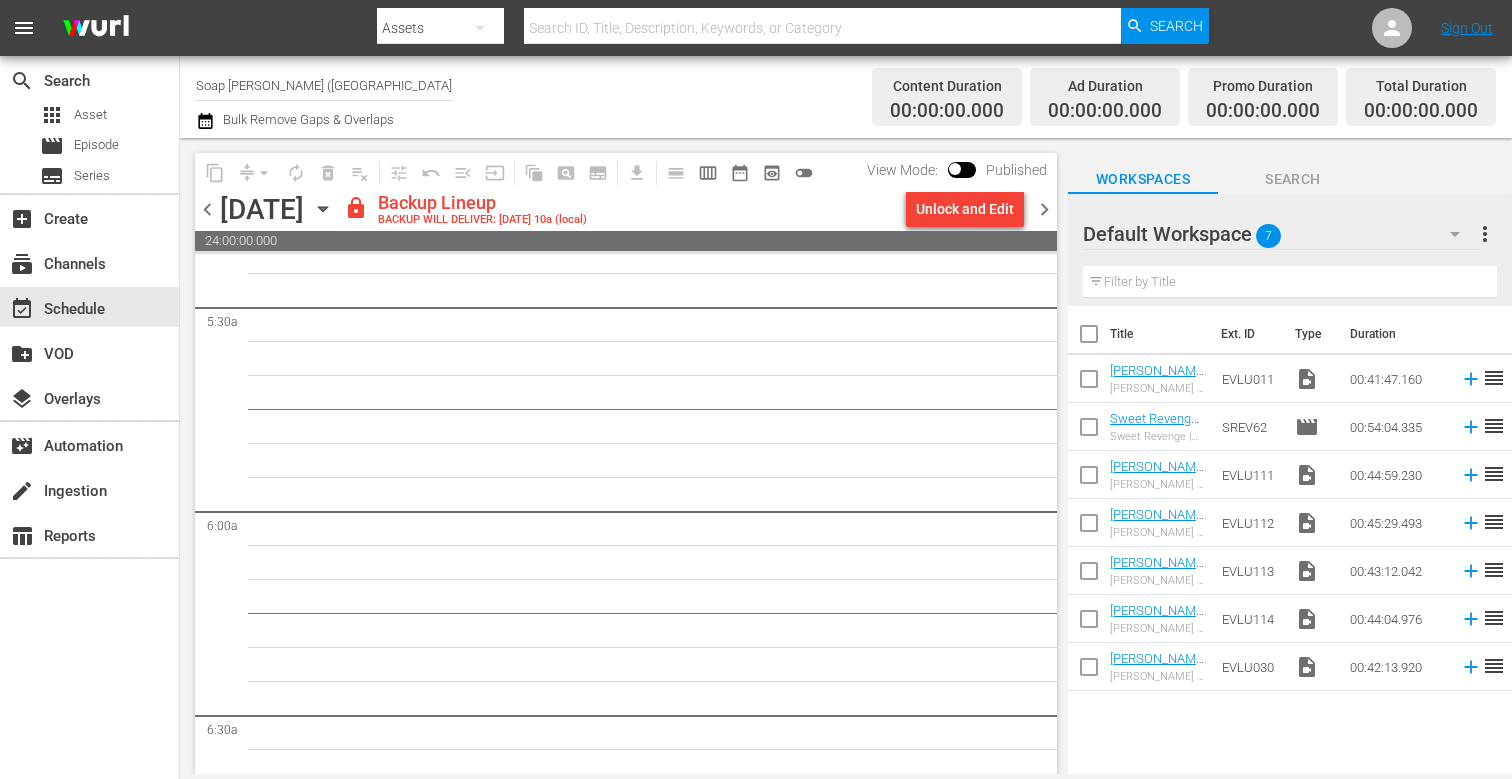 scroll, scrollTop: 2157, scrollLeft: 0, axis: vertical 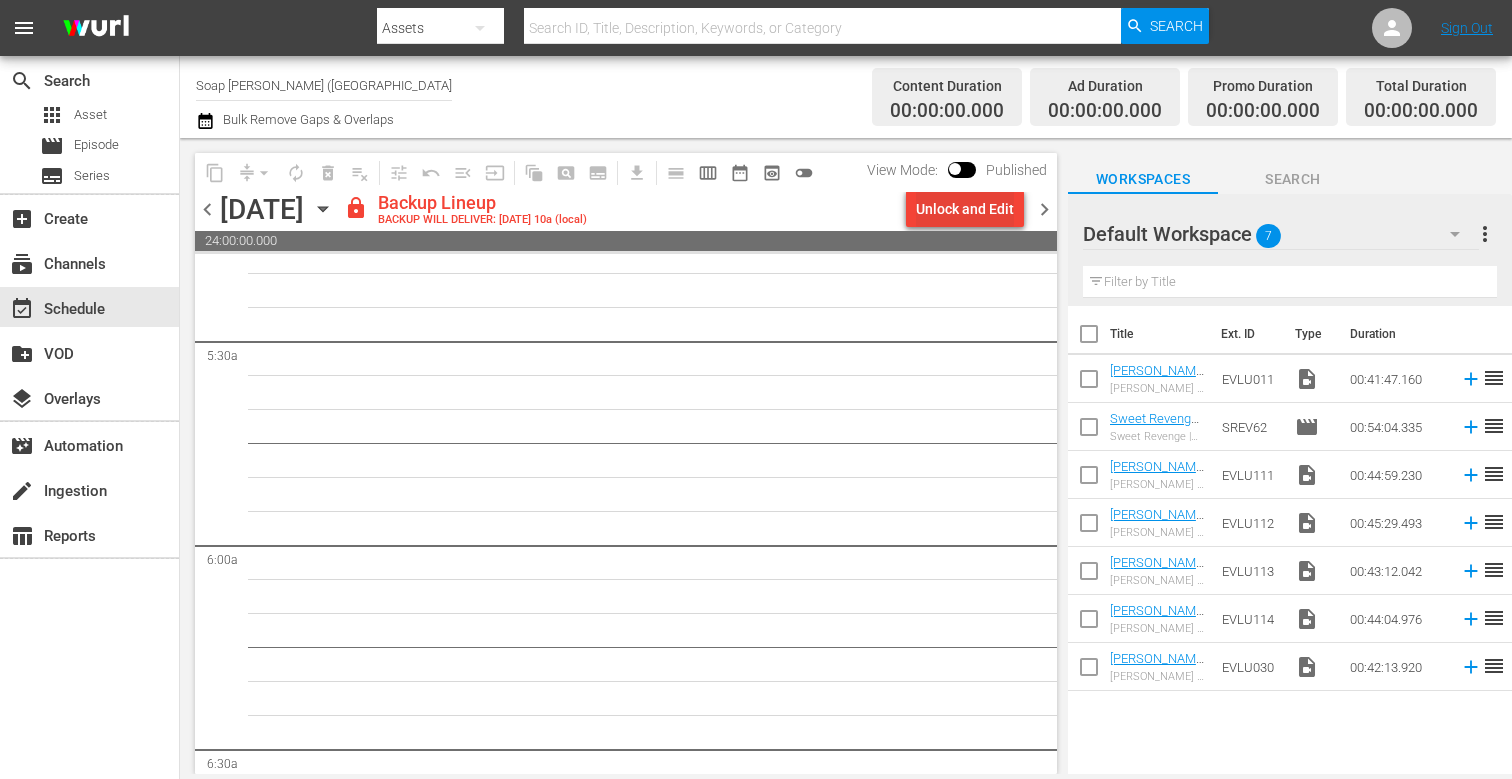 click on "Unlock and Edit" at bounding box center [965, 209] 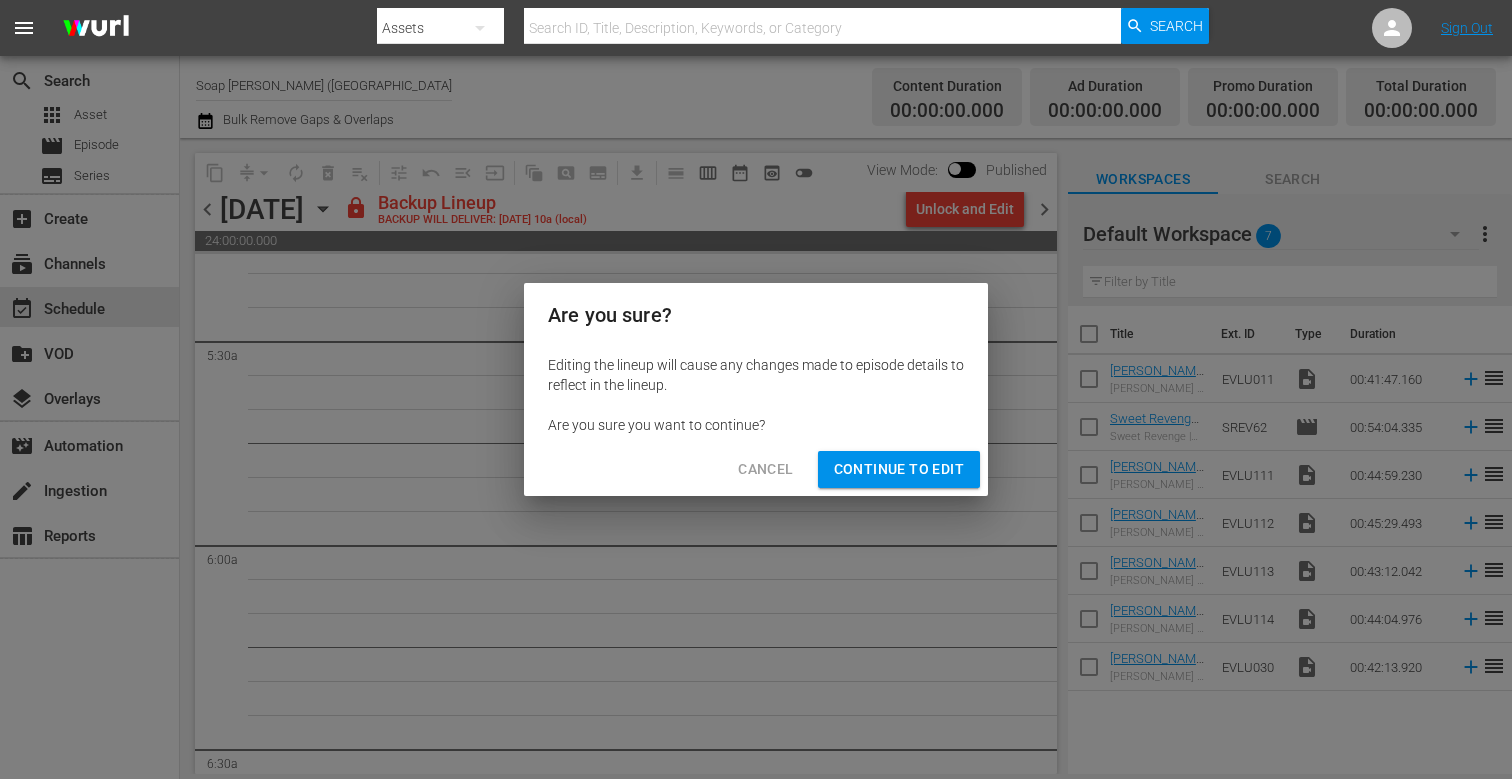 click on "Continue to Edit" at bounding box center [899, 469] 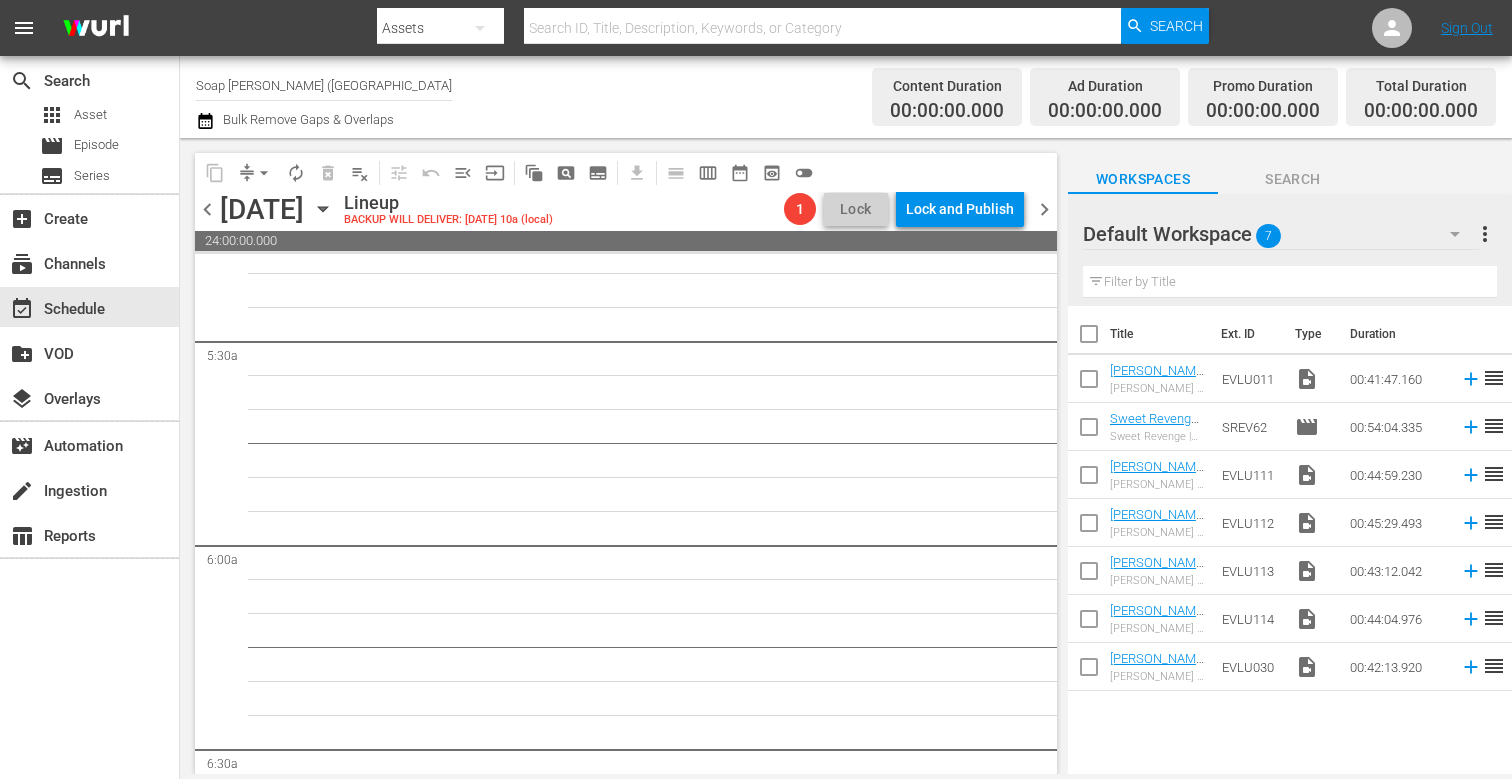 click on "chevron_left" at bounding box center (207, 209) 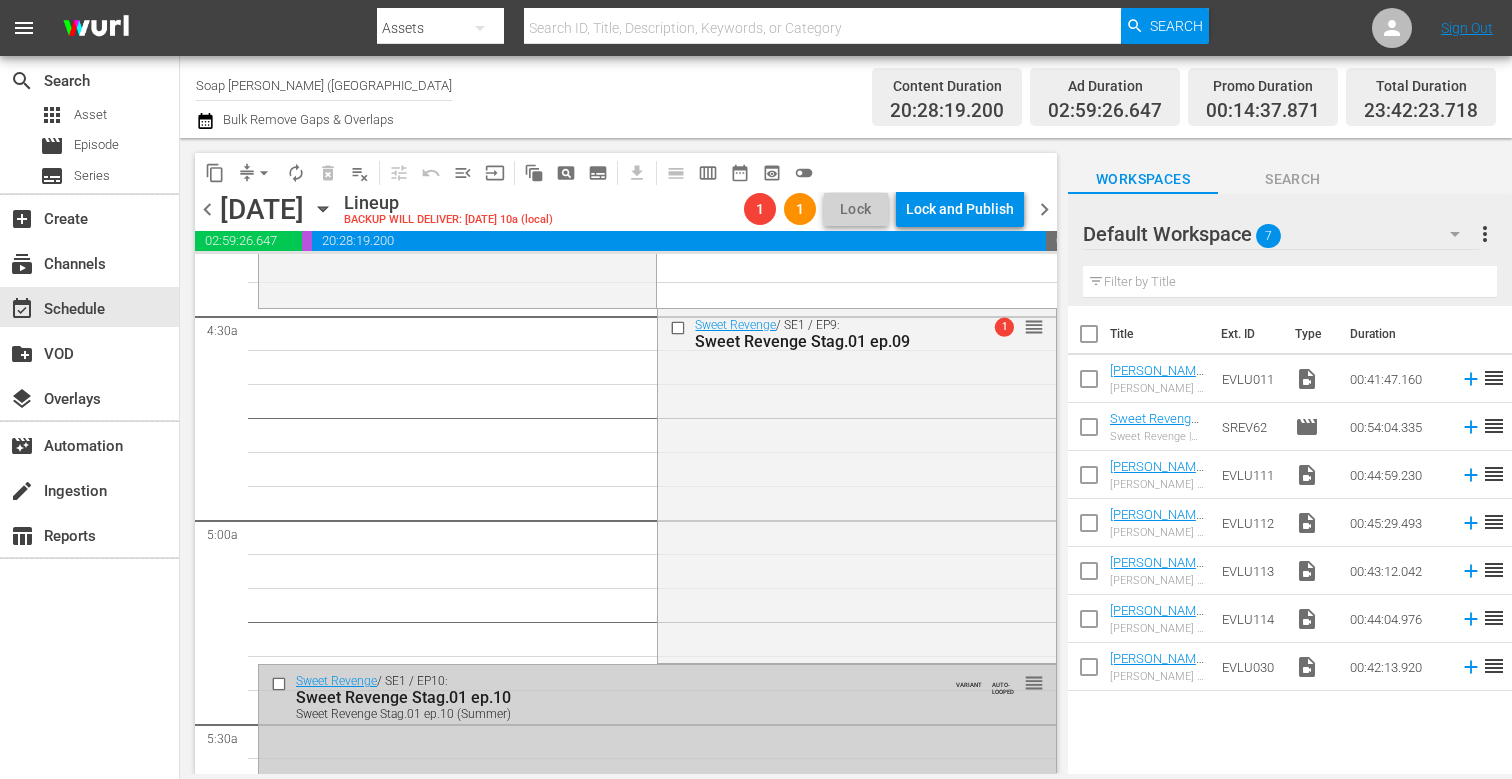 scroll, scrollTop: 1728, scrollLeft: 0, axis: vertical 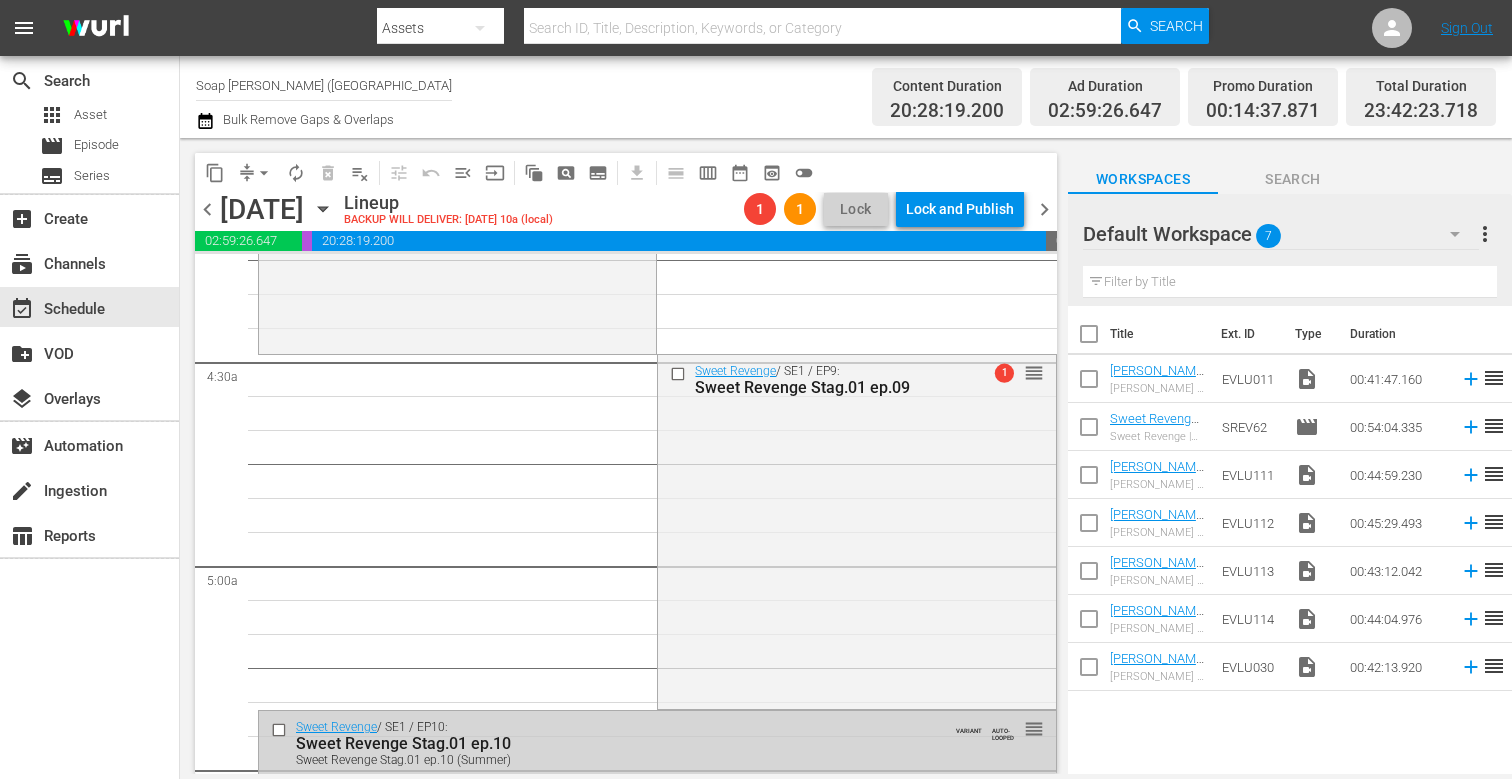 click on "playlist_remove_outlined" at bounding box center (360, 173) 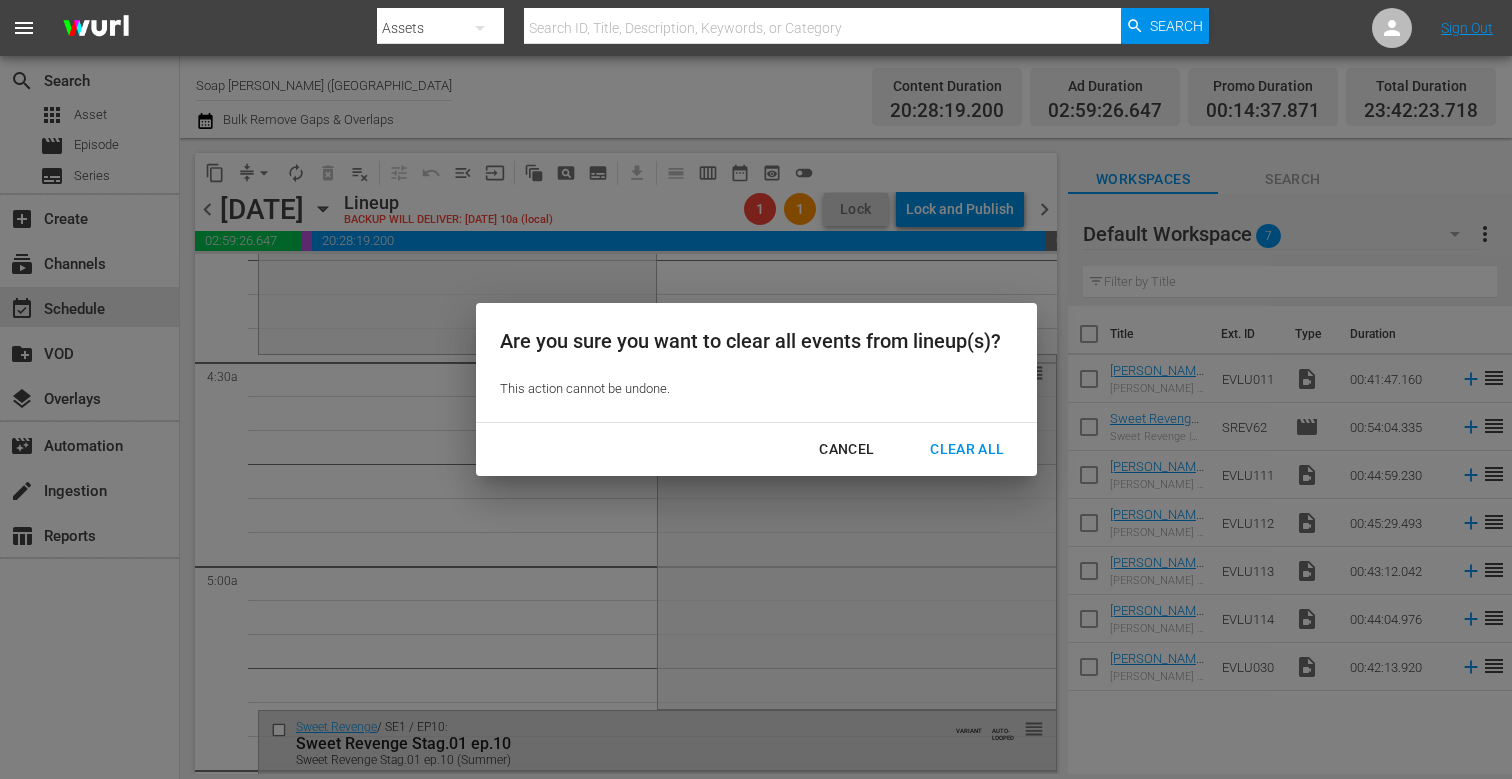 click on "Clear All" at bounding box center [967, 449] 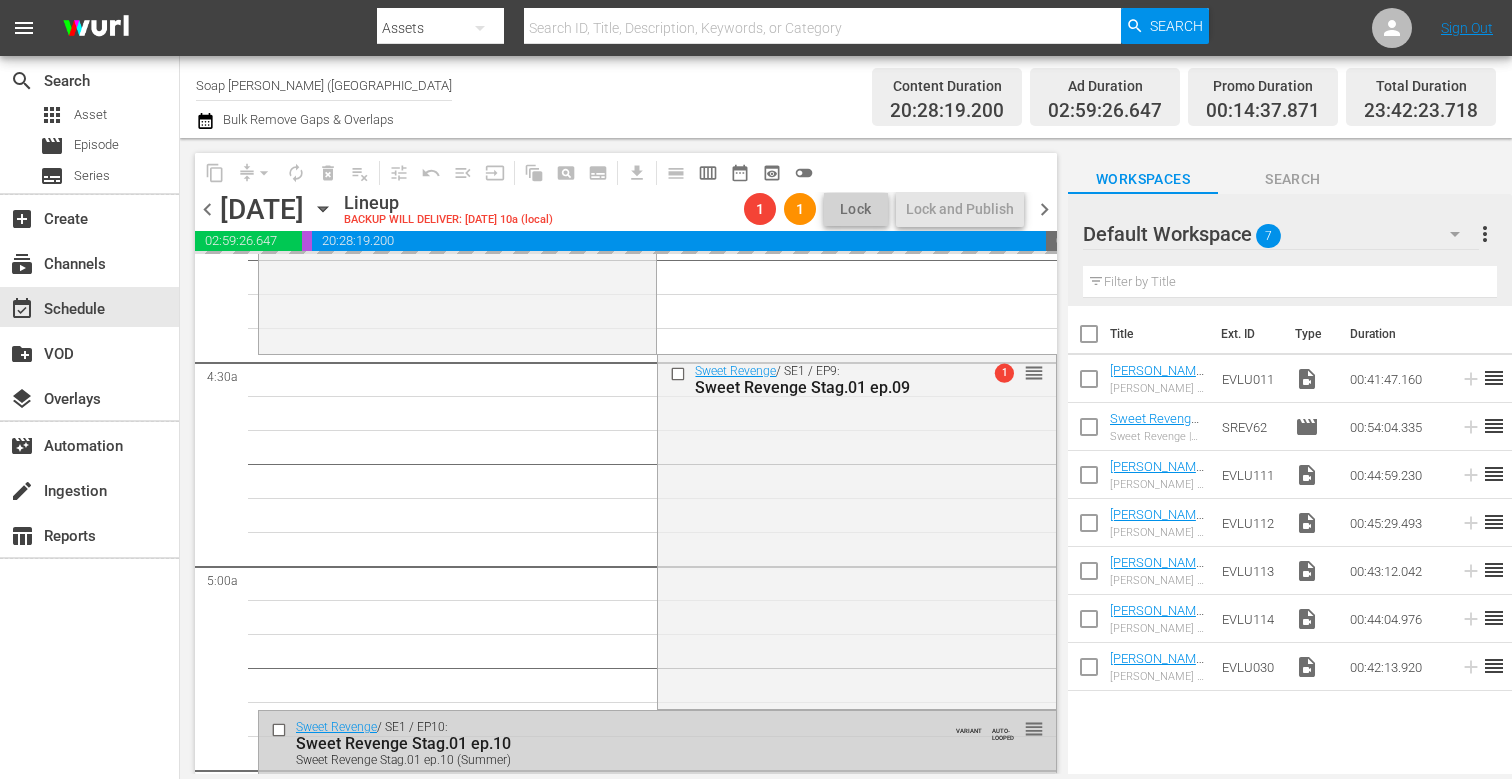 click on "Default Workspace 7" at bounding box center (1281, 234) 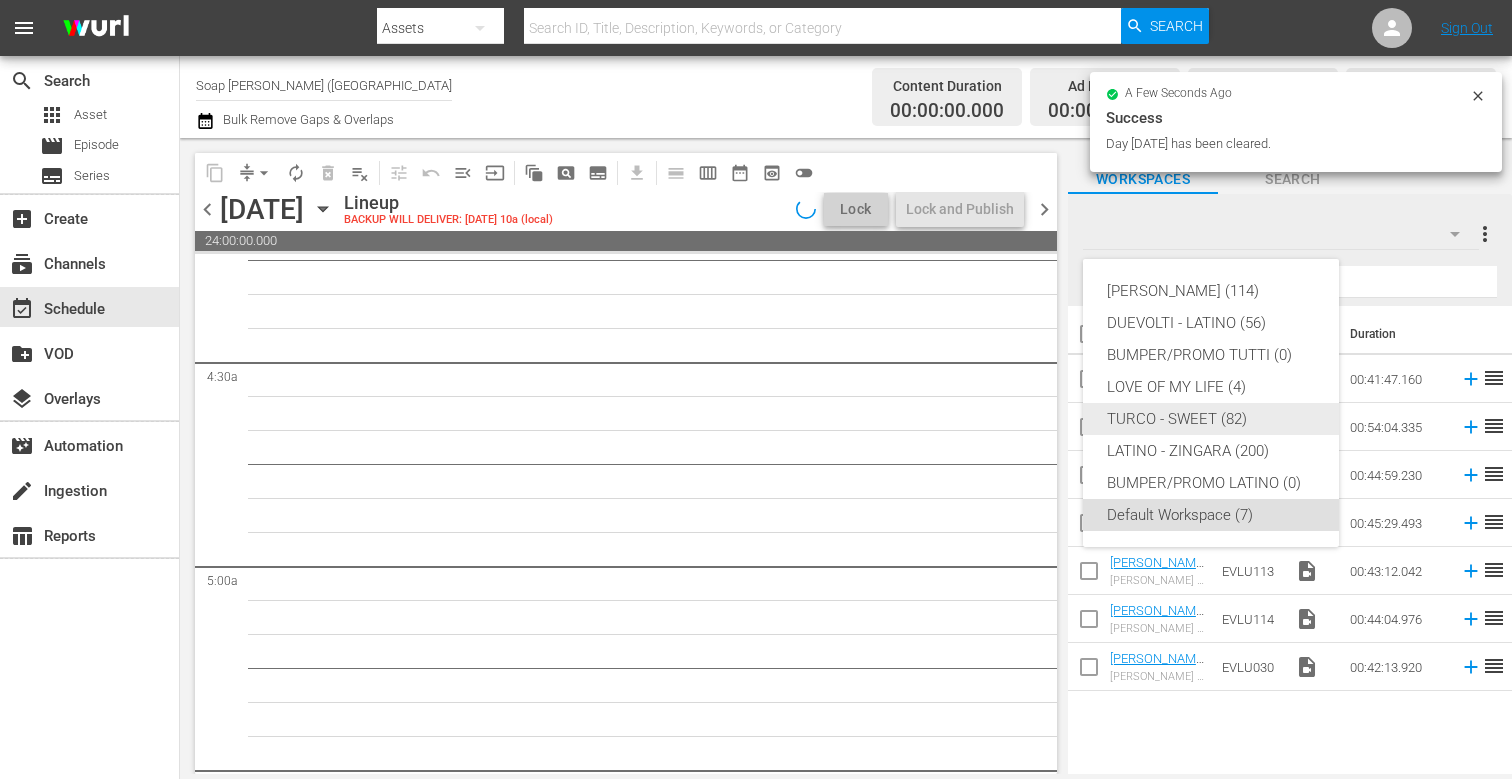 scroll, scrollTop: 1762, scrollLeft: 0, axis: vertical 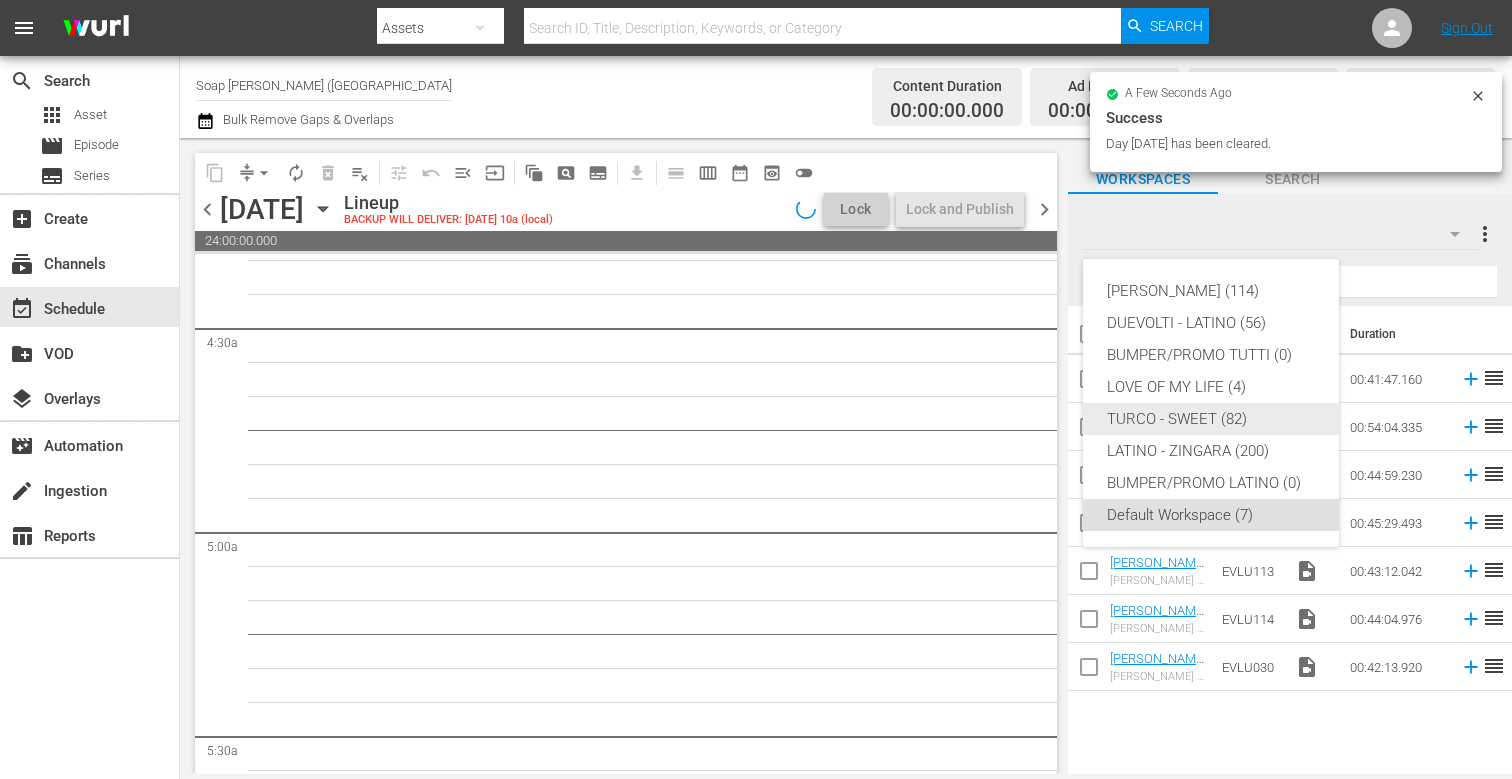 click on "TURCO - SWEET (82)" at bounding box center [1211, 419] 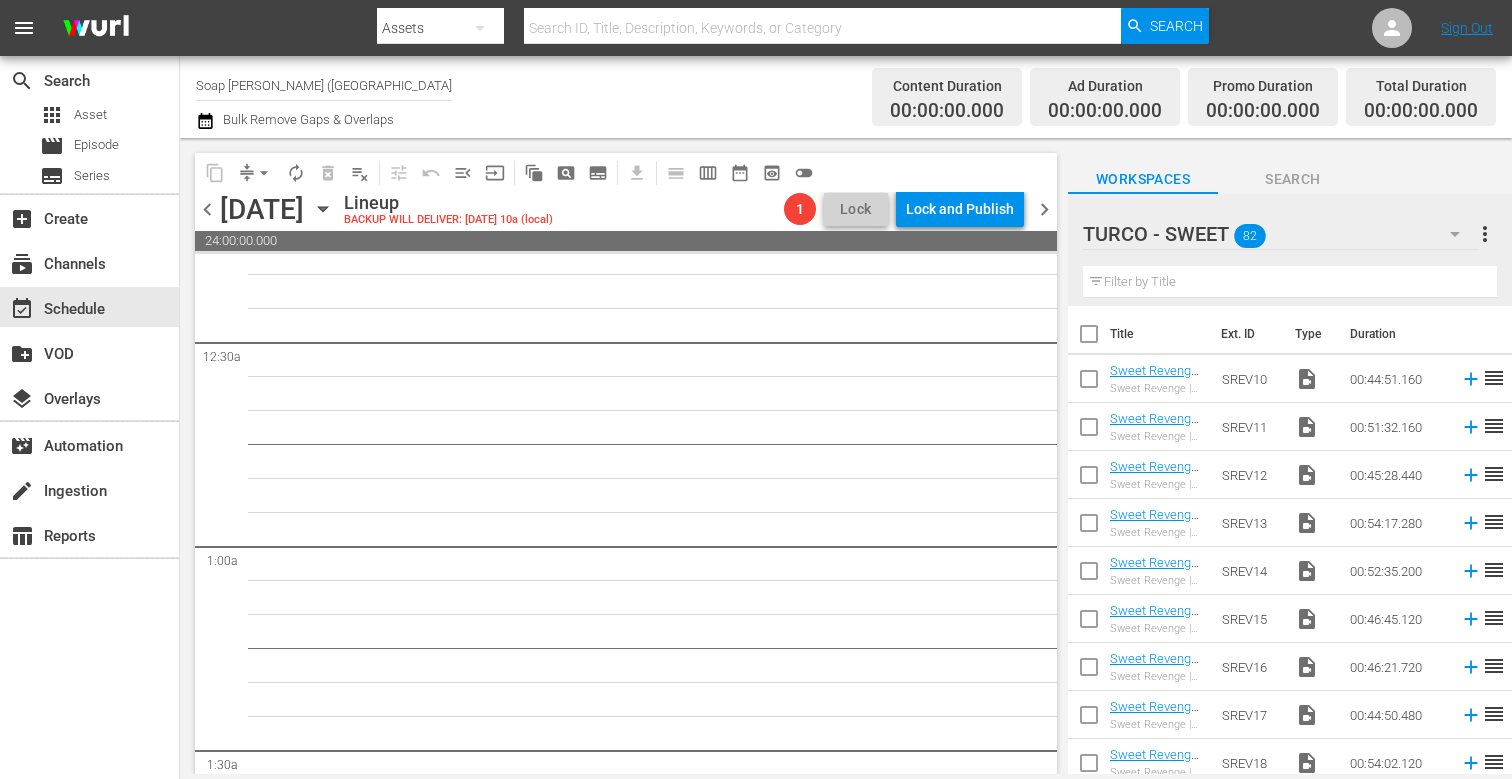 scroll, scrollTop: 0, scrollLeft: 0, axis: both 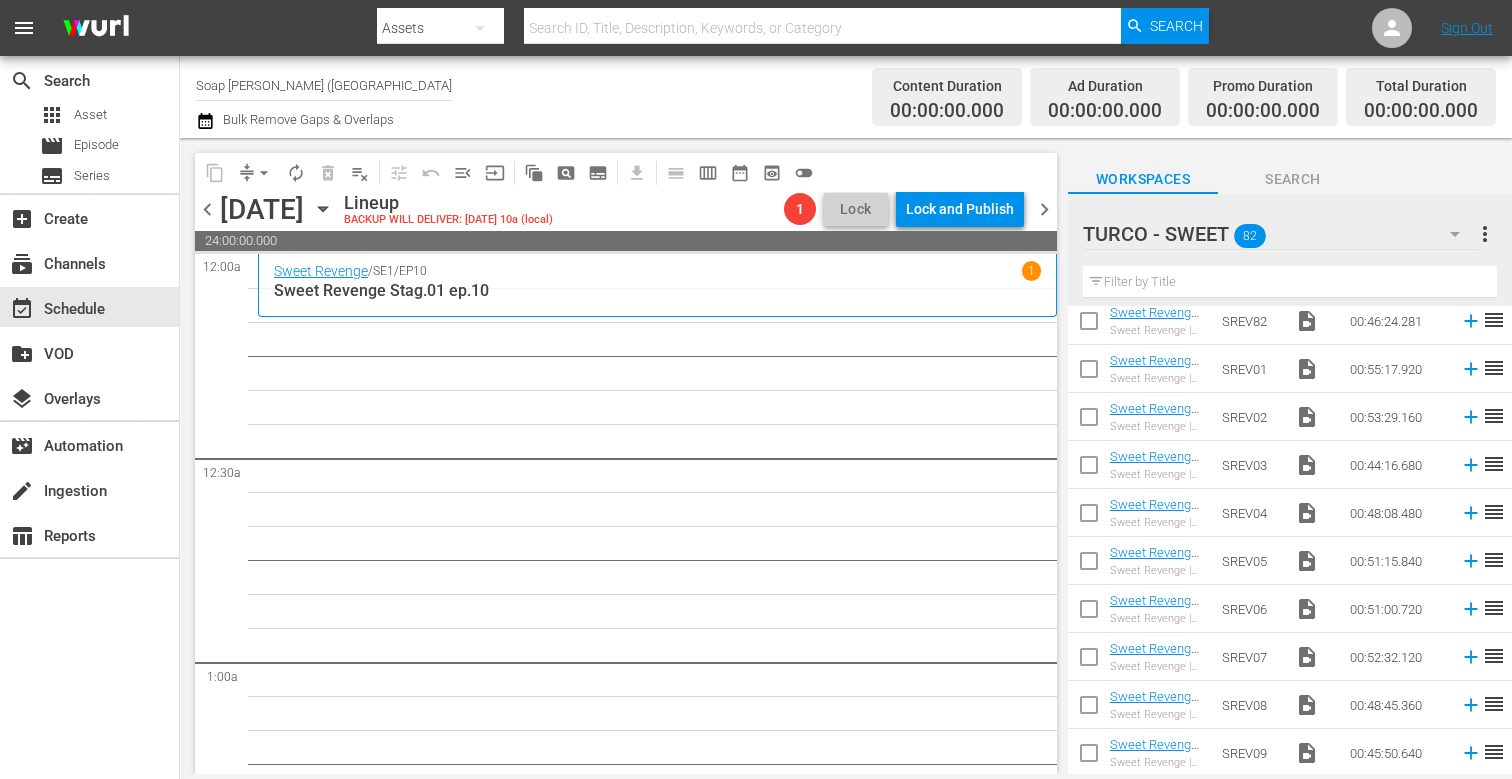 click at bounding box center (1089, 565) 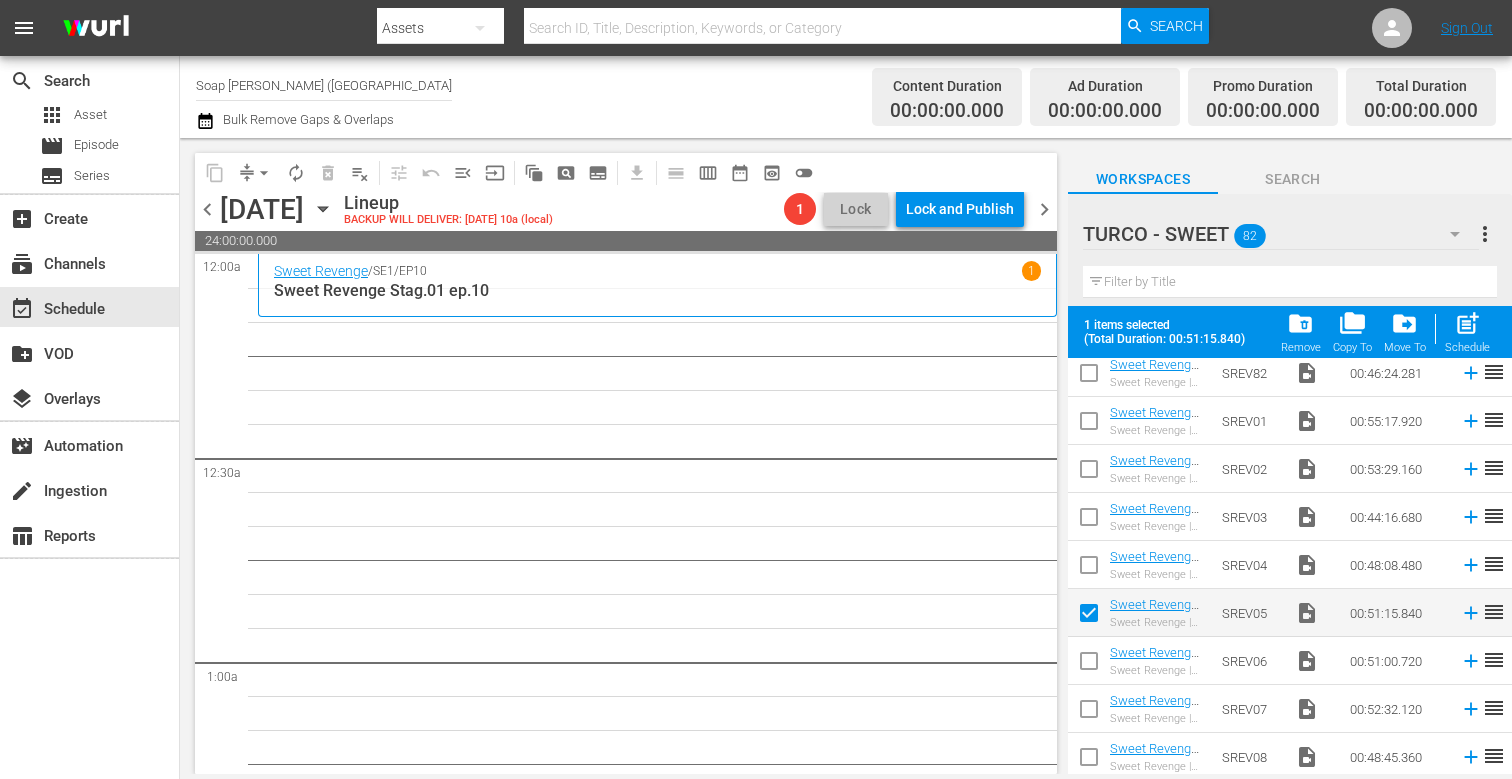 click at bounding box center [1089, 665] 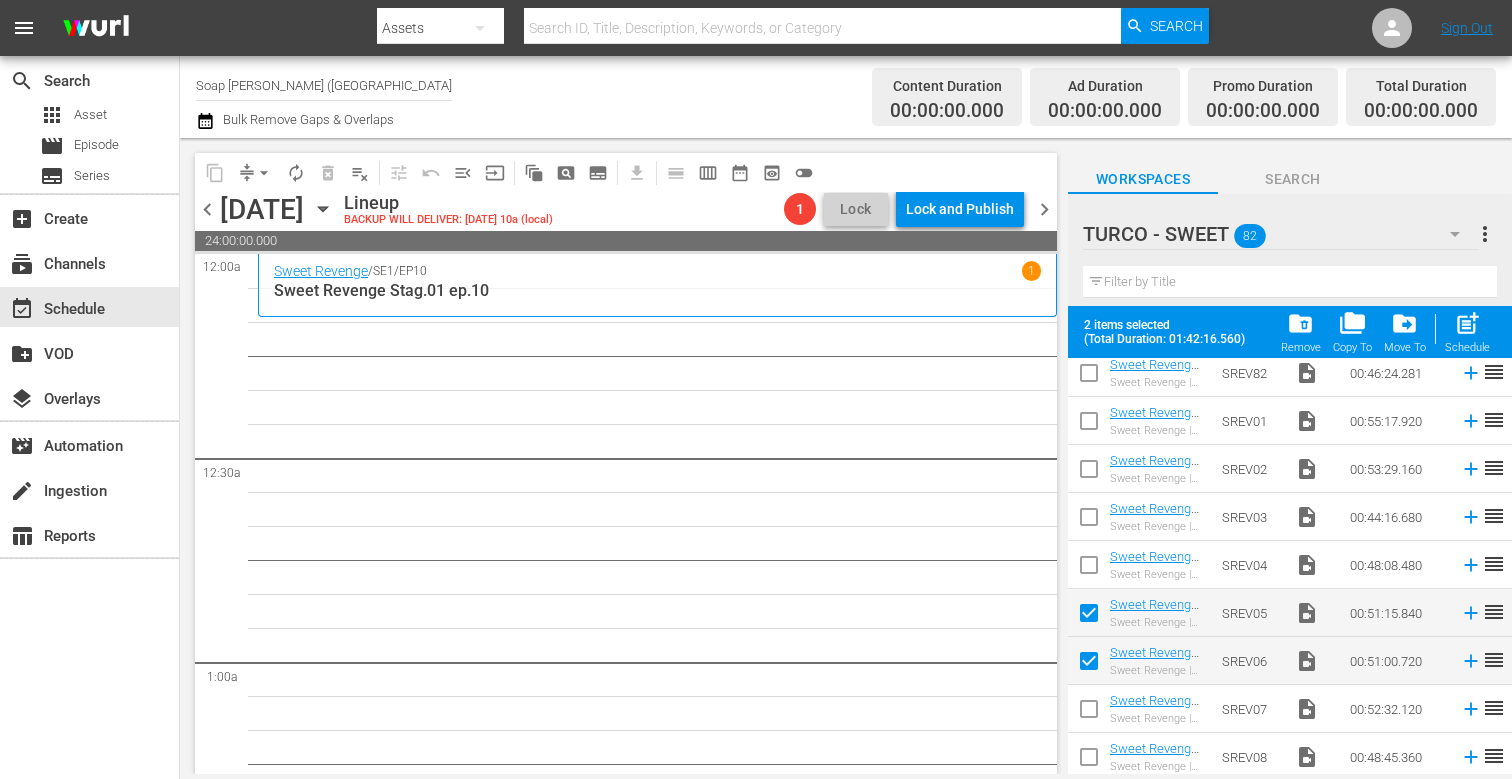click at bounding box center [1089, 713] 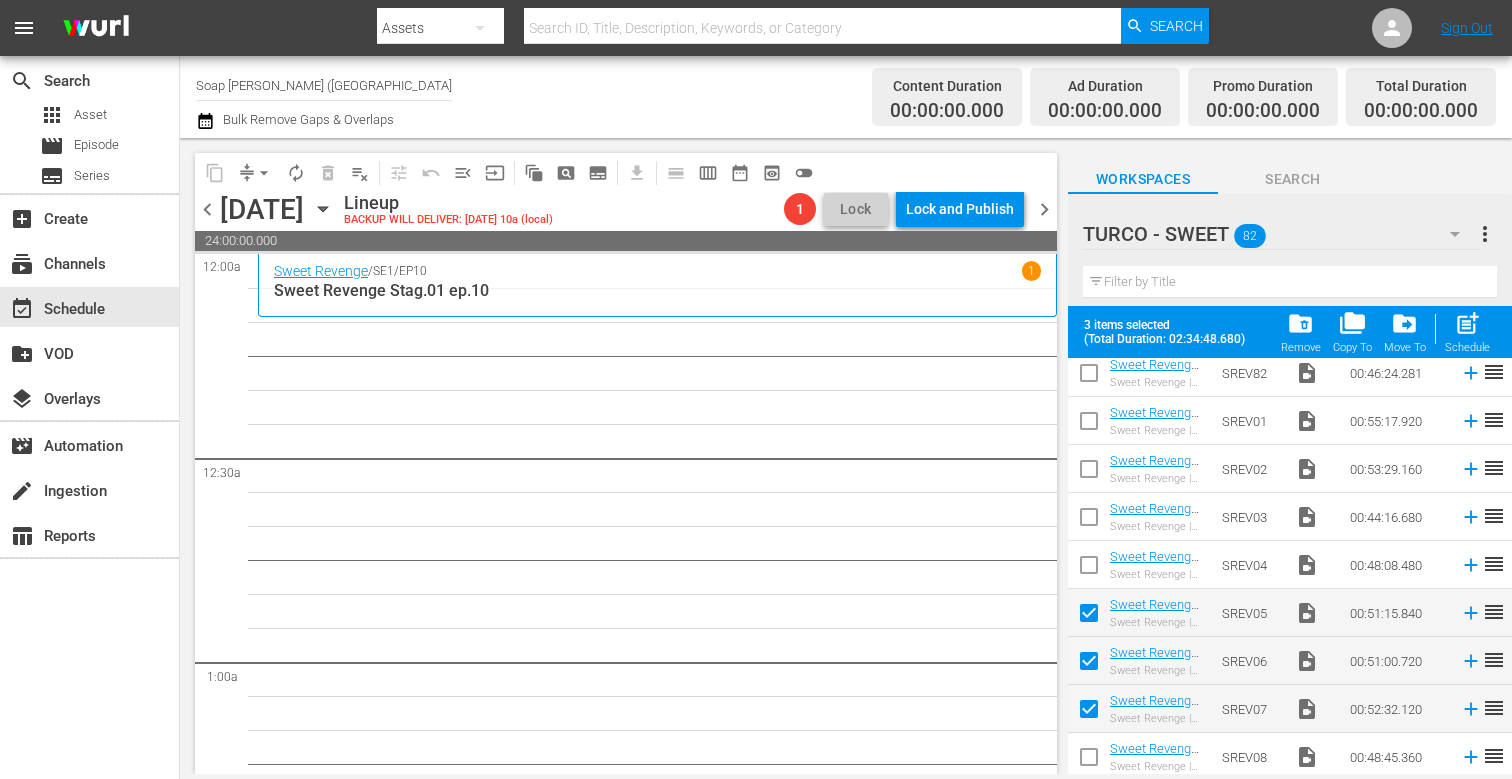 click at bounding box center (1089, 761) 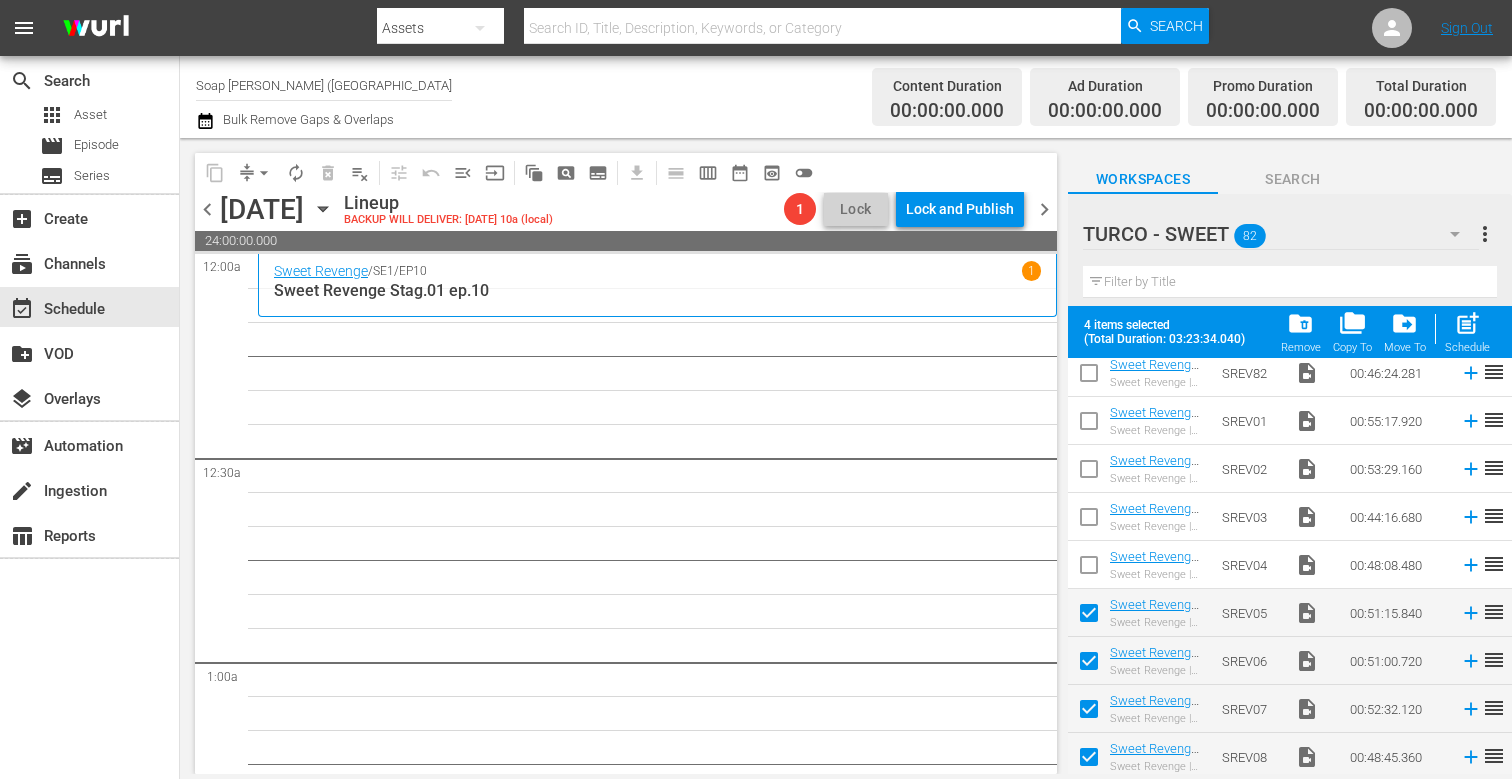 scroll, scrollTop: 3566, scrollLeft: 0, axis: vertical 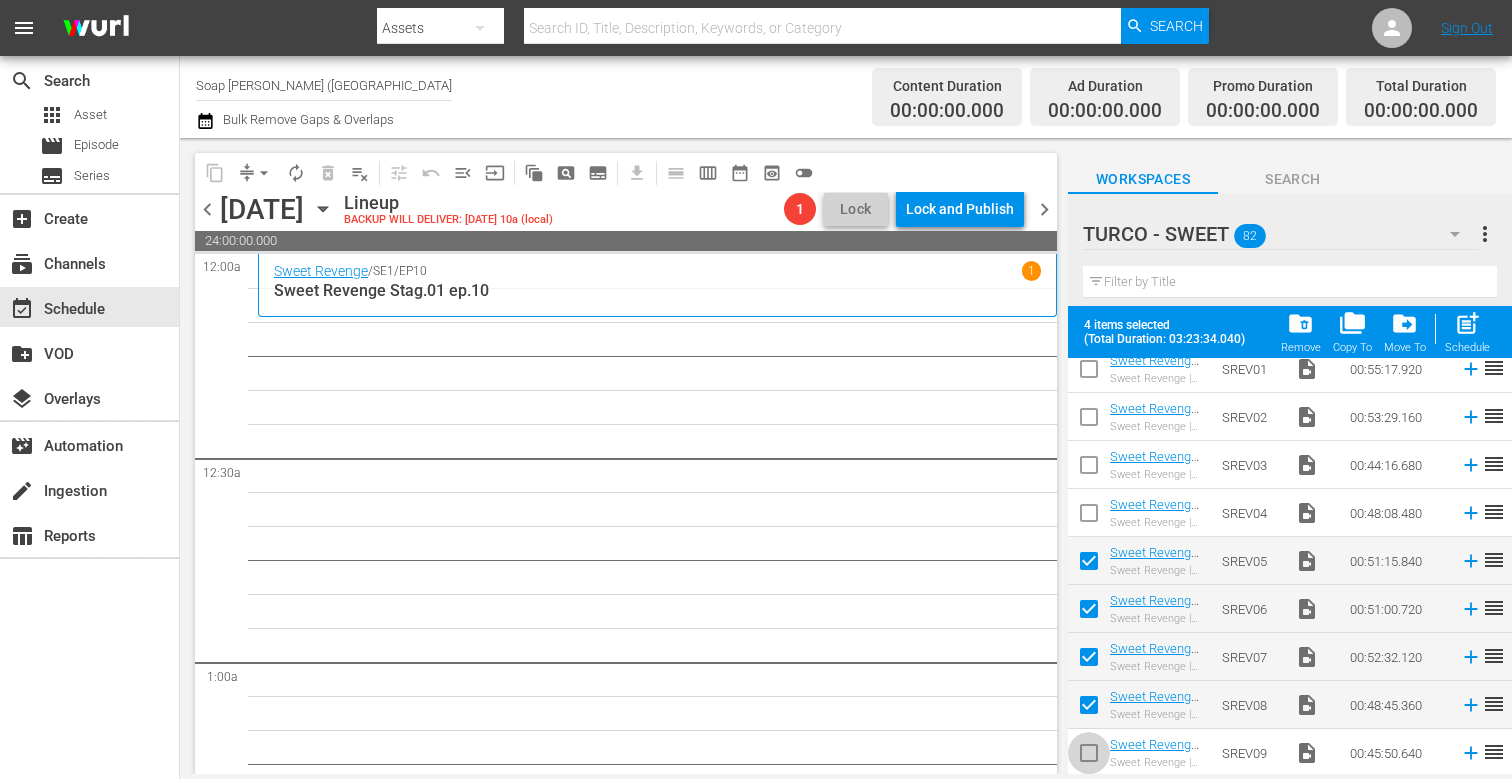 click at bounding box center (1089, 757) 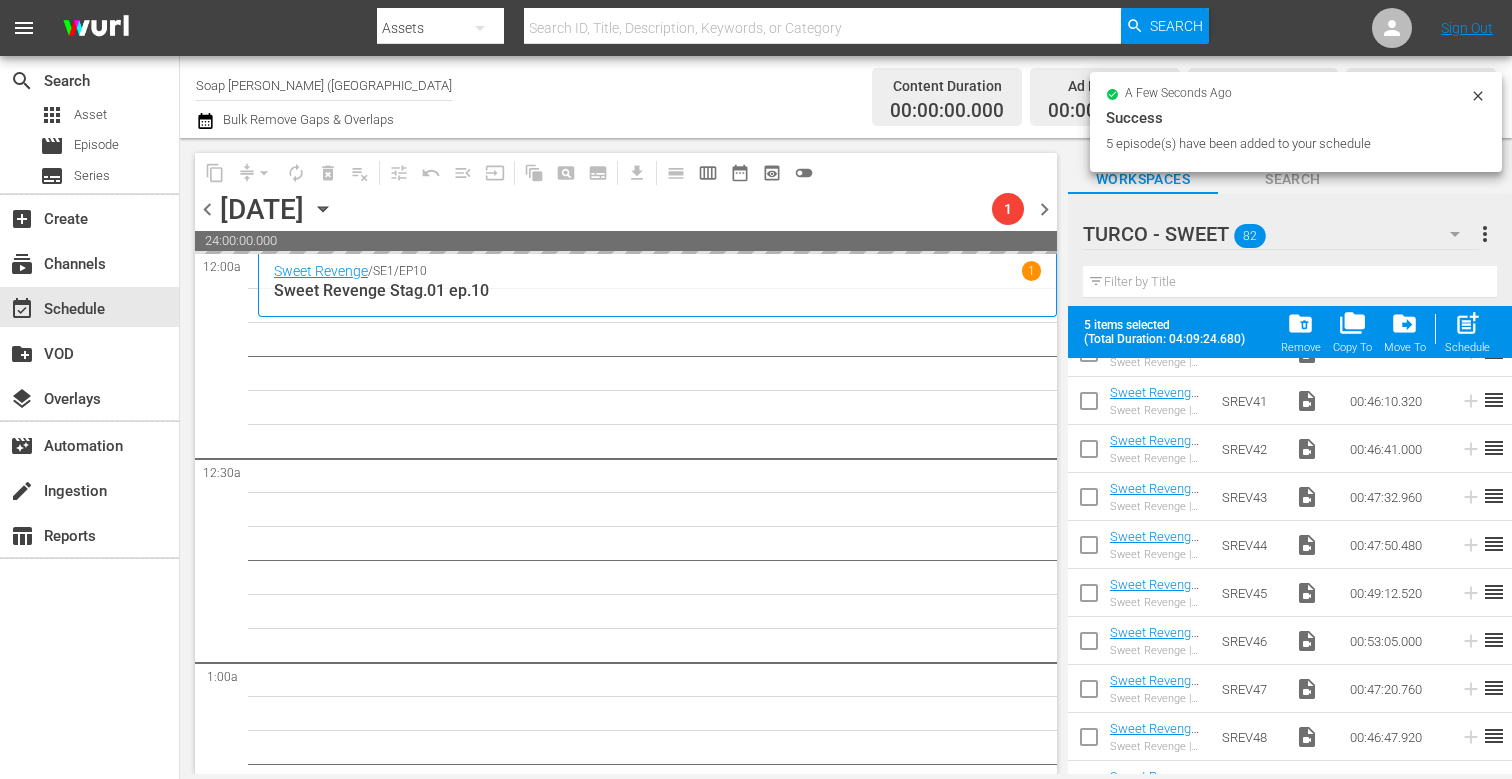 scroll, scrollTop: 0, scrollLeft: 0, axis: both 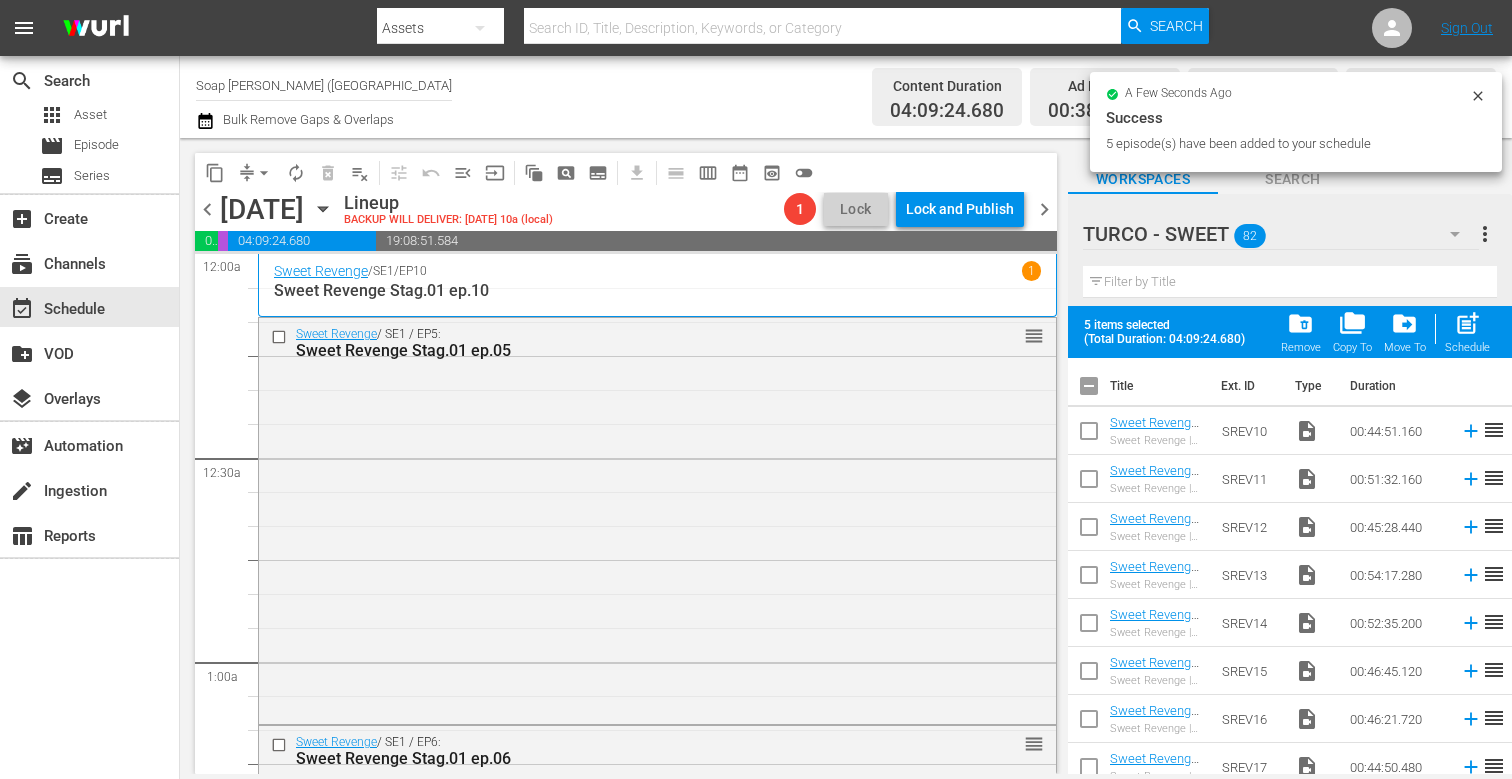 click at bounding box center [1089, 390] 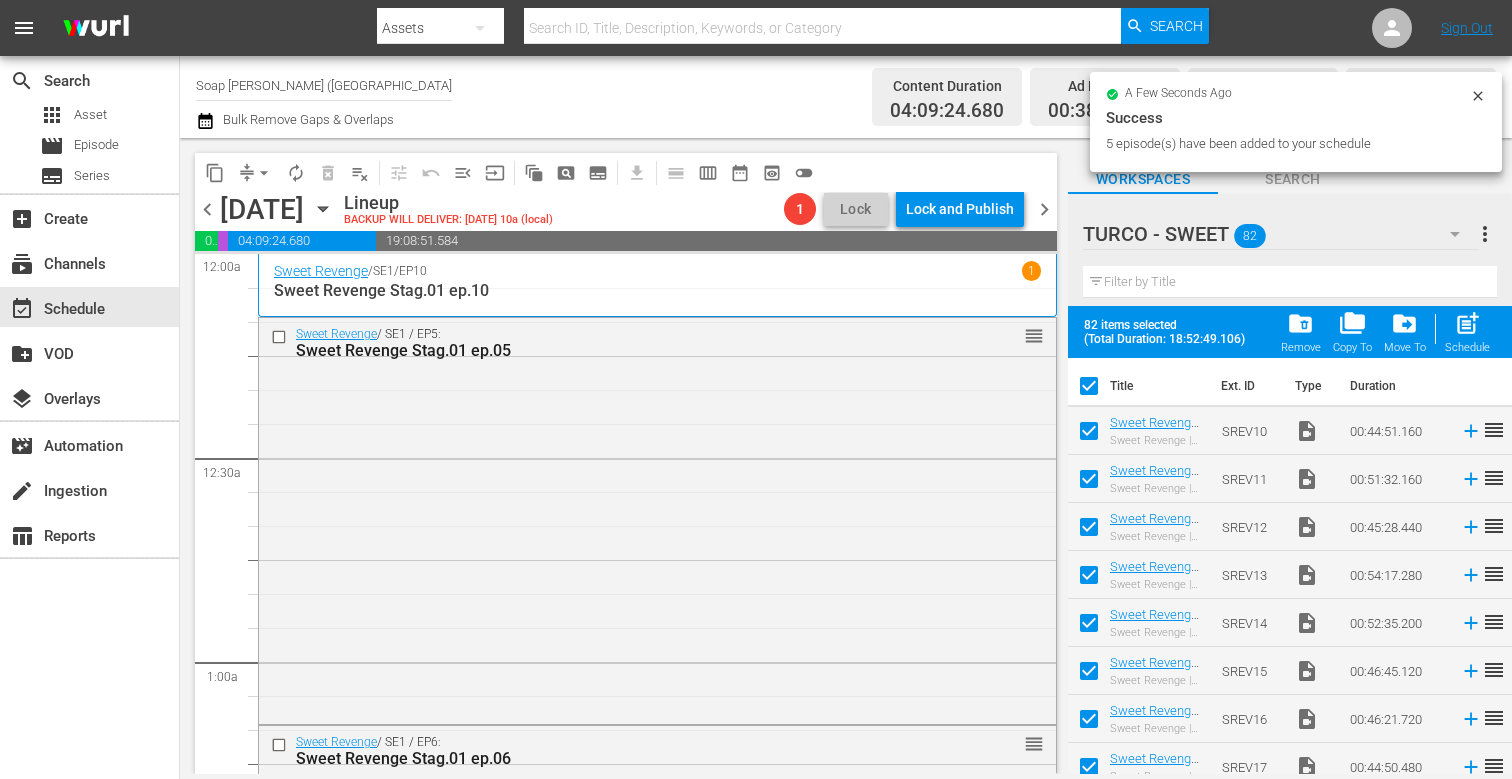 click at bounding box center [1089, 390] 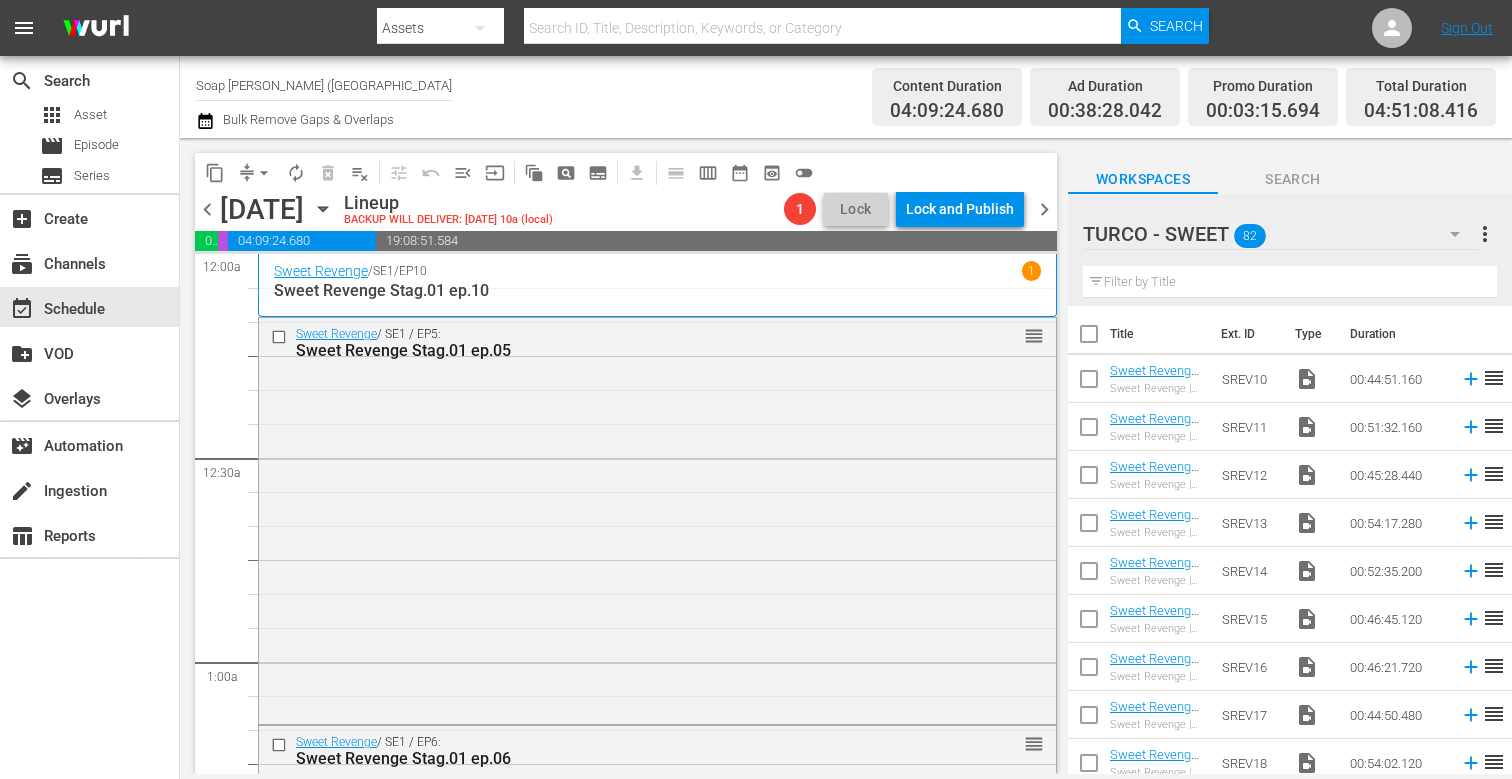 click at bounding box center [1089, 383] 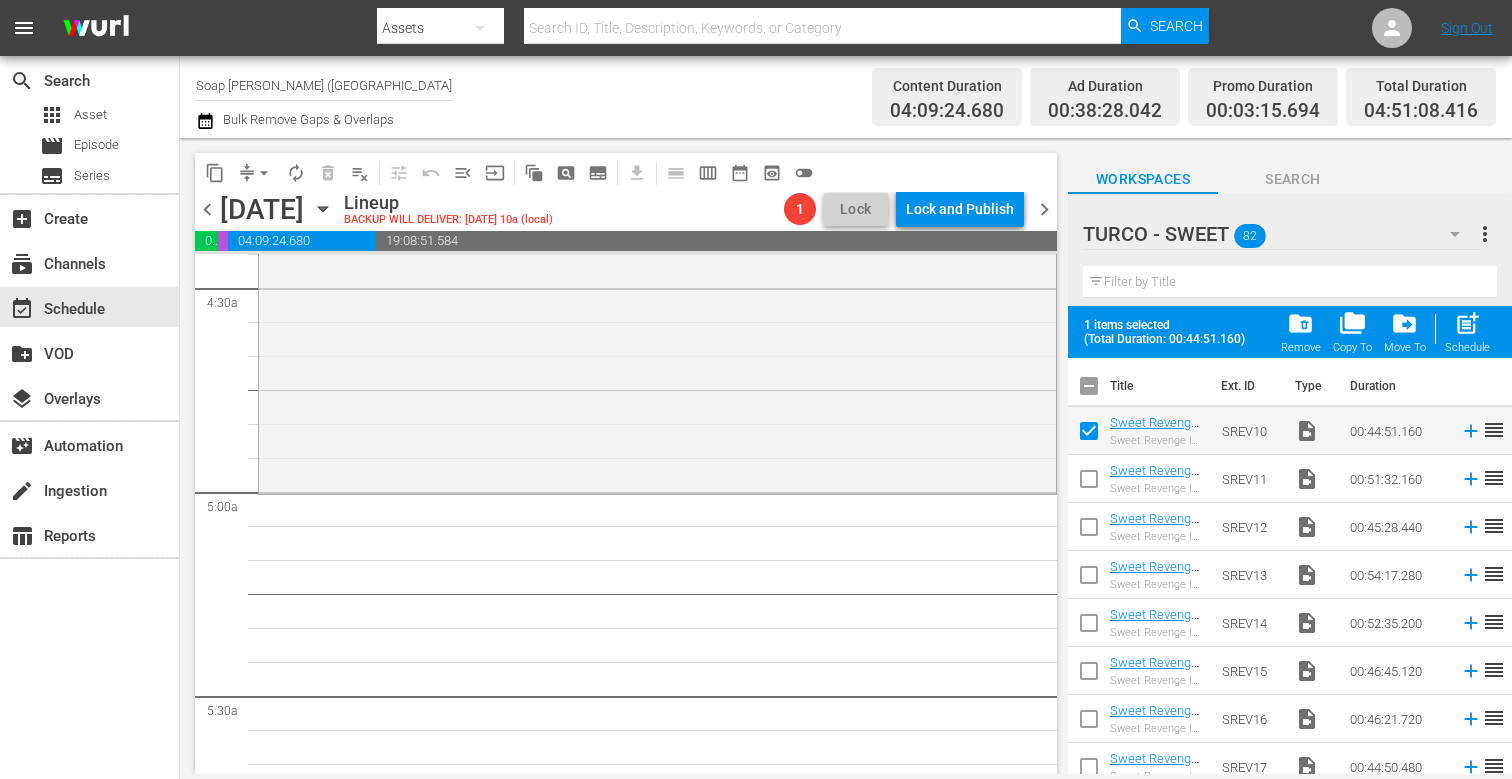 scroll, scrollTop: 1819, scrollLeft: 0, axis: vertical 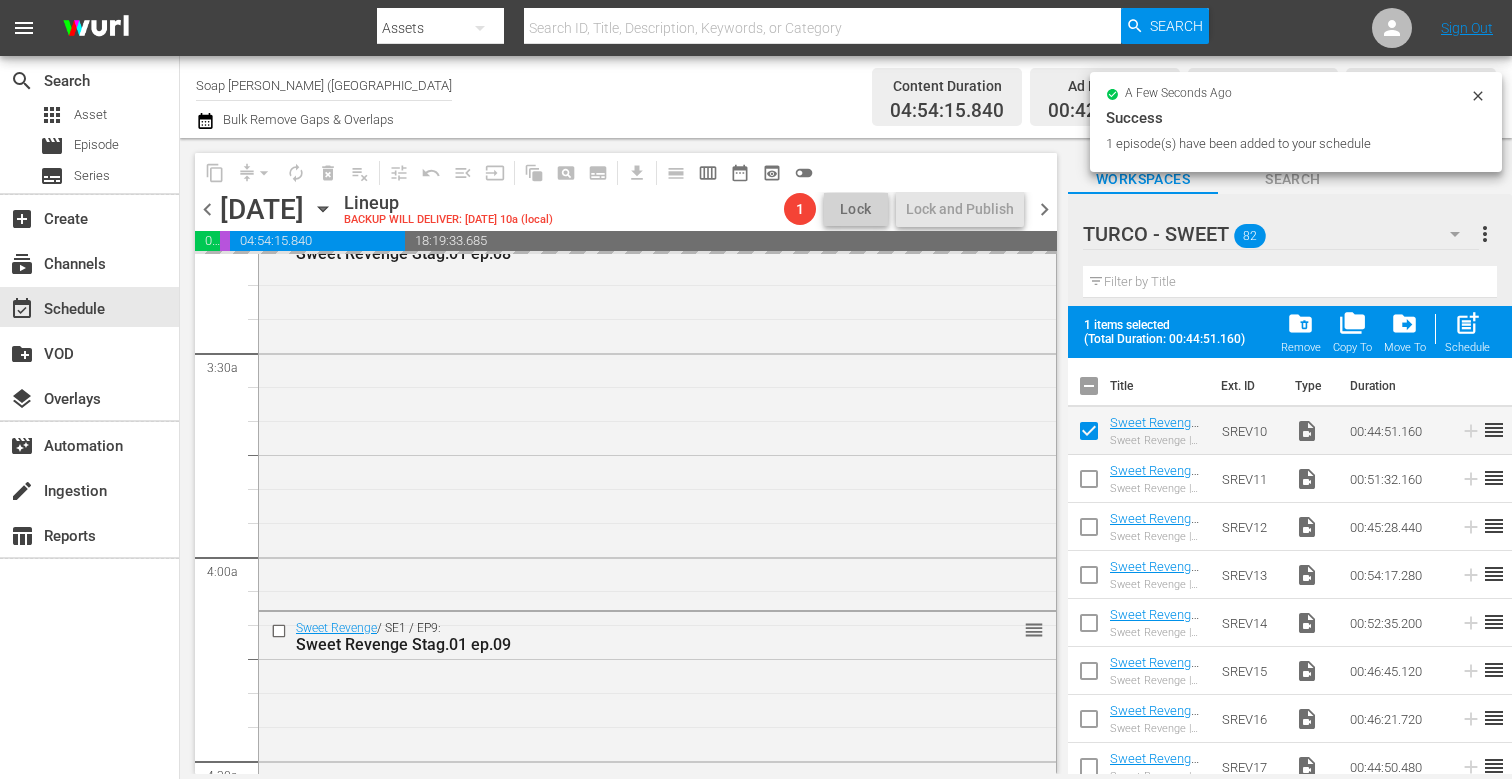 click on "Sweet Revenge  / SE1 / EP8:
Sweet Revenge Stag.01 ep.08 reorder" at bounding box center [657, 413] 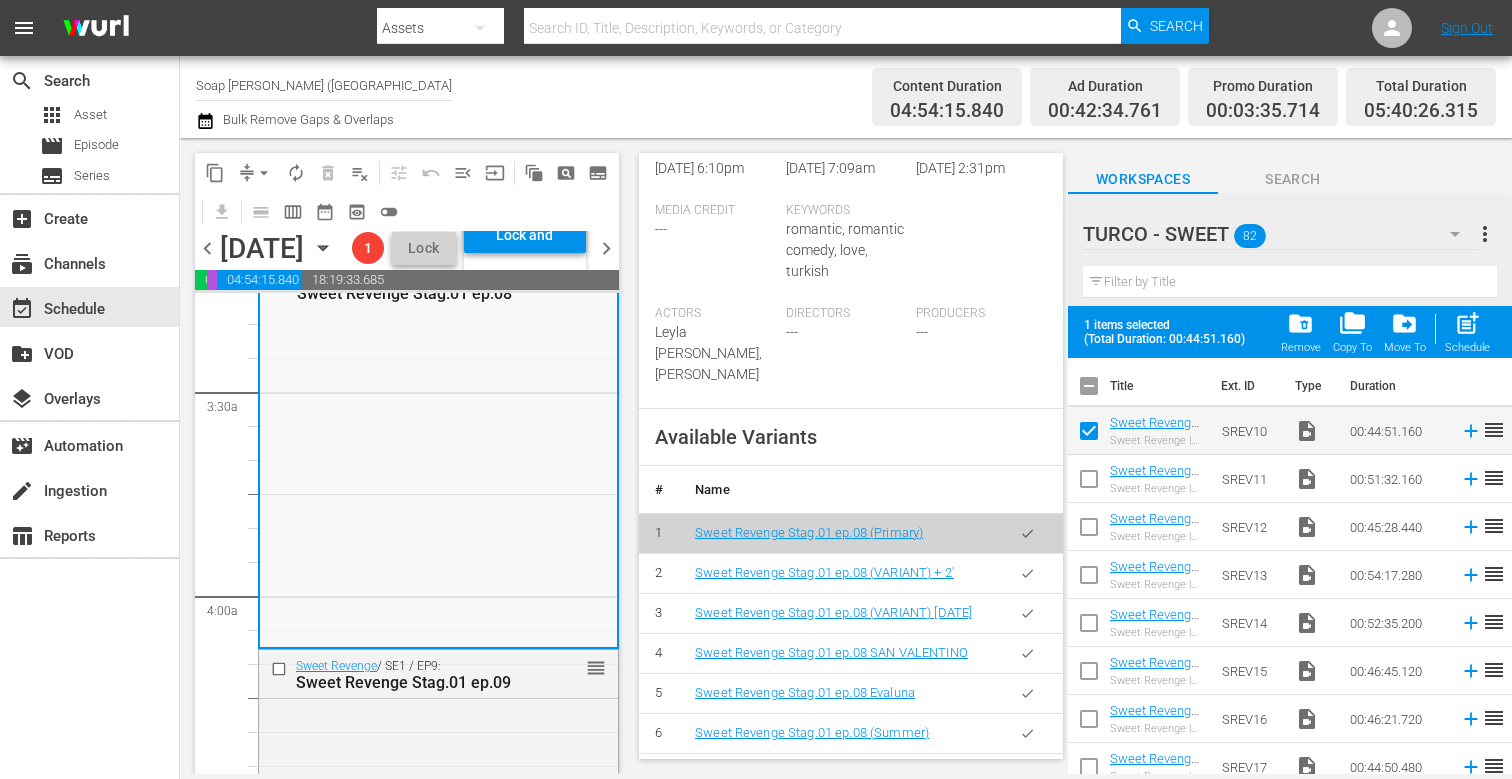 scroll, scrollTop: 632, scrollLeft: 0, axis: vertical 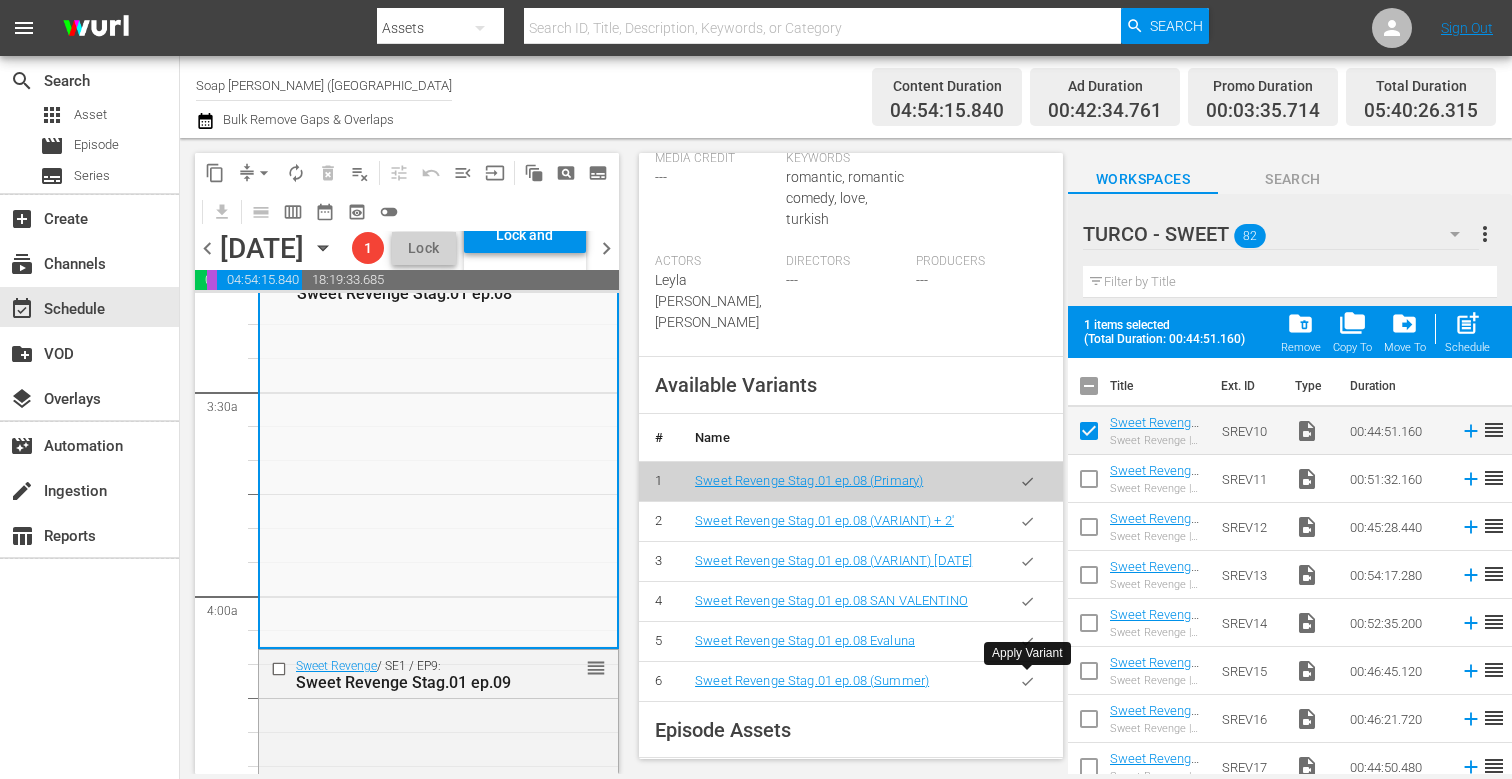 click 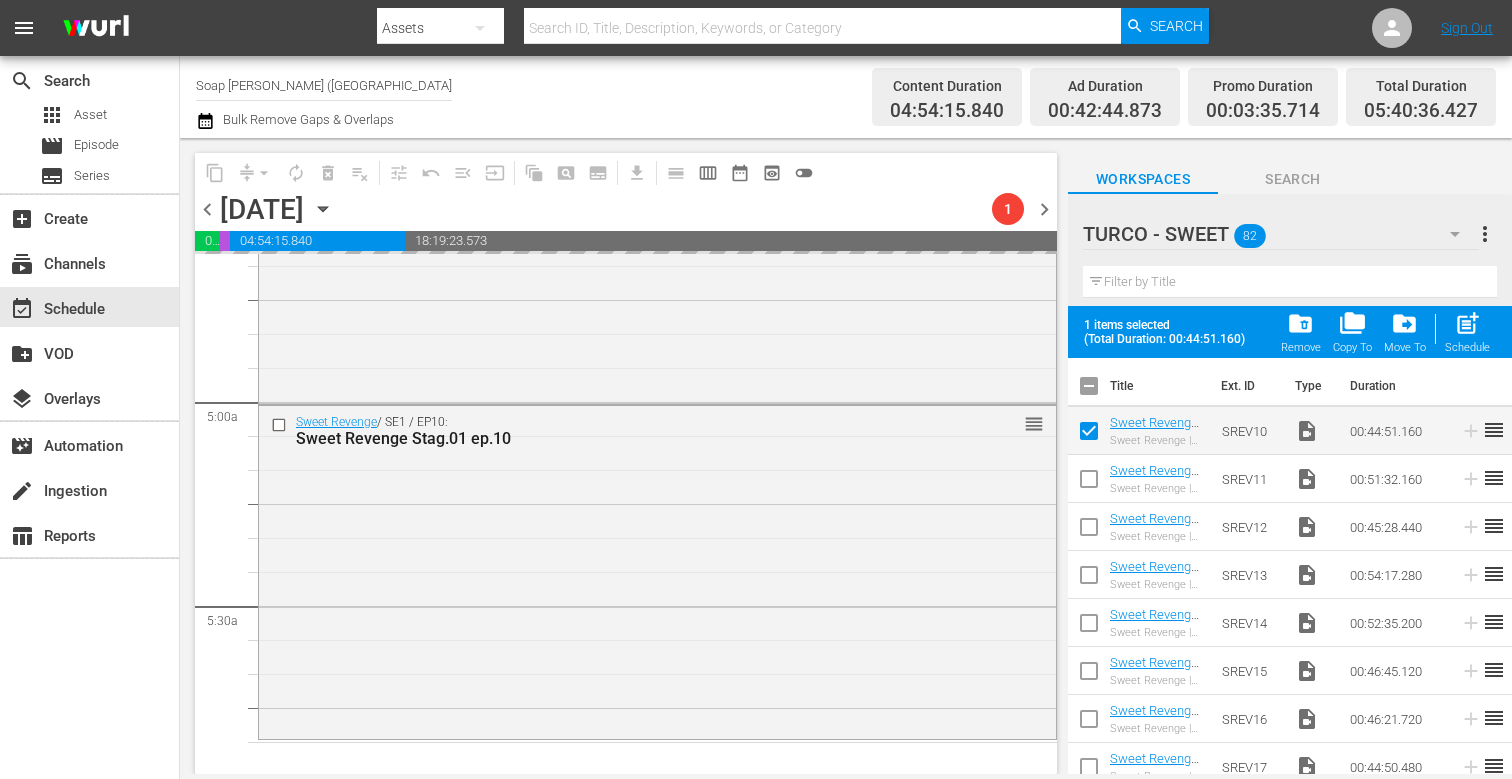 scroll, scrollTop: 1935, scrollLeft: 0, axis: vertical 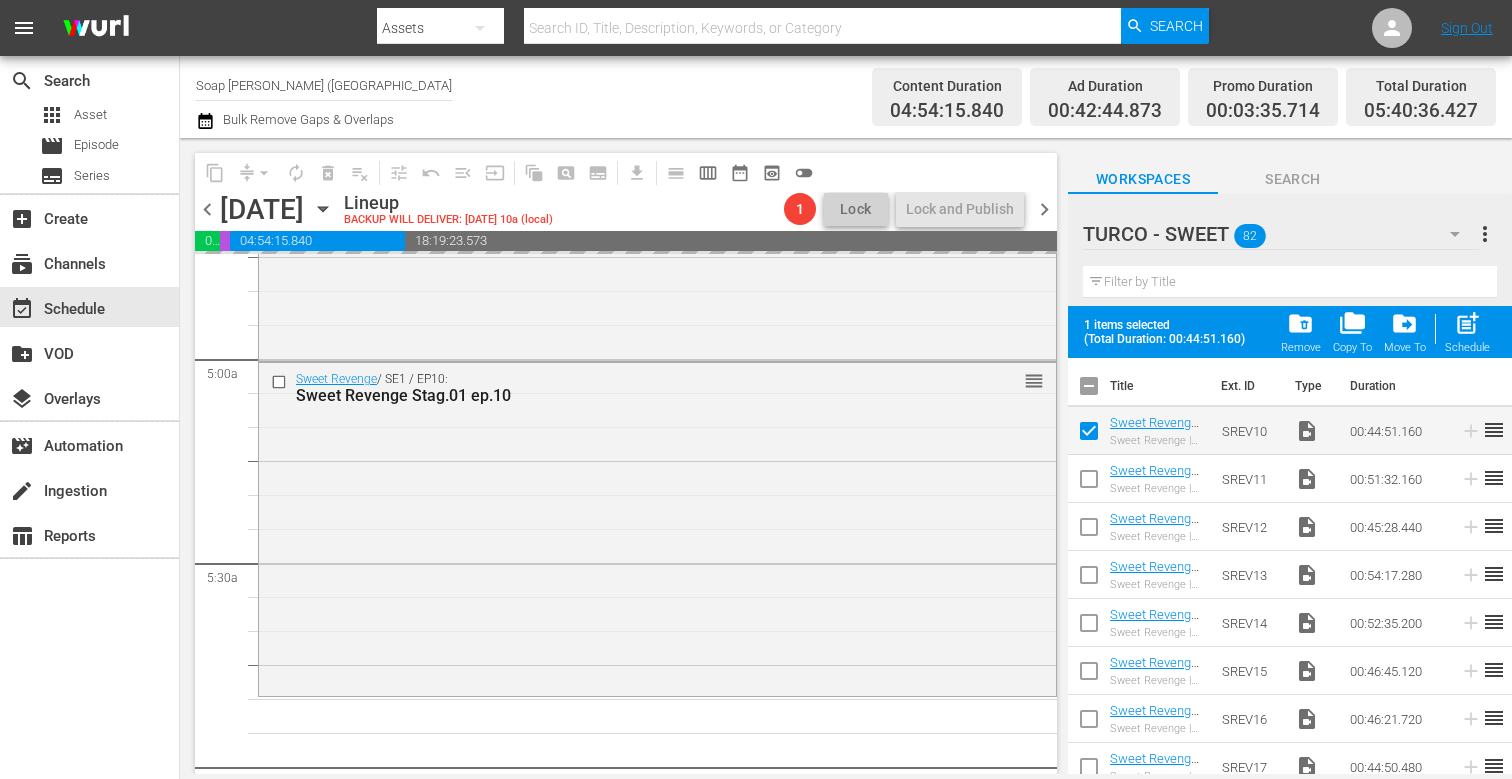 click on "Sweet Revenge  / SE1 / EP10:
Sweet Revenge Stag.01 ep.10 reorder" at bounding box center (657, 527) 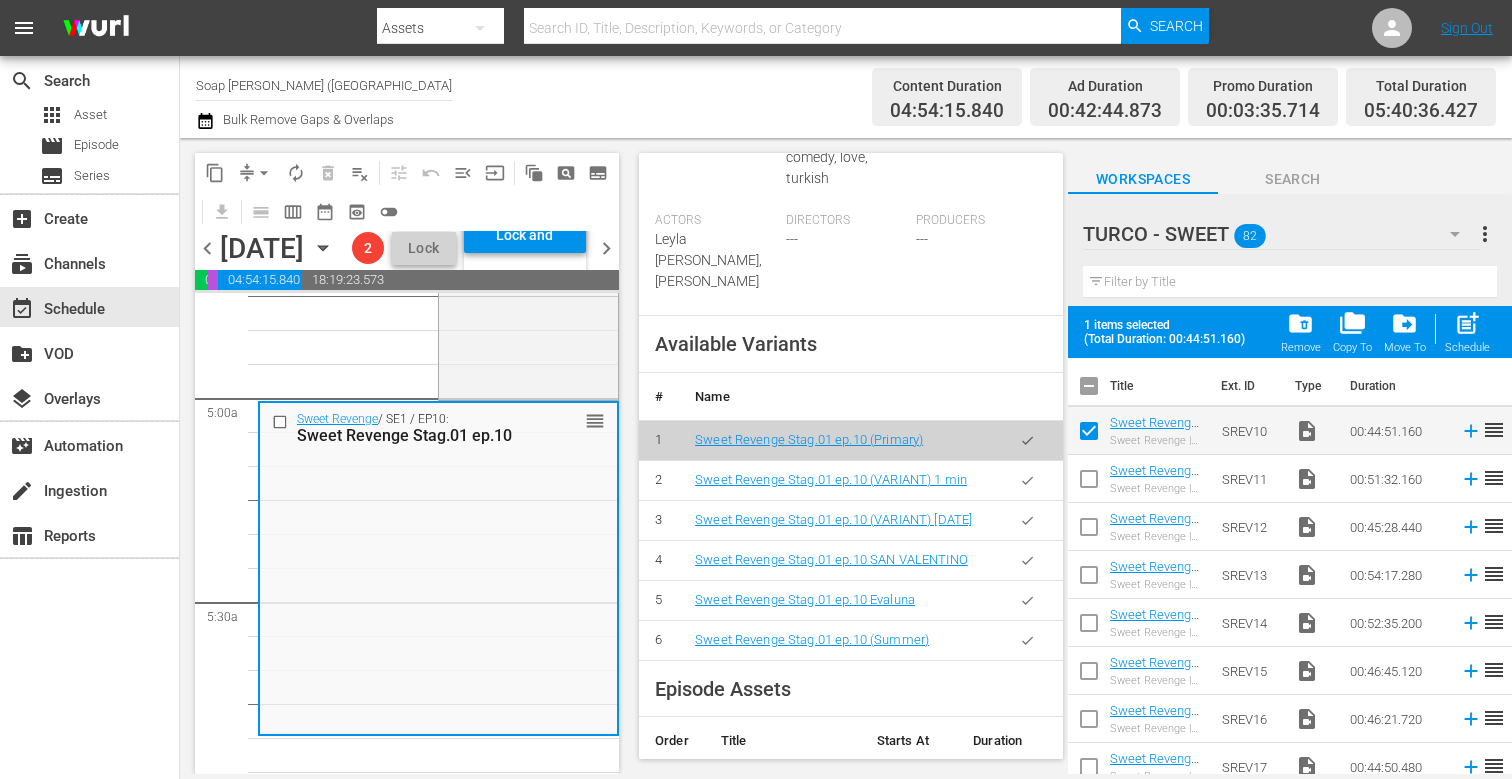 scroll, scrollTop: 673, scrollLeft: 0, axis: vertical 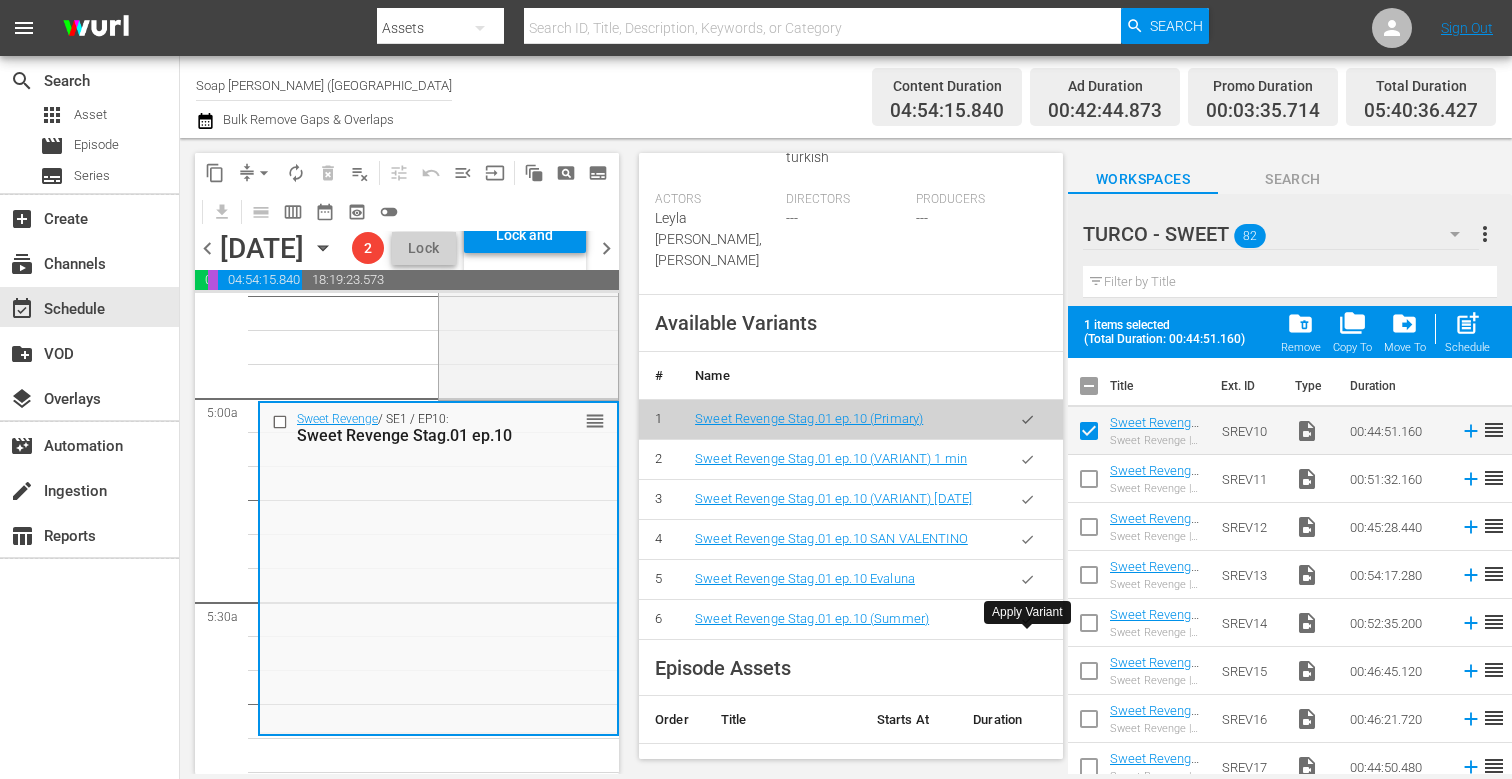 click at bounding box center [1027, 619] 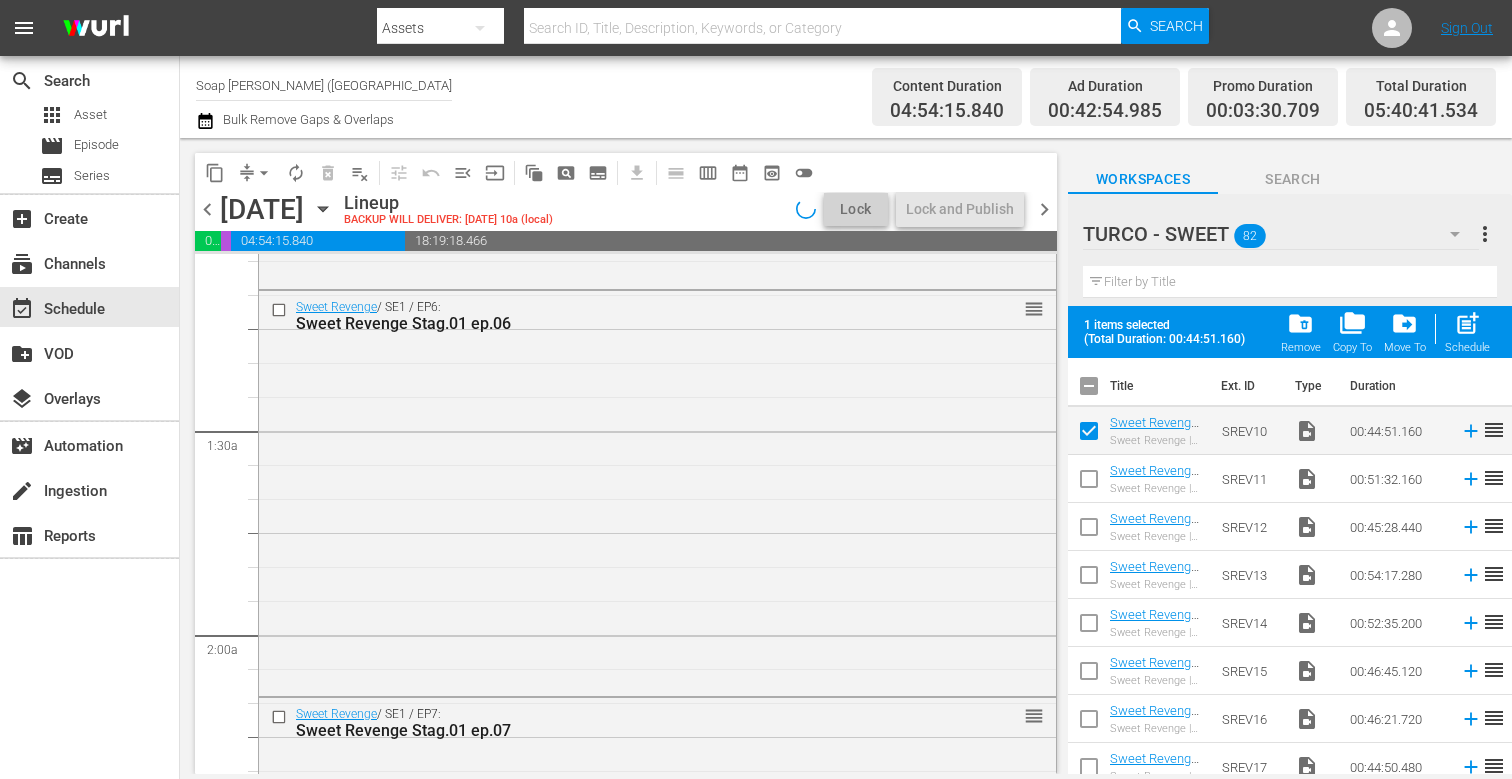 scroll, scrollTop: 420, scrollLeft: 0, axis: vertical 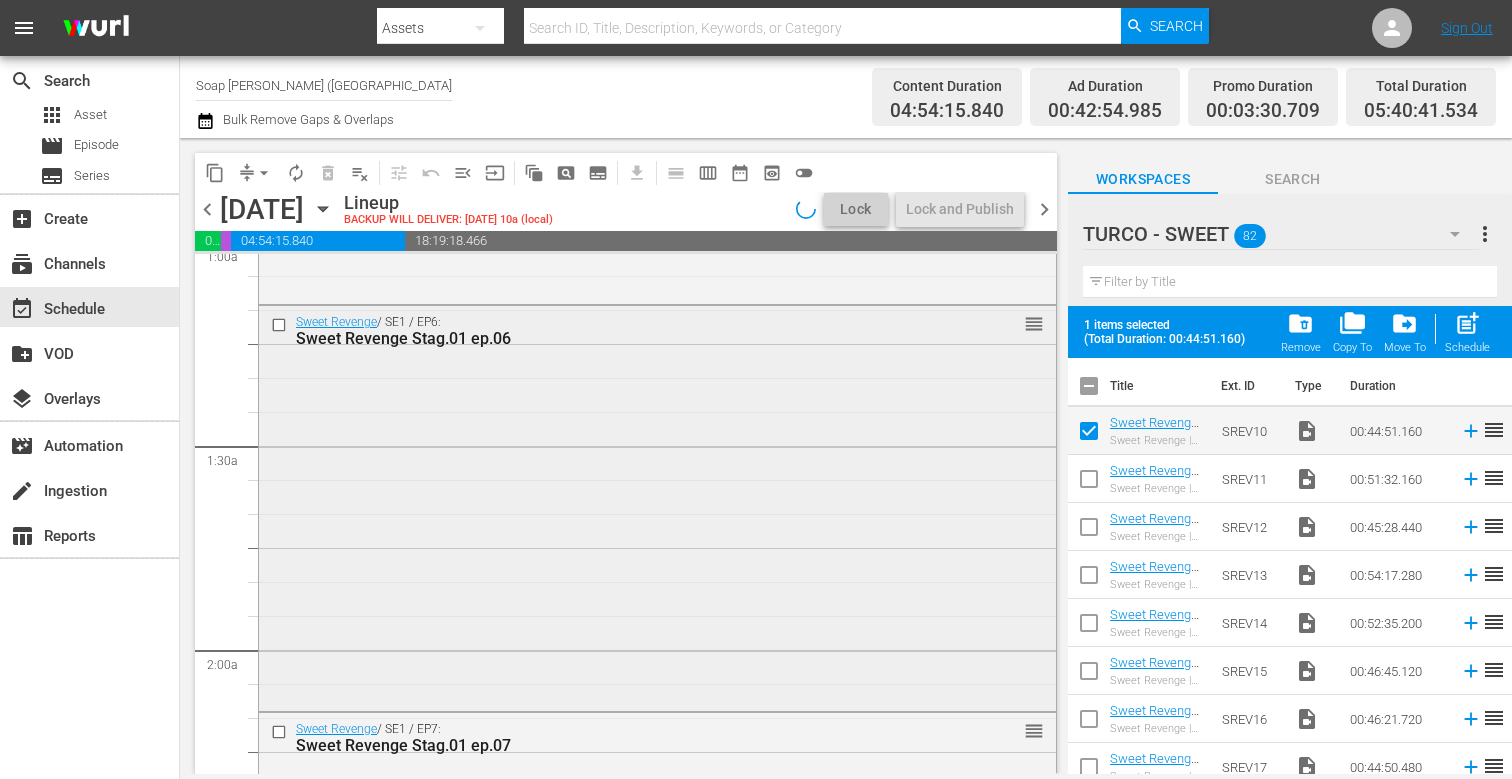 click on "Sweet Revenge  / SE1 / EP6:
Sweet Revenge Stag.01 ep.06 reorder" at bounding box center (657, 506) 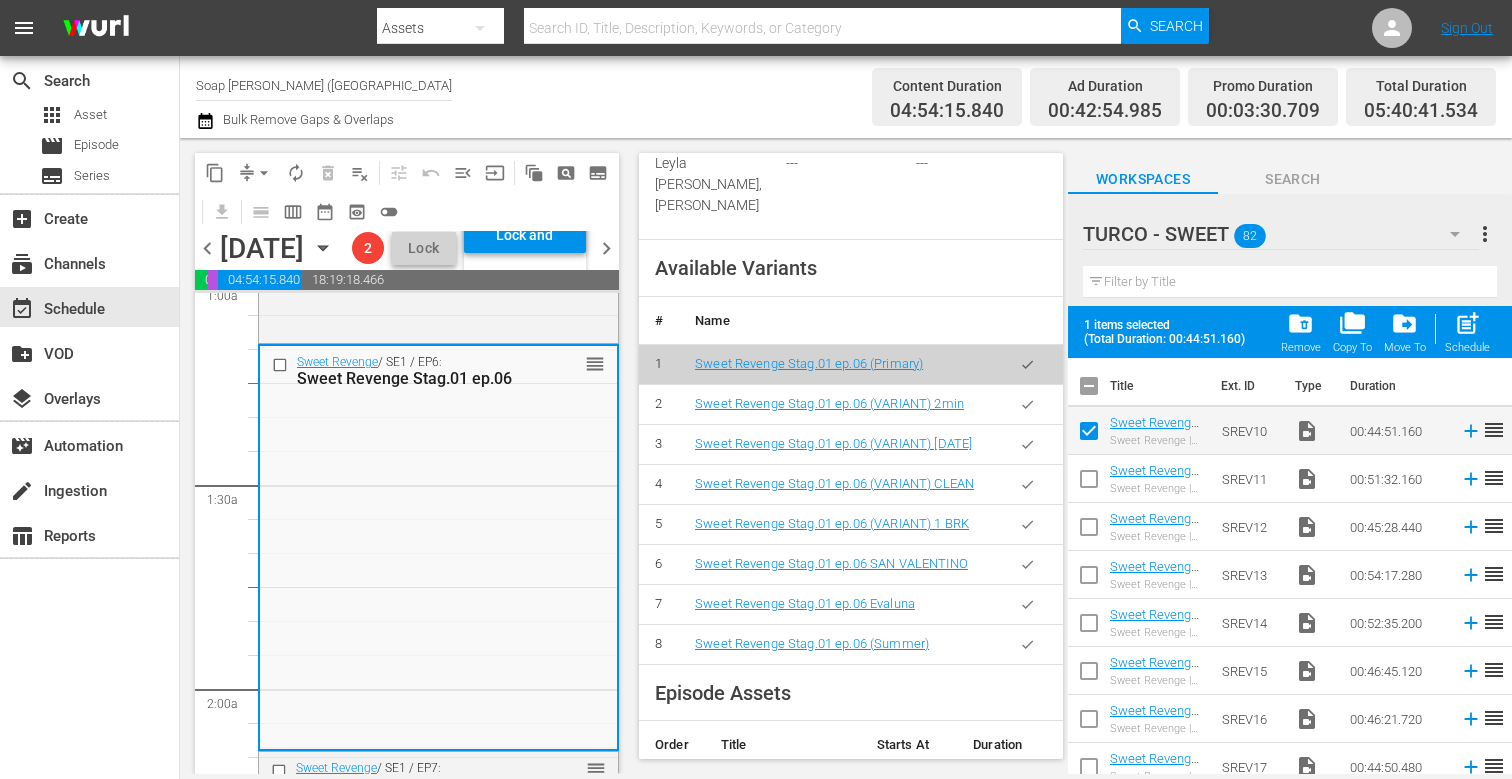 scroll, scrollTop: 729, scrollLeft: 0, axis: vertical 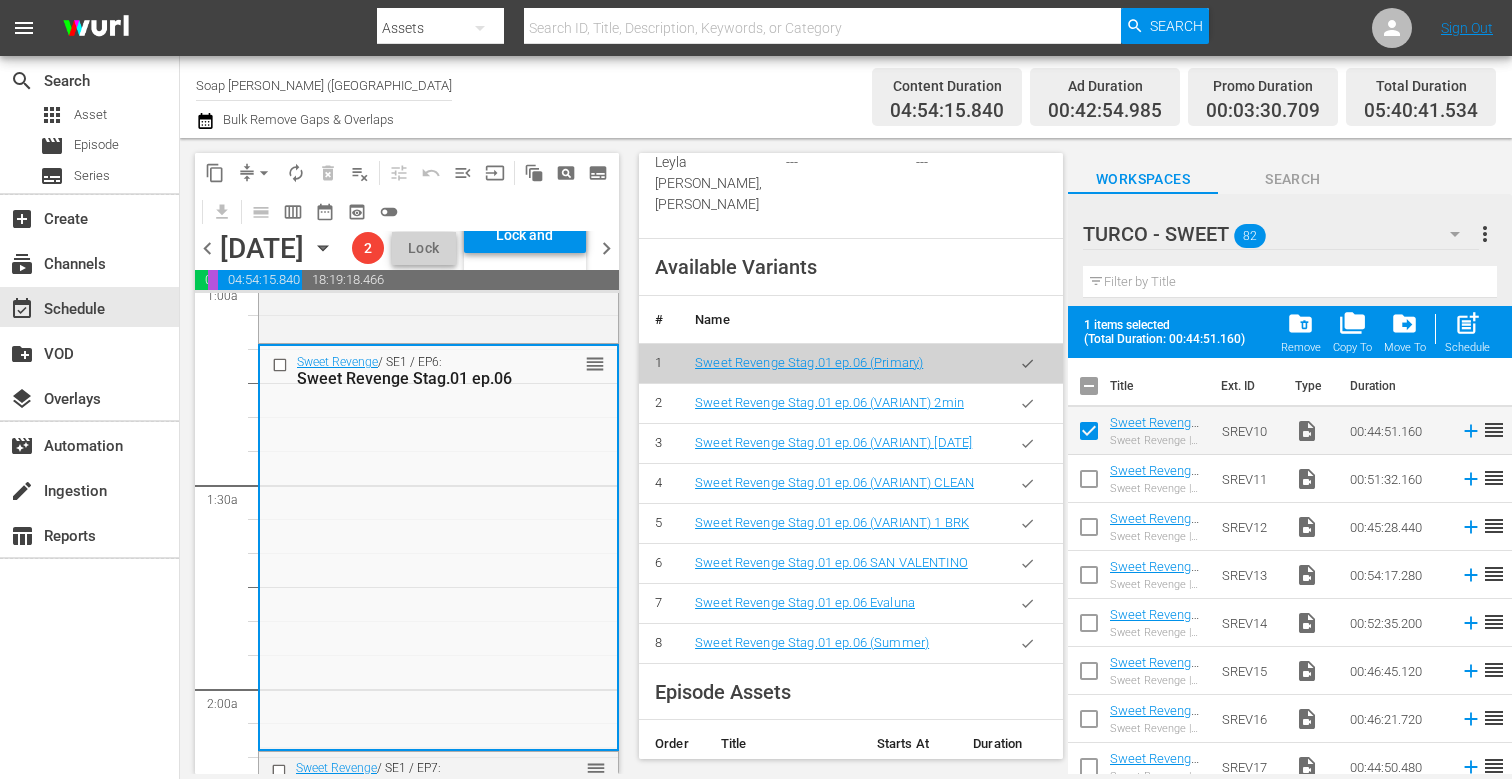 click at bounding box center [1027, 643] 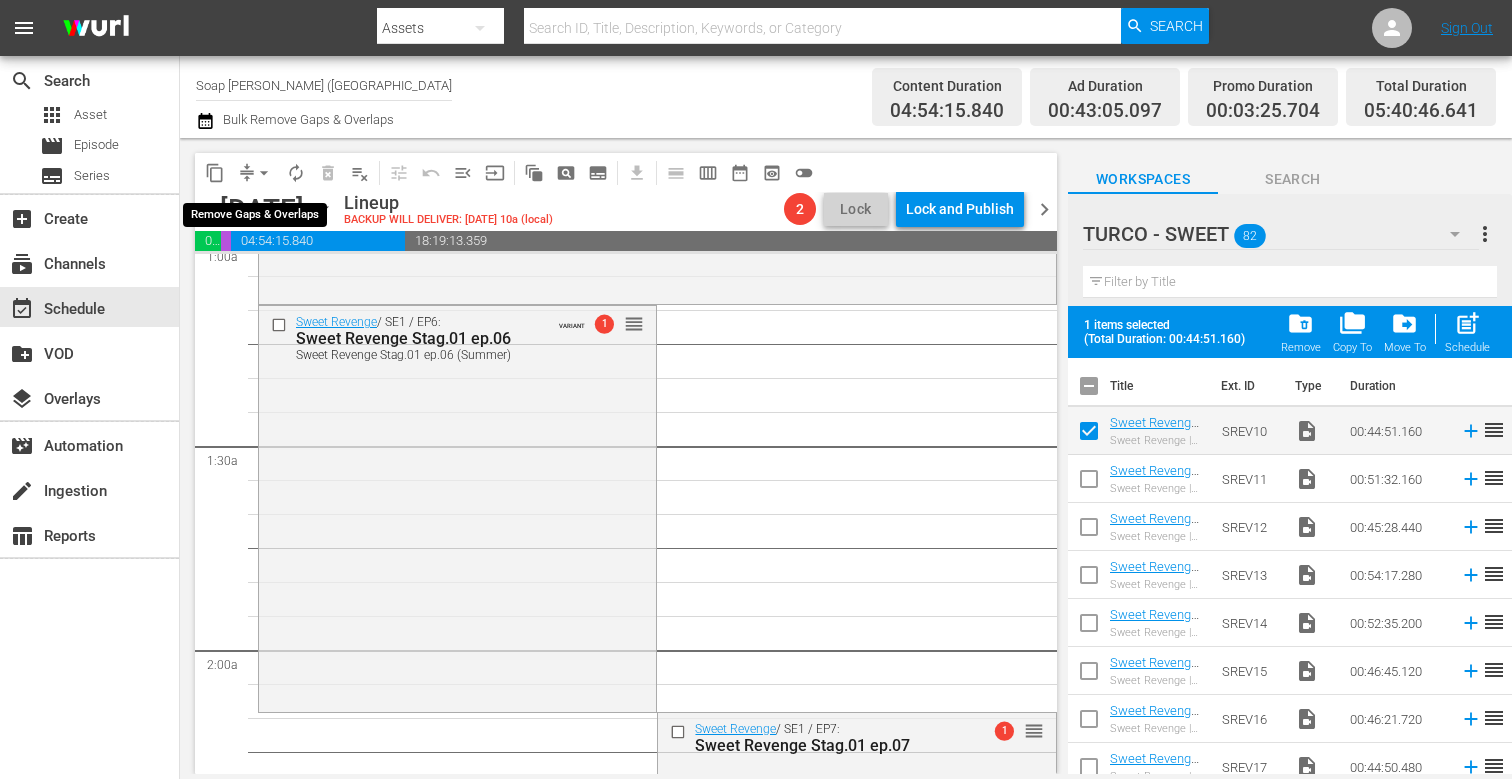 click on "arrow_drop_down" at bounding box center (264, 173) 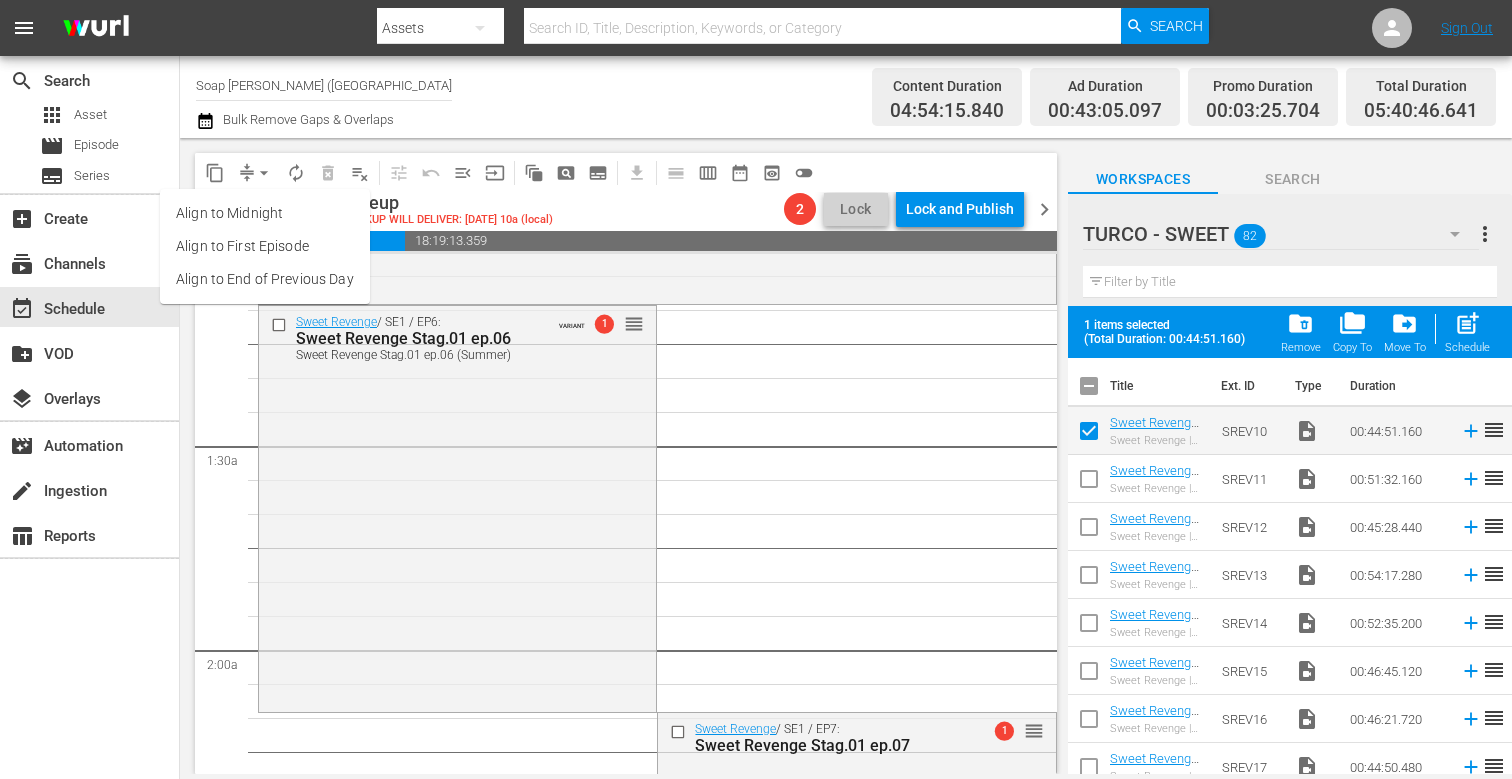 click on "Align to End of Previous Day" at bounding box center [265, 279] 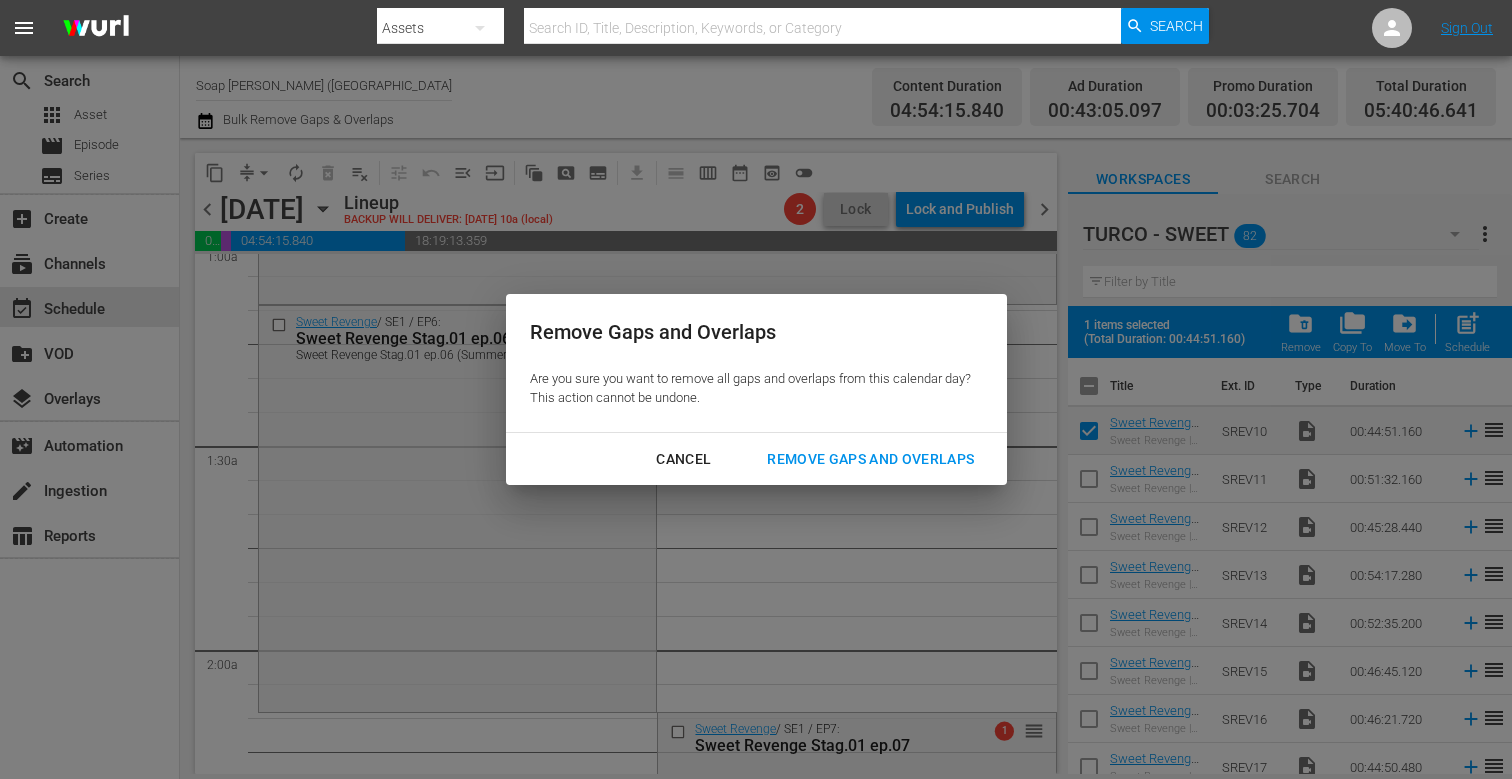 click on "Remove Gaps and Overlaps" at bounding box center (870, 459) 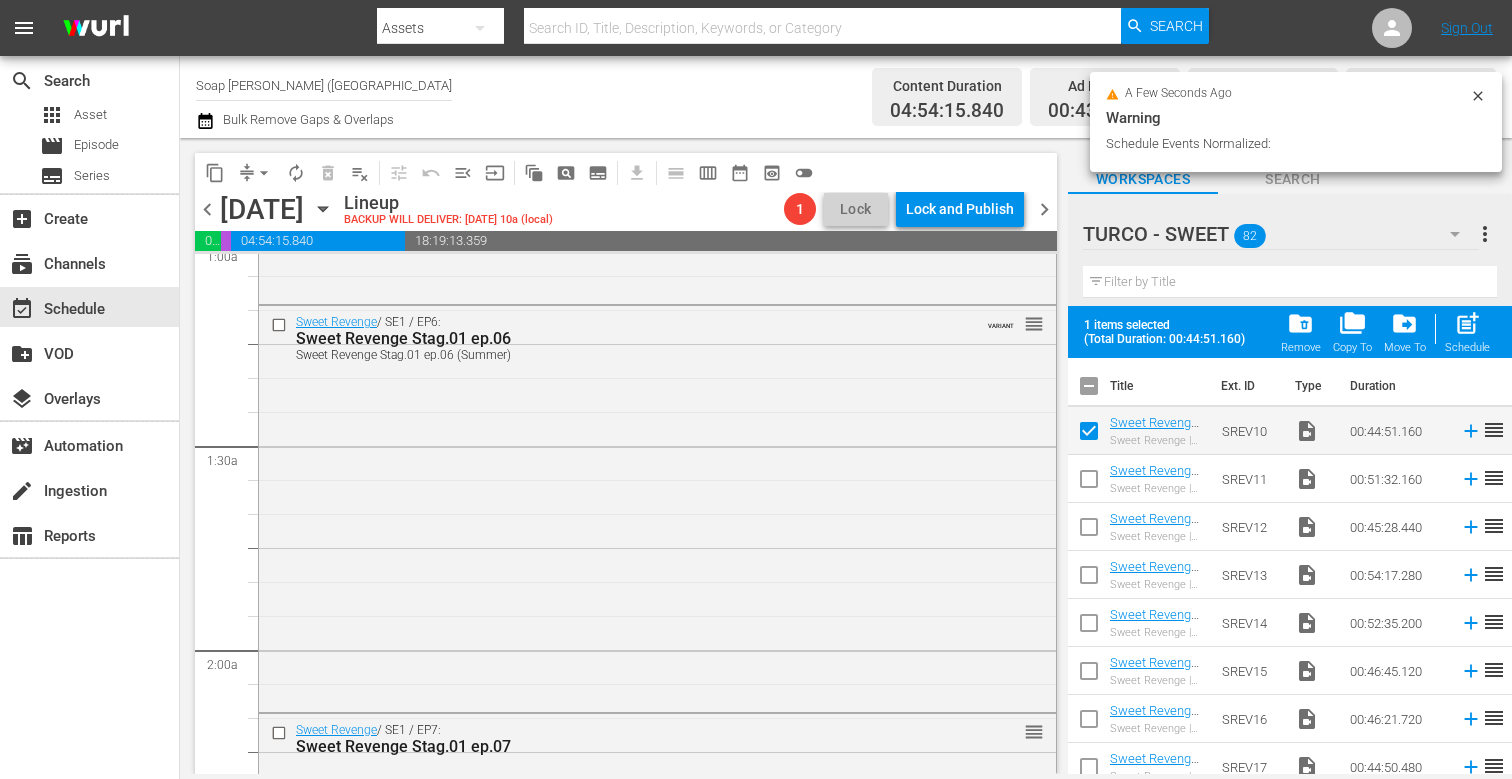 click on "autorenew_outlined" at bounding box center (296, 173) 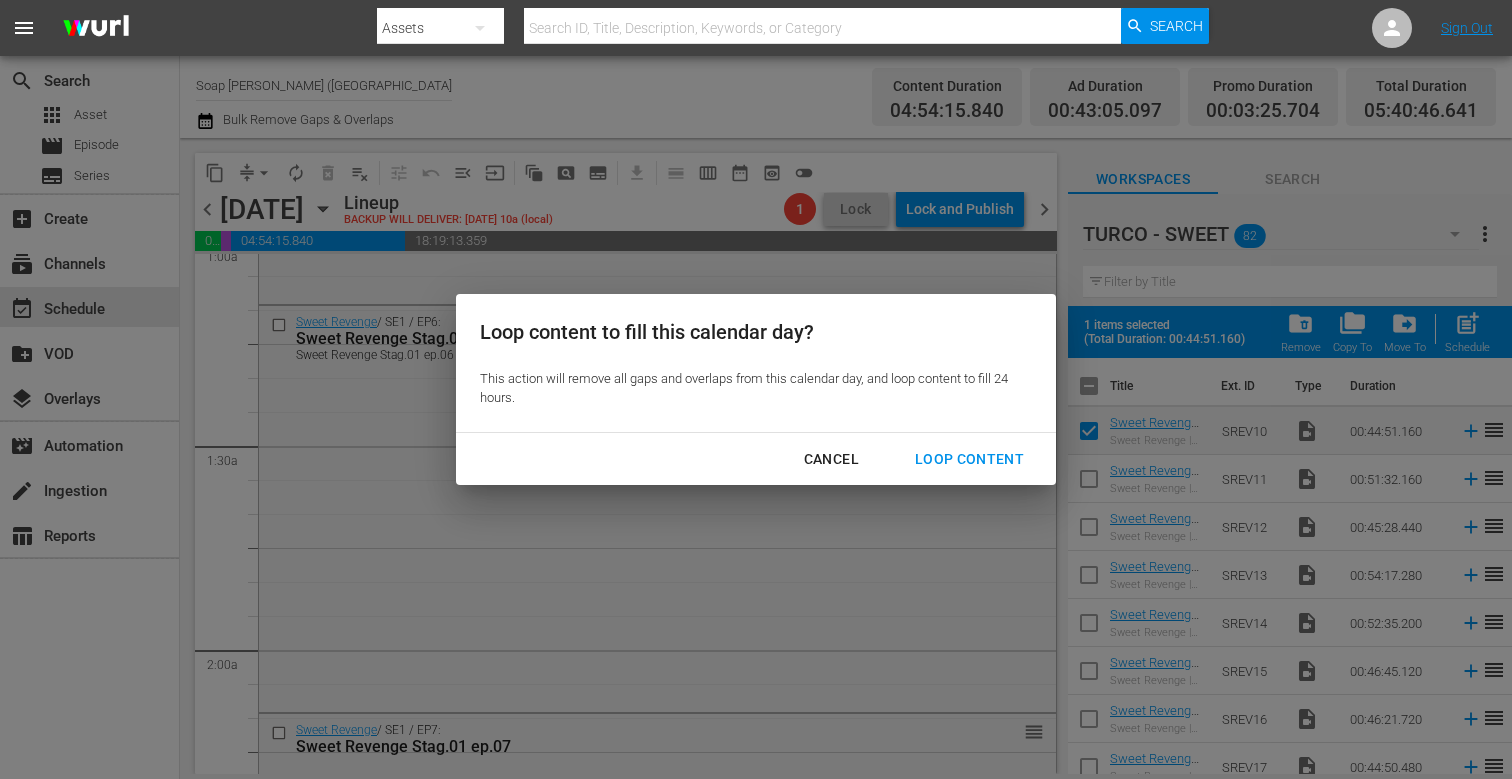 click on "Loop Content" at bounding box center (969, 459) 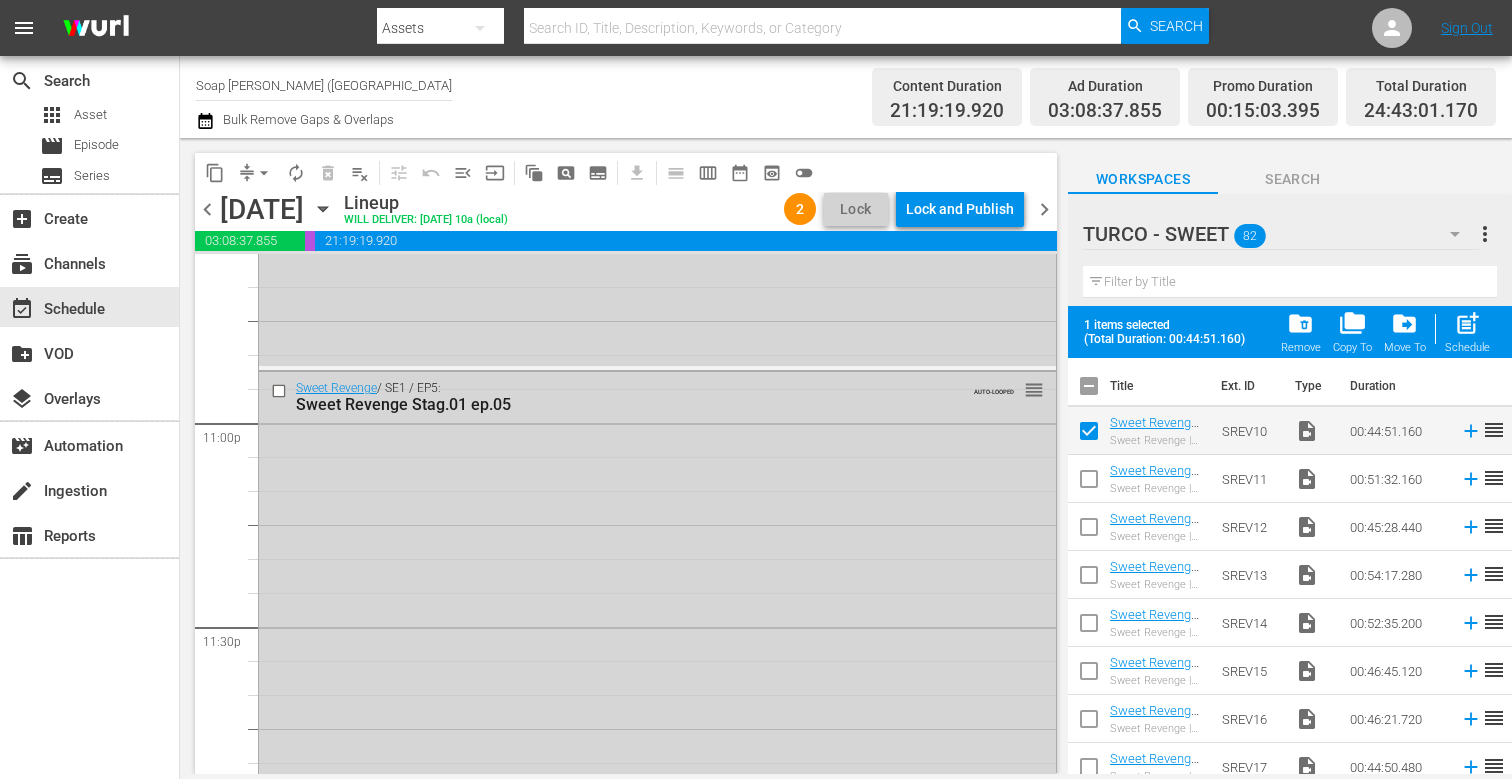 scroll, scrollTop: 9627, scrollLeft: 0, axis: vertical 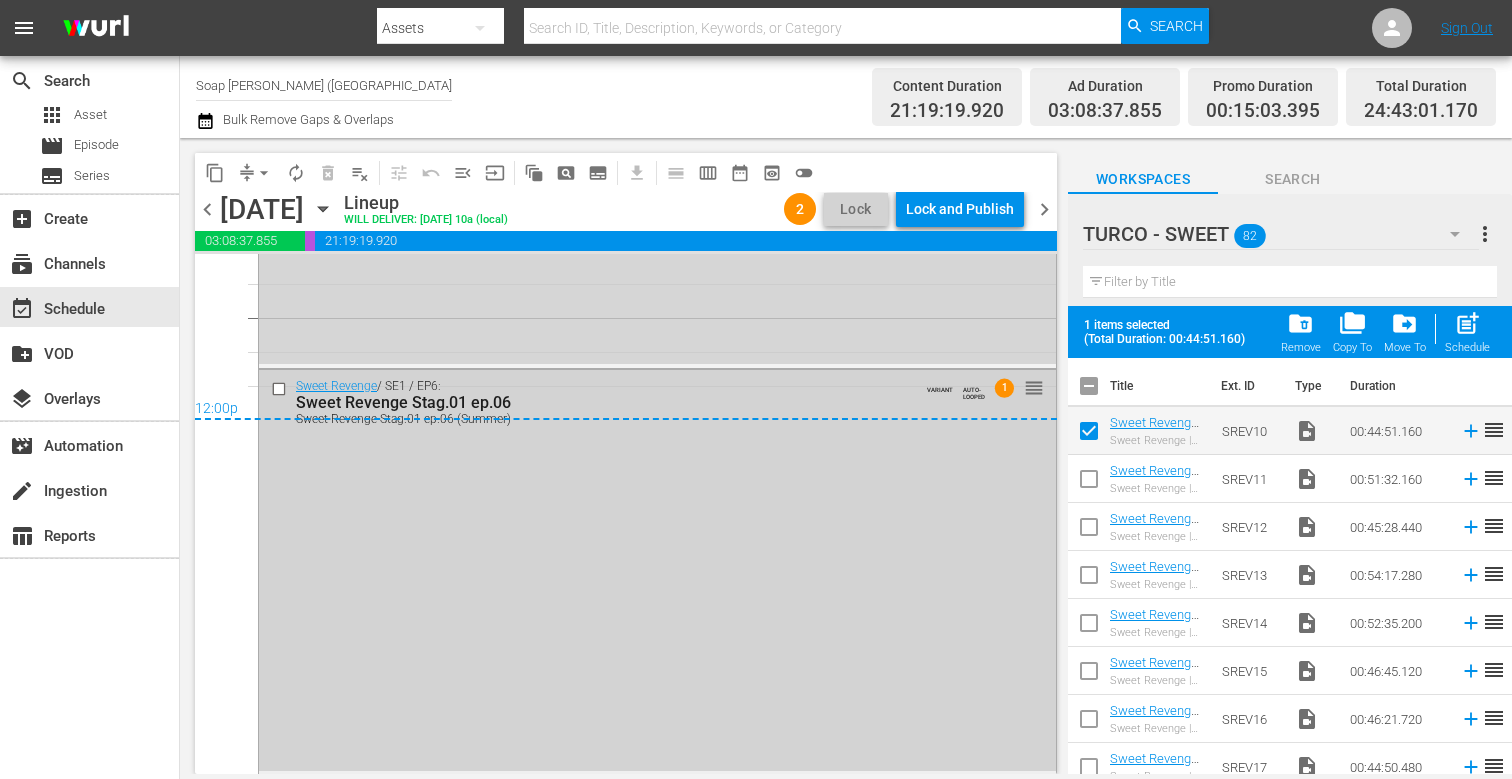 click at bounding box center (281, 388) 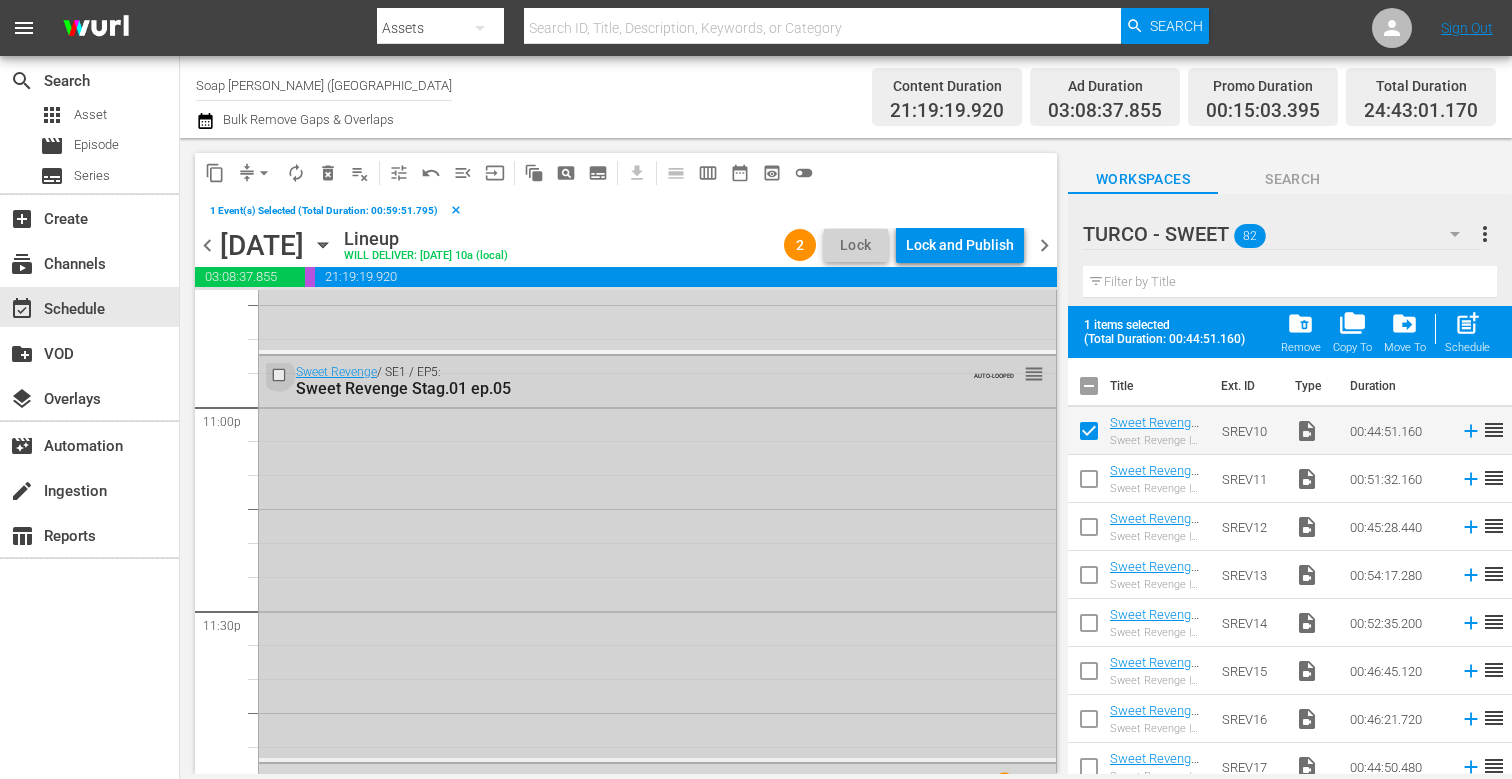 click at bounding box center [281, 375] 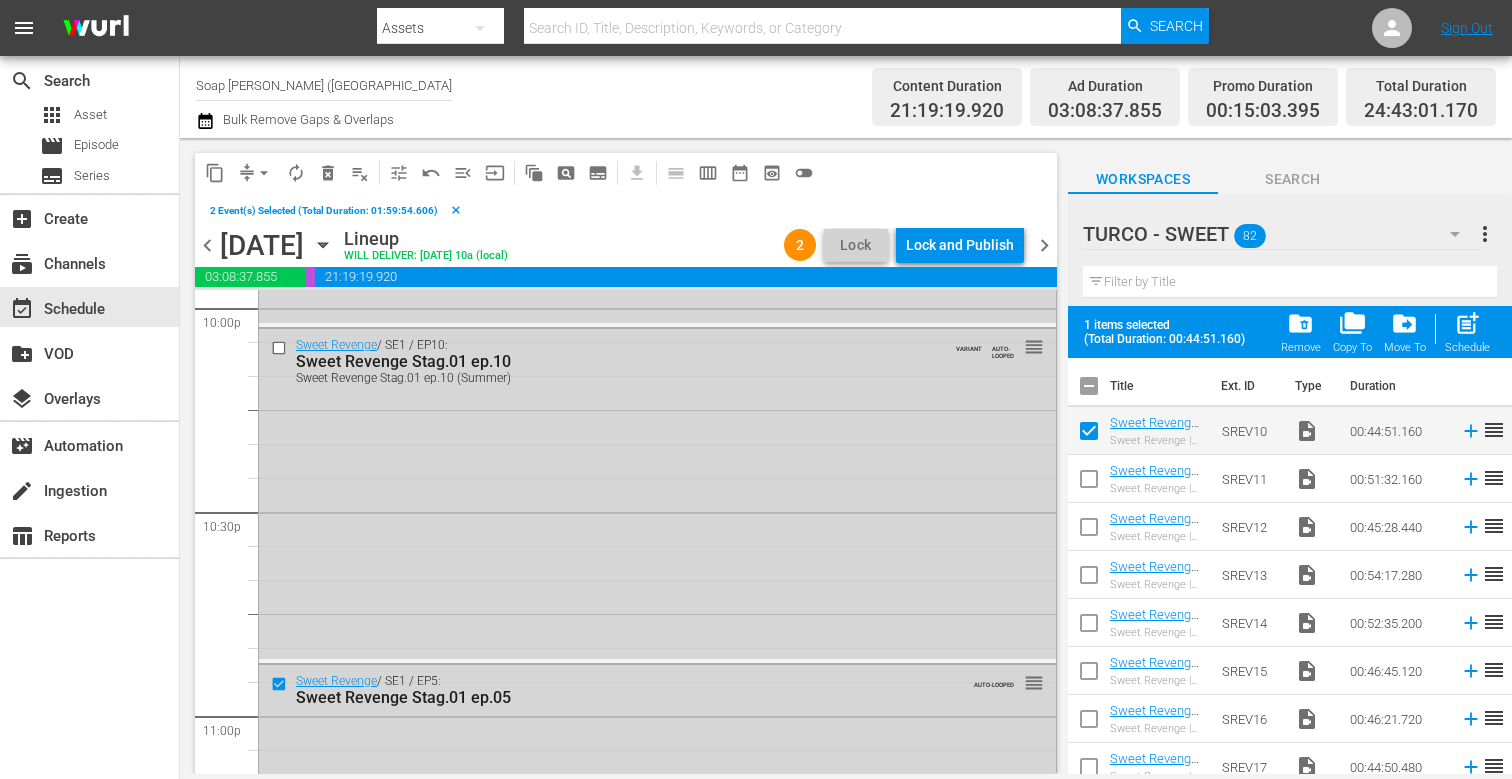 scroll, scrollTop: 8930, scrollLeft: 0, axis: vertical 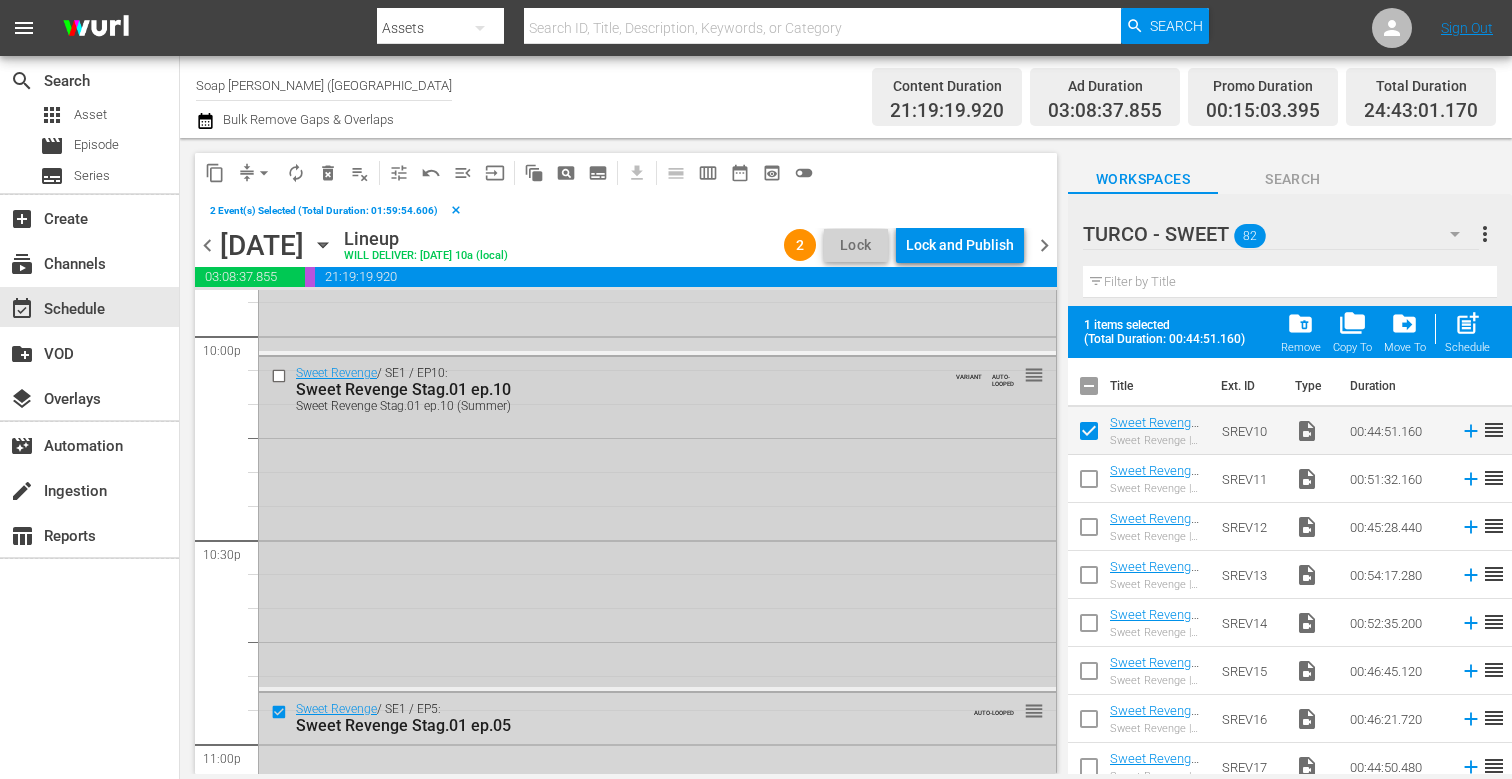 click at bounding box center (281, 376) 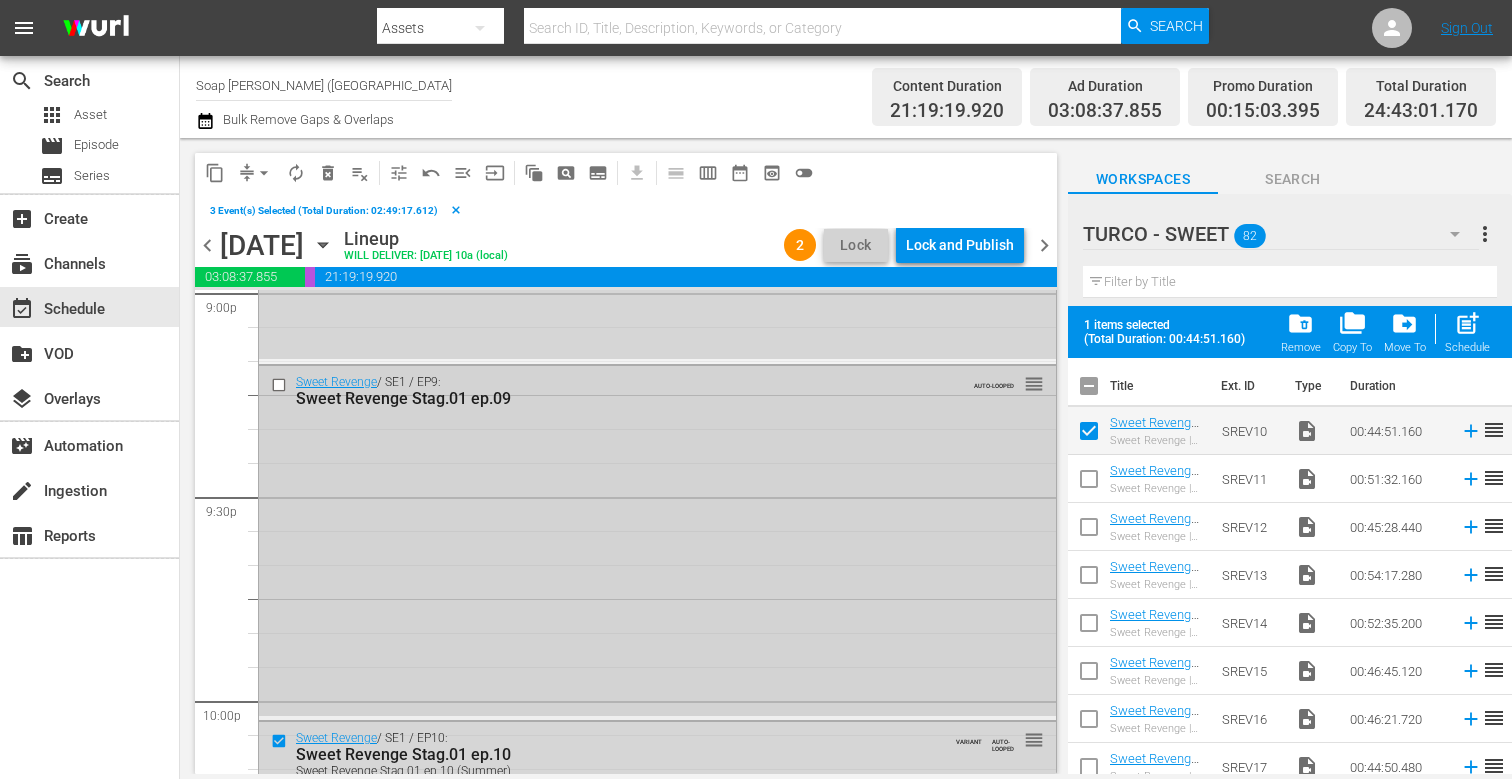 click at bounding box center [281, 384] 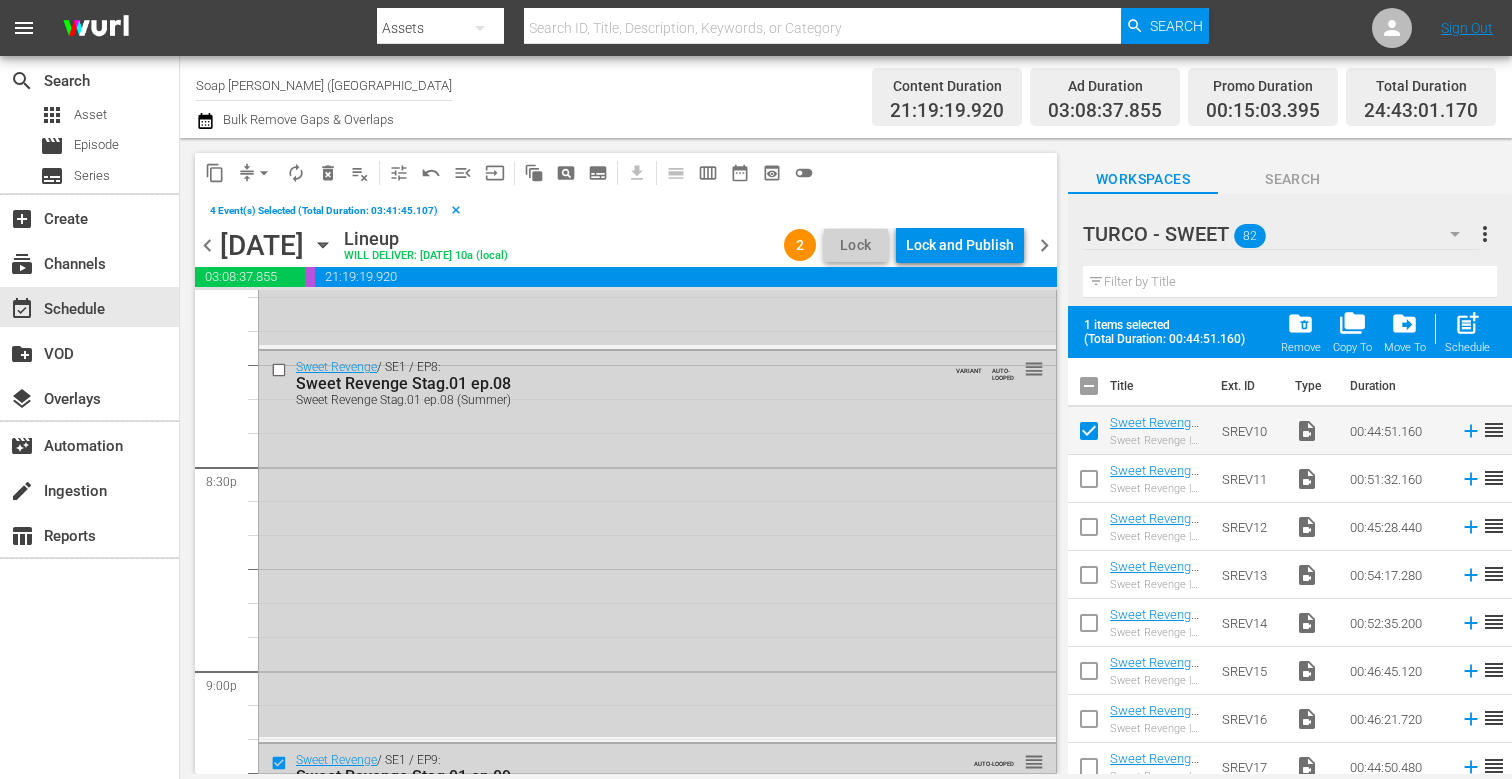 scroll, scrollTop: 8167, scrollLeft: 0, axis: vertical 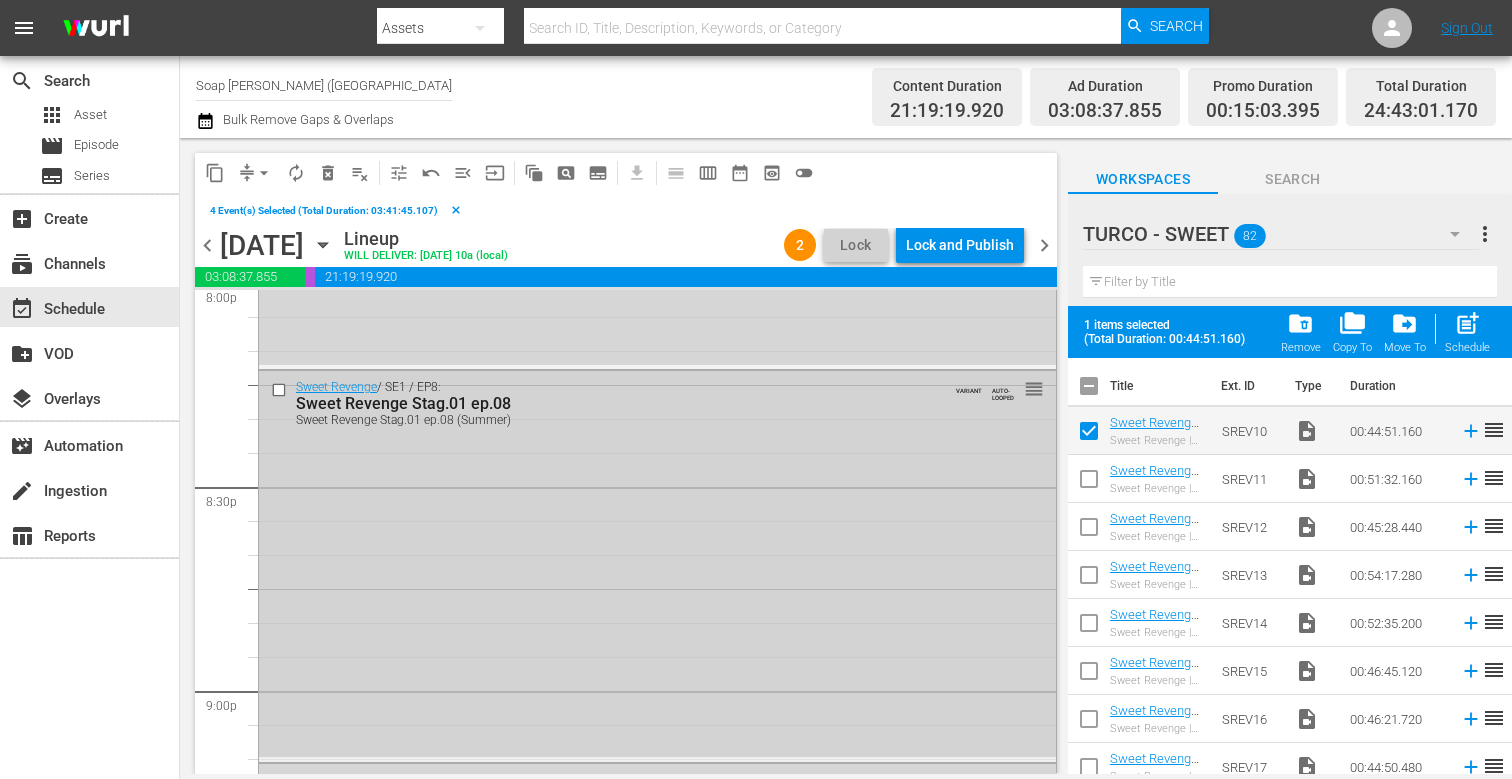 click at bounding box center [281, 390] 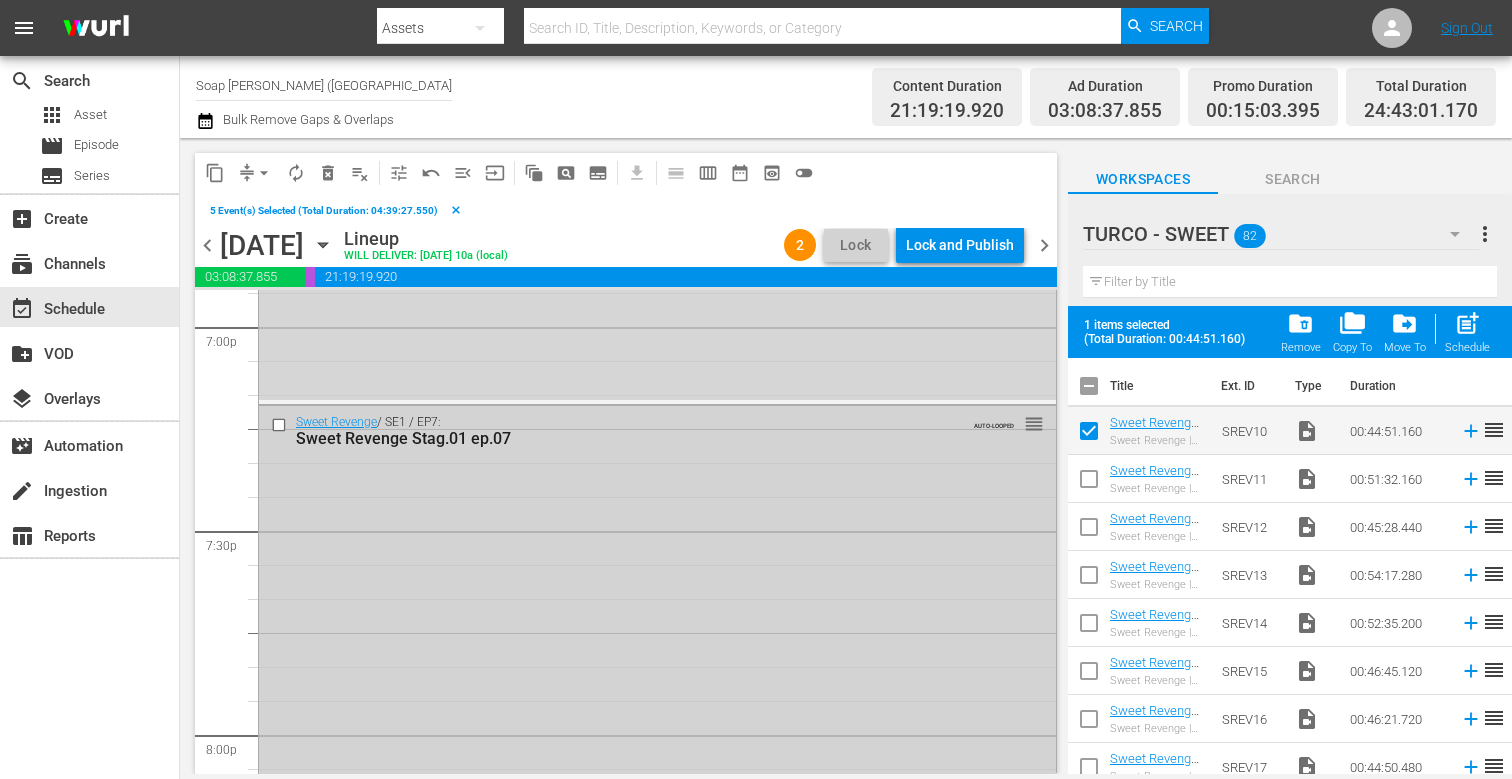 click at bounding box center [281, 425] 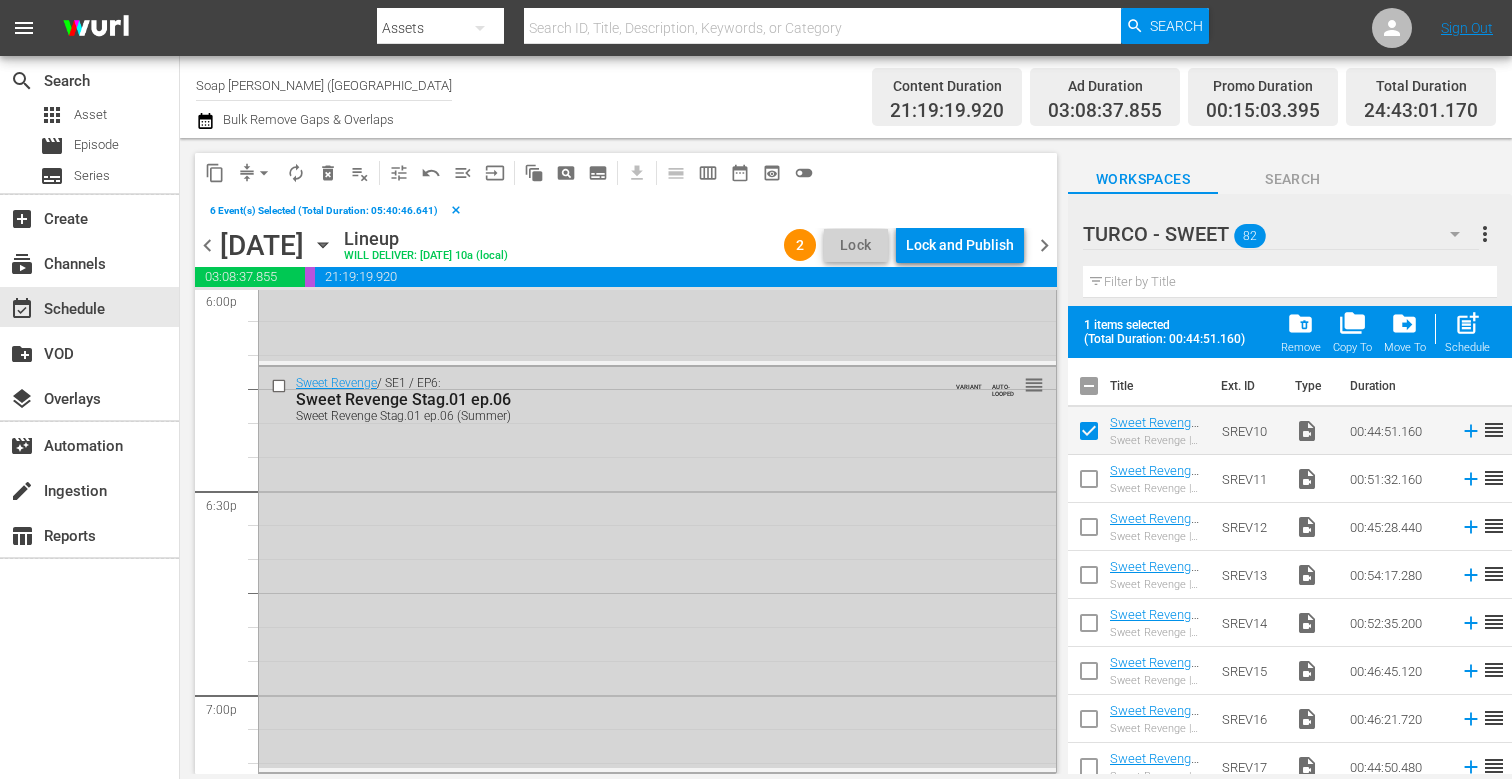 scroll, scrollTop: 7340, scrollLeft: 0, axis: vertical 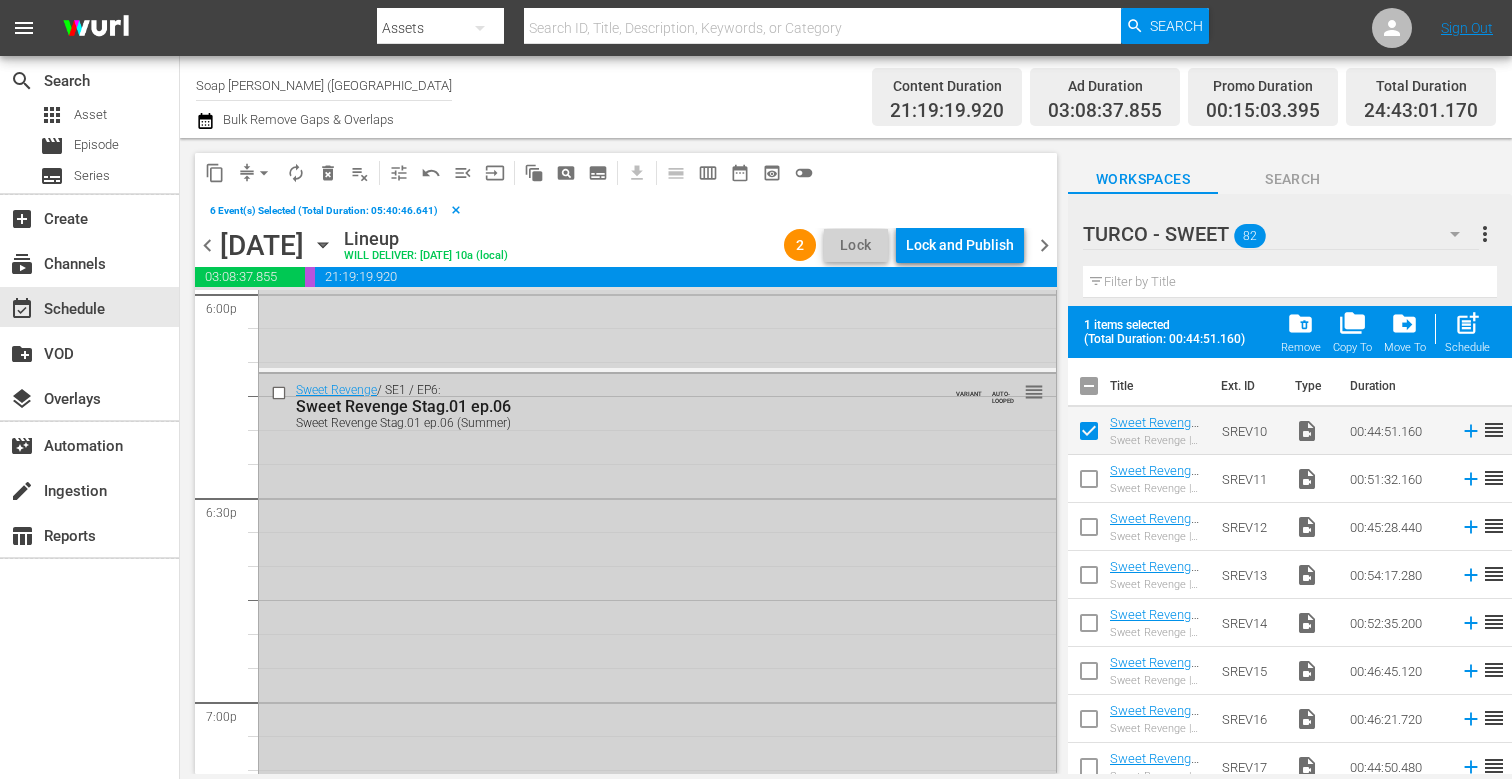 click at bounding box center [281, 392] 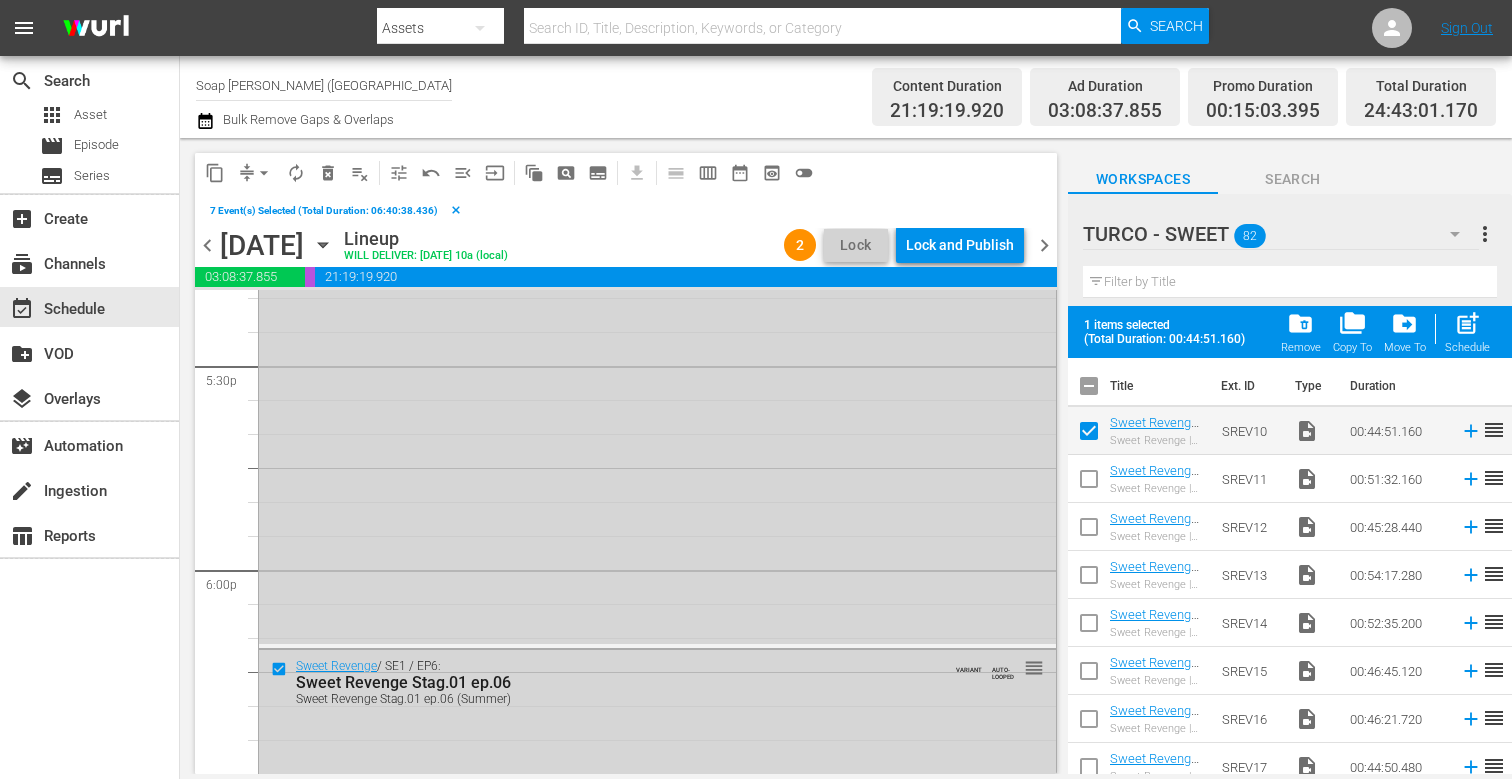 scroll, scrollTop: 6946, scrollLeft: 0, axis: vertical 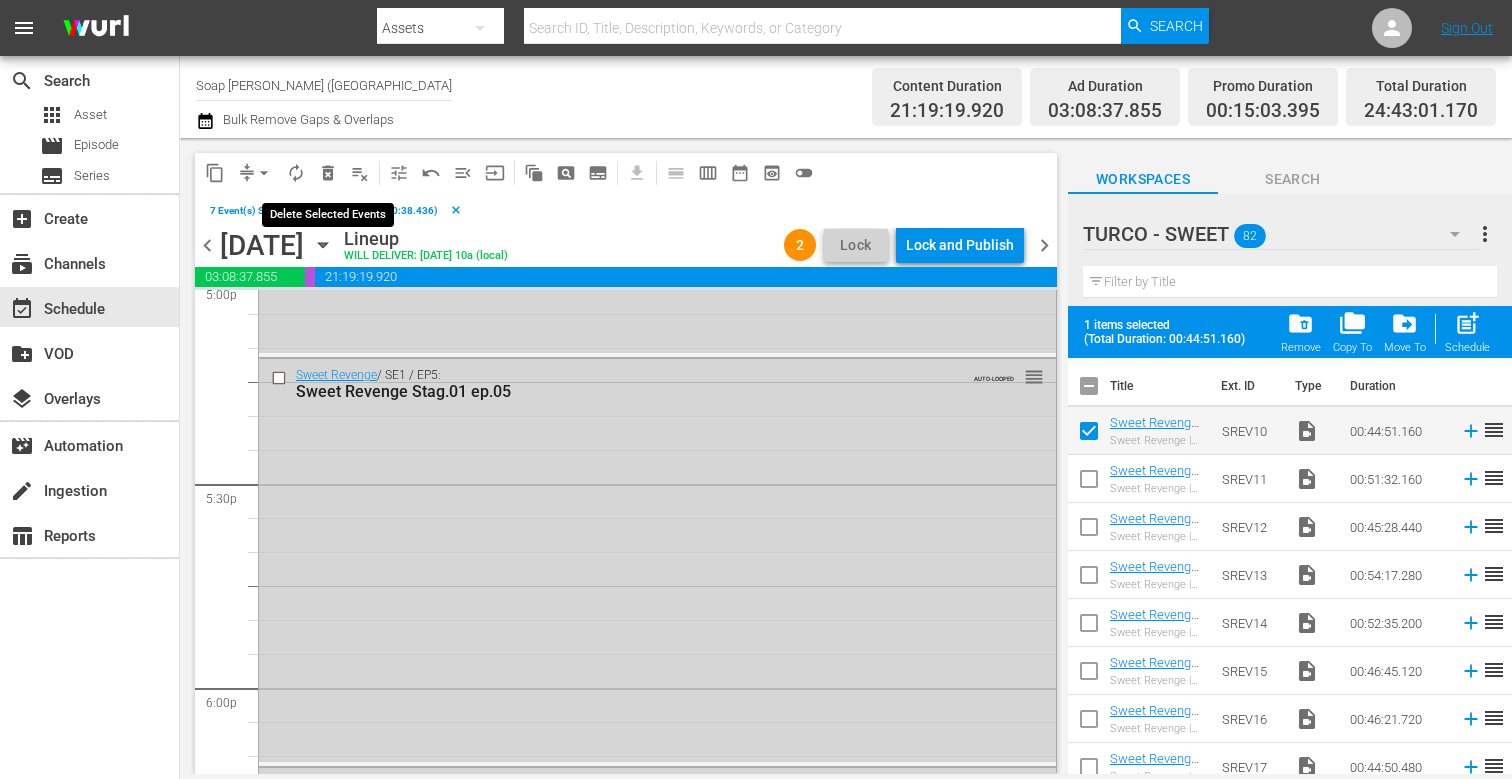 click on "delete_forever_outlined" at bounding box center (328, 173) 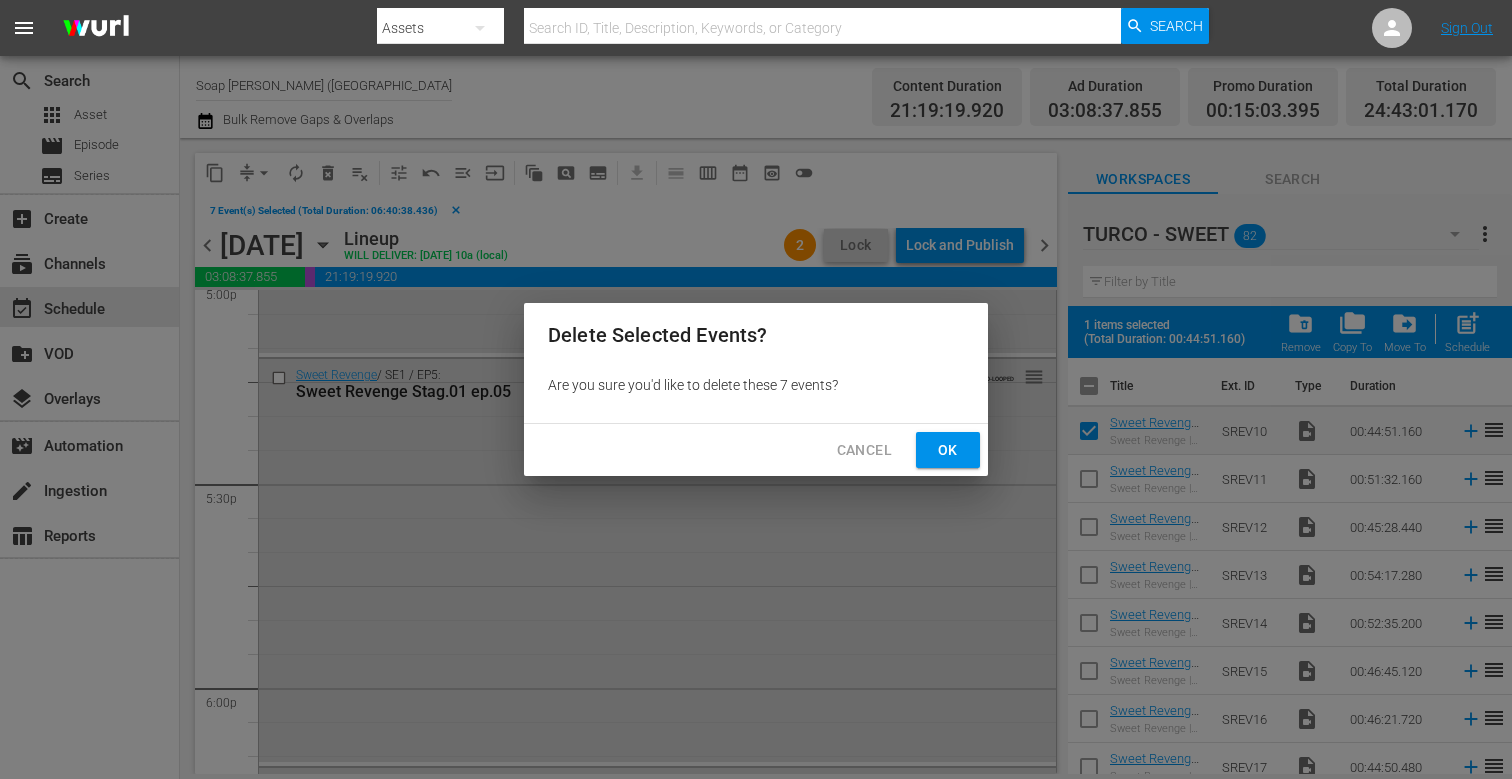click on "Cancel" at bounding box center (864, 450) 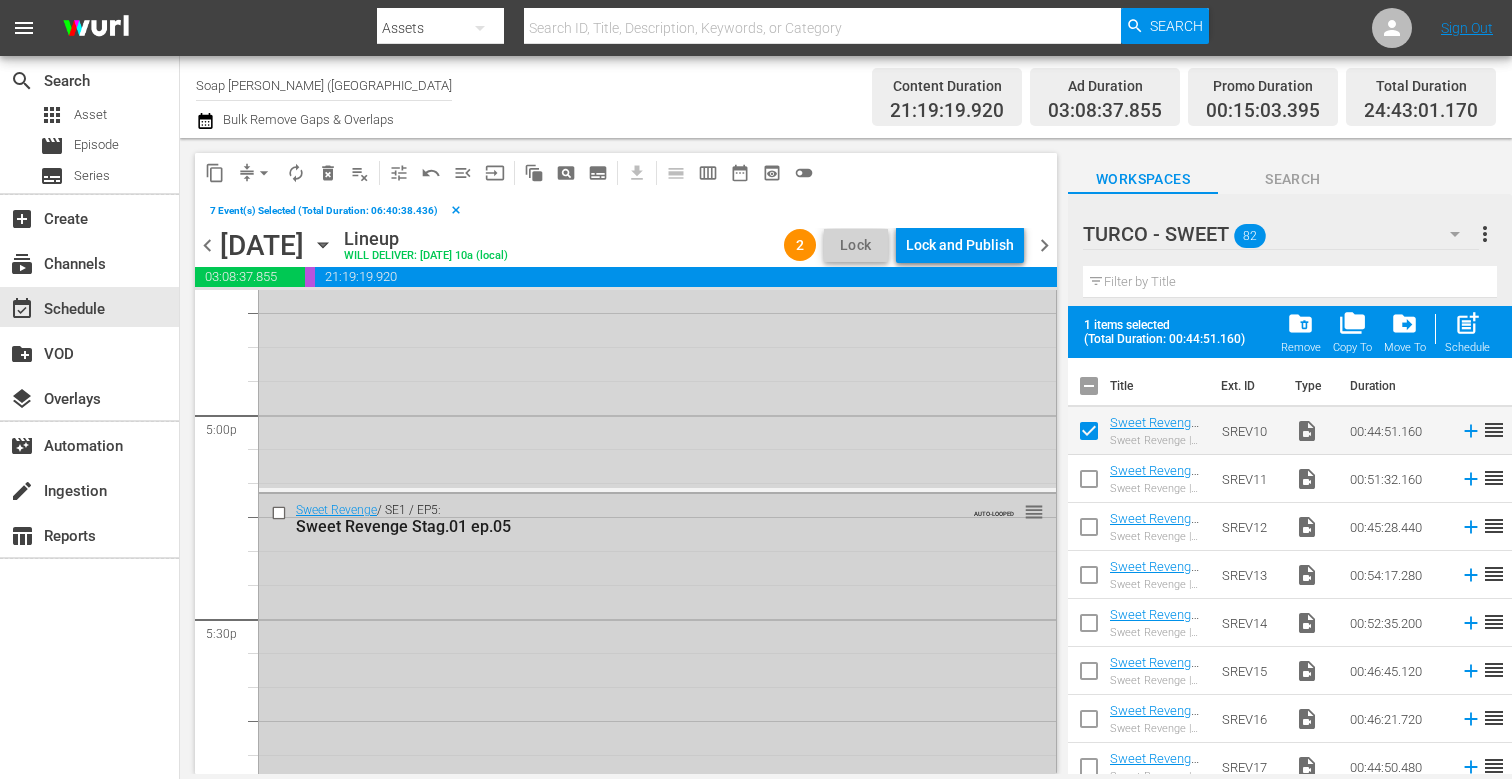 scroll, scrollTop: 6815, scrollLeft: 0, axis: vertical 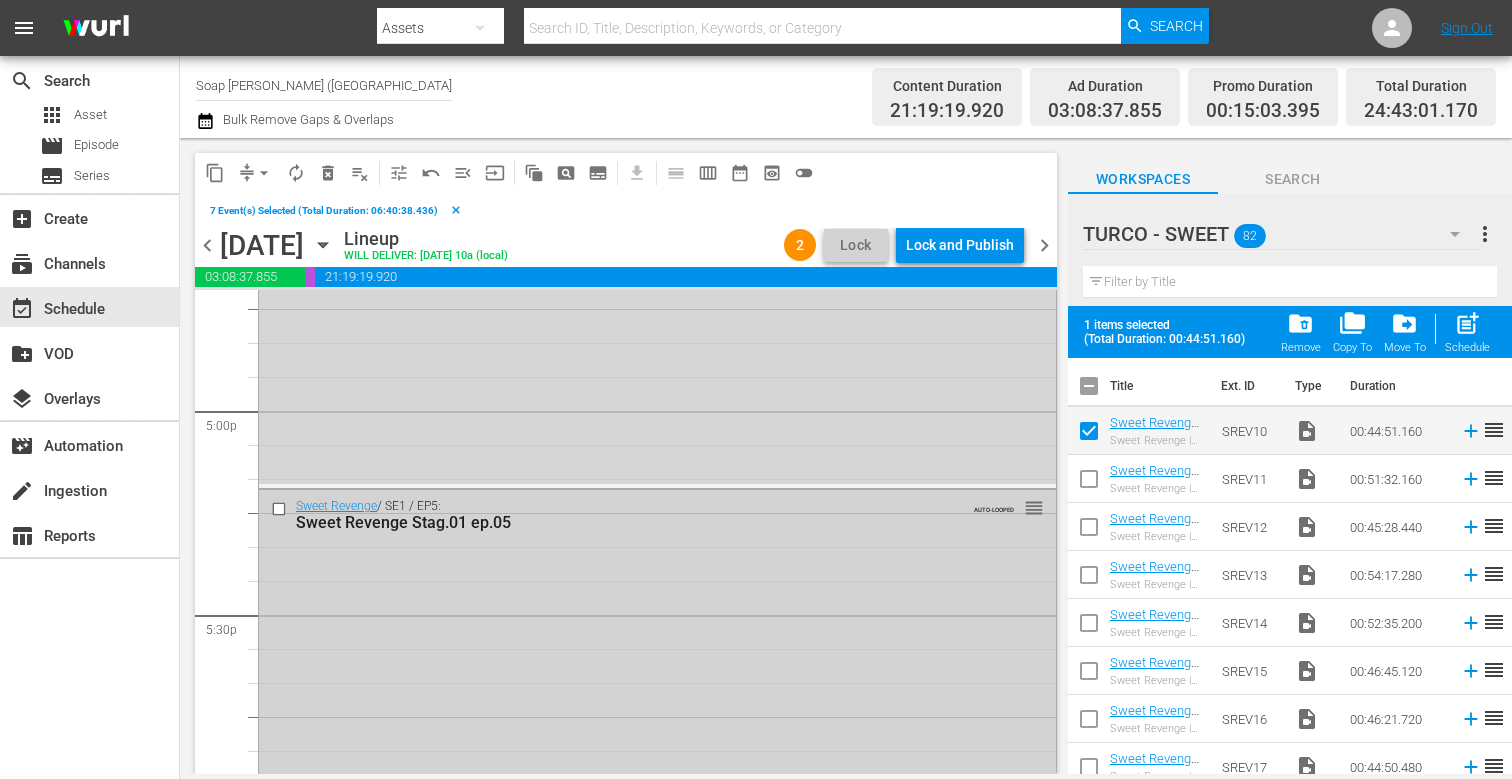 click at bounding box center [281, 509] 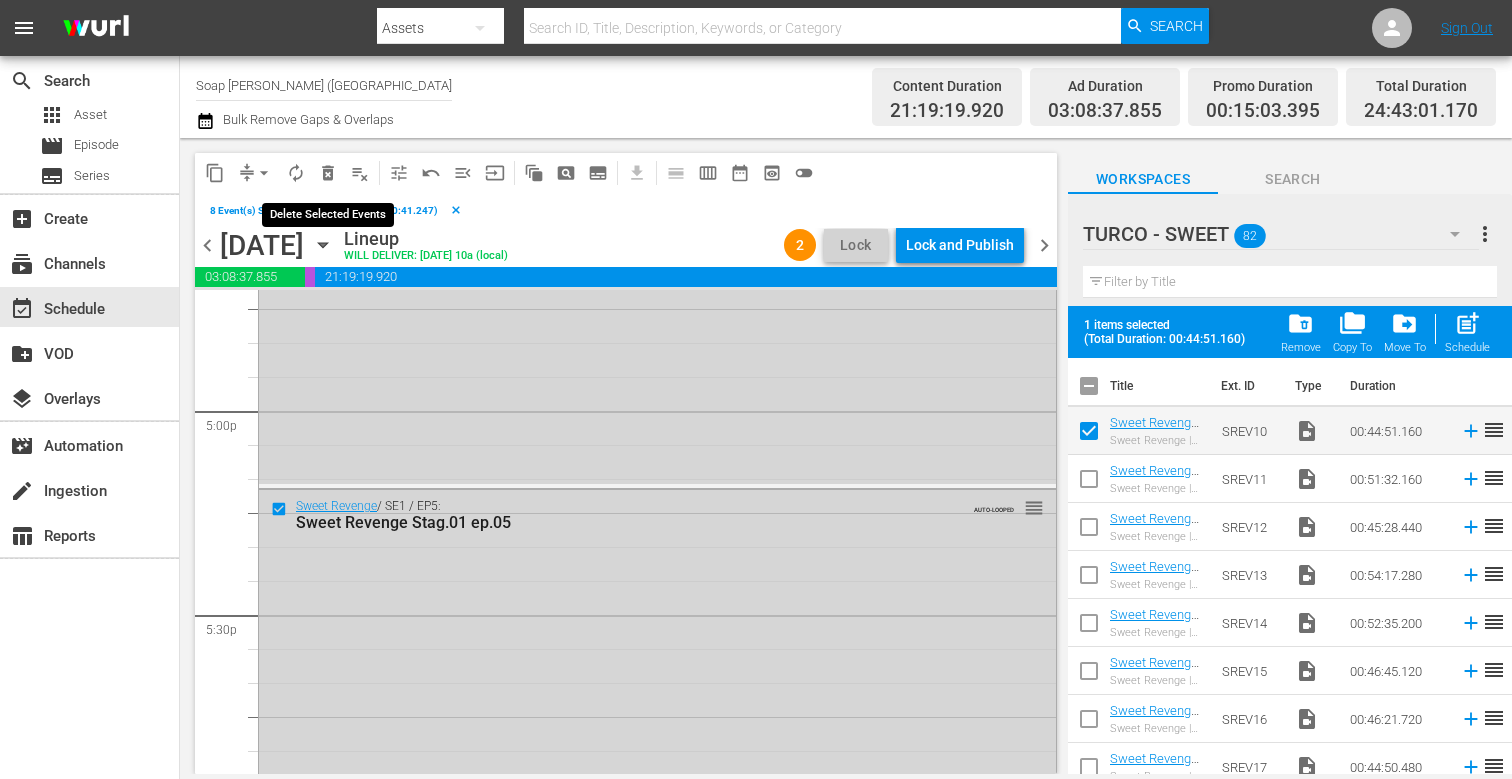 click on "delete_forever_outlined" at bounding box center (328, 173) 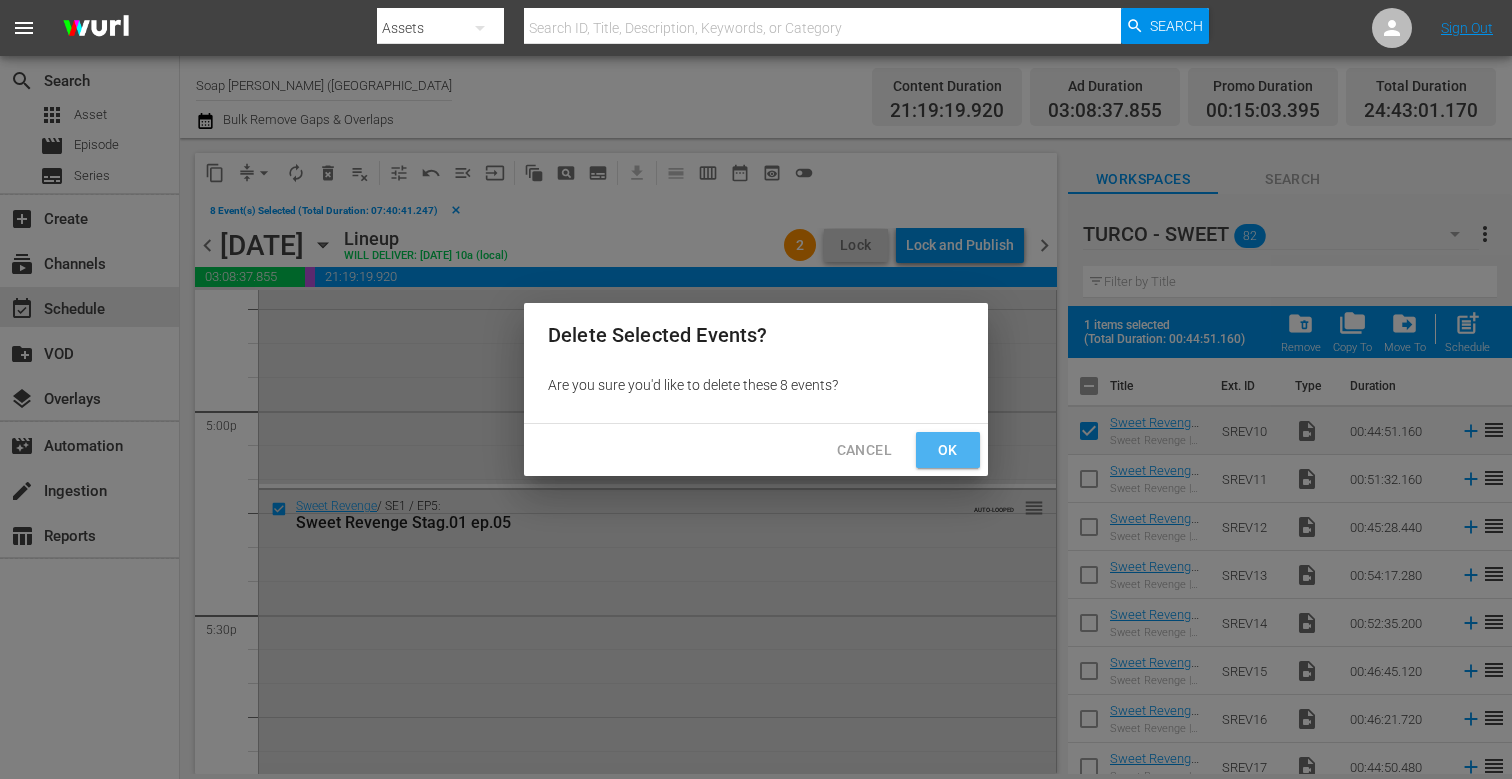 click on "Ok" at bounding box center (948, 450) 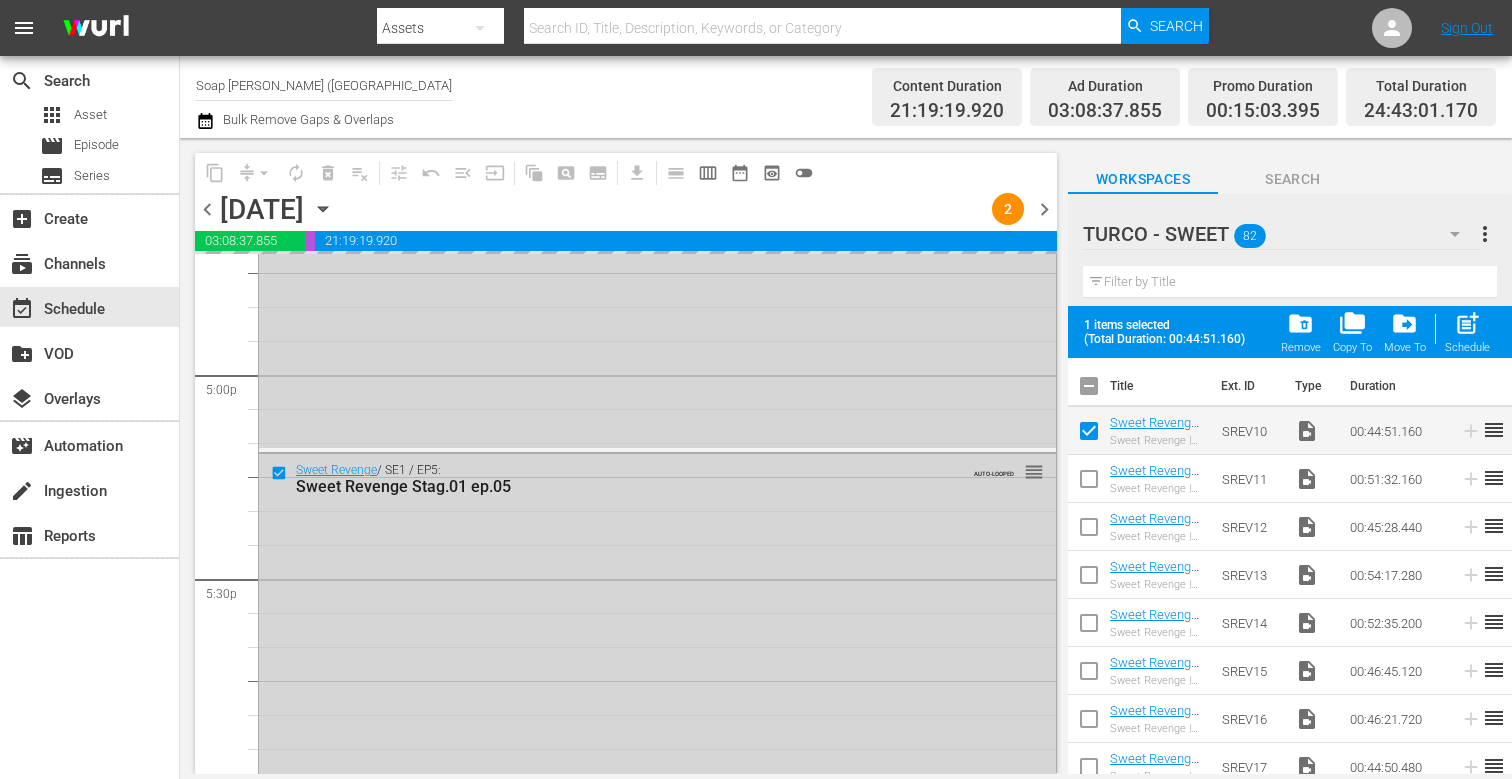 click at bounding box center (1089, 435) 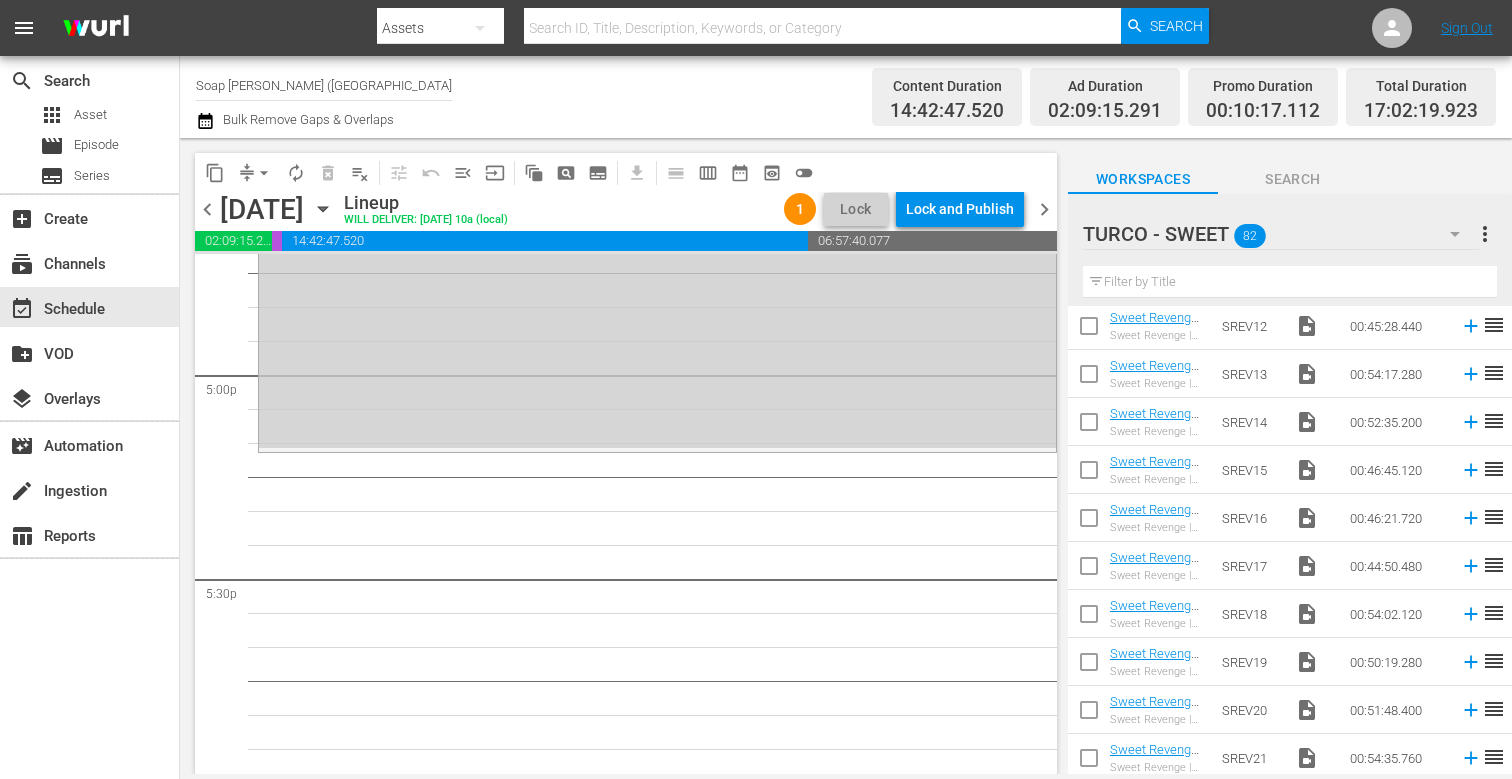 scroll, scrollTop: 0, scrollLeft: 0, axis: both 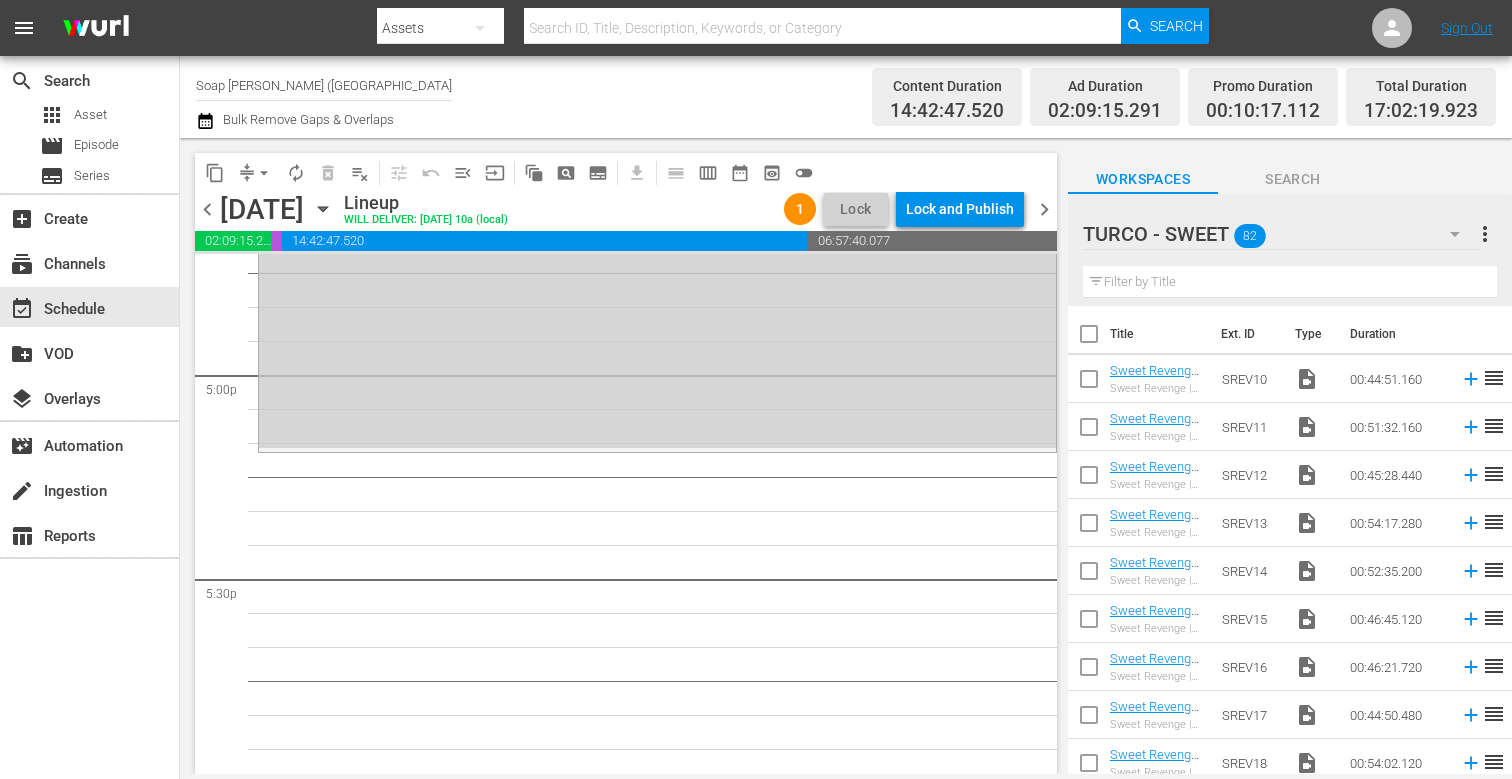 click at bounding box center (1089, 431) 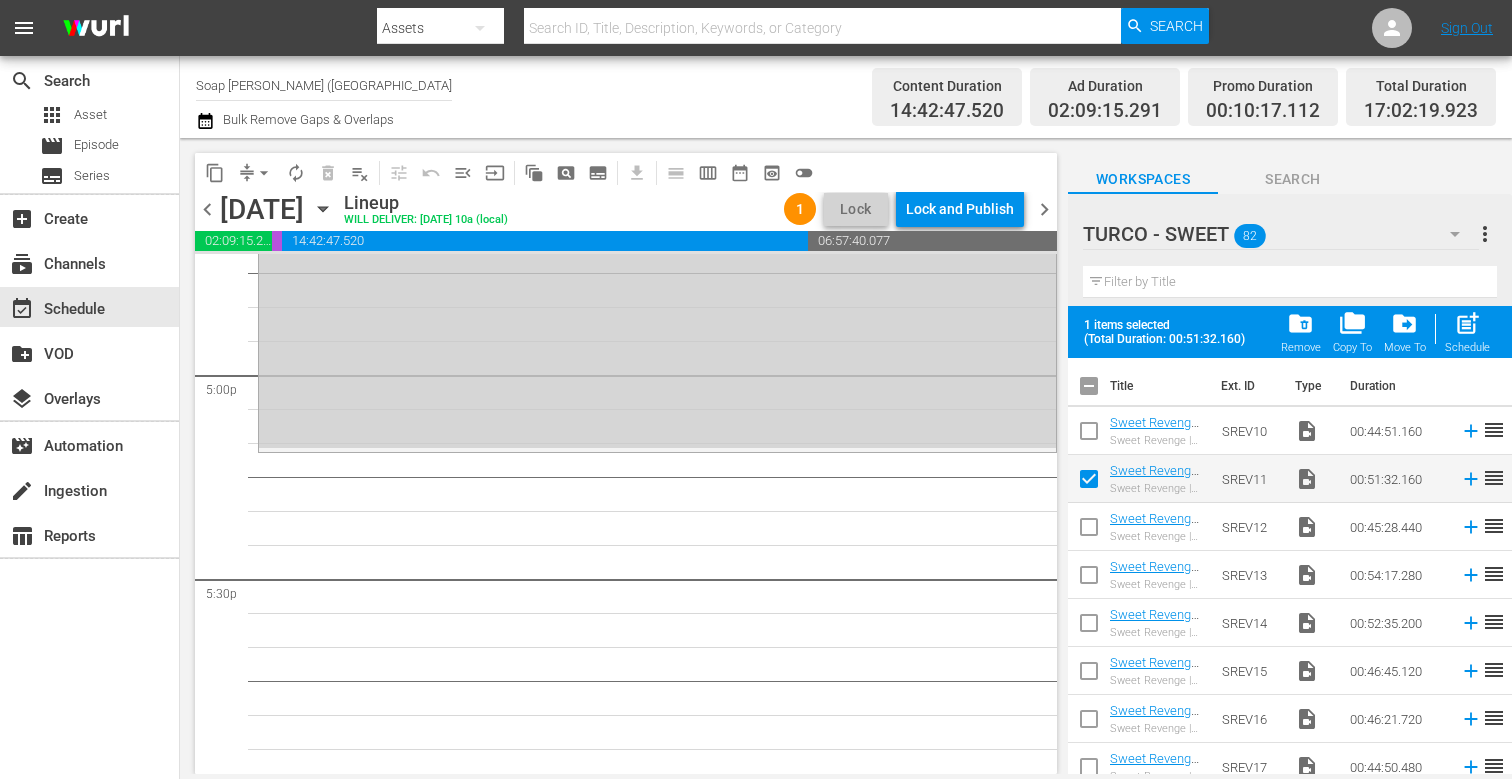 click at bounding box center [1089, 531] 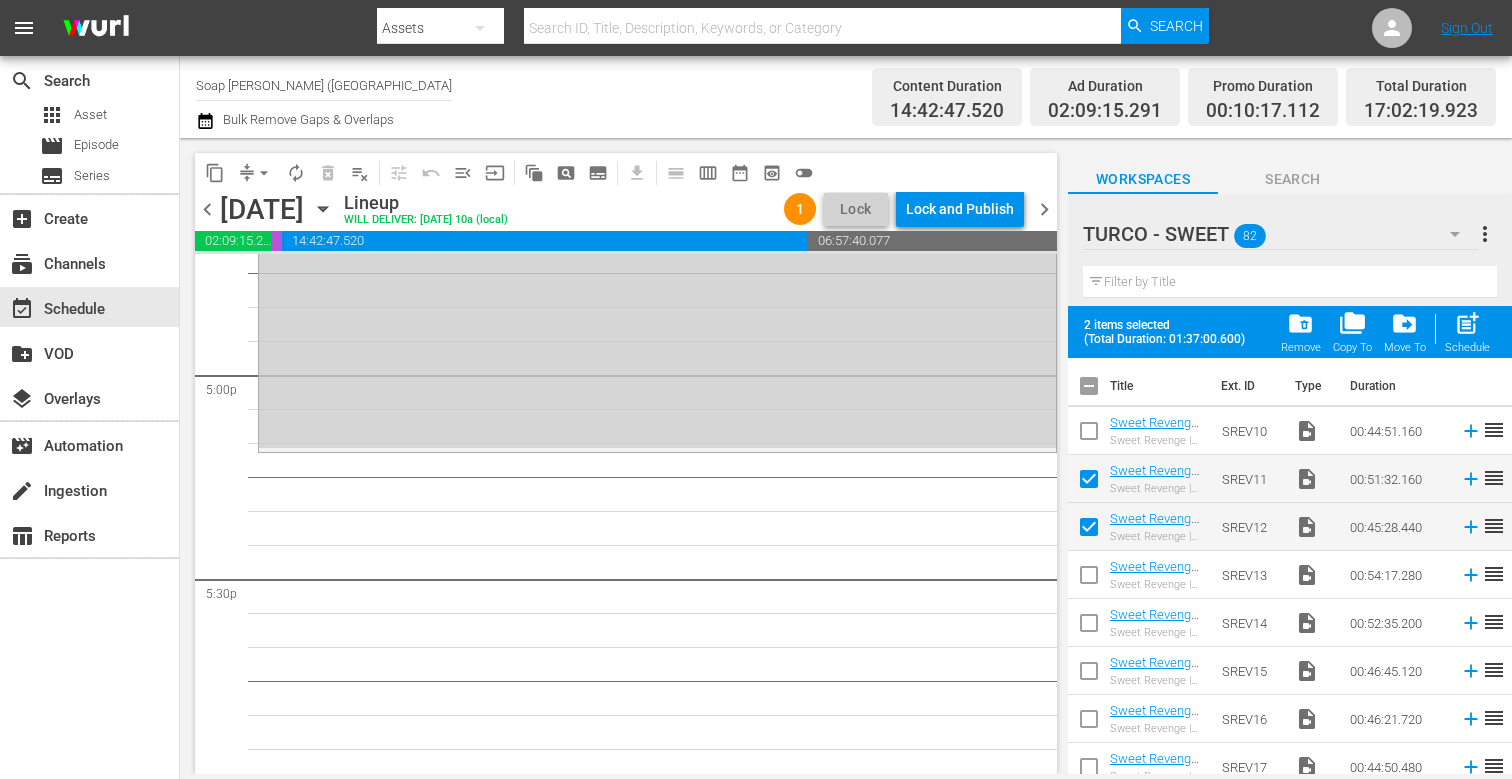click at bounding box center (1089, 579) 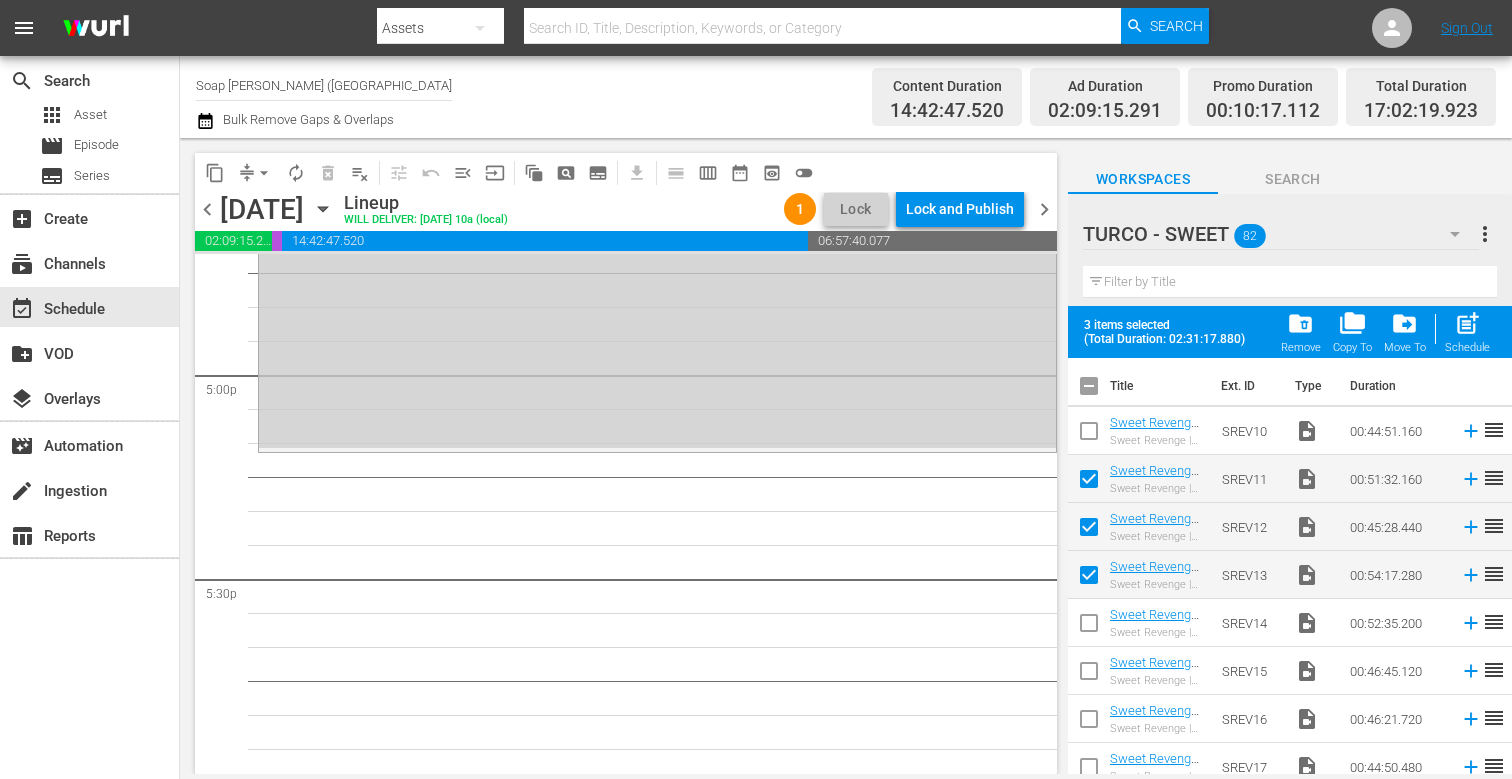 click at bounding box center [1089, 627] 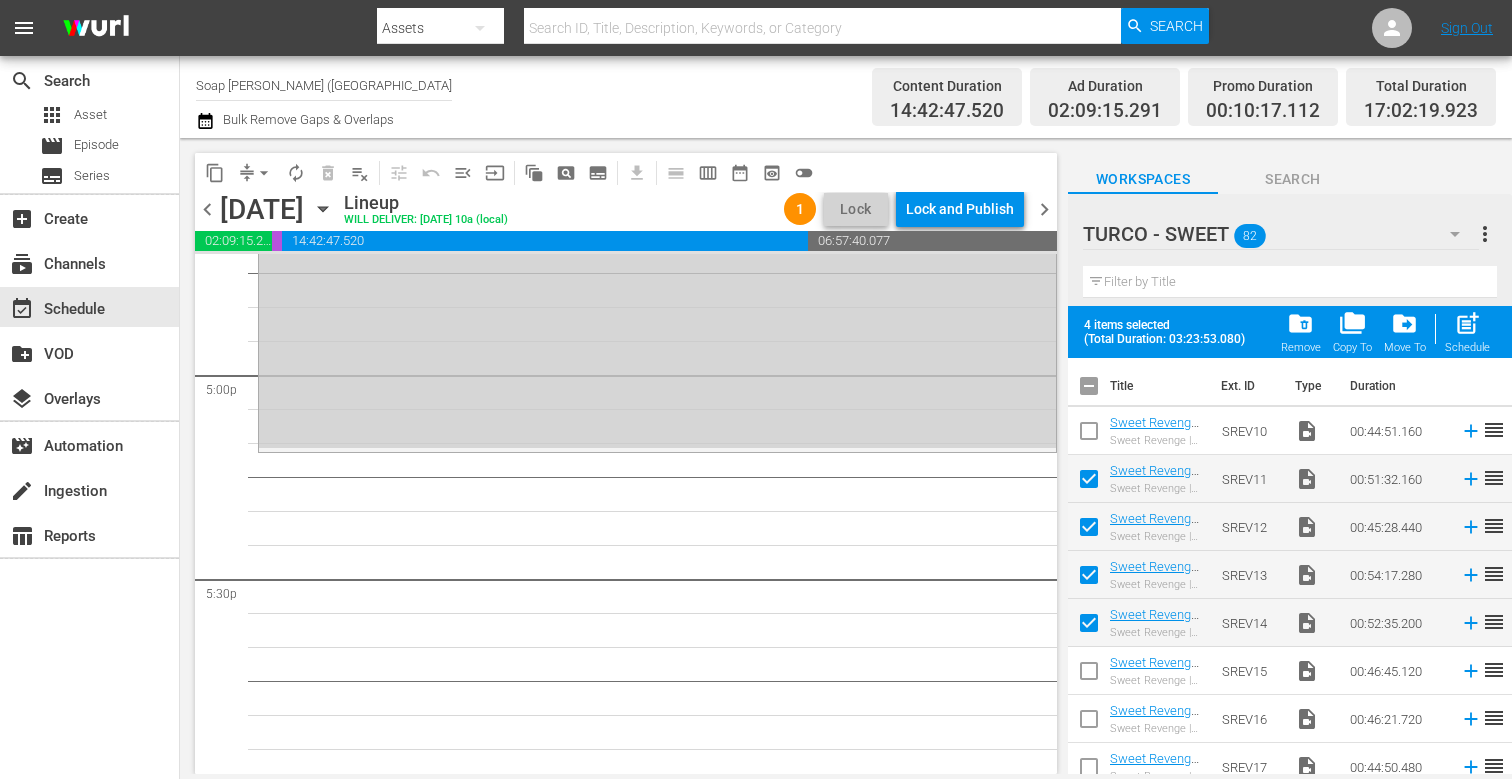 click at bounding box center [1089, 675] 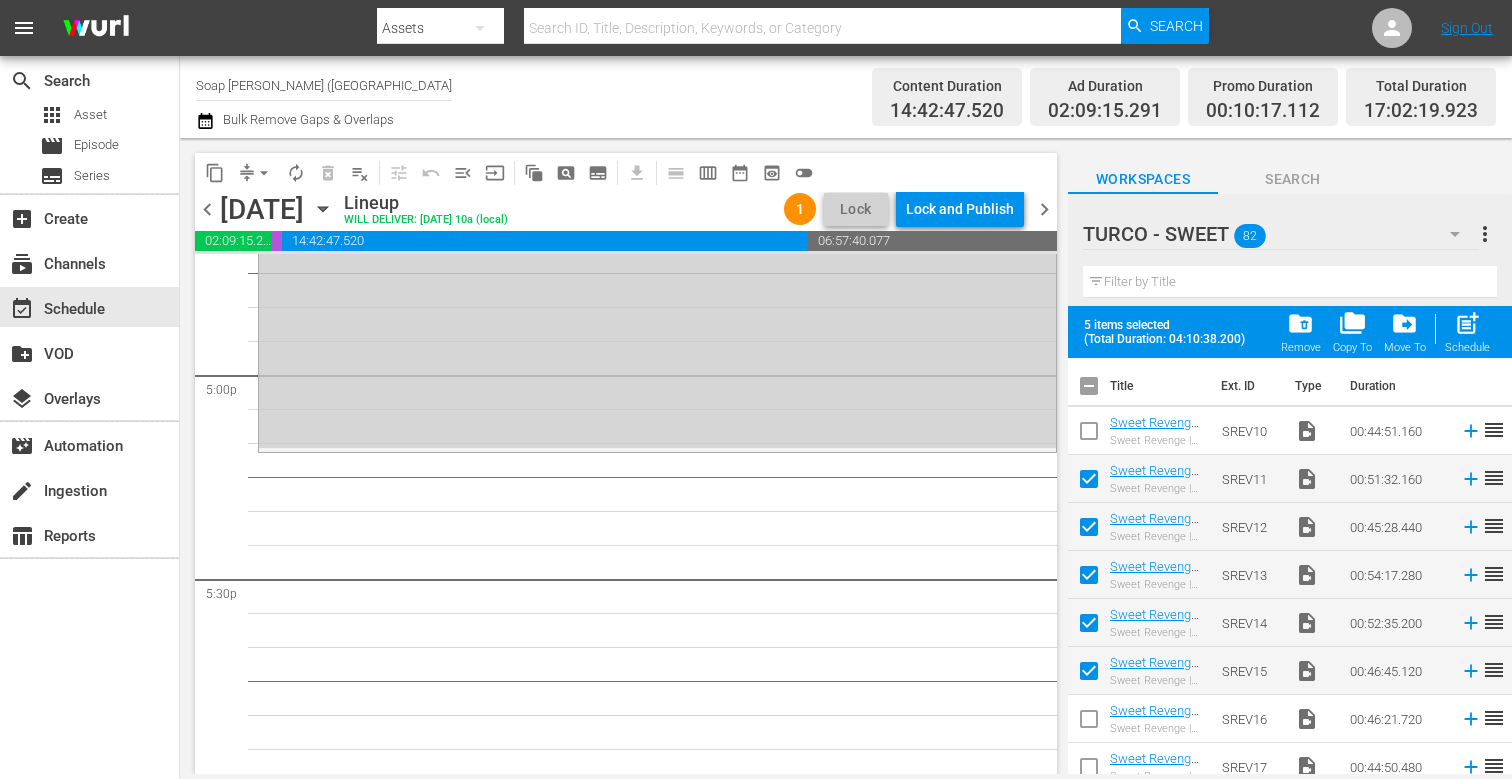 click at bounding box center (1089, 723) 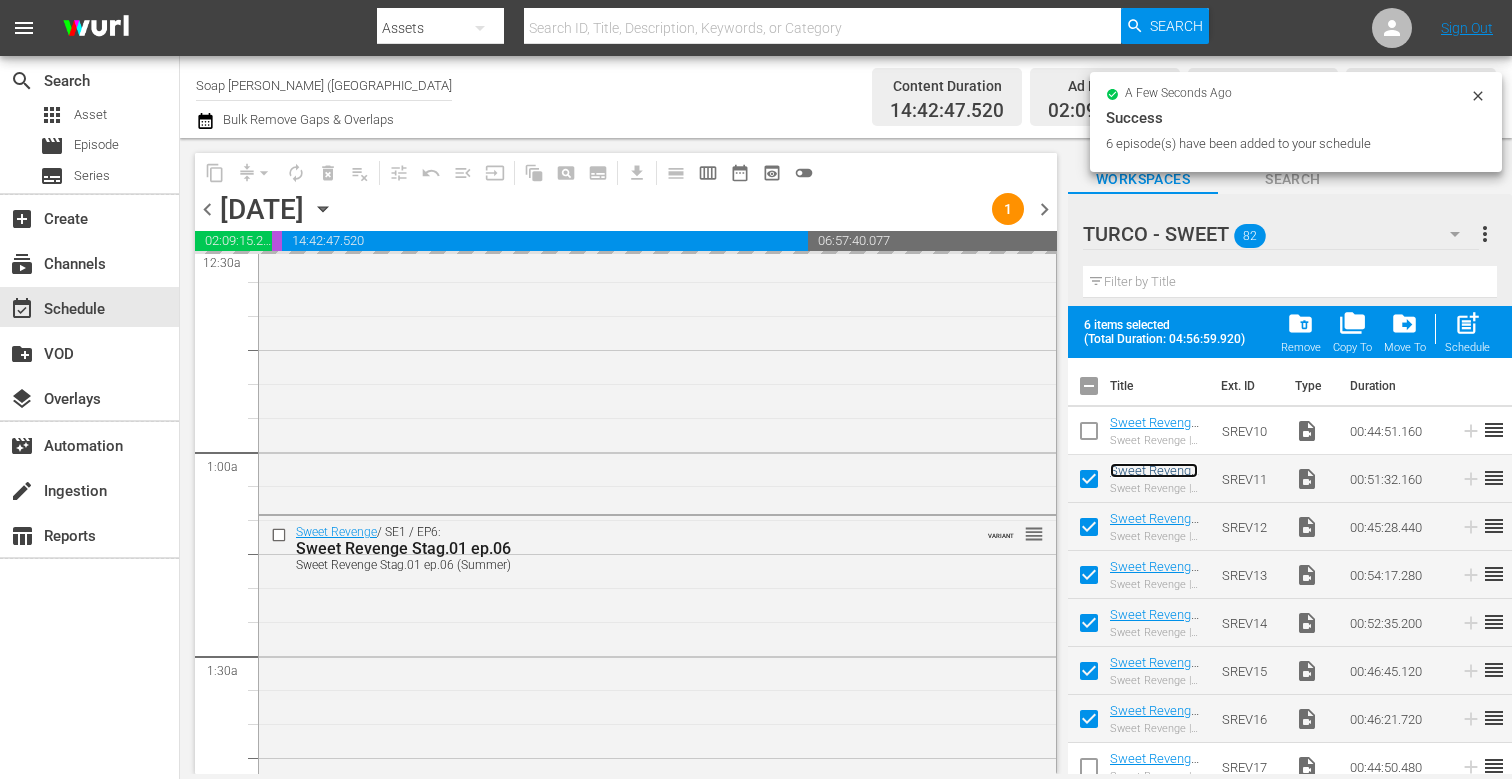 scroll, scrollTop: 0, scrollLeft: 0, axis: both 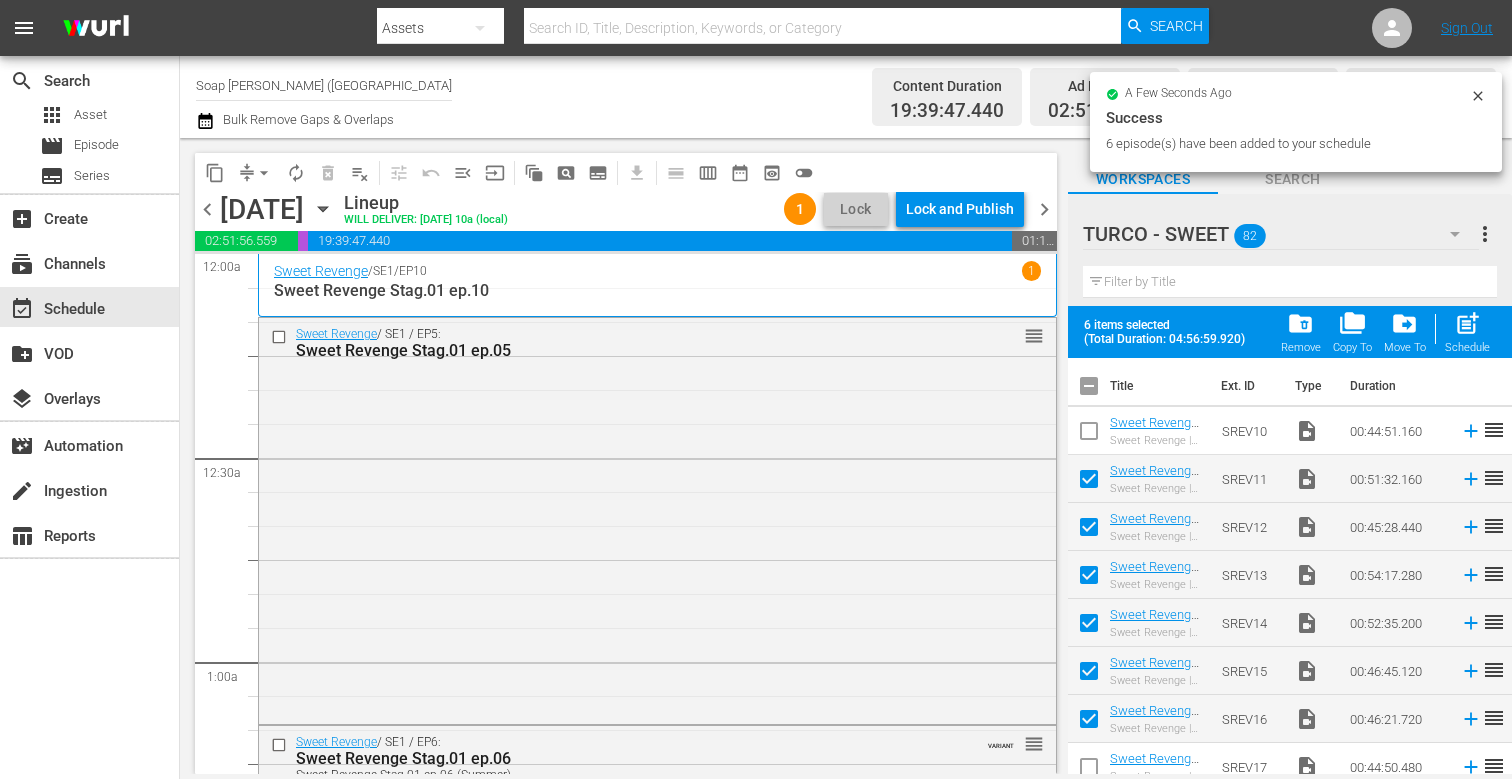 click at bounding box center [1089, 390] 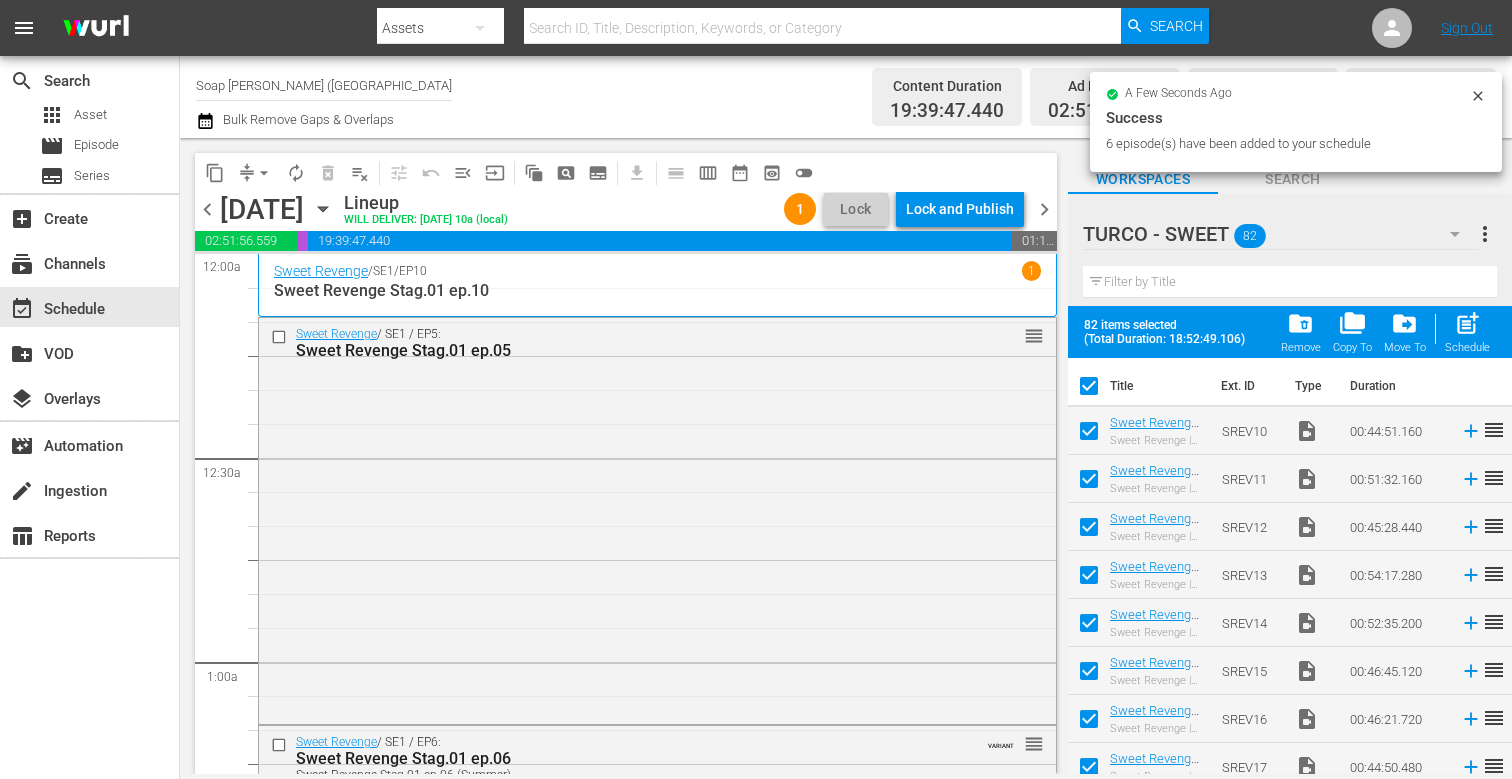 click at bounding box center (1089, 390) 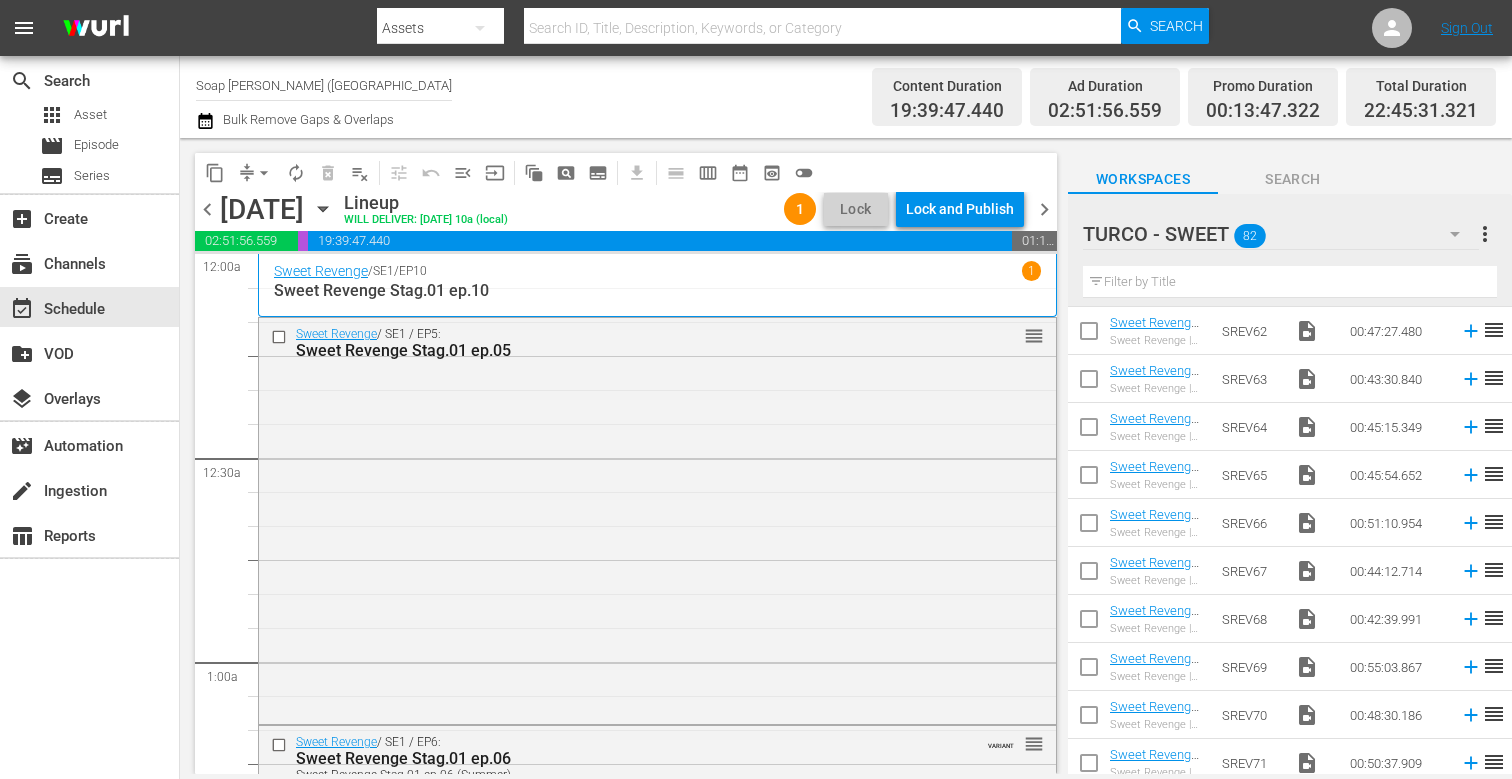 scroll, scrollTop: 3514, scrollLeft: 0, axis: vertical 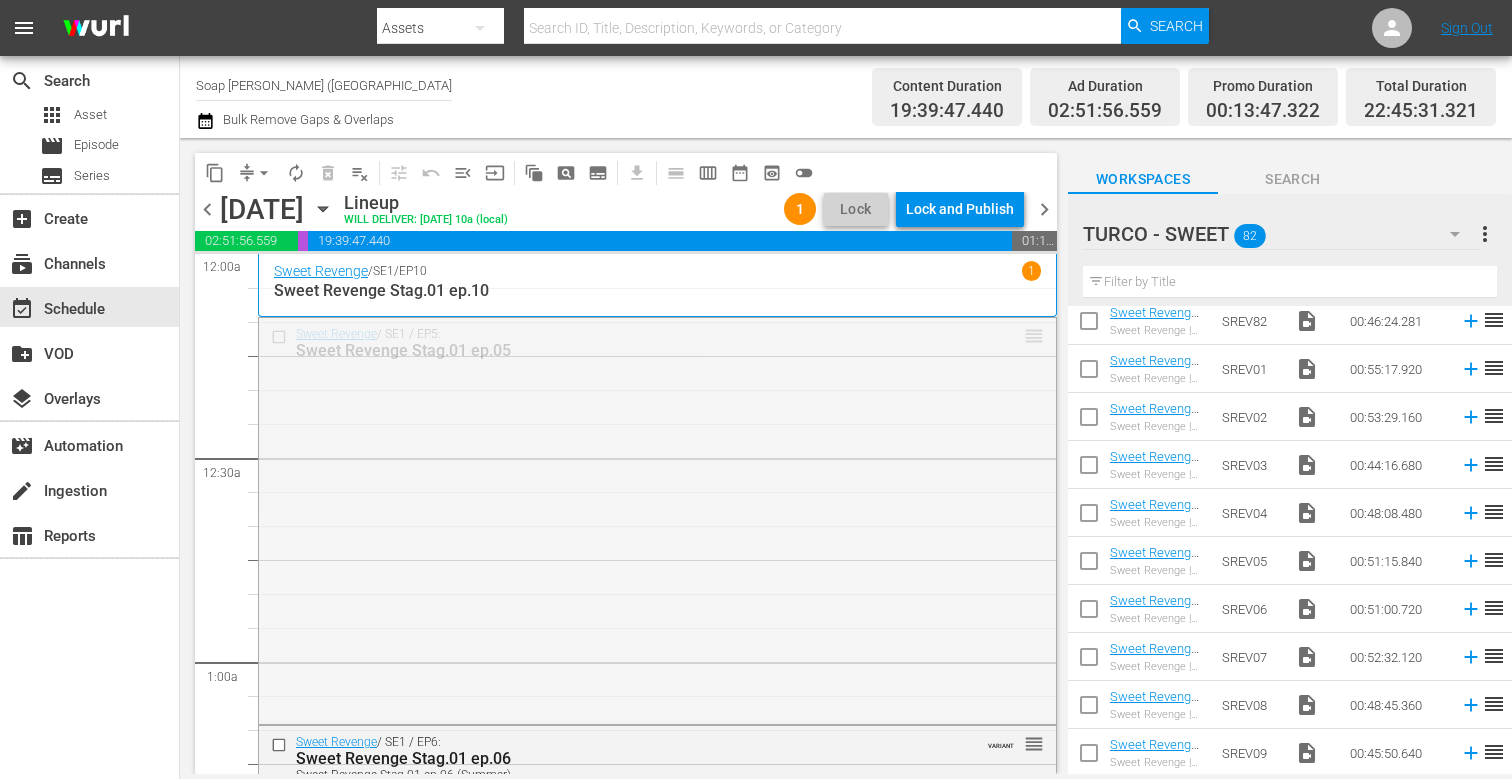 drag, startPoint x: 1032, startPoint y: 339, endPoint x: 1024, endPoint y: 407, distance: 68.46897 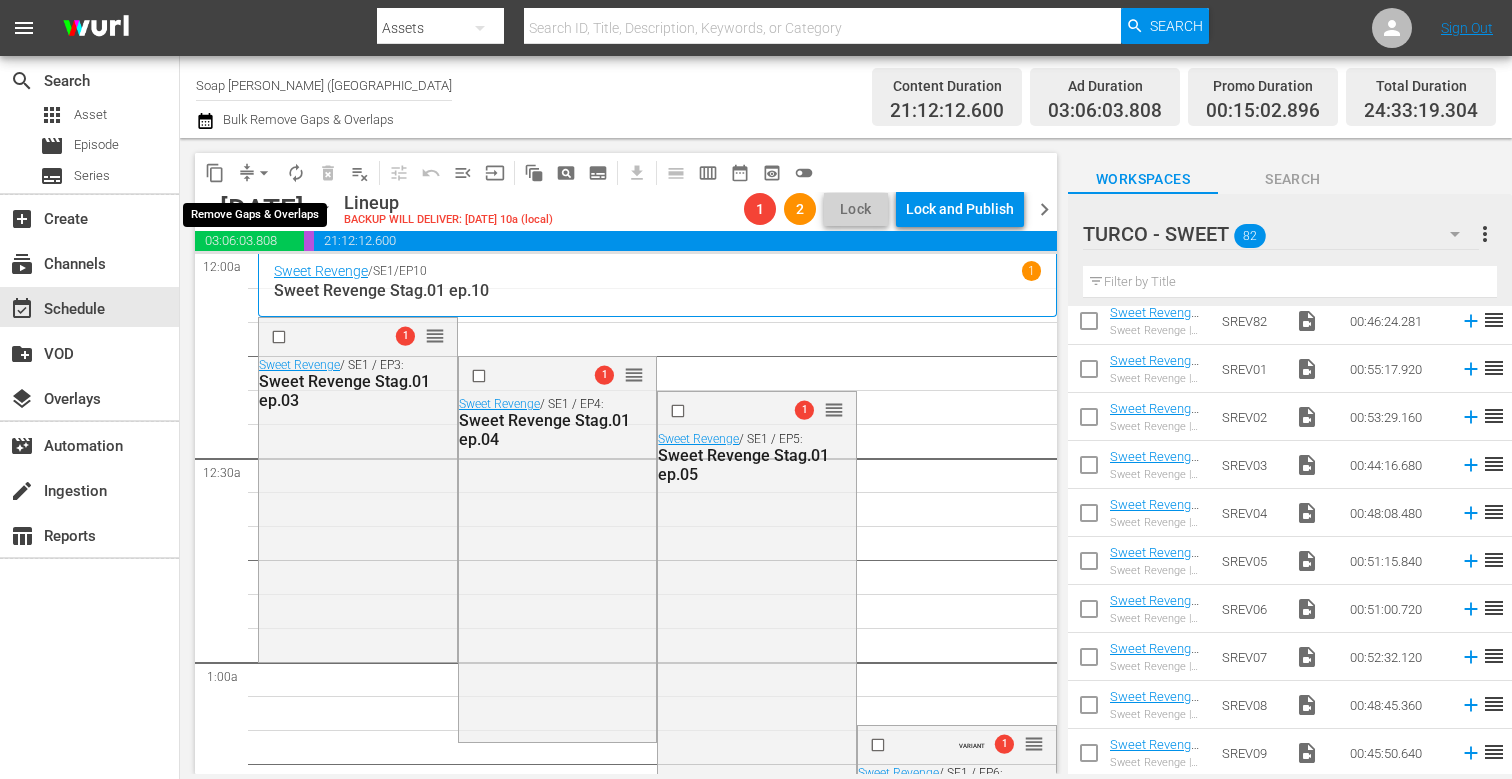 click on "arrow_drop_down" at bounding box center (264, 173) 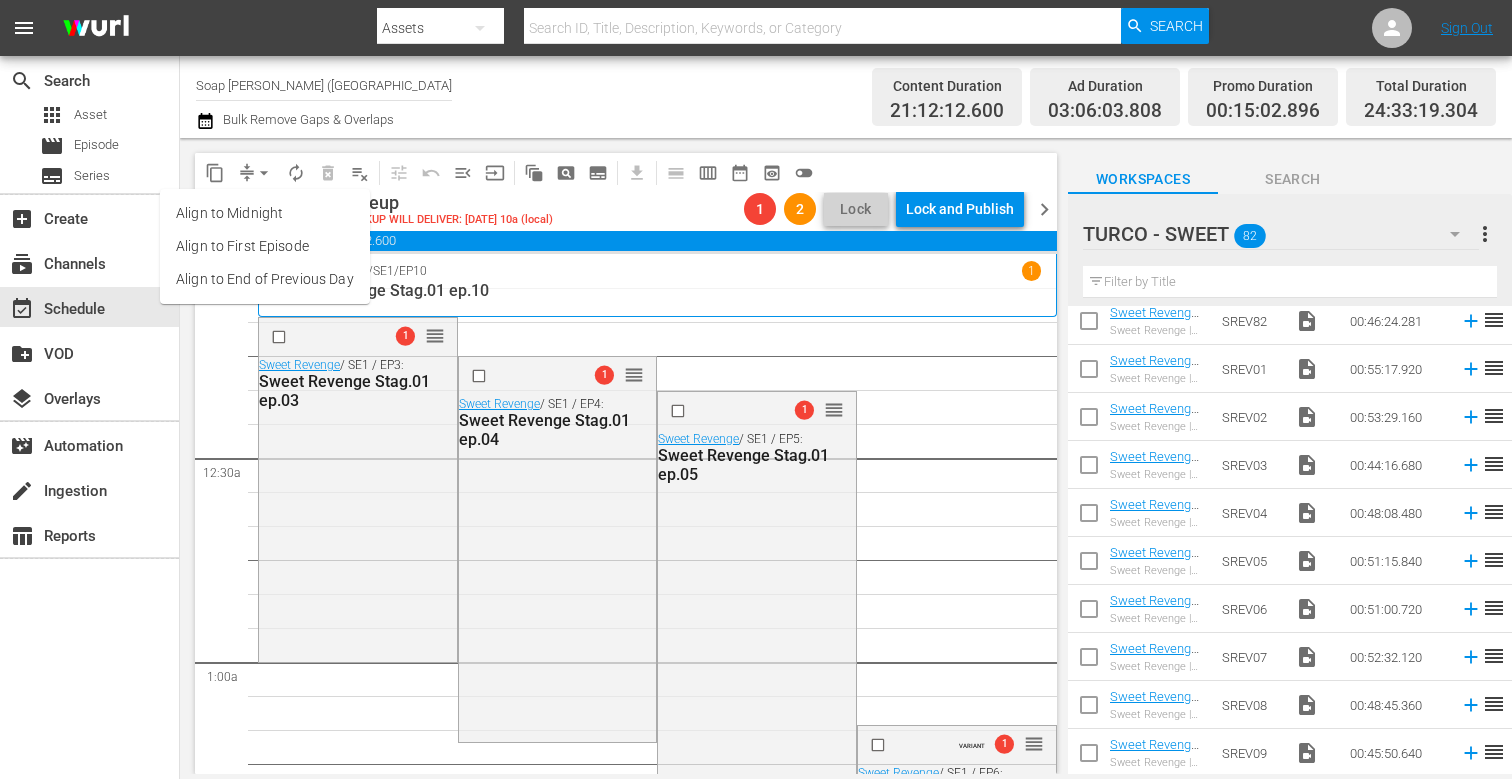 click on "Sweet Revenge  / SE1 / EP13:
Sweet Revenge Stag.01 ep.13 reorder Sweet Revenge  / SE1 / EP14:
Sweet Revenge Stag.01 ep.14 reorder Sweet Revenge  / SE1 / EP7:
Sweet Revenge Stag.01 ep.07 reorder Sweet Revenge  / SE1 / EP7:
Sweet Revenge Stag.01 ep.07 AUTO-LOOPED reorder Sweet Revenge  / SE1 / EP7:
Sweet Revenge Stag.01 ep.07 AUTO-LOOPED reorder Sweet Revenge  / SE1 / EP11:
Sweet Revenge Stag.01 ep.11 reorder 1 reorder Sweet Revenge  / SE1 / EP5:
Sweet Revenge Stag.01 ep.05 Sweet Revenge  / SE1 / EP5:
Sweet Revenge Stag.01 ep.05 AUTO-LOOPED reorder Sweet Revenge  / SE1 / EP5:
Sweet Revenge Stag.01 ep.05 AUTO-LOOPED reorder VARIANT 1 reorder Sweet Revenge  / SE1 / EP6:
Sweet Revenge Stag.01 ep.06 Sweet Revenge Stag.01 ep.06 (Summer) Sweet Revenge  / SE1 / EP6:
Sweet Revenge Stag.01 ep.06 Sweet Revenge Stag.01 ep.06 (Summer) VARIANT AUTO-LOOPED reorder Sweet Revenge  / SE1 / EP6:
Sweet Revenge Stag.01 ep.06 Sweet Revenge Stag.01 ep.06 (Summer) VARIANT AUTO-LOOPED reorder Sweet Revenge 1 1" at bounding box center [657, 5150] 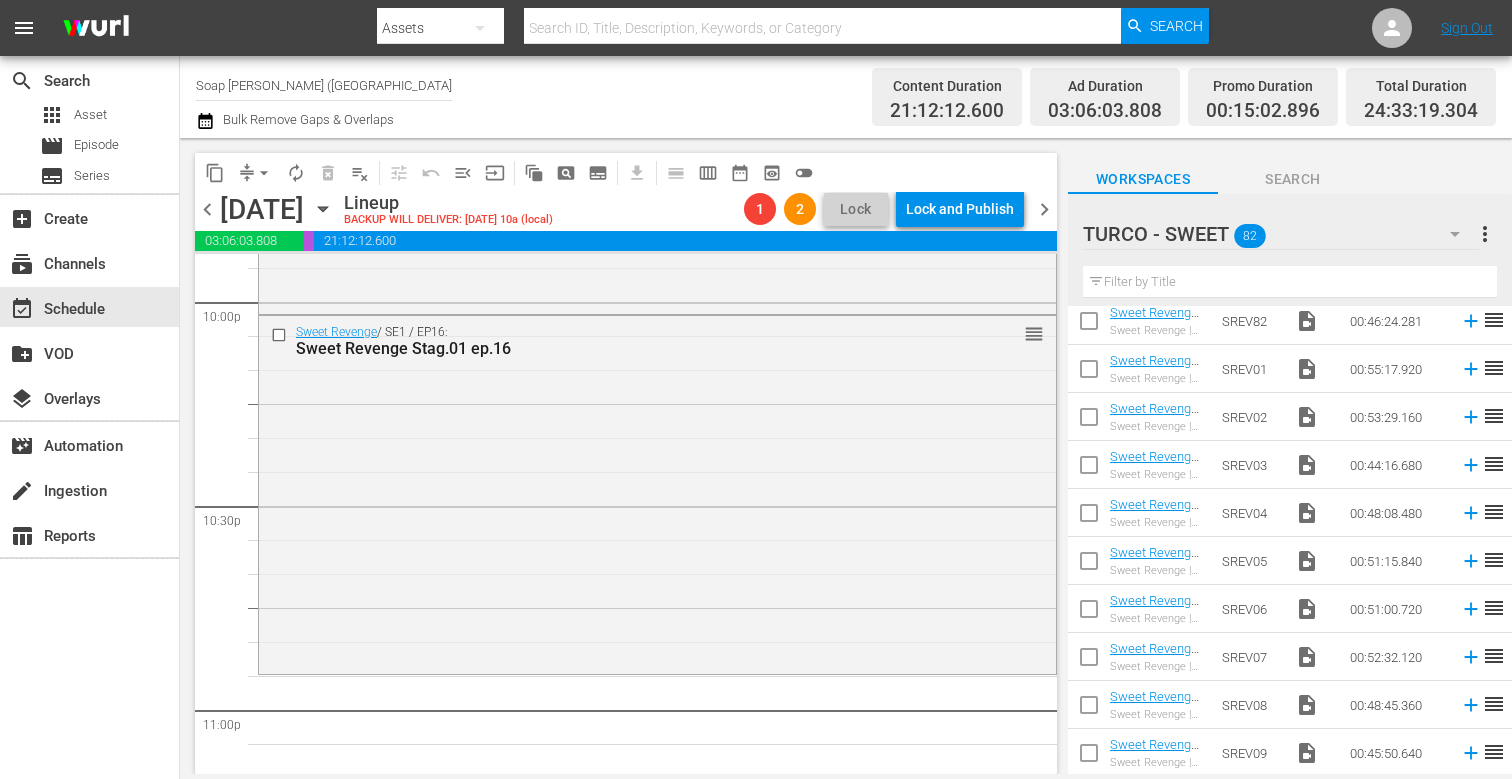 scroll, scrollTop: 8934, scrollLeft: 0, axis: vertical 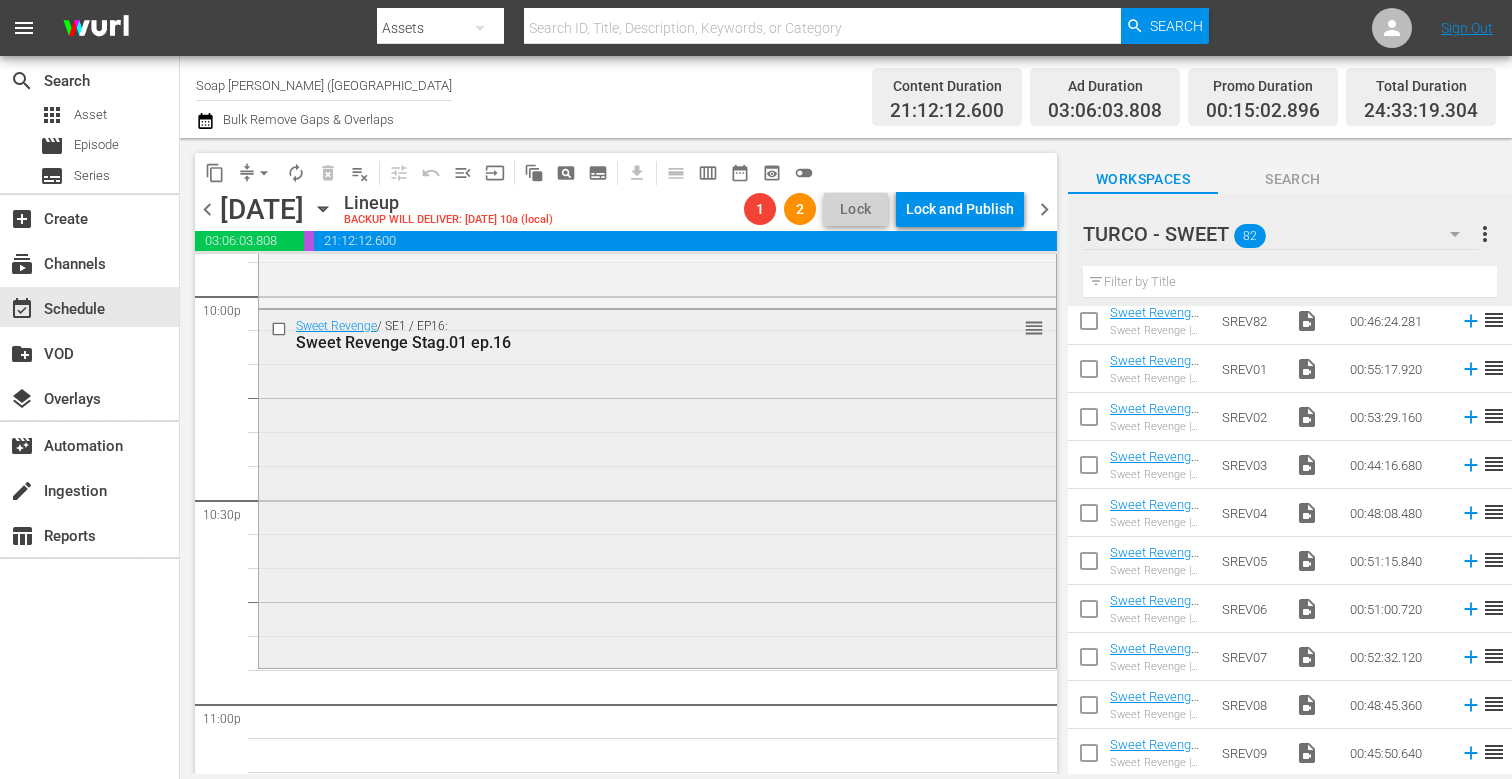 click on "Sweet Revenge  / SE1 / EP16:
Sweet Revenge Stag.01 ep.16 reorder" at bounding box center (657, 487) 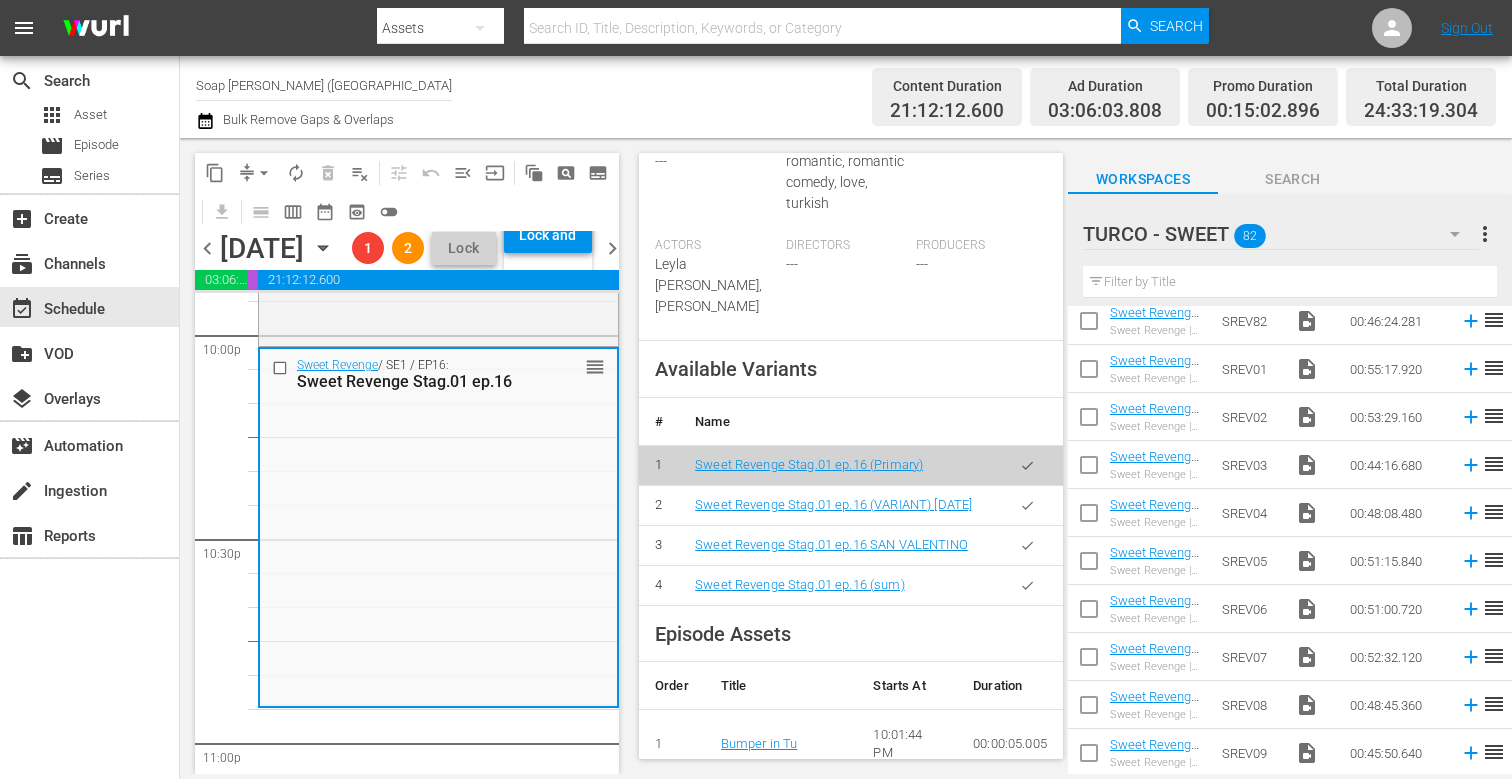 scroll, scrollTop: 691, scrollLeft: 0, axis: vertical 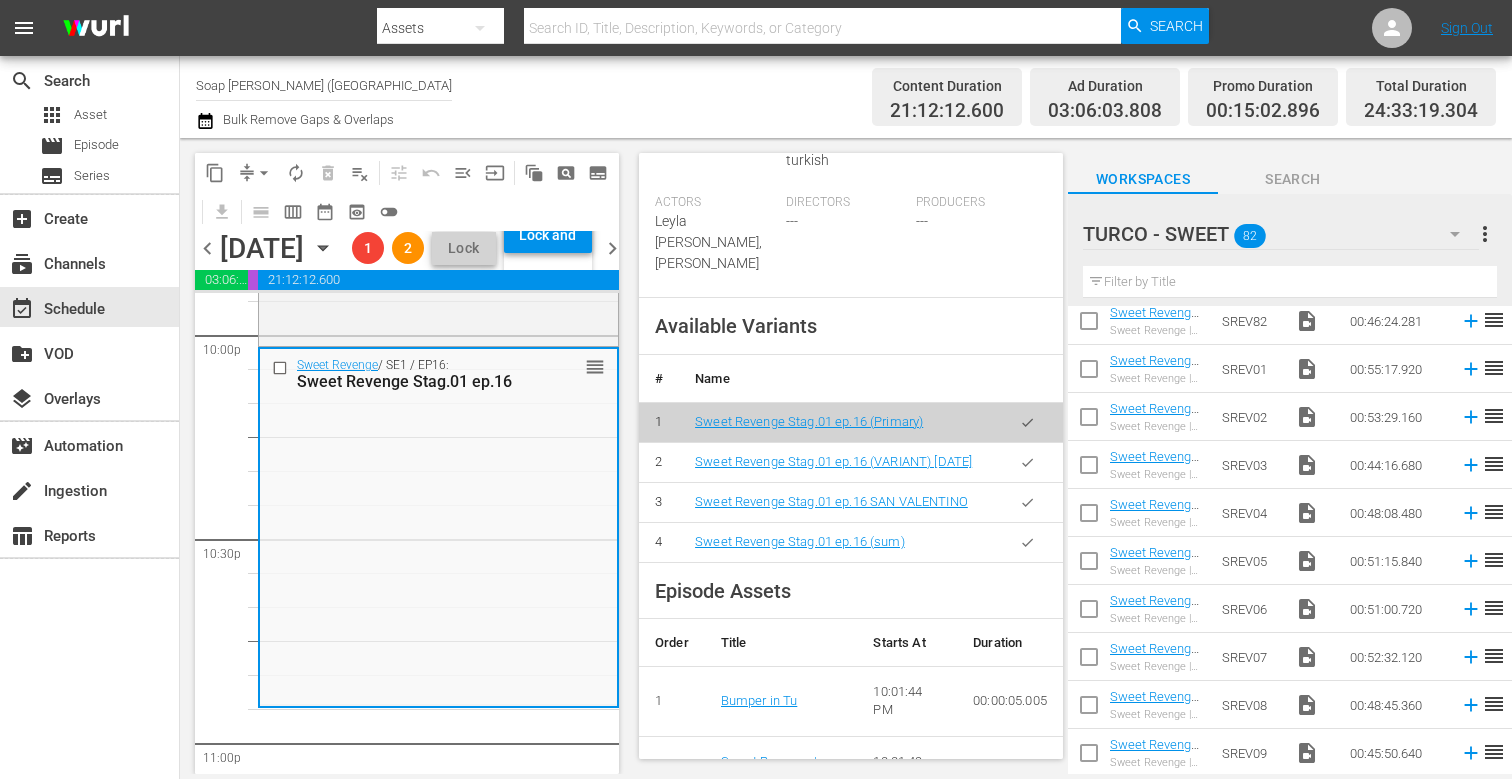 click at bounding box center [1027, 542] 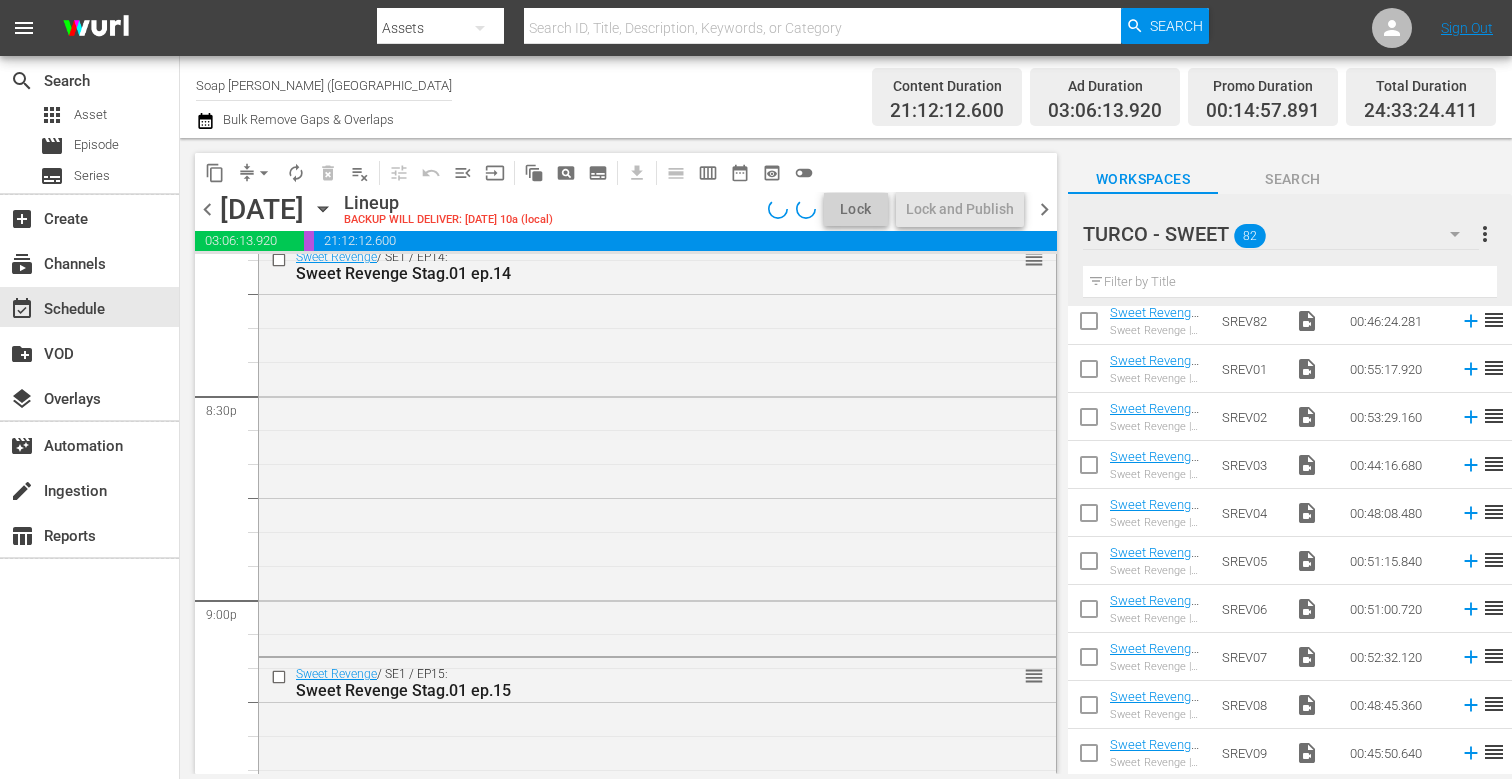 scroll, scrollTop: 8216, scrollLeft: 0, axis: vertical 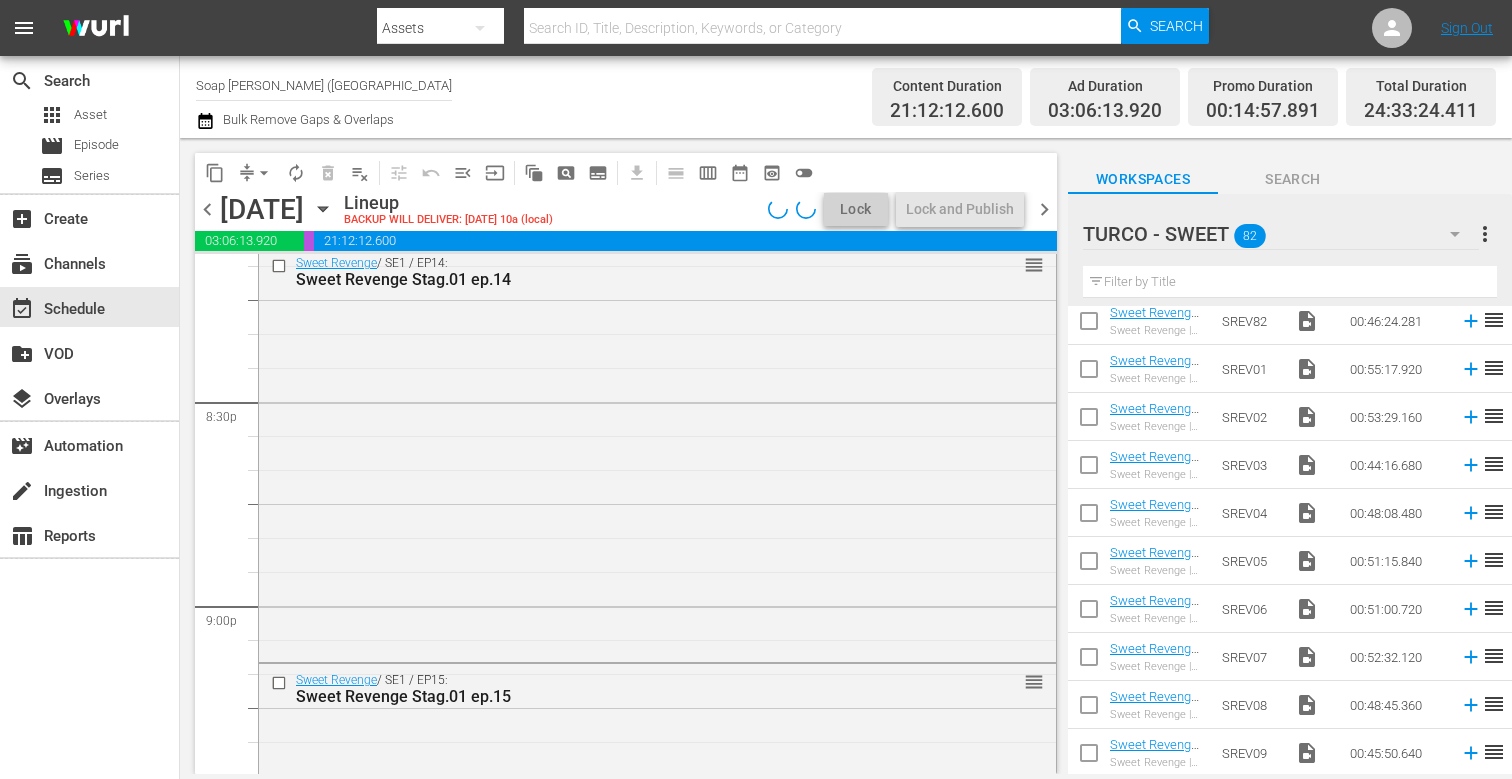 click on "Sweet Revenge  / SE1 / EP14:
Sweet Revenge Stag.01 ep.14 reorder" at bounding box center [657, 452] 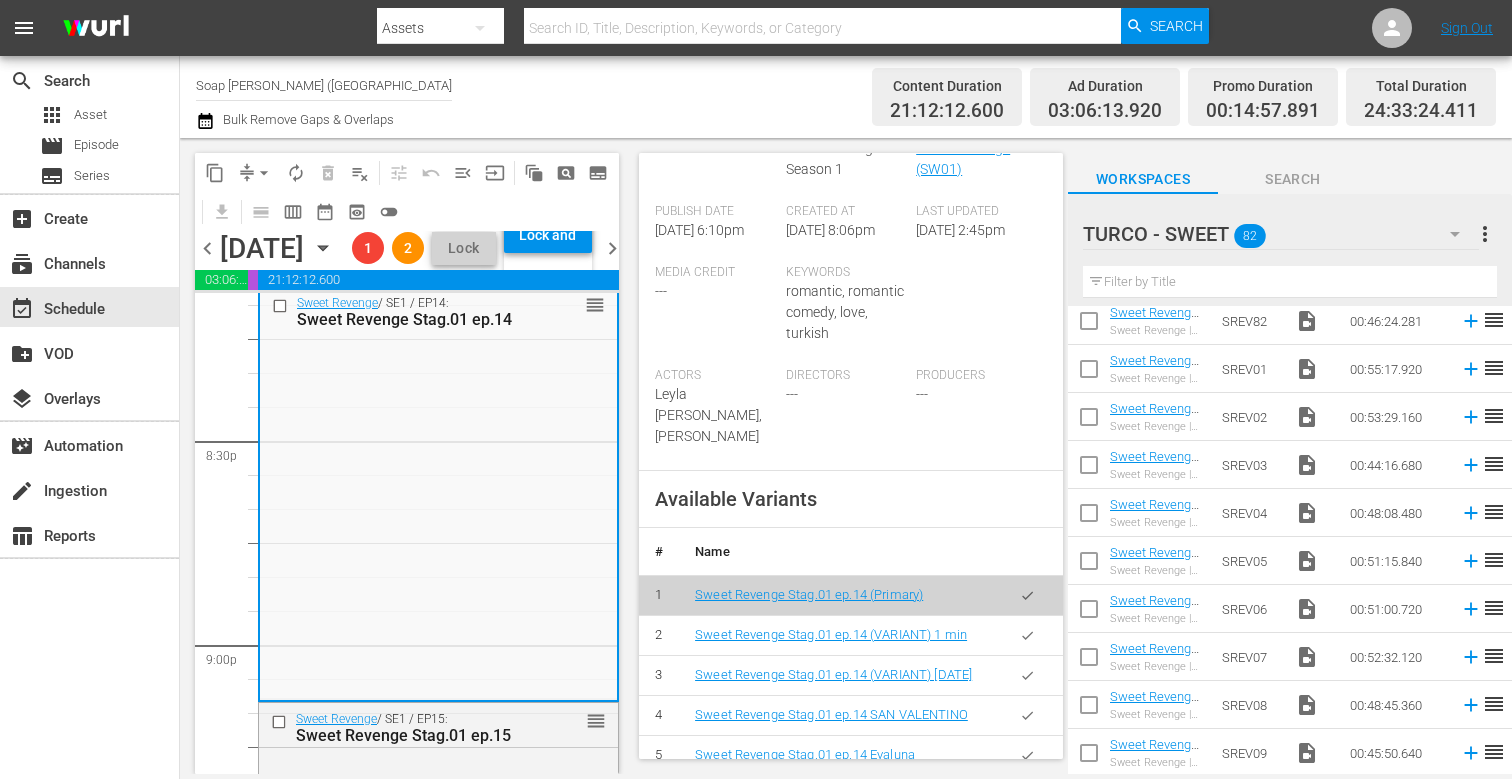 scroll, scrollTop: 608, scrollLeft: 0, axis: vertical 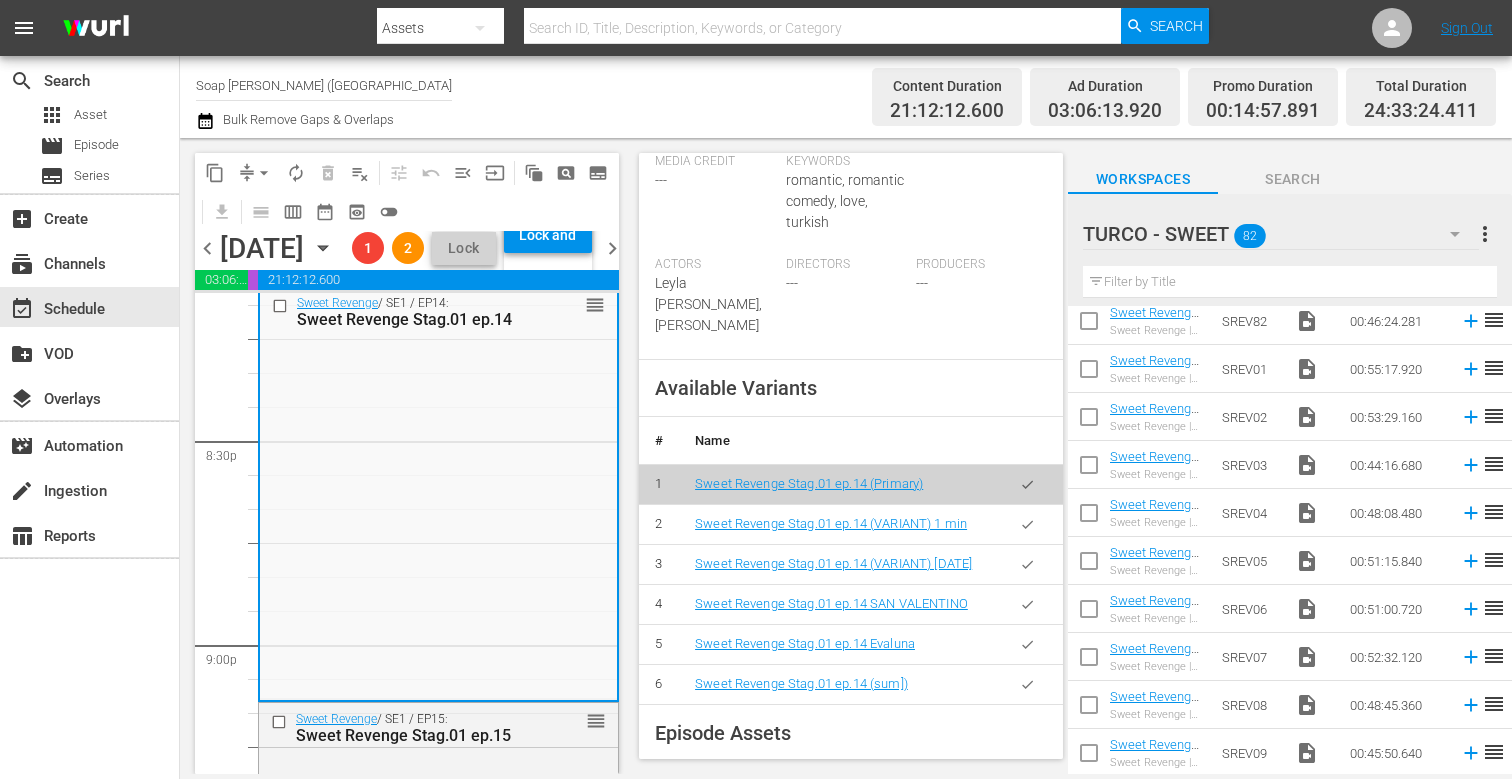 click at bounding box center (1027, 684) 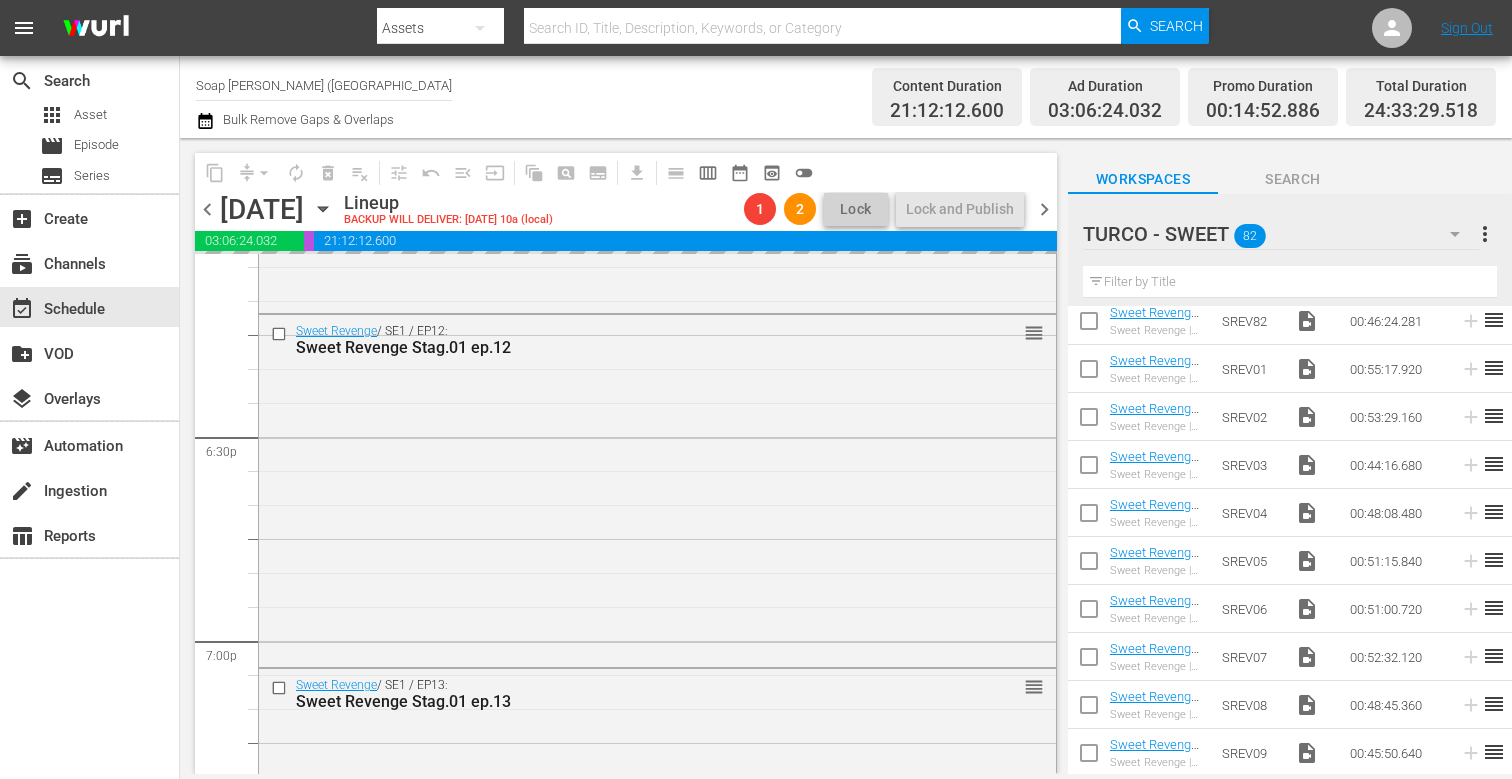 scroll, scrollTop: 7359, scrollLeft: 0, axis: vertical 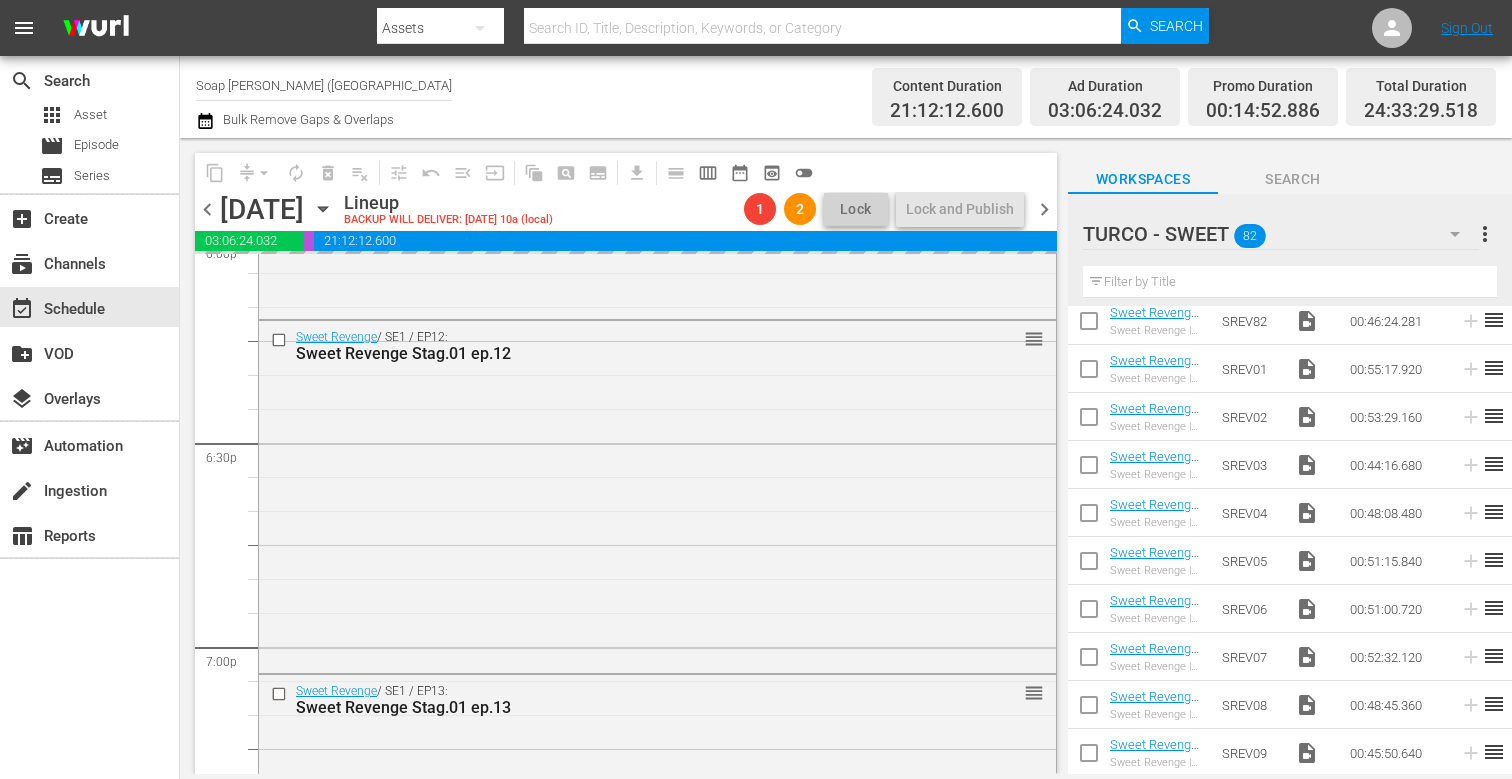 click on "Sweet Revenge  / SE1 / EP12:
Sweet Revenge Stag.01 ep.12 reorder" at bounding box center [657, 495] 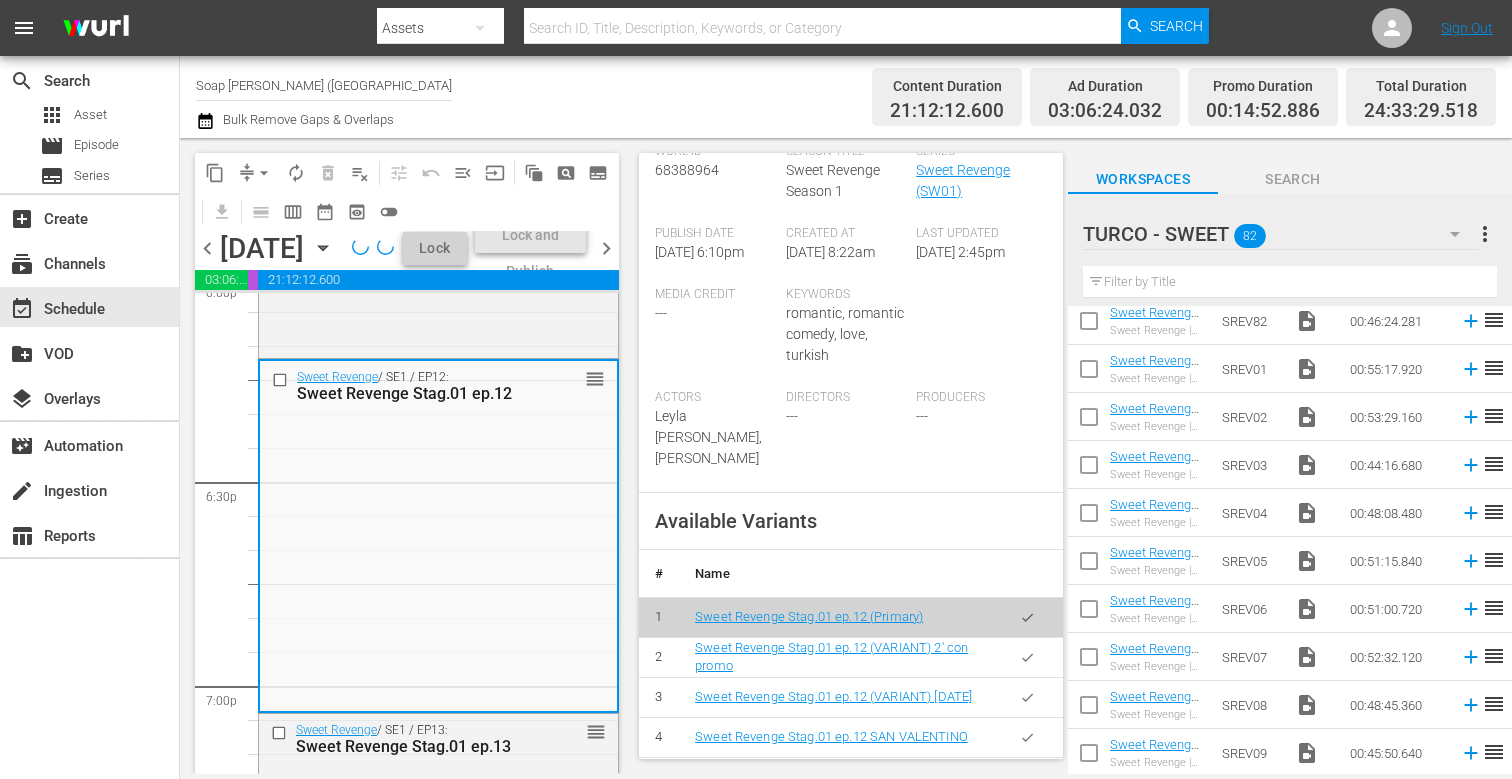 scroll, scrollTop: 614, scrollLeft: 0, axis: vertical 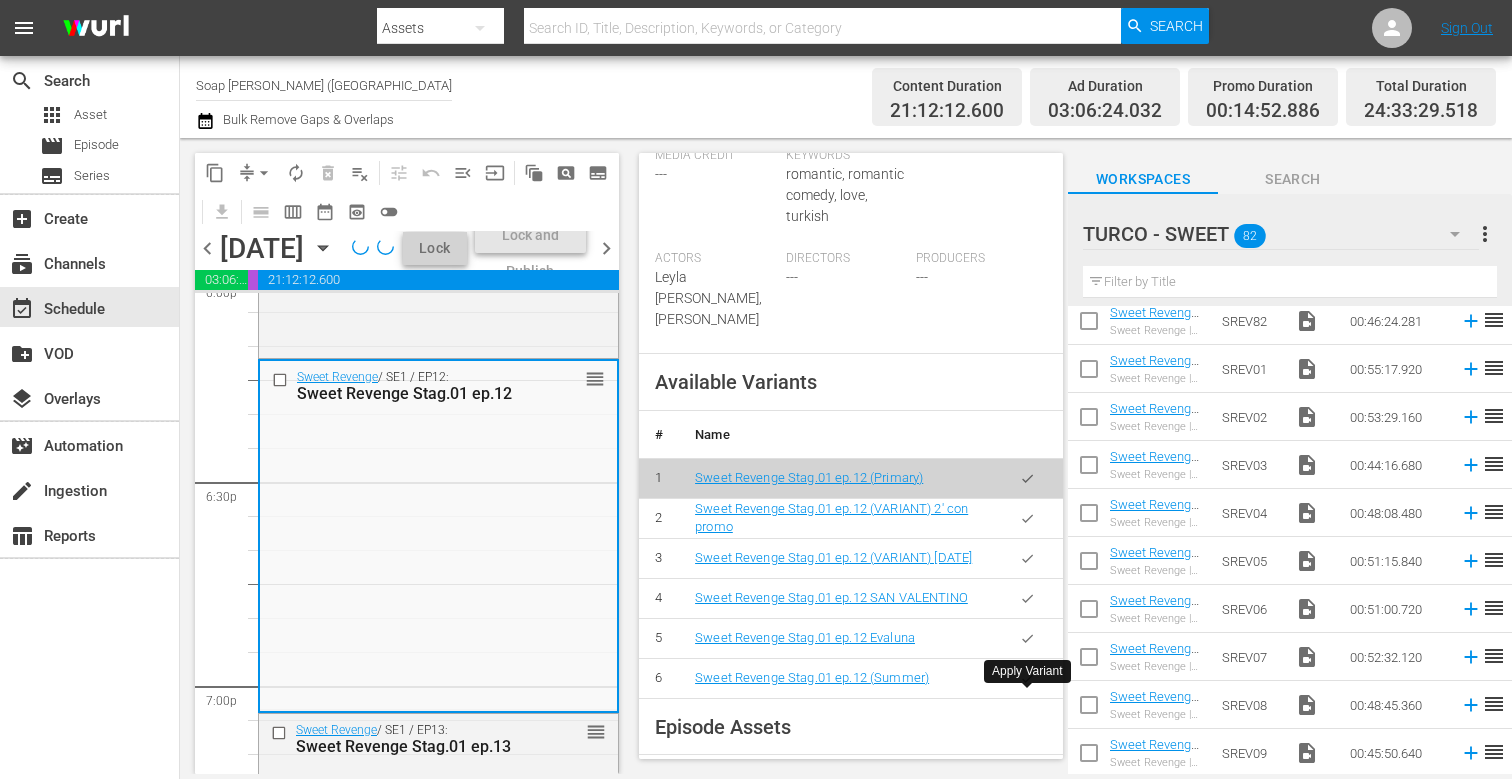 click at bounding box center [1027, 678] 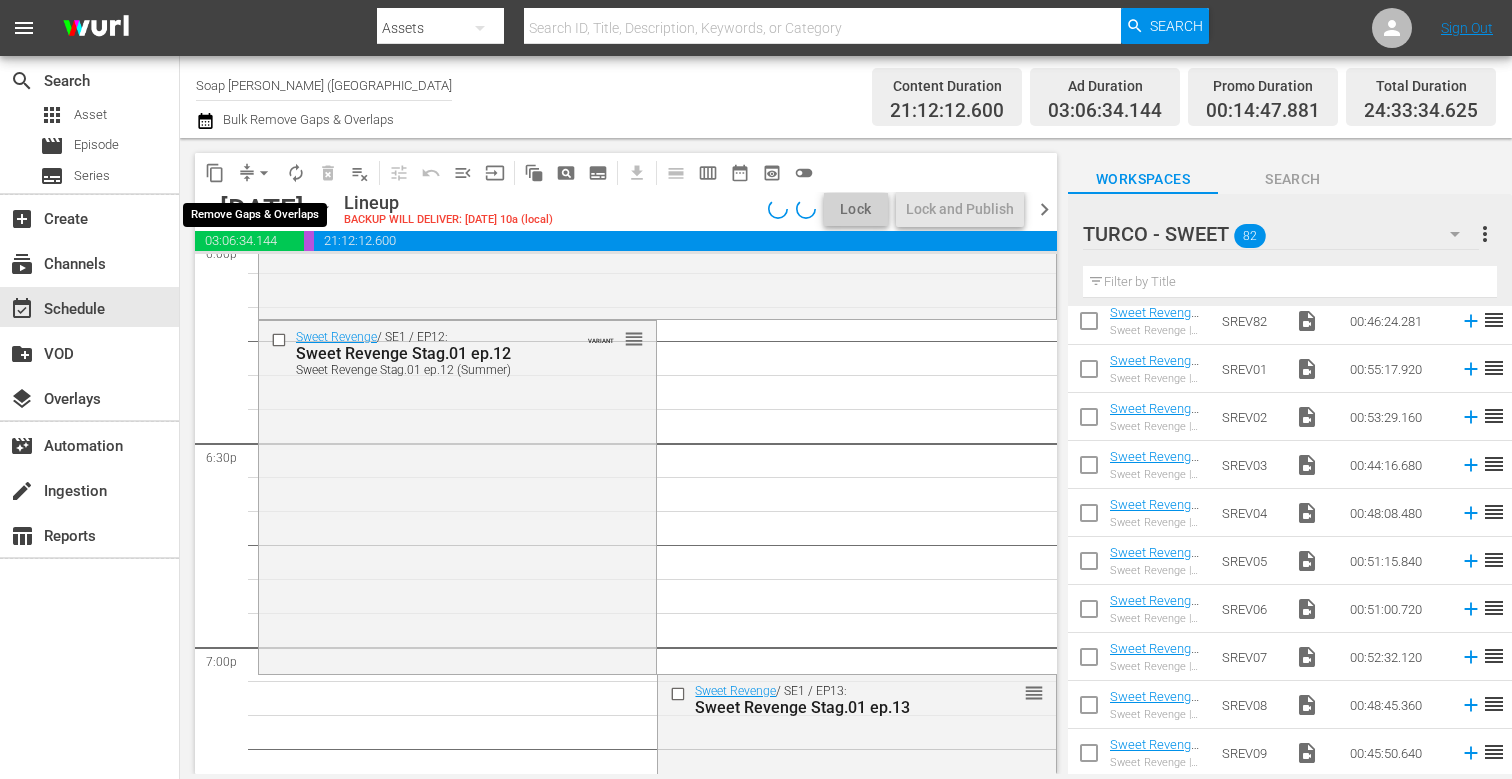 click on "arrow_drop_down" at bounding box center [264, 173] 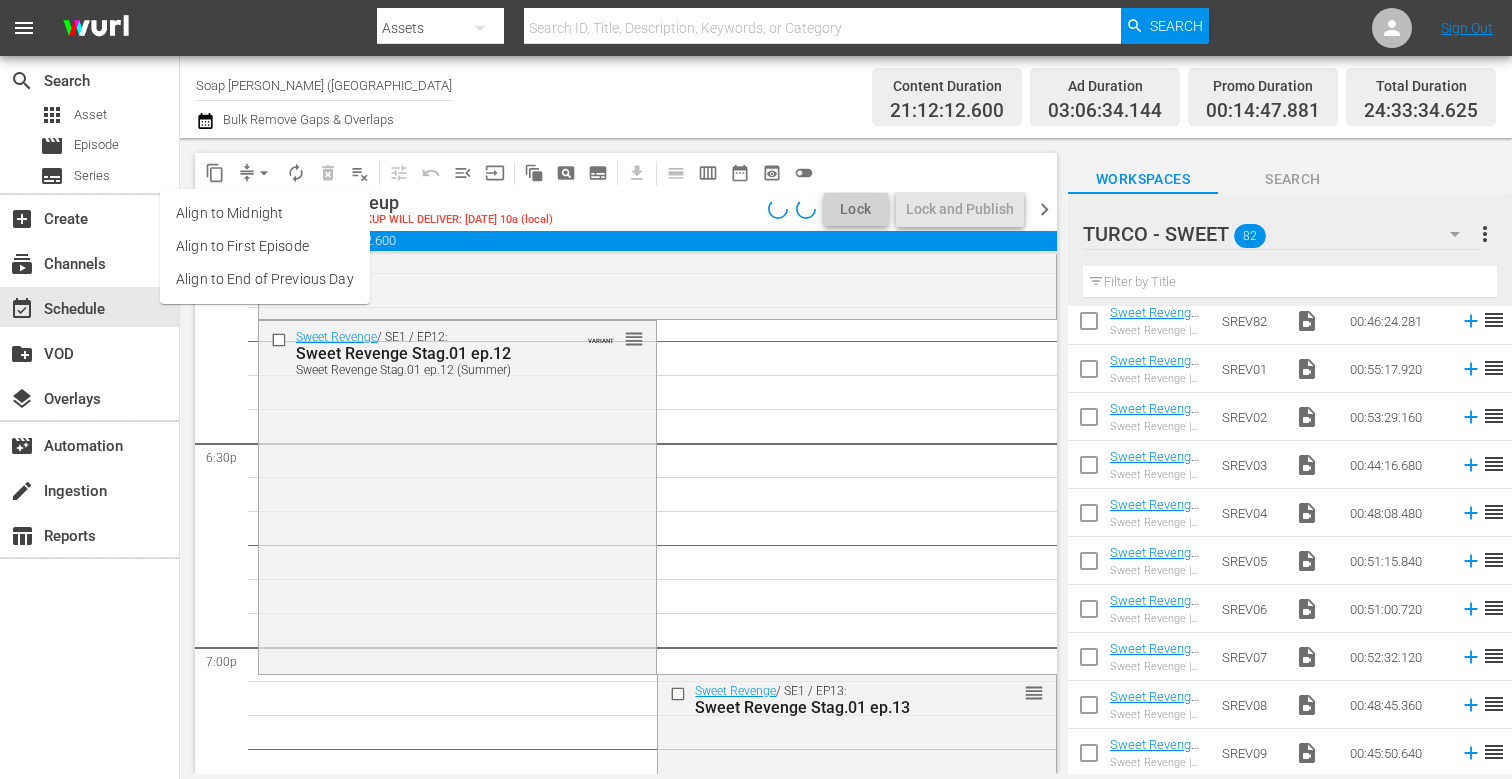 click on "Align to End of Previous Day" at bounding box center [265, 279] 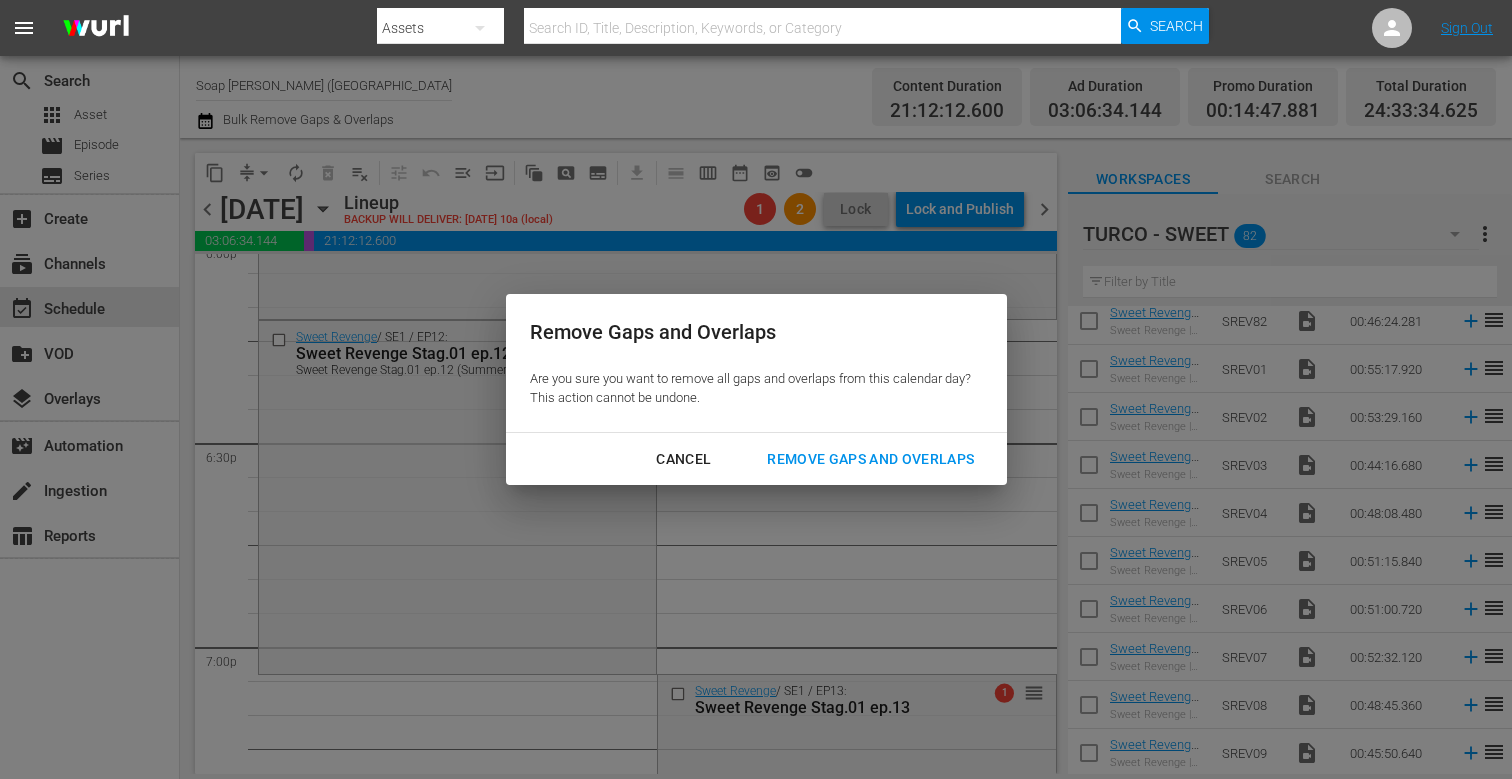 click on "Remove Gaps and Overlaps" at bounding box center (870, 459) 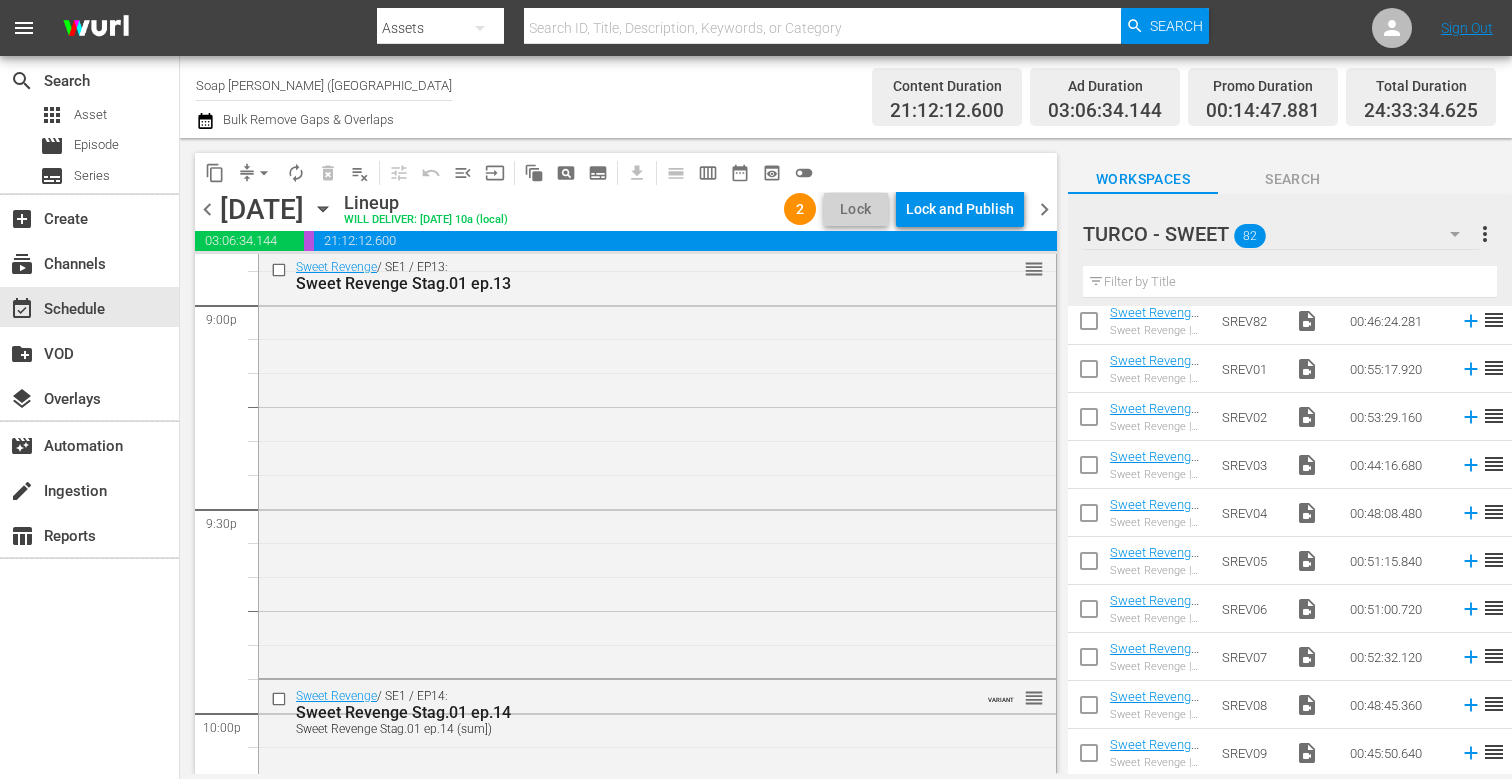 scroll, scrollTop: 9563, scrollLeft: 0, axis: vertical 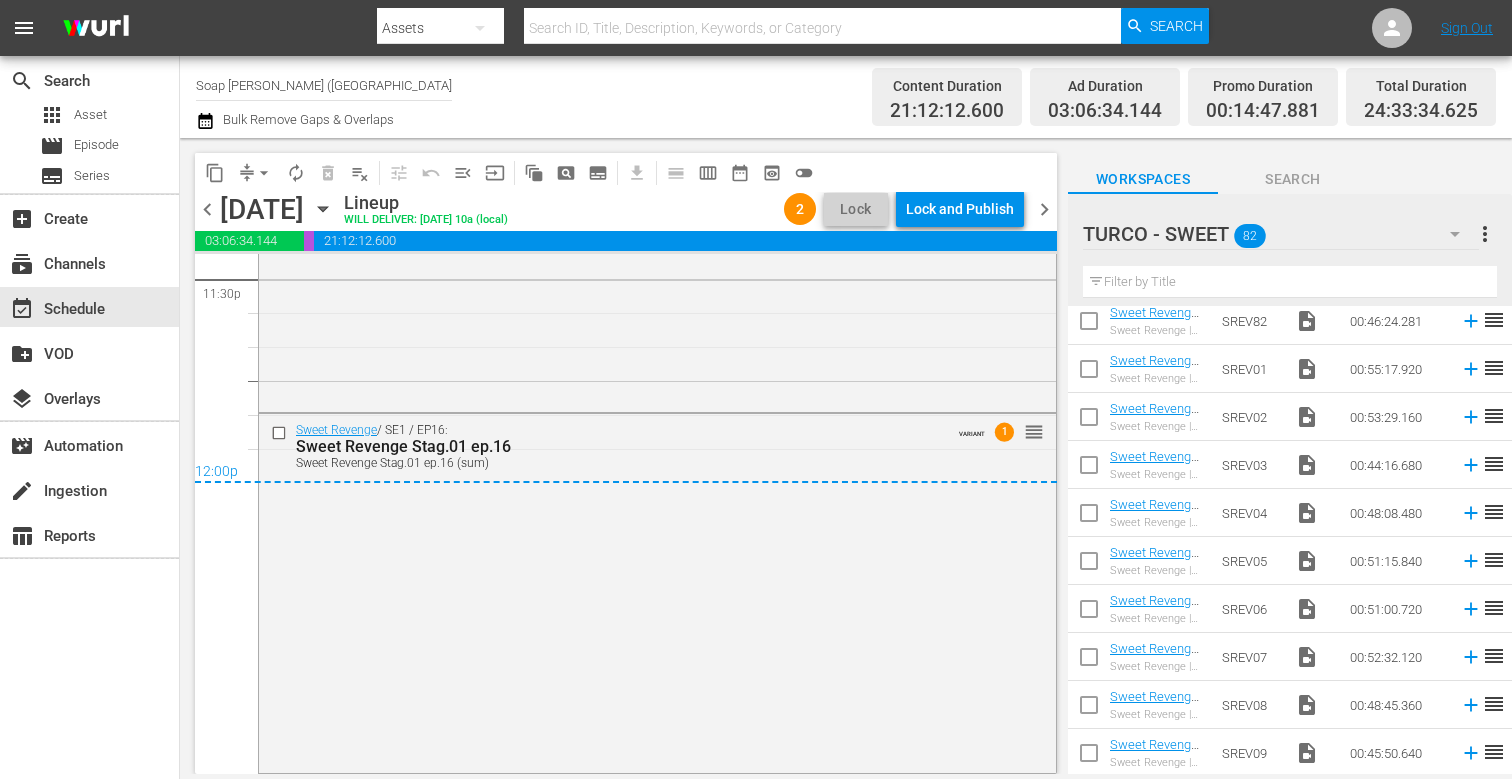 click on "chevron_right" at bounding box center (1044, 209) 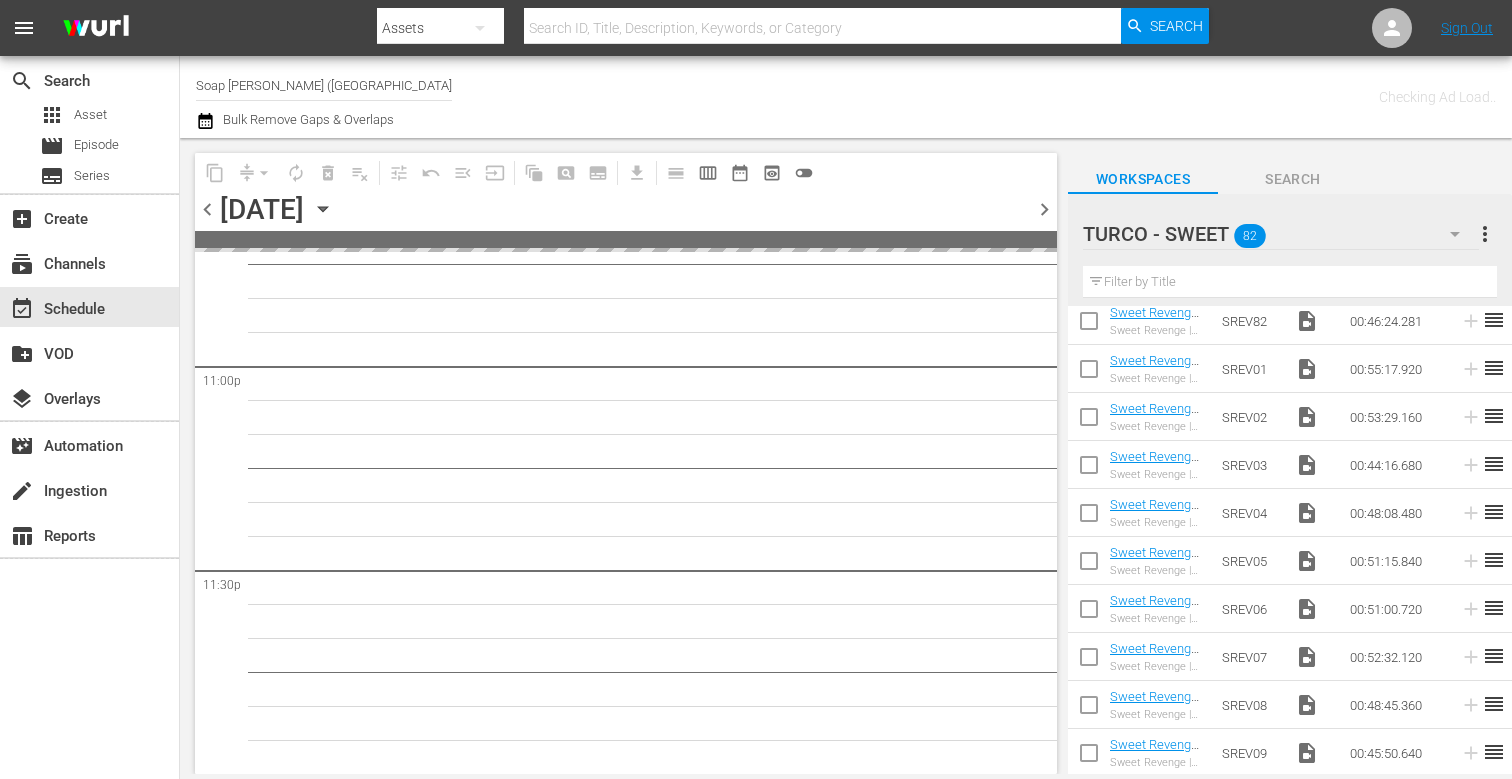 scroll, scrollTop: 9269, scrollLeft: 0, axis: vertical 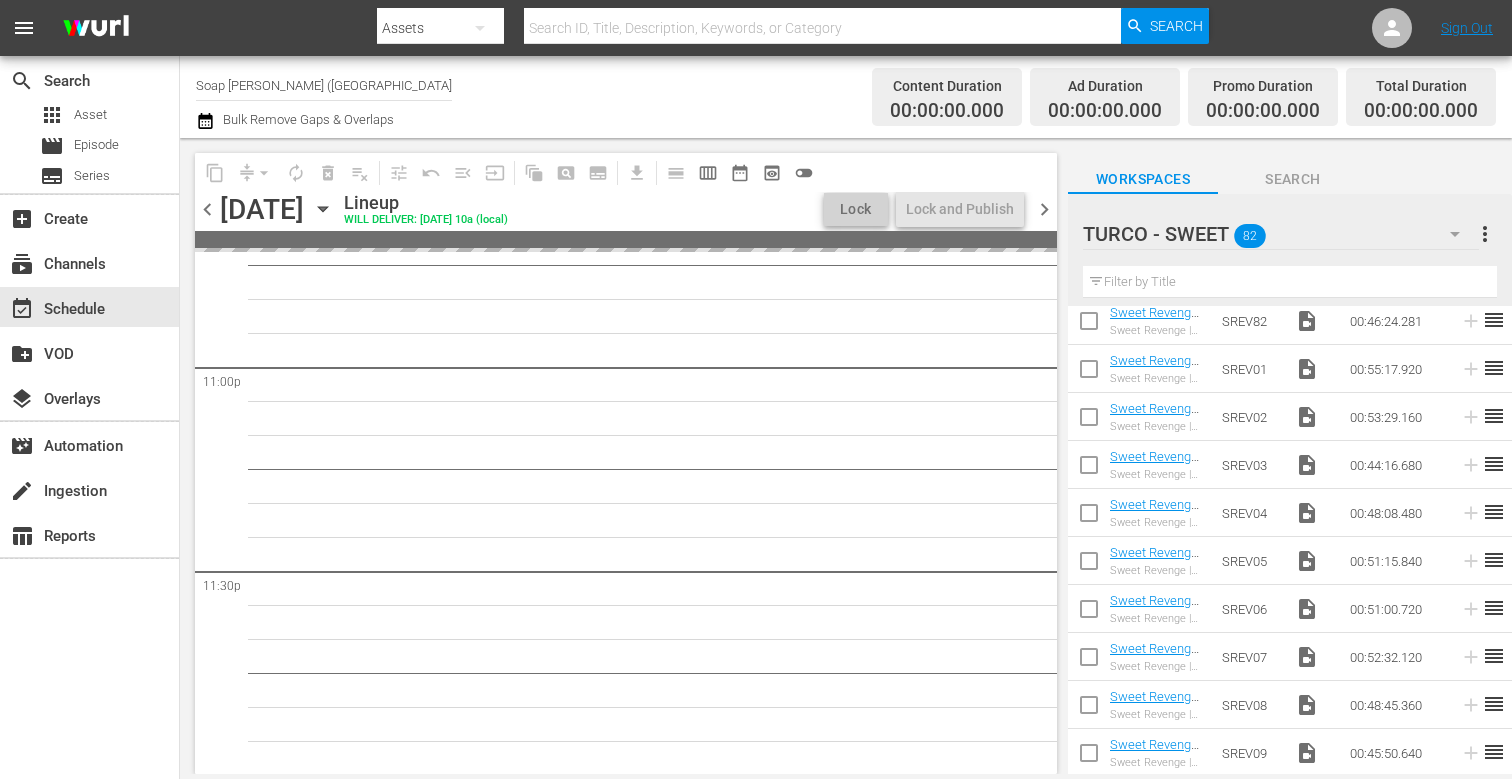 click on "chevron_right" at bounding box center (1044, 209) 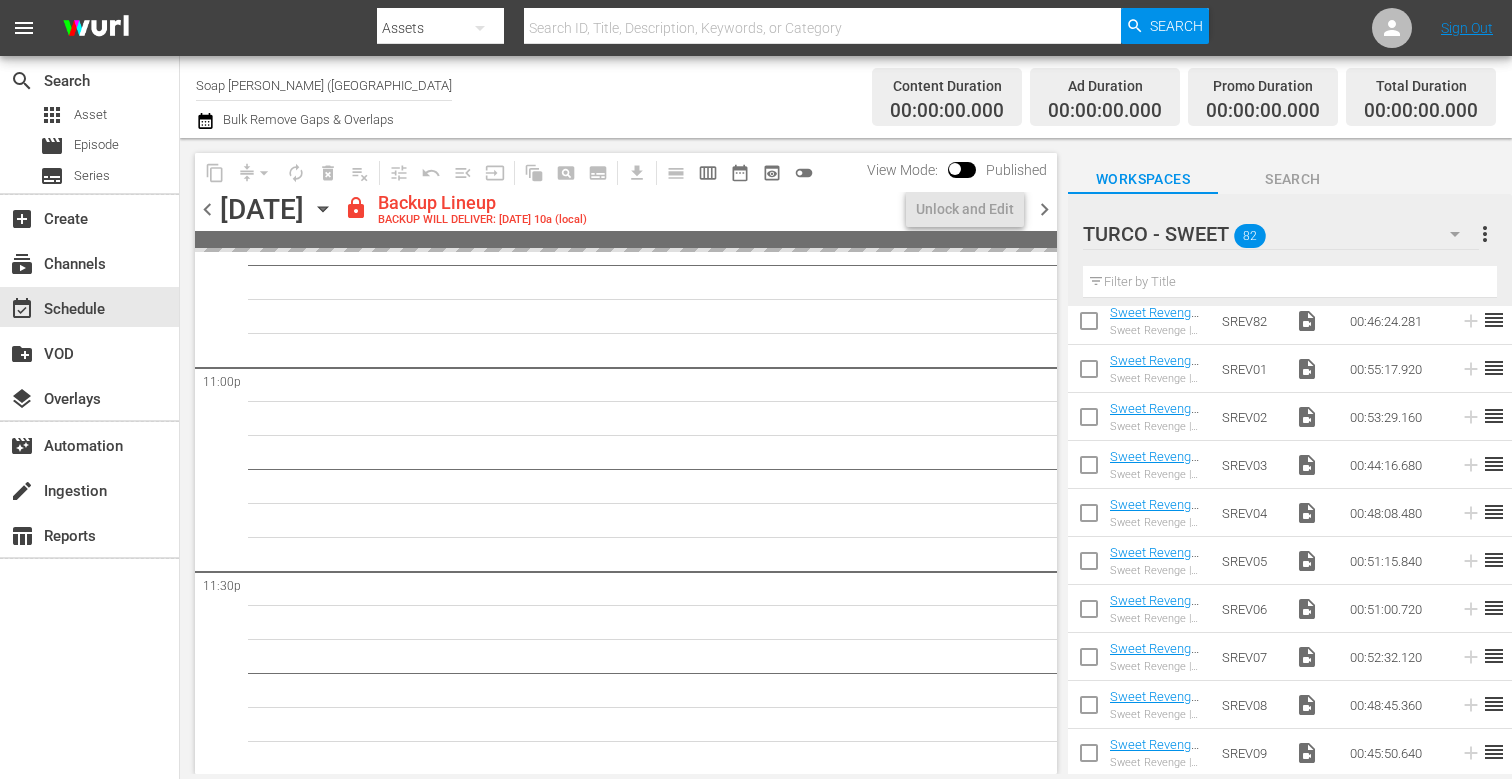 scroll, scrollTop: 9272, scrollLeft: 0, axis: vertical 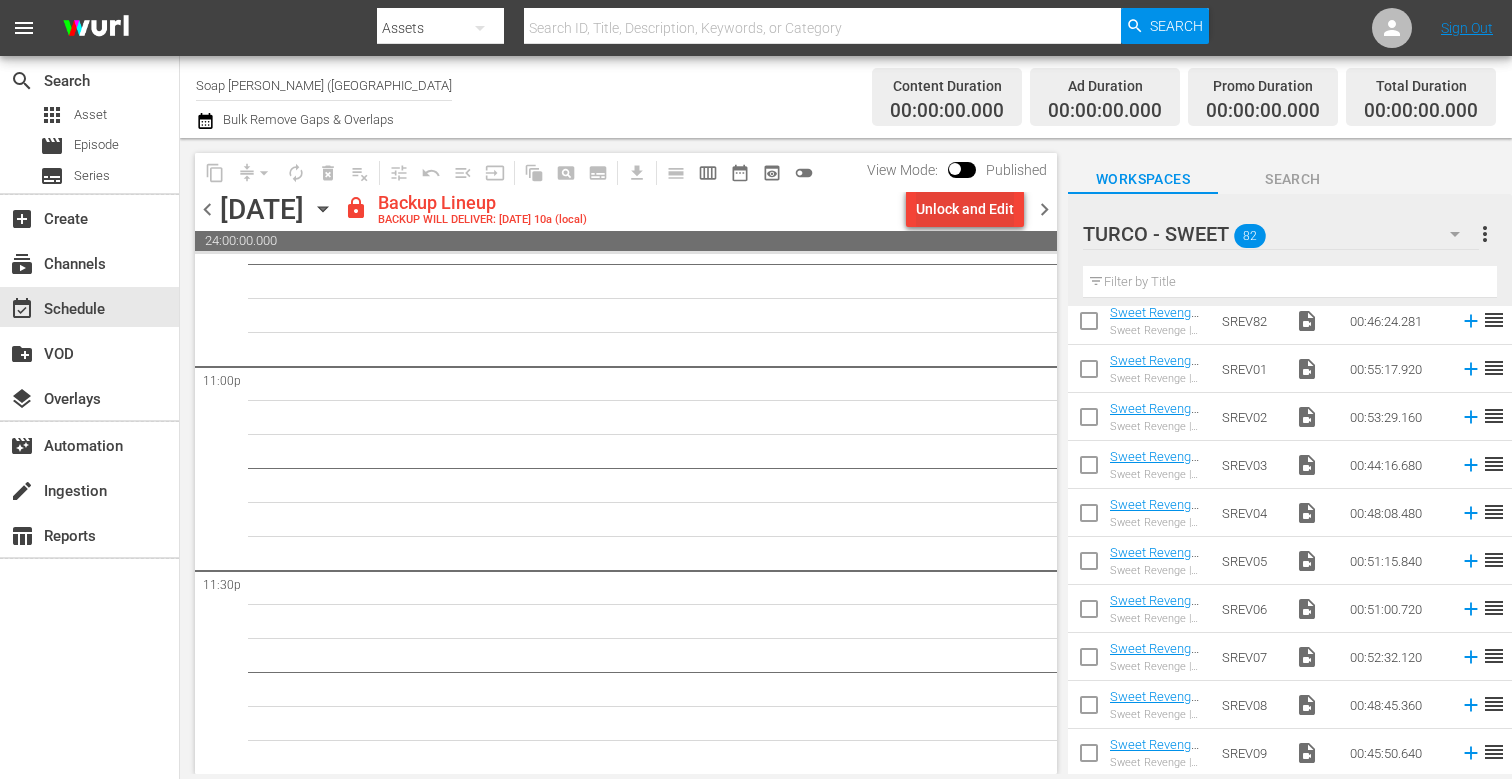 click on "Unlock and Edit" at bounding box center (965, 209) 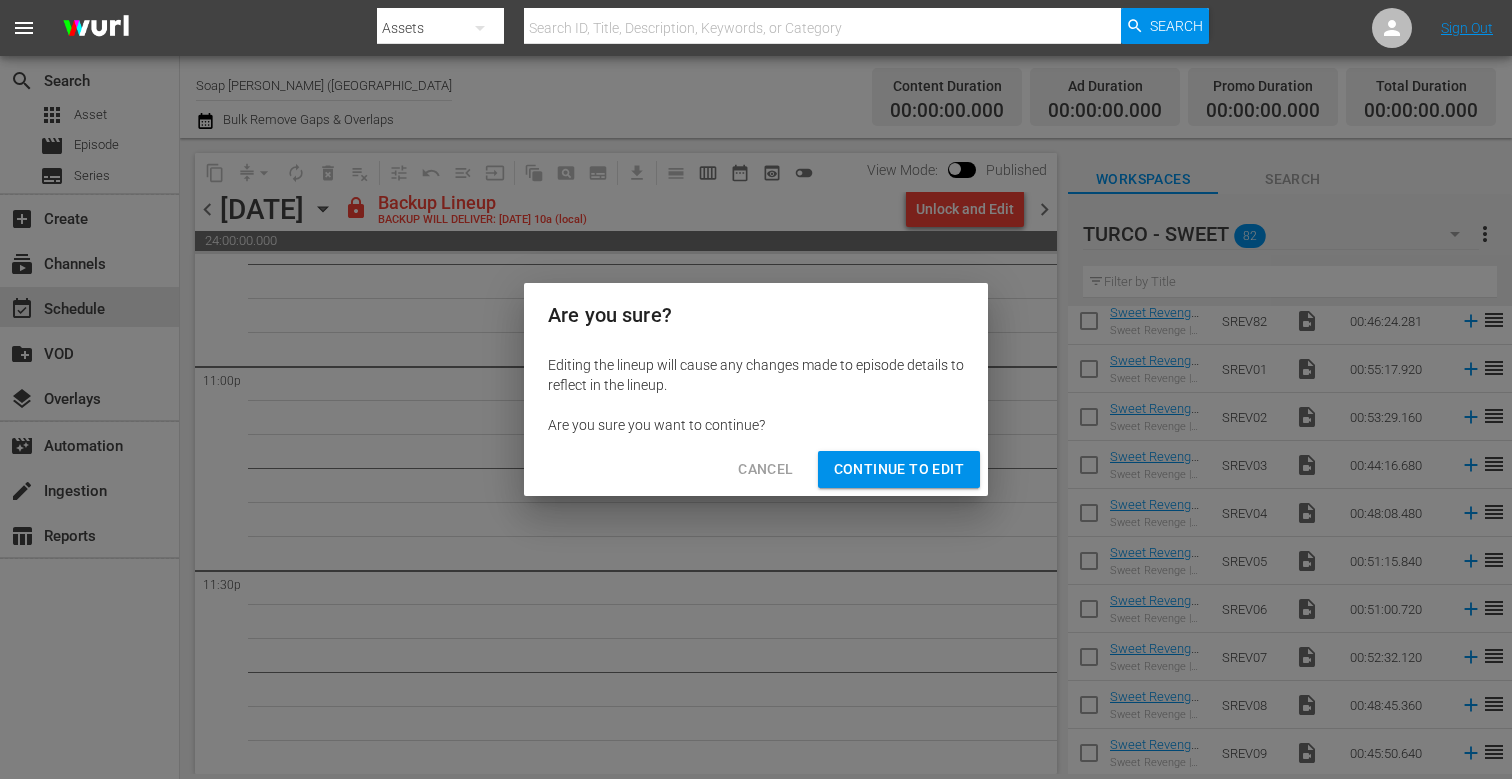 click on "Continue to Edit" at bounding box center [899, 469] 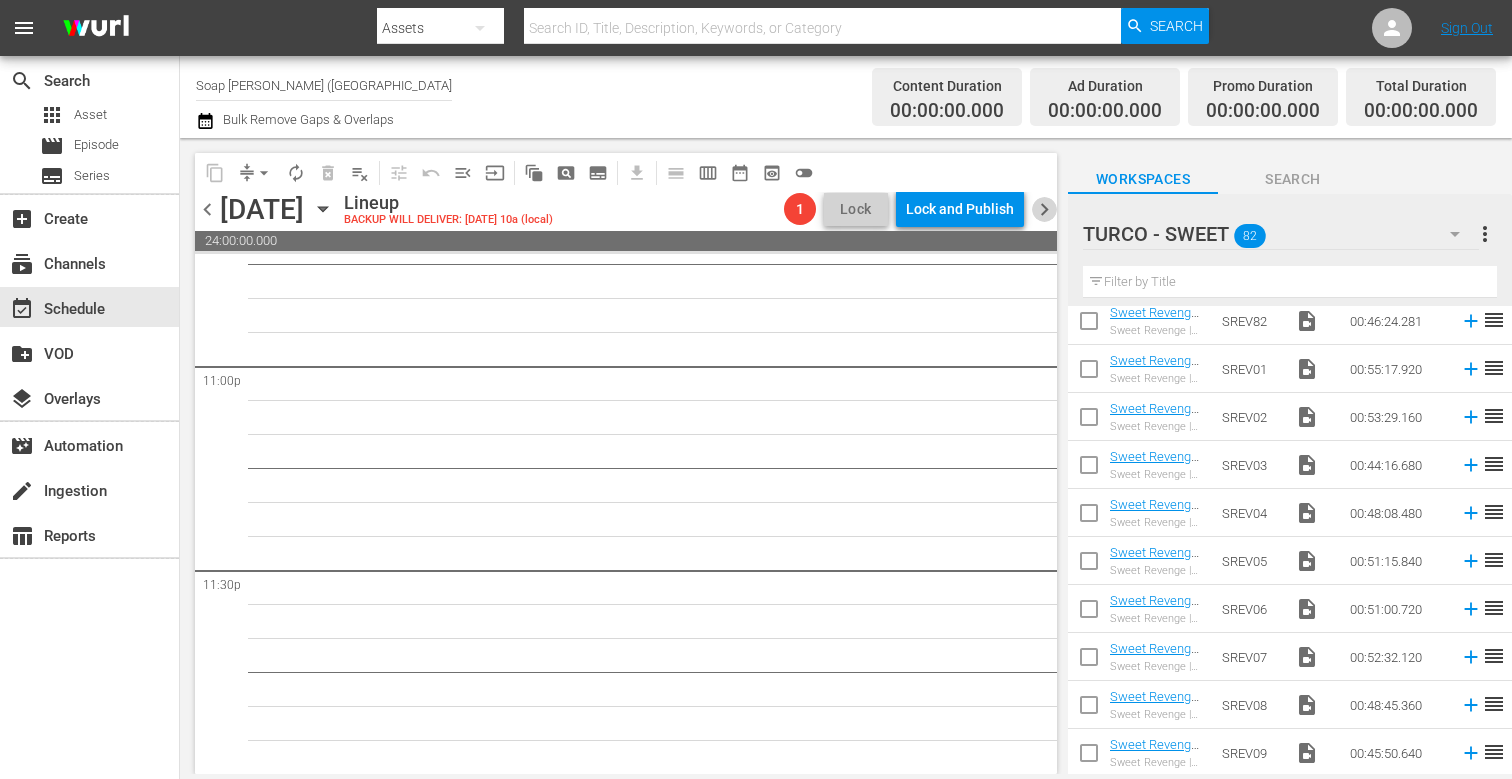 click on "chevron_right" at bounding box center [1044, 209] 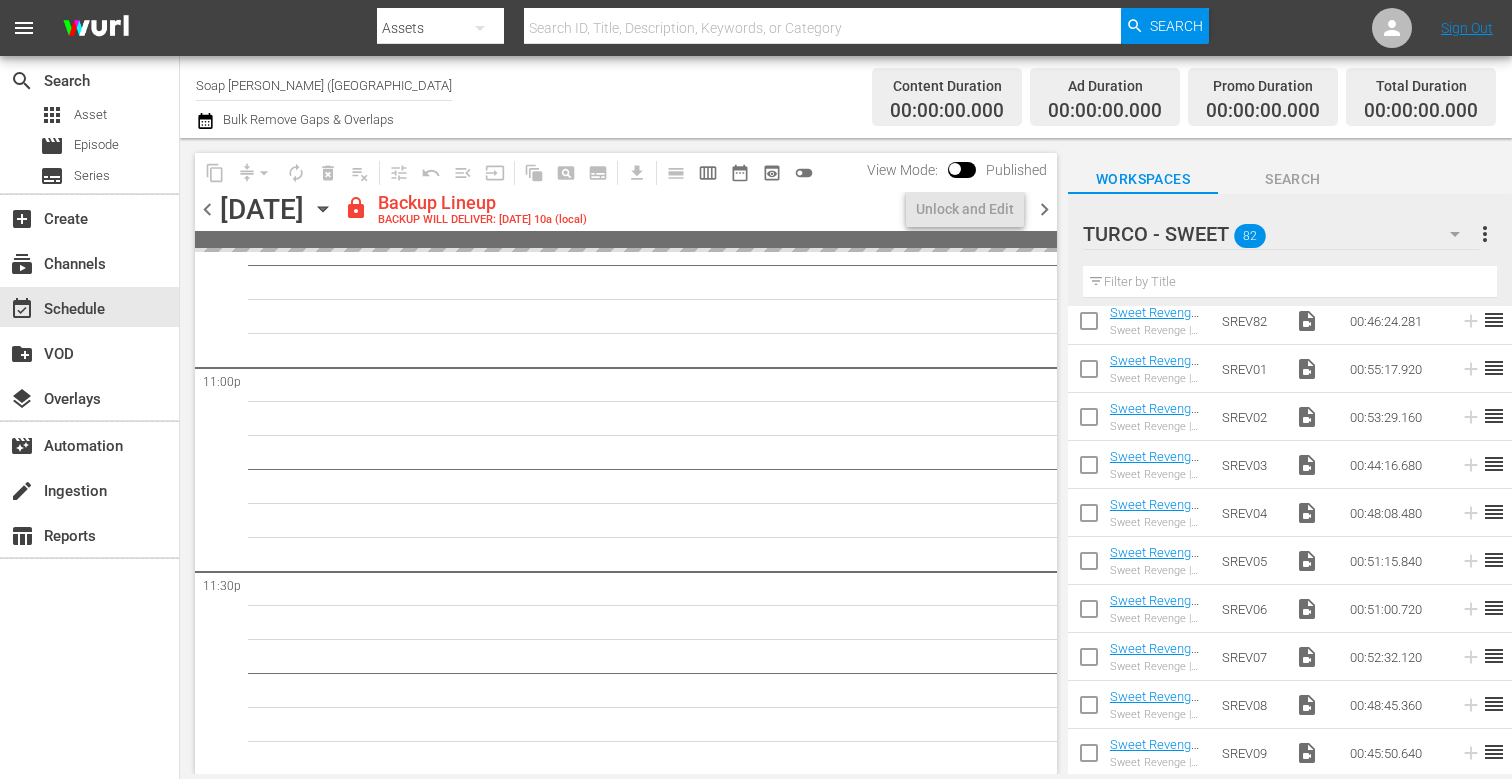 scroll, scrollTop: 9272, scrollLeft: 0, axis: vertical 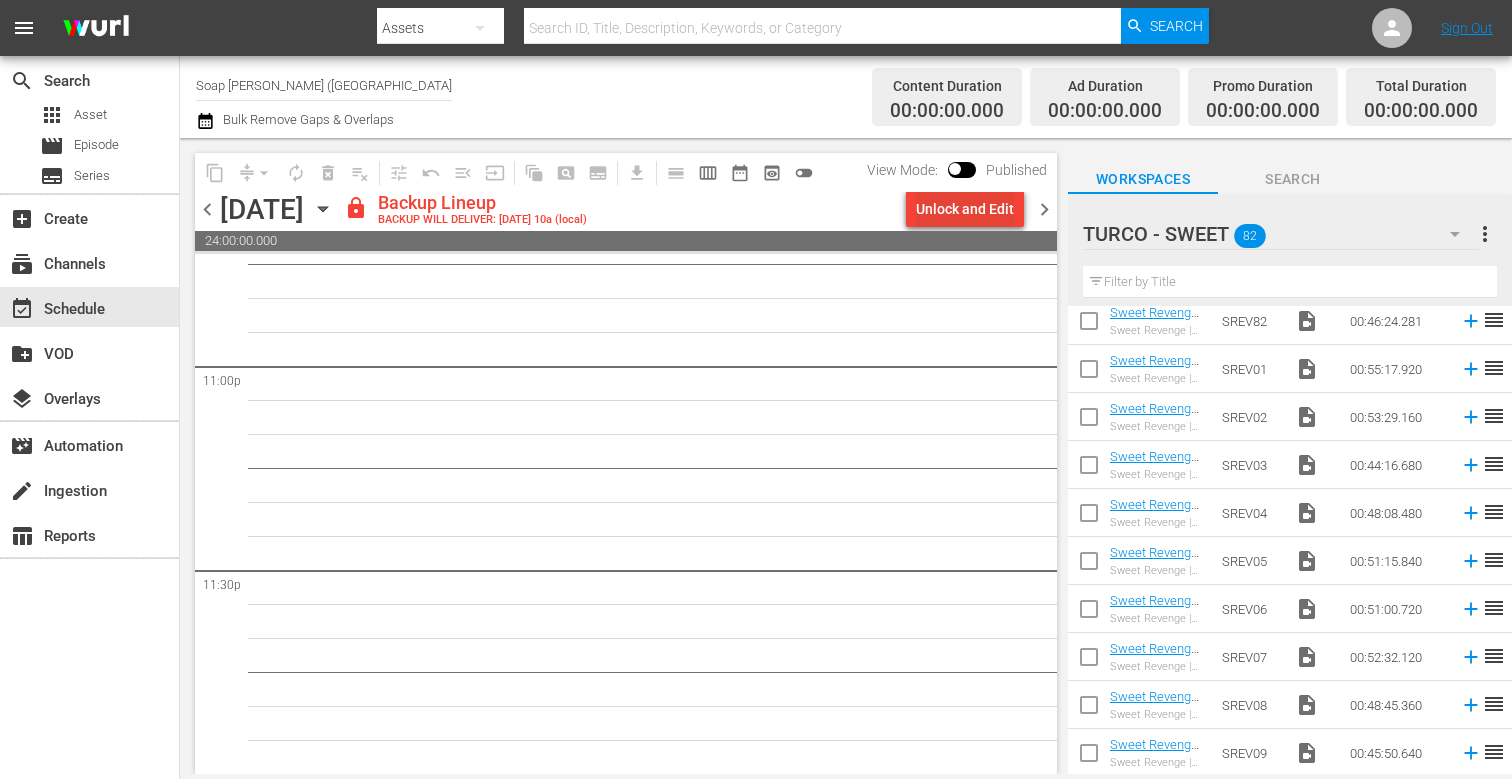 click on "Unlock and Edit" at bounding box center [965, 209] 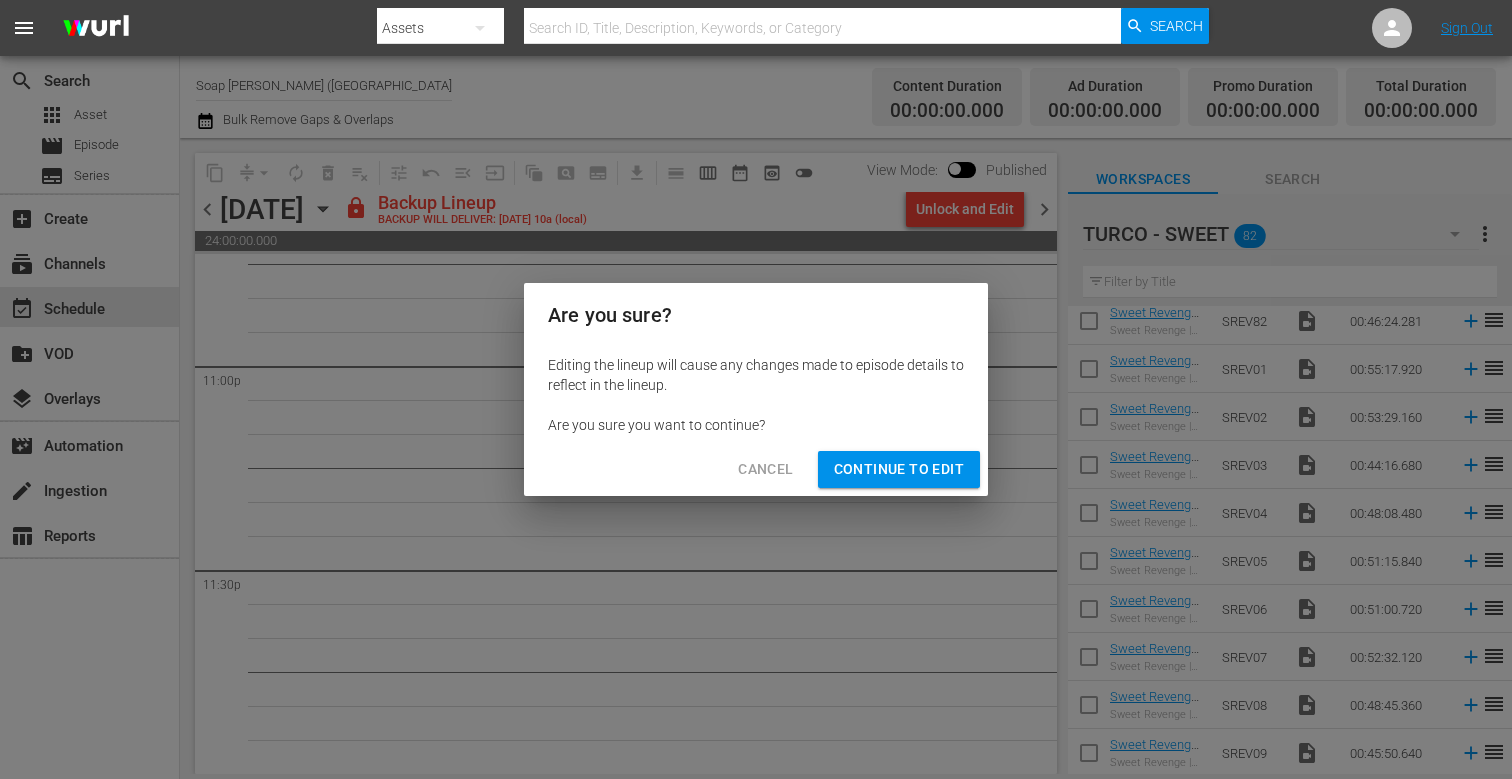 click on "Cancel Continue to Edit" at bounding box center (756, 469) 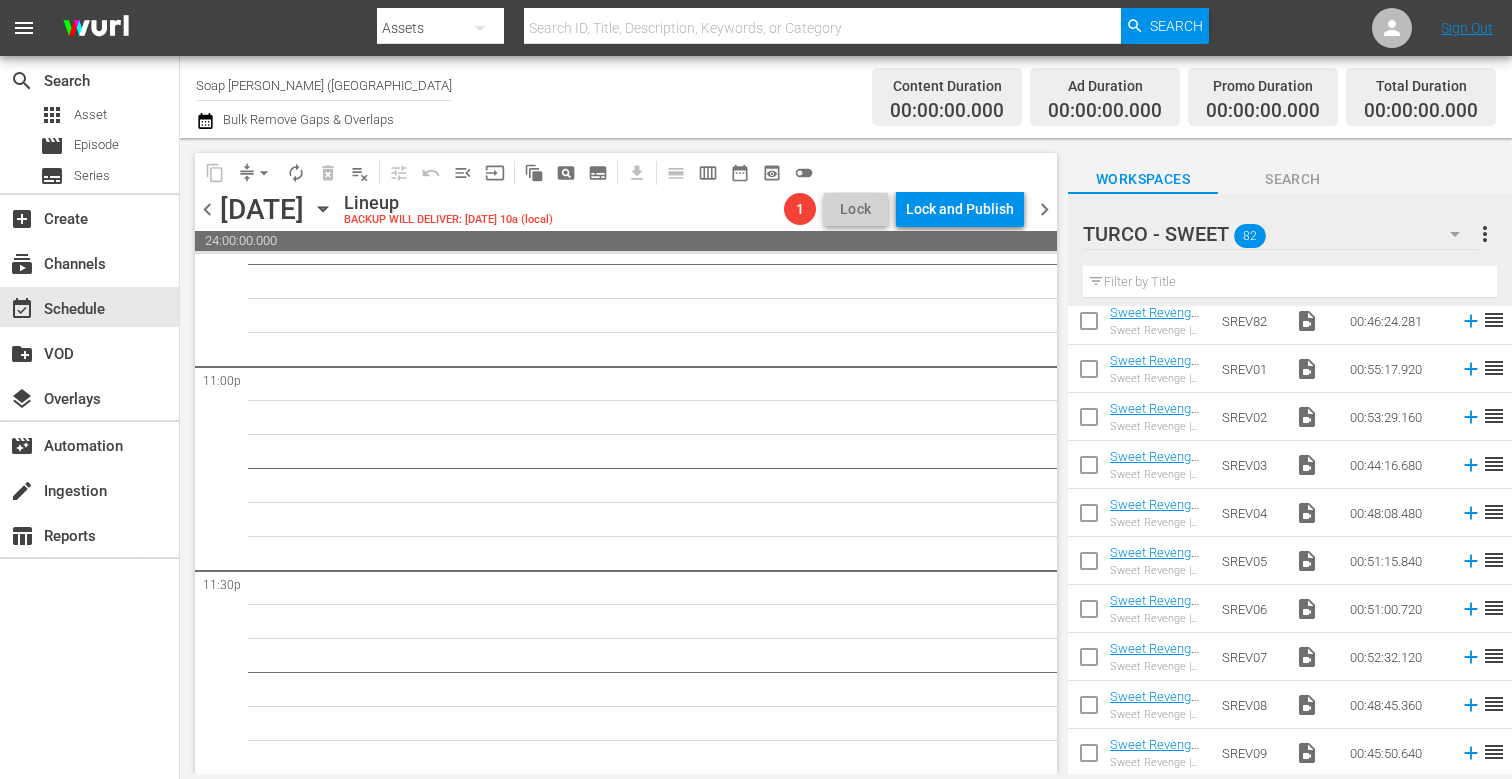 click on "chevron_right" at bounding box center (1044, 209) 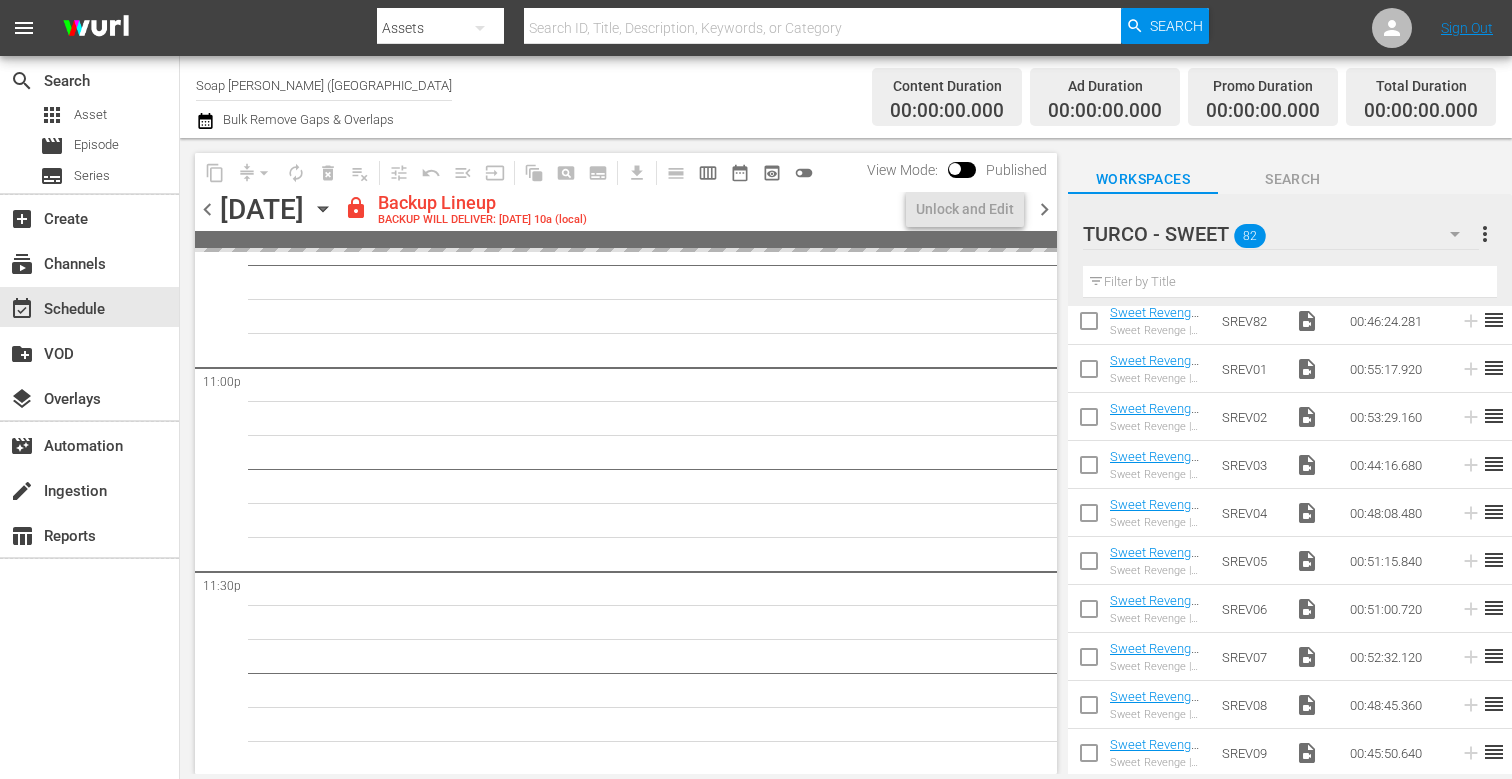scroll, scrollTop: 9272, scrollLeft: 0, axis: vertical 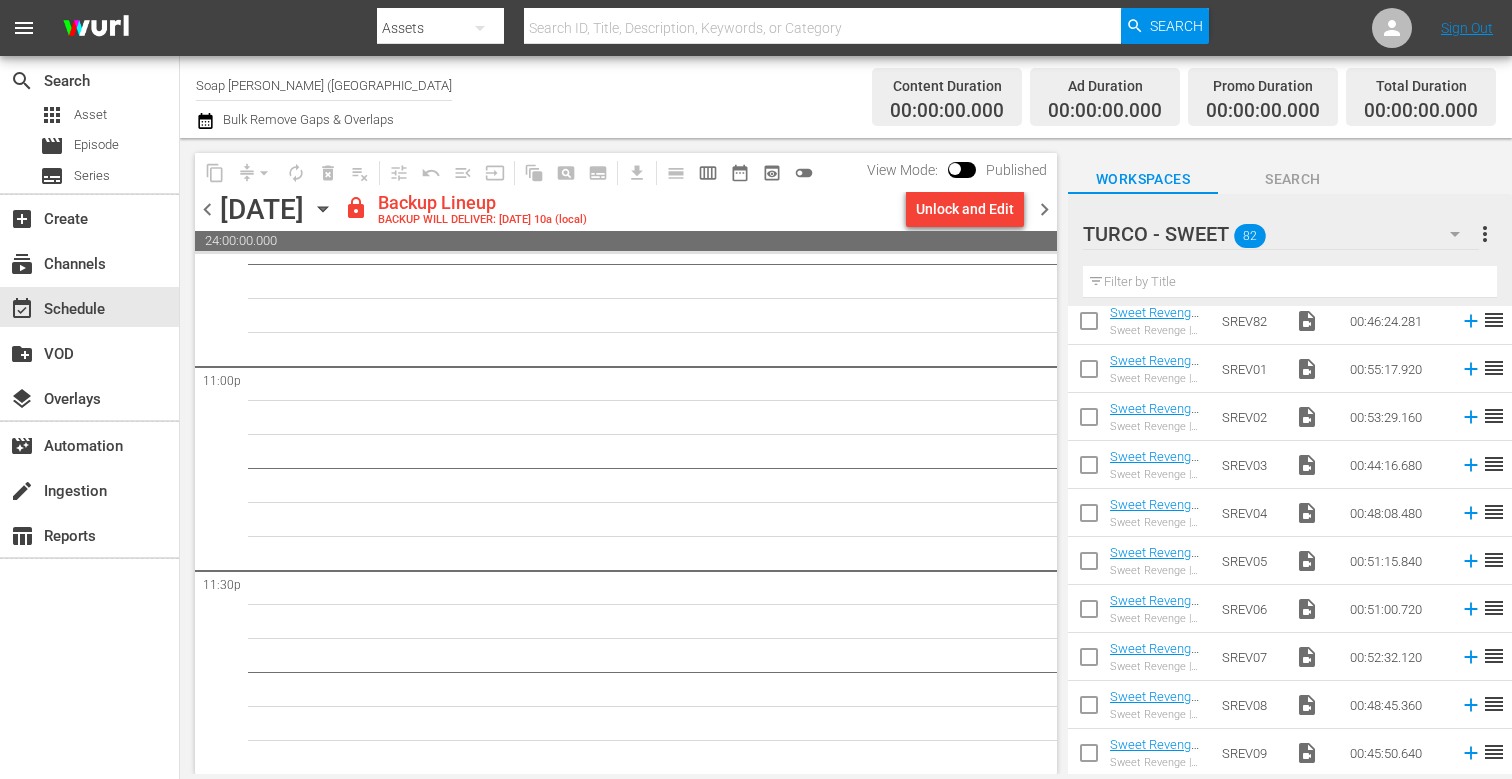 click on "Unlock and Edit" at bounding box center (965, 209) 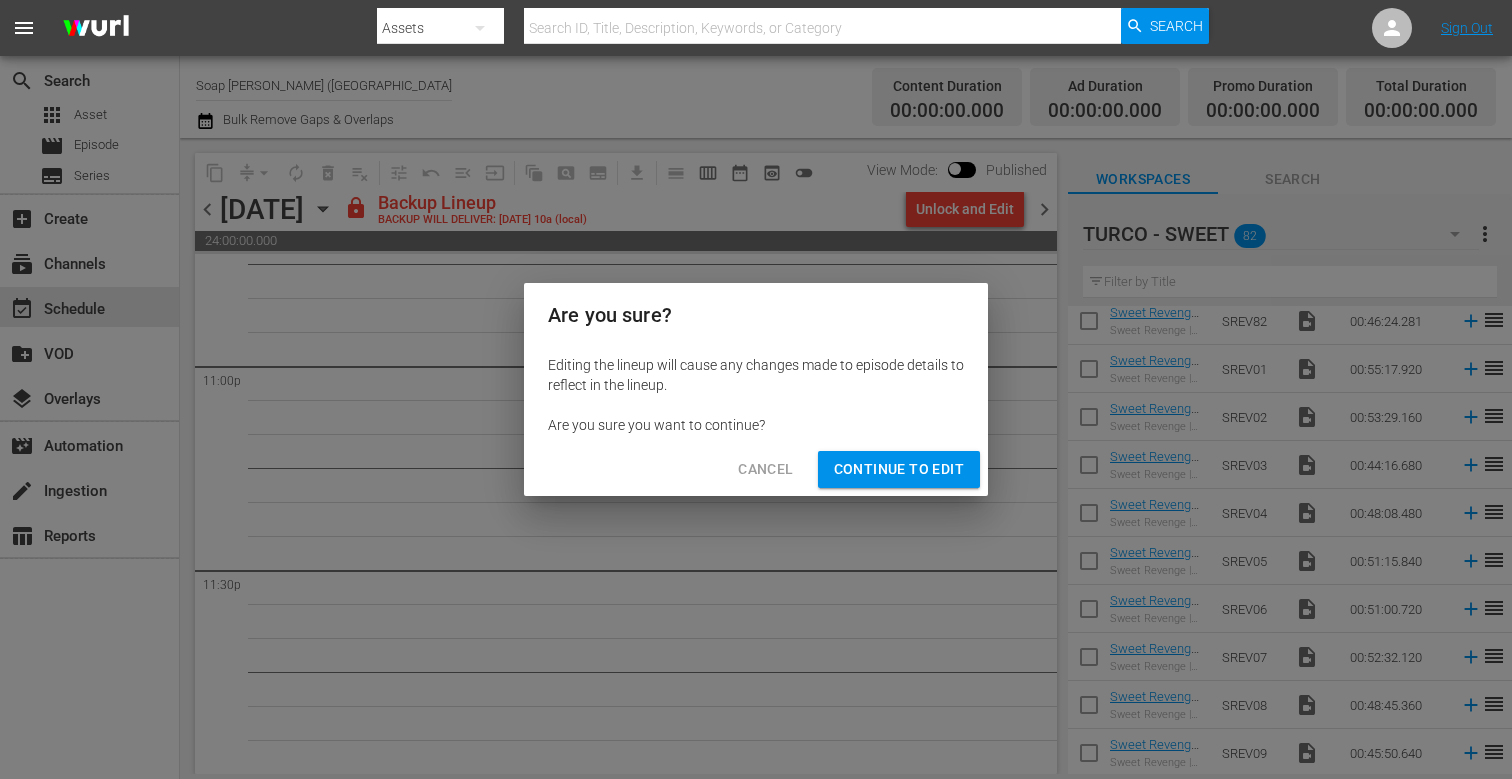 click on "Continue to Edit" at bounding box center (899, 469) 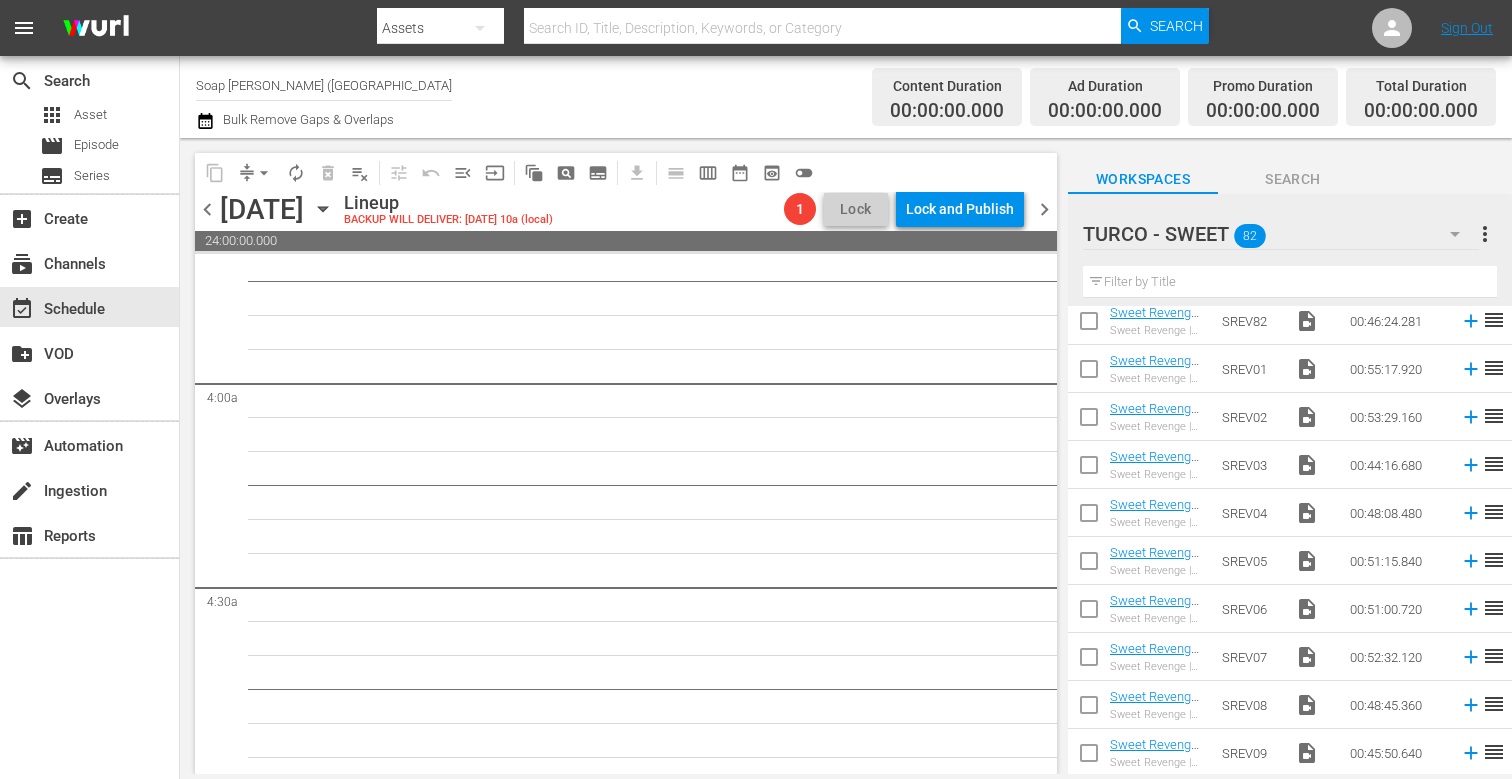 scroll, scrollTop: 997, scrollLeft: 0, axis: vertical 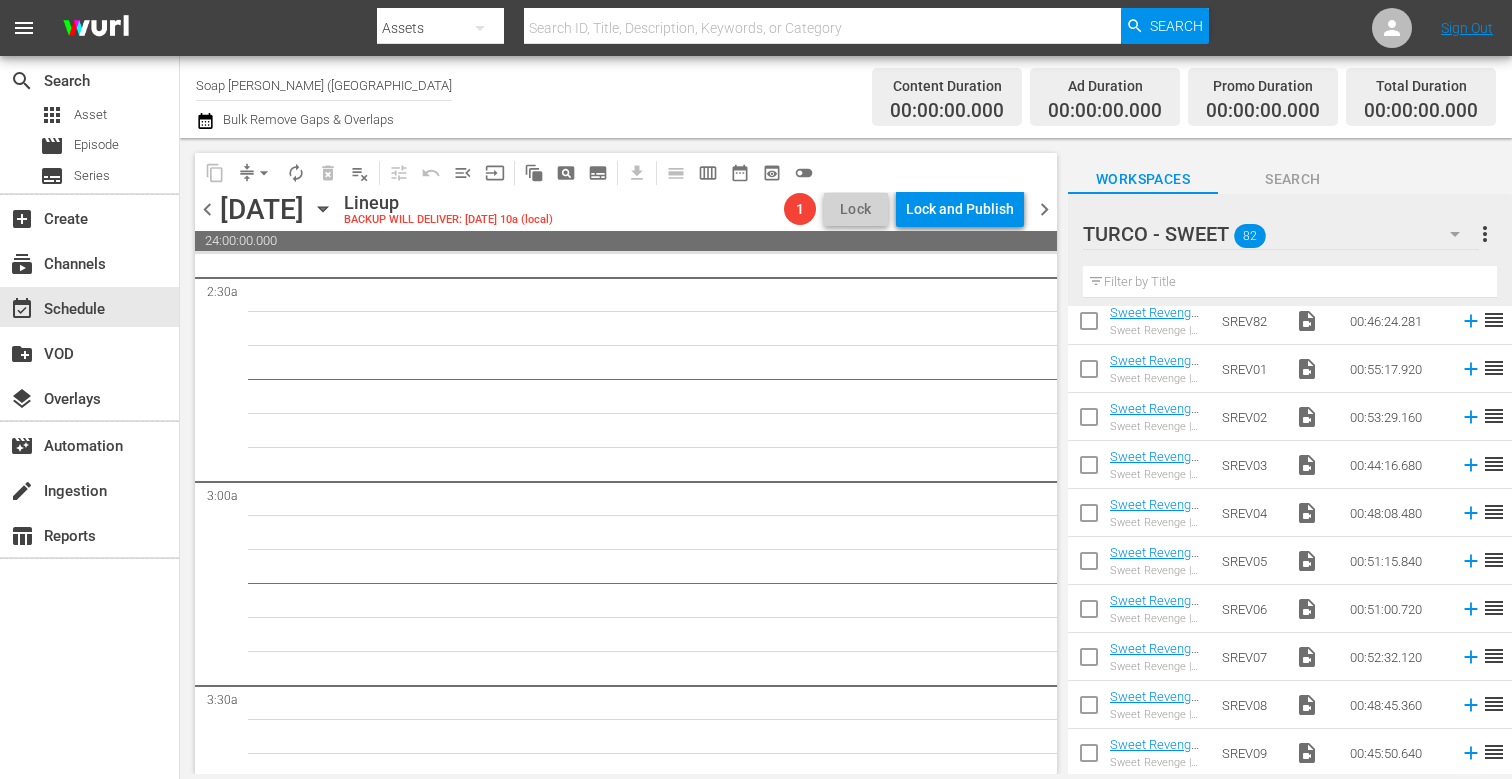click on "chevron_left" at bounding box center (207, 209) 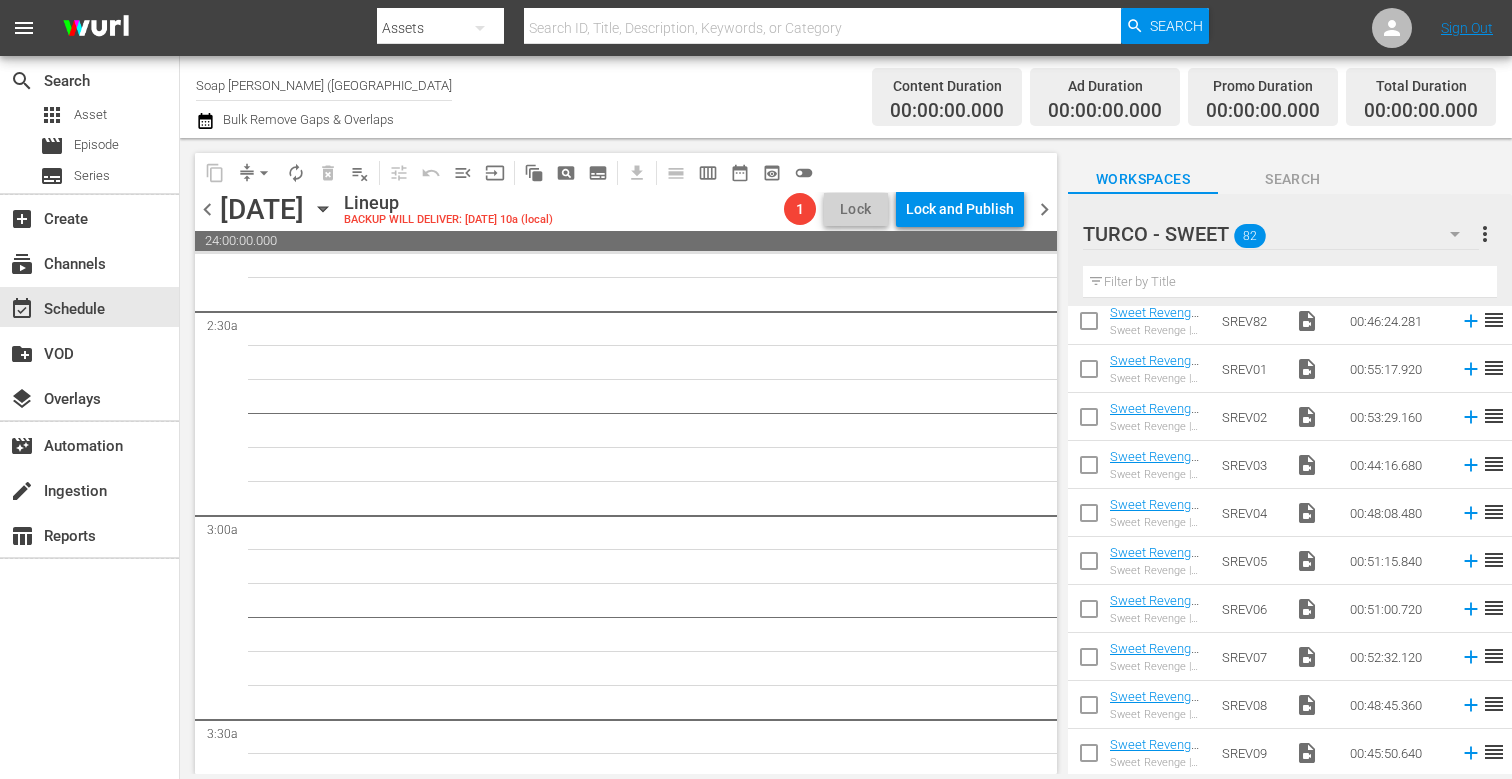 scroll, scrollTop: 0, scrollLeft: 0, axis: both 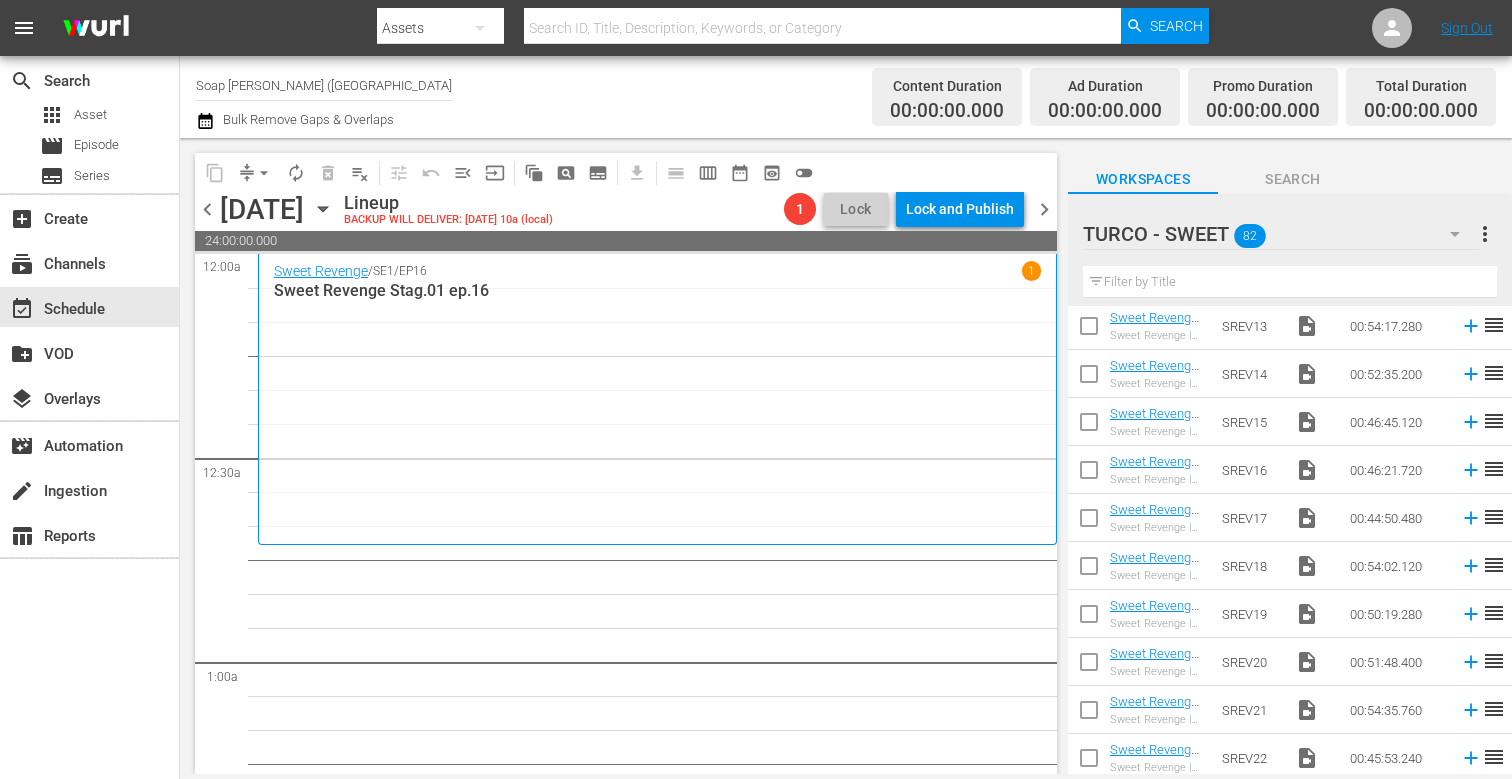click at bounding box center [1089, 522] 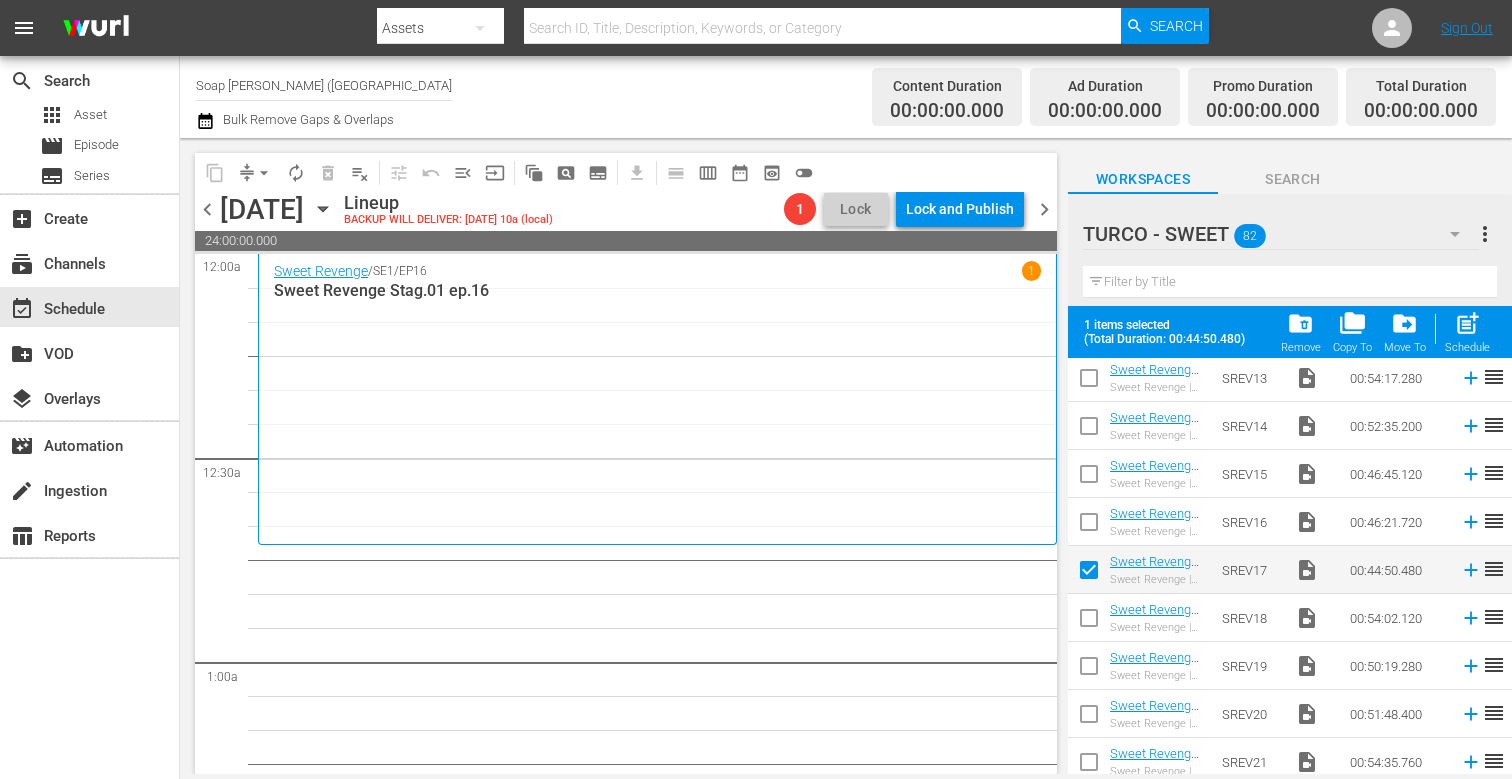 click at bounding box center (1089, 622) 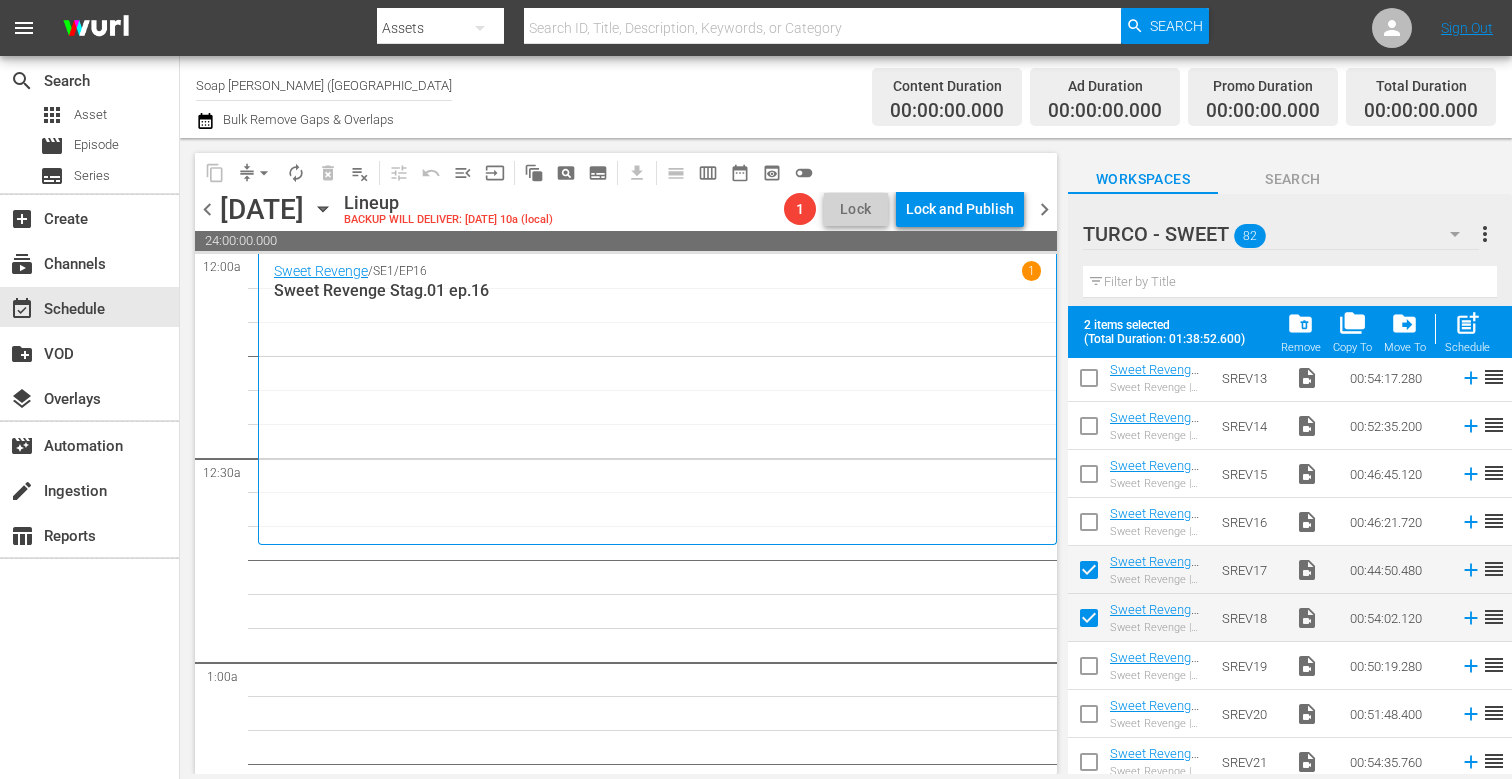 click at bounding box center [1089, 670] 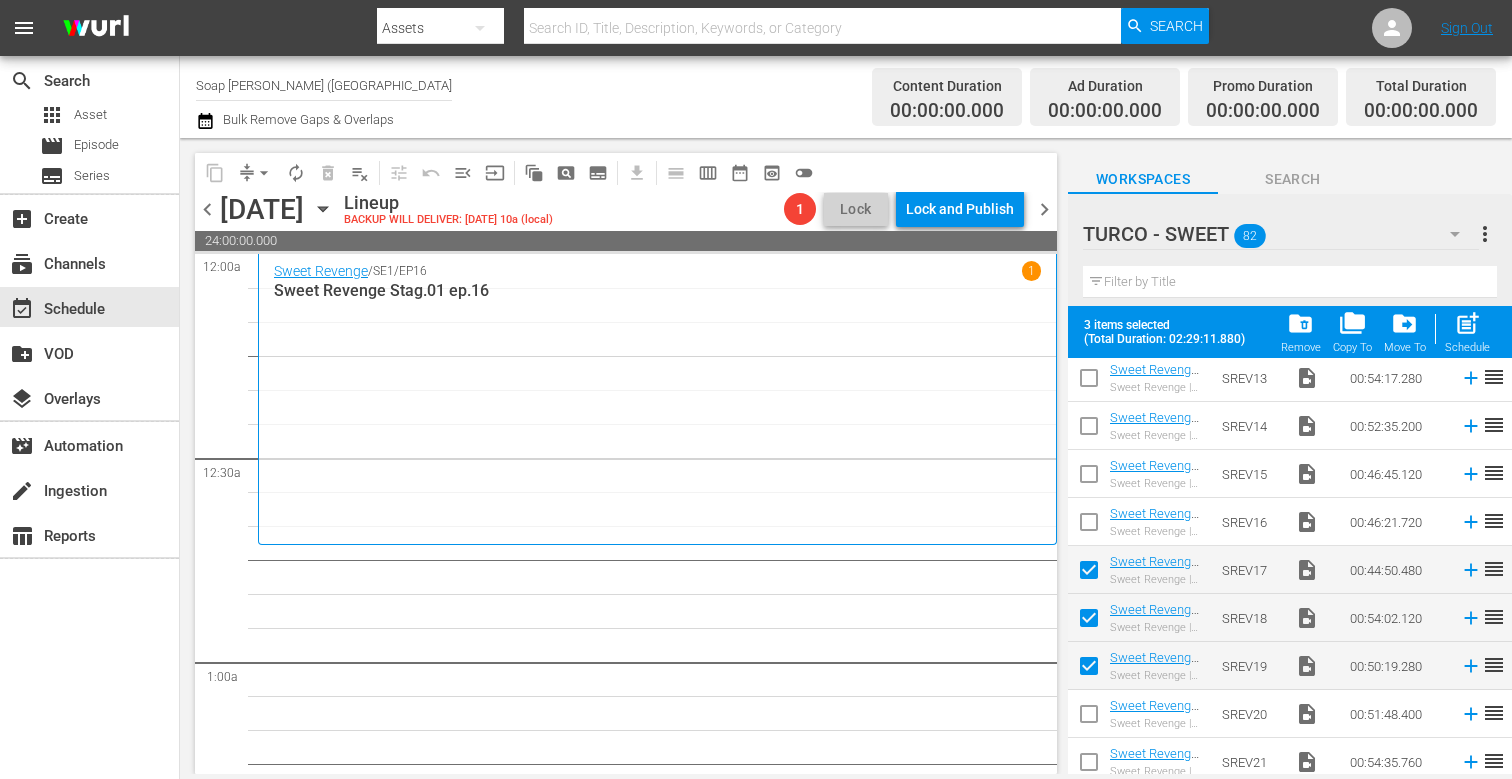 scroll, scrollTop: 296, scrollLeft: 0, axis: vertical 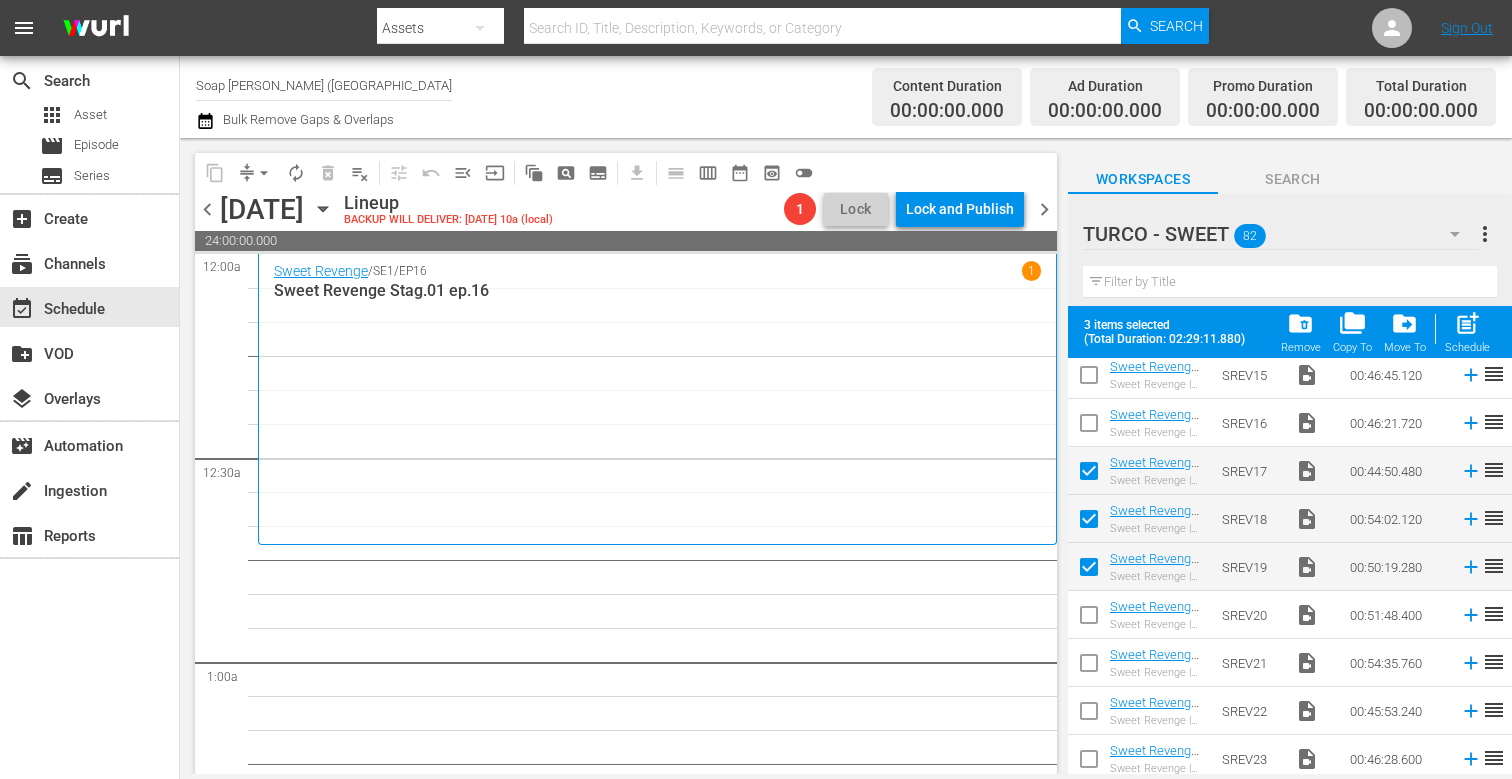 click at bounding box center [1089, 619] 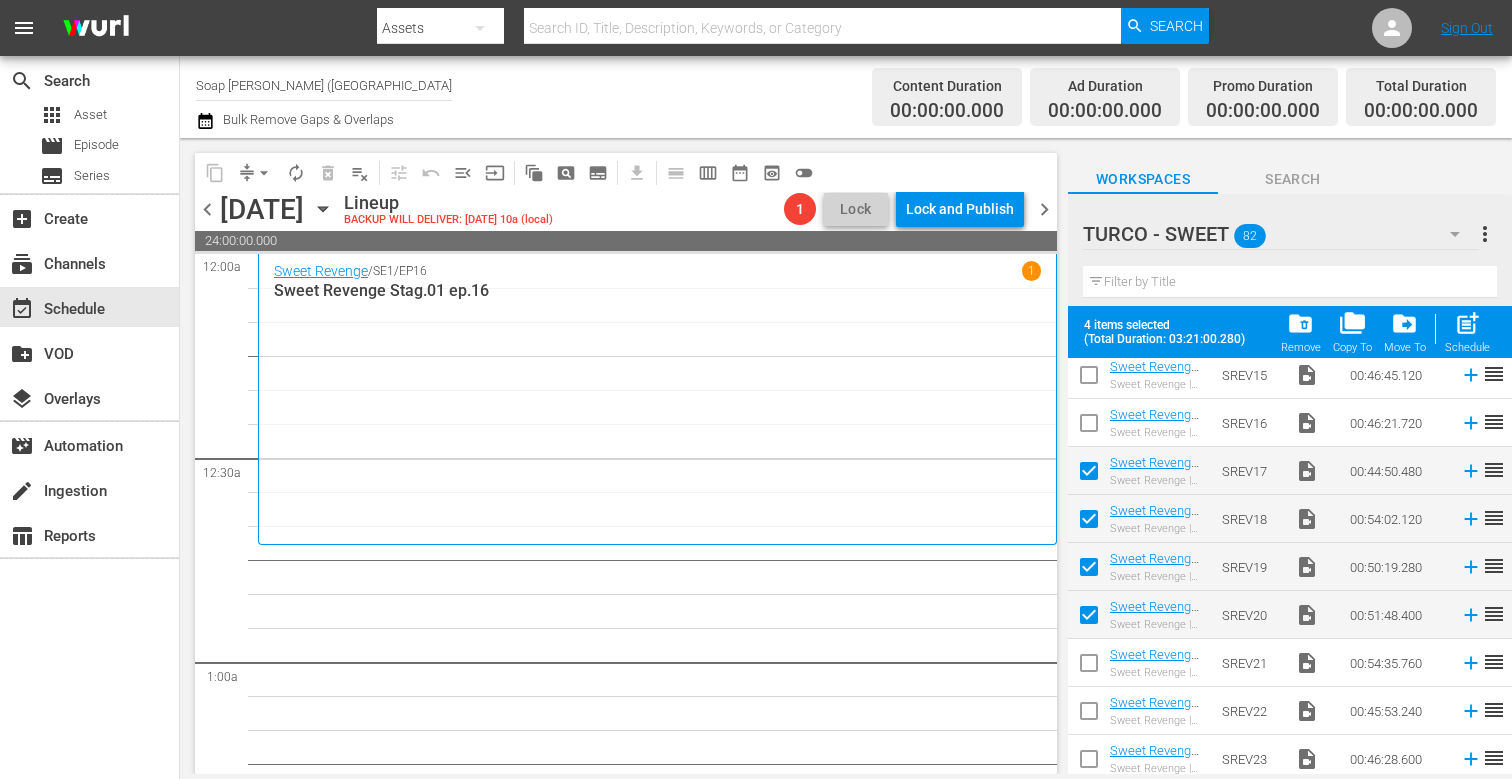 click at bounding box center [1089, 667] 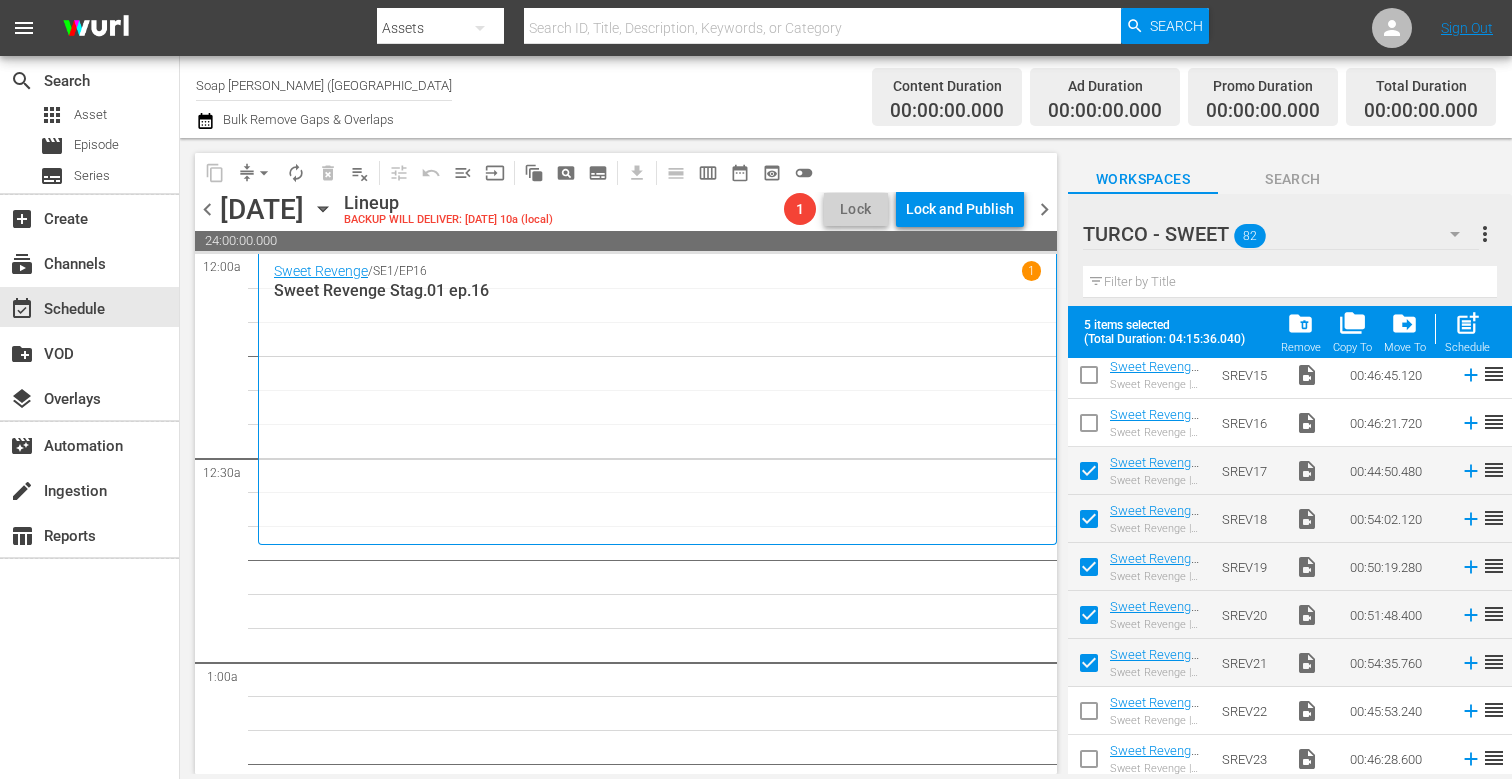 click at bounding box center (1089, 715) 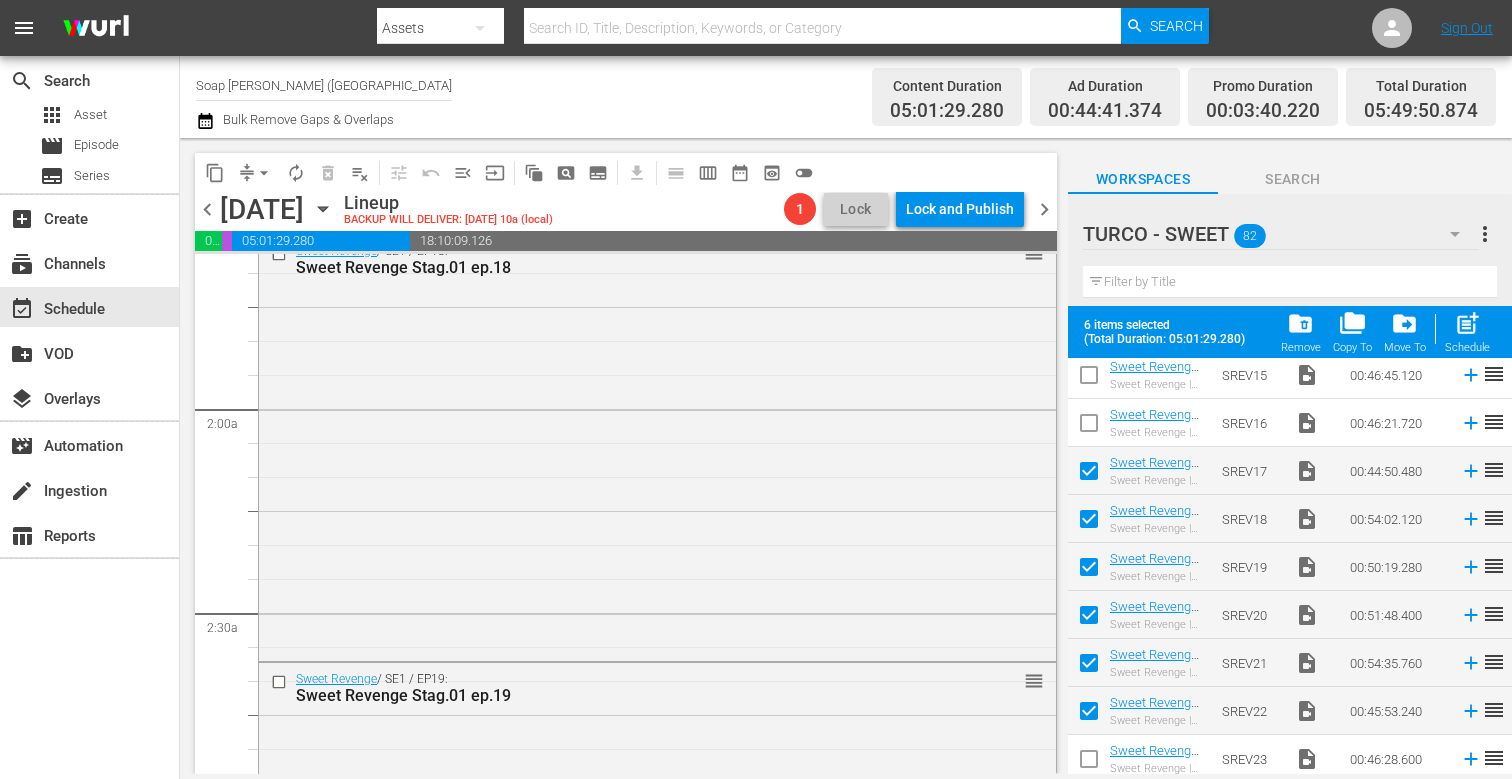 scroll, scrollTop: 685, scrollLeft: 0, axis: vertical 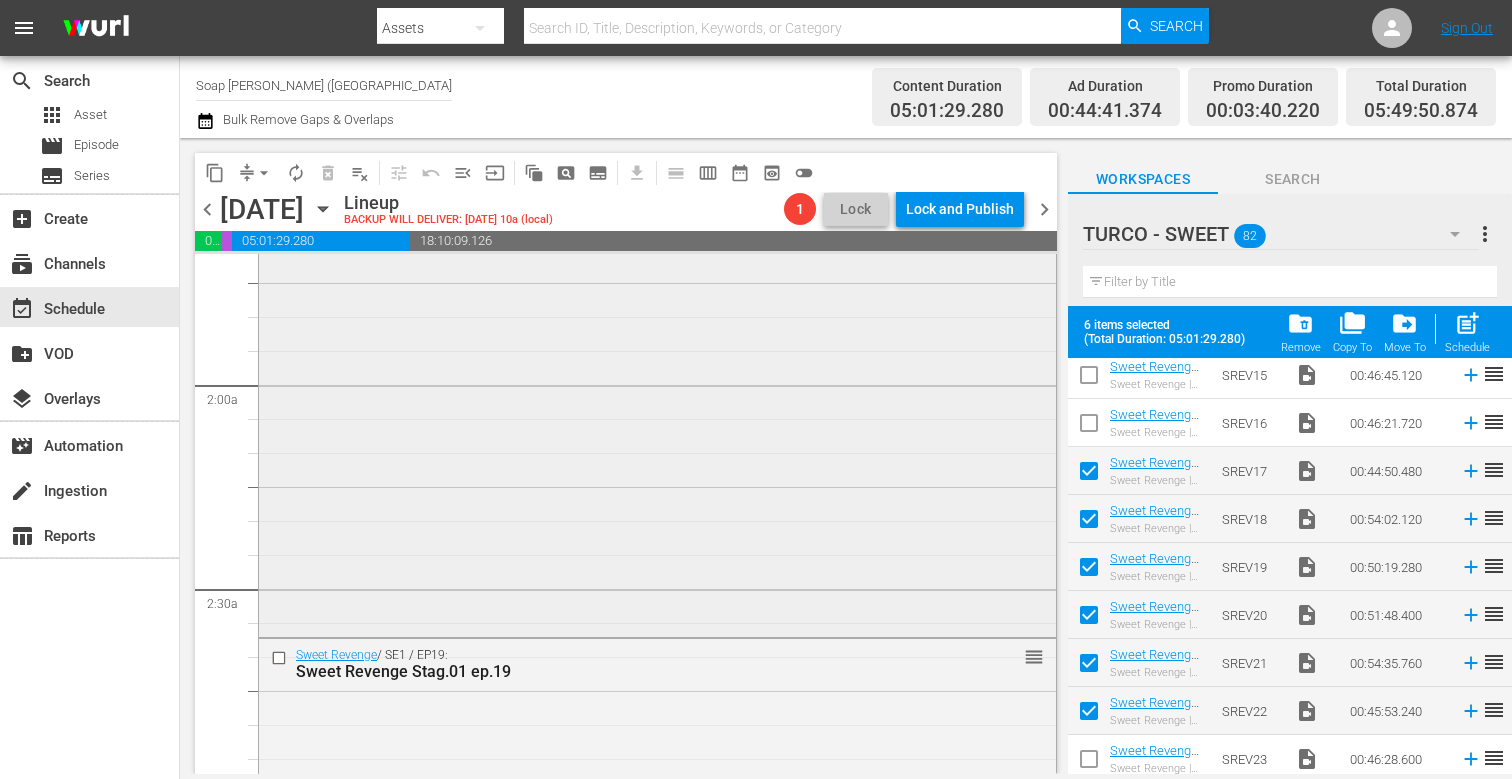 click on "Sweet Revenge  / SE1 / EP18:
Sweet Revenge Stag.01 ep.18 reorder" at bounding box center [657, 421] 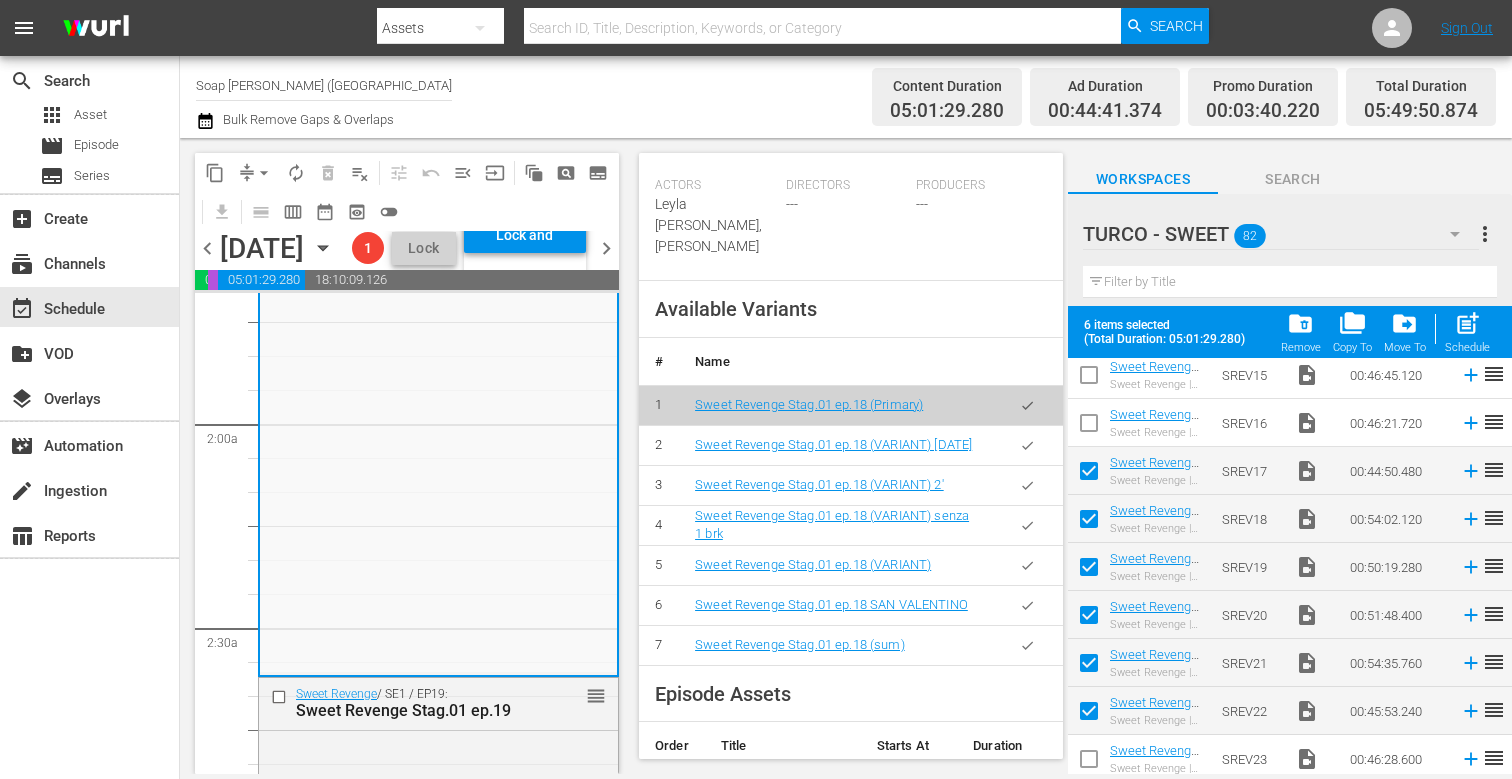 scroll, scrollTop: 715, scrollLeft: 0, axis: vertical 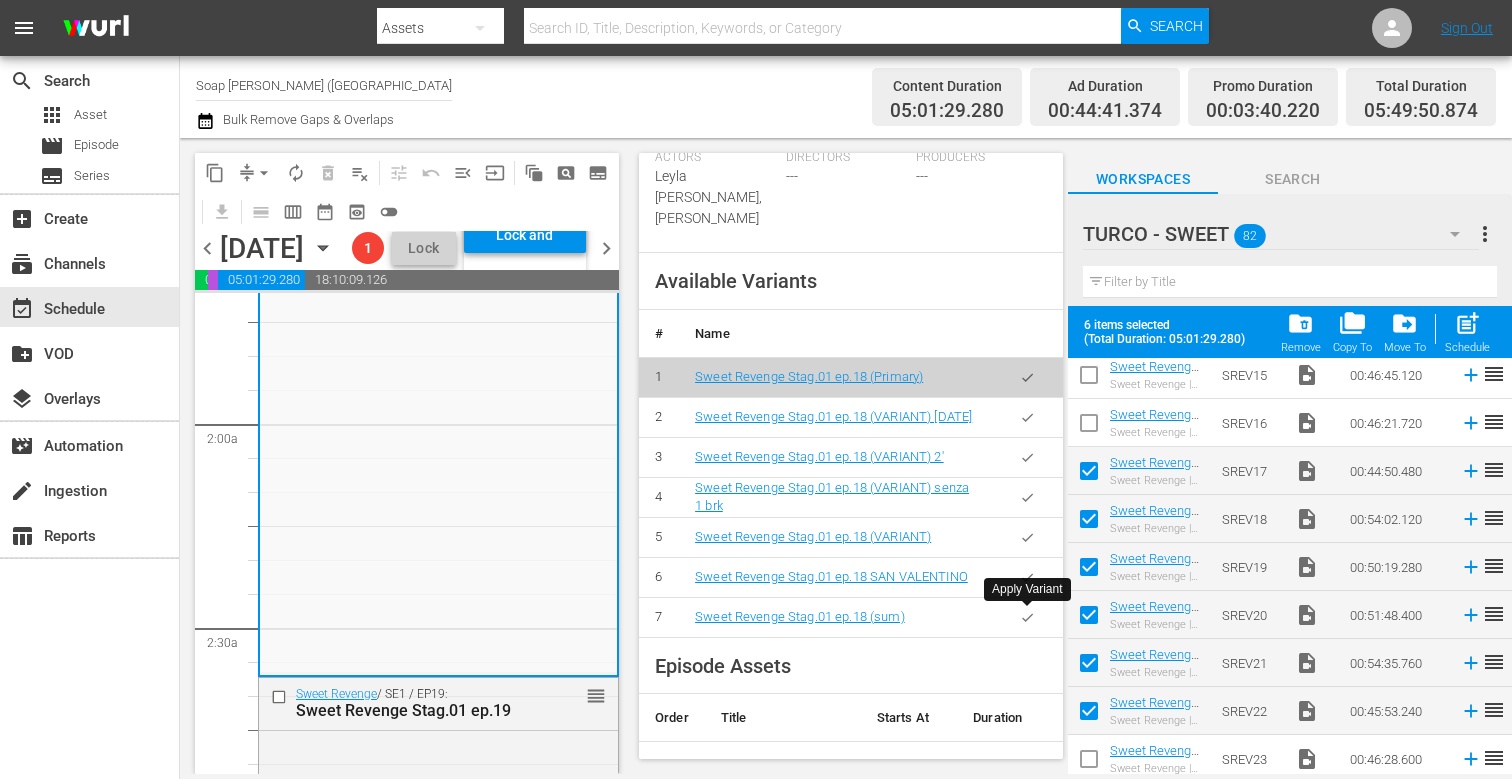 click 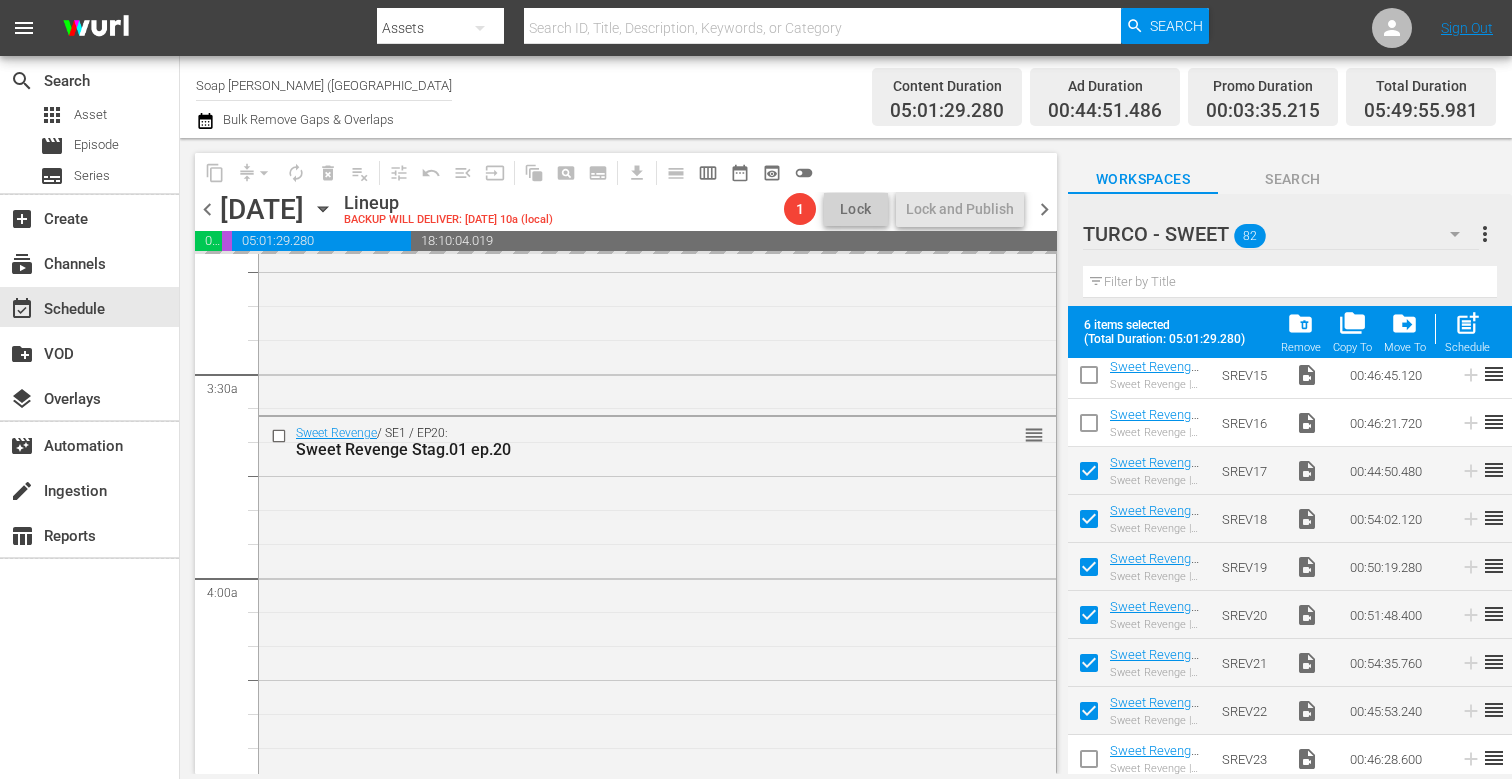 scroll, scrollTop: 1371, scrollLeft: 0, axis: vertical 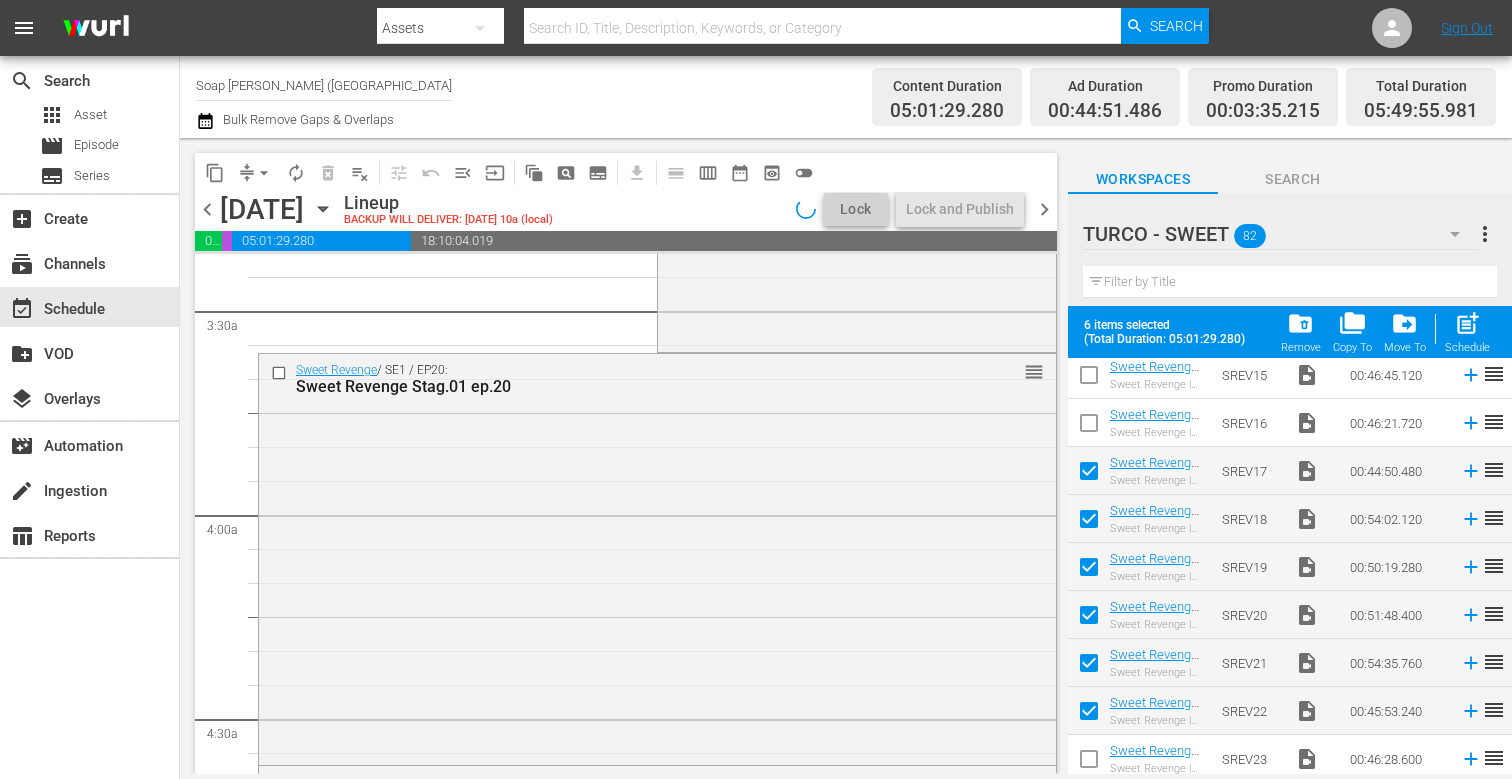 click on "Sweet Revenge  / SE1 / EP20:
Sweet Revenge Stag.01 ep.20 reorder" at bounding box center [657, 557] 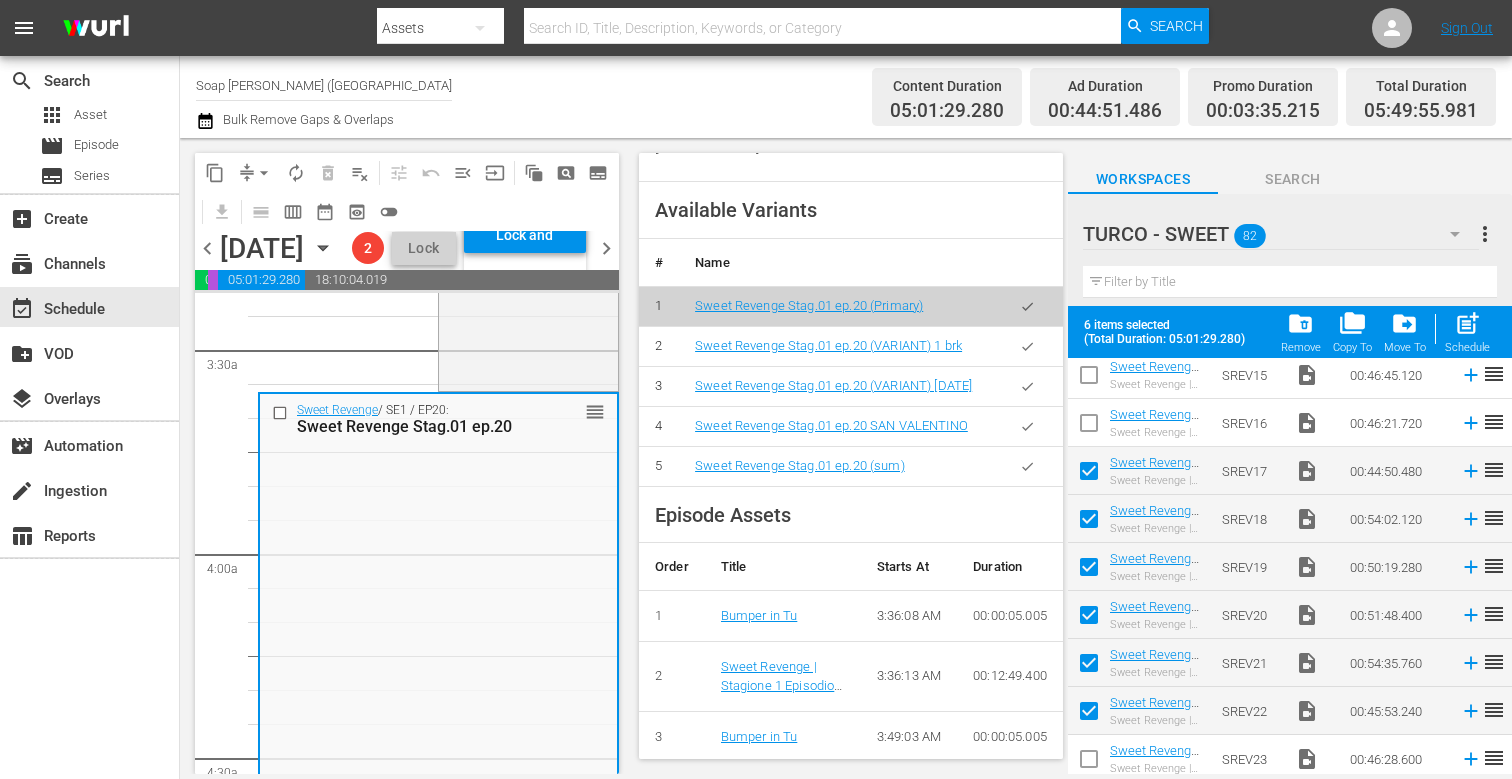 scroll, scrollTop: 852, scrollLeft: 0, axis: vertical 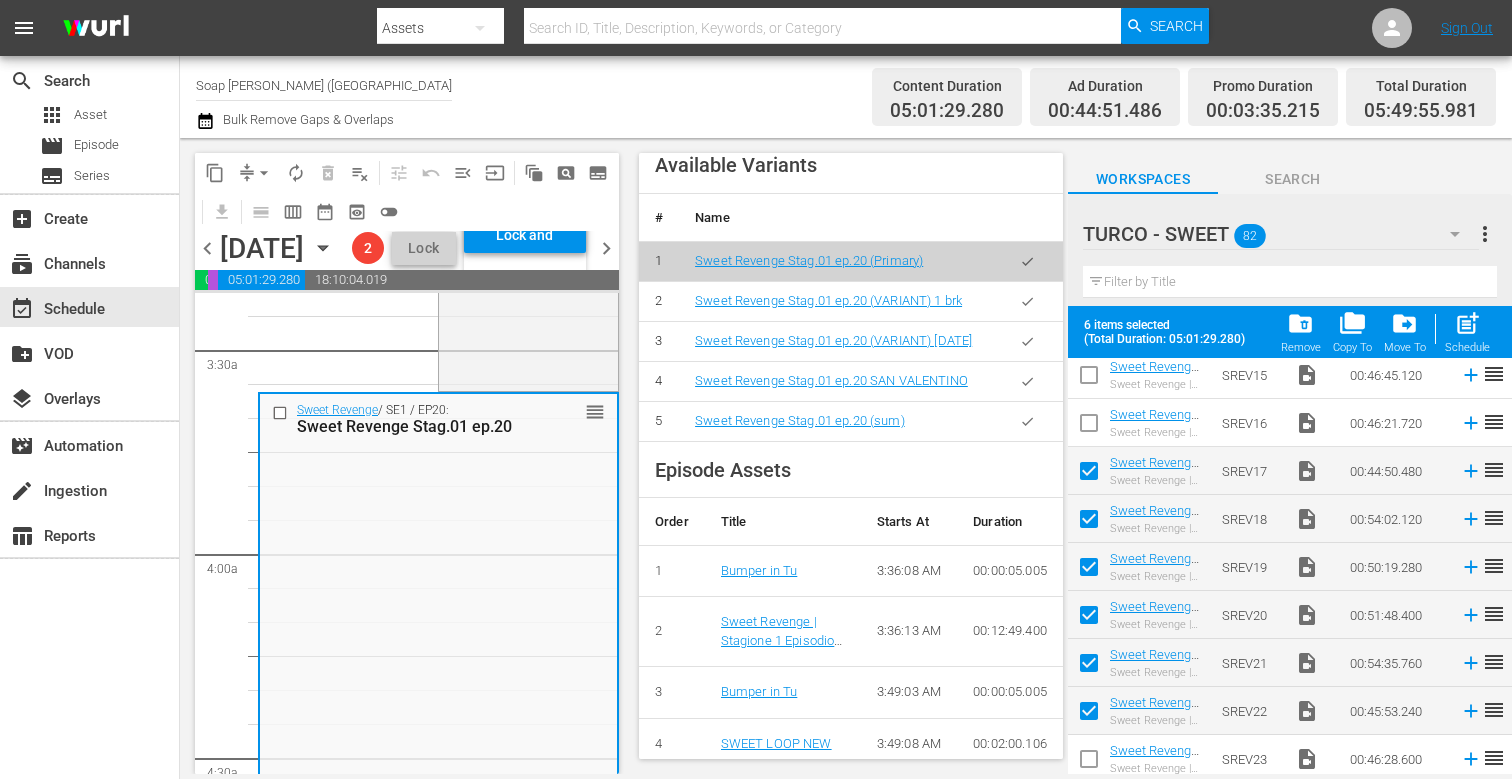 click at bounding box center [1027, 421] 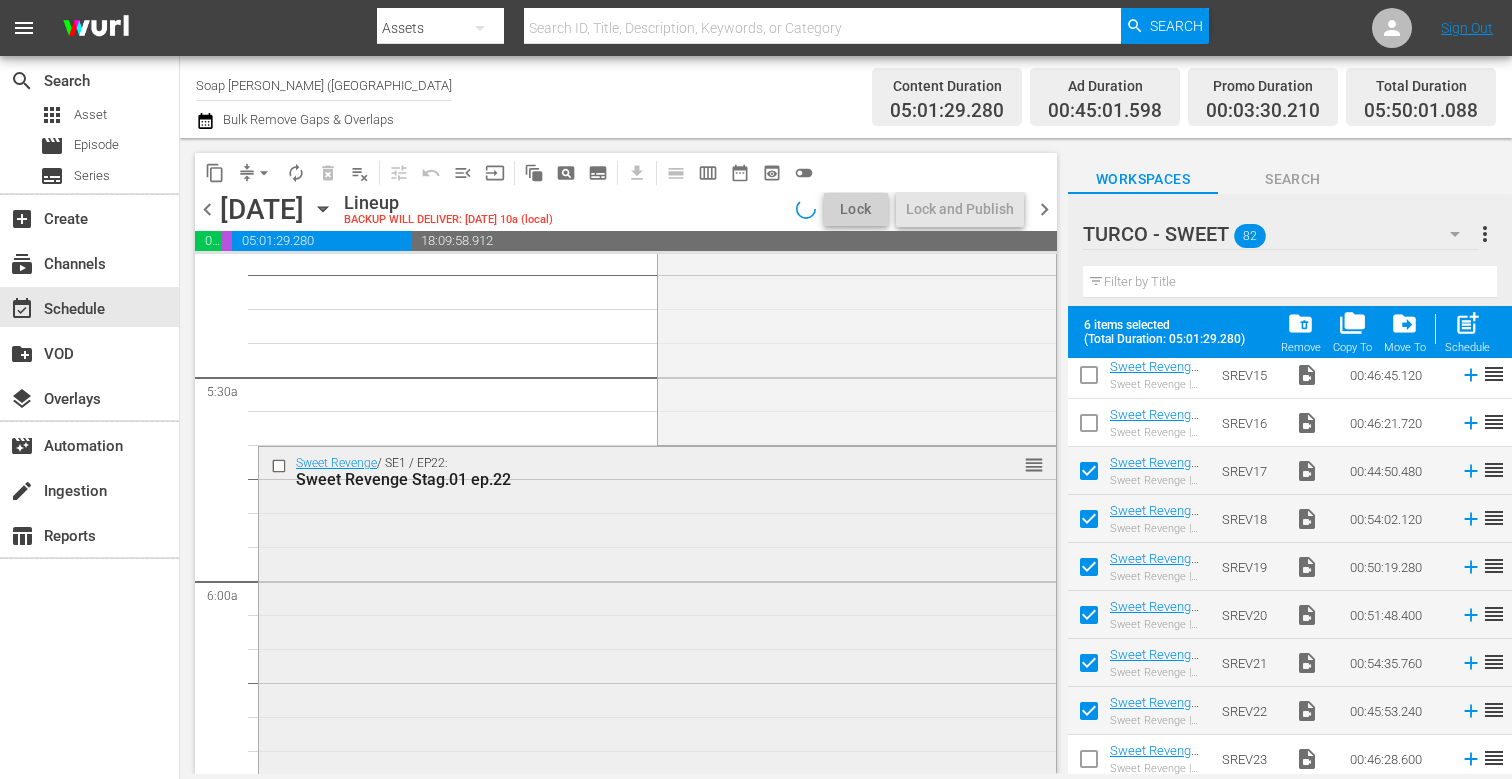 scroll, scrollTop: 2126, scrollLeft: 0, axis: vertical 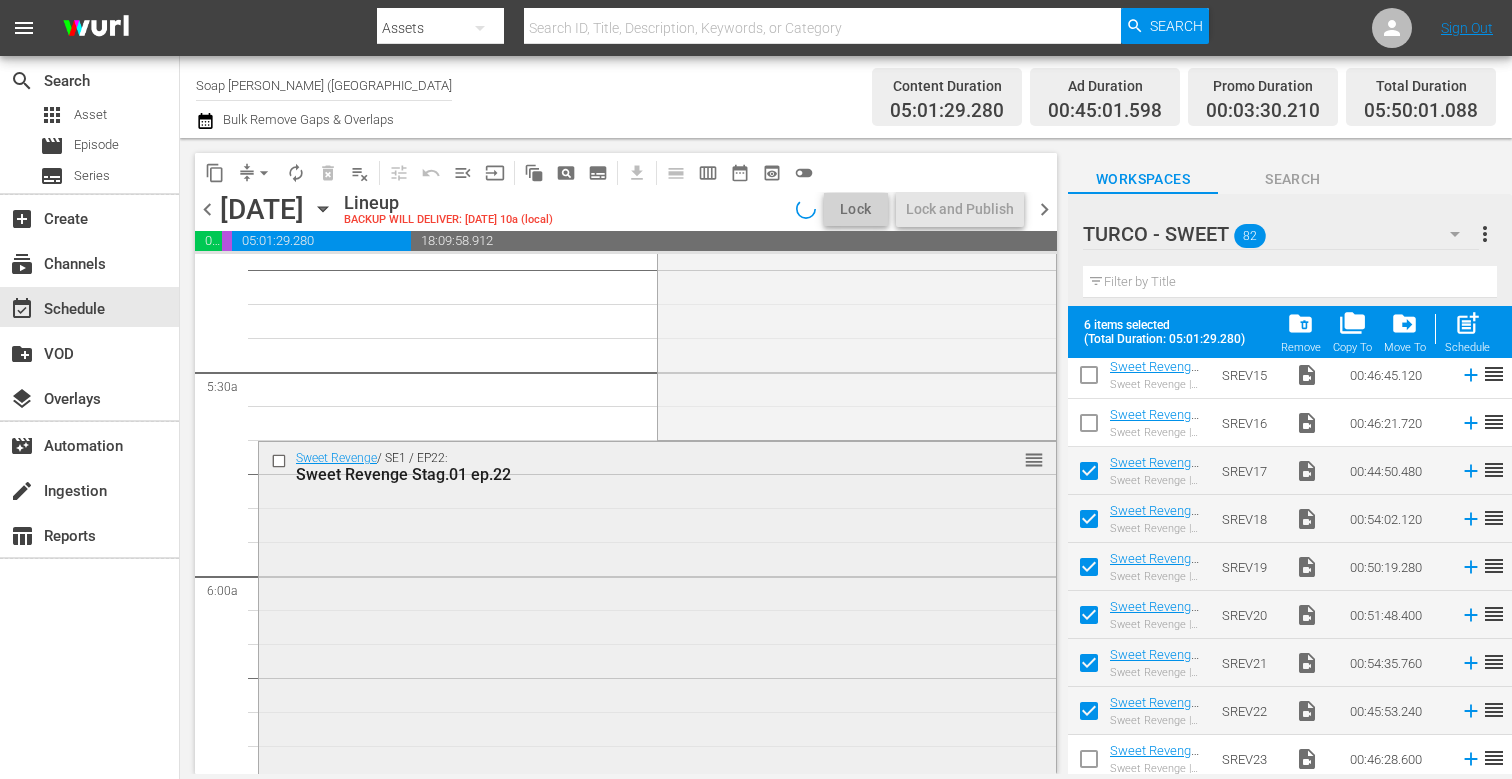click on "Sweet Revenge  / SE1 / EP22:
Sweet Revenge Stag.01 ep.22 reorder" at bounding box center [657, 617] 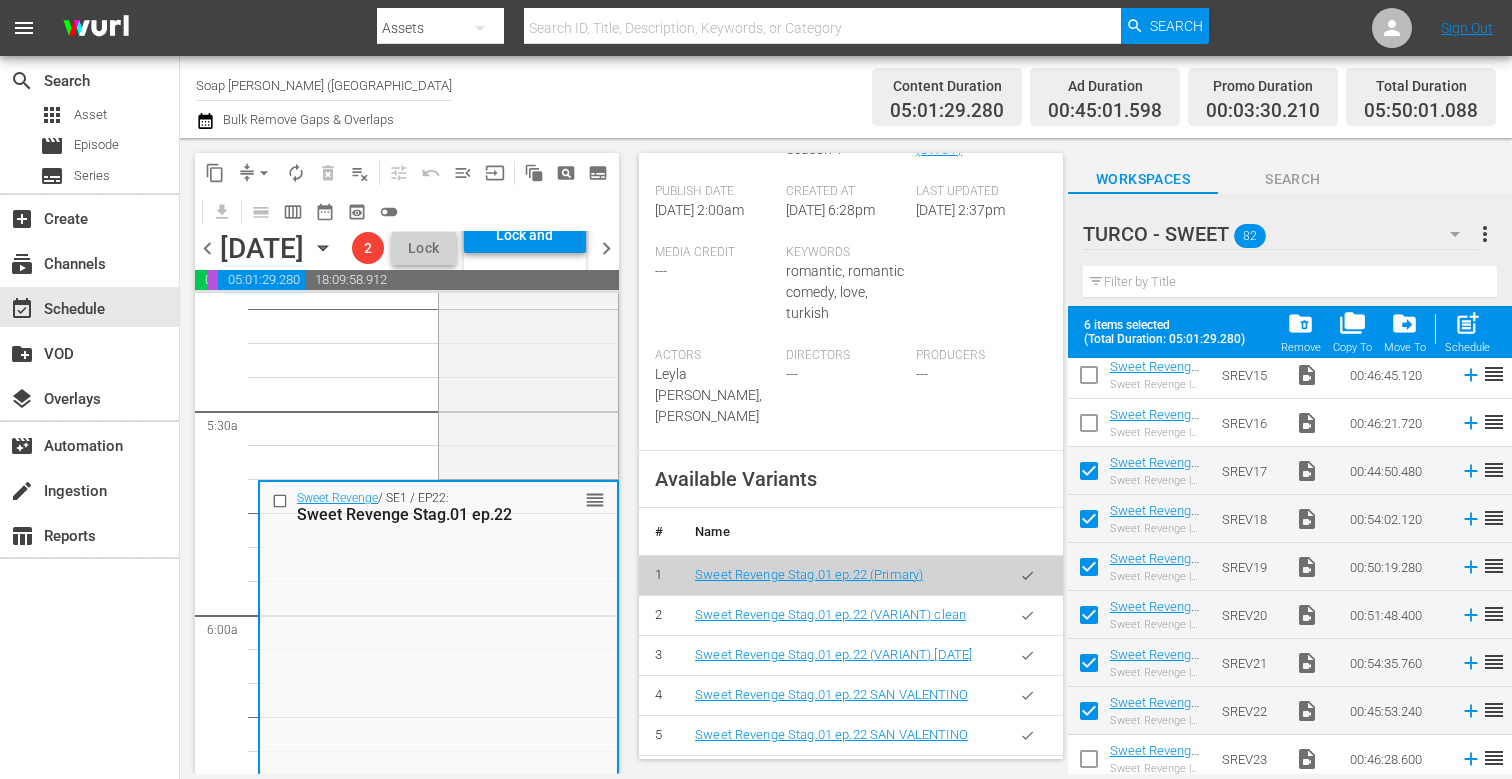 scroll, scrollTop: 683, scrollLeft: 0, axis: vertical 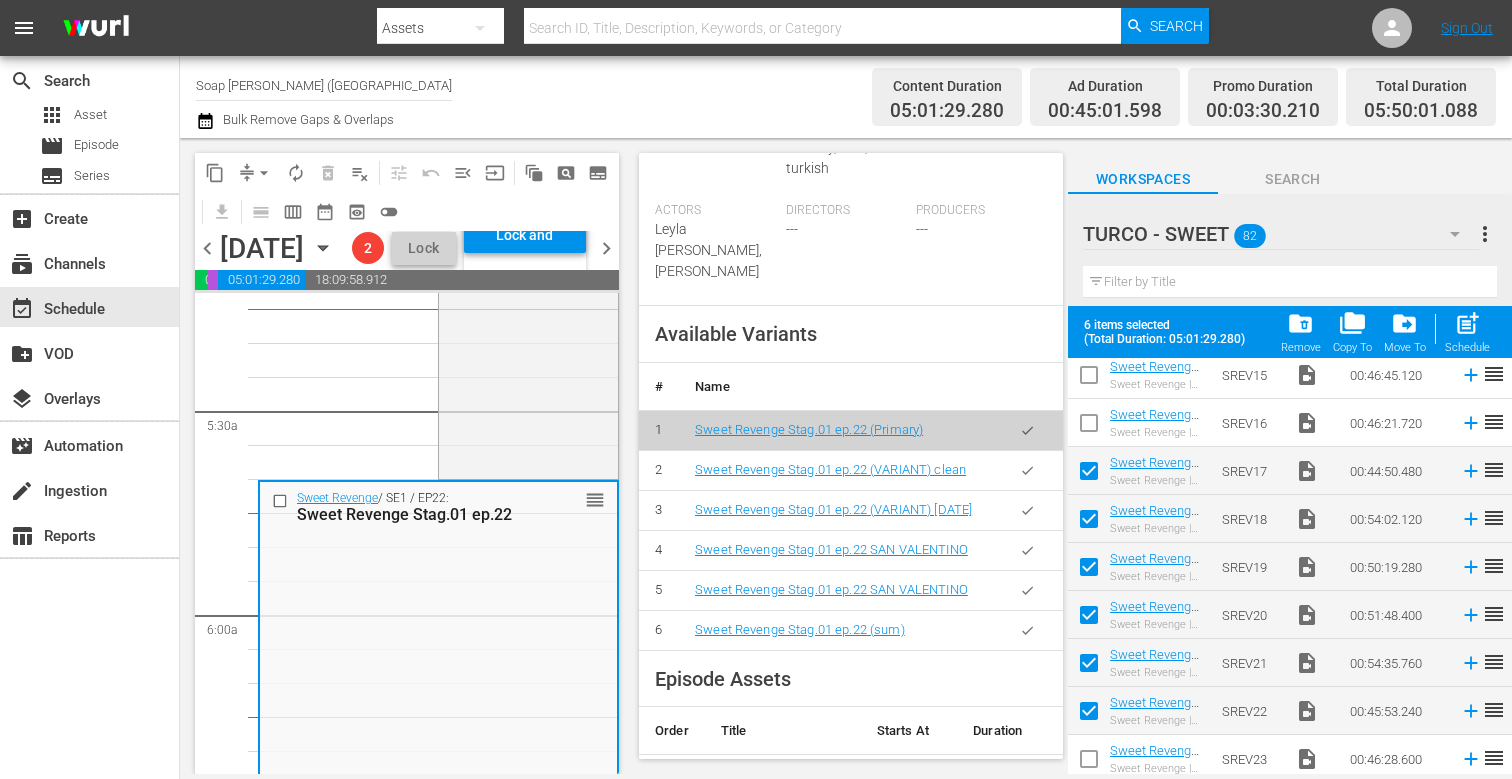 click at bounding box center [1027, 630] 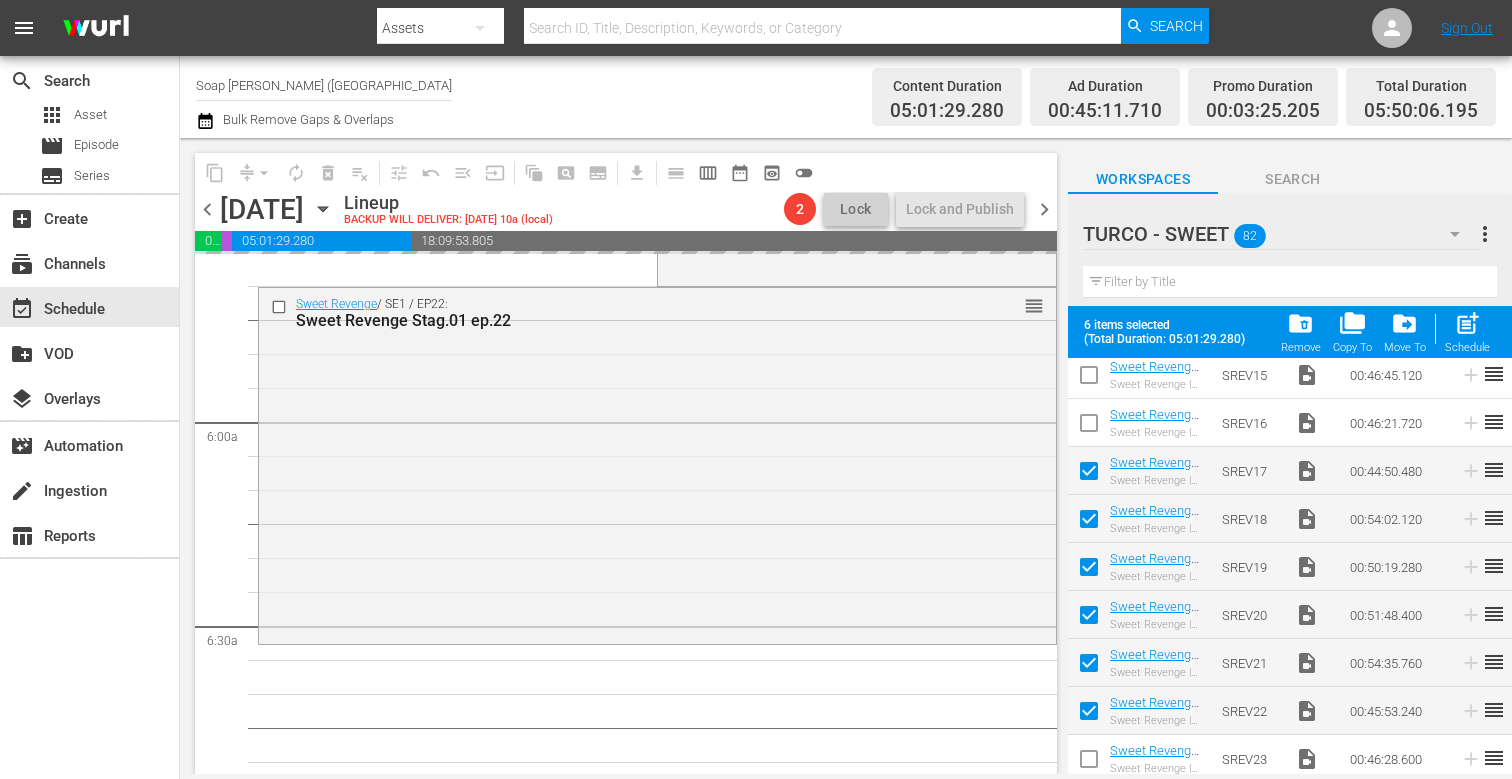scroll, scrollTop: 2251, scrollLeft: 0, axis: vertical 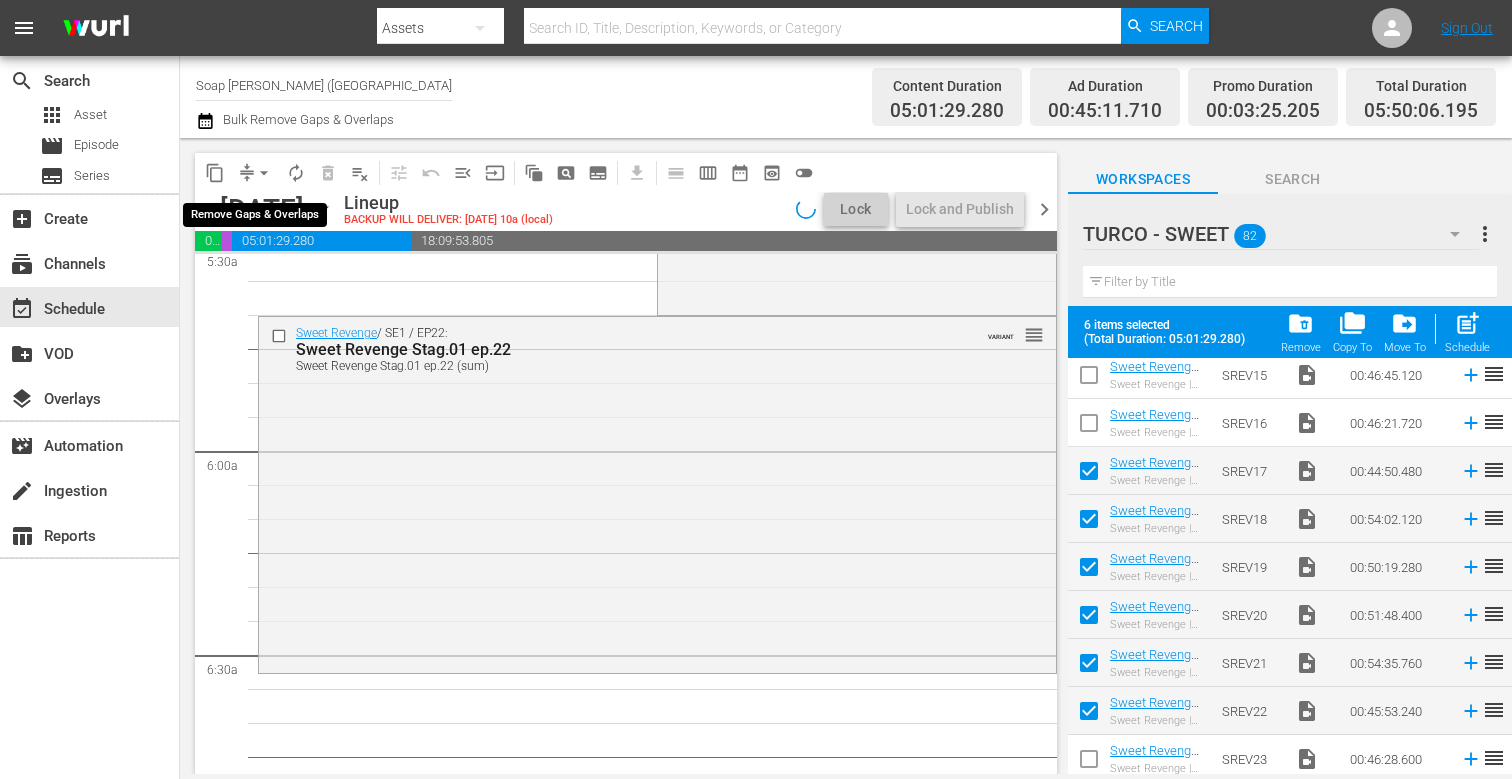 click on "arrow_drop_down" at bounding box center [264, 173] 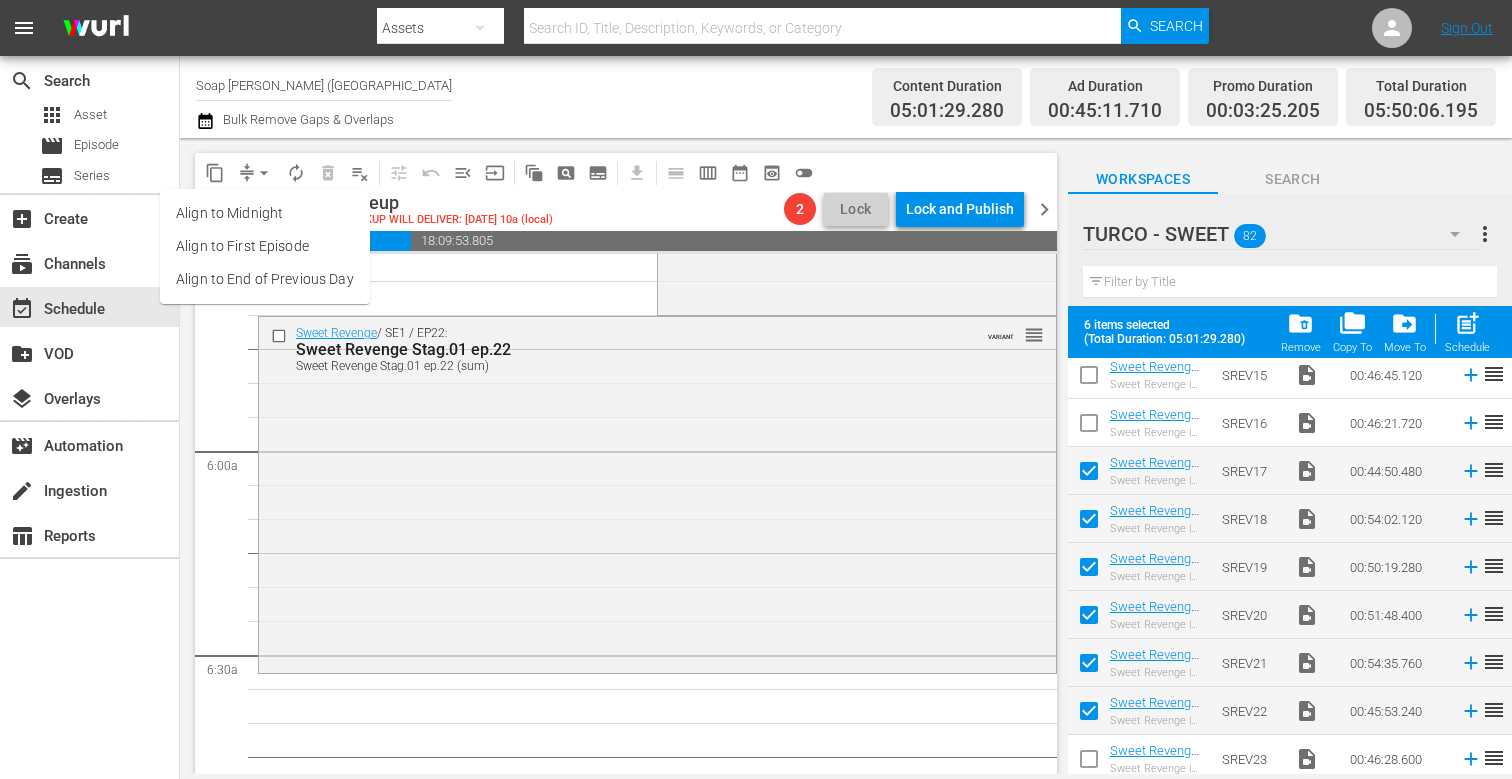 click on "Align to End of Previous Day" at bounding box center [265, 279] 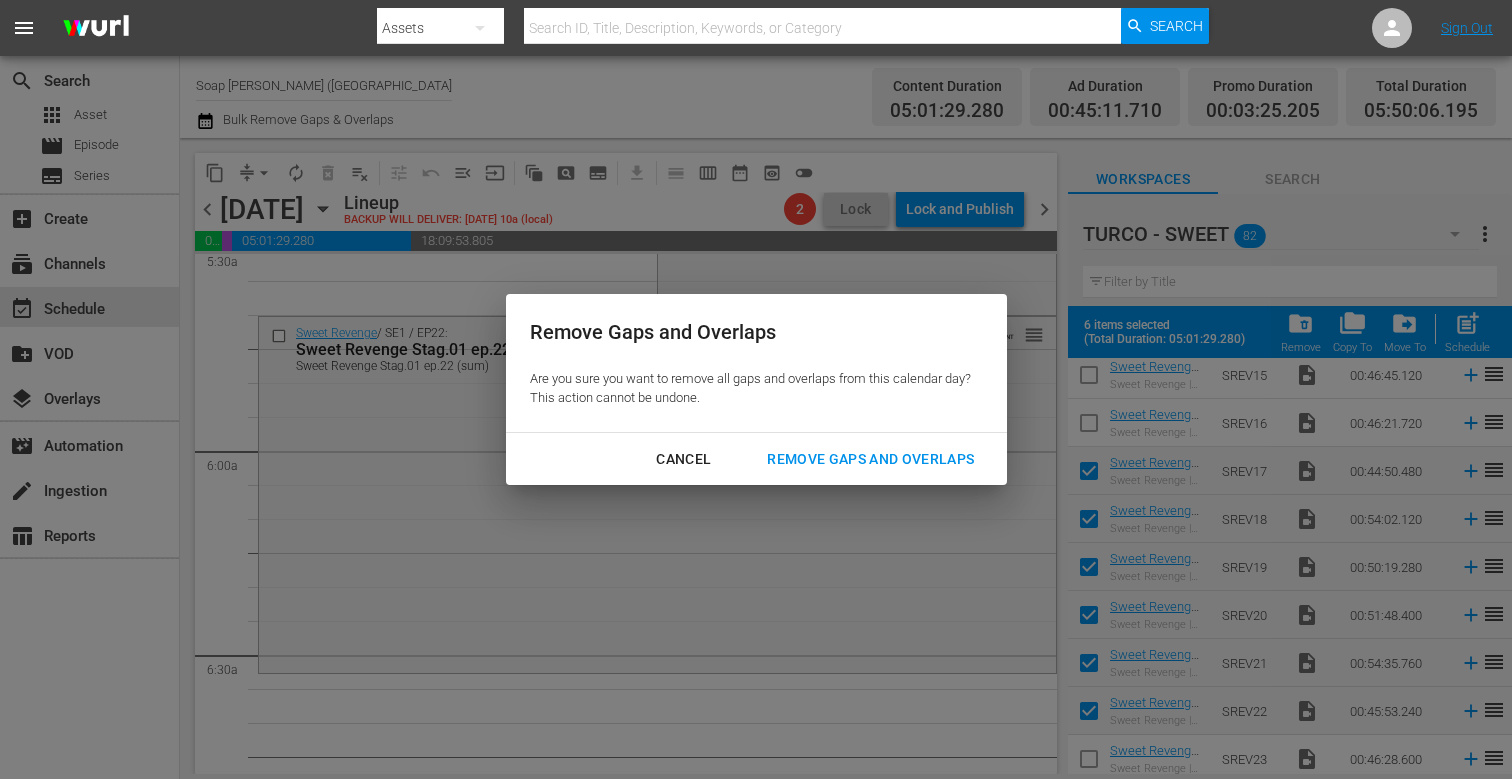 click on "Remove Gaps and Overlaps" at bounding box center [870, 459] 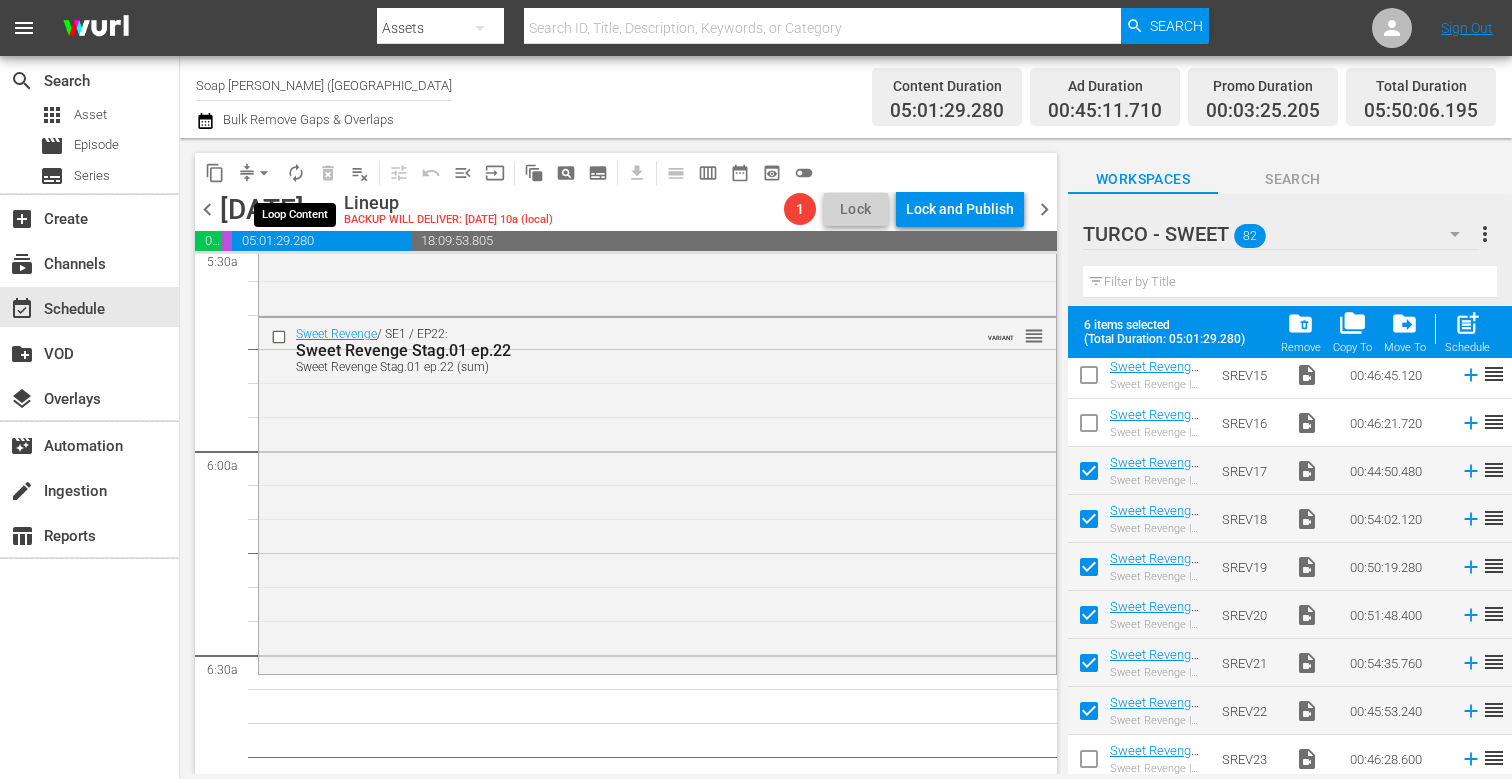 click on "autorenew_outlined" at bounding box center [296, 173] 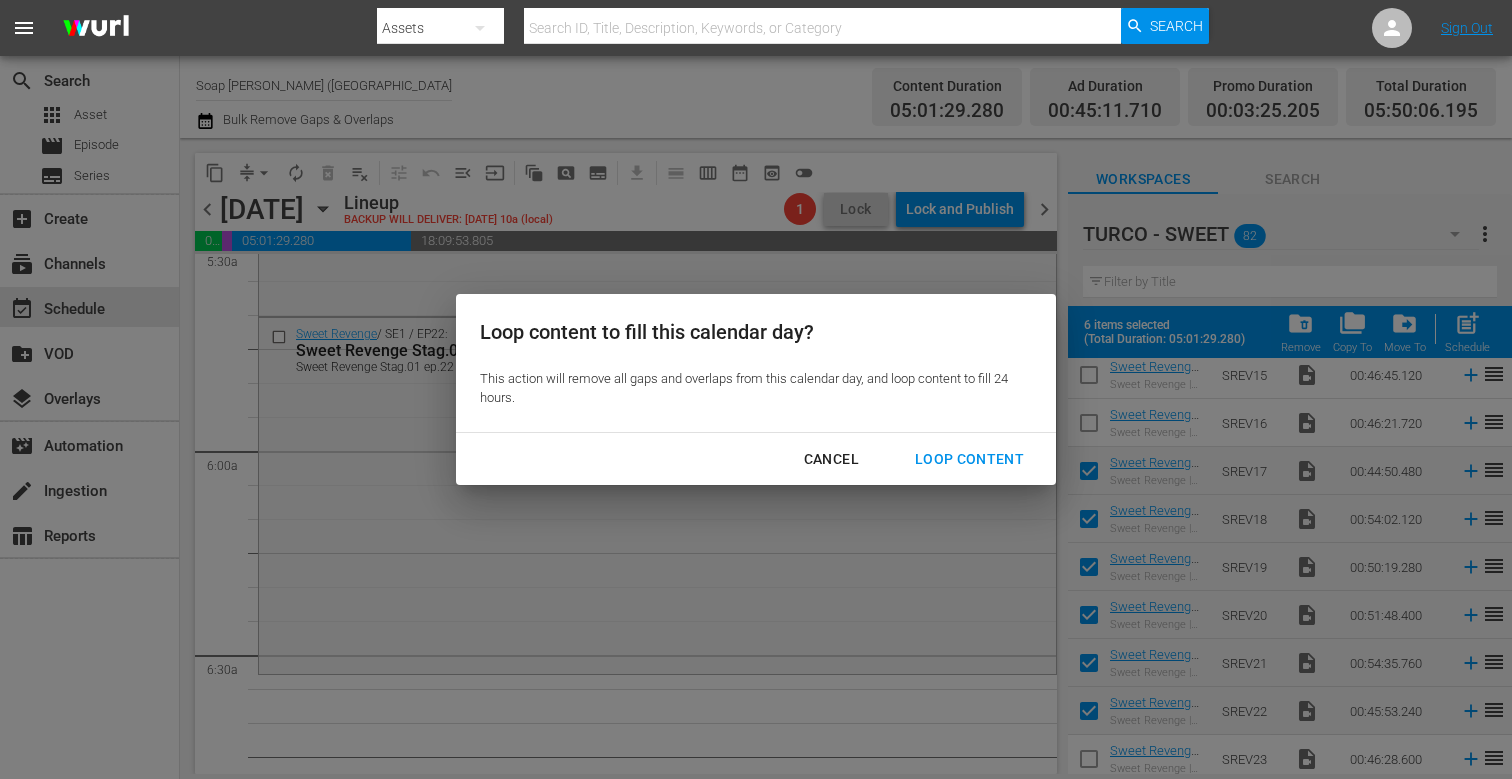 click on "Loop Content" at bounding box center (969, 459) 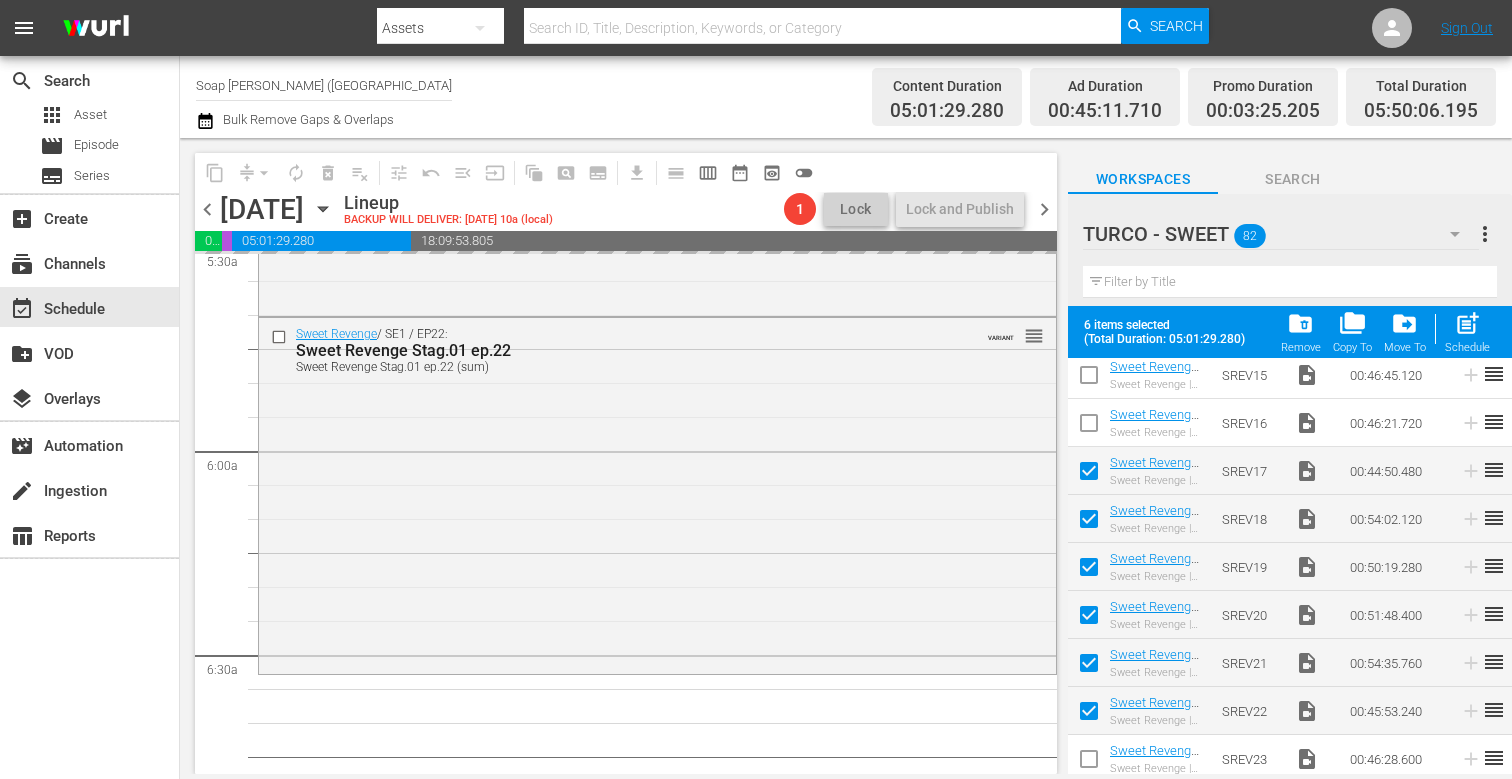 click at bounding box center (1089, 475) 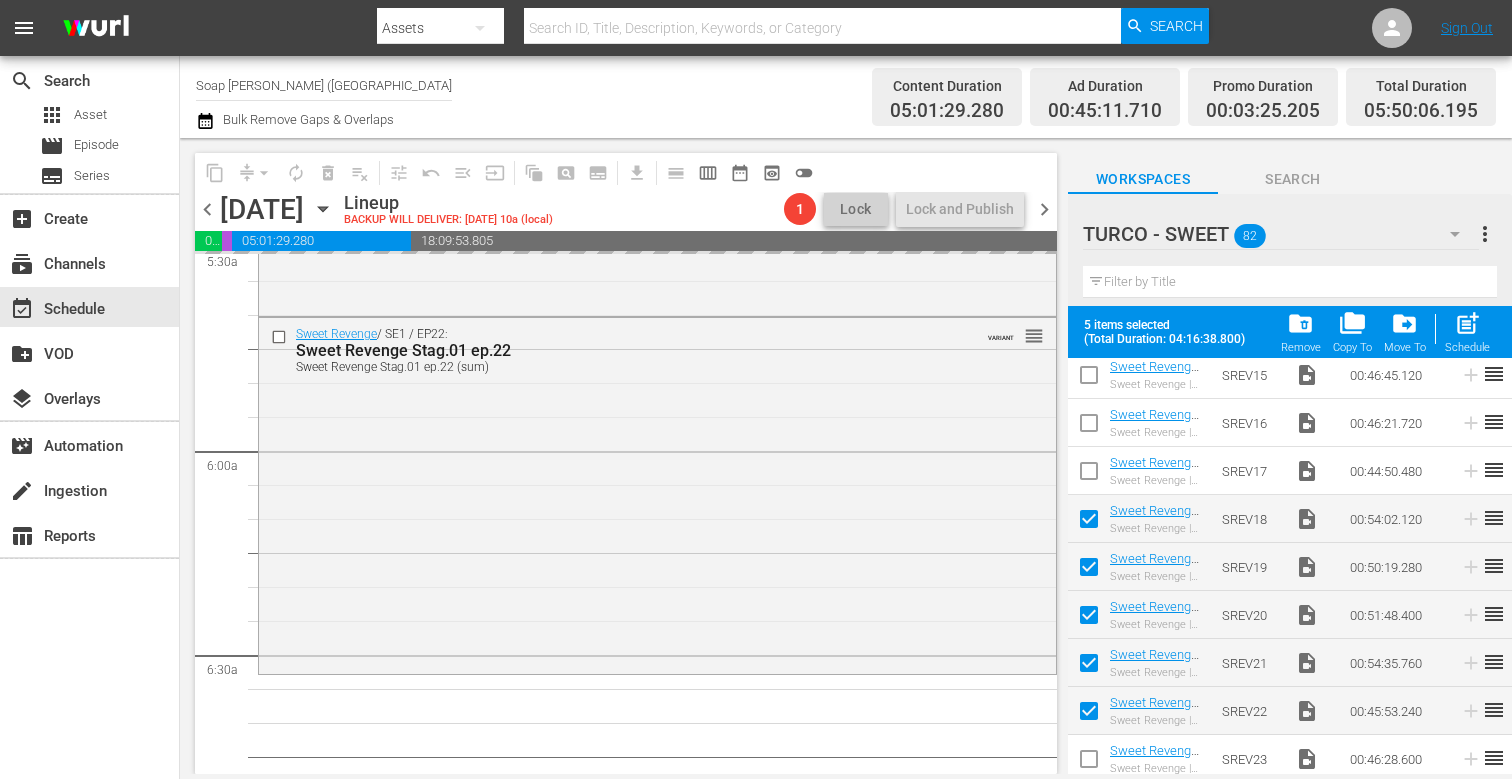 click at bounding box center [1089, 523] 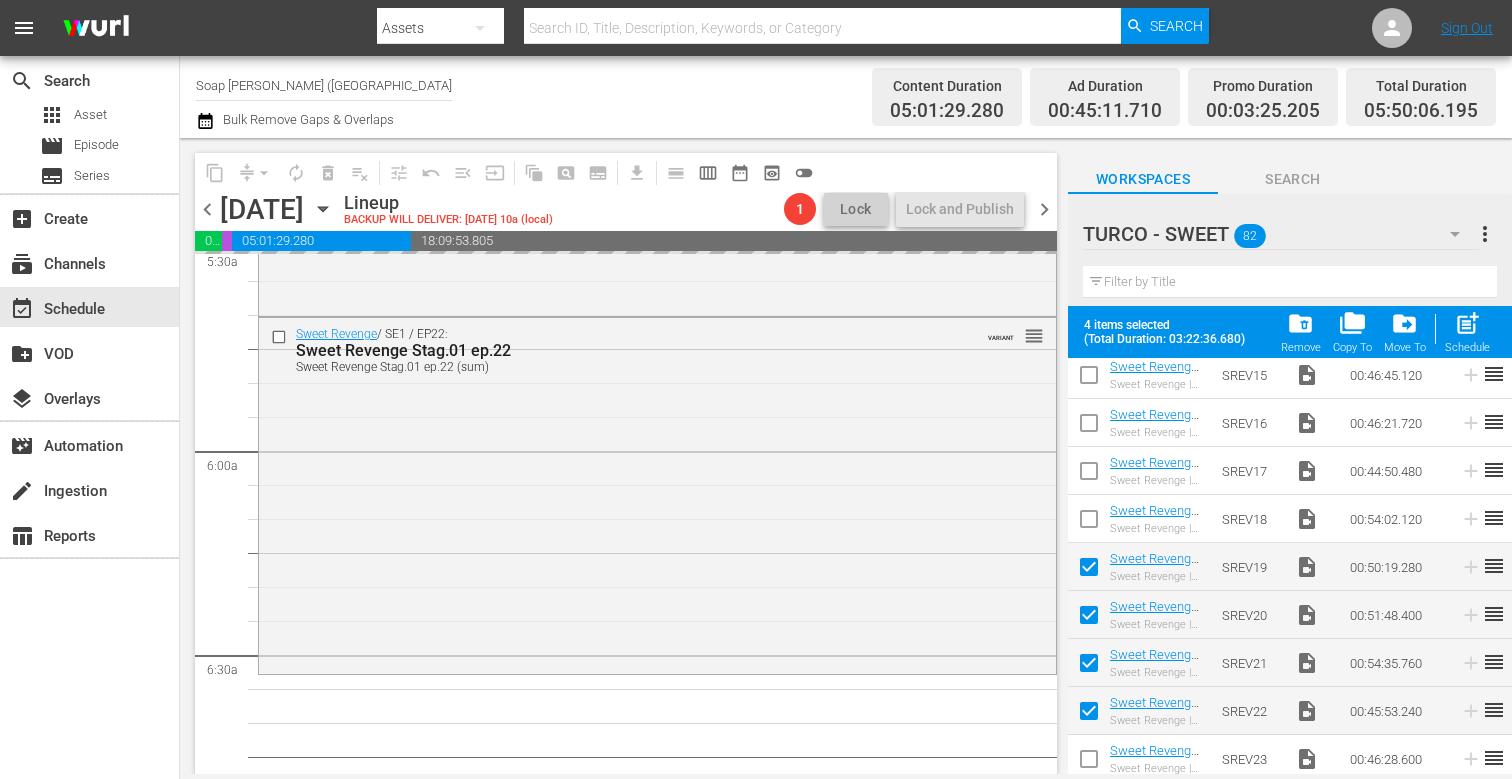 click at bounding box center [1089, 571] 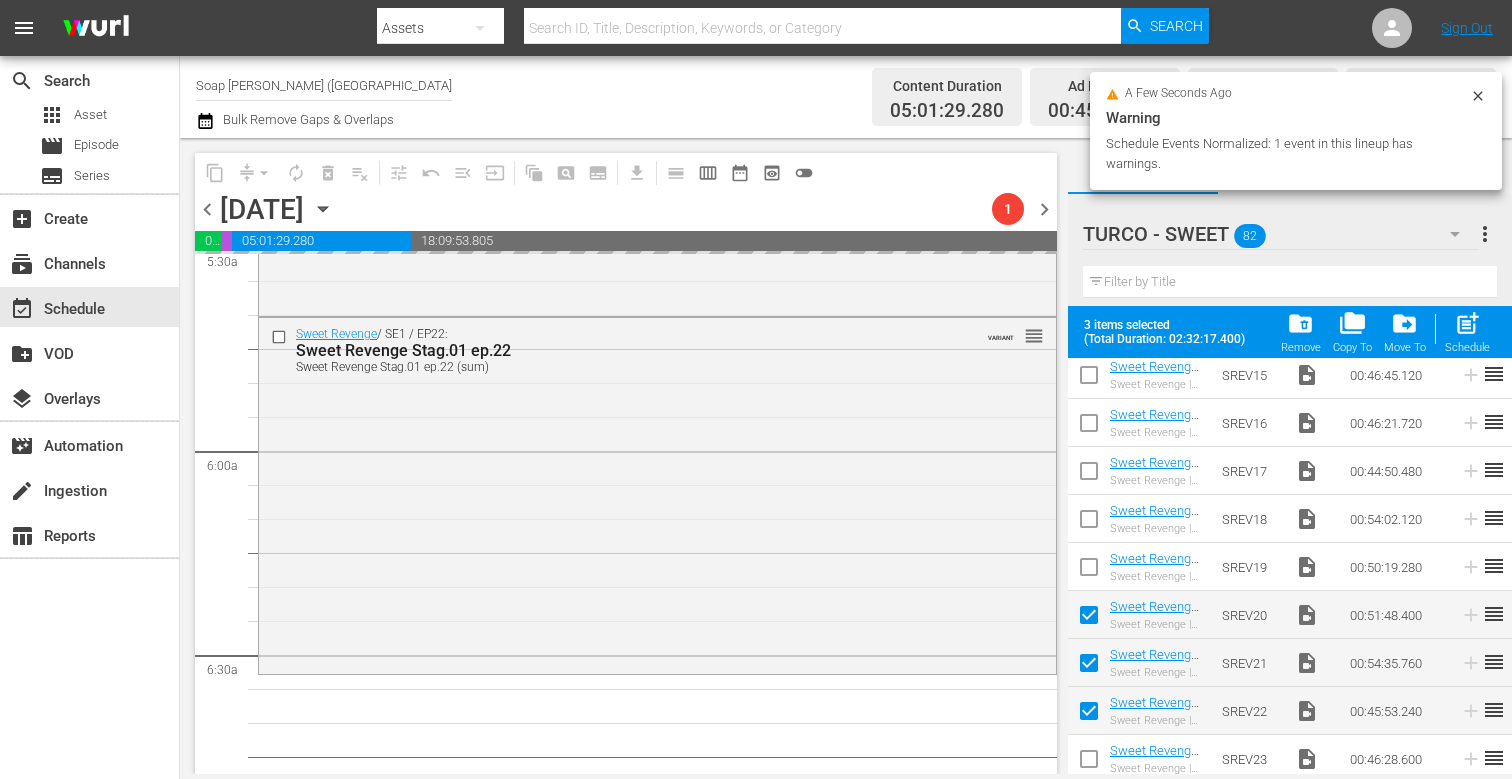 click at bounding box center [1089, 619] 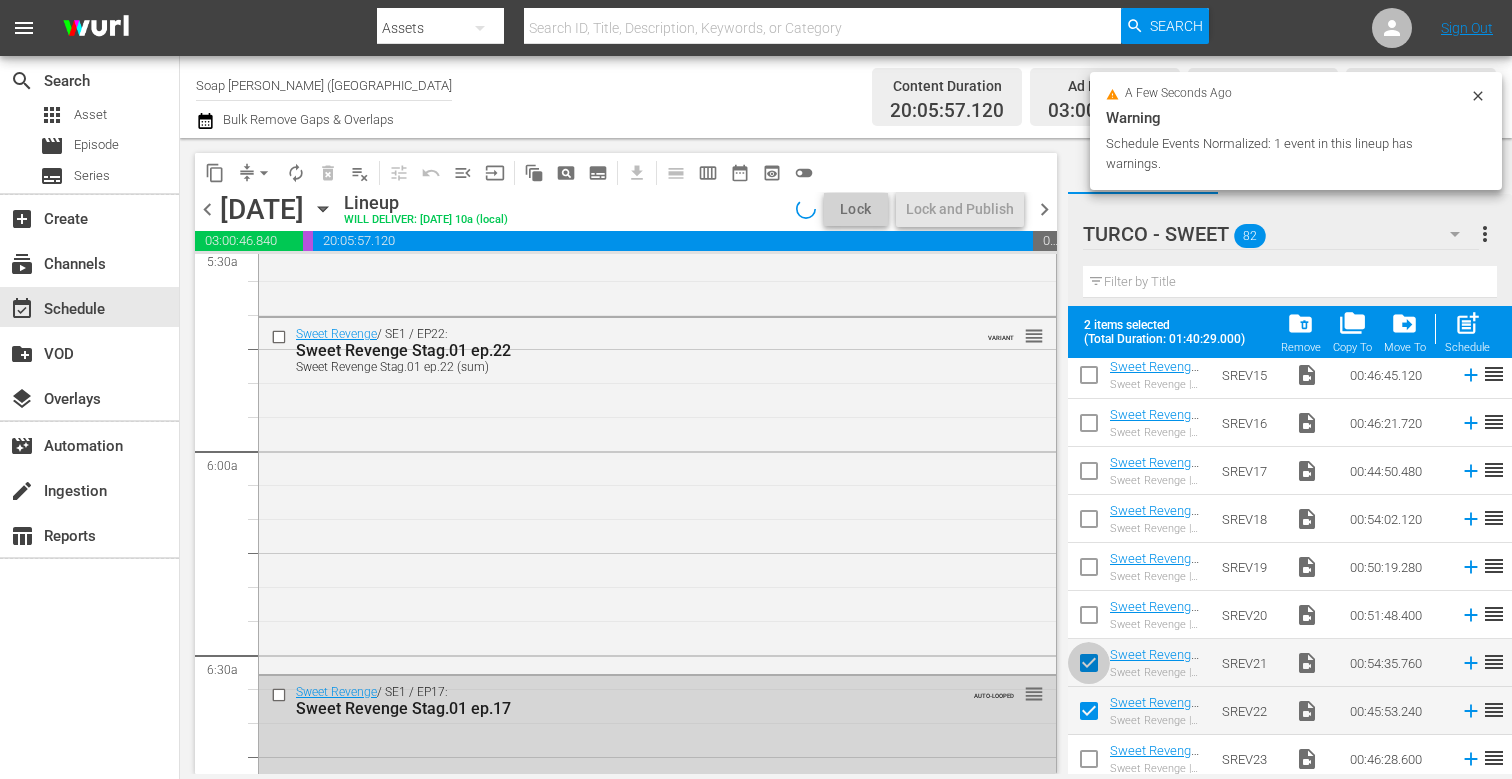 click at bounding box center (1089, 667) 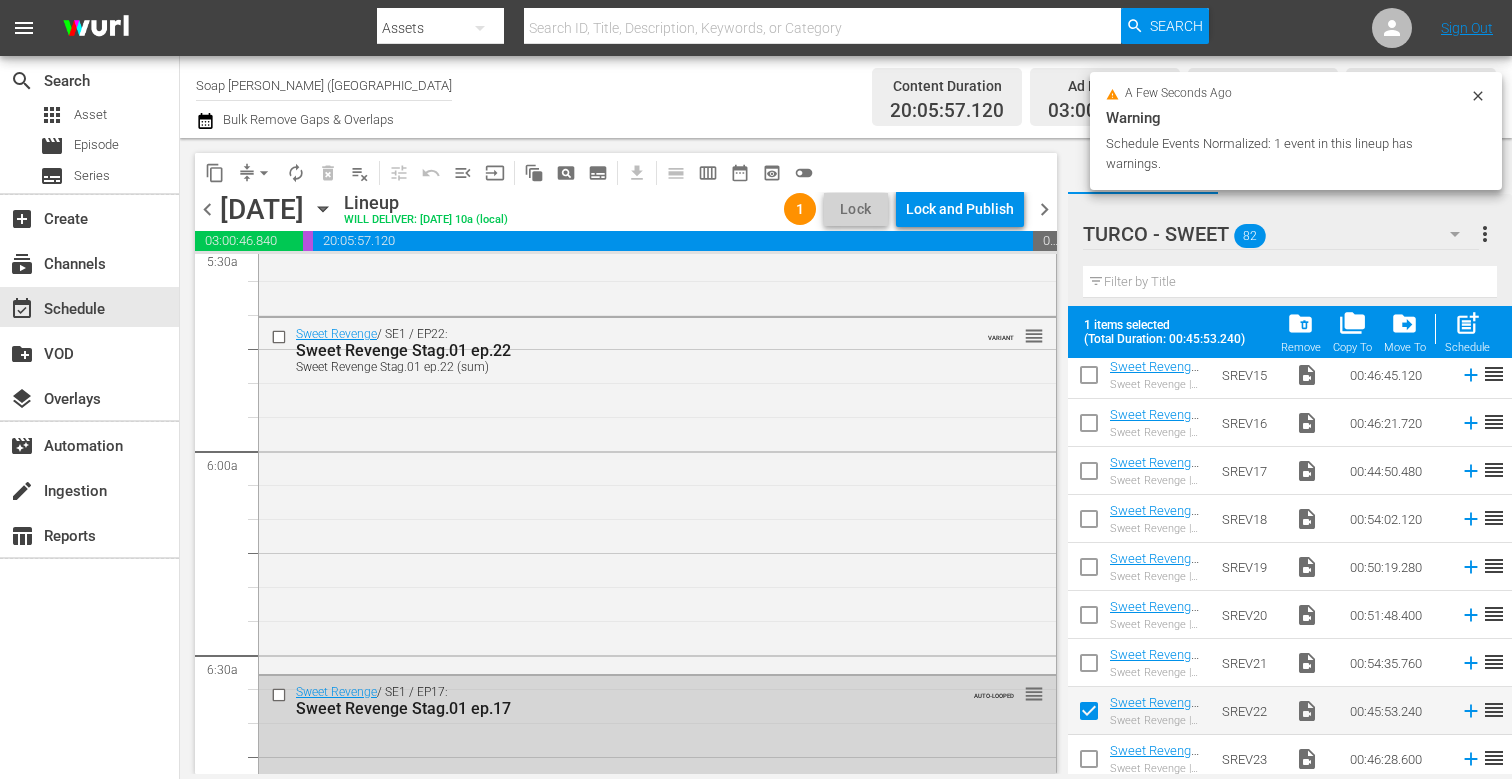 click at bounding box center (1089, 715) 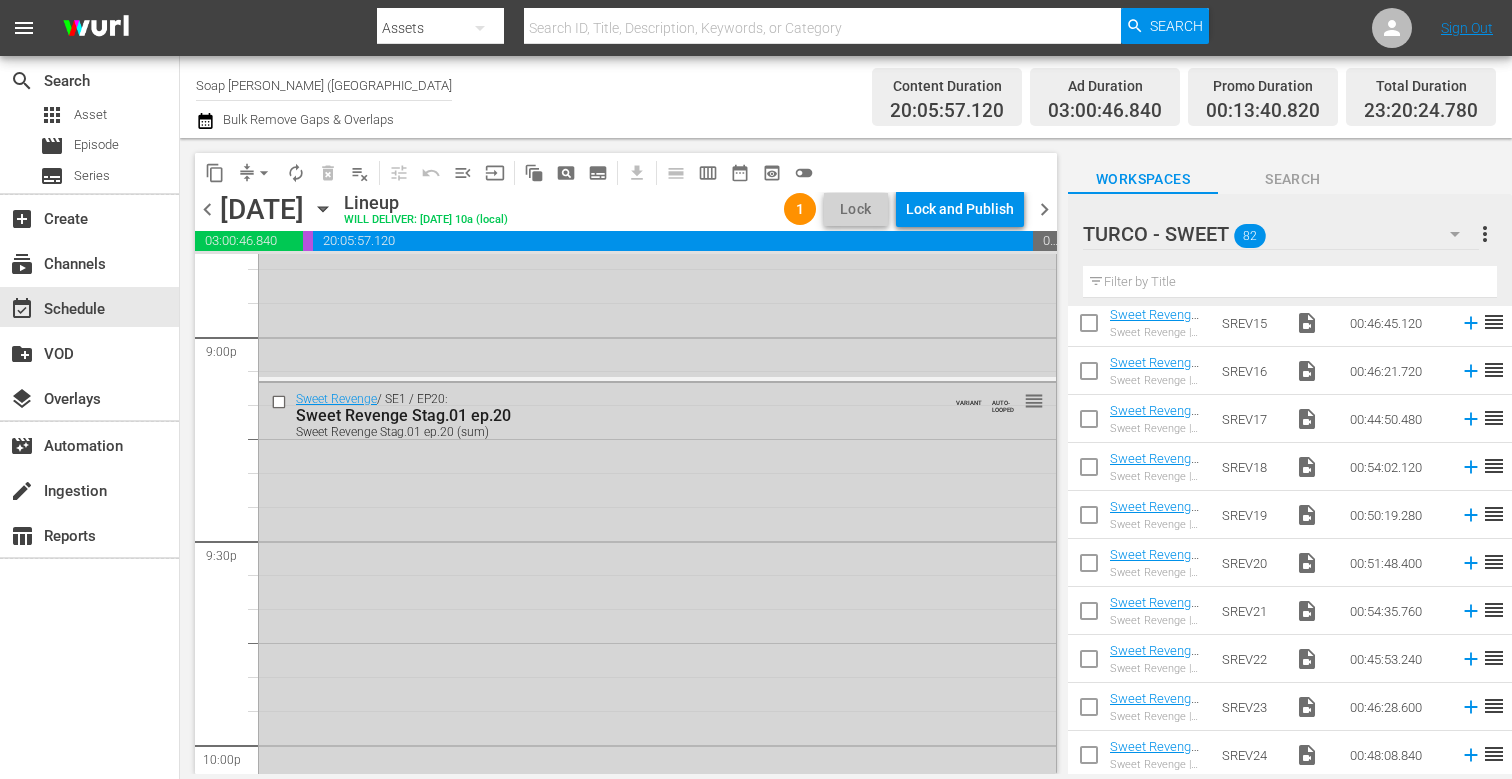 scroll, scrollTop: 9294, scrollLeft: 0, axis: vertical 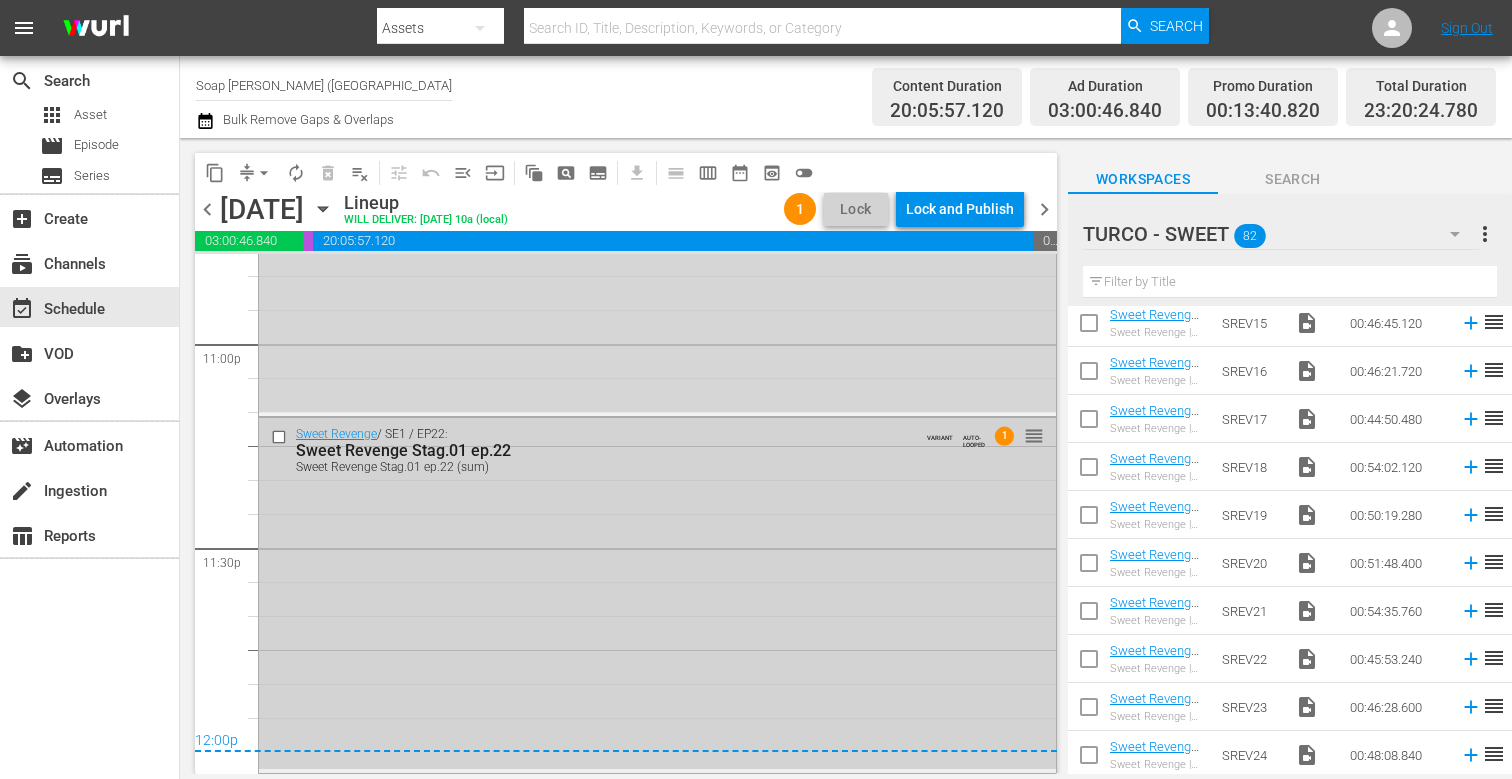 click at bounding box center [281, 436] 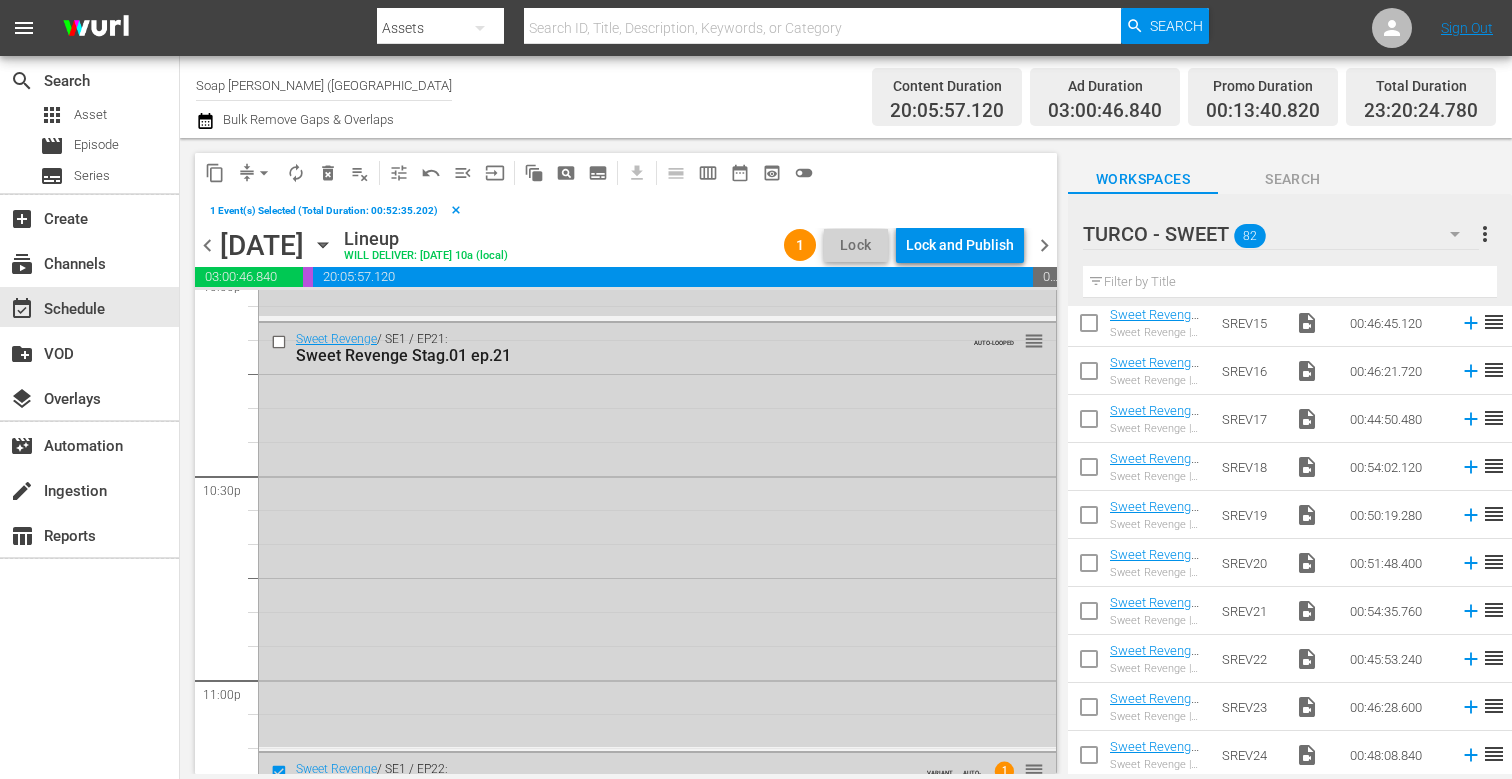 scroll, scrollTop: 8929, scrollLeft: 0, axis: vertical 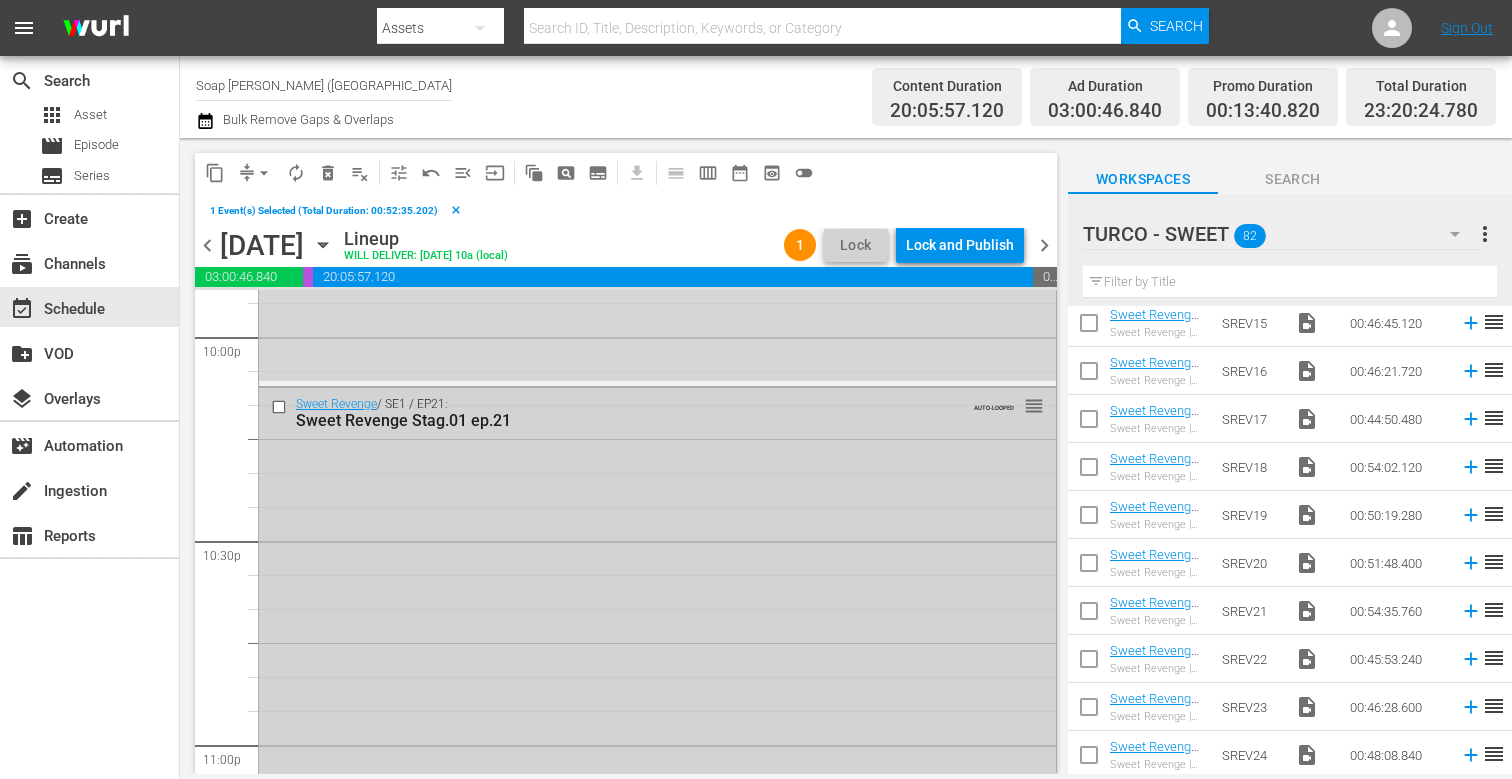 click at bounding box center [281, 406] 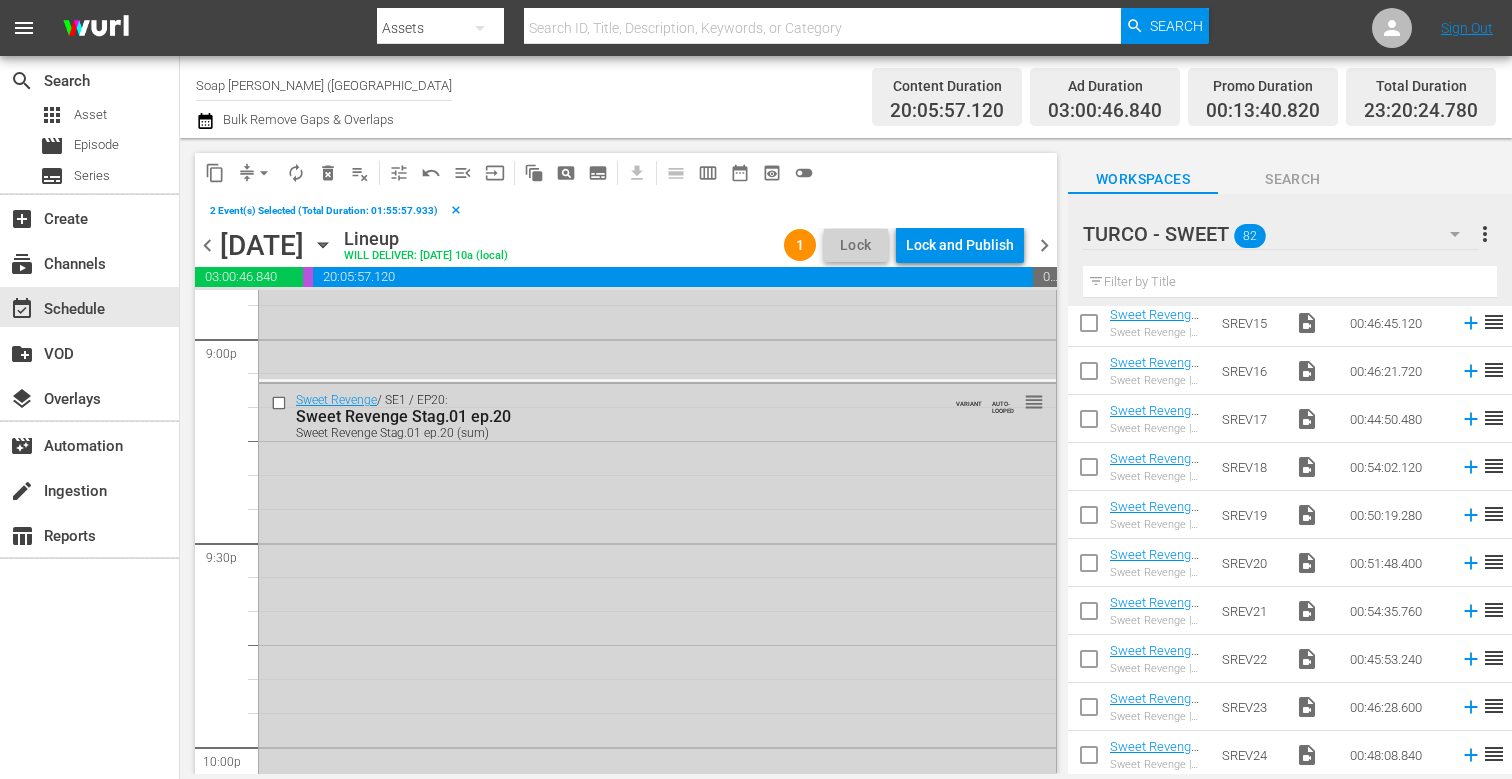 scroll, scrollTop: 8468, scrollLeft: 0, axis: vertical 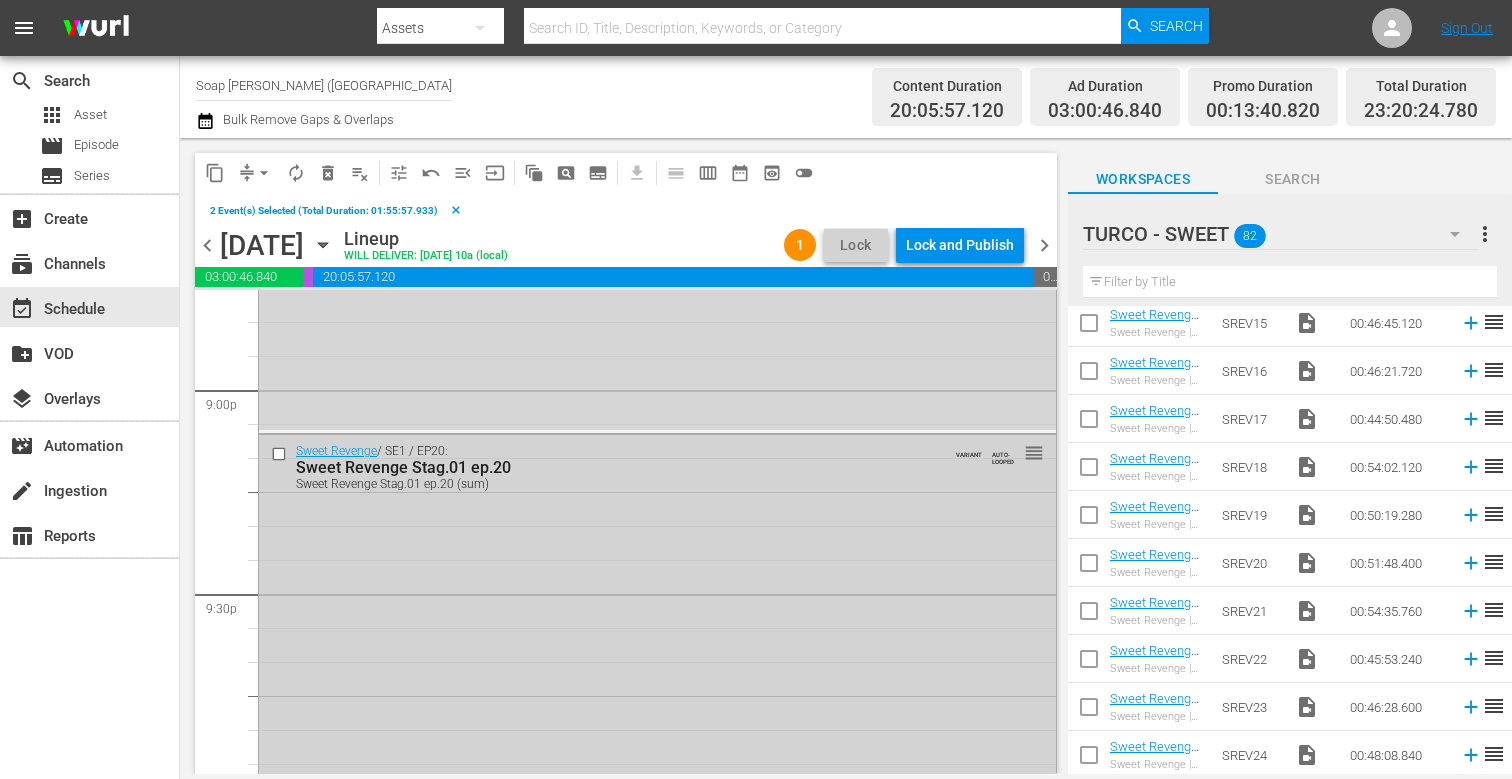 click at bounding box center [281, 454] 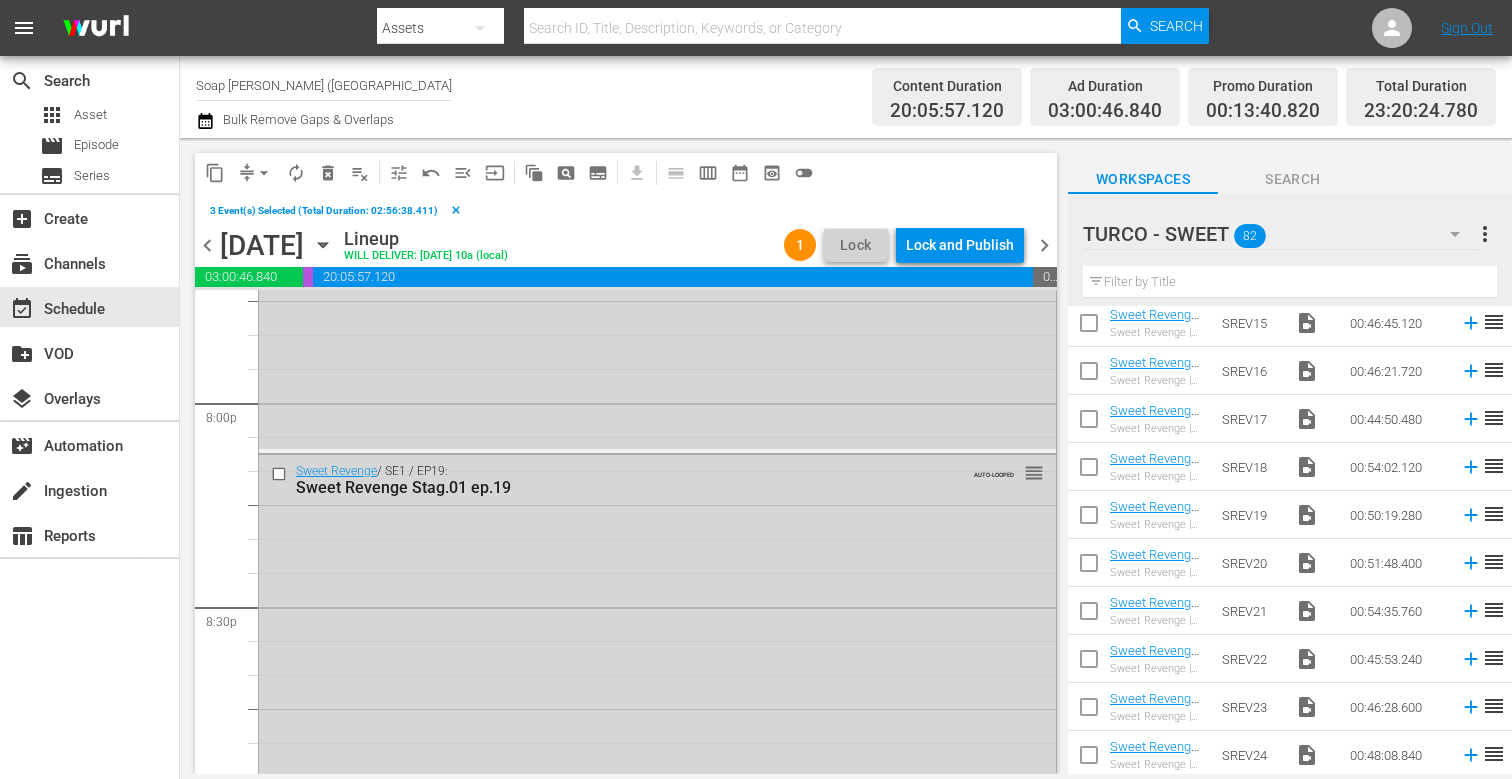 scroll, scrollTop: 8009, scrollLeft: 0, axis: vertical 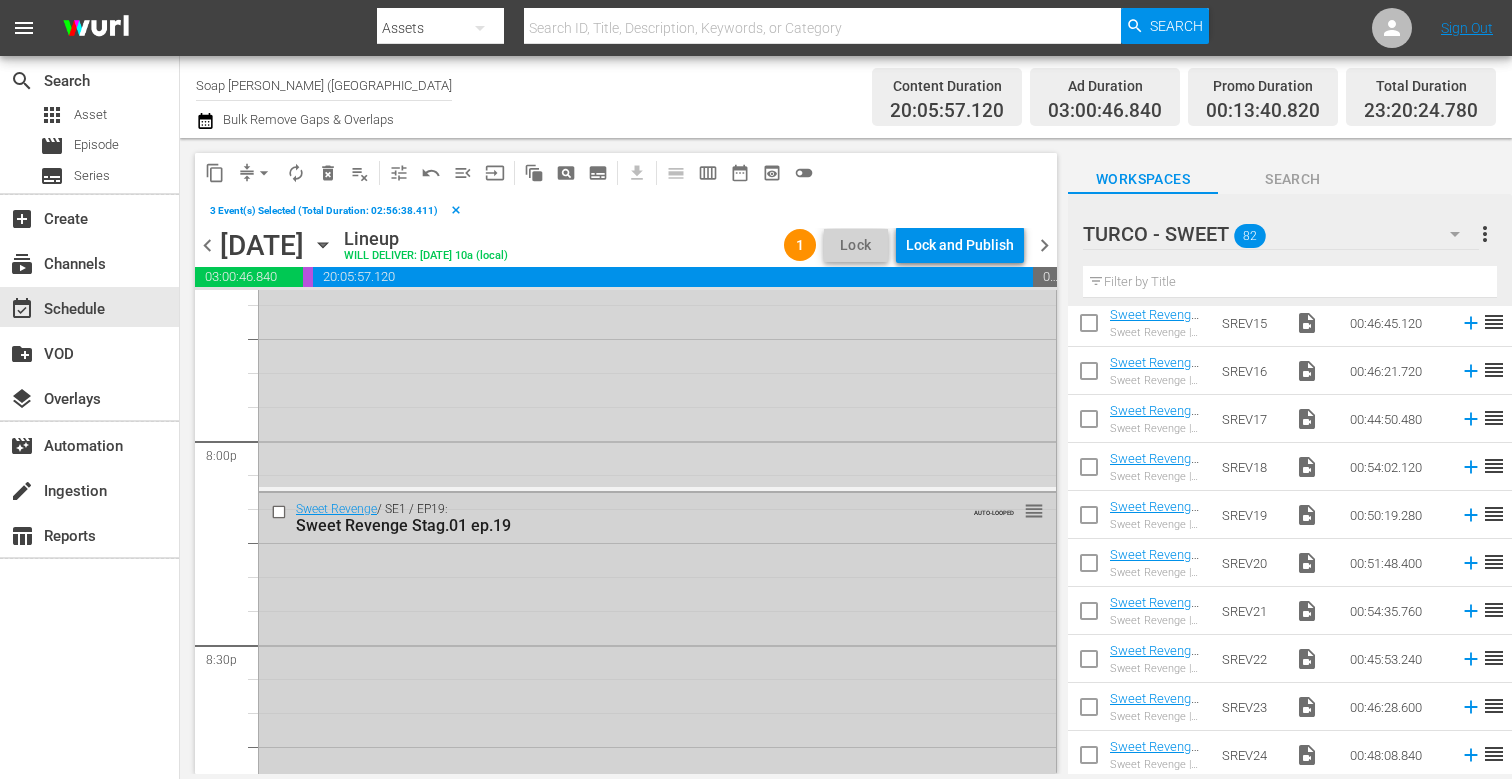 click at bounding box center [281, 511] 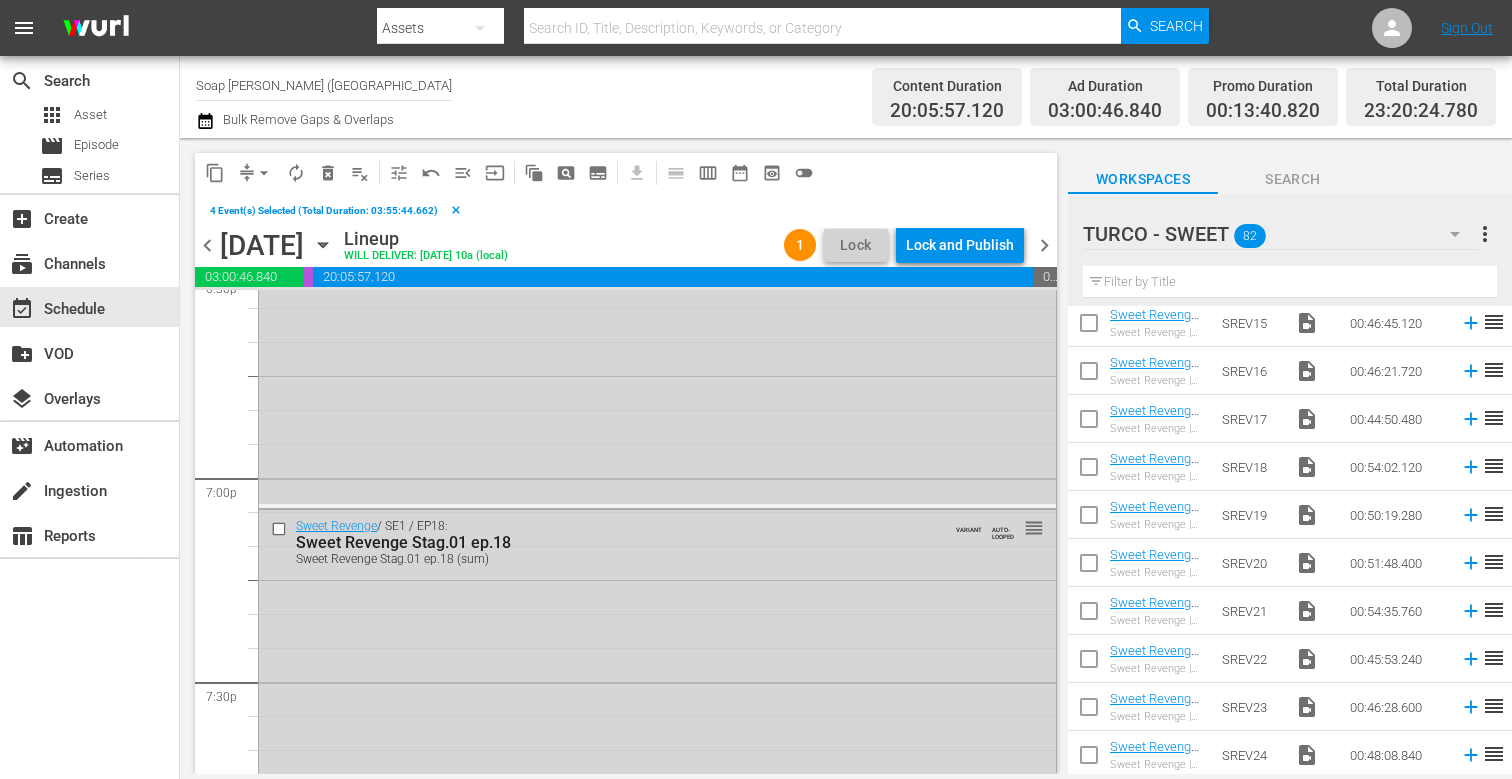 scroll, scrollTop: 7556, scrollLeft: 0, axis: vertical 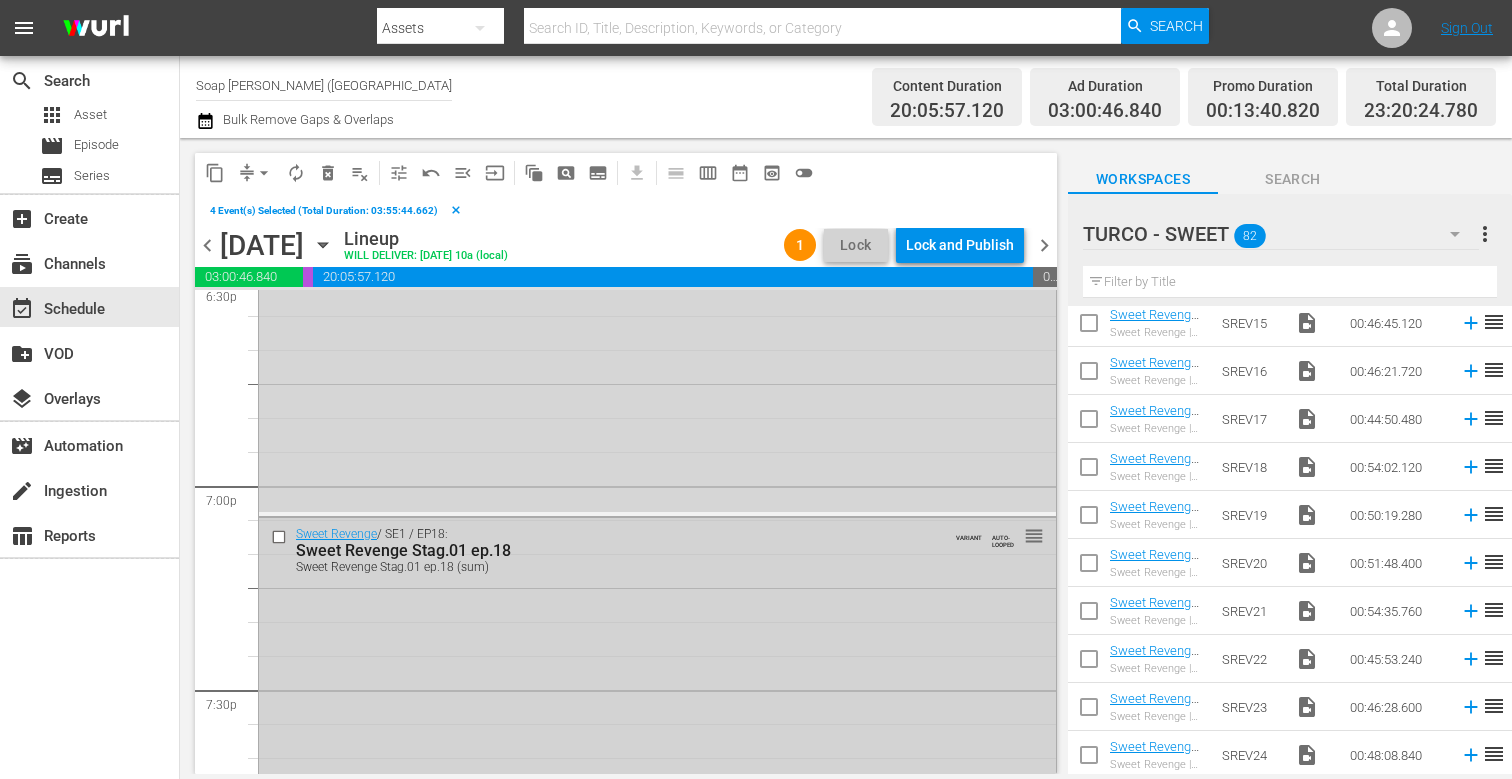 click at bounding box center (281, 537) 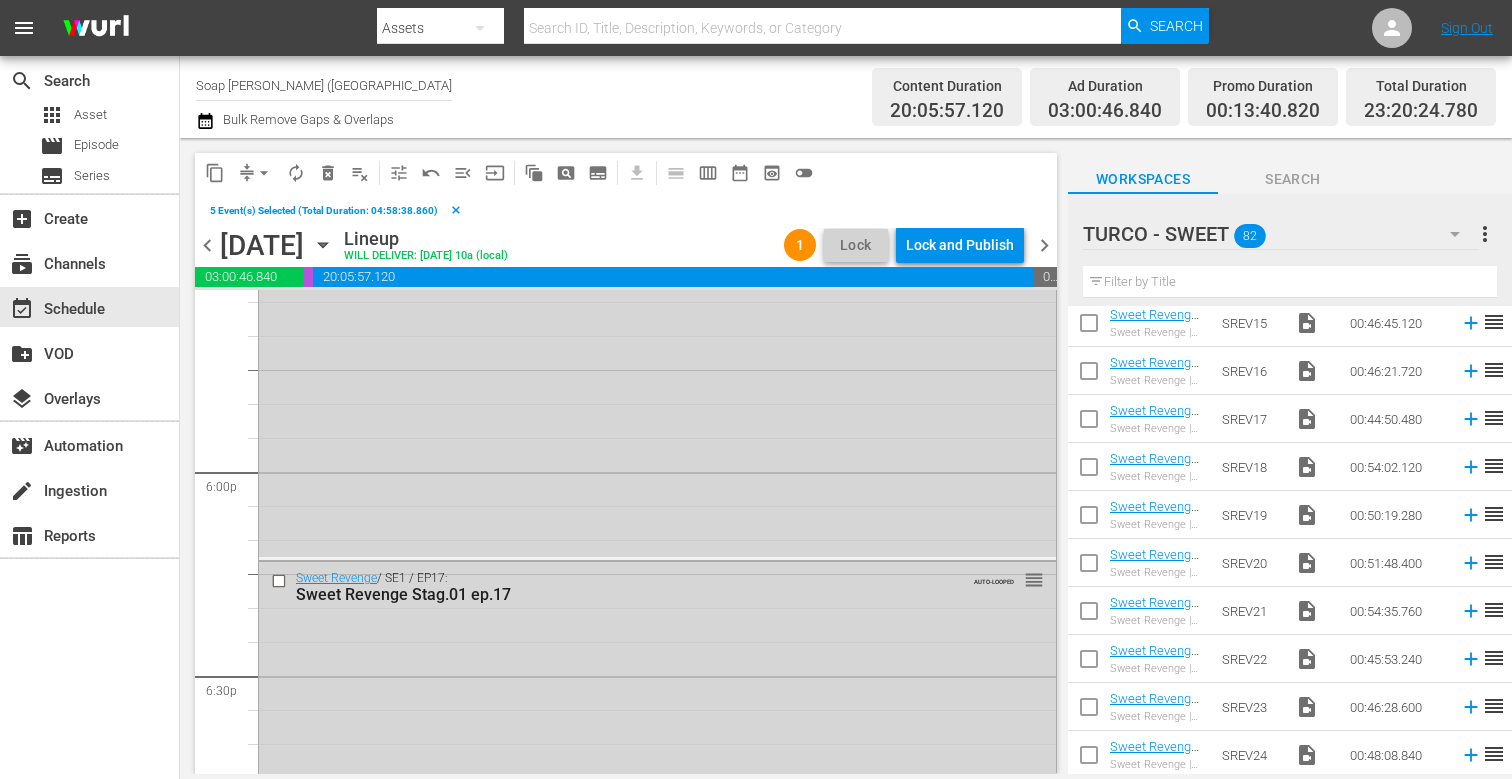 scroll, scrollTop: 7159, scrollLeft: 0, axis: vertical 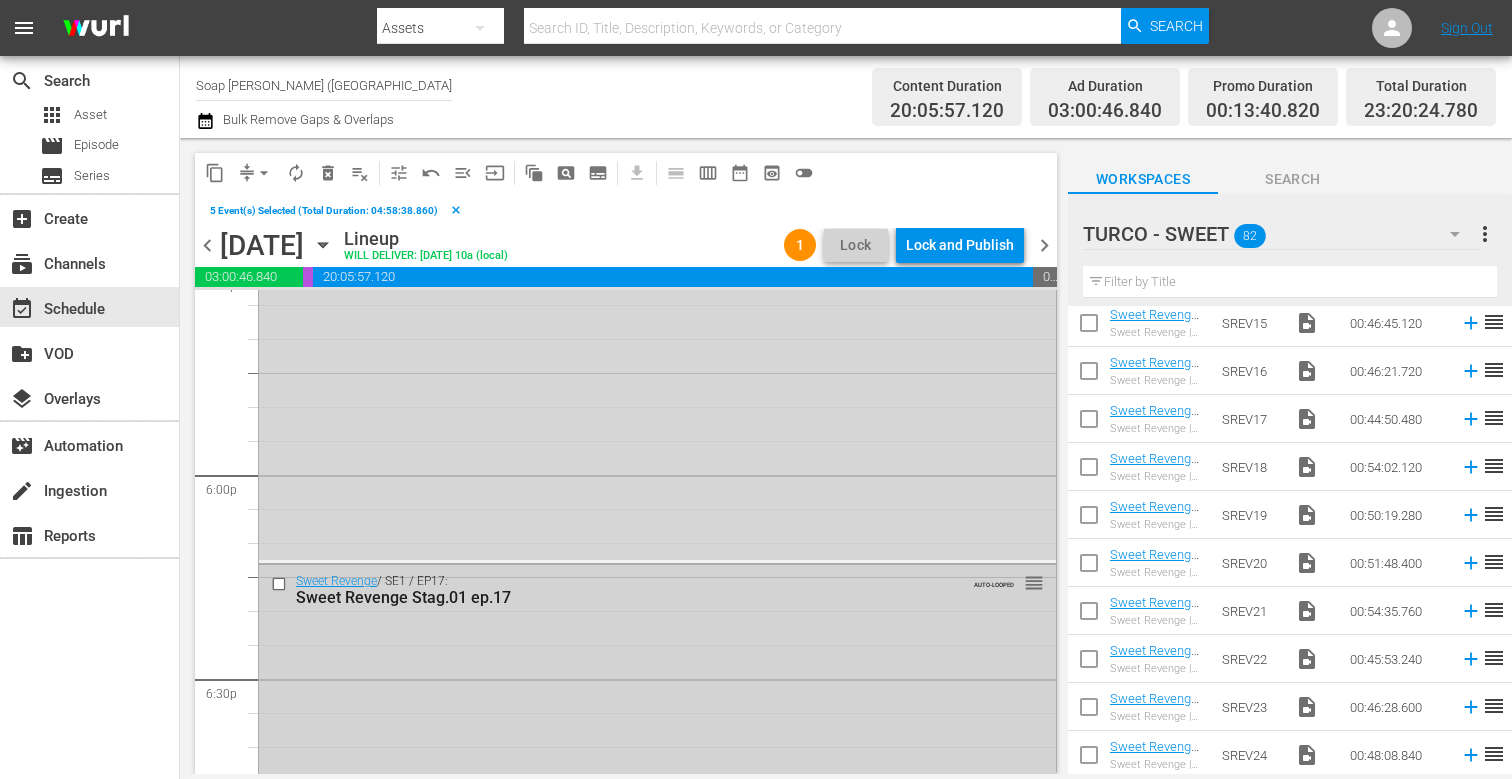 click at bounding box center [281, 584] 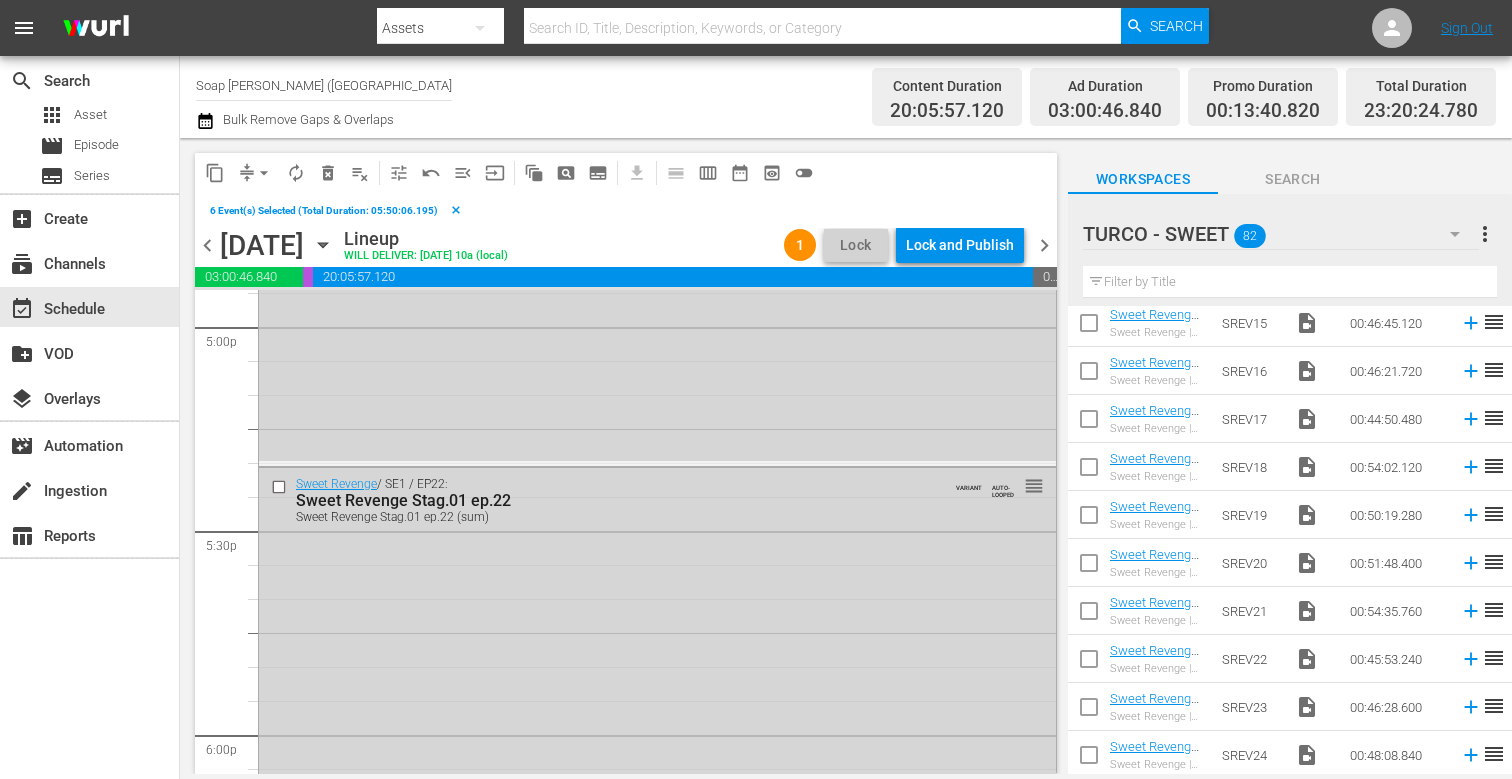 scroll, scrollTop: 6928, scrollLeft: 0, axis: vertical 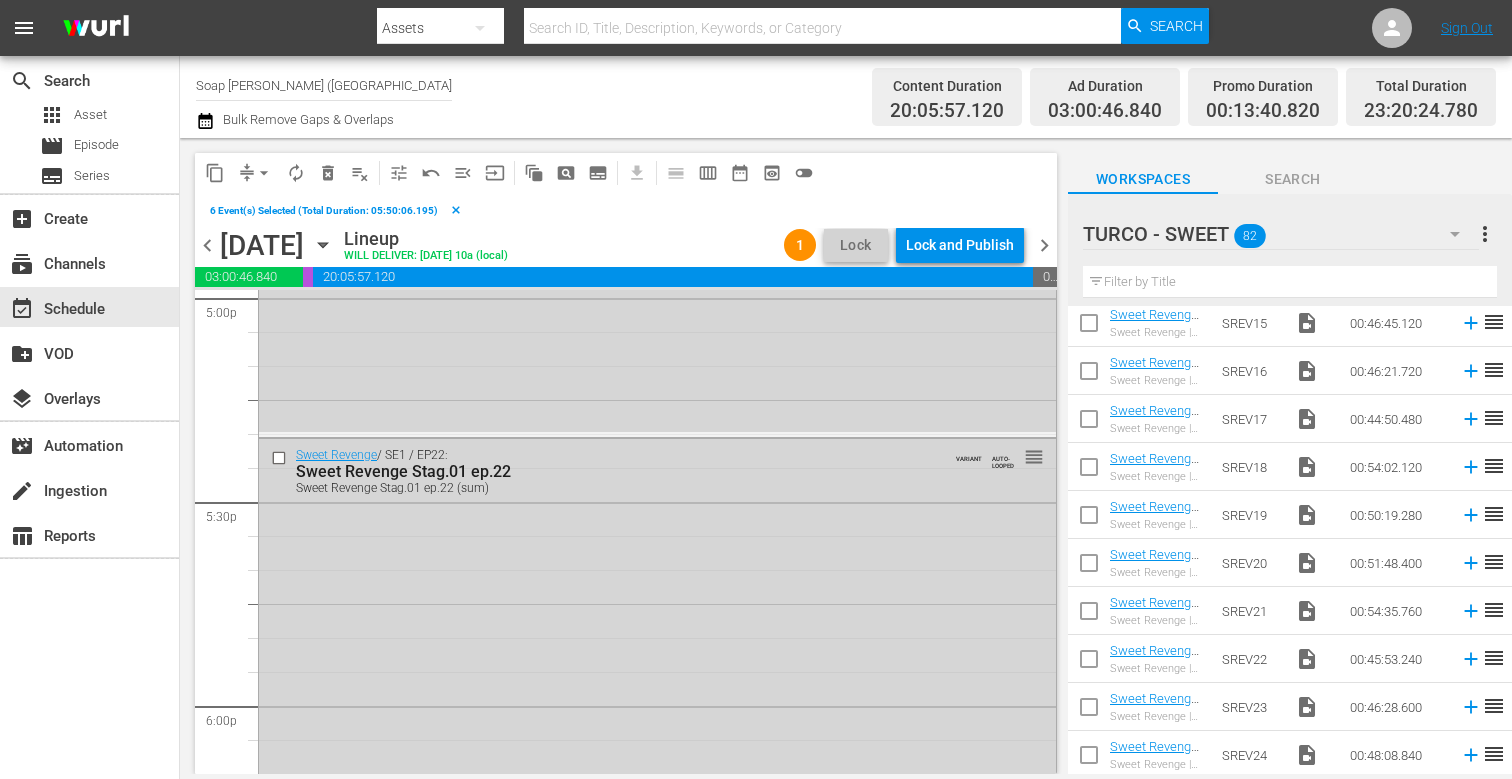 click on "delete_forever_outlined" at bounding box center [328, 173] 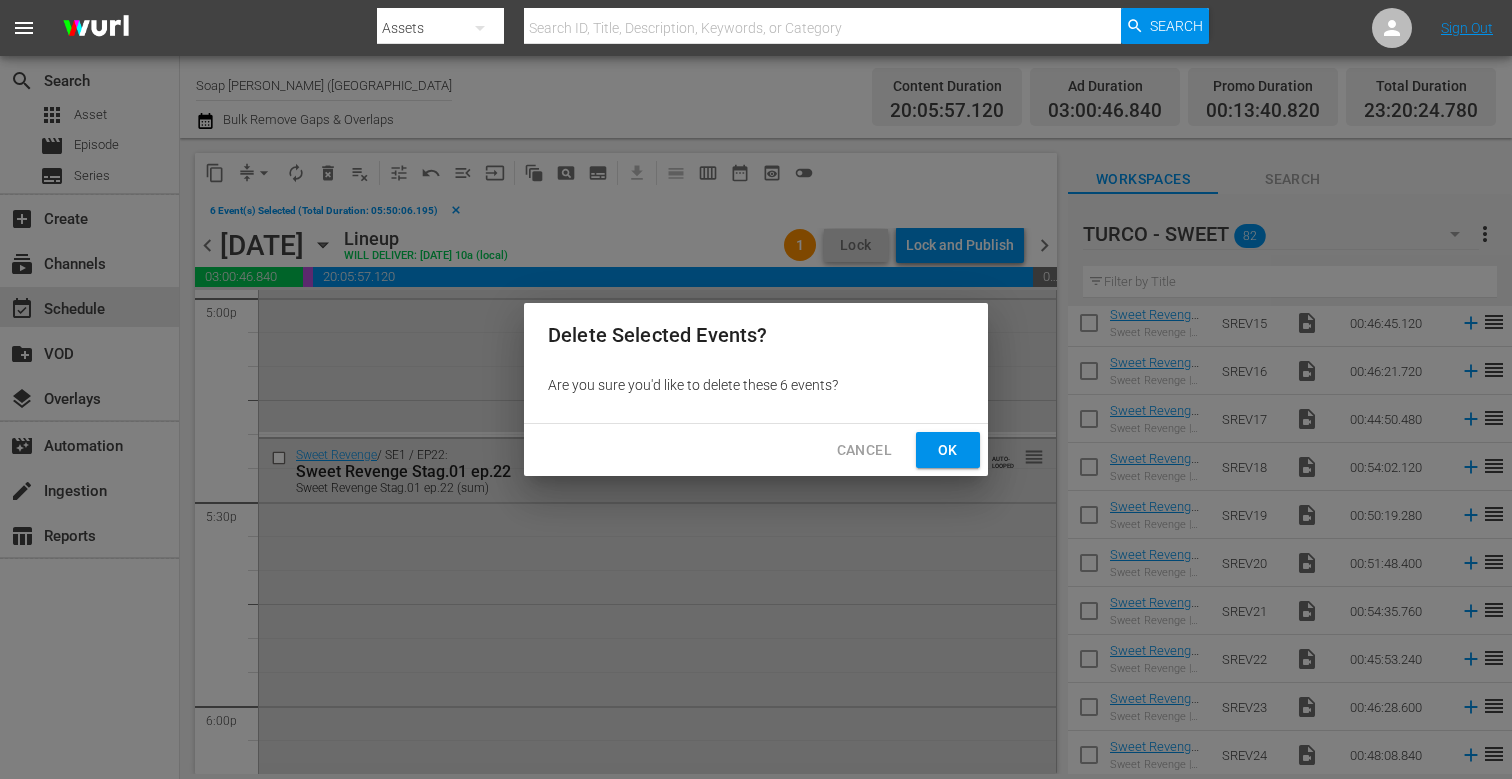 click on "Ok" at bounding box center (948, 450) 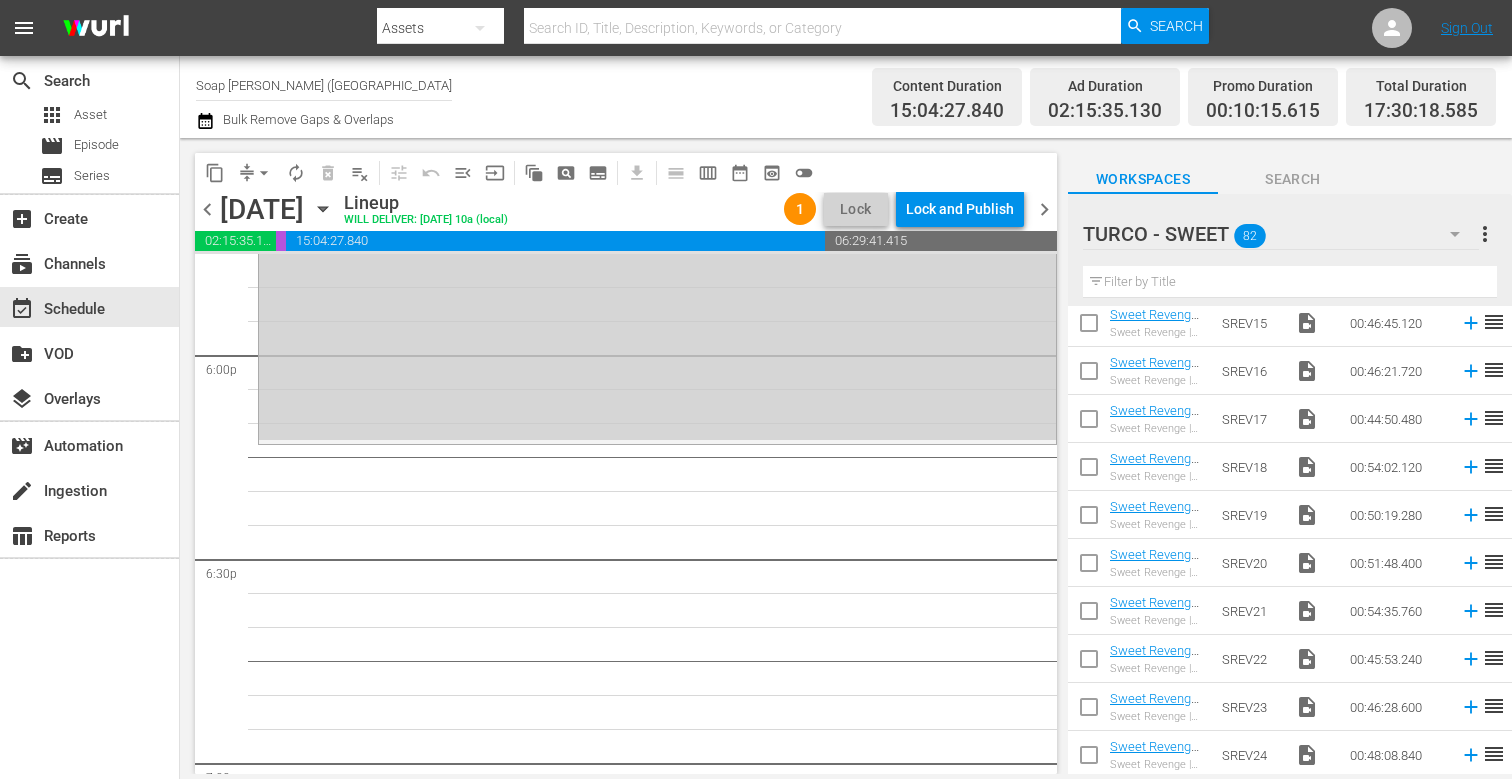 scroll, scrollTop: 7252, scrollLeft: 0, axis: vertical 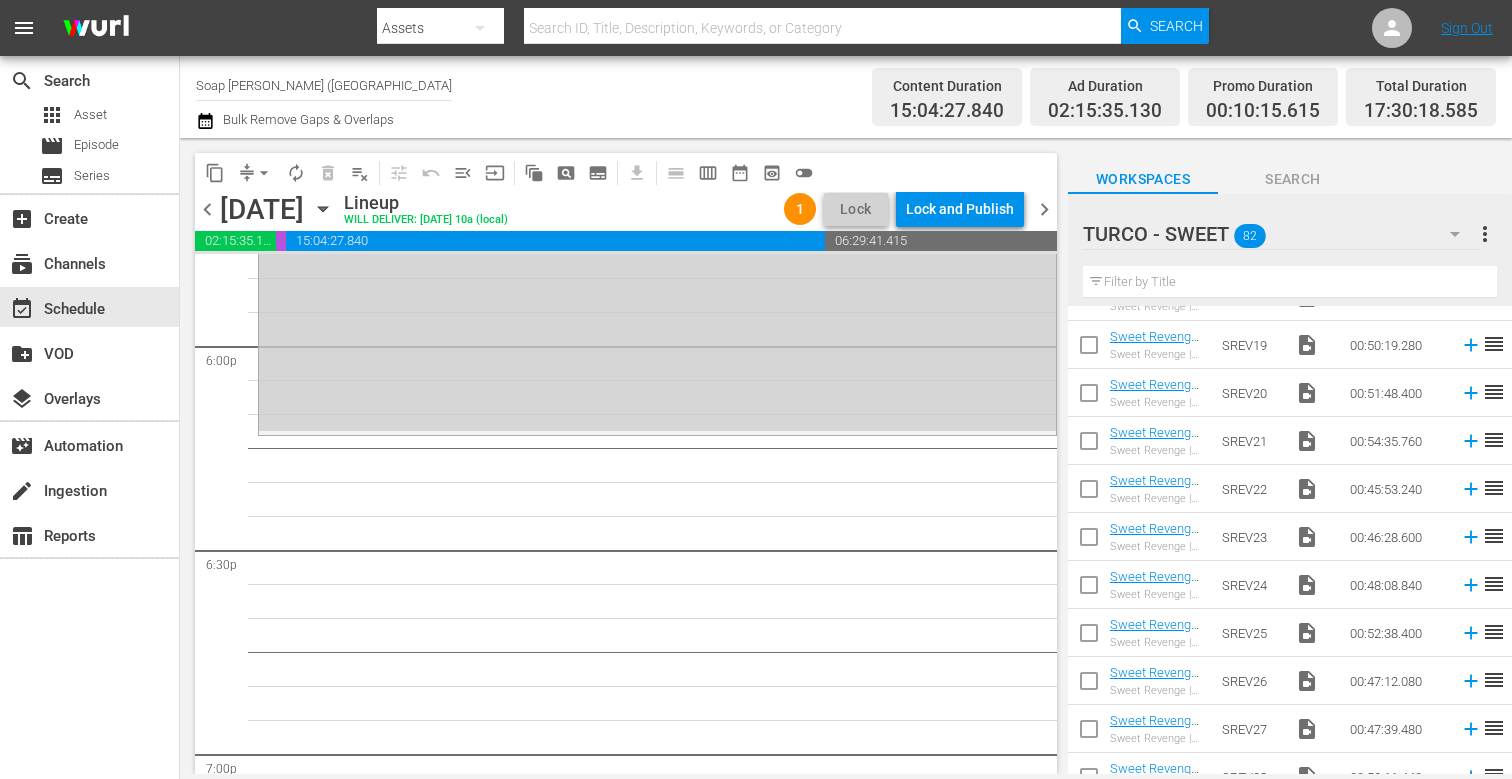 click at bounding box center (1089, 541) 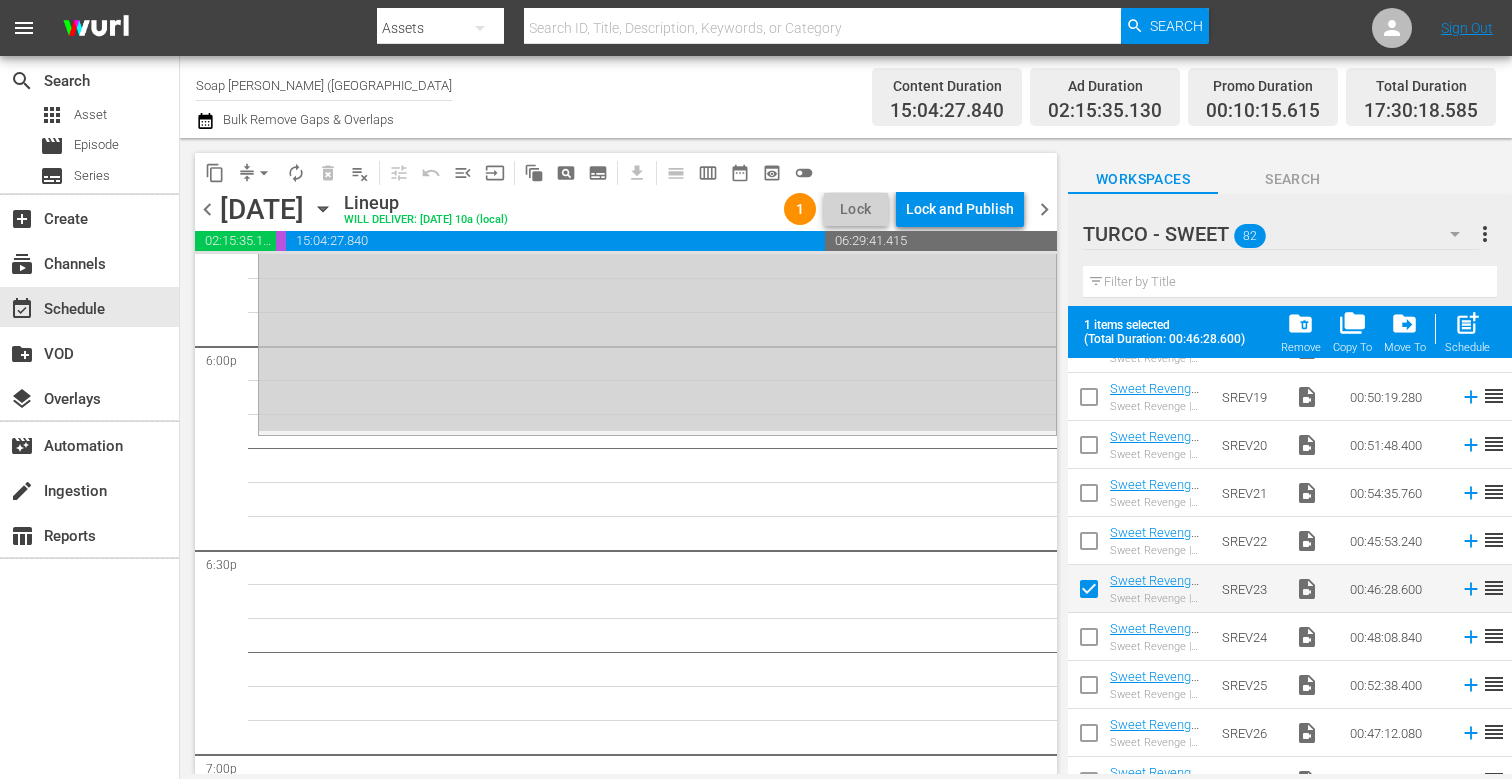 click at bounding box center [1089, 641] 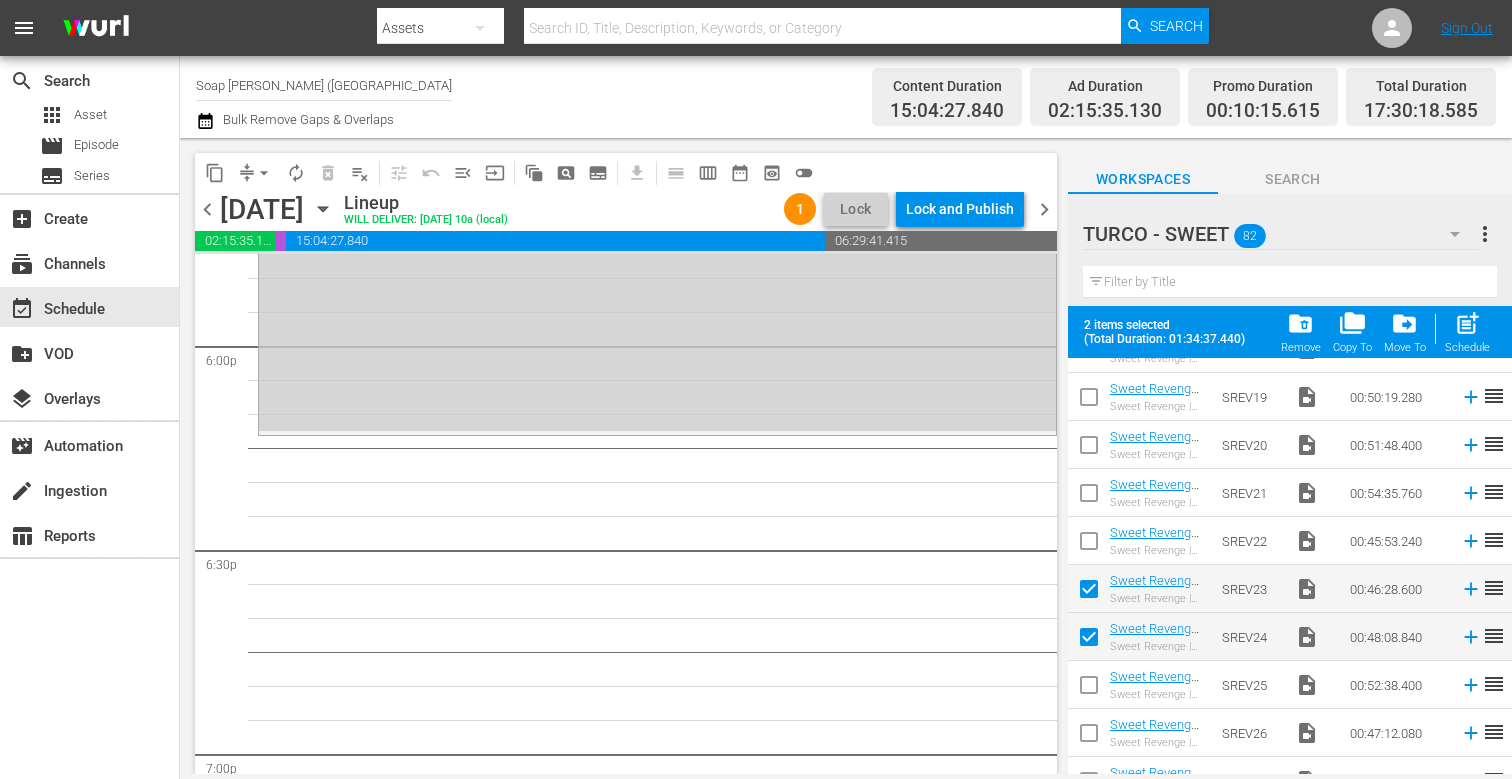click at bounding box center (1089, 689) 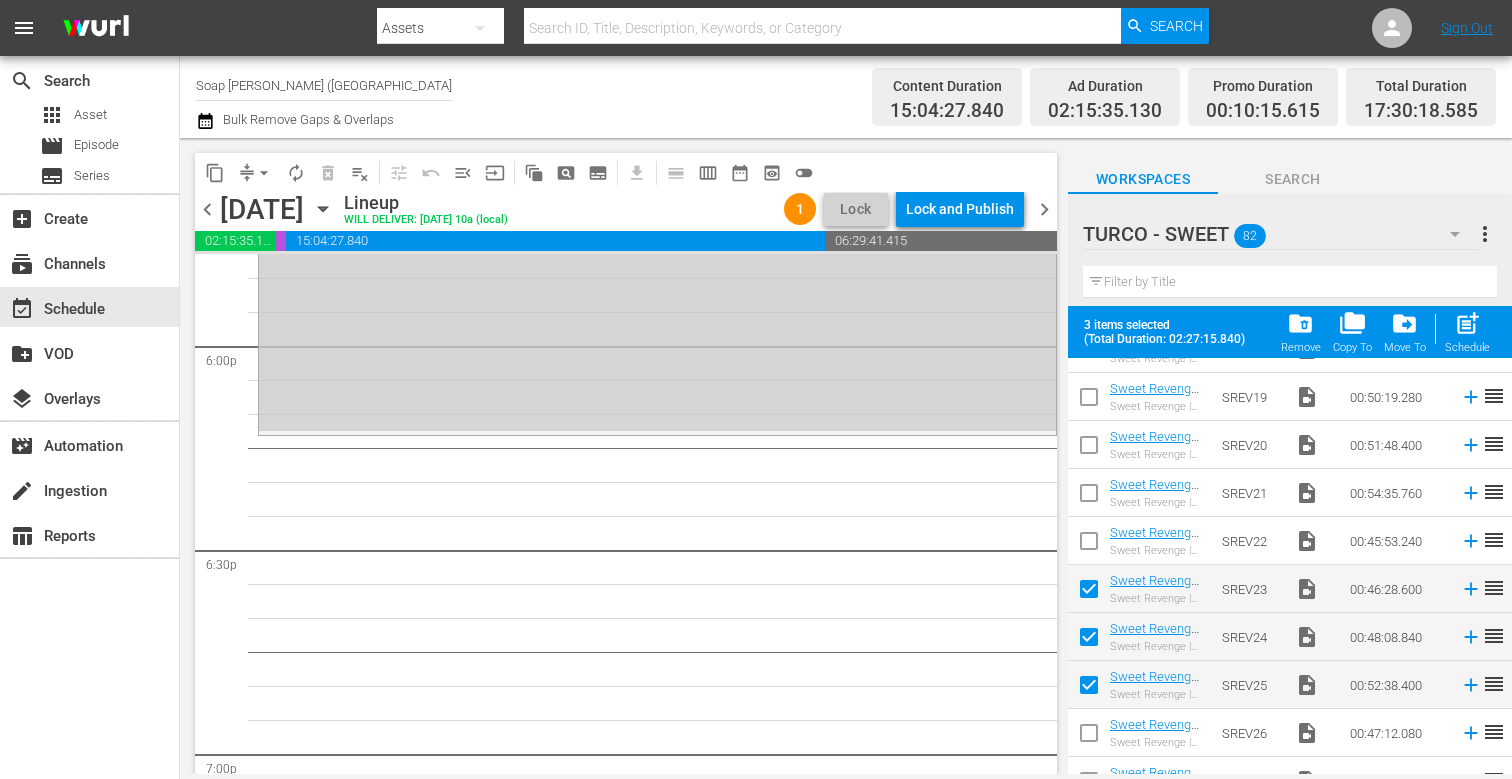 scroll, scrollTop: 575, scrollLeft: 0, axis: vertical 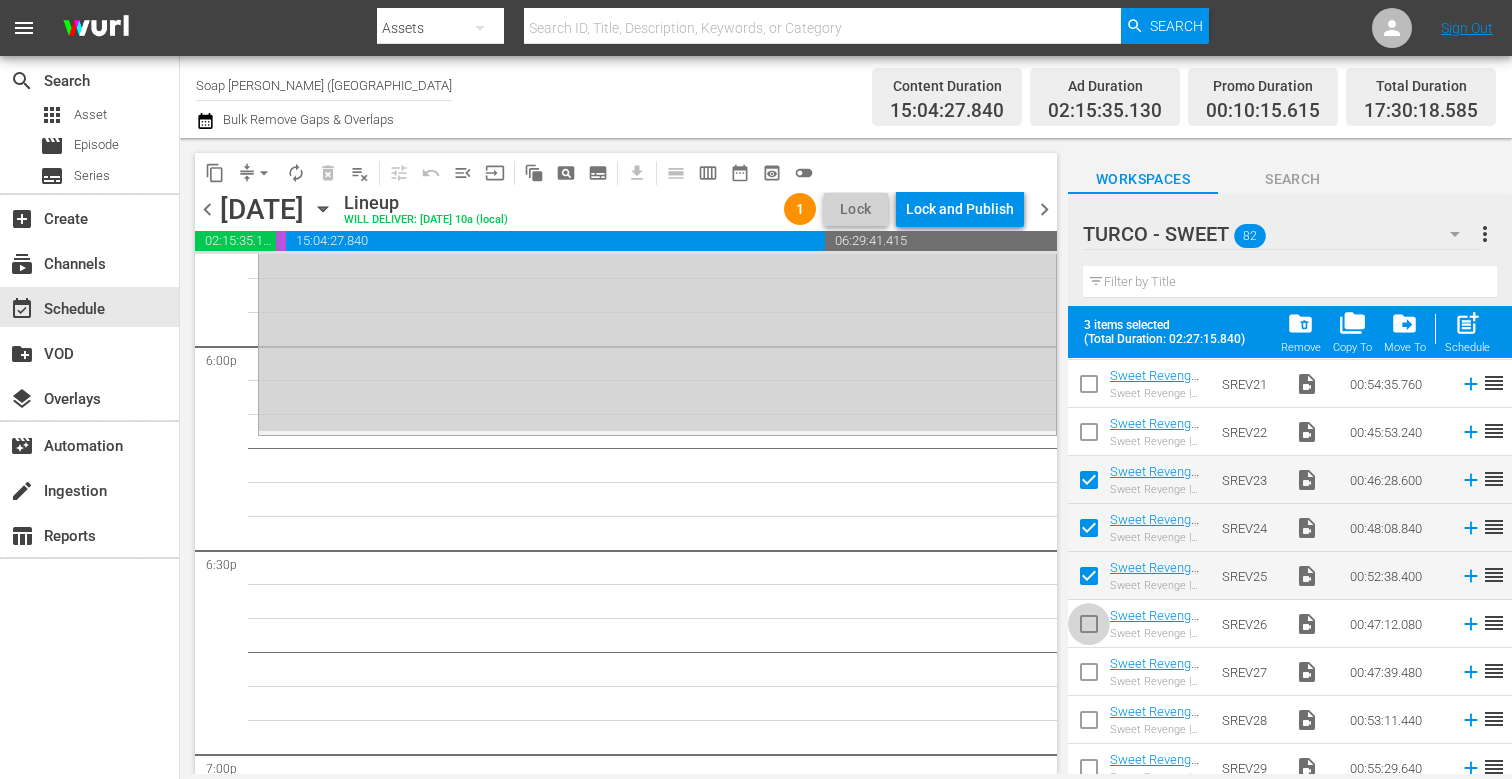 click at bounding box center [1089, 628] 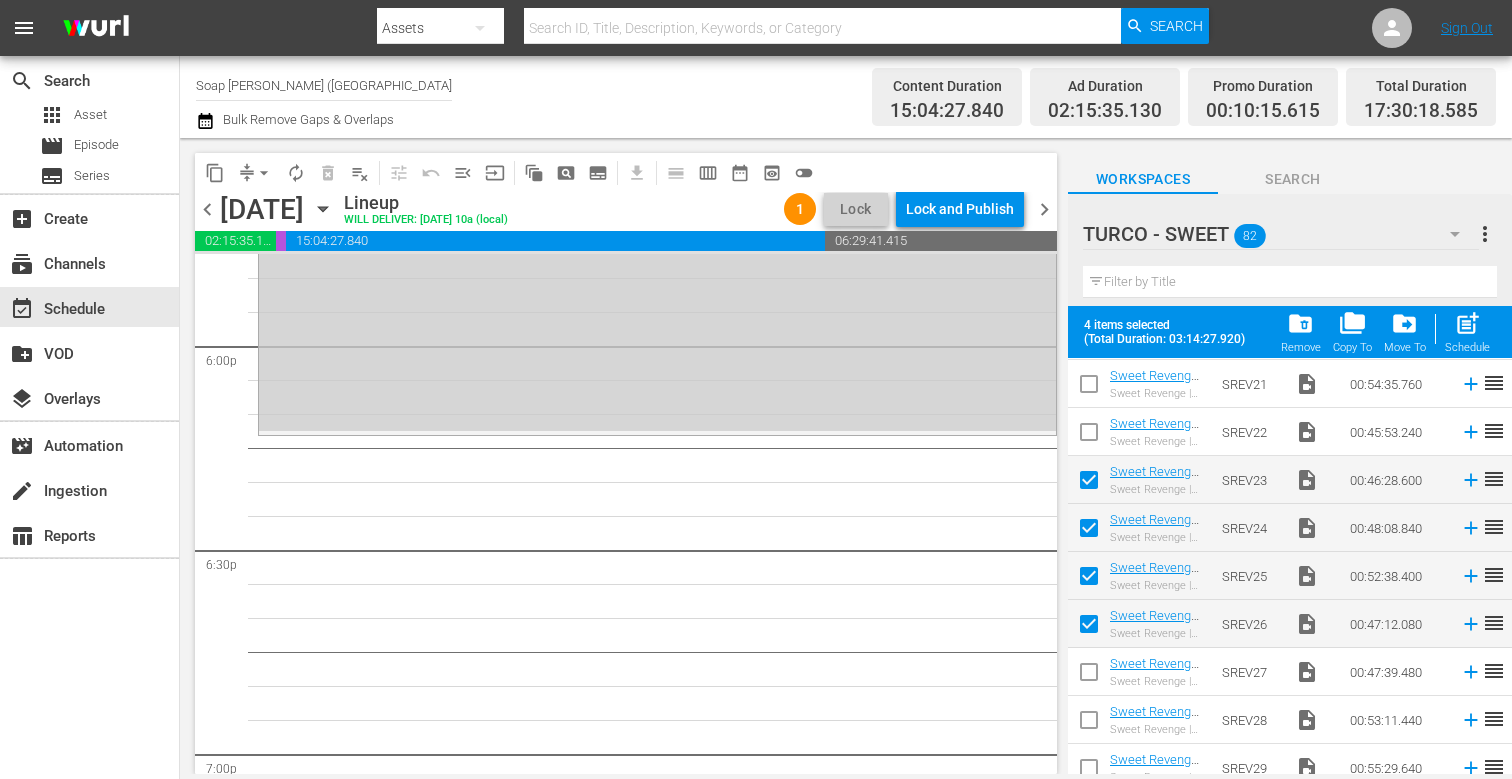 click at bounding box center [1089, 676] 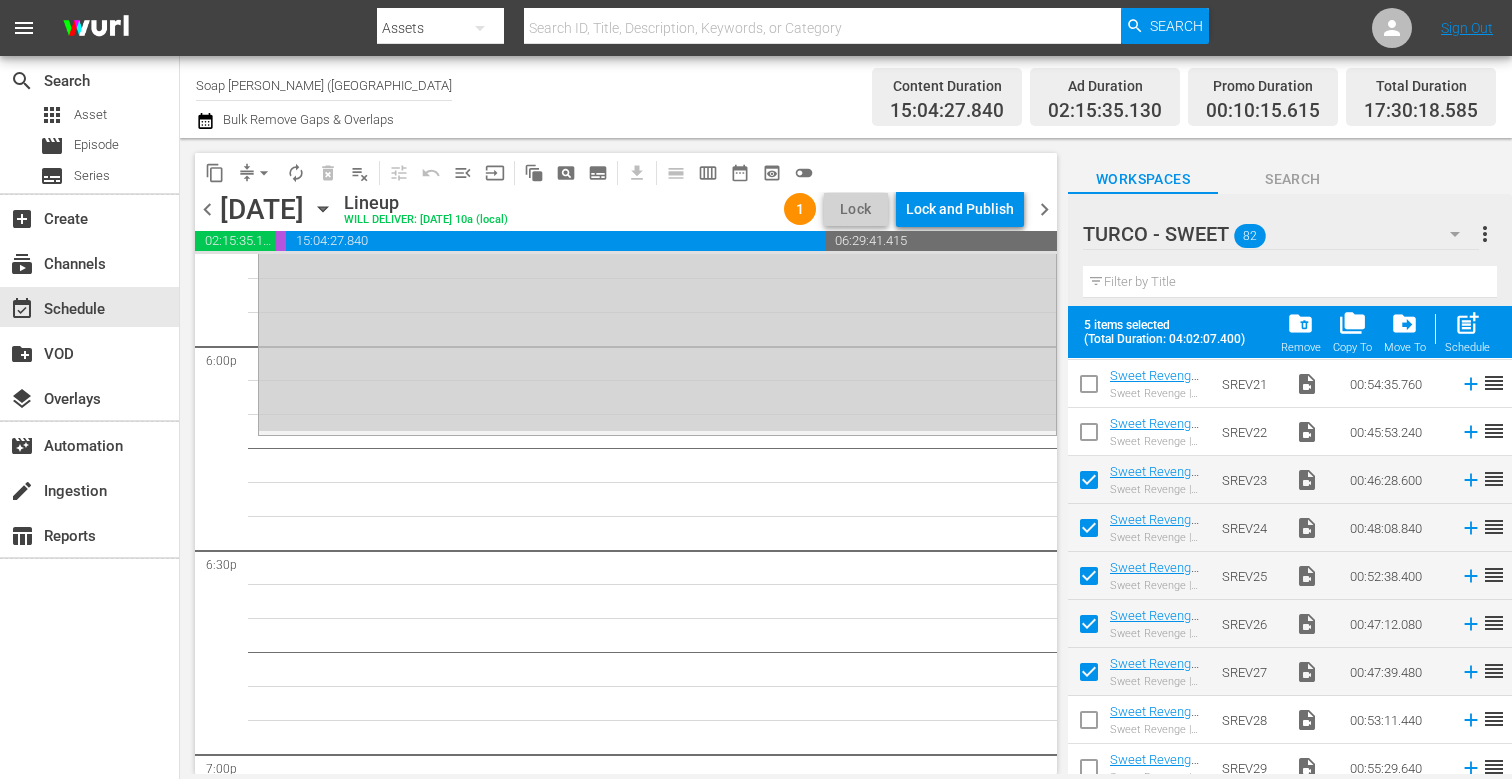 click at bounding box center [1089, 724] 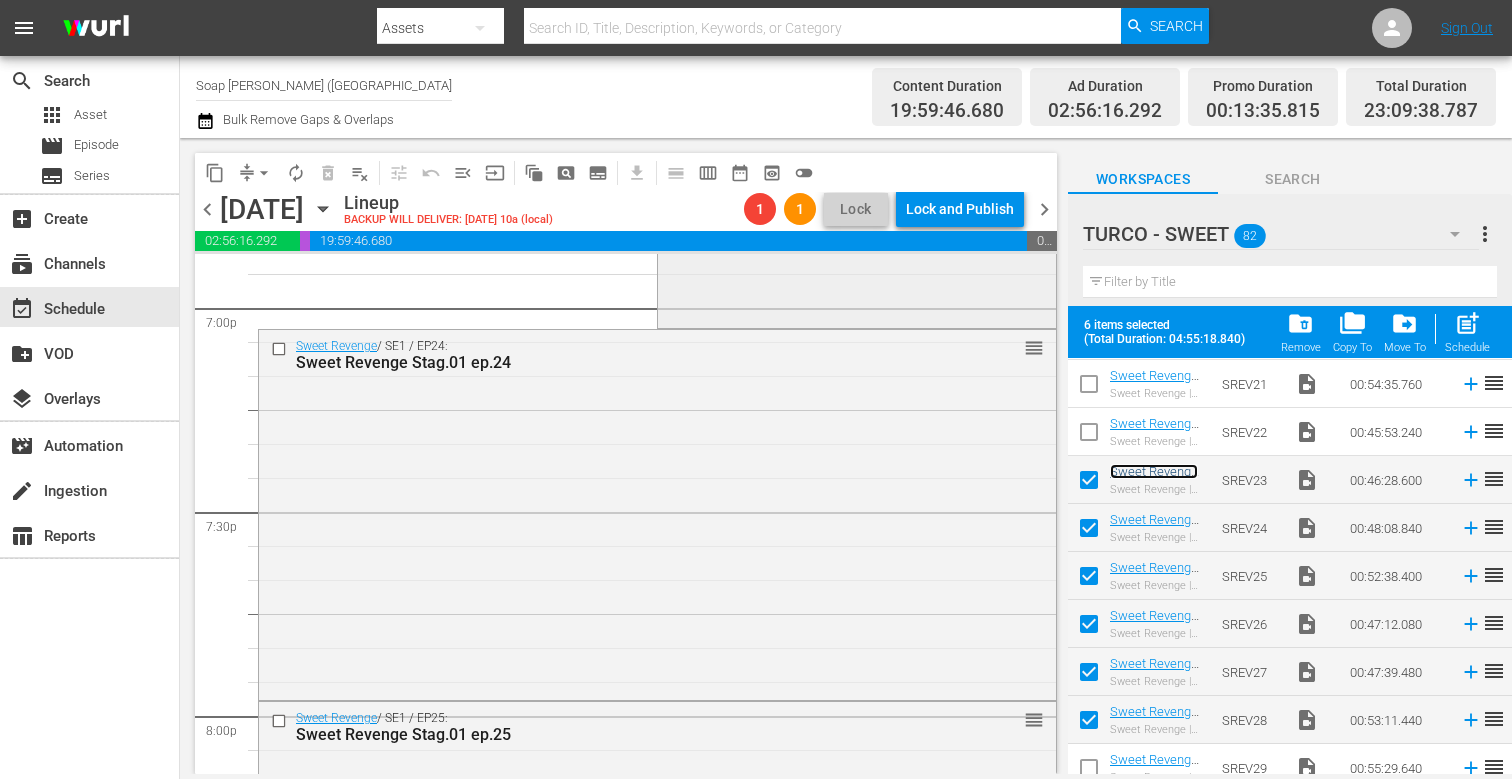 scroll, scrollTop: 7699, scrollLeft: 0, axis: vertical 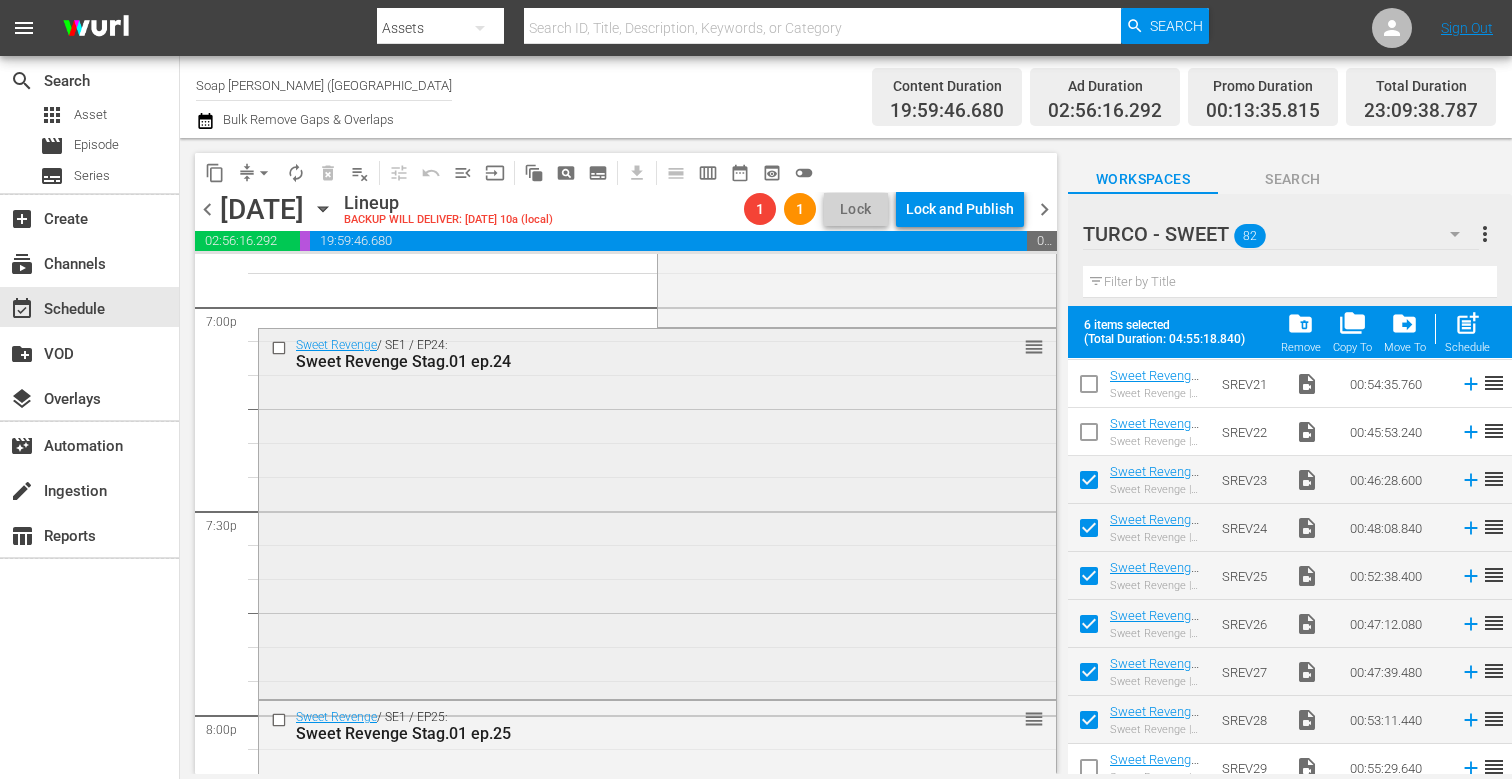 click on "Sweet Revenge  / SE1 / EP24:
Sweet Revenge Stag.01 ep.24 reorder" at bounding box center [657, 512] 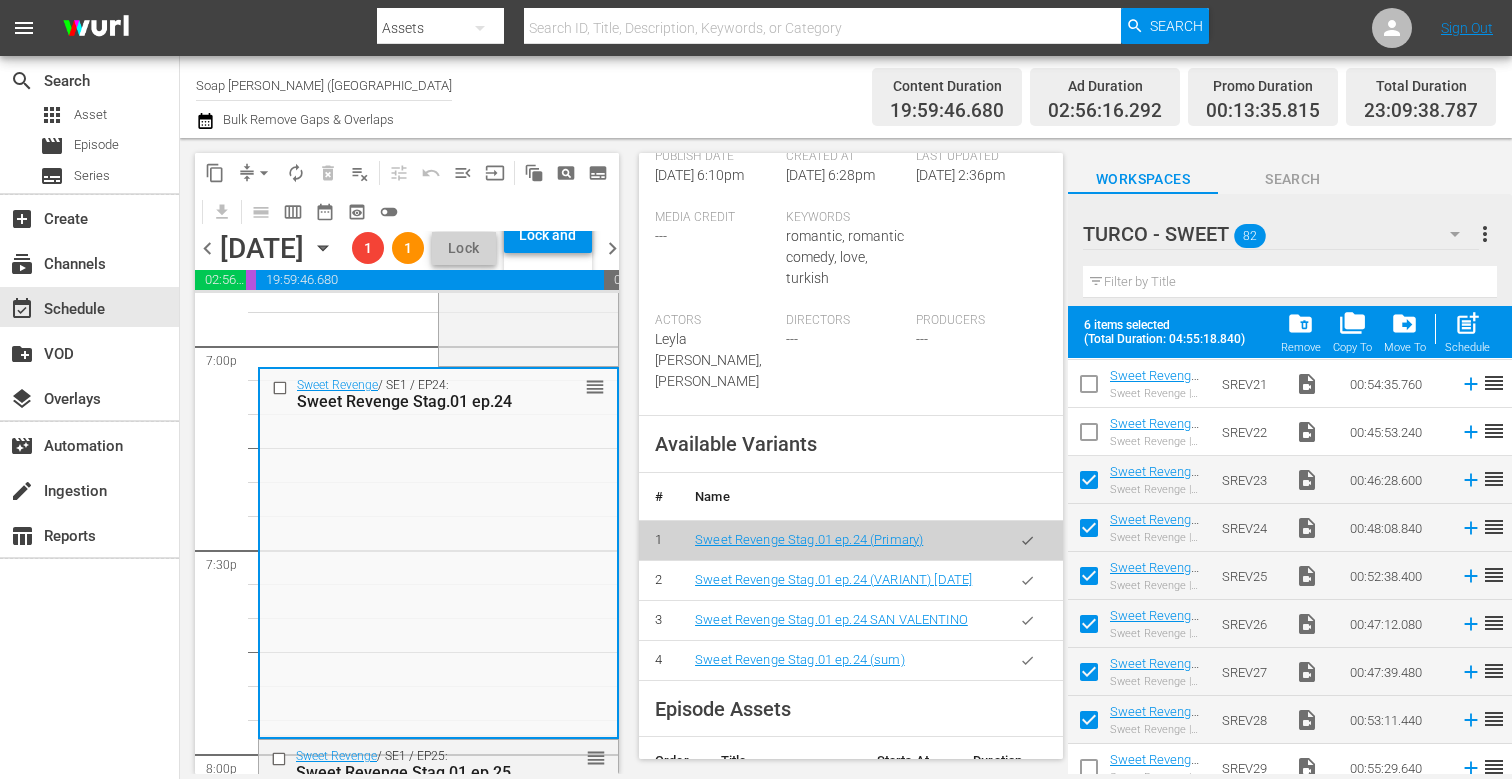 scroll, scrollTop: 744, scrollLeft: 0, axis: vertical 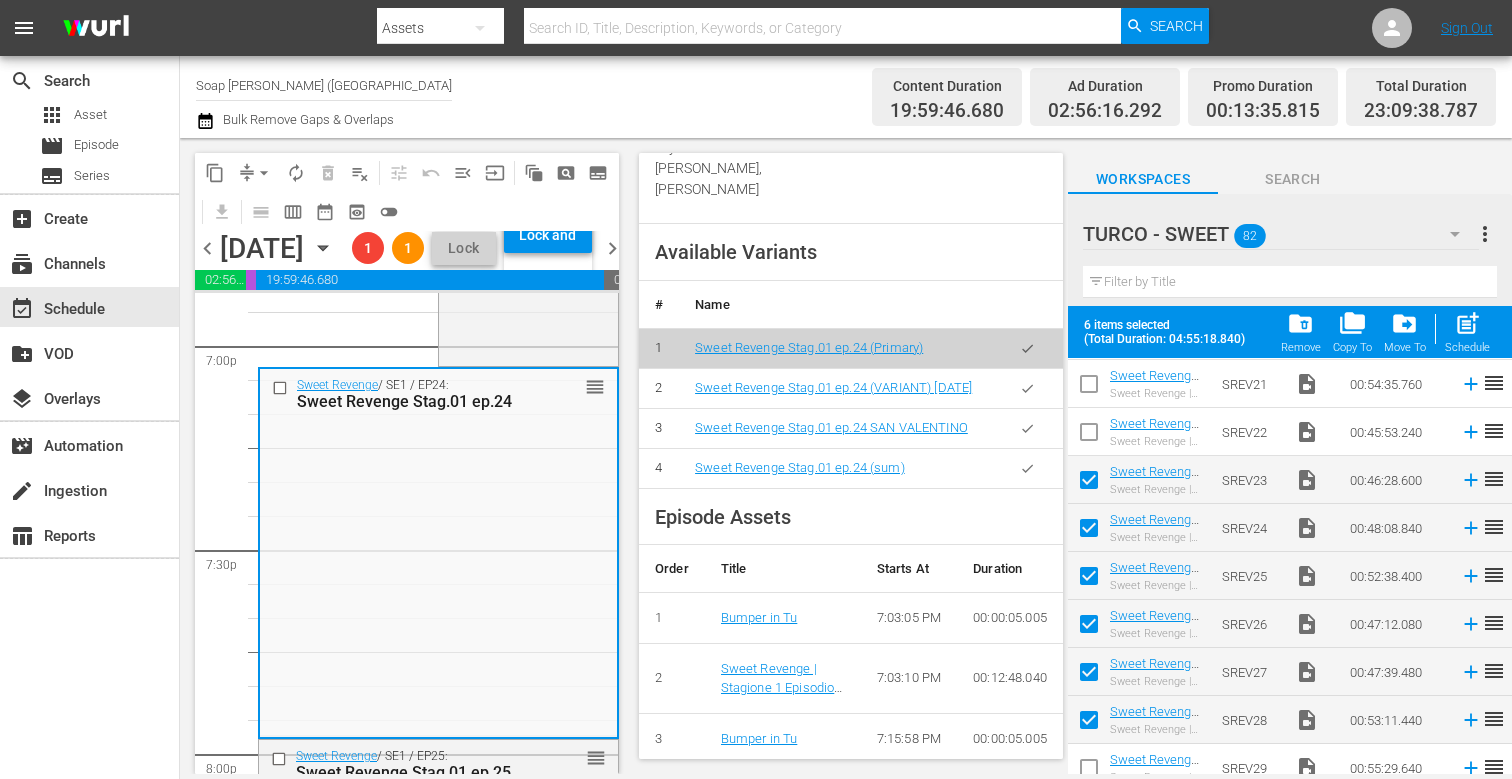 click 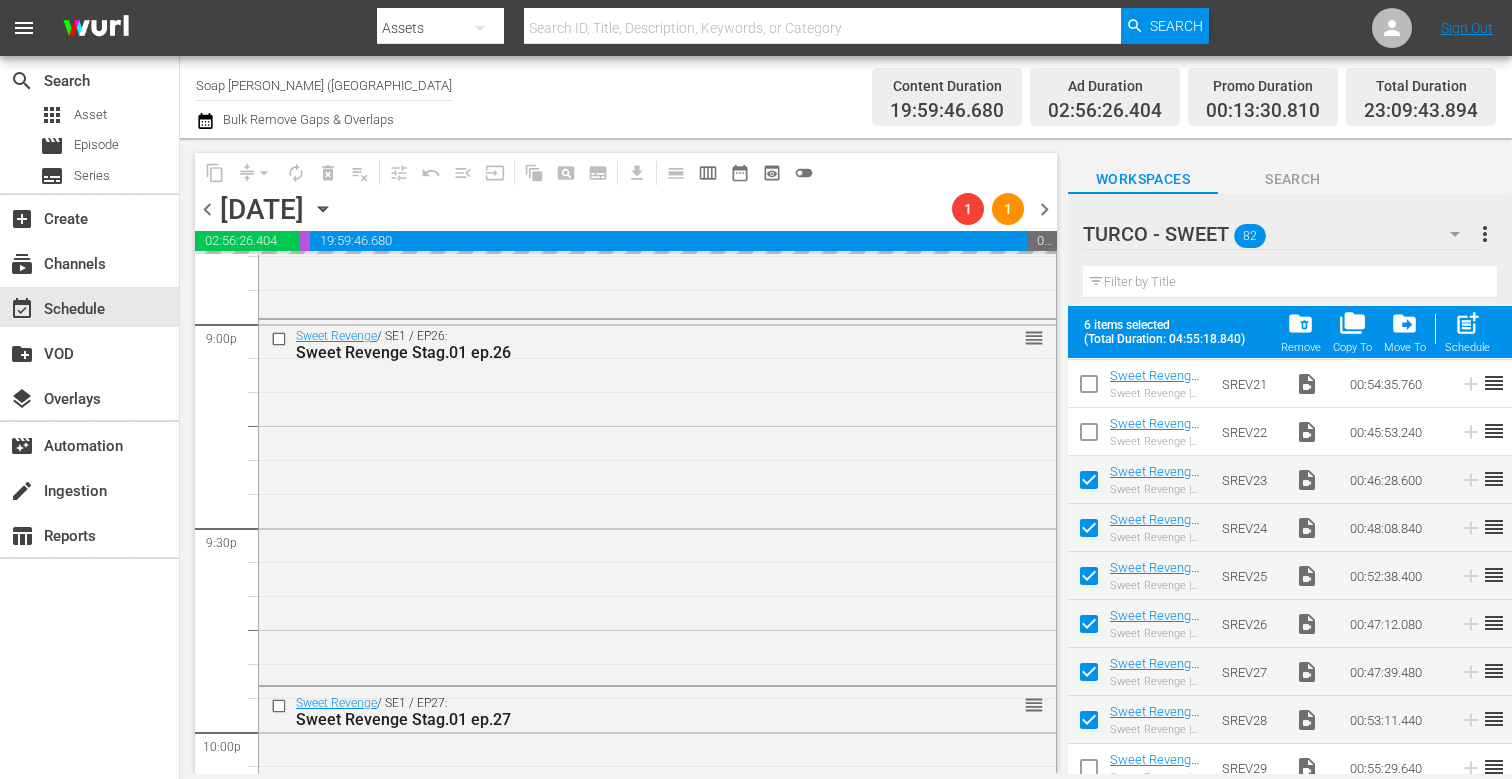scroll, scrollTop: 8554, scrollLeft: 0, axis: vertical 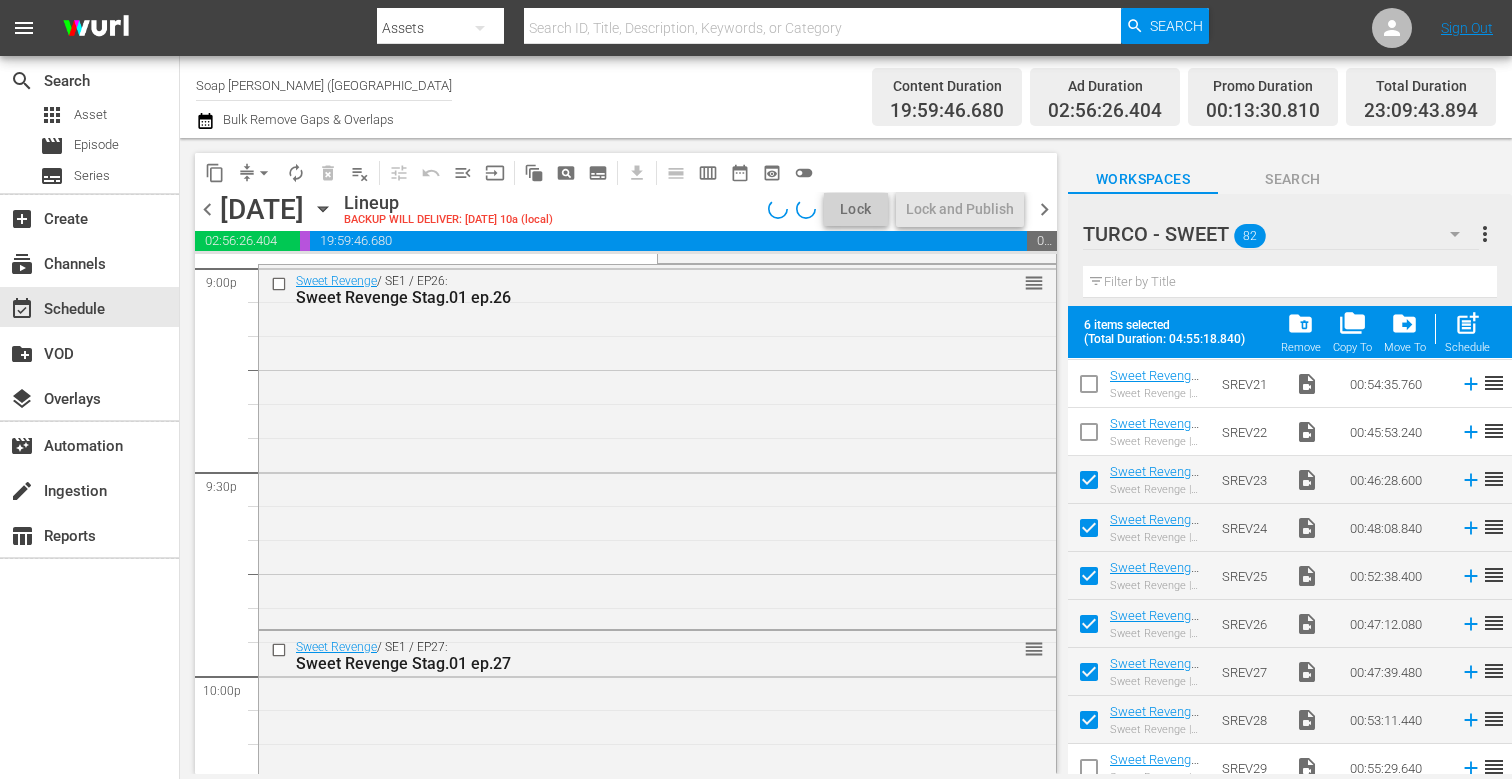 click on "Sweet Revenge  / SE1 / EP26:
Sweet Revenge Stag.01 ep.26 reorder" at bounding box center (657, 445) 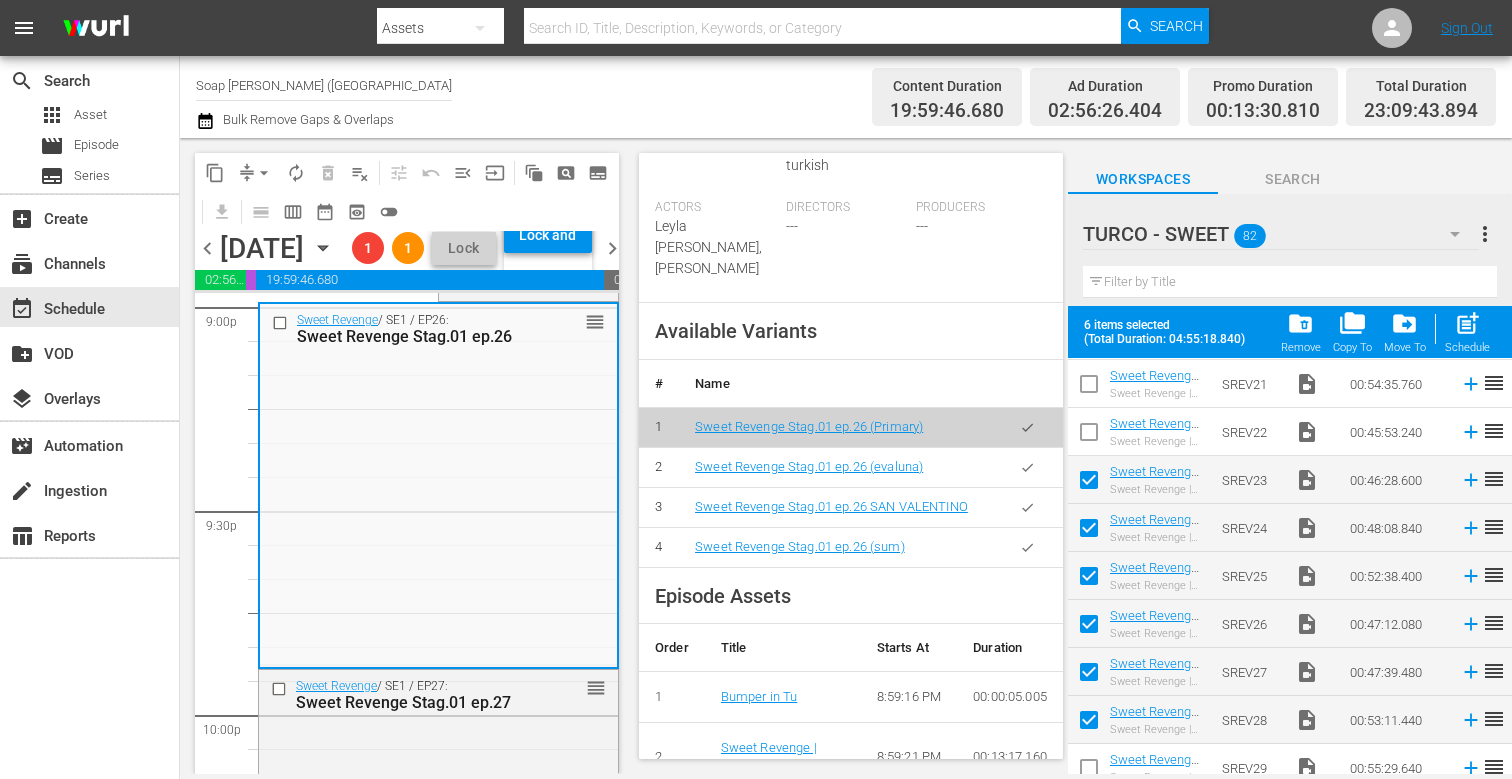 scroll, scrollTop: 689, scrollLeft: 0, axis: vertical 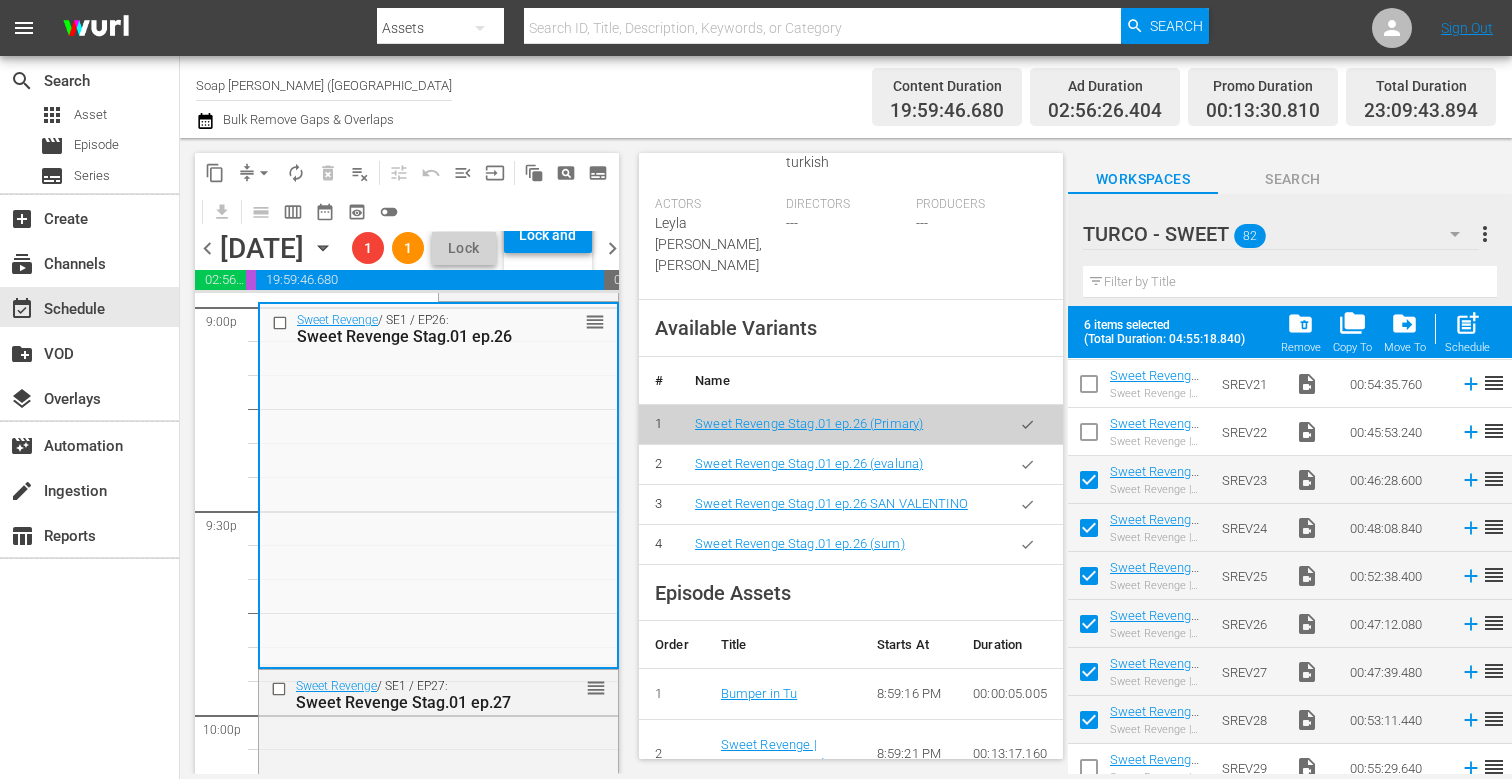 click 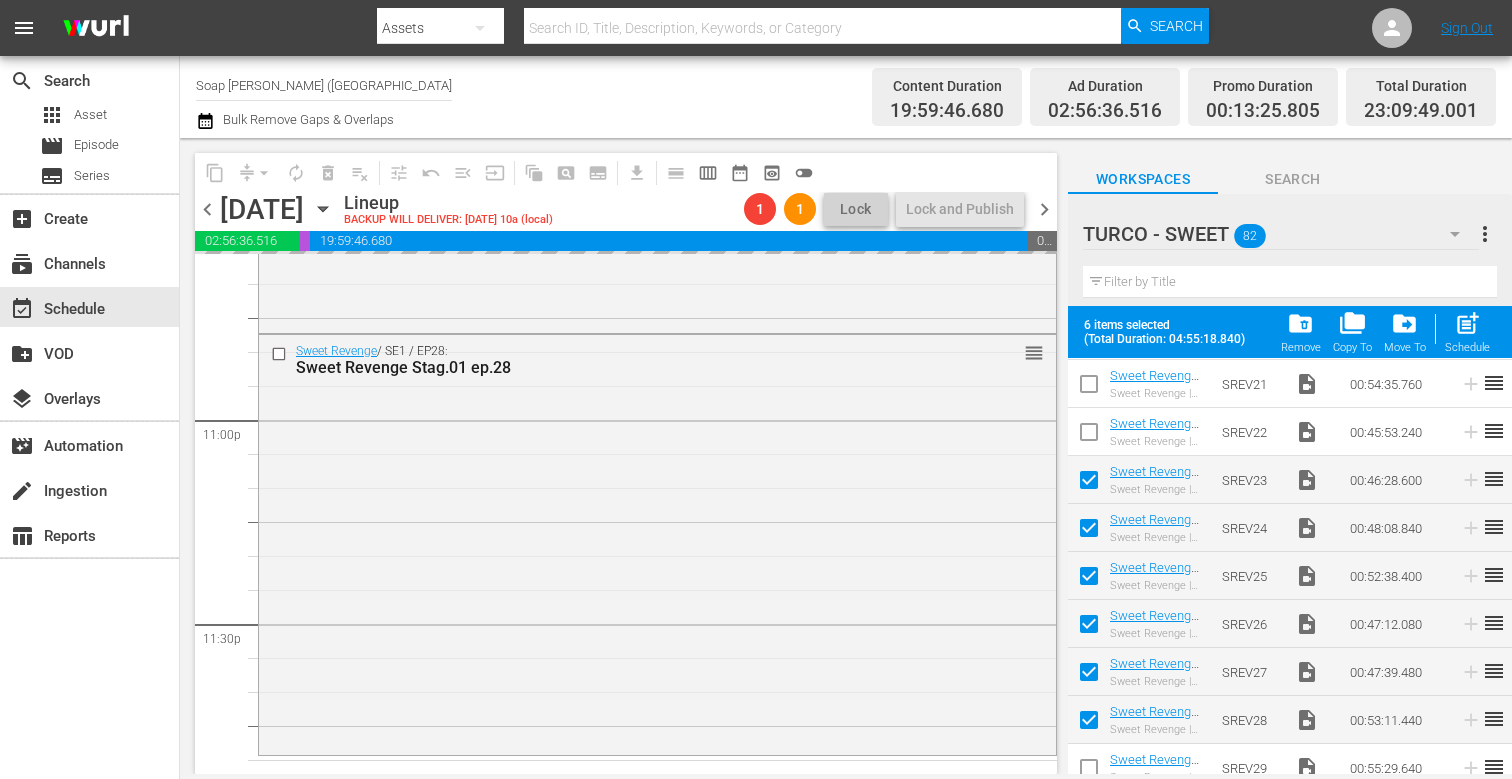 scroll, scrollTop: 9272, scrollLeft: 0, axis: vertical 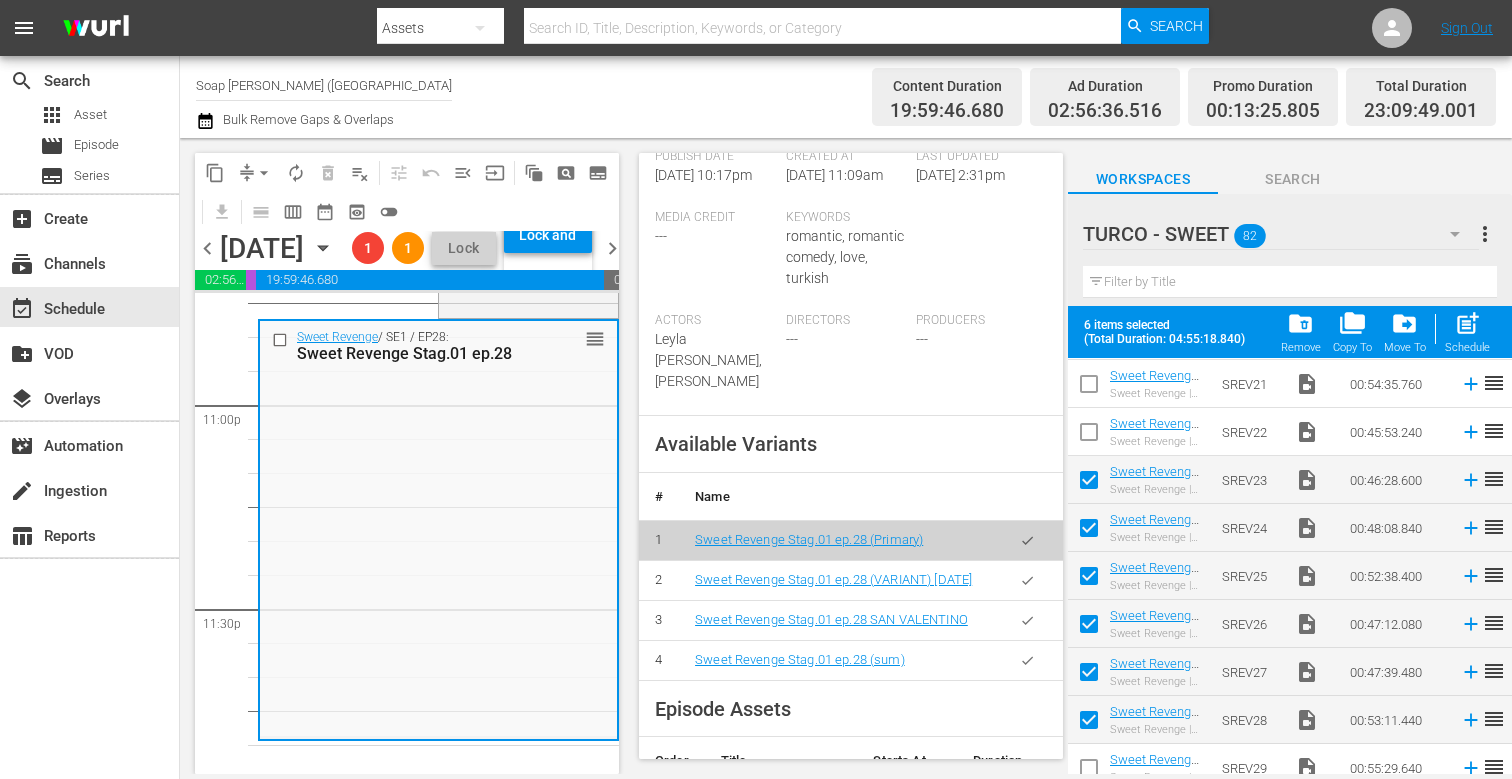 click at bounding box center (1027, 660) 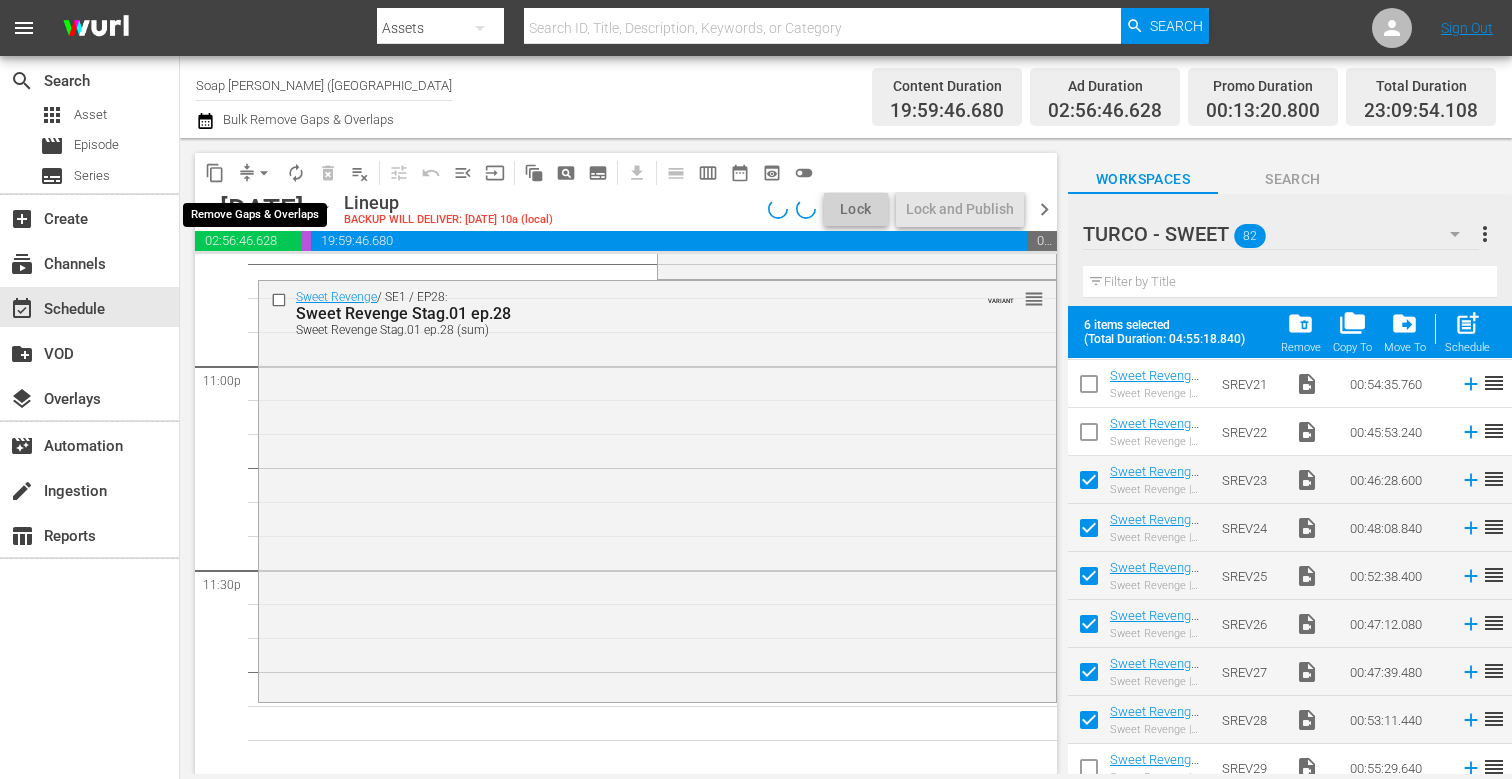 click on "arrow_drop_down" at bounding box center (264, 173) 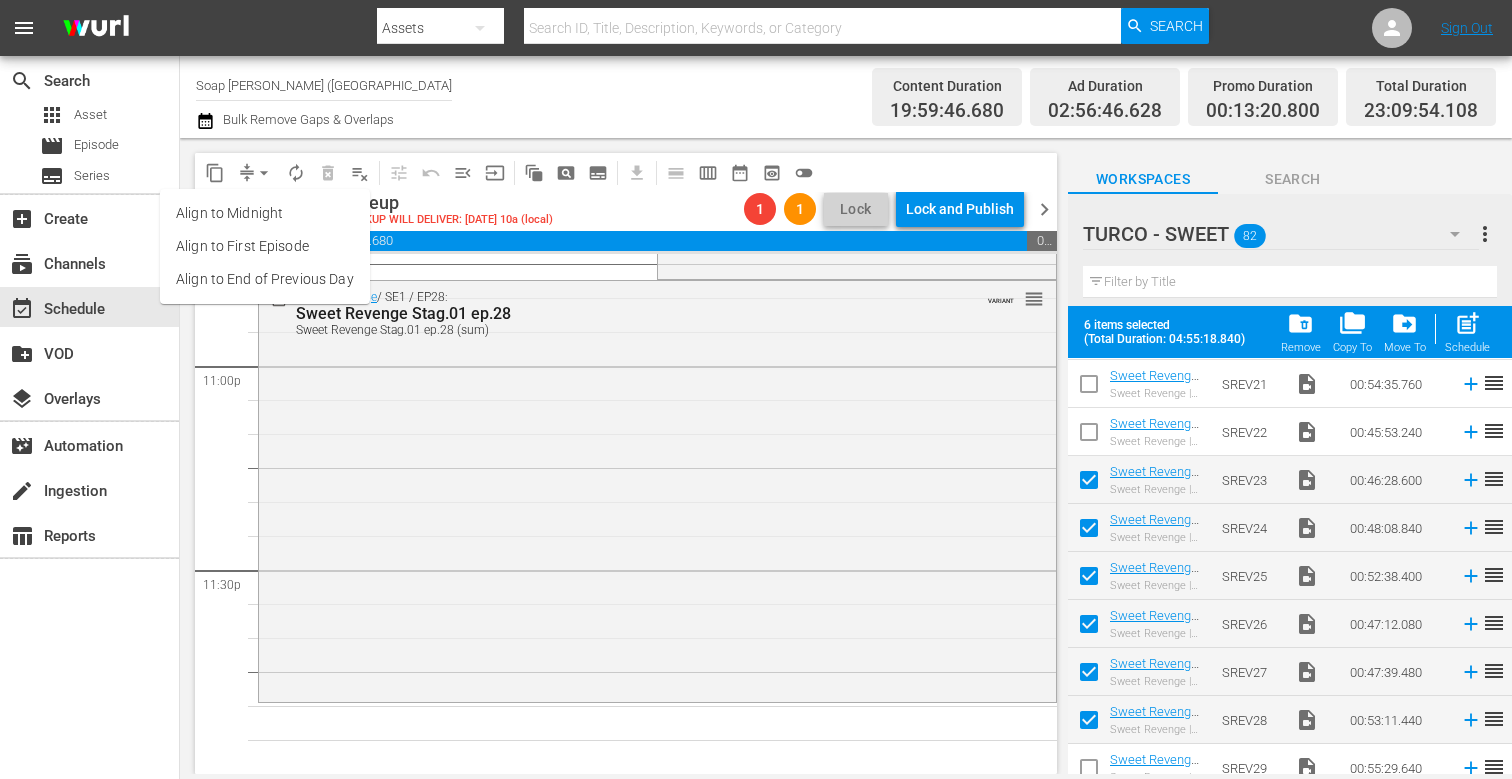 click on "Align to End of Previous Day" at bounding box center (265, 279) 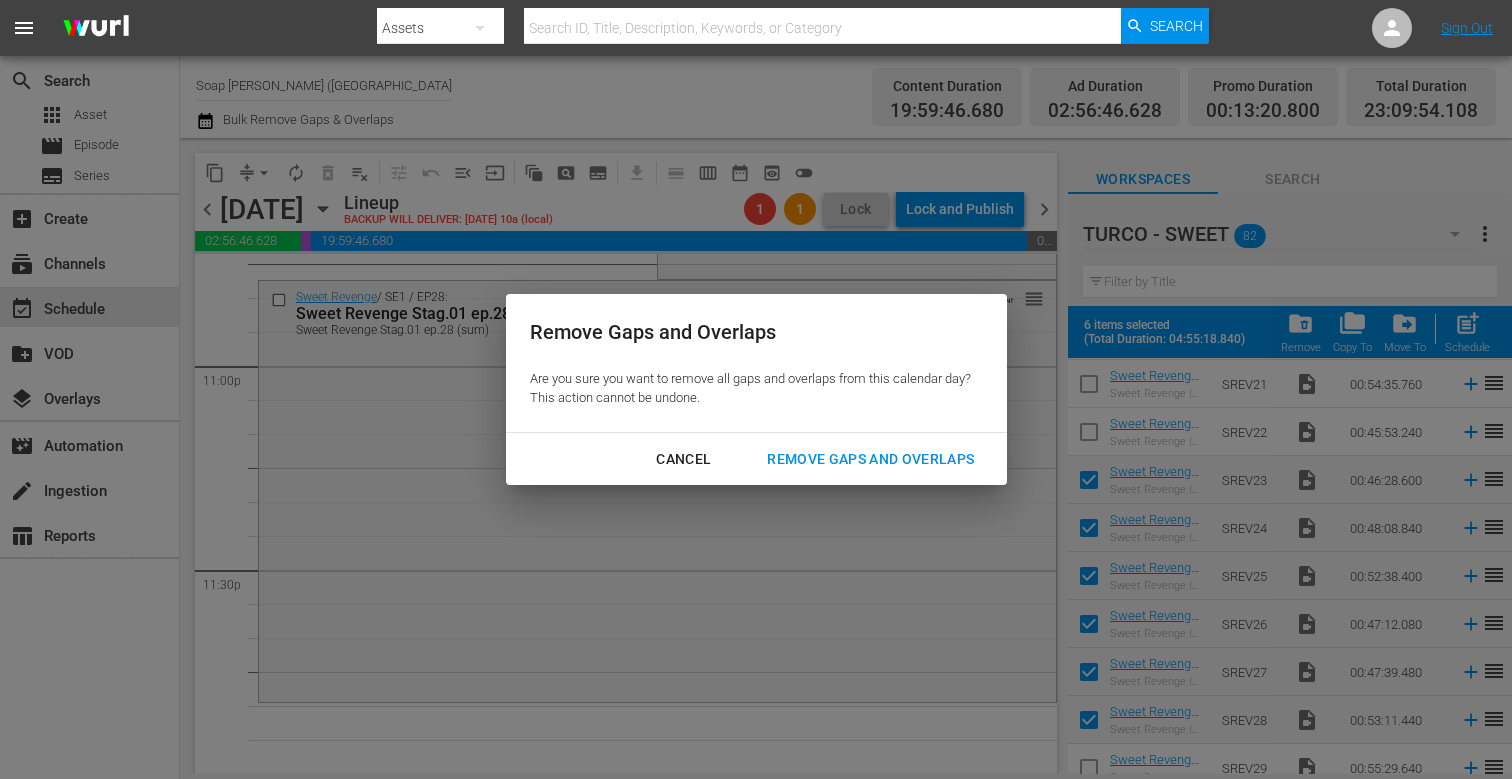 click on "Remove Gaps and Overlaps" at bounding box center (870, 459) 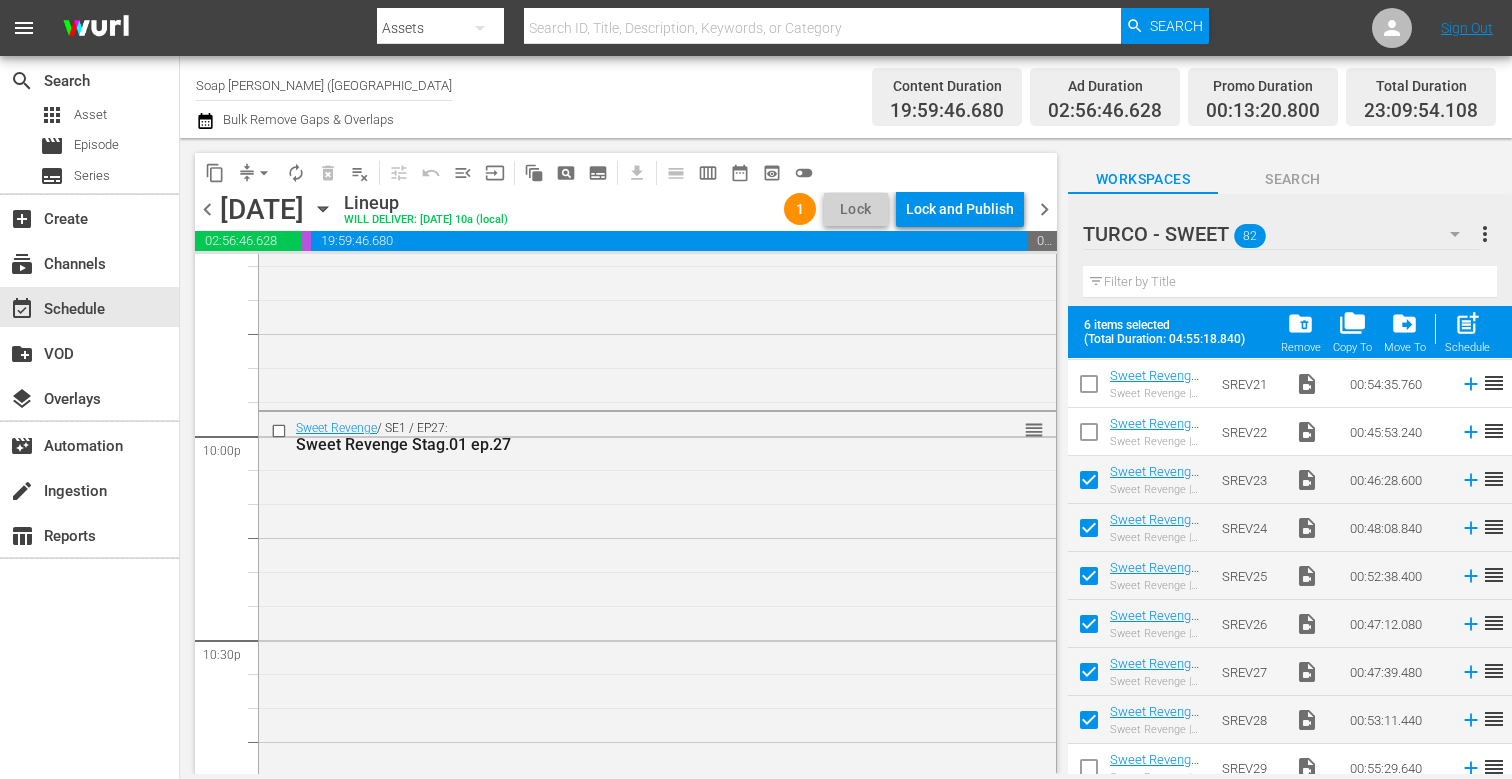 scroll, scrollTop: 8792, scrollLeft: 0, axis: vertical 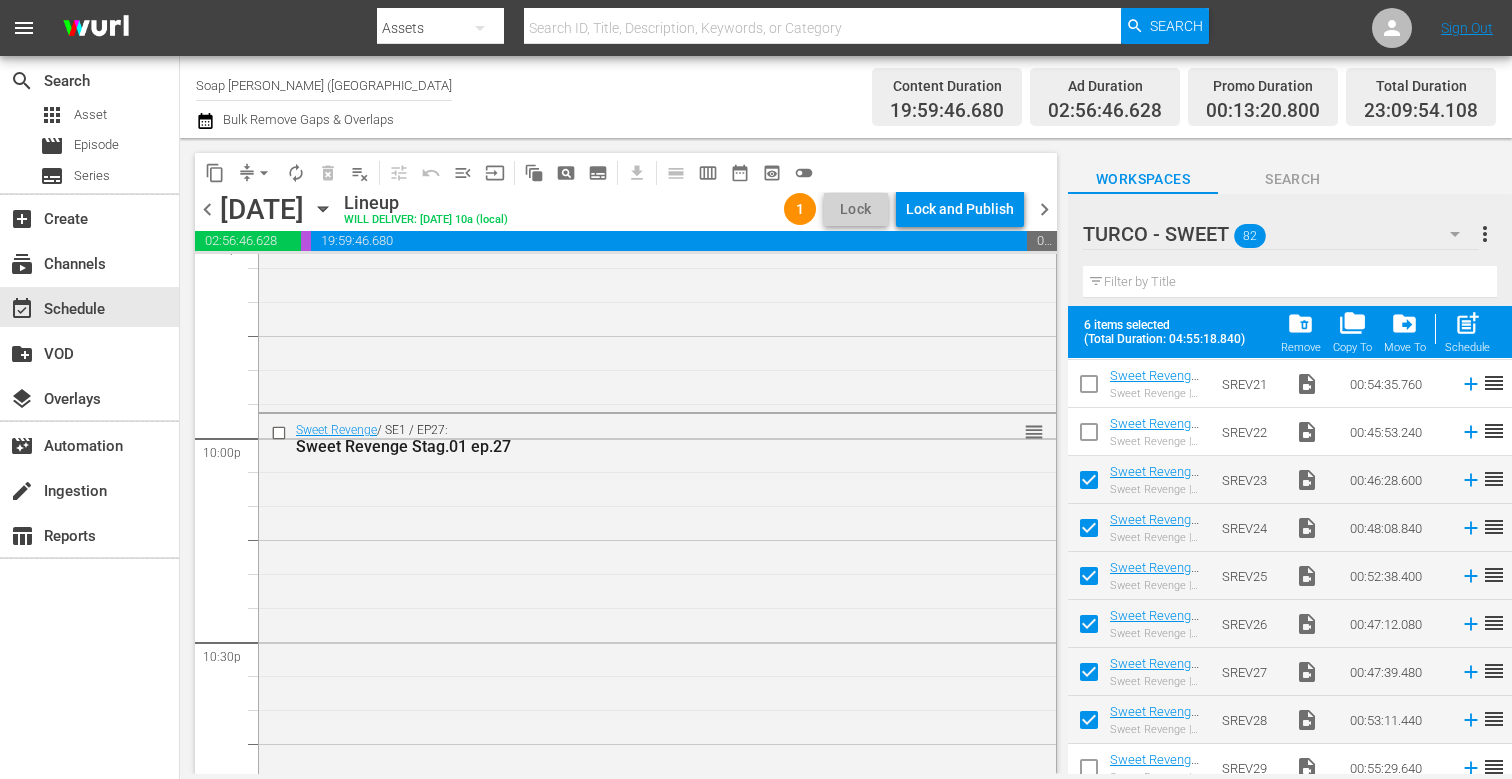 click on "chevron_right" at bounding box center [1044, 209] 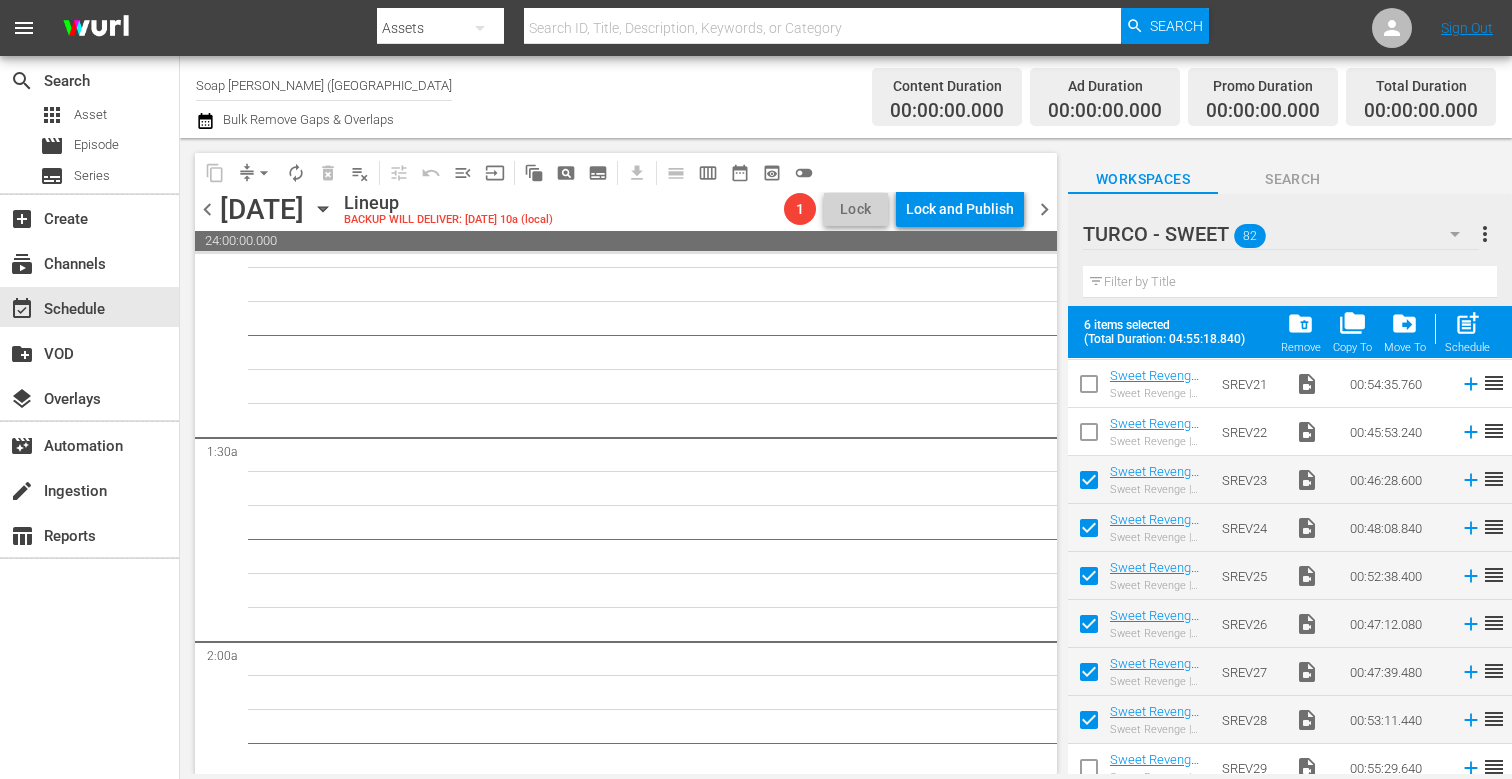 scroll, scrollTop: 0, scrollLeft: 0, axis: both 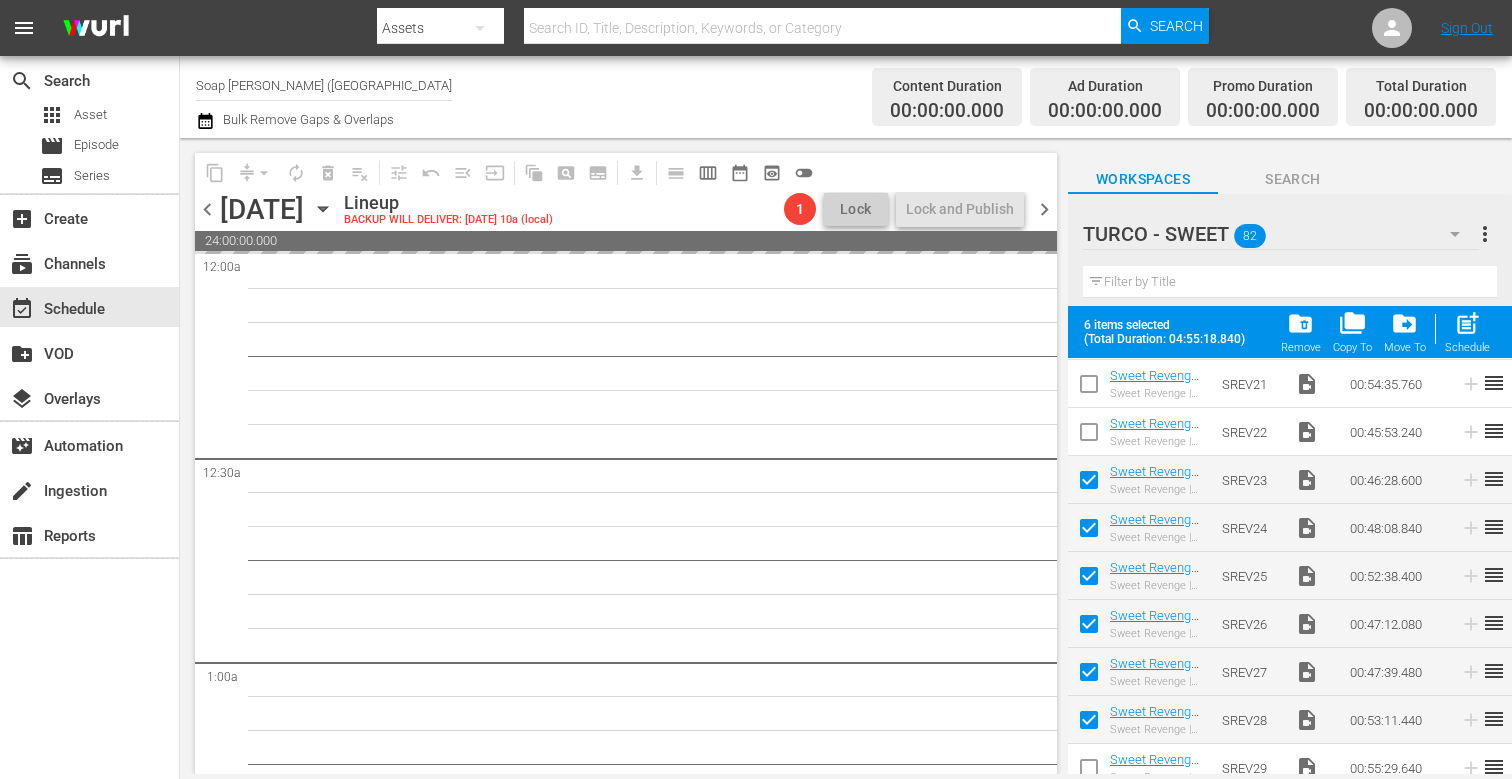 click on "chevron_left" at bounding box center (207, 209) 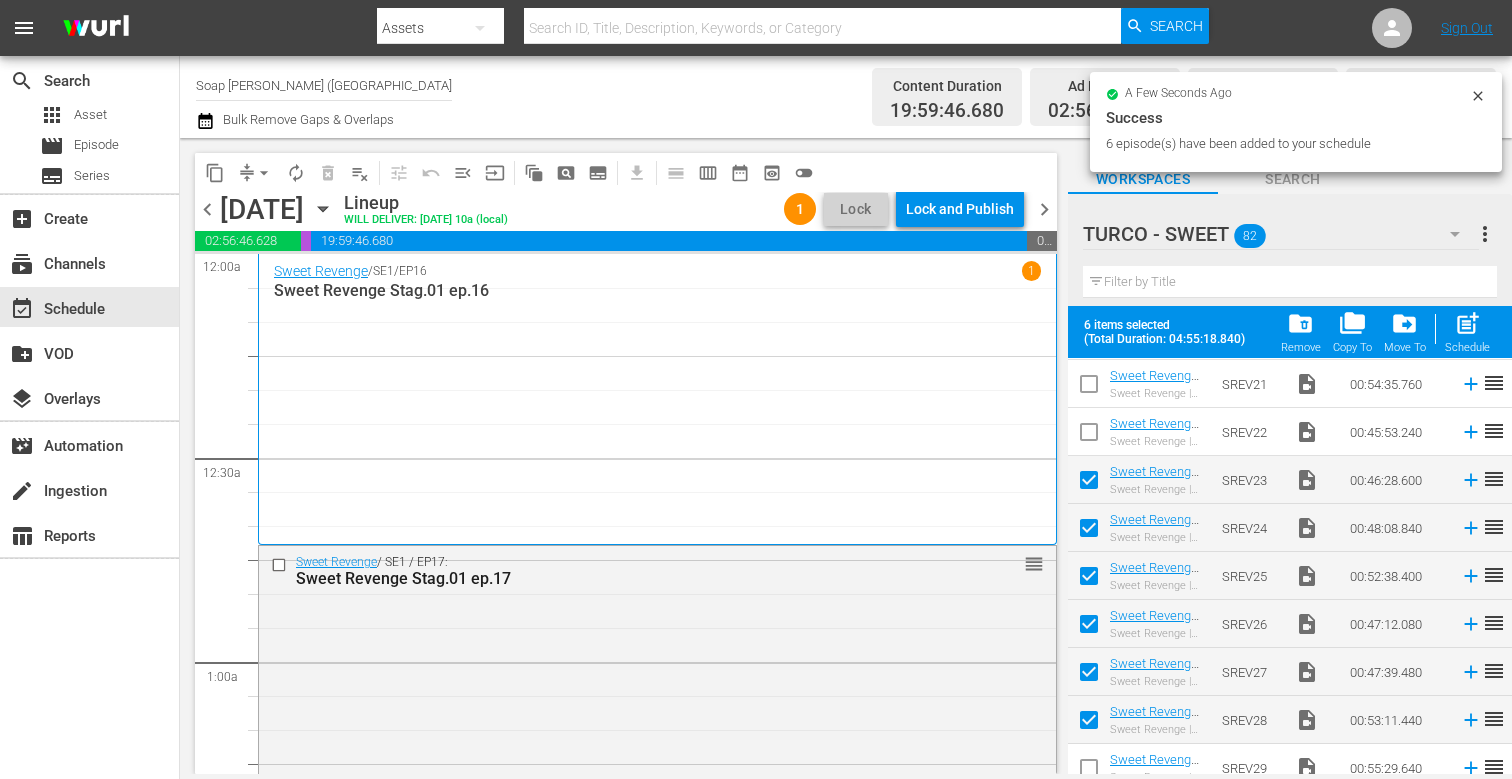 scroll, scrollTop: 0, scrollLeft: 0, axis: both 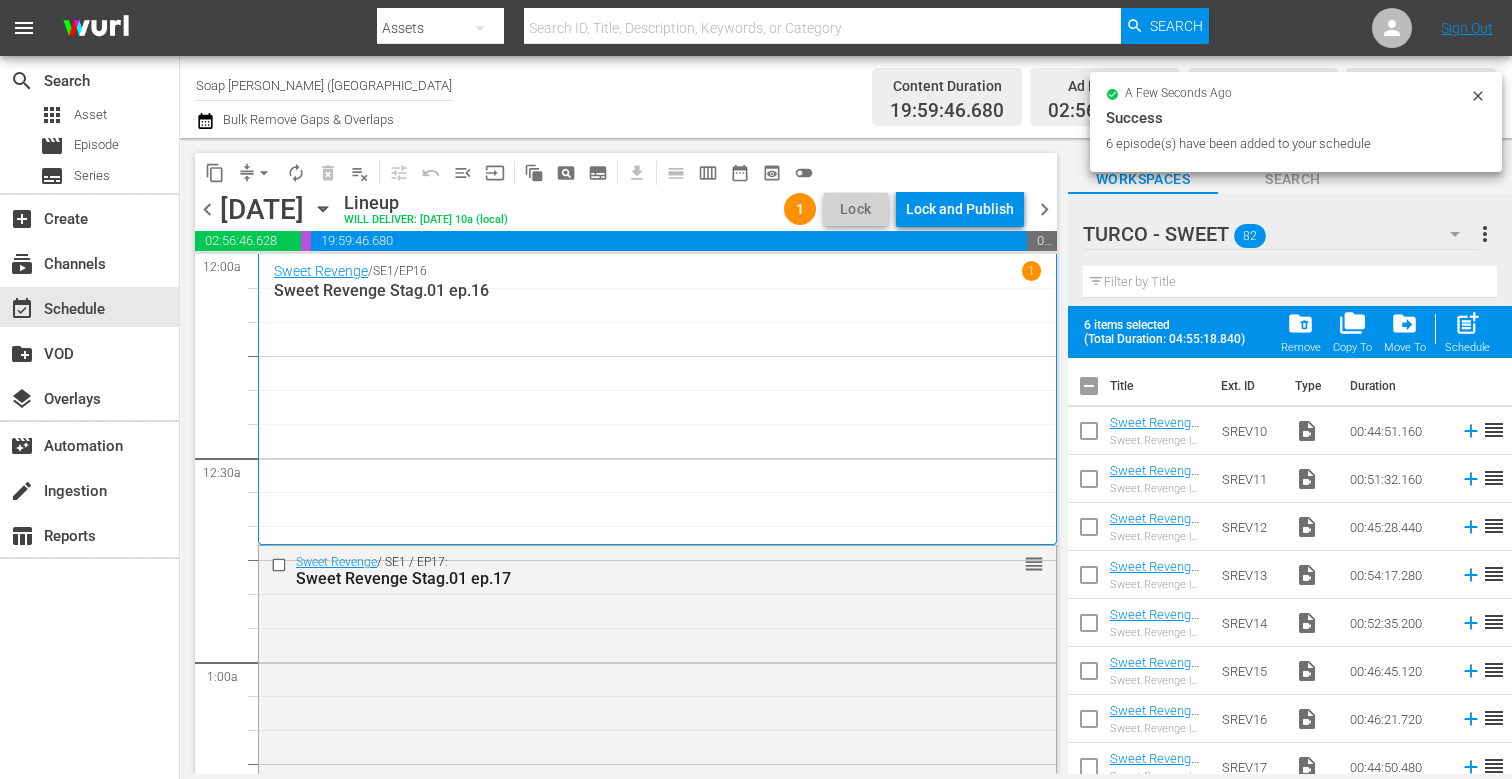 click at bounding box center (1089, 390) 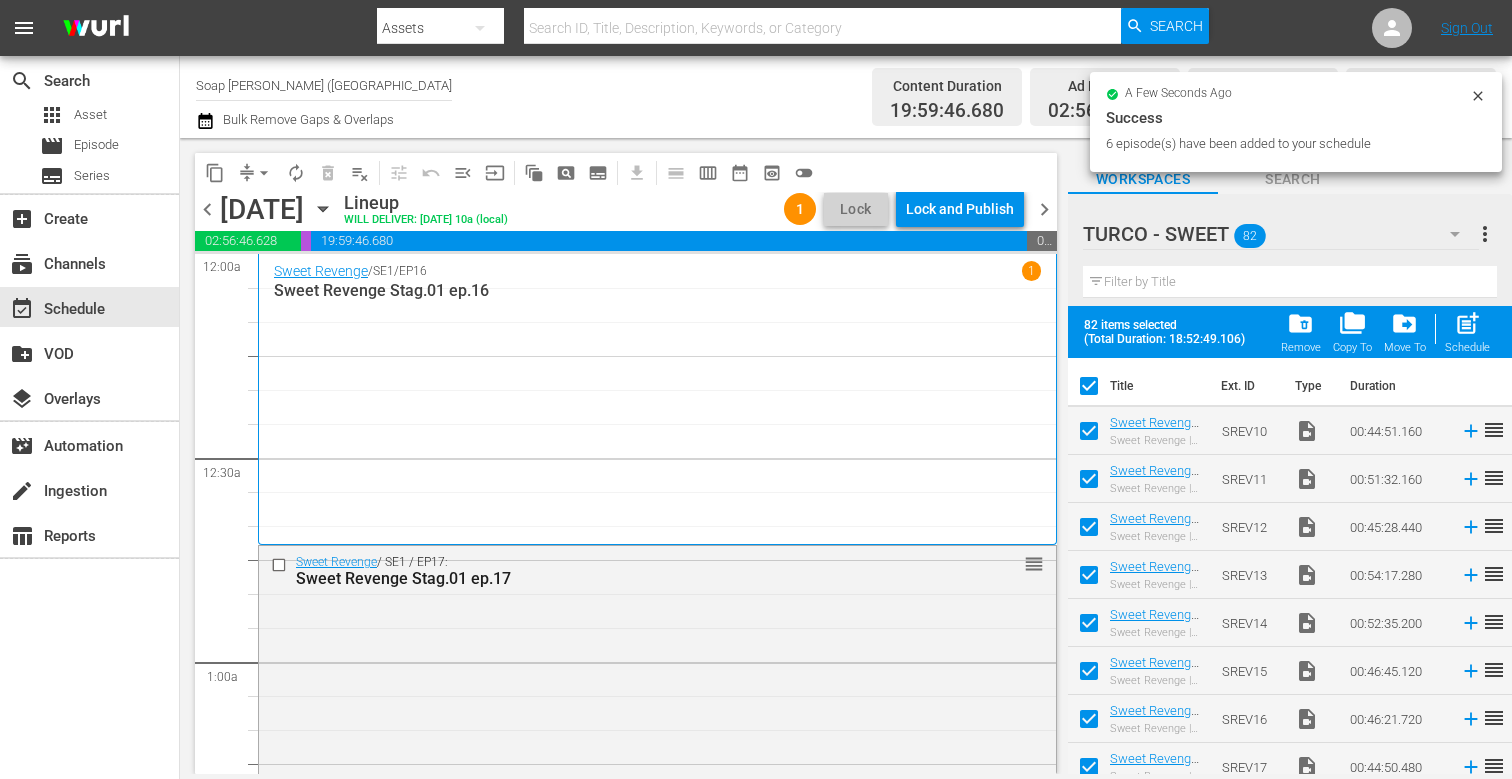 click at bounding box center (1089, 390) 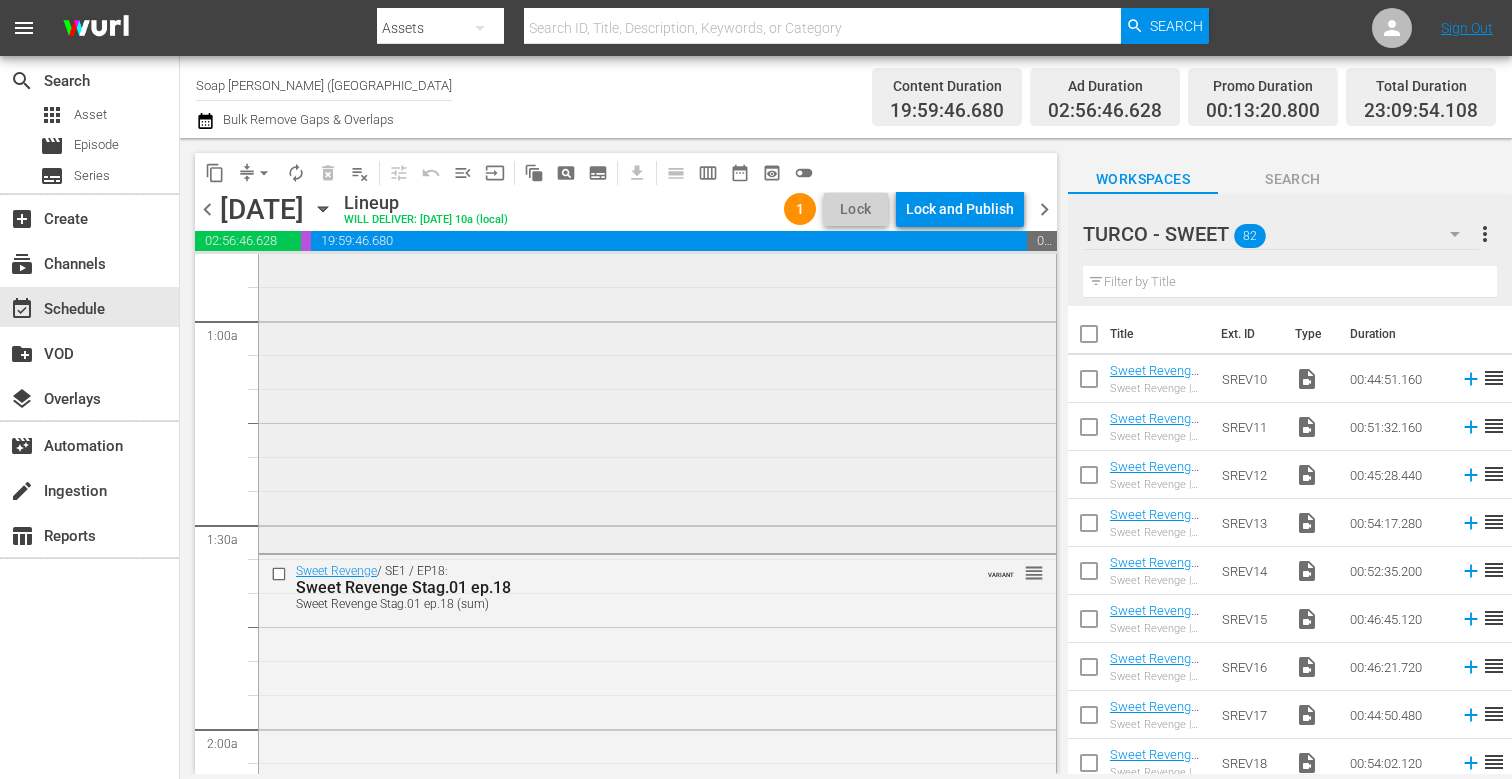 scroll, scrollTop: 0, scrollLeft: 0, axis: both 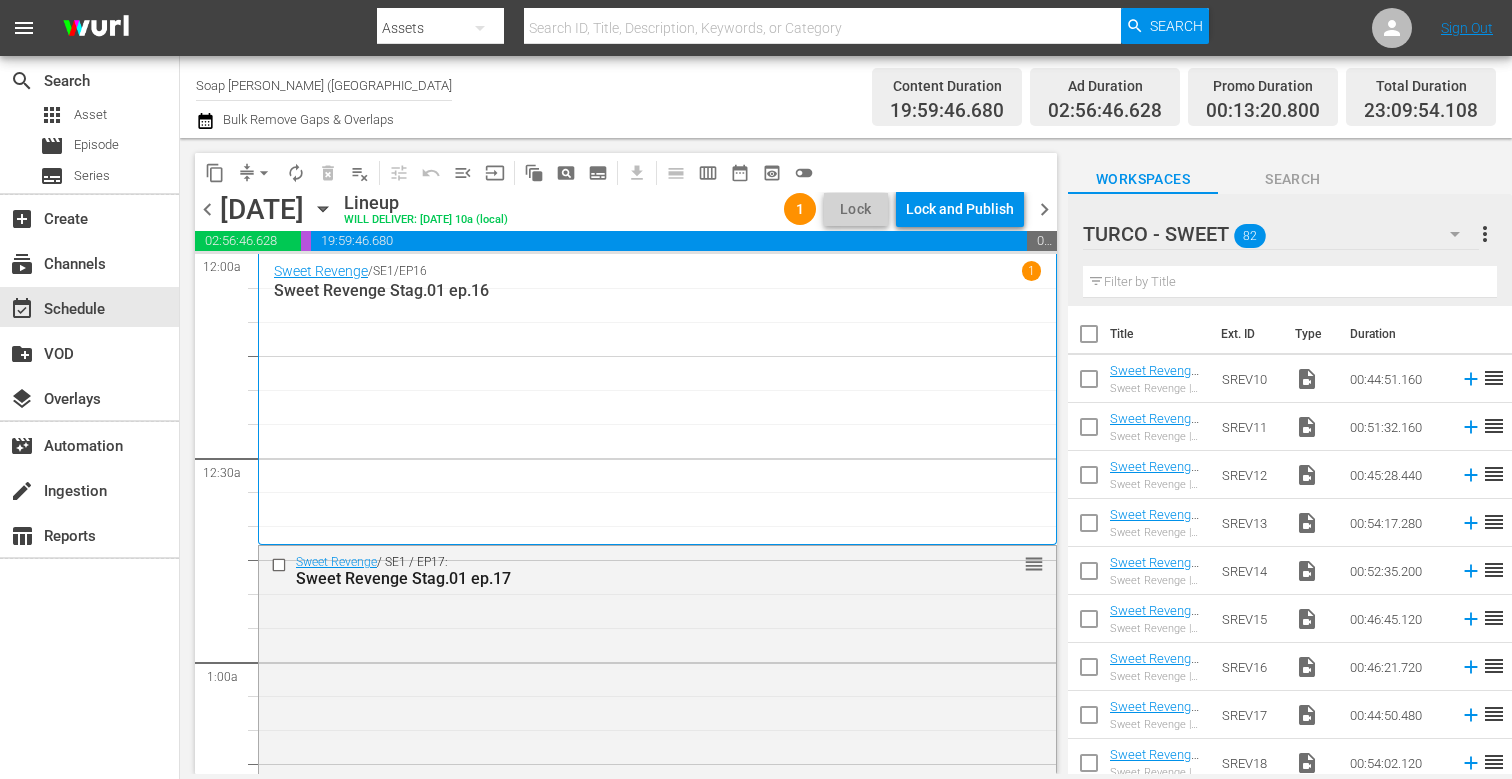click on "chevron_left" at bounding box center [207, 209] 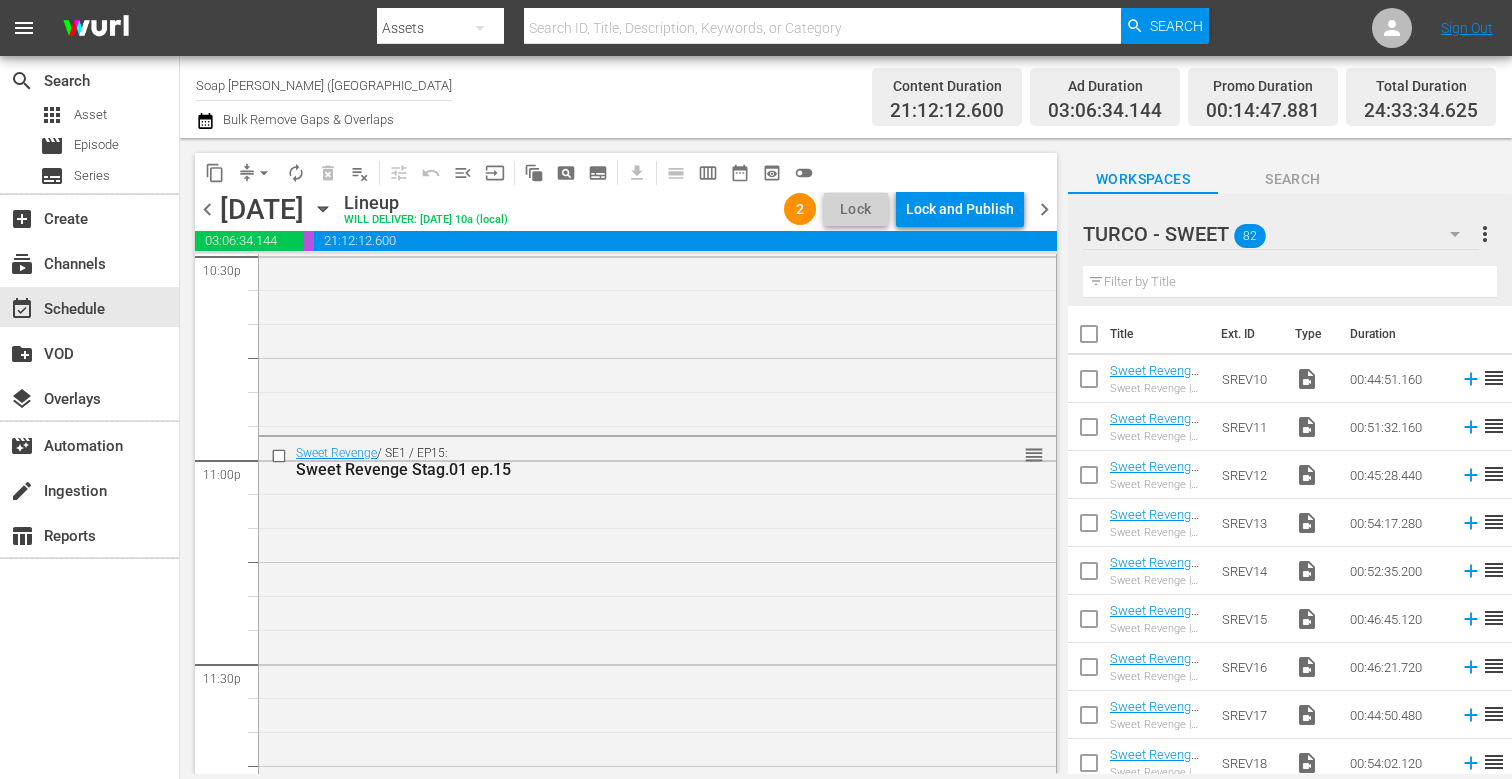 scroll, scrollTop: 9177, scrollLeft: 0, axis: vertical 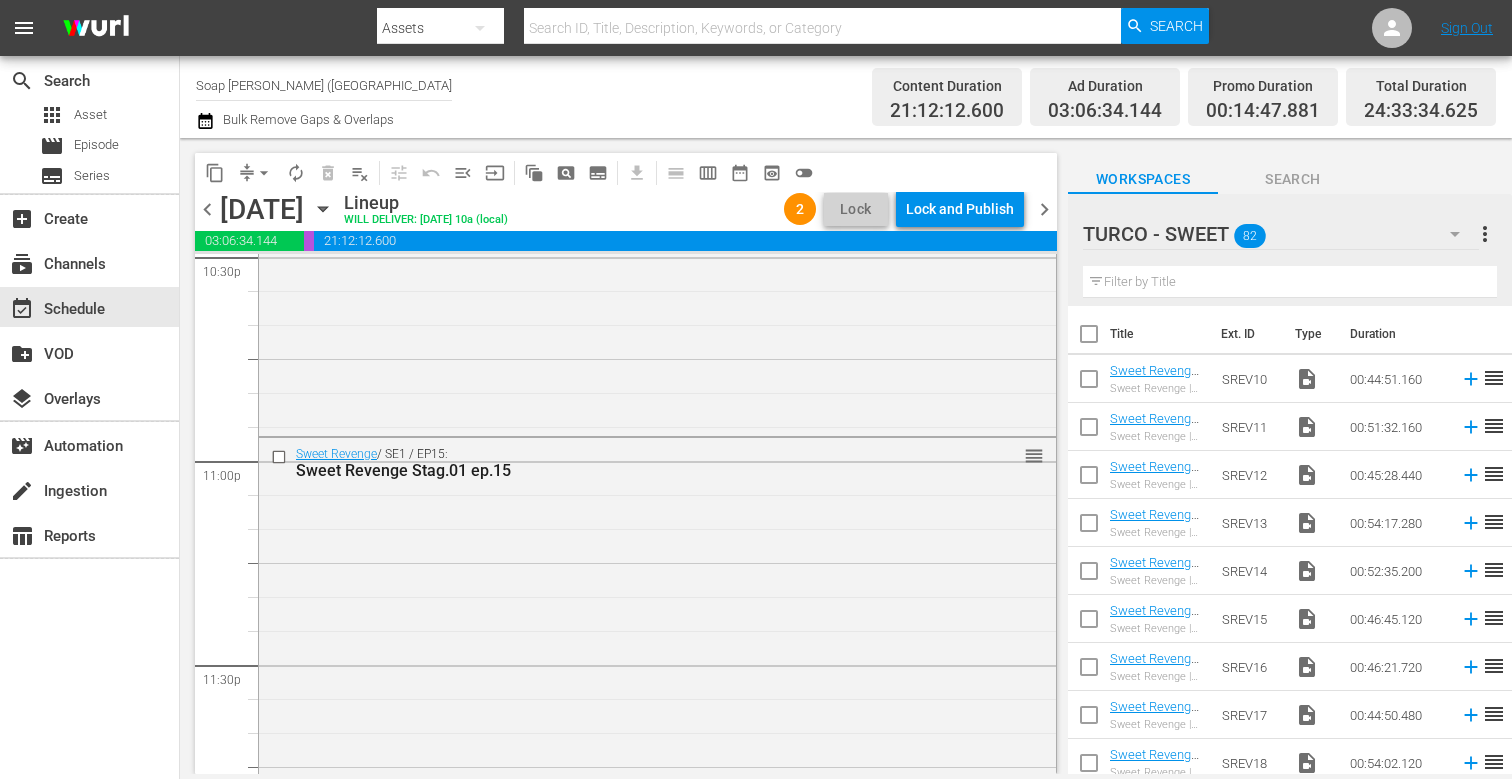 click on "chevron_right" at bounding box center [1044, 209] 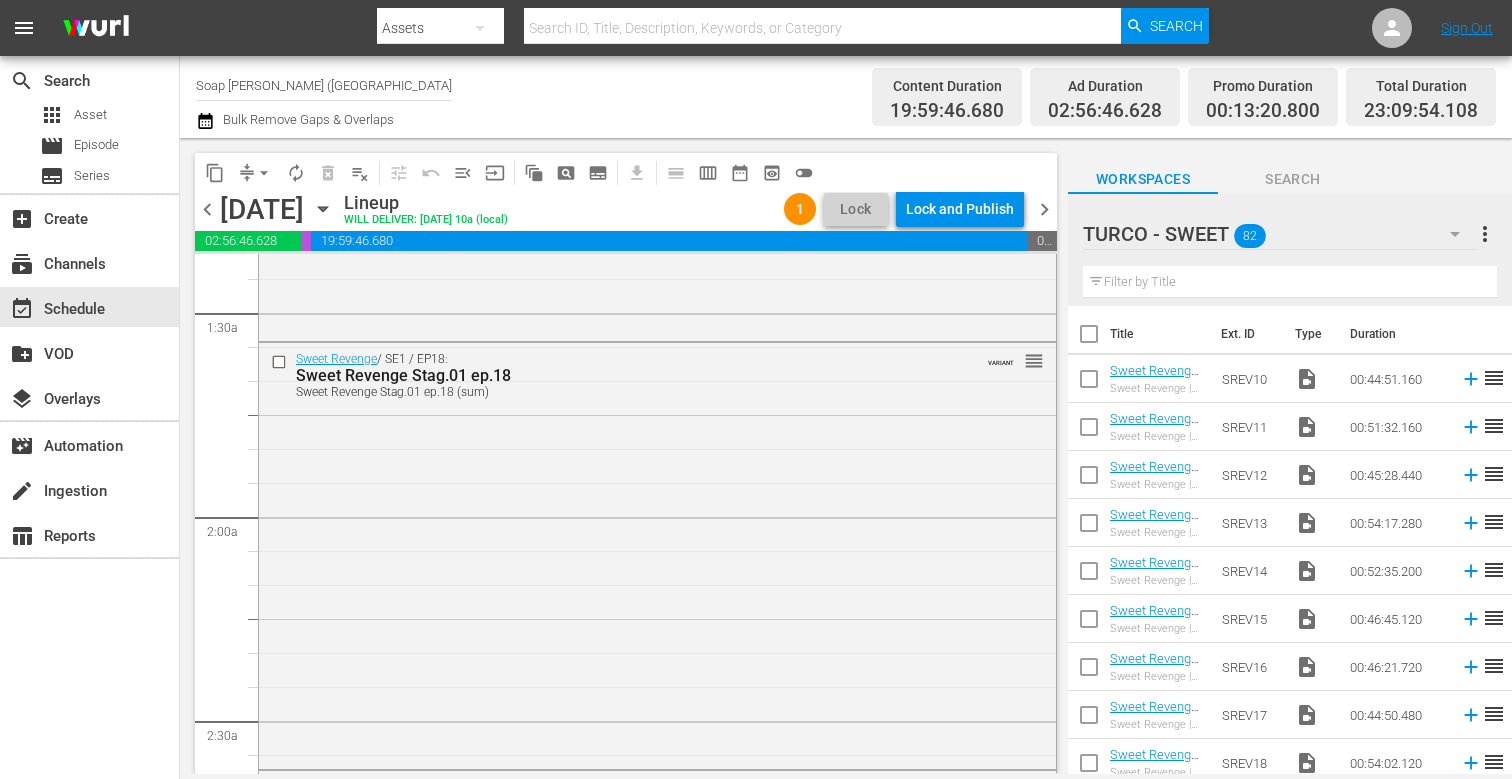 scroll, scrollTop: 0, scrollLeft: 0, axis: both 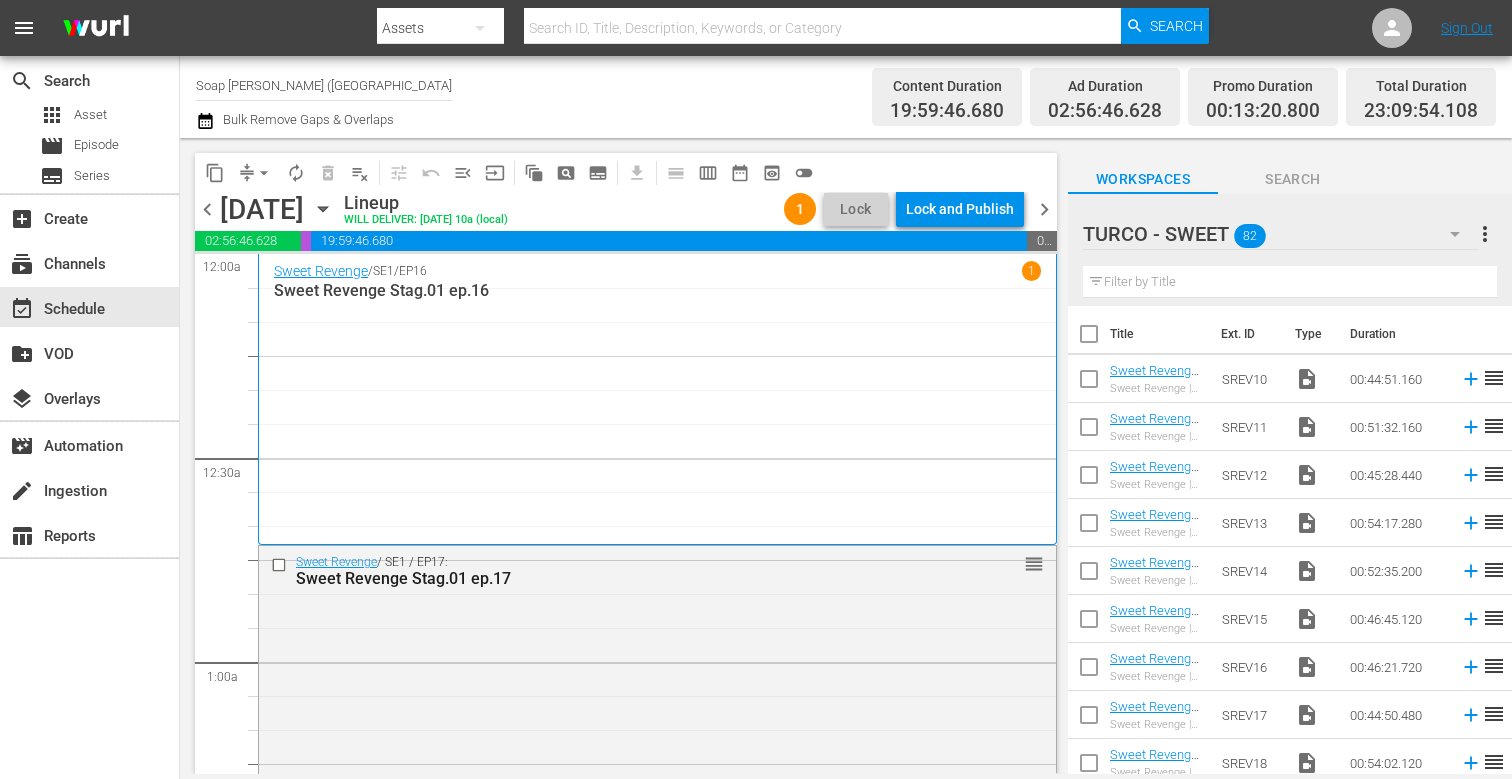 click on "chevron_left" at bounding box center [207, 209] 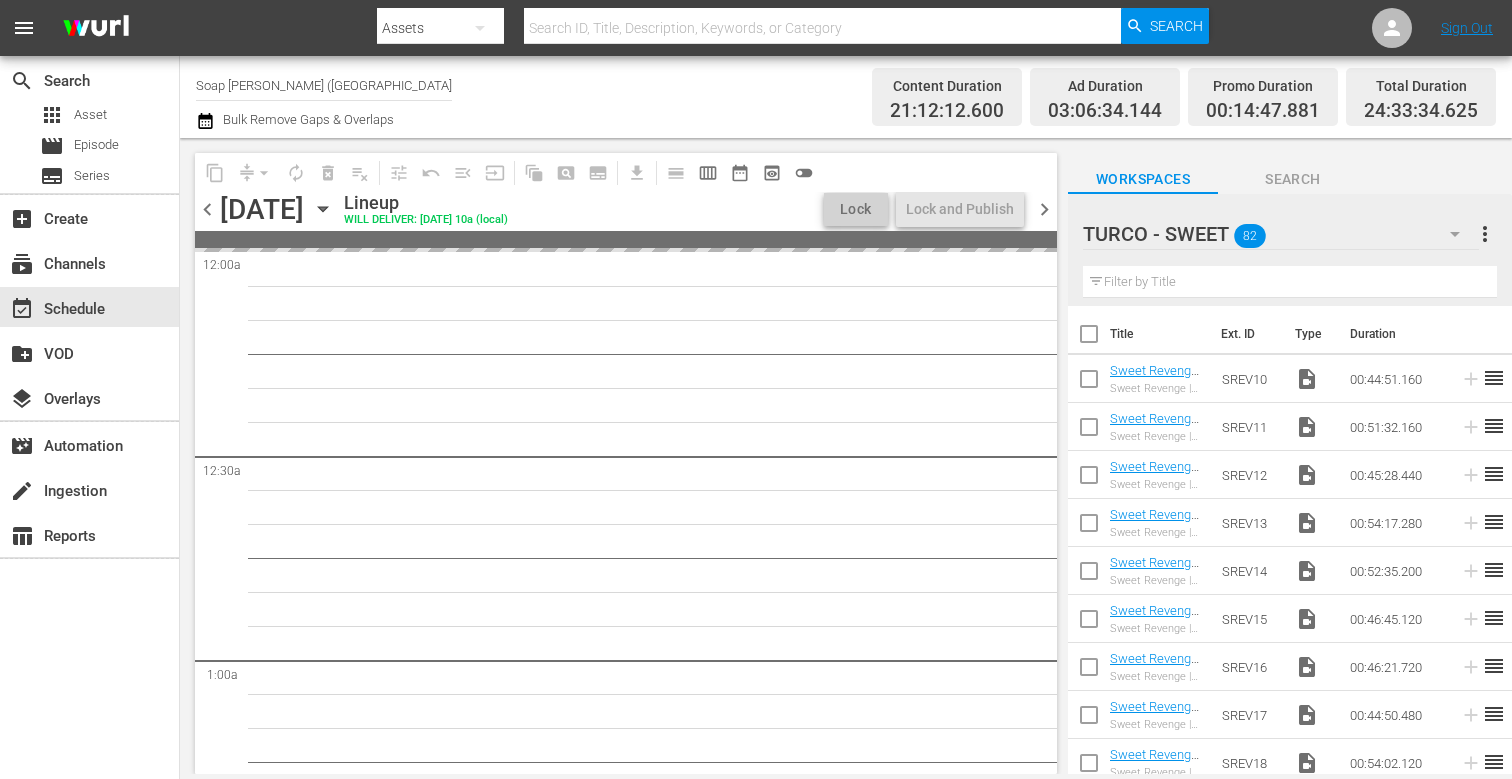 click on "chevron_left" at bounding box center [207, 209] 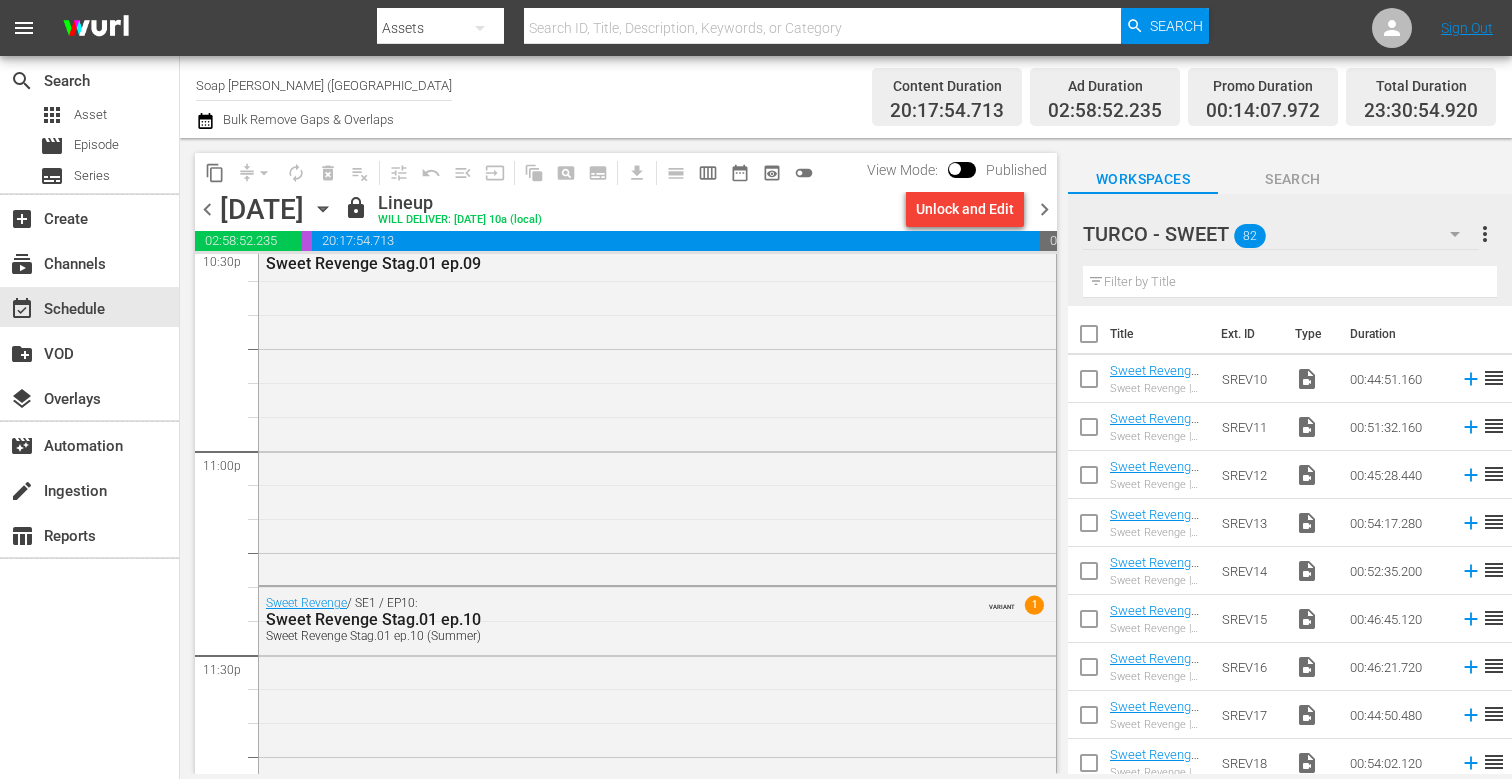 scroll, scrollTop: 9335, scrollLeft: 0, axis: vertical 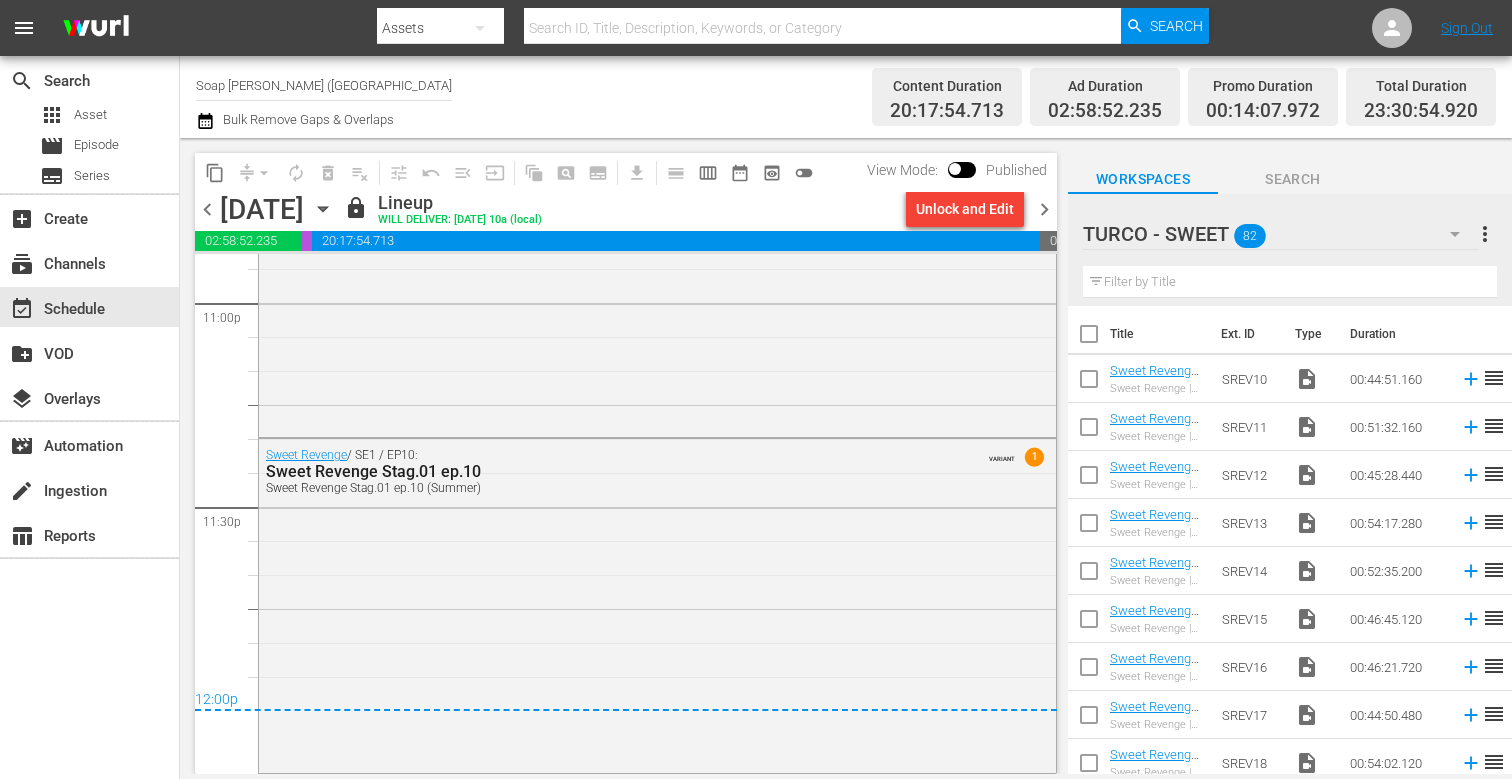 click on "chevron_right" at bounding box center (1044, 209) 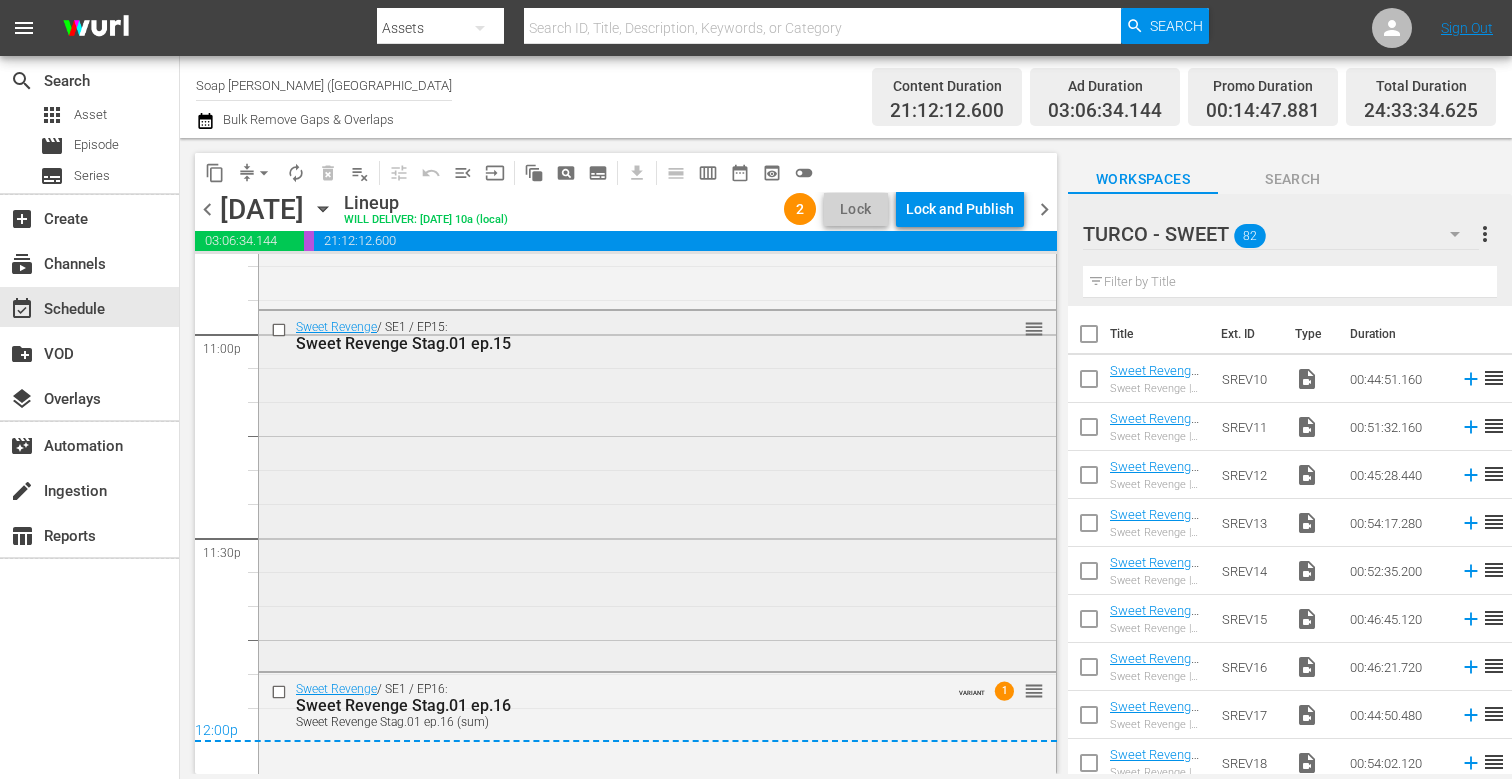 scroll, scrollTop: 9247, scrollLeft: 0, axis: vertical 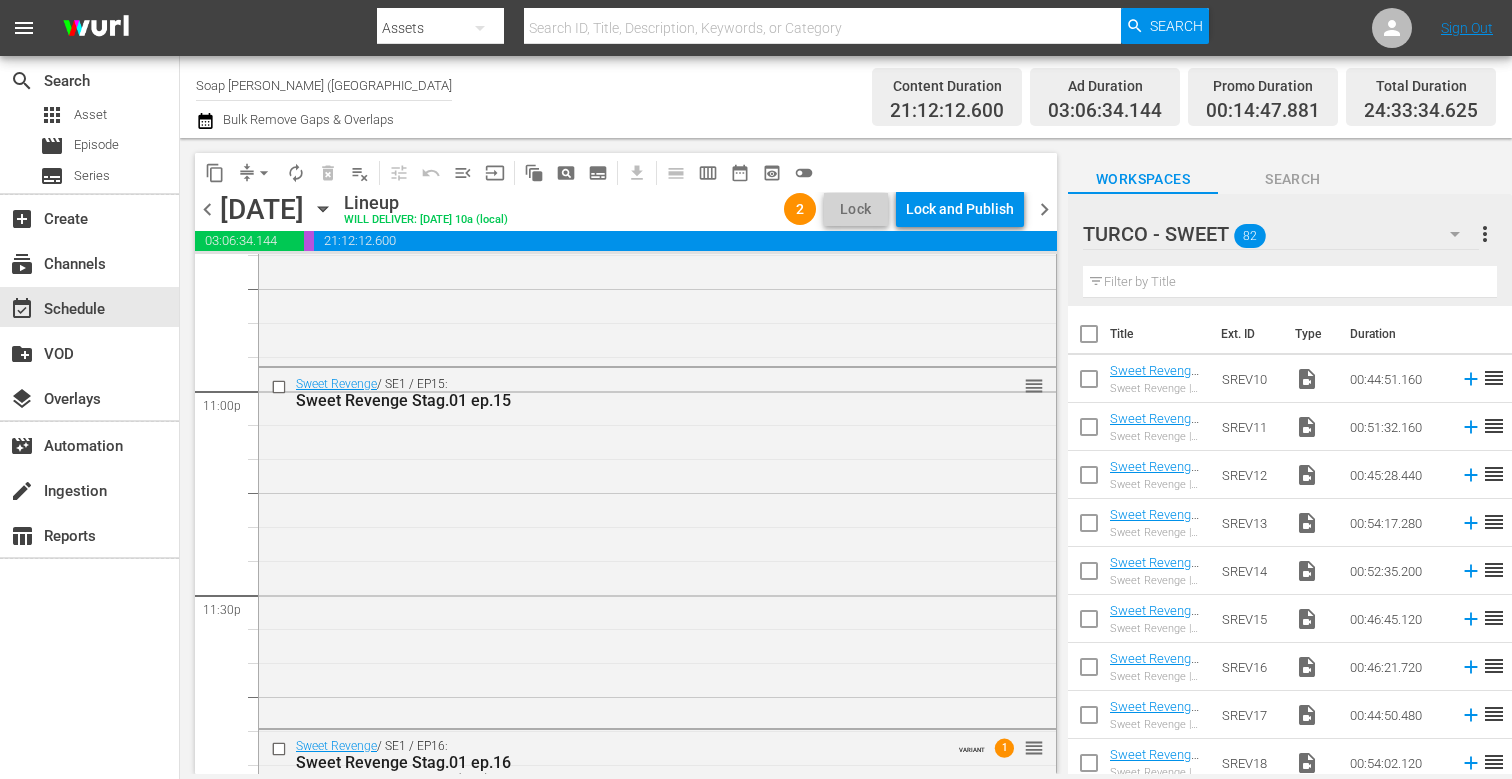 click on "chevron_left [DATE] [DATE] Lineup WILL DELIVER: [DATE] 10a (local) 2 Lock Lock and Publish chevron_right" at bounding box center (626, 211) 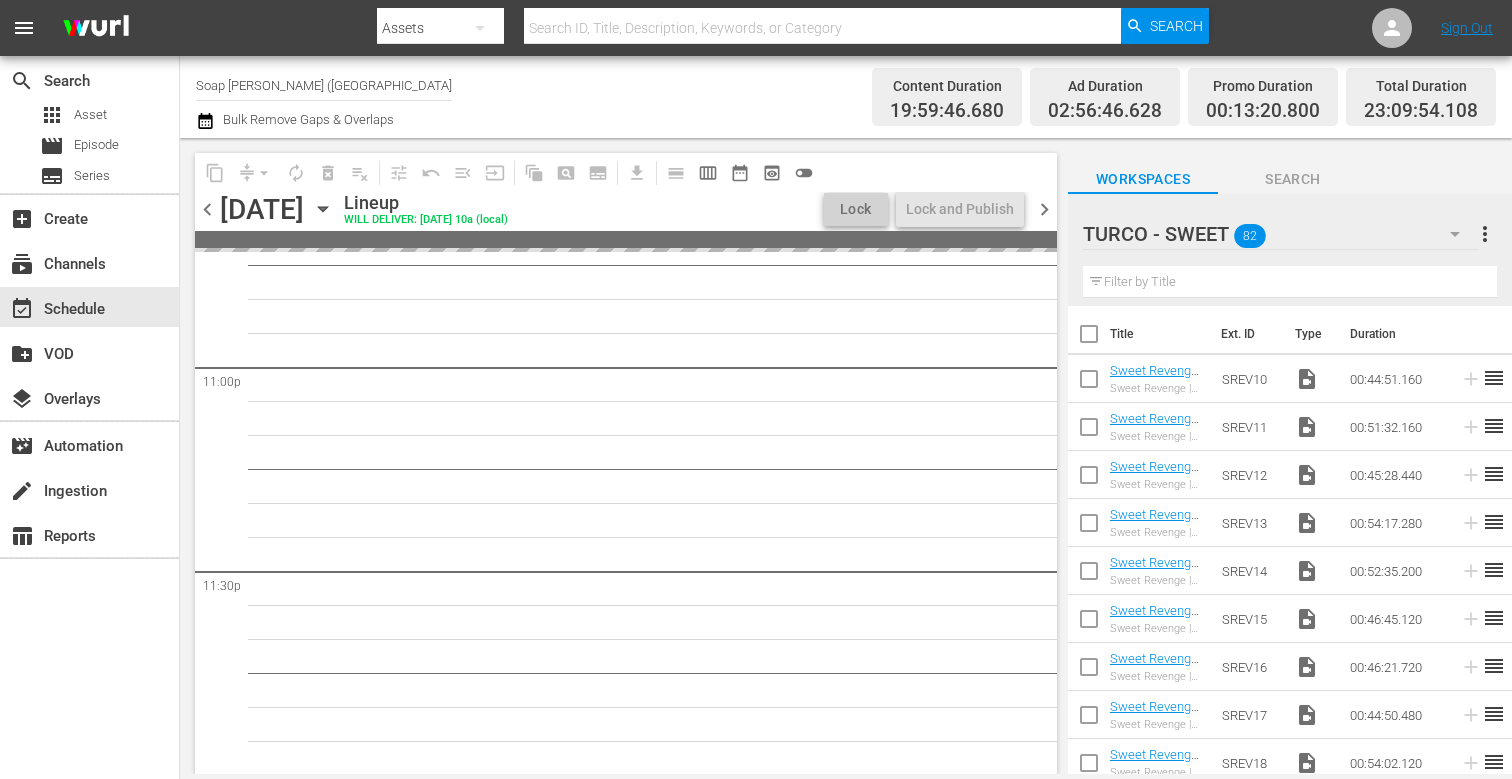 scroll, scrollTop: 9179, scrollLeft: 0, axis: vertical 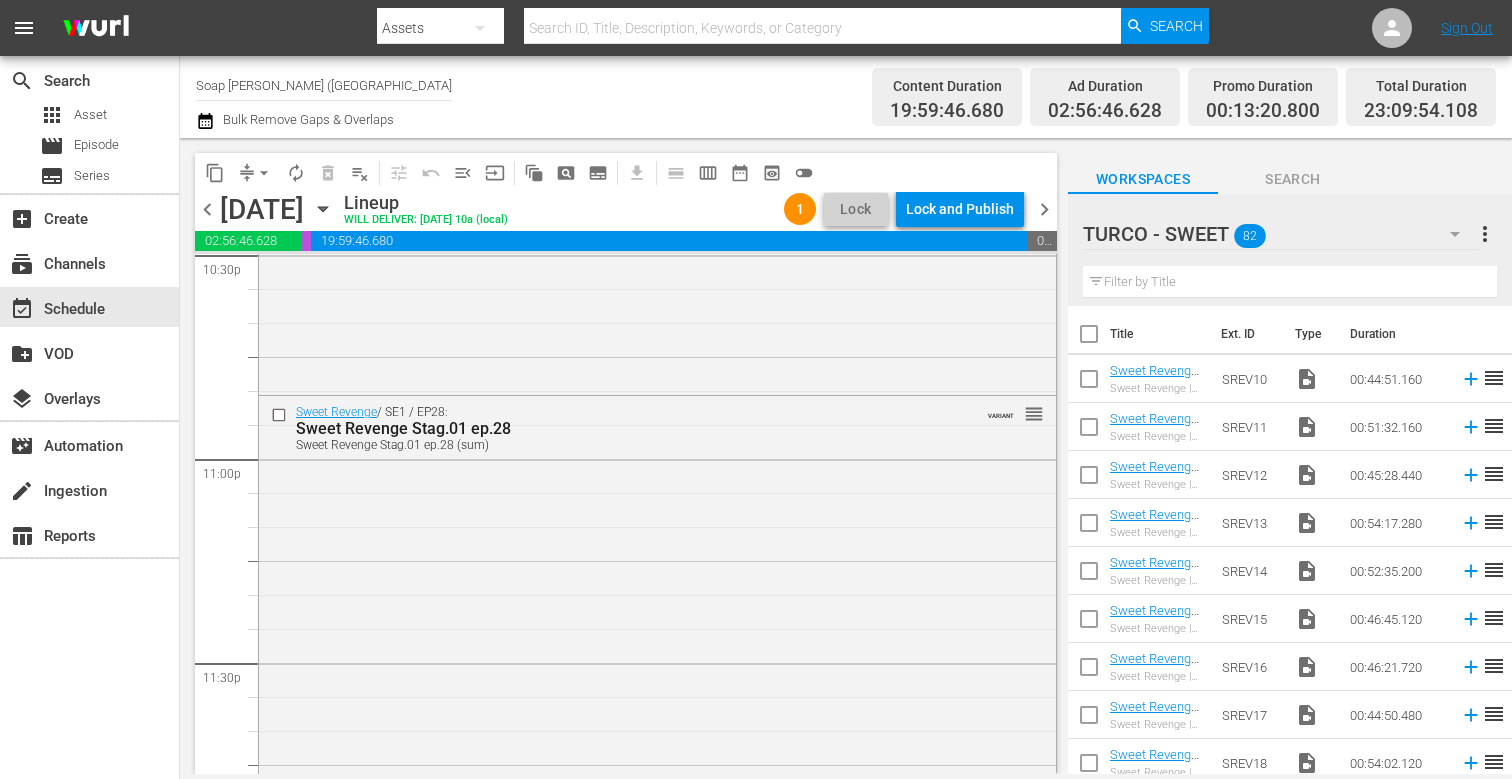 click on "Sweet Revenge  / SE1 / EP27:
Sweet Revenge Stag.01 ep.27 reorder" at bounding box center [657, 208] 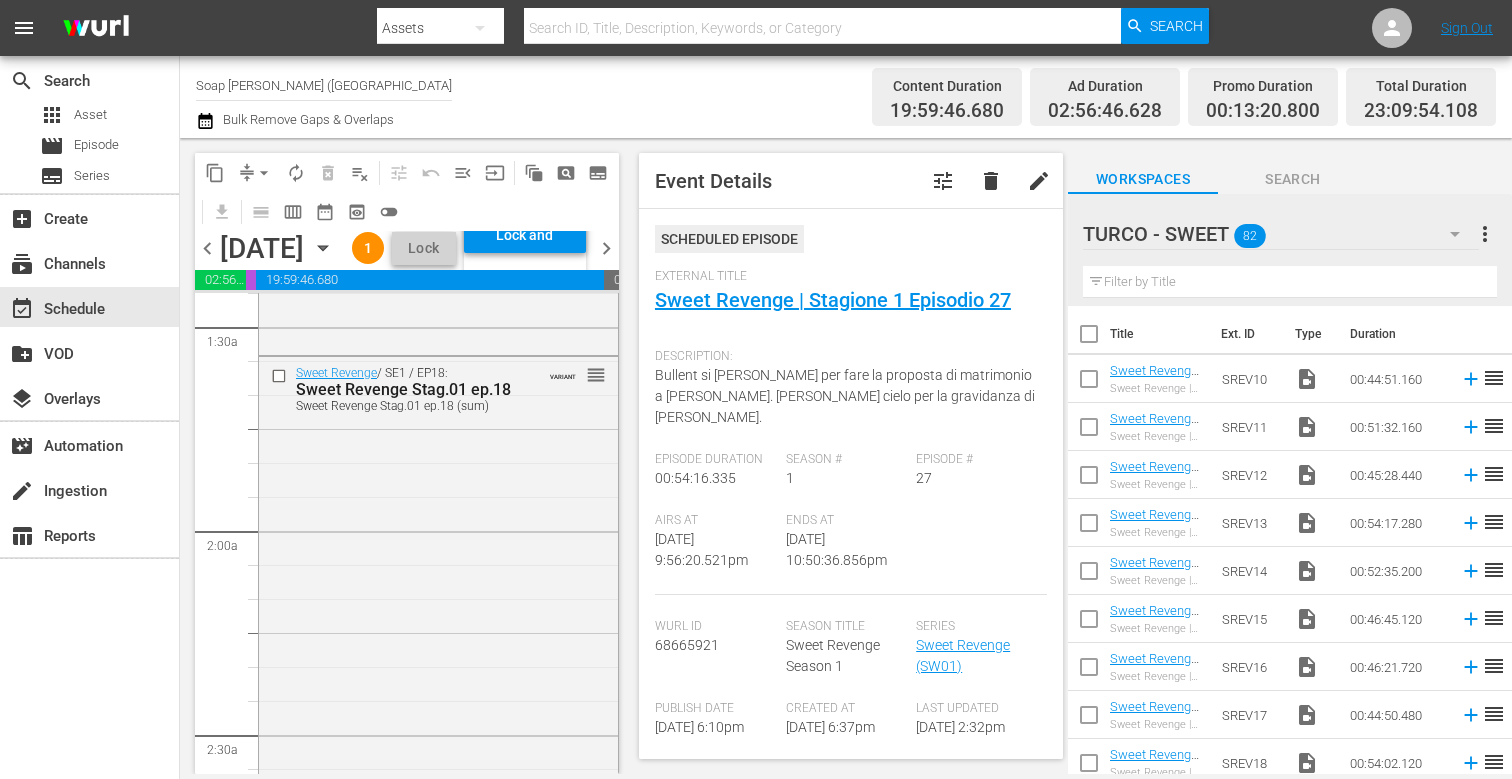 scroll, scrollTop: 0, scrollLeft: 0, axis: both 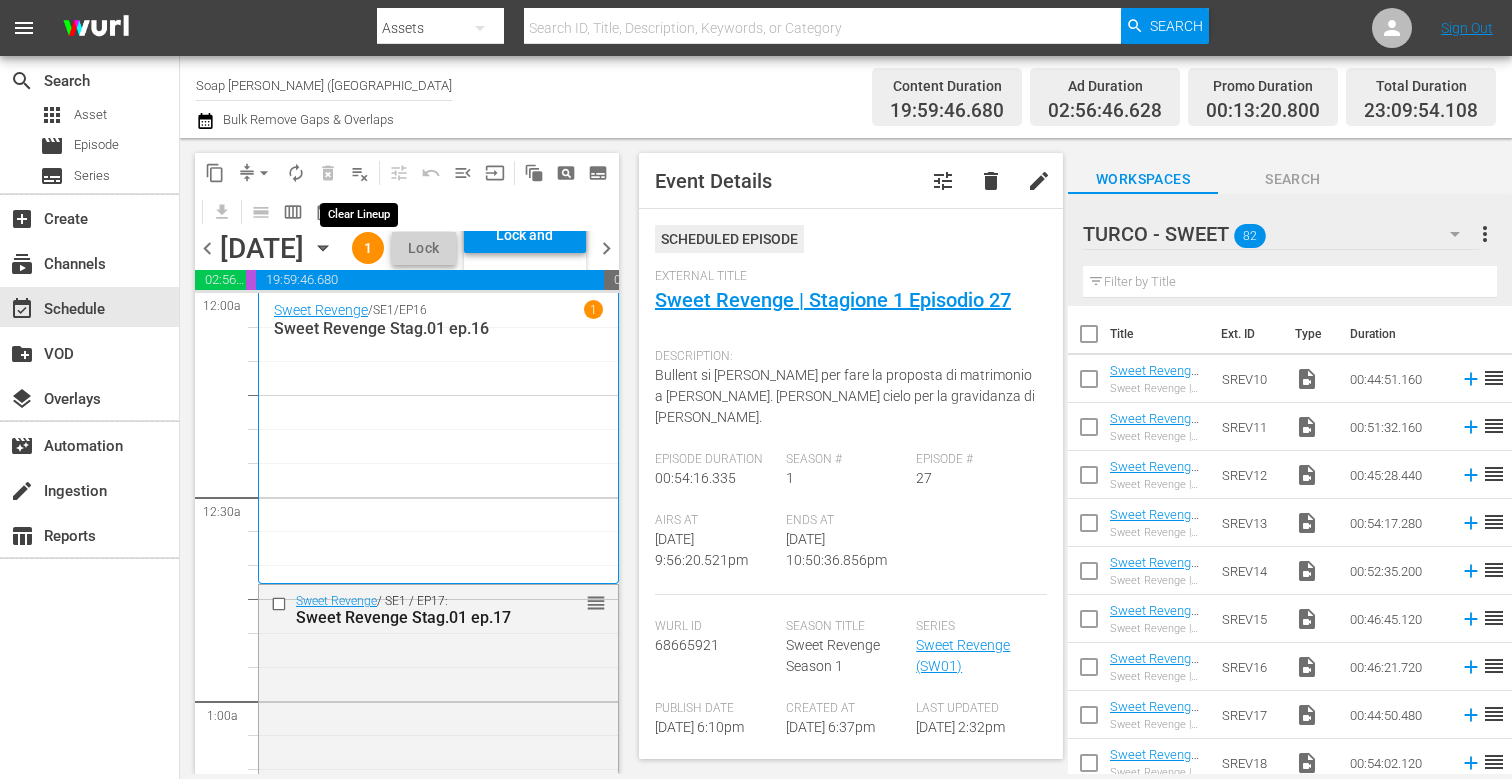 click on "playlist_remove_outlined" at bounding box center [360, 173] 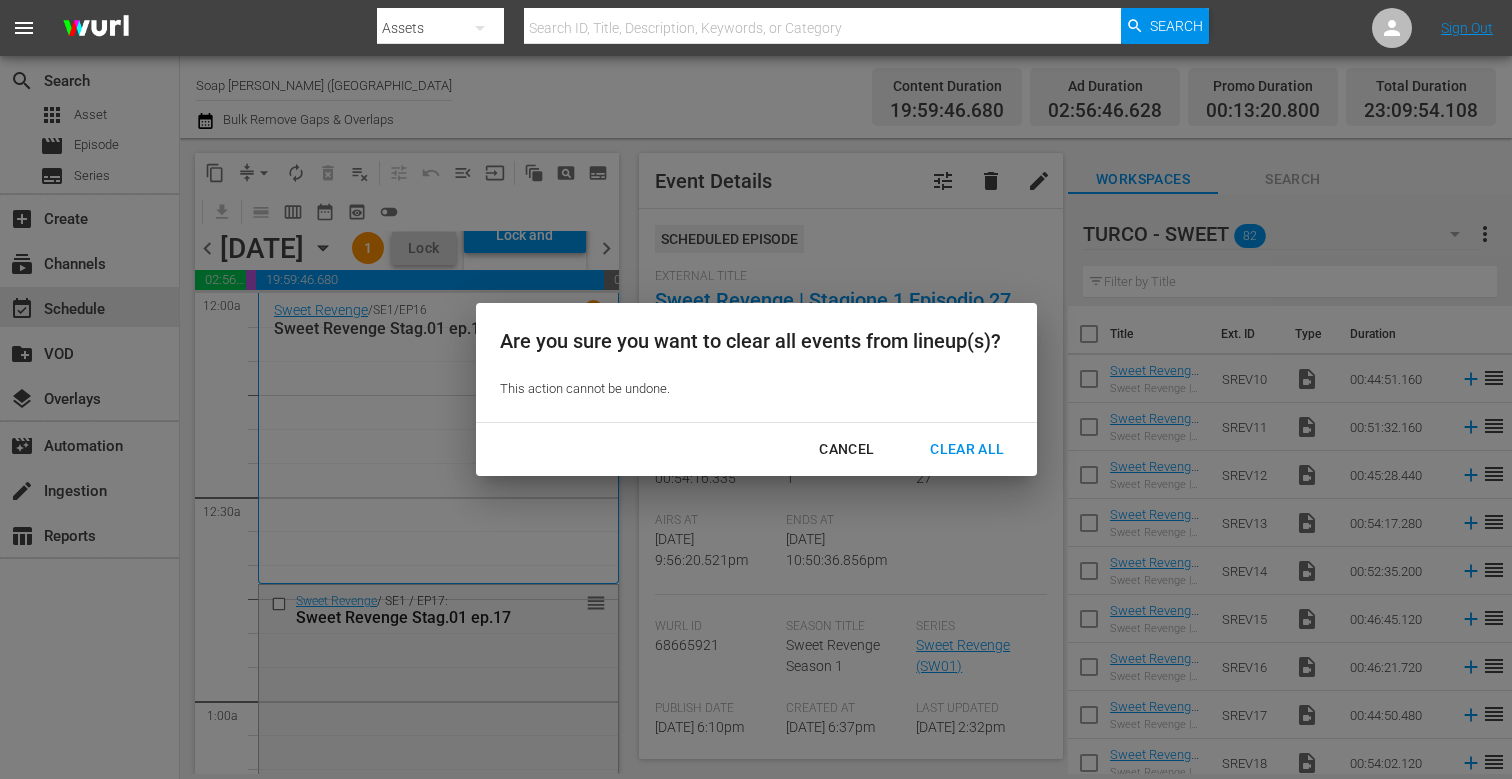 click on "Clear All" at bounding box center (967, 449) 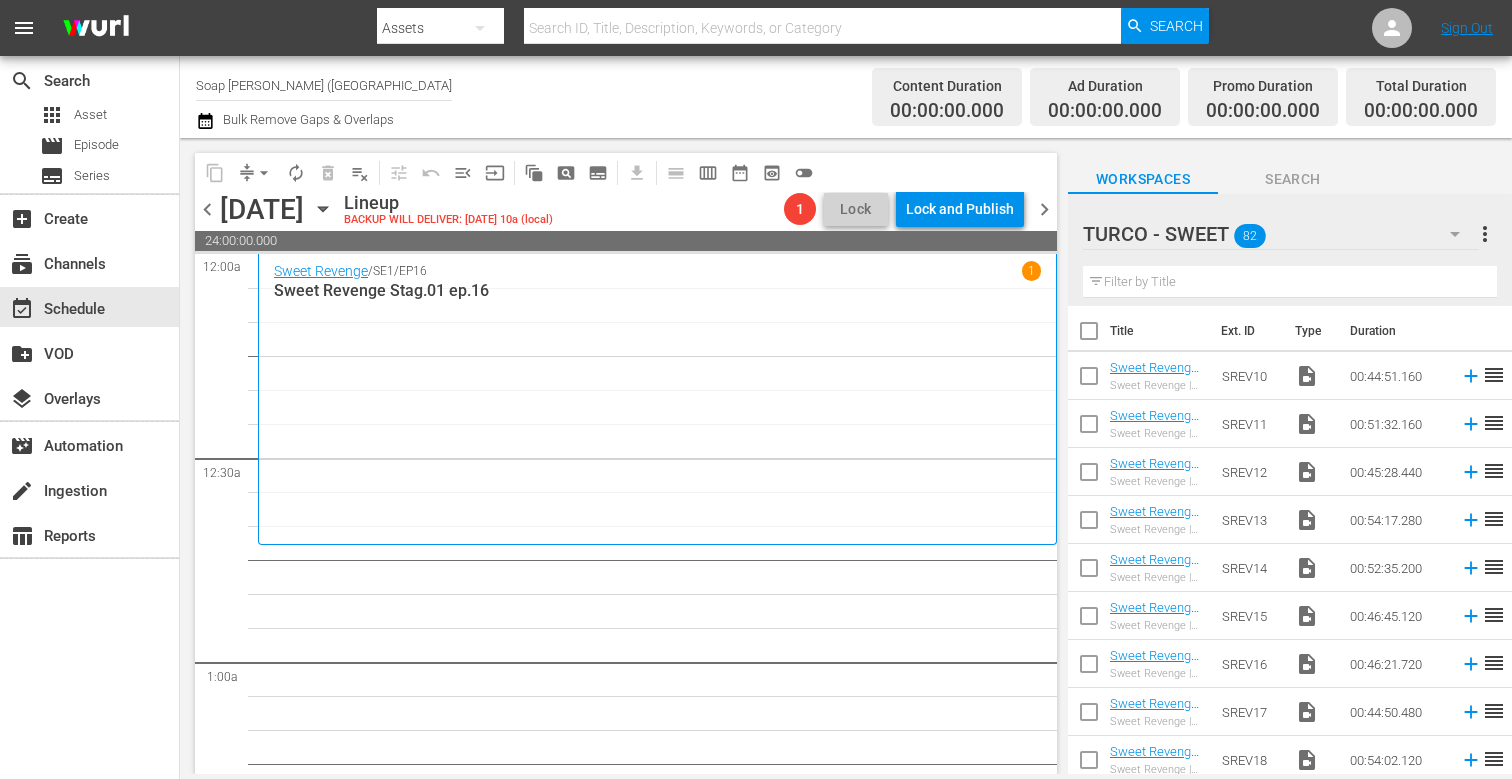 scroll, scrollTop: 0, scrollLeft: 0, axis: both 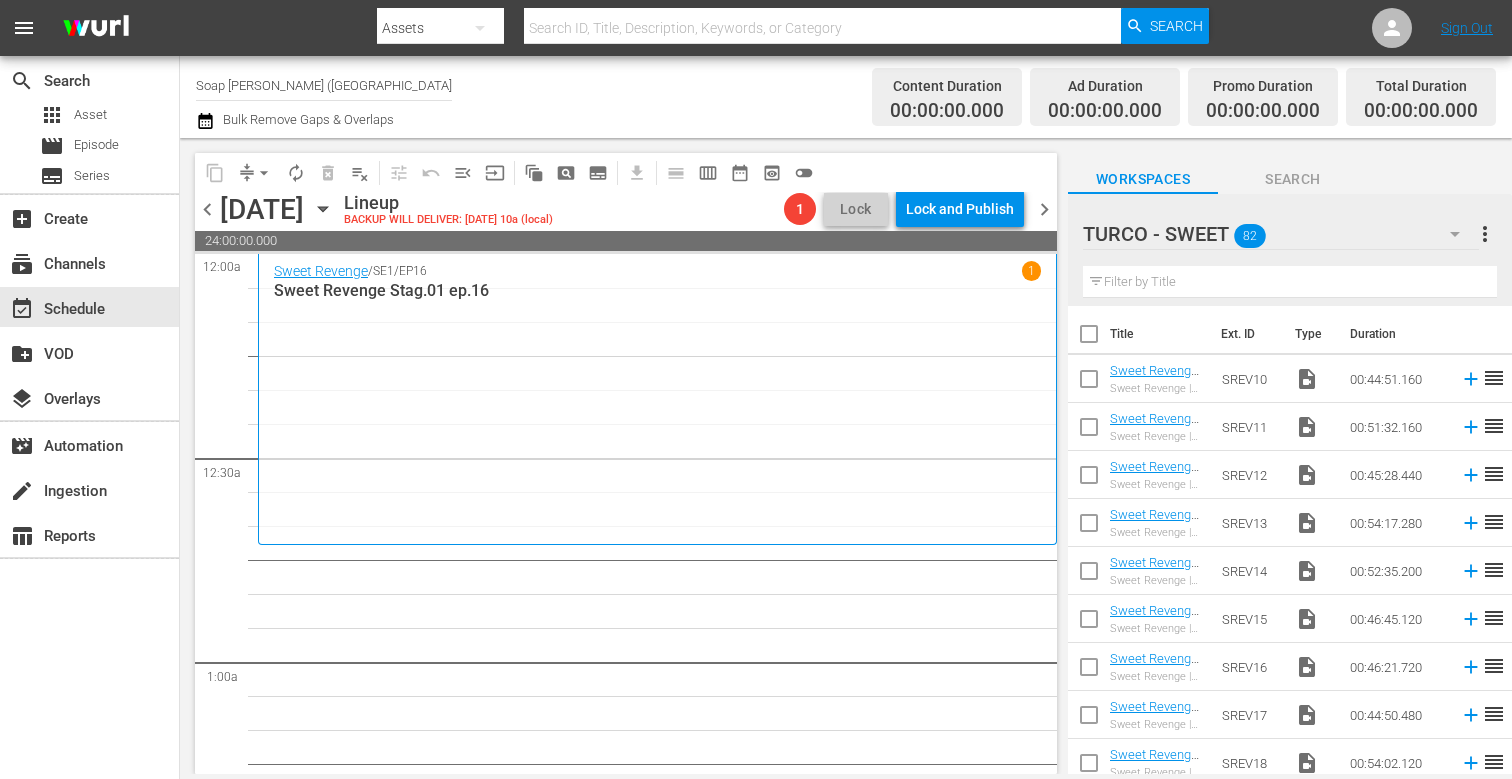 click at bounding box center [1089, 671] 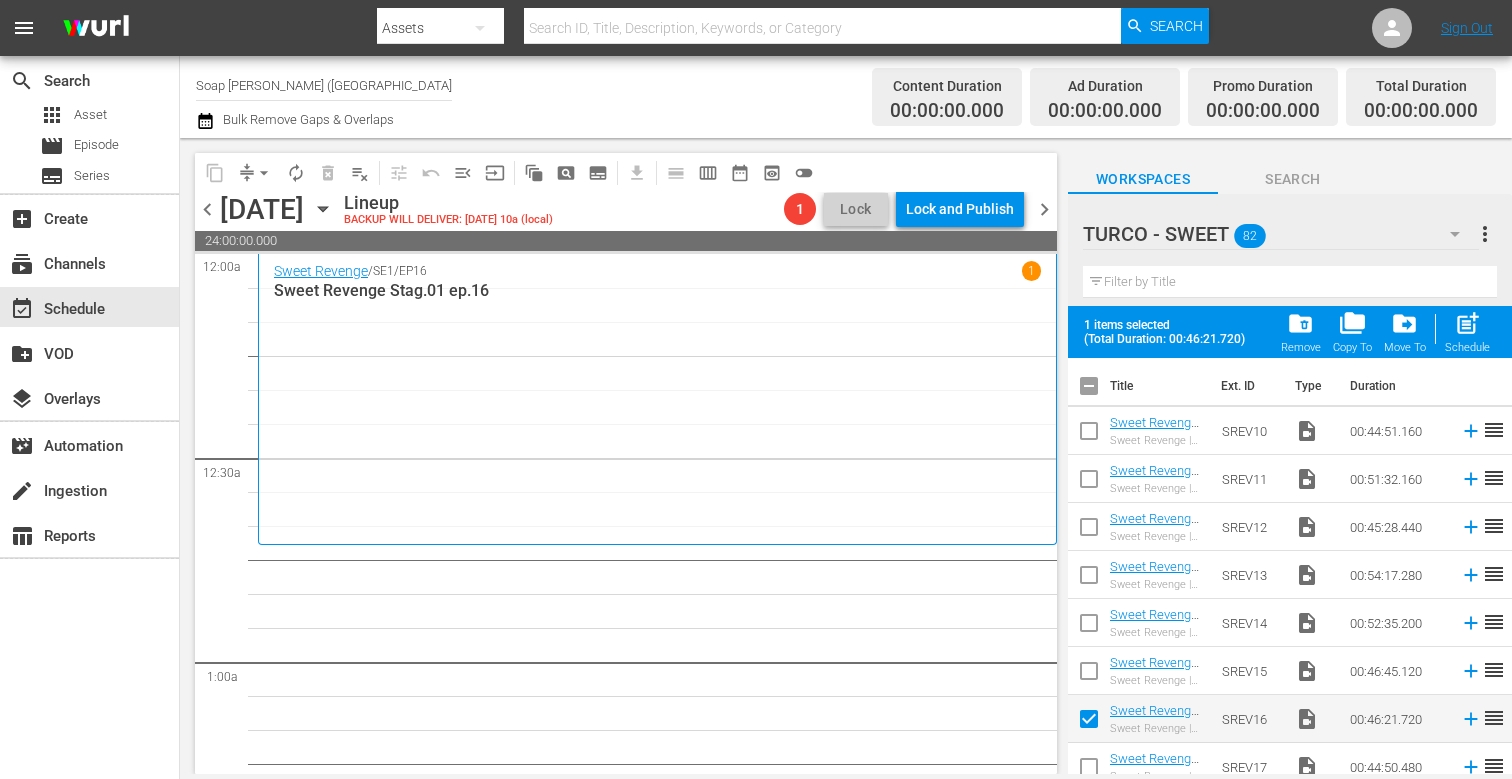 click at bounding box center [1089, 675] 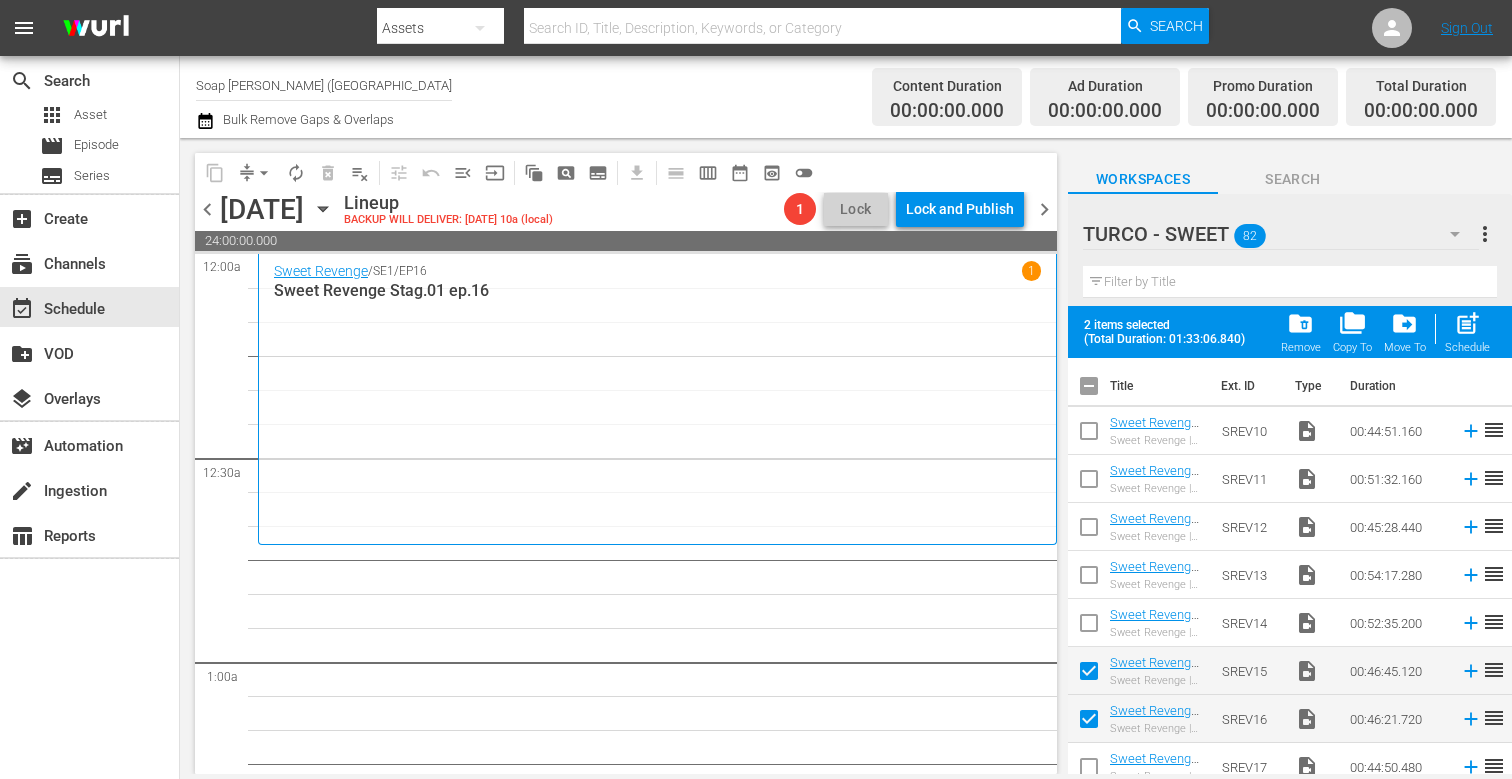 click at bounding box center (1089, 627) 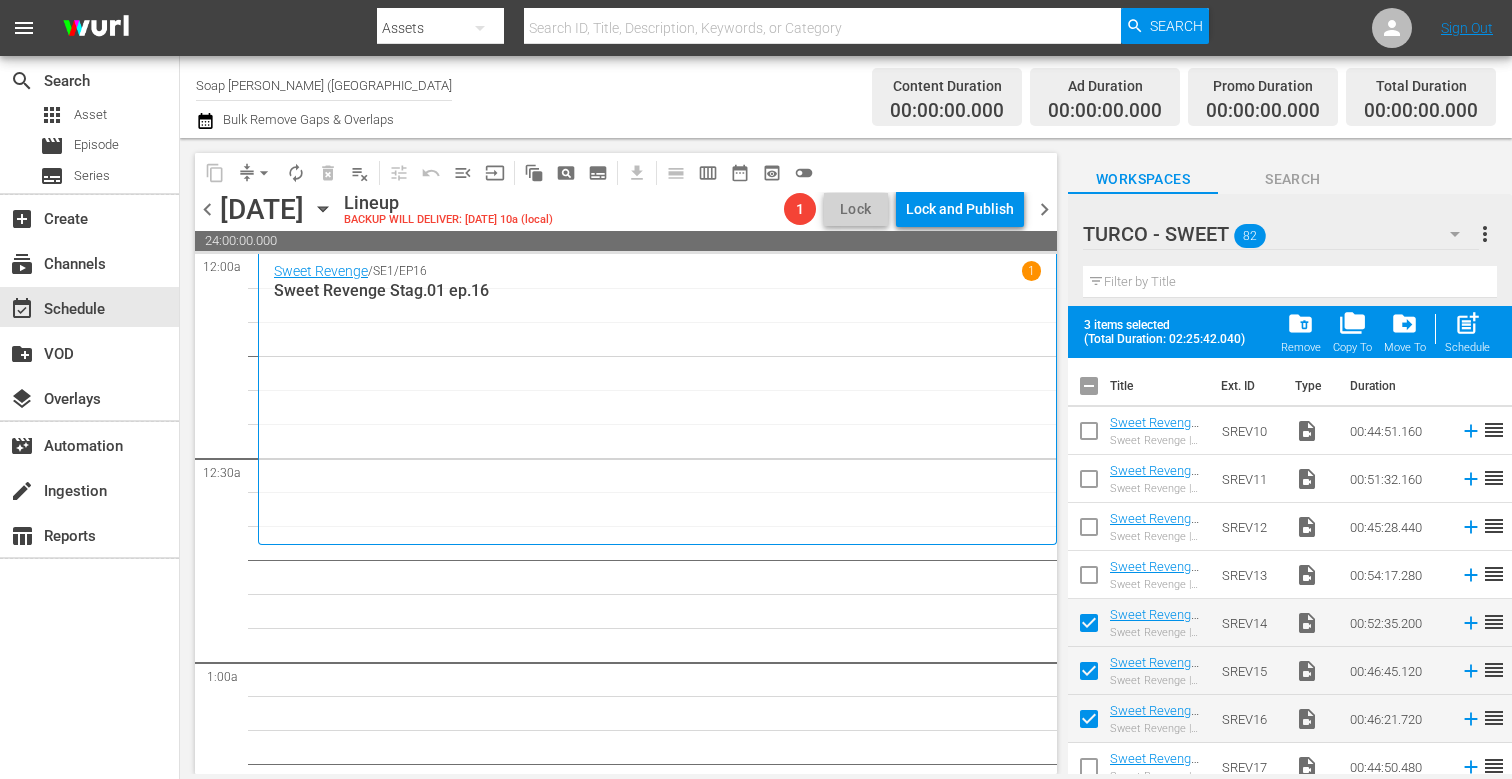 click at bounding box center [1089, 579] 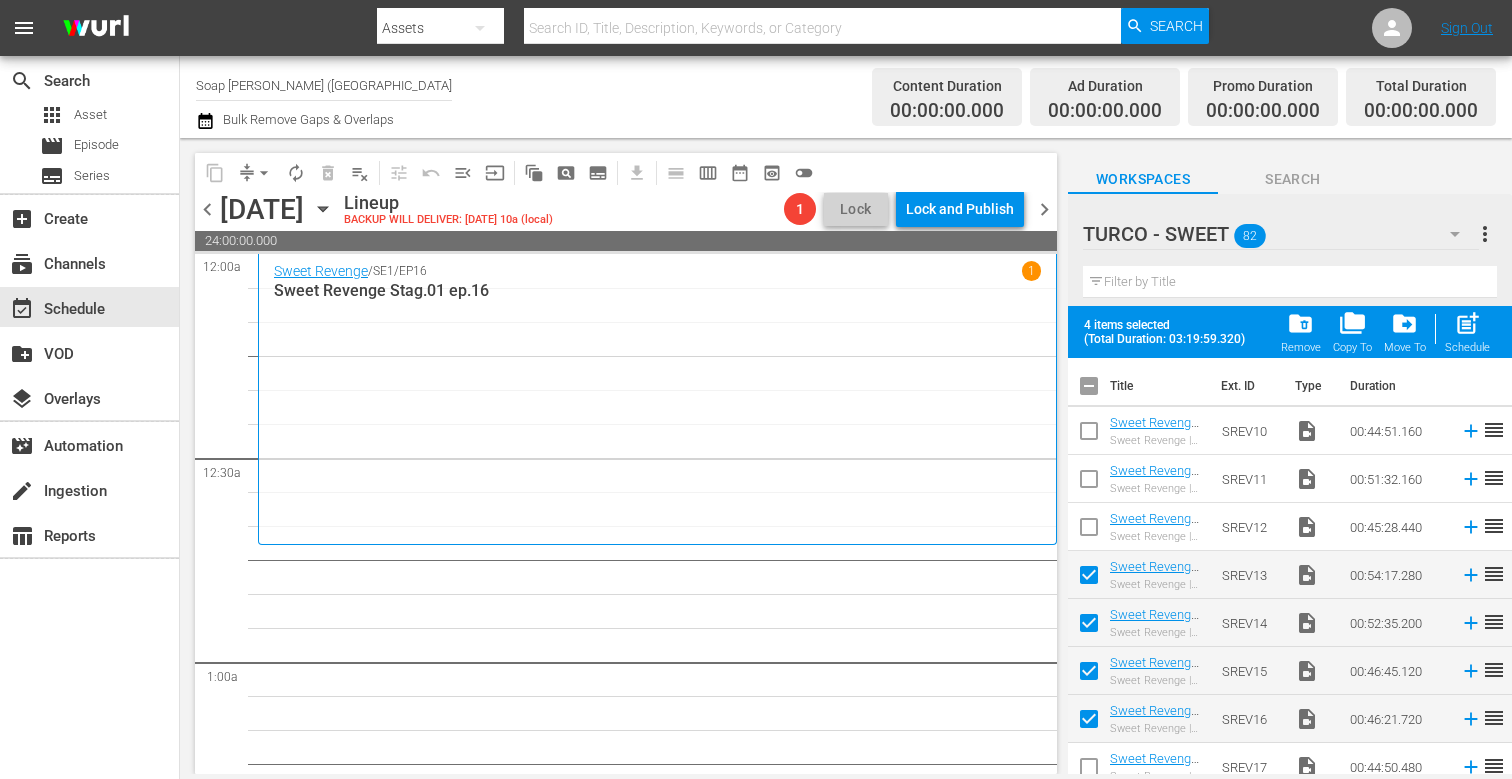 click at bounding box center [1089, 531] 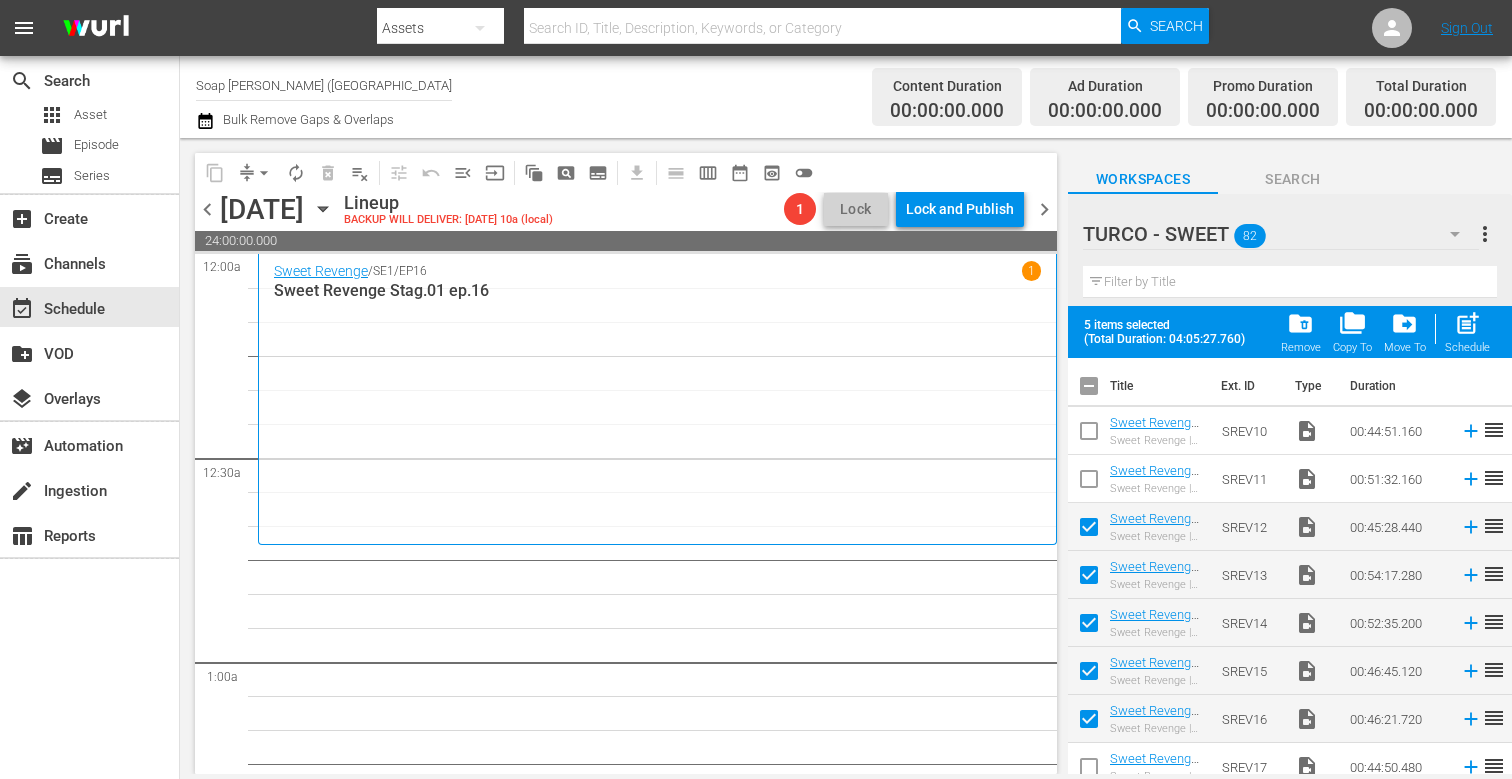 click at bounding box center [1089, 483] 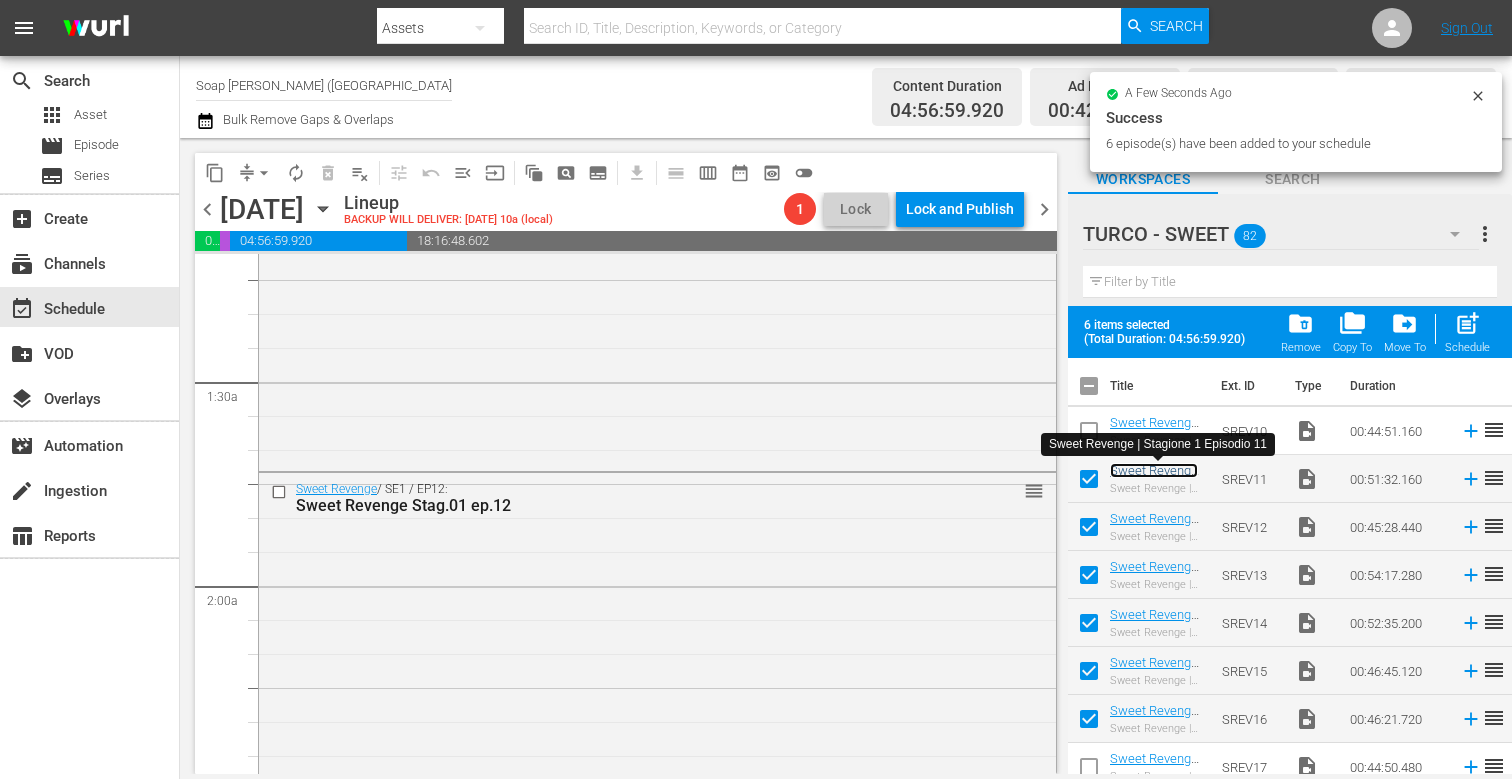 scroll, scrollTop: 530, scrollLeft: 0, axis: vertical 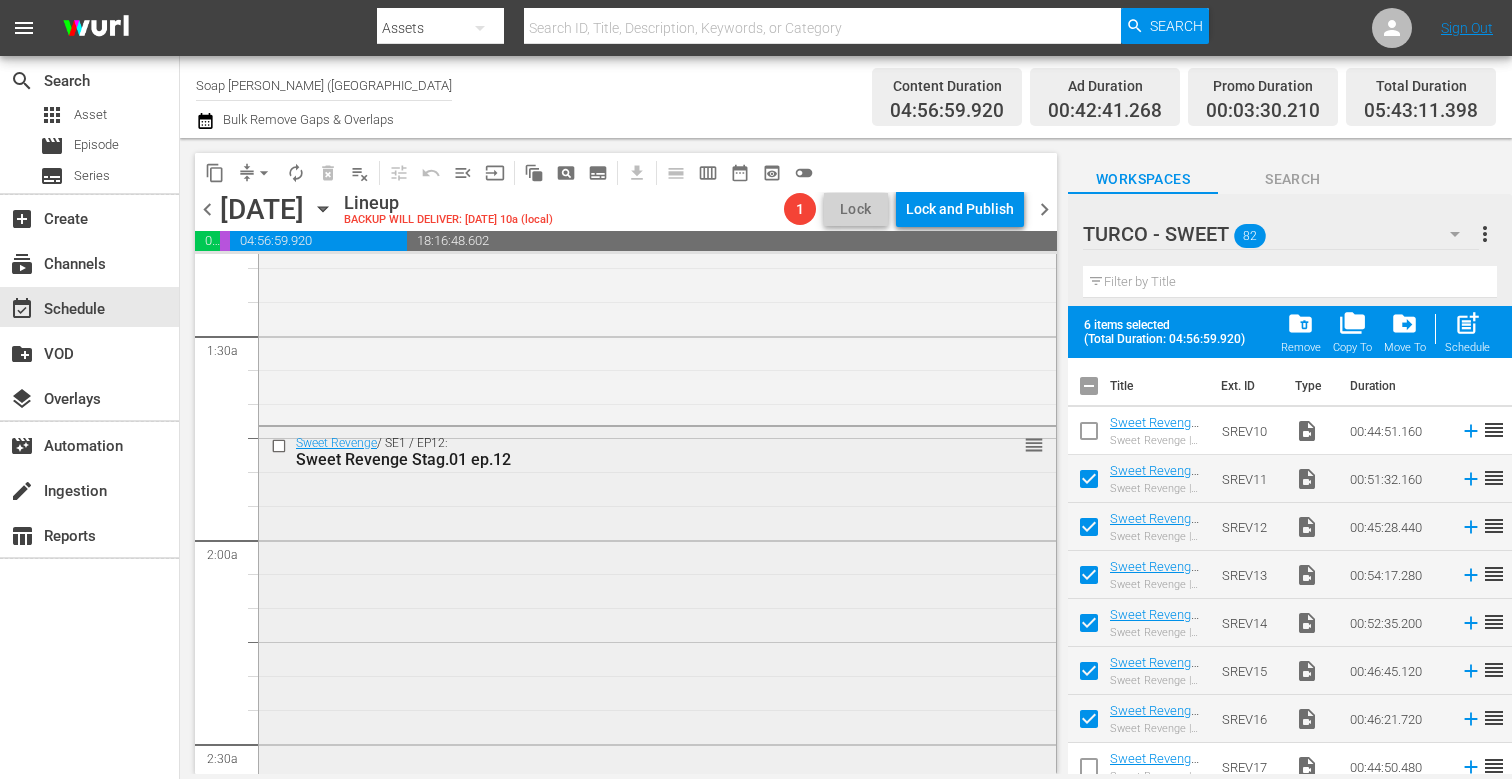 click on "Sweet Revenge  / SE1 / EP12:
Sweet Revenge Stag.01 ep.12 reorder" at bounding box center [657, 601] 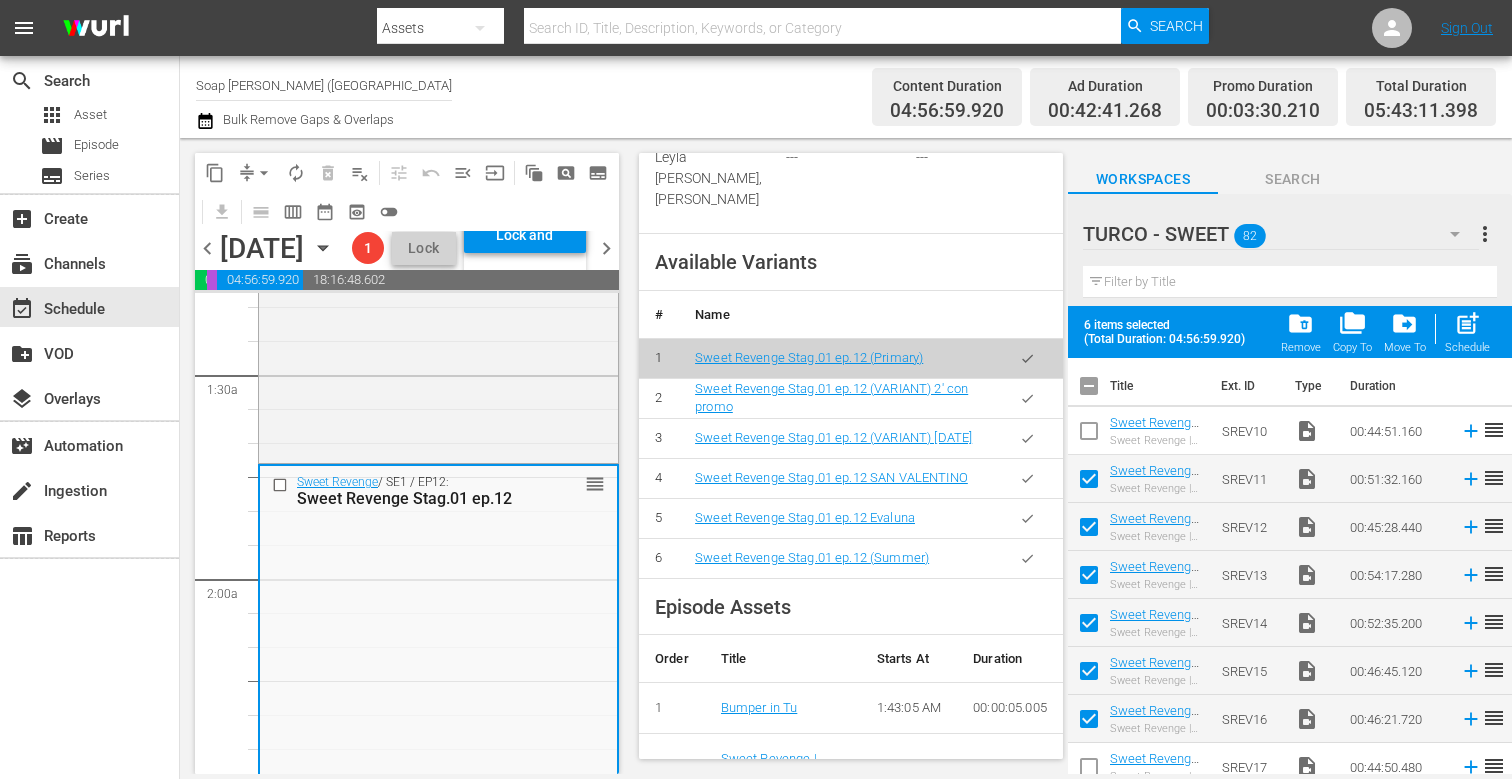 scroll, scrollTop: 769, scrollLeft: 0, axis: vertical 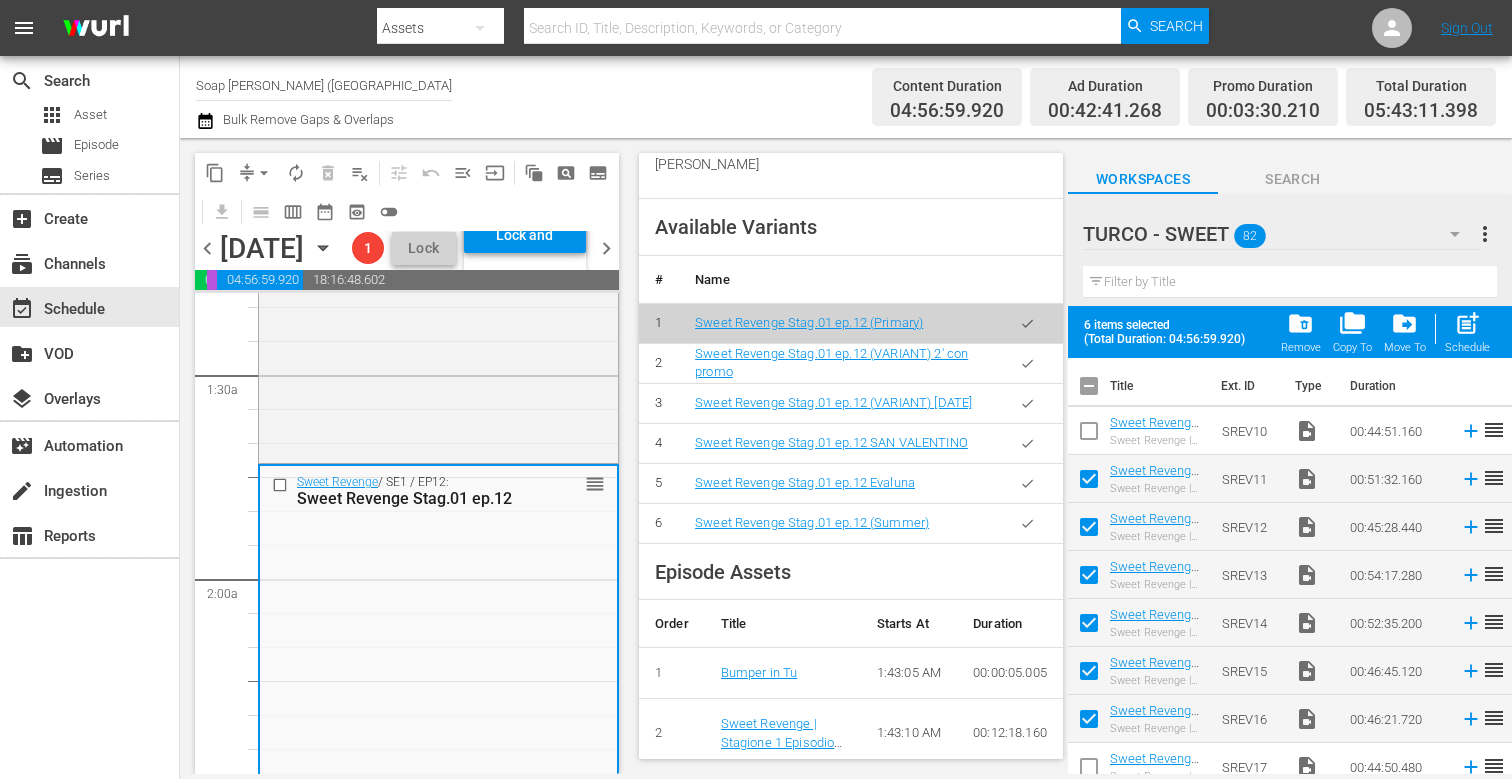 click at bounding box center (1027, 523) 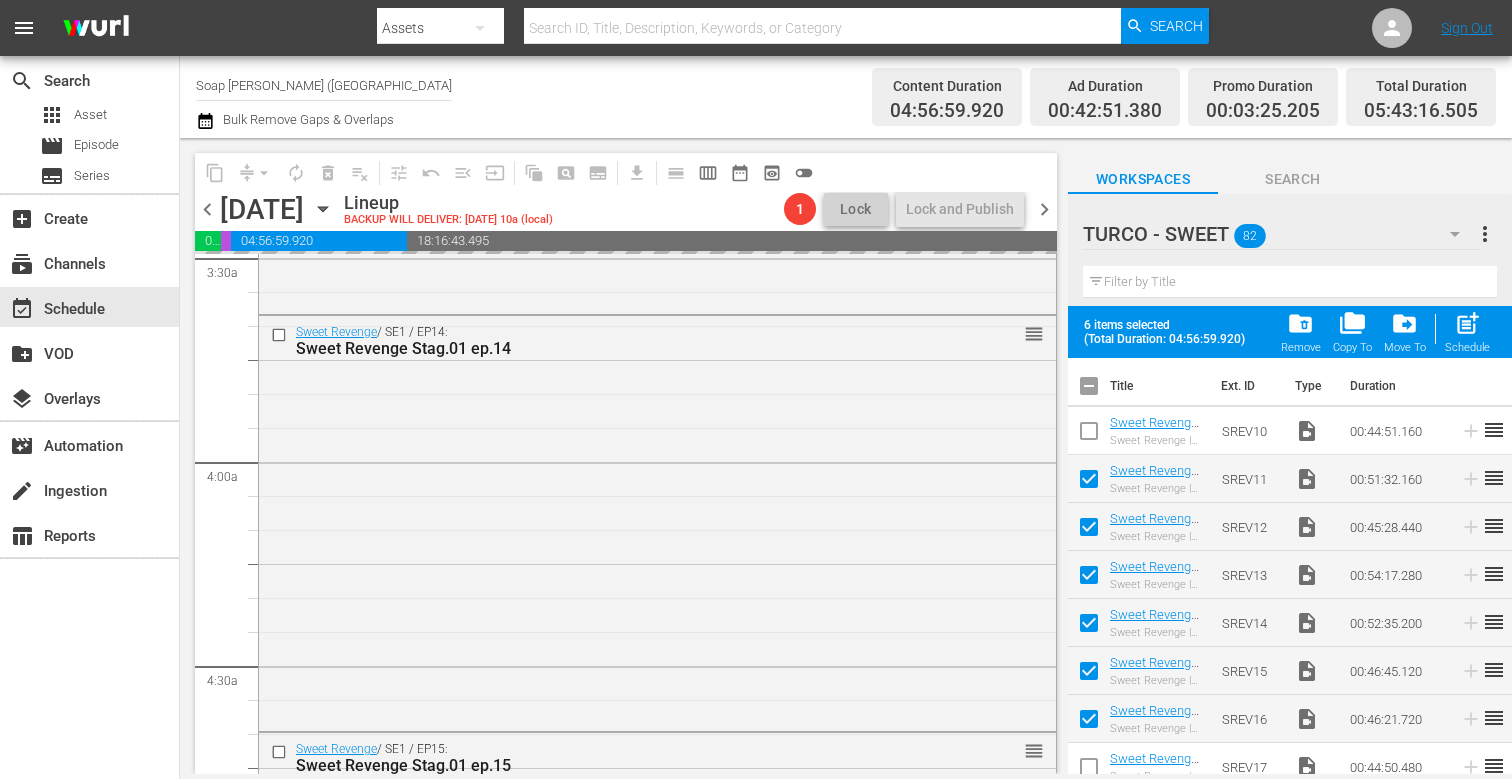 scroll, scrollTop: 1425, scrollLeft: 0, axis: vertical 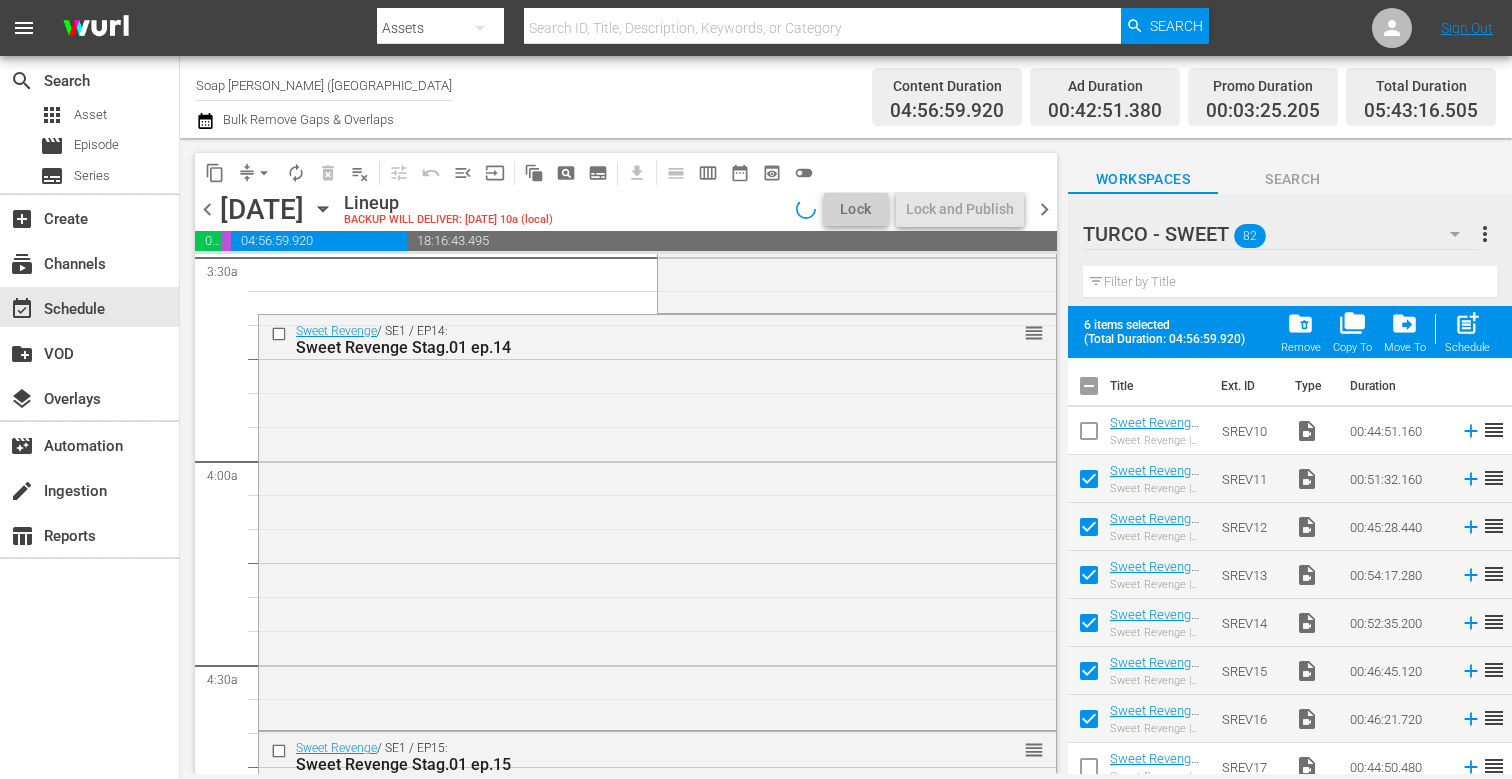 click on "Sweet Revenge  / SE1 / EP14:
Sweet Revenge Stag.01 ep.14 reorder" at bounding box center (657, 520) 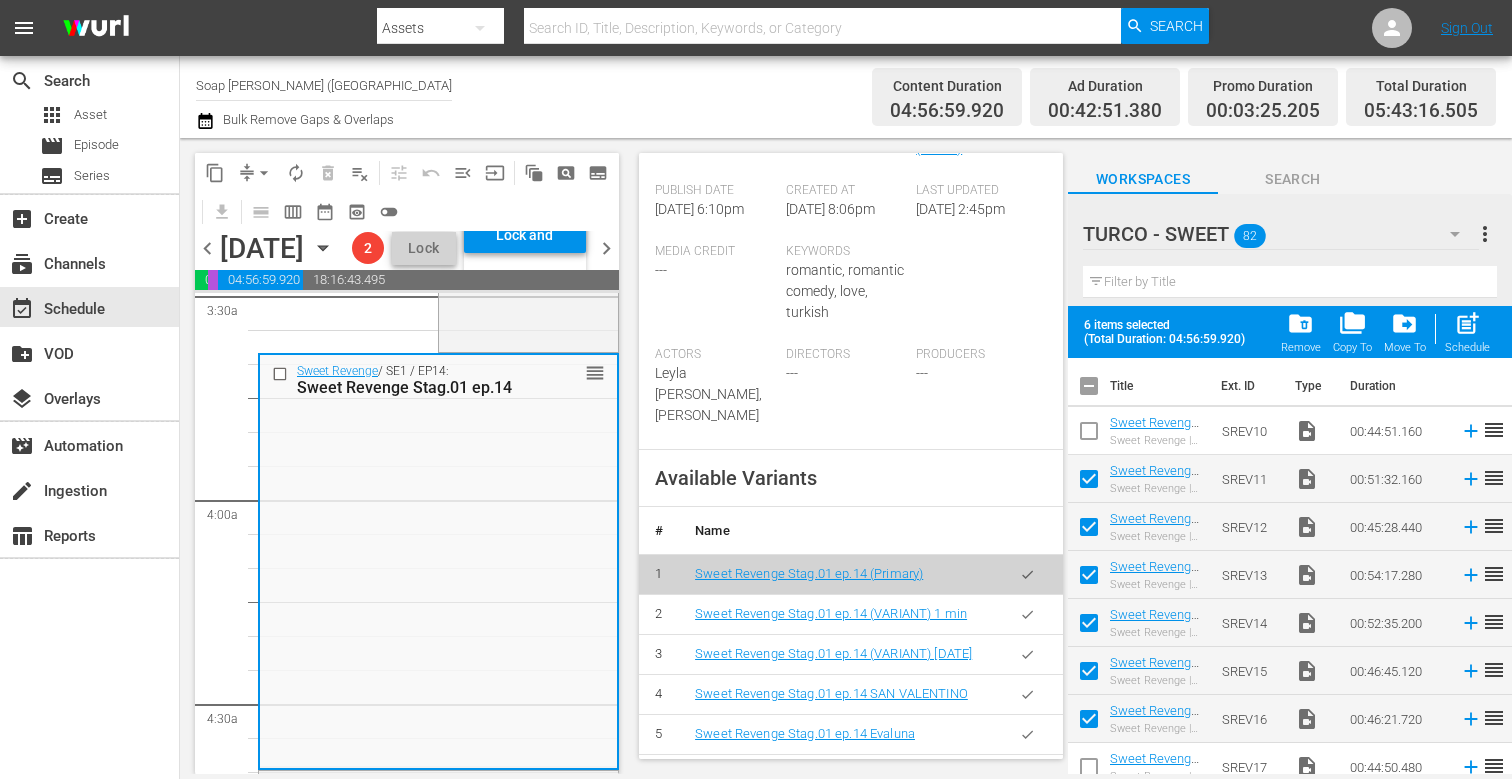 scroll, scrollTop: 521, scrollLeft: 0, axis: vertical 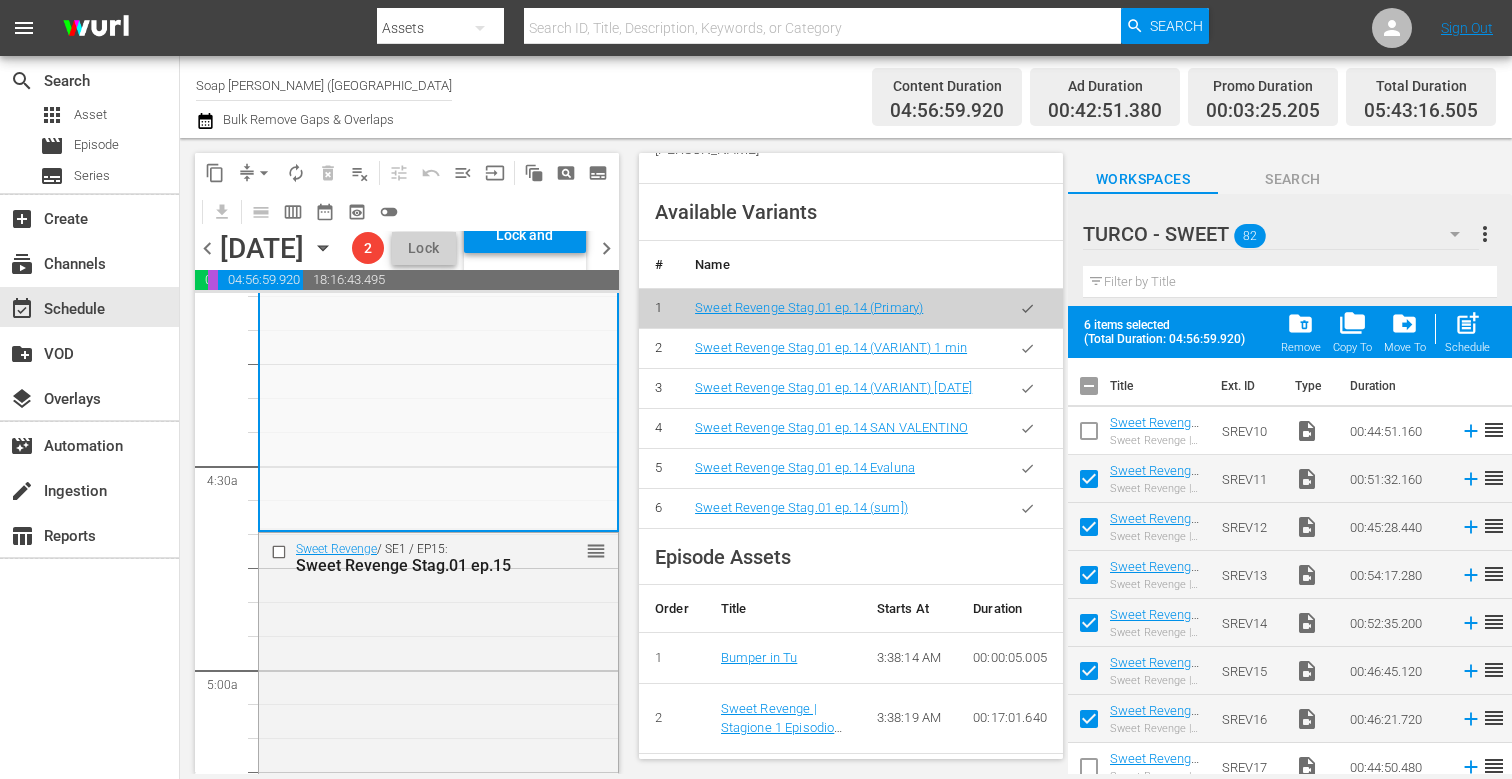 click 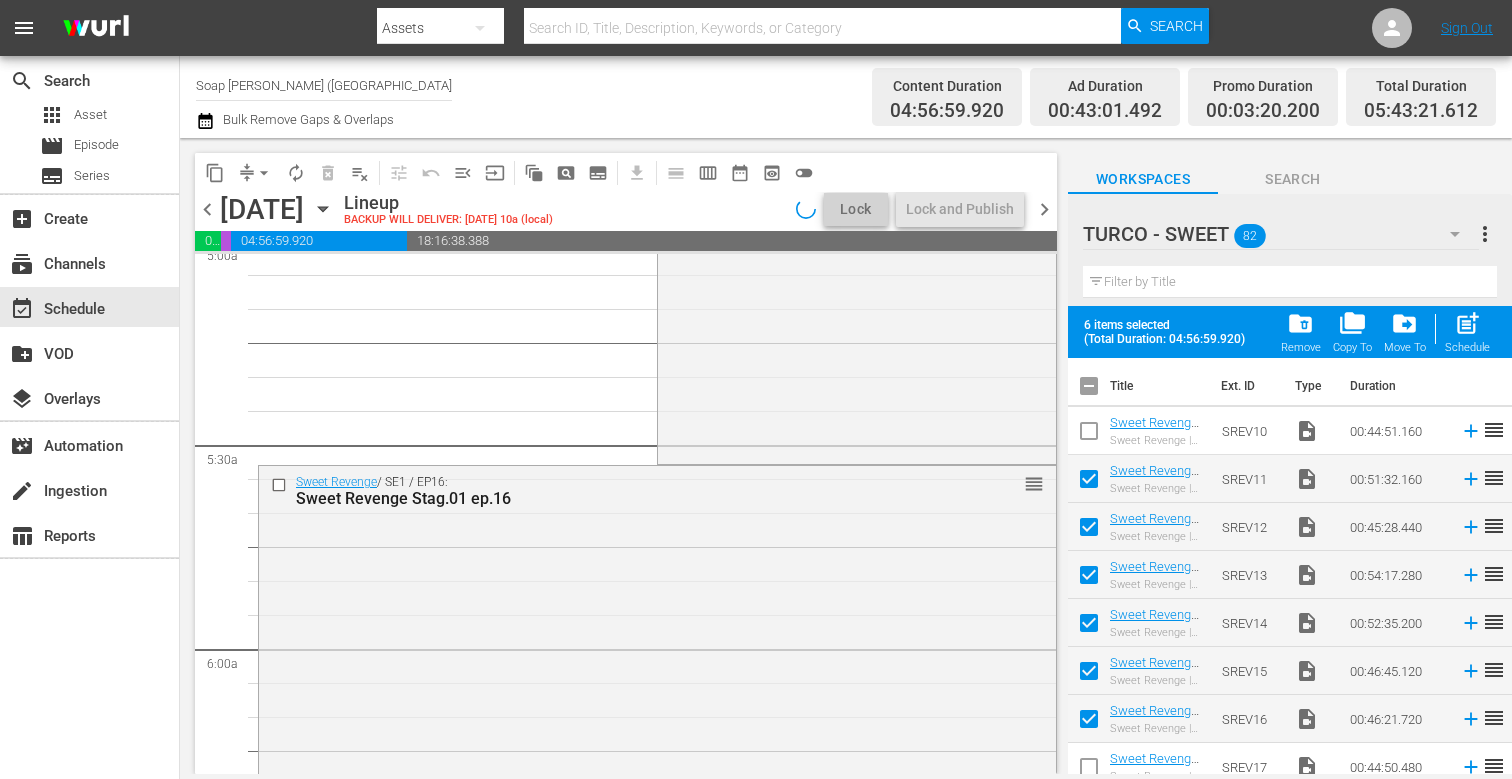 scroll, scrollTop: 2053, scrollLeft: 0, axis: vertical 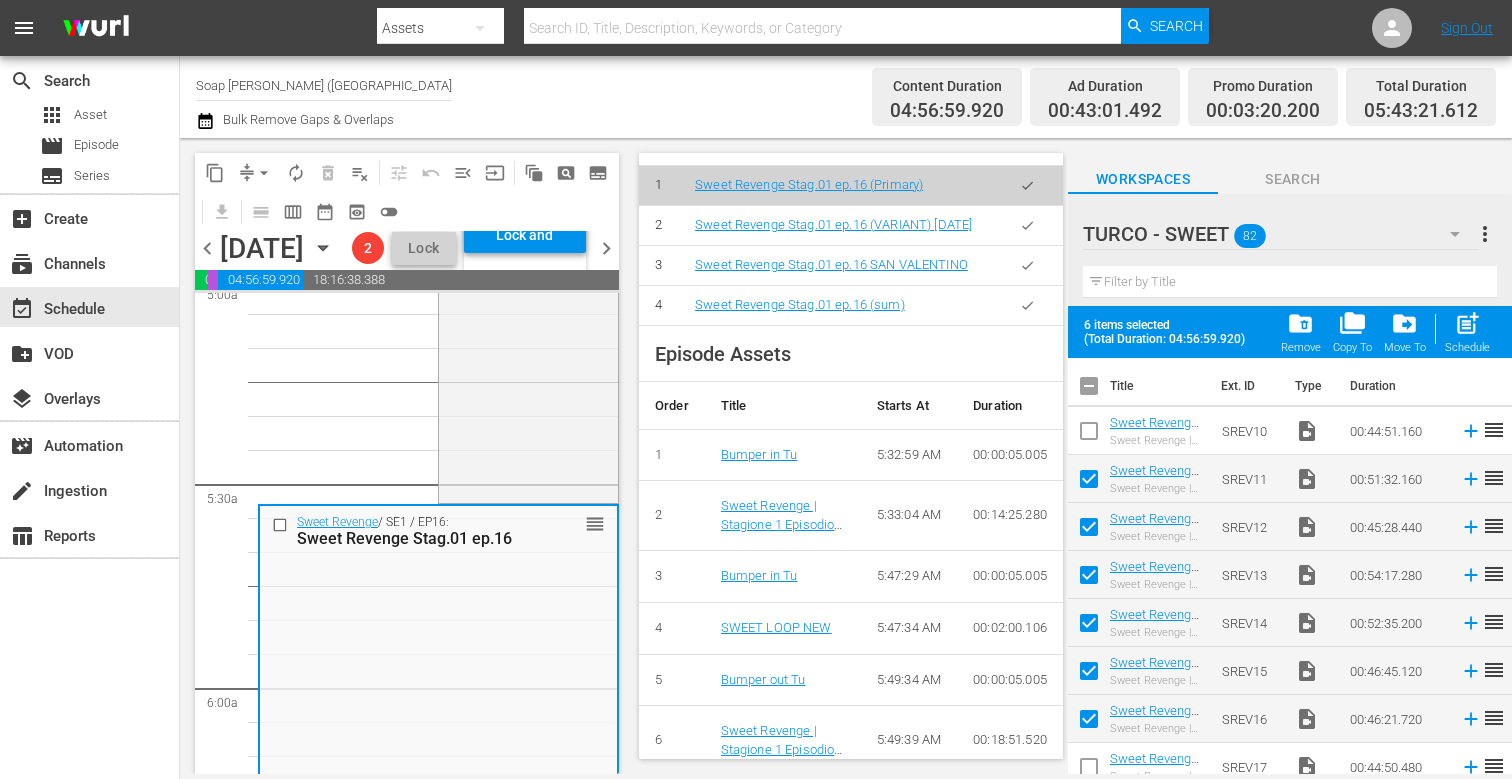 click at bounding box center [1027, 305] 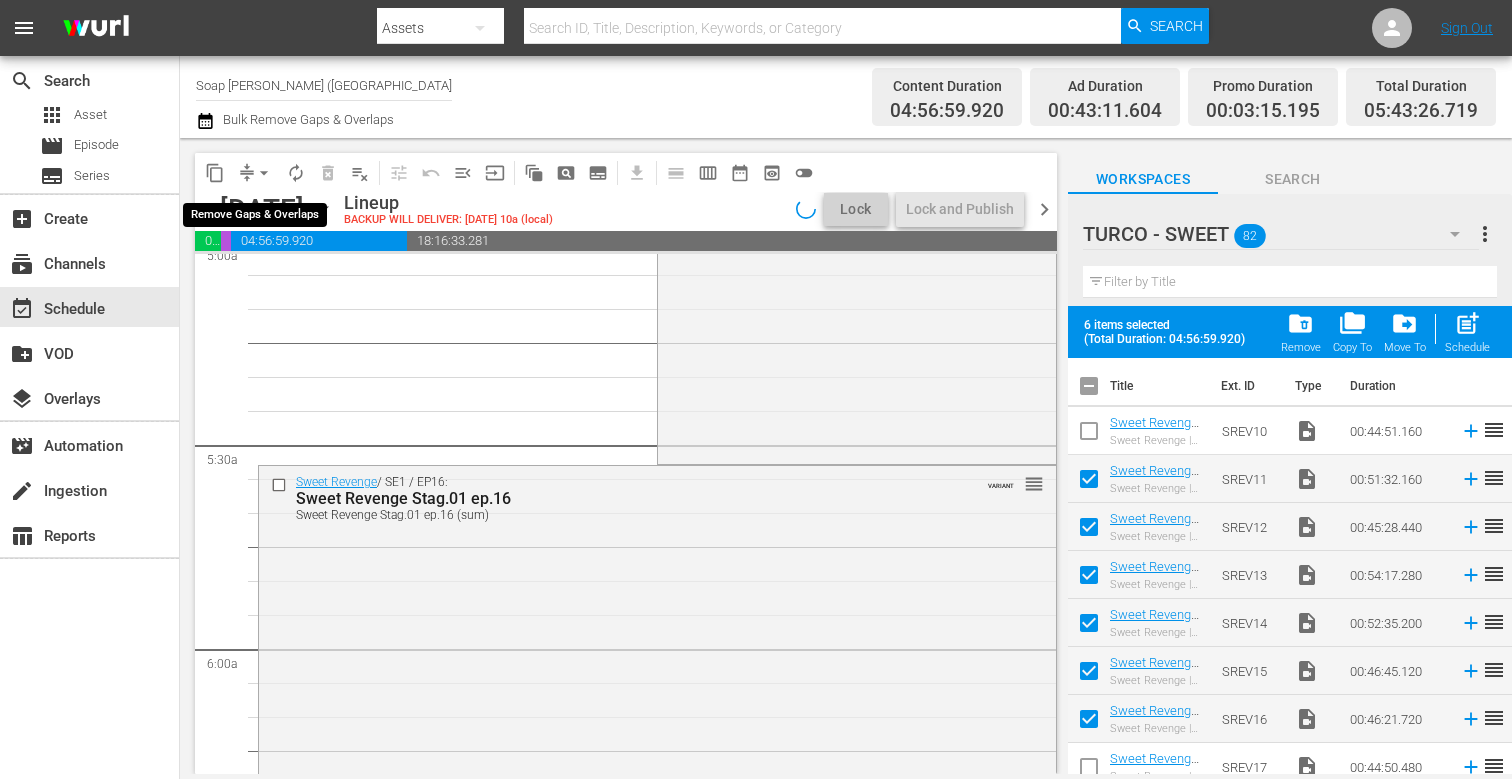 click on "arrow_drop_down" at bounding box center [264, 173] 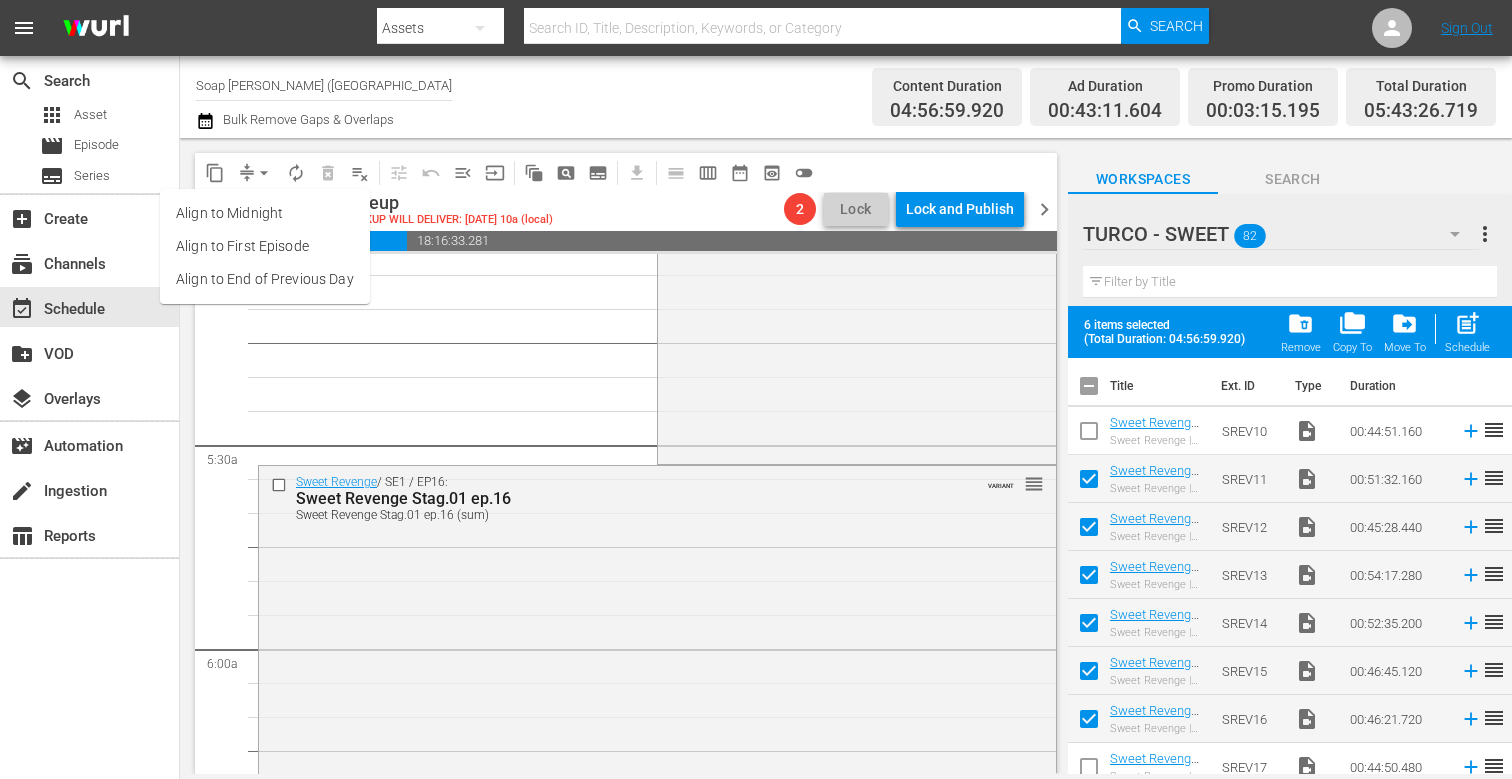 click on "Align to End of Previous Day" at bounding box center (265, 279) 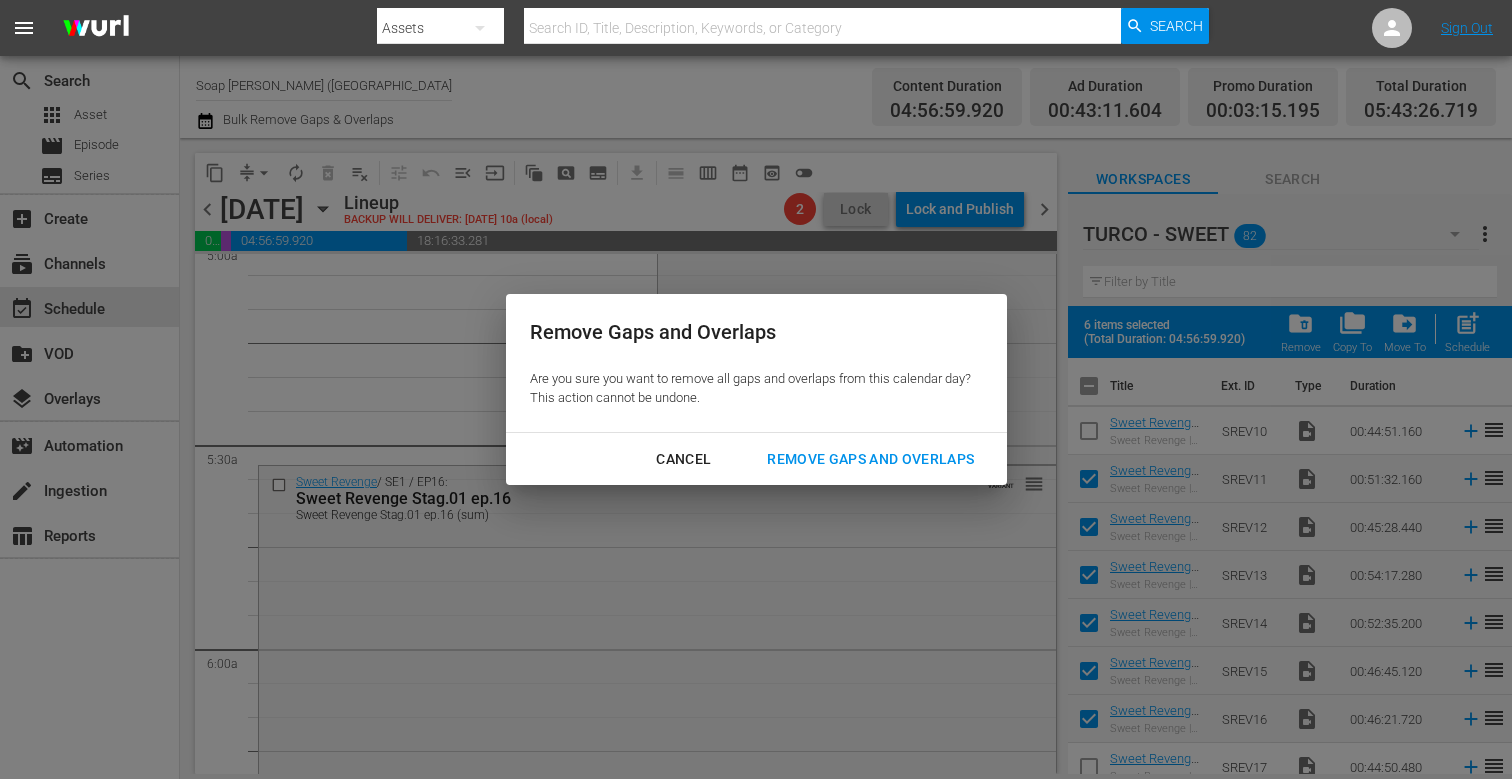 click on "Remove Gaps and Overlaps" at bounding box center (870, 459) 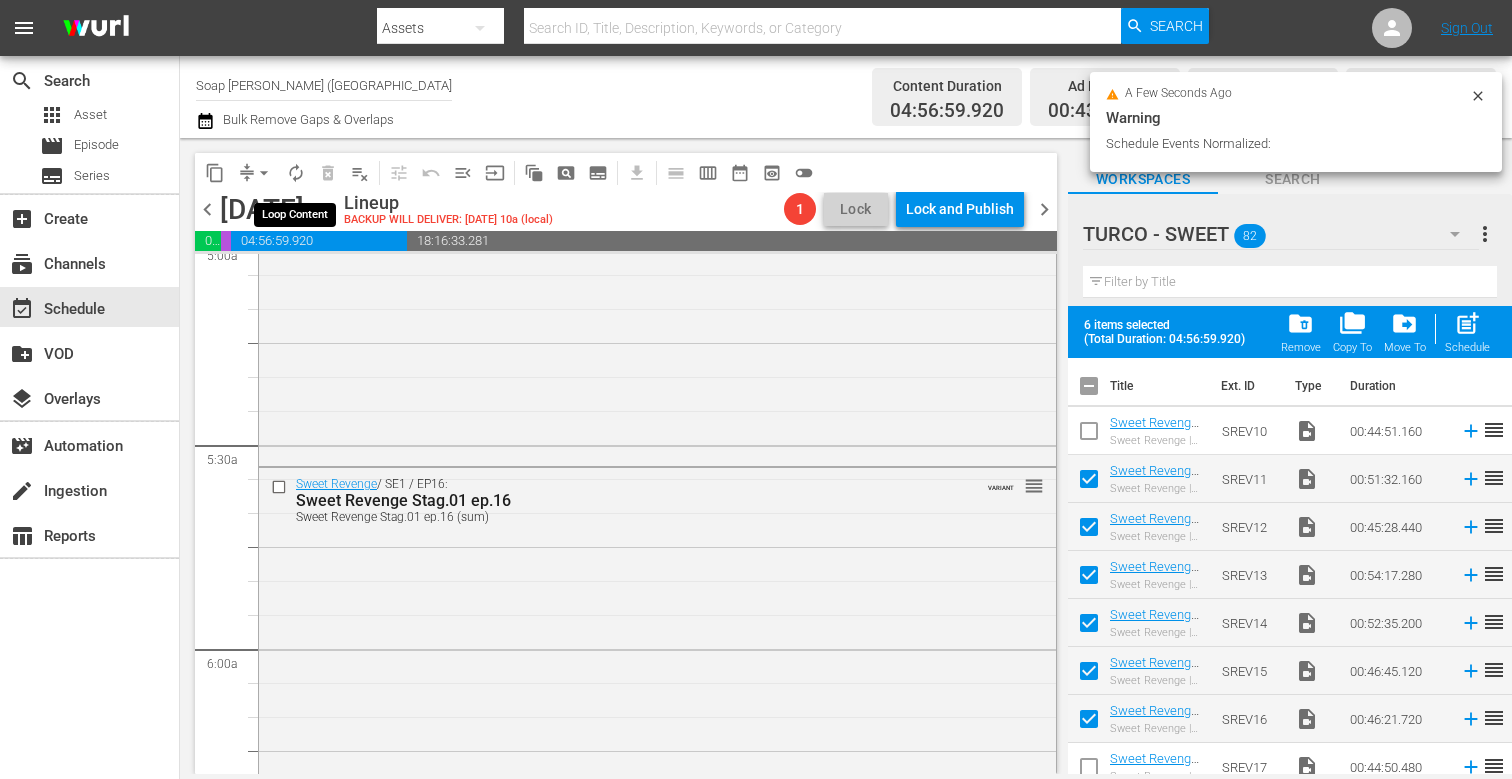 click on "autorenew_outlined" at bounding box center (296, 173) 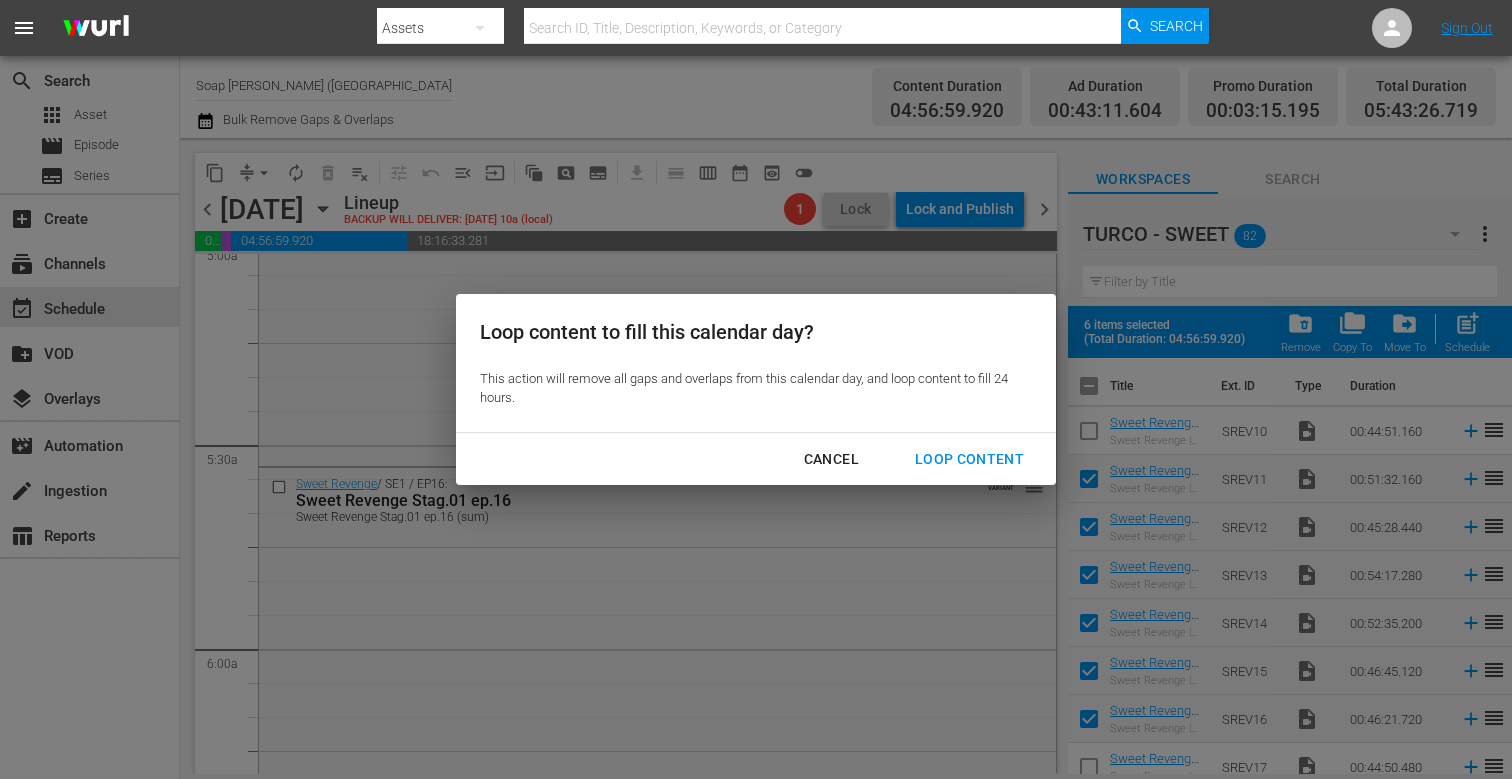 click on "Loop Content" at bounding box center [969, 459] 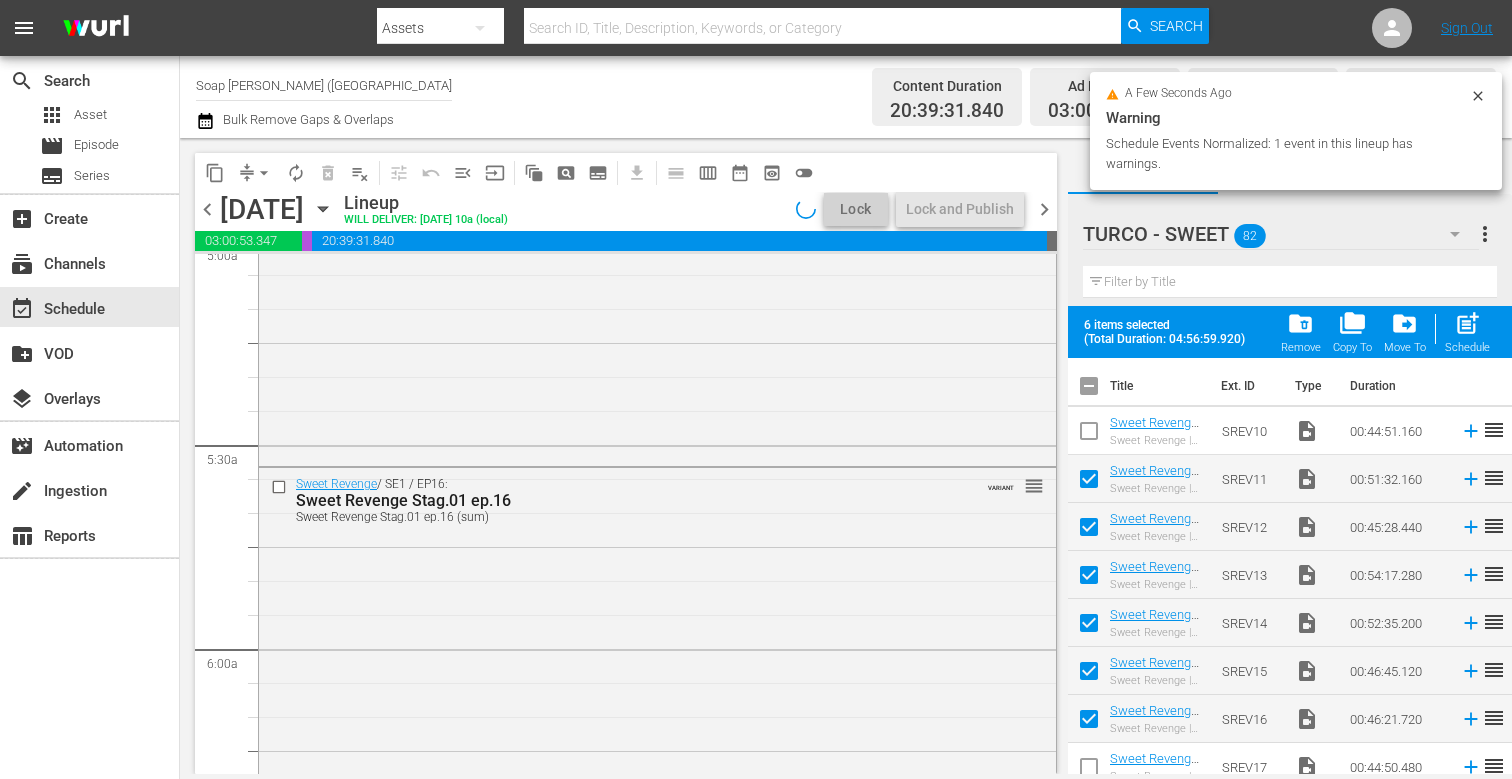 click at bounding box center (1089, 483) 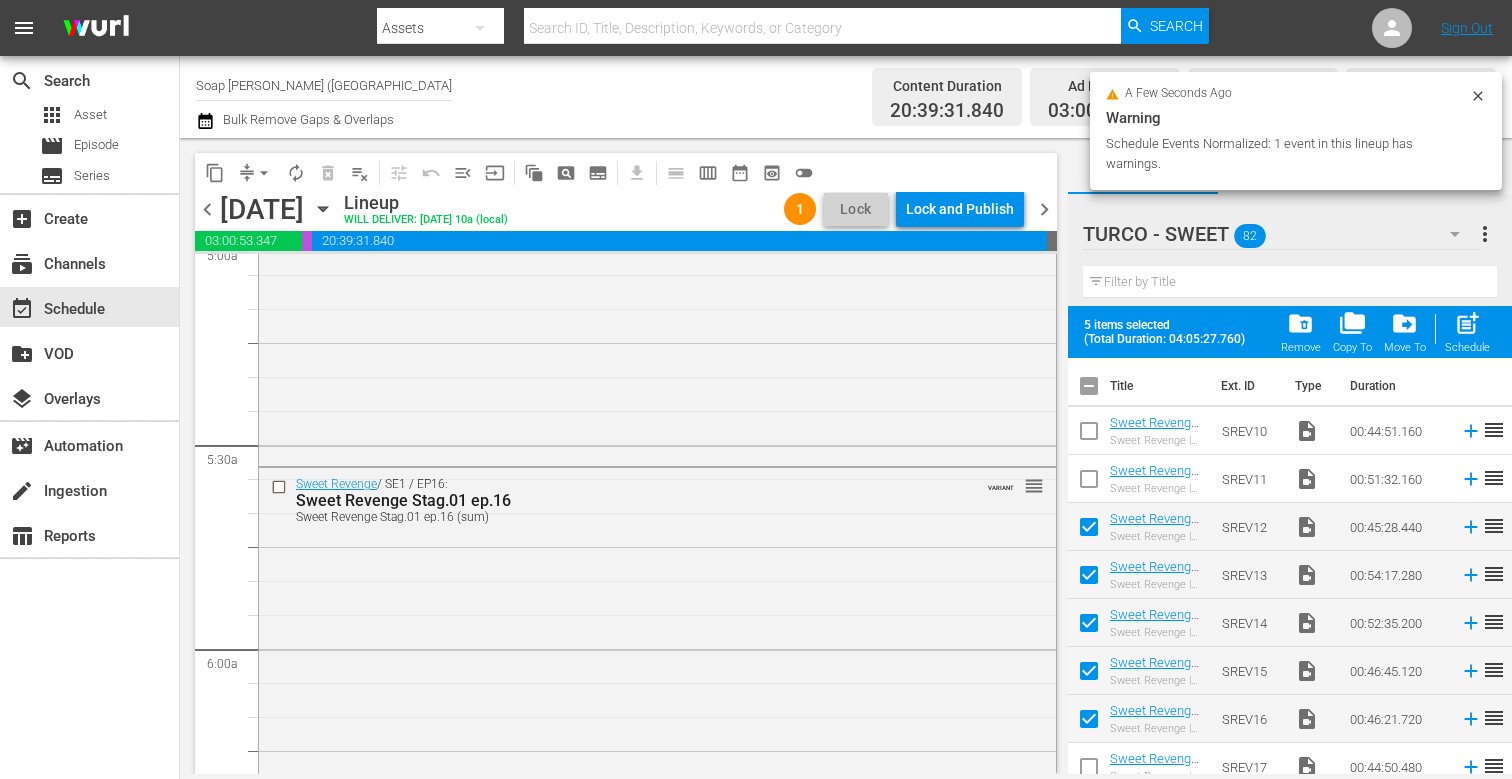 click at bounding box center [1089, 531] 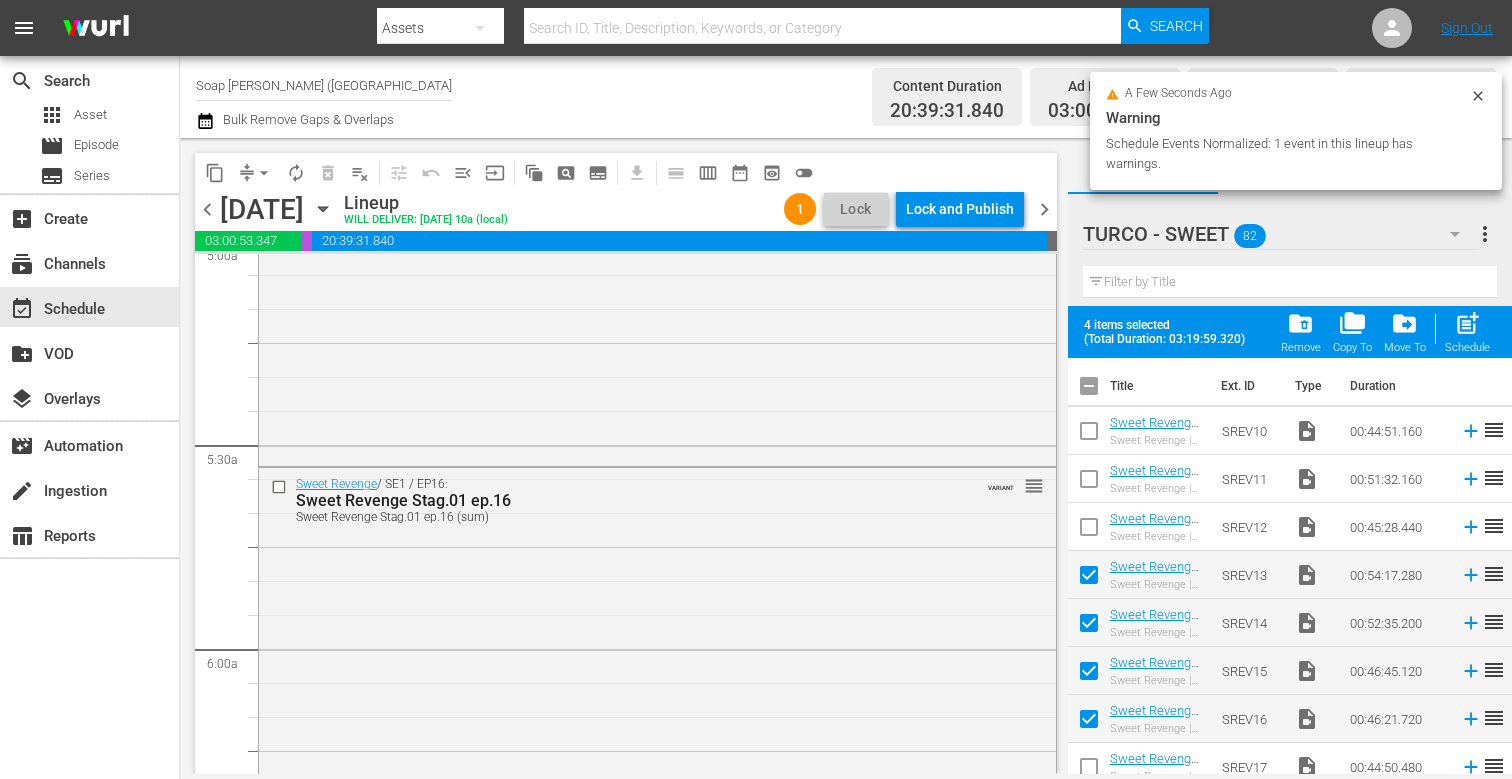 click at bounding box center [1089, 579] 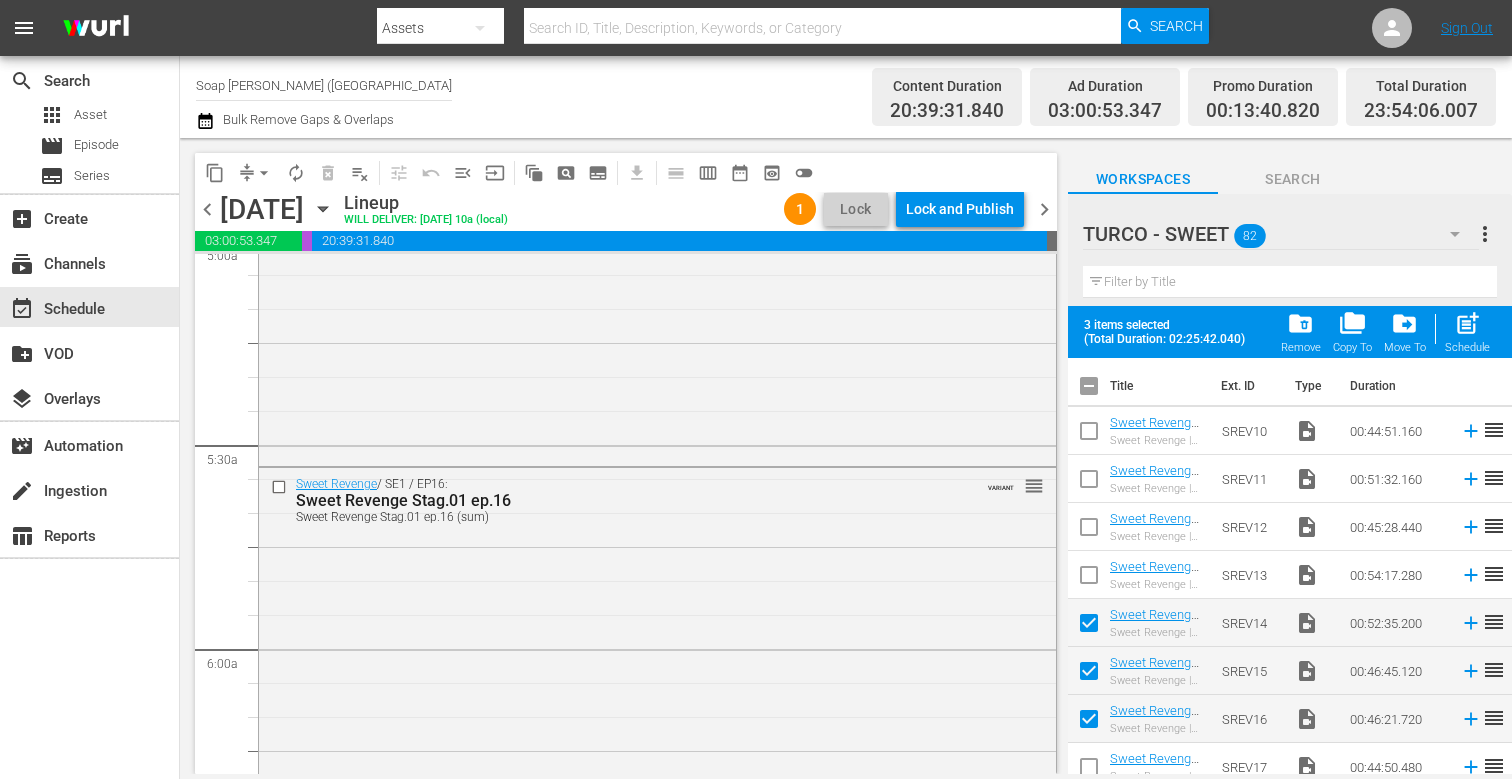 click at bounding box center (1089, 627) 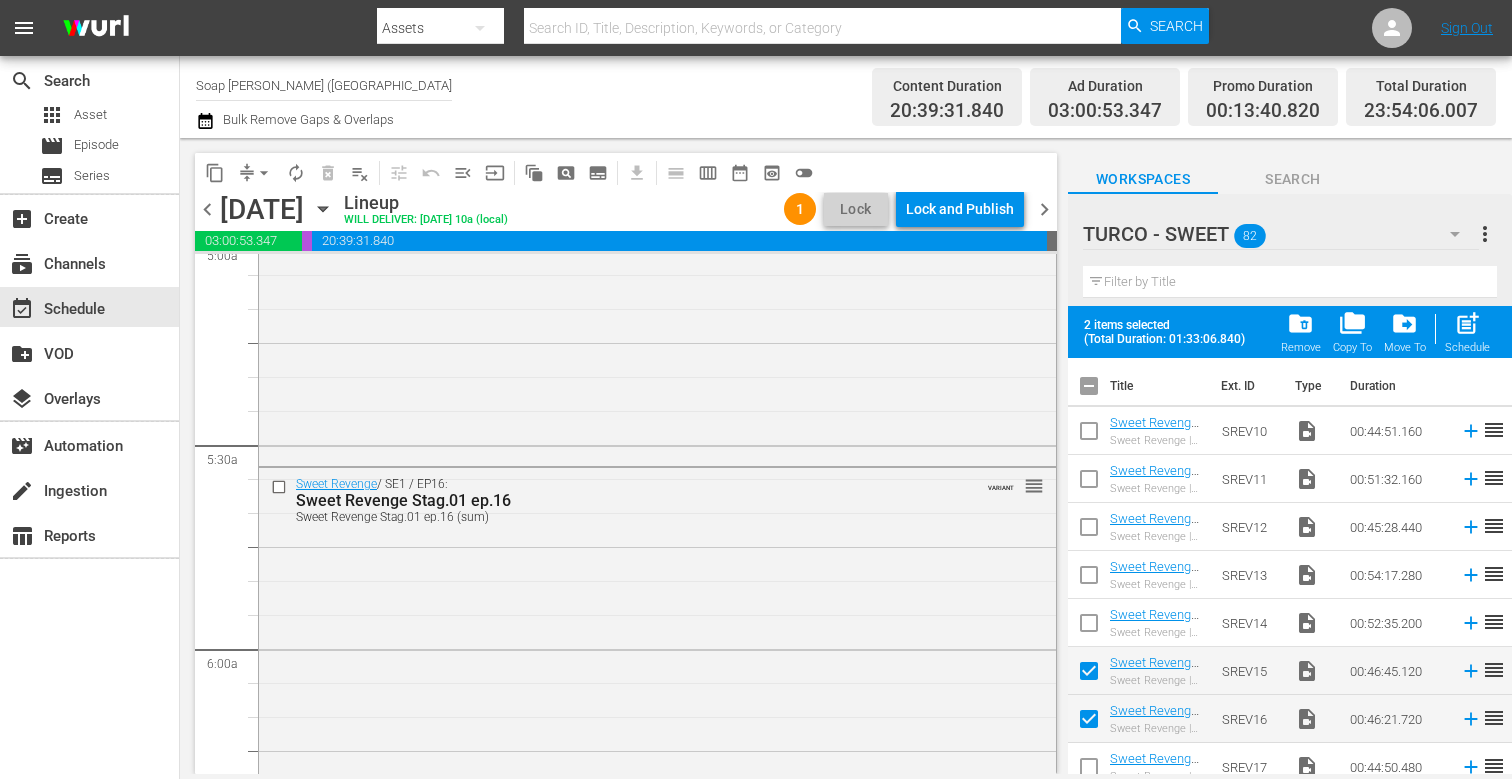 click at bounding box center [1089, 675] 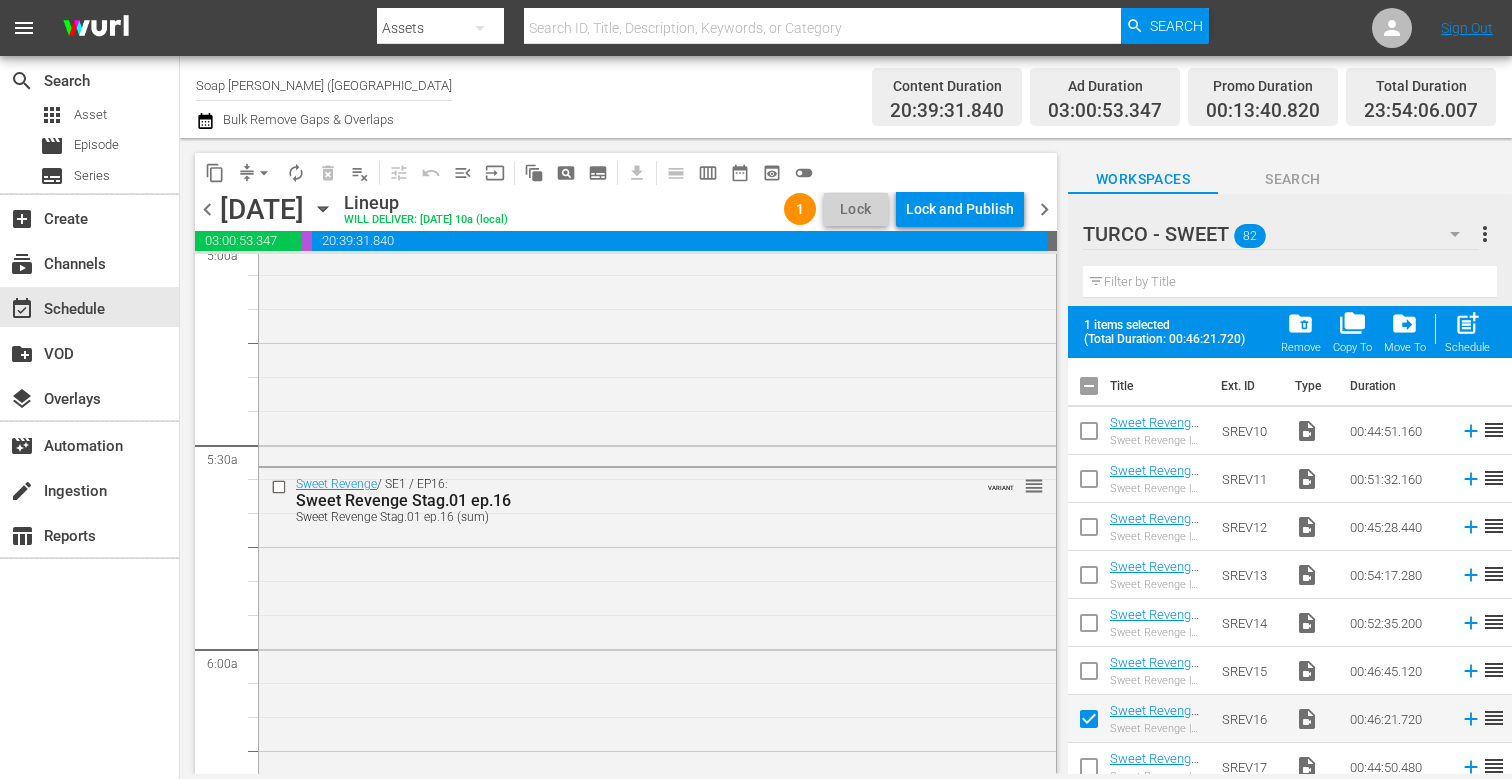 click at bounding box center (1089, 723) 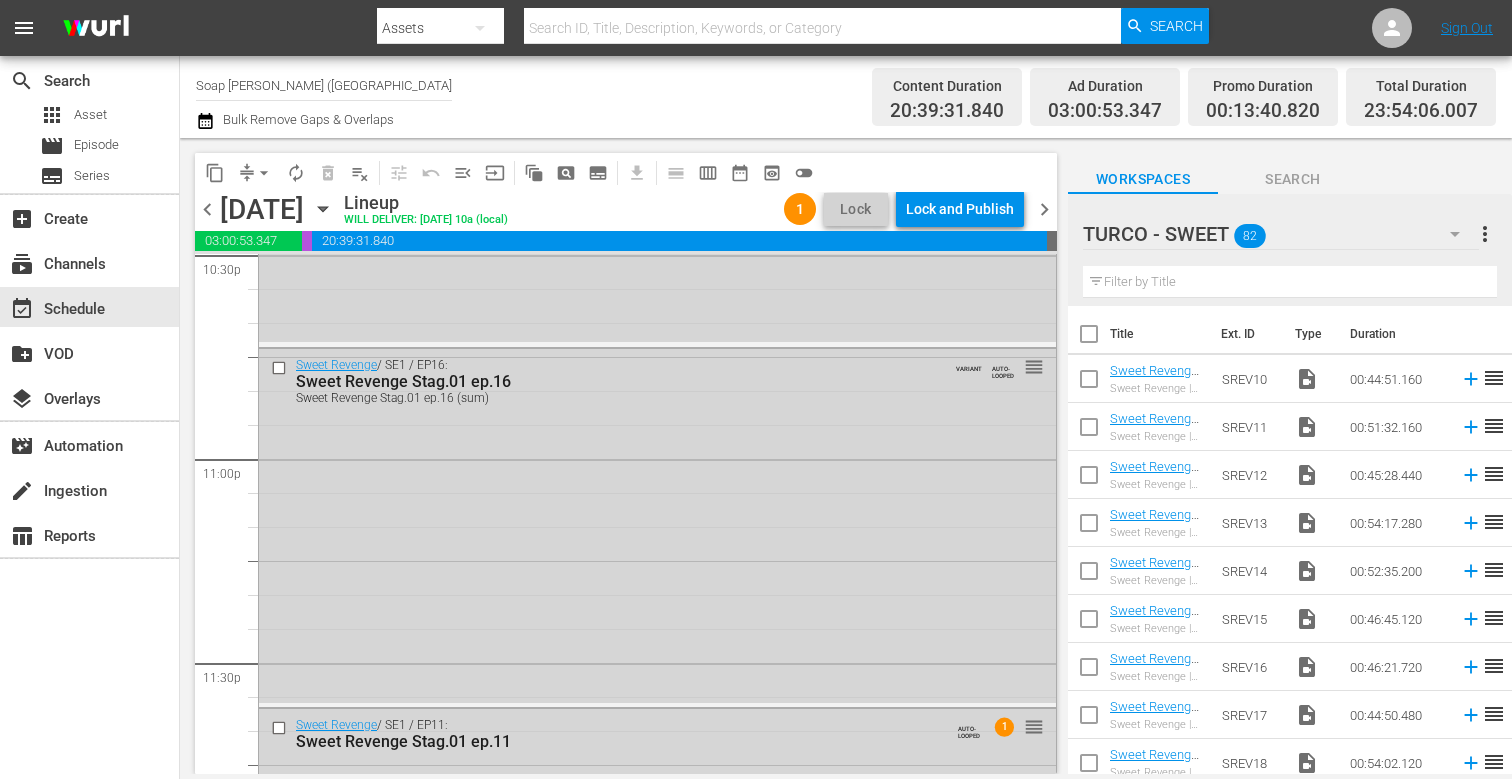 scroll, scrollTop: 9523, scrollLeft: 0, axis: vertical 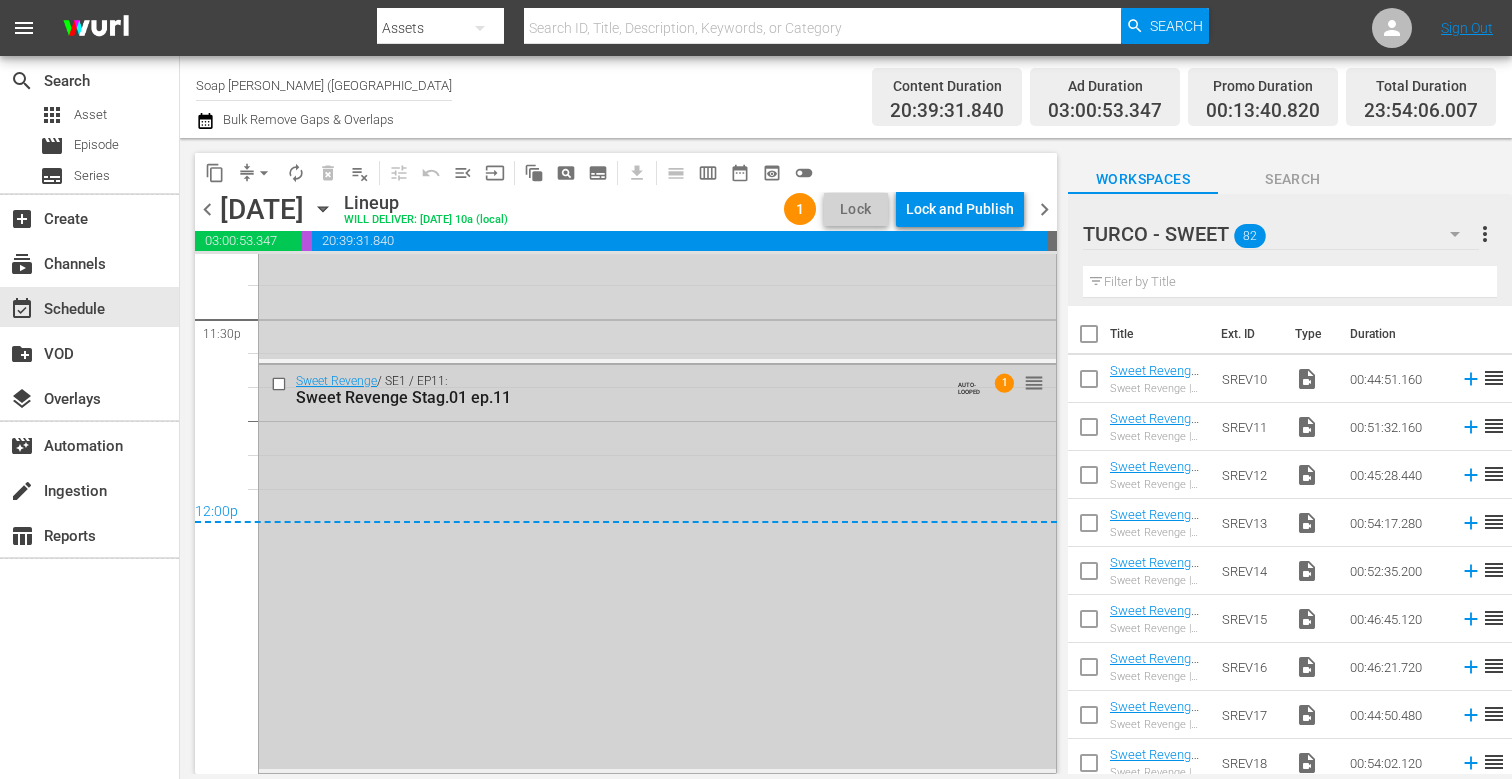 click at bounding box center (281, 383) 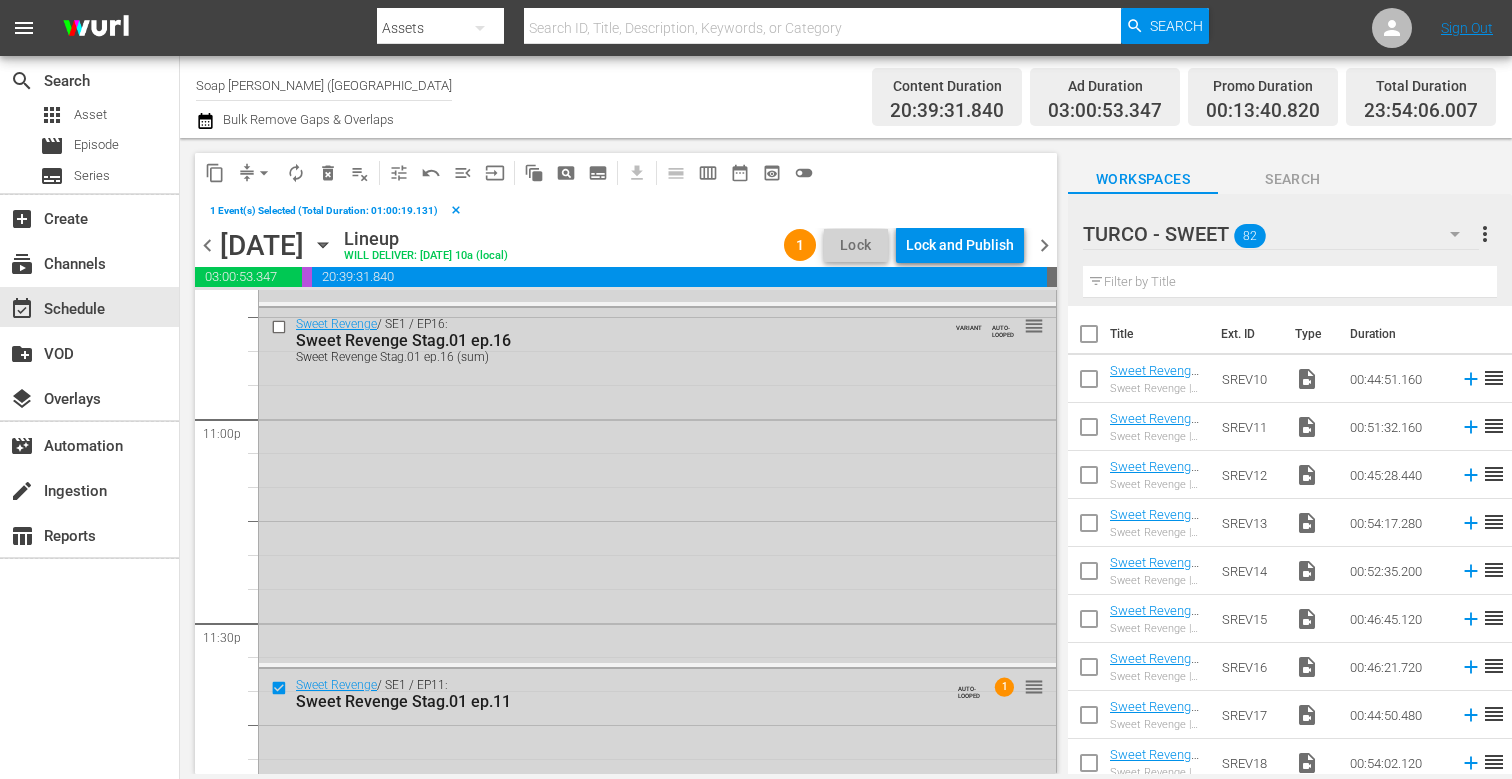 scroll, scrollTop: 9217, scrollLeft: 0, axis: vertical 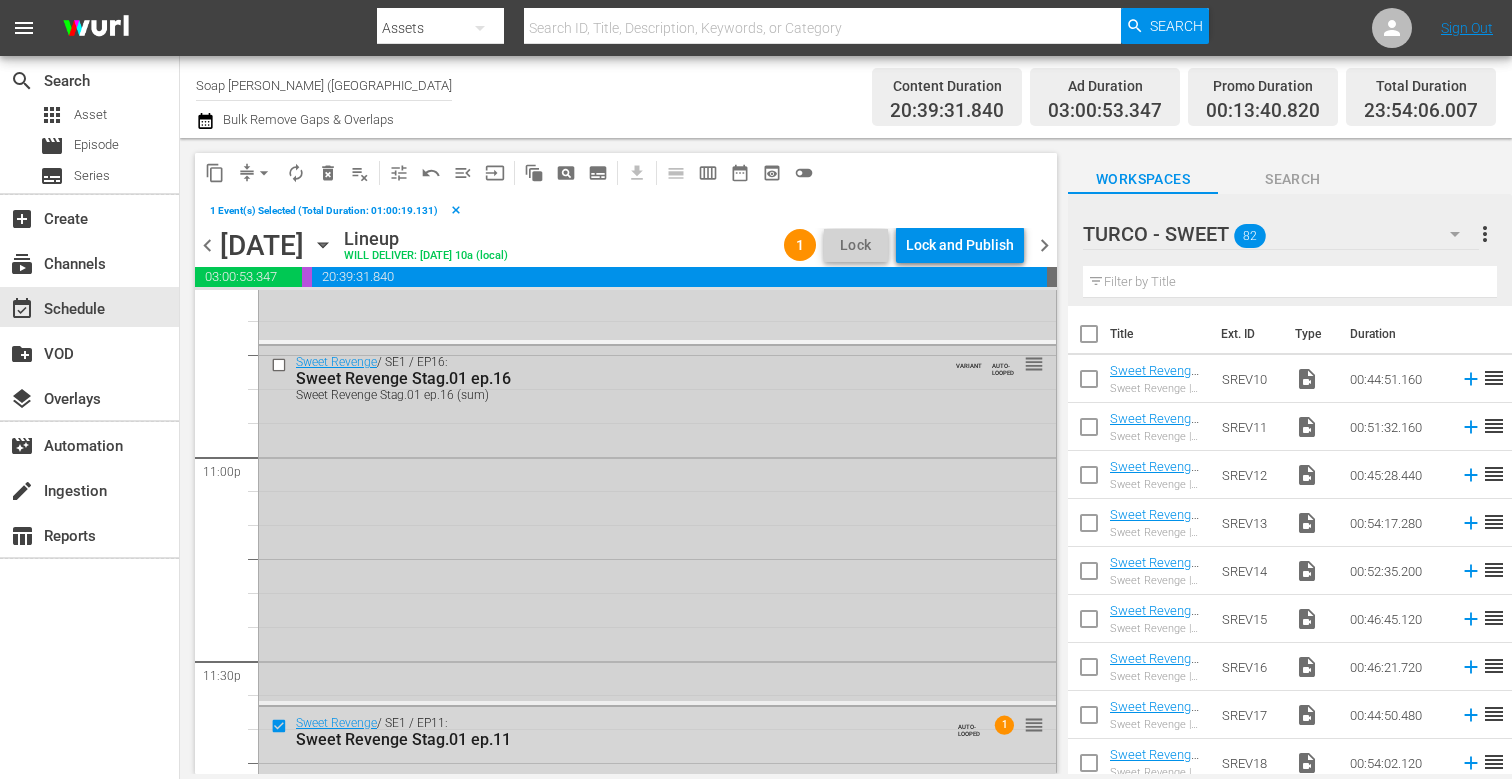 click at bounding box center (281, 365) 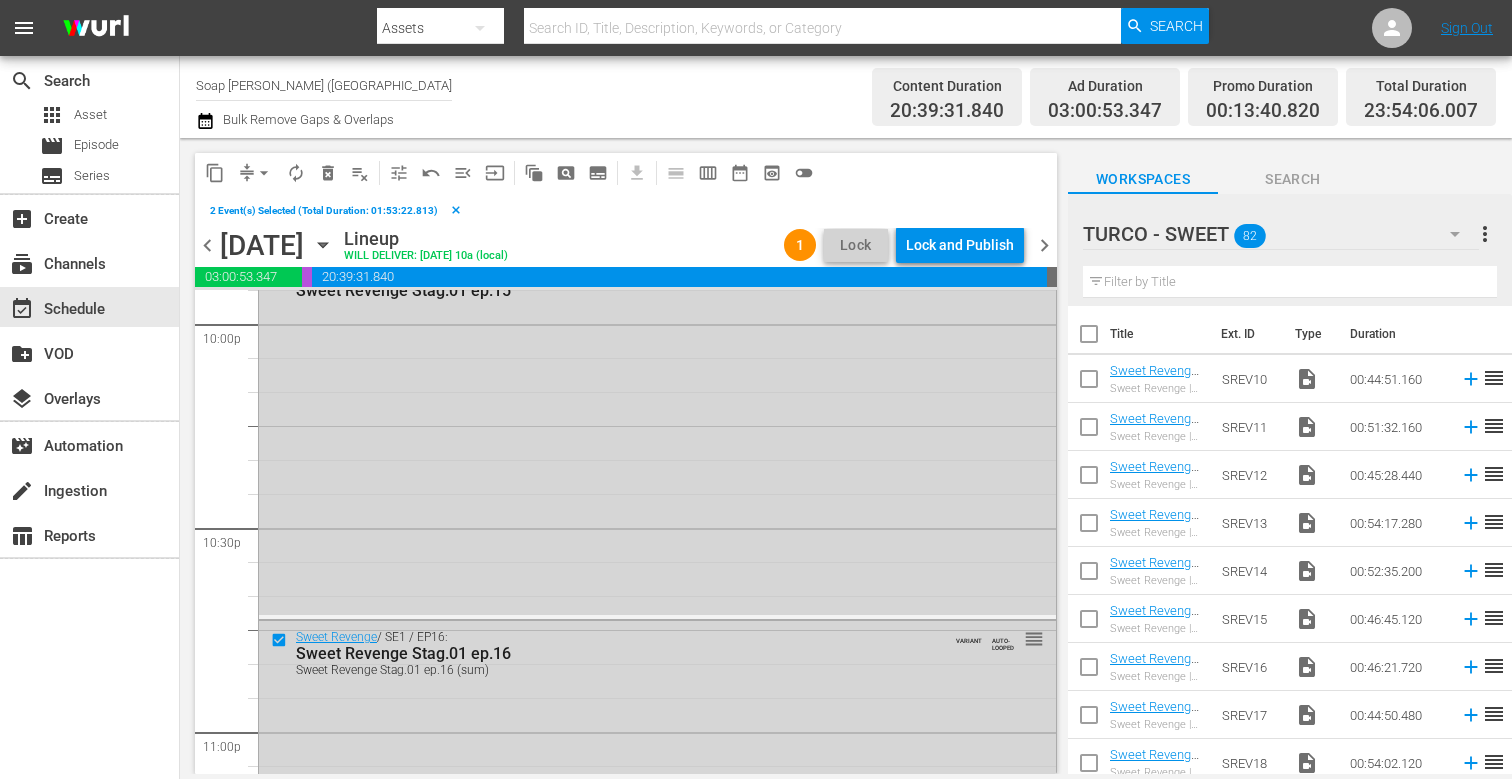 scroll, scrollTop: 8843, scrollLeft: 0, axis: vertical 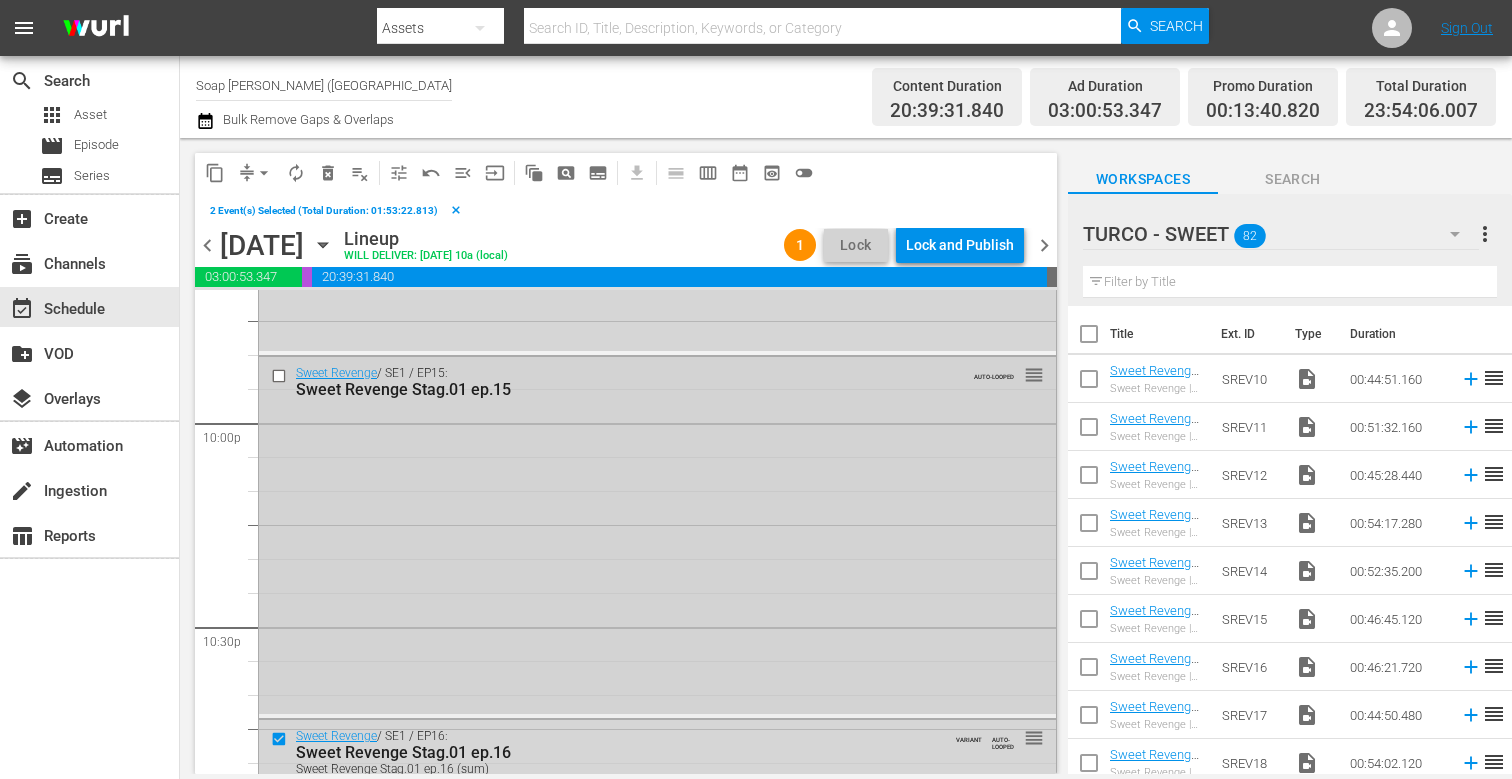 click at bounding box center (281, 376) 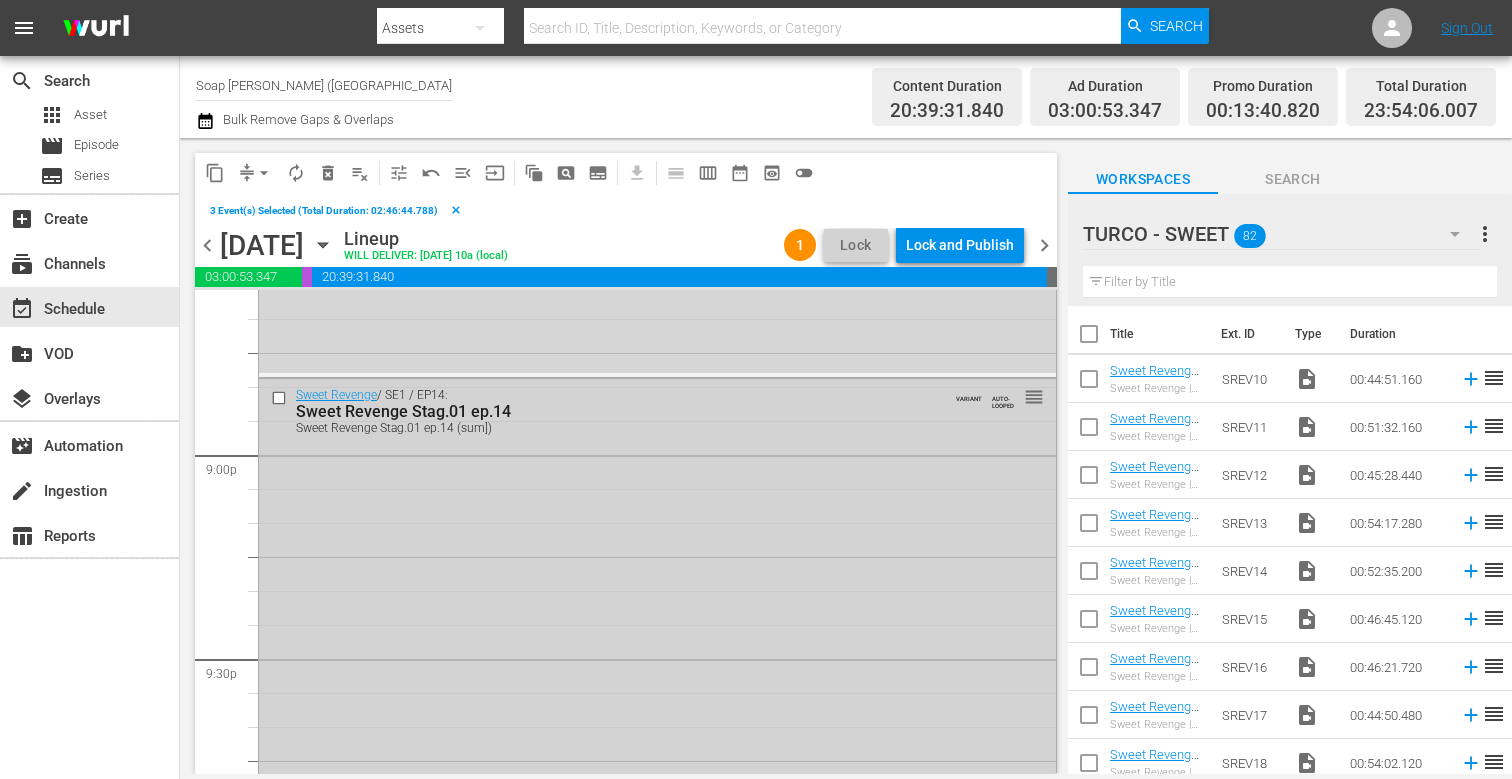 click at bounding box center (281, 398) 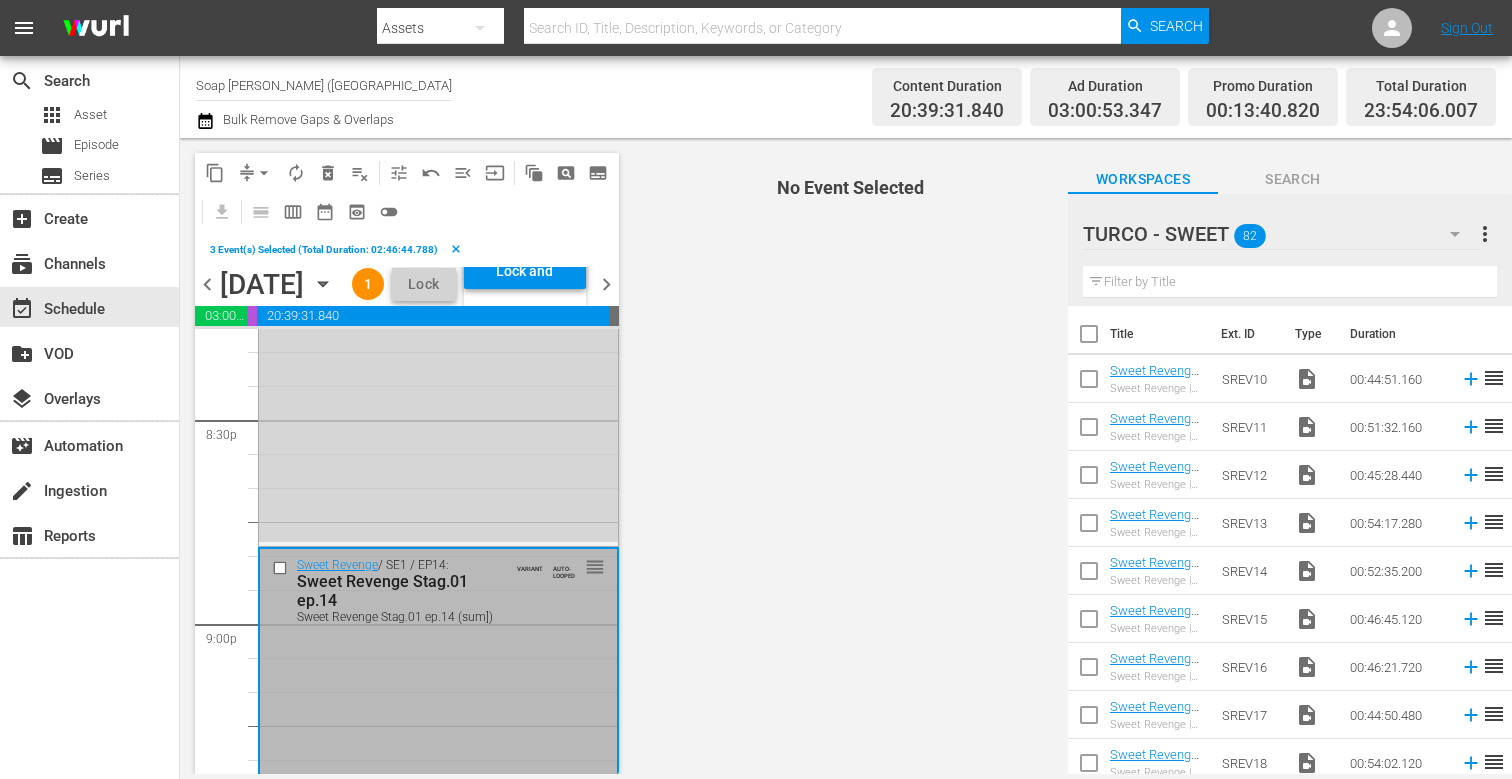scroll, scrollTop: 8352, scrollLeft: 0, axis: vertical 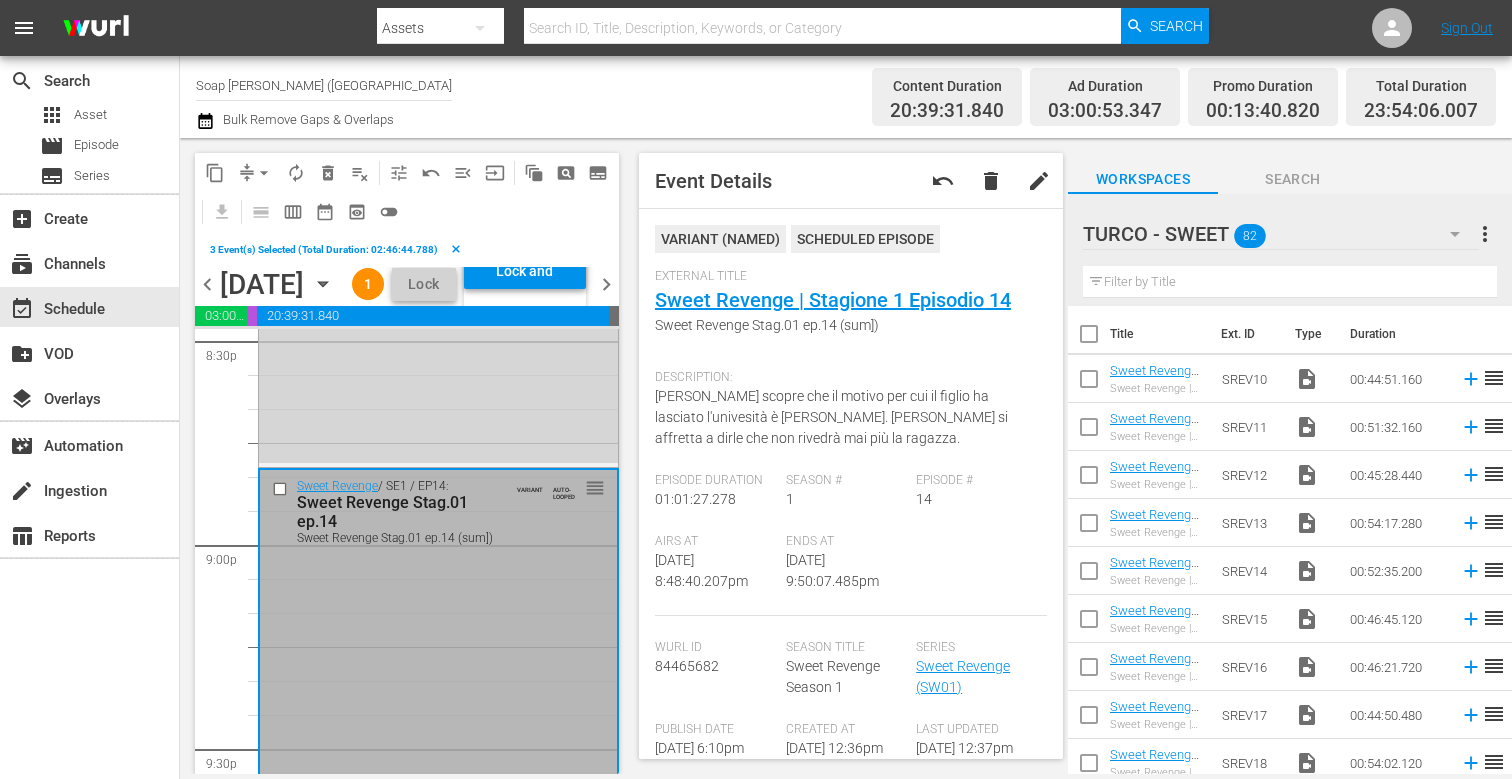 click at bounding box center [282, 488] 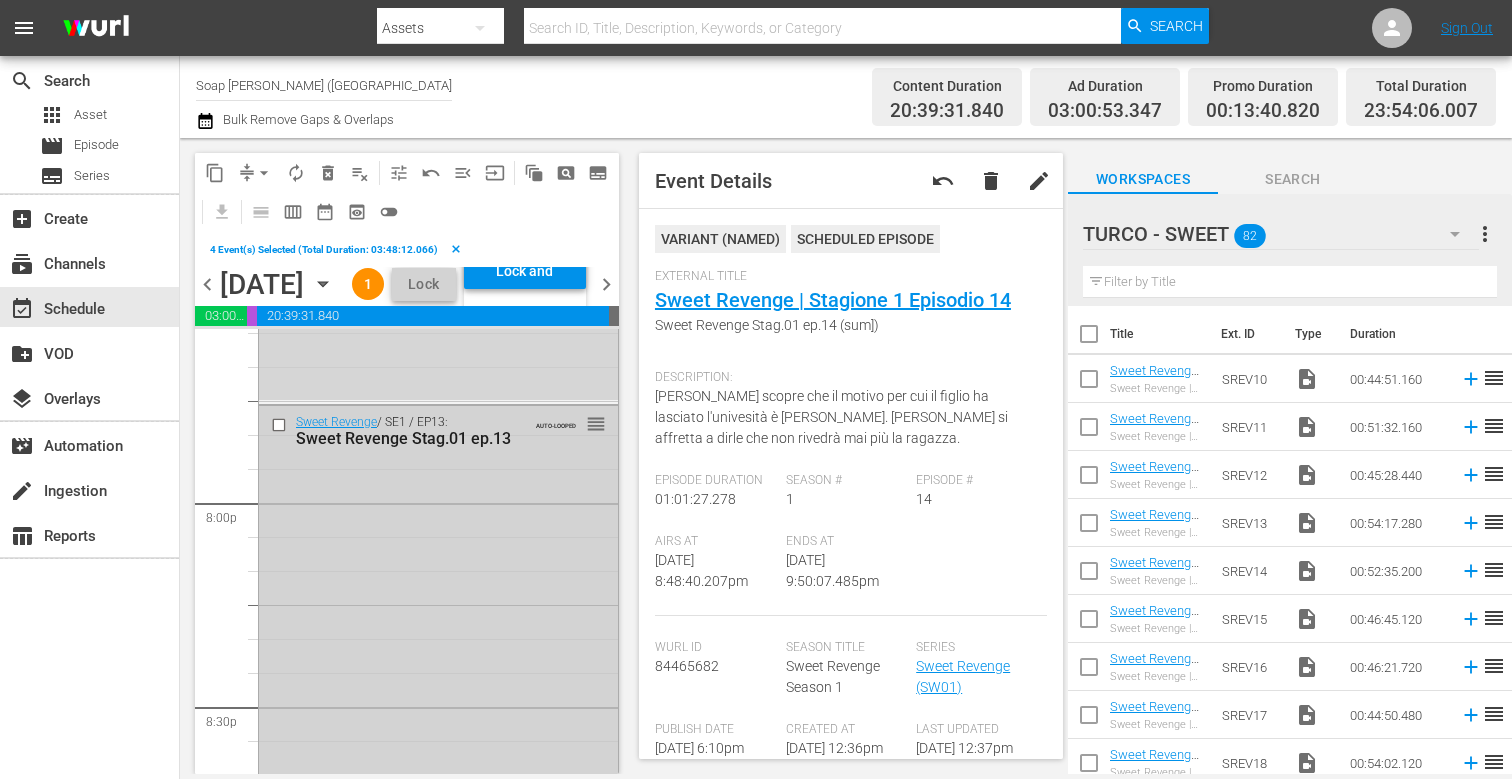 click at bounding box center (281, 424) 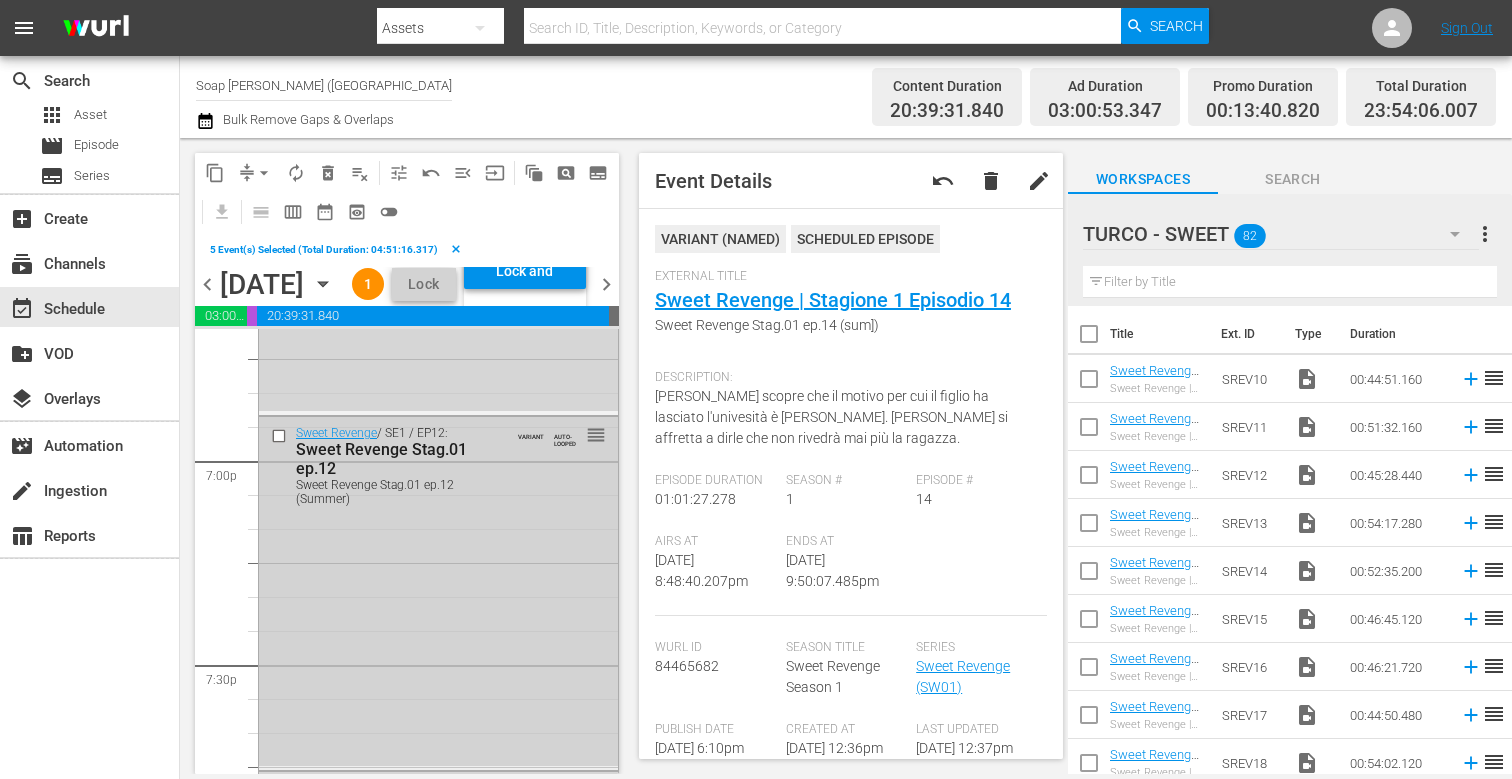 click at bounding box center (281, 436) 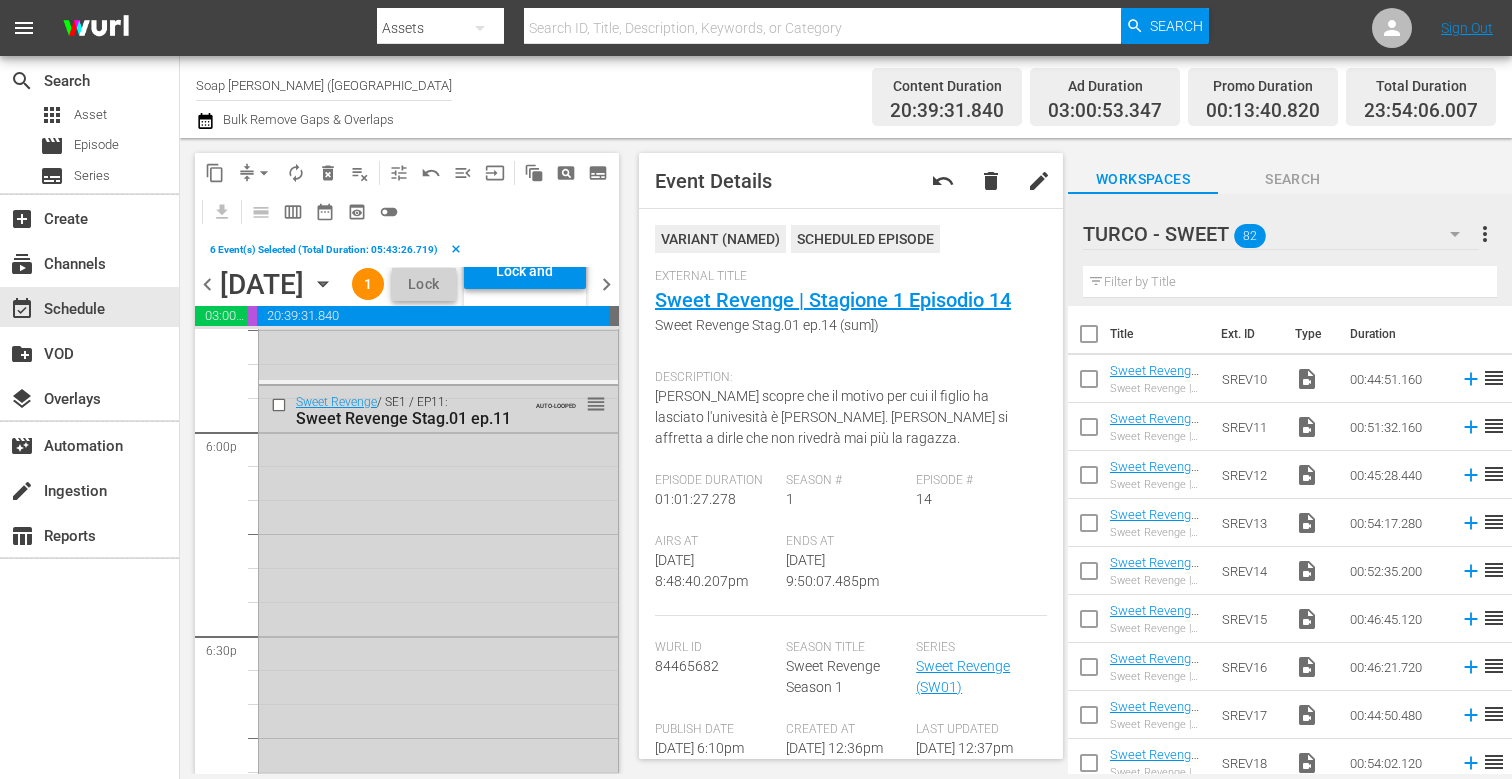 scroll, scrollTop: 7243, scrollLeft: 0, axis: vertical 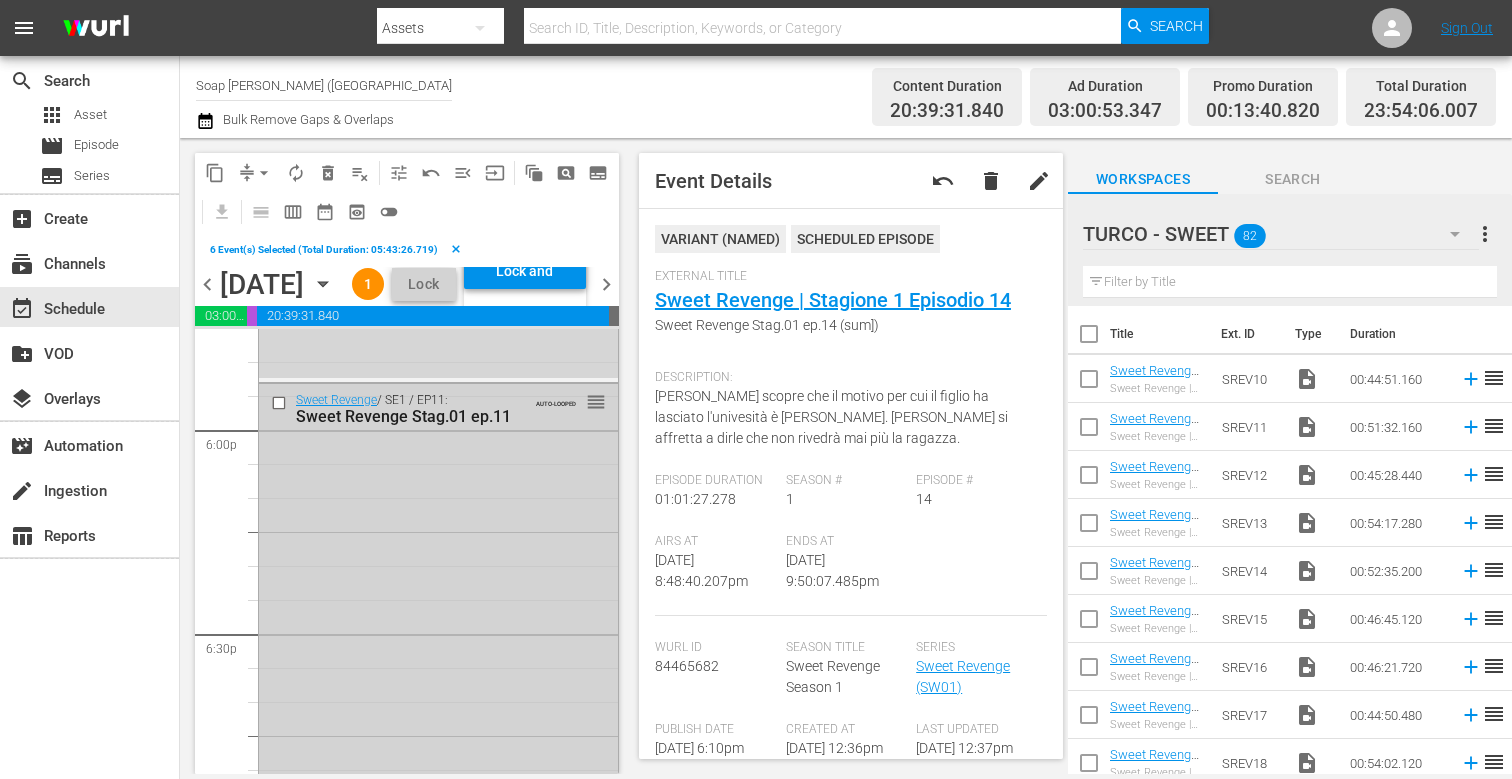 click at bounding box center [281, 403] 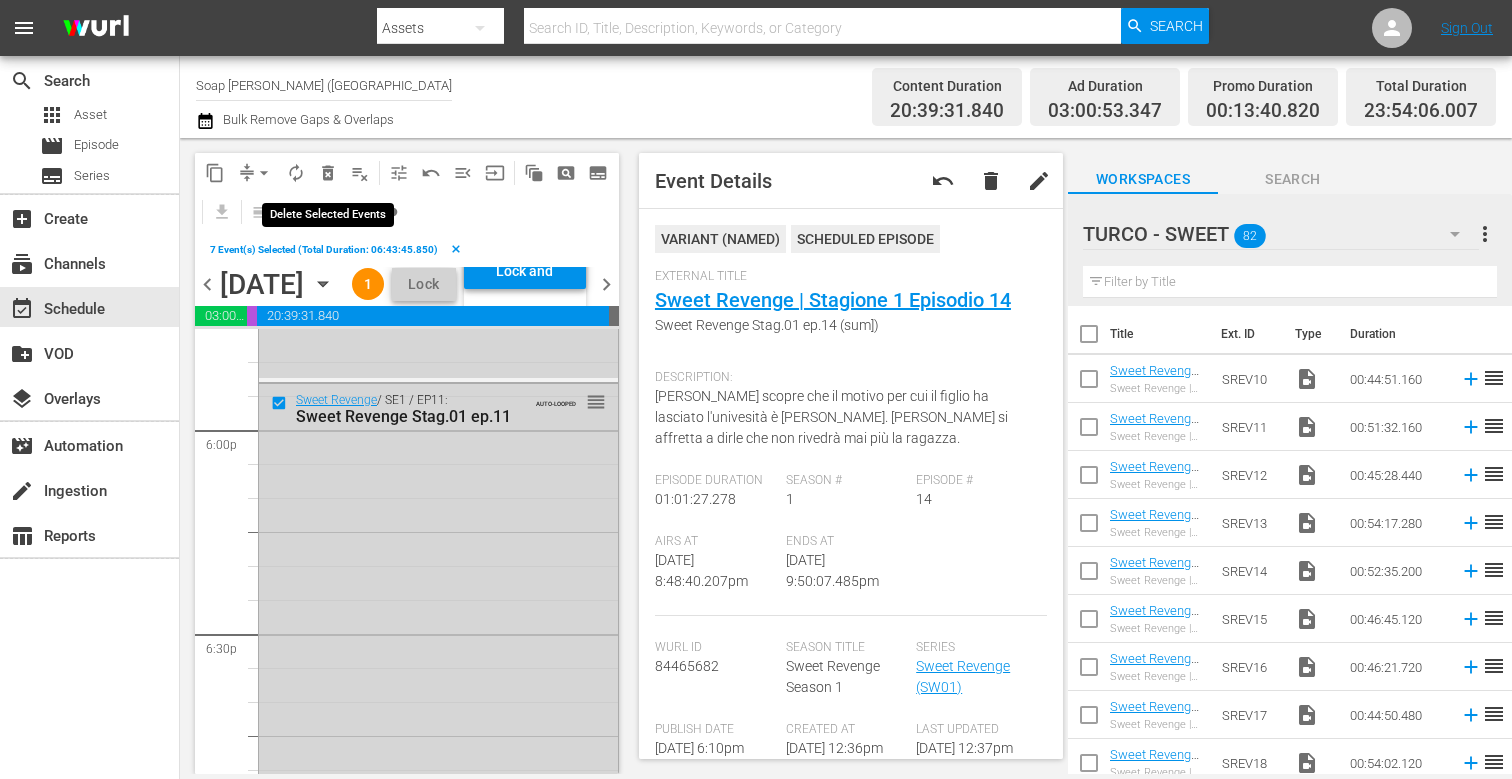 click on "delete_forever_outlined" at bounding box center [328, 173] 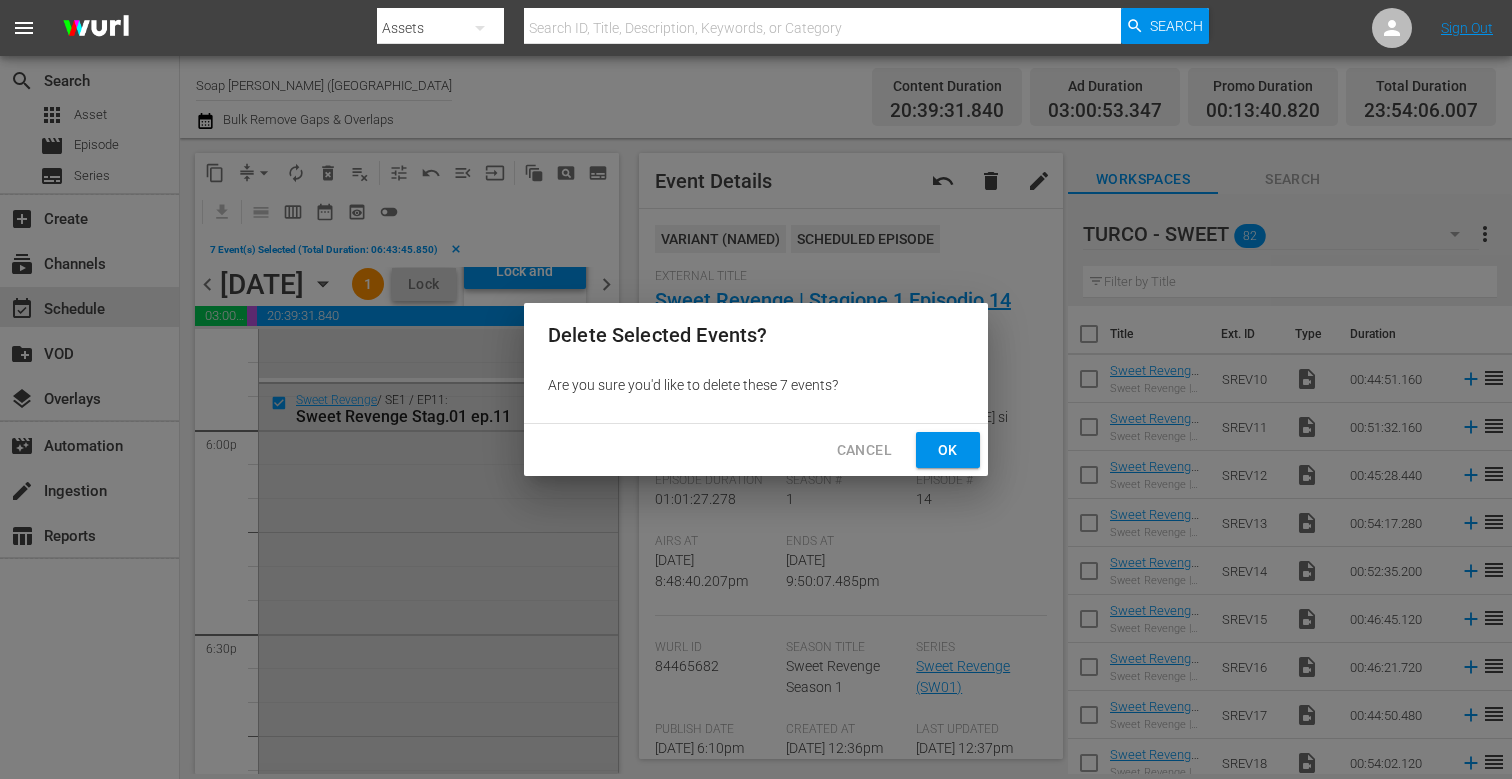 click on "Cancel Ok" at bounding box center (756, 450) 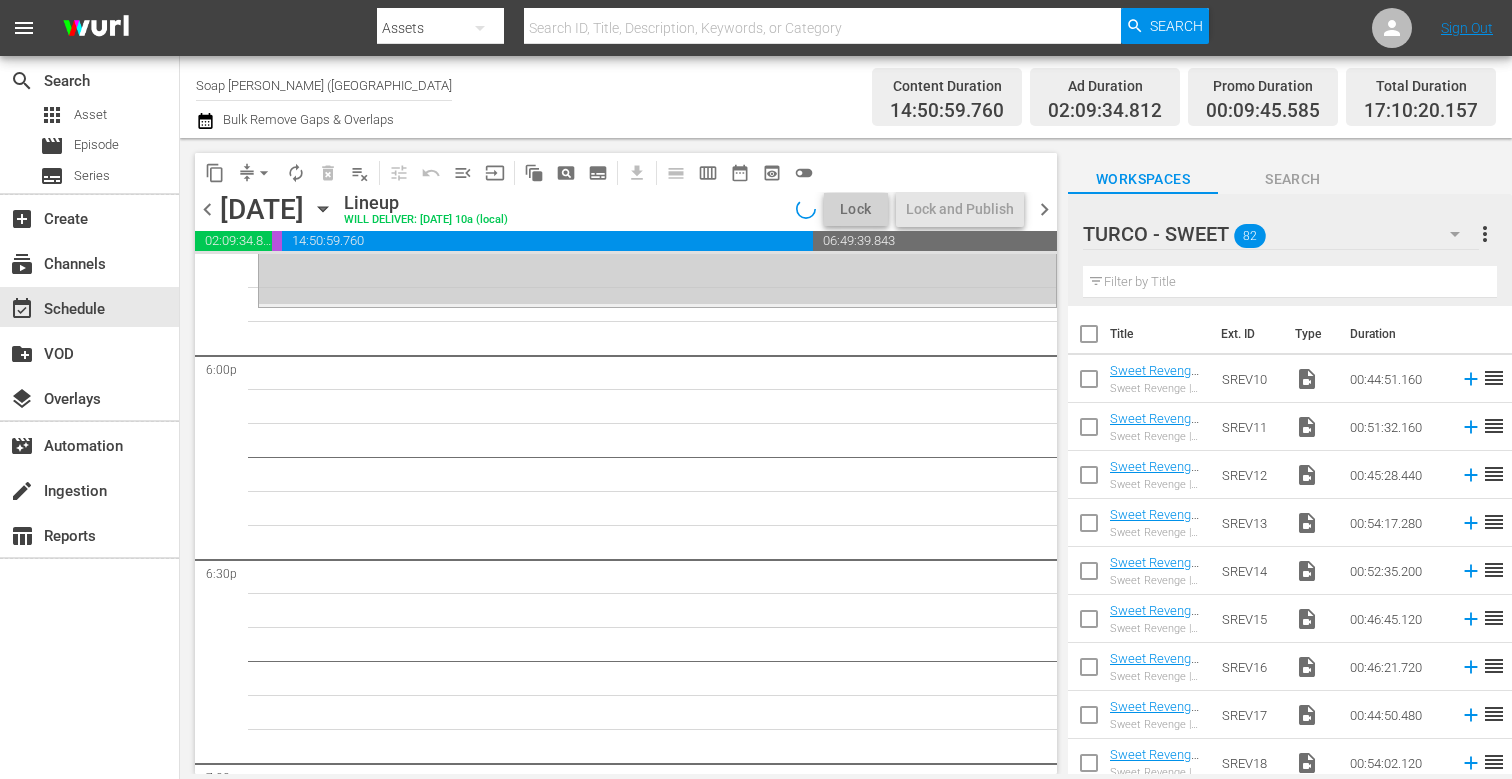 click on "Sweet Revenge  / SE1 / EP16:
Sweet Revenge Stag.01 ep.16 Sweet Revenge Stag.01 ep.16 (sum) VARIANT AUTO-LOOPED reorder" at bounding box center [657, 126] 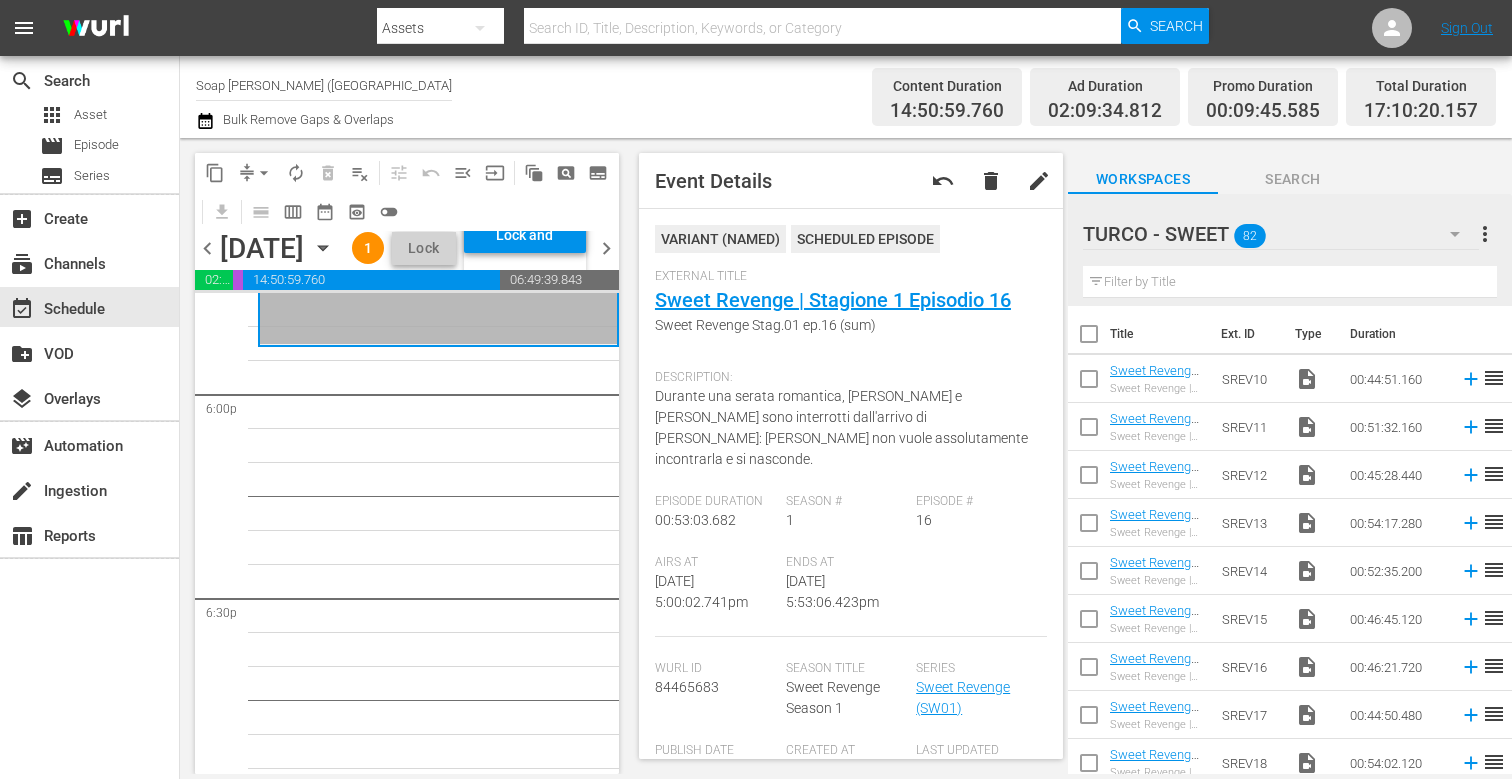 click on "chevron_right" at bounding box center (606, 248) 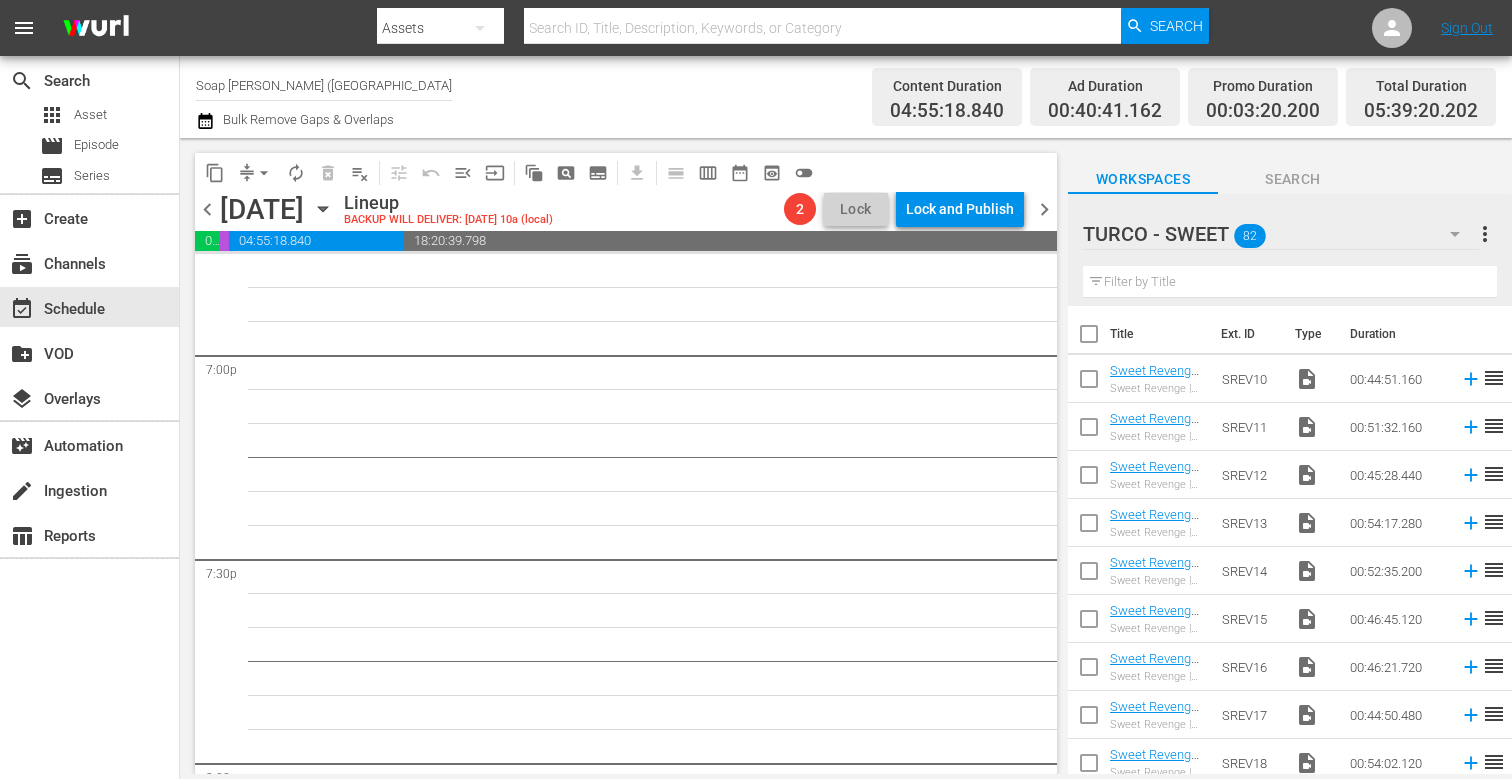 scroll, scrollTop: 7515, scrollLeft: 0, axis: vertical 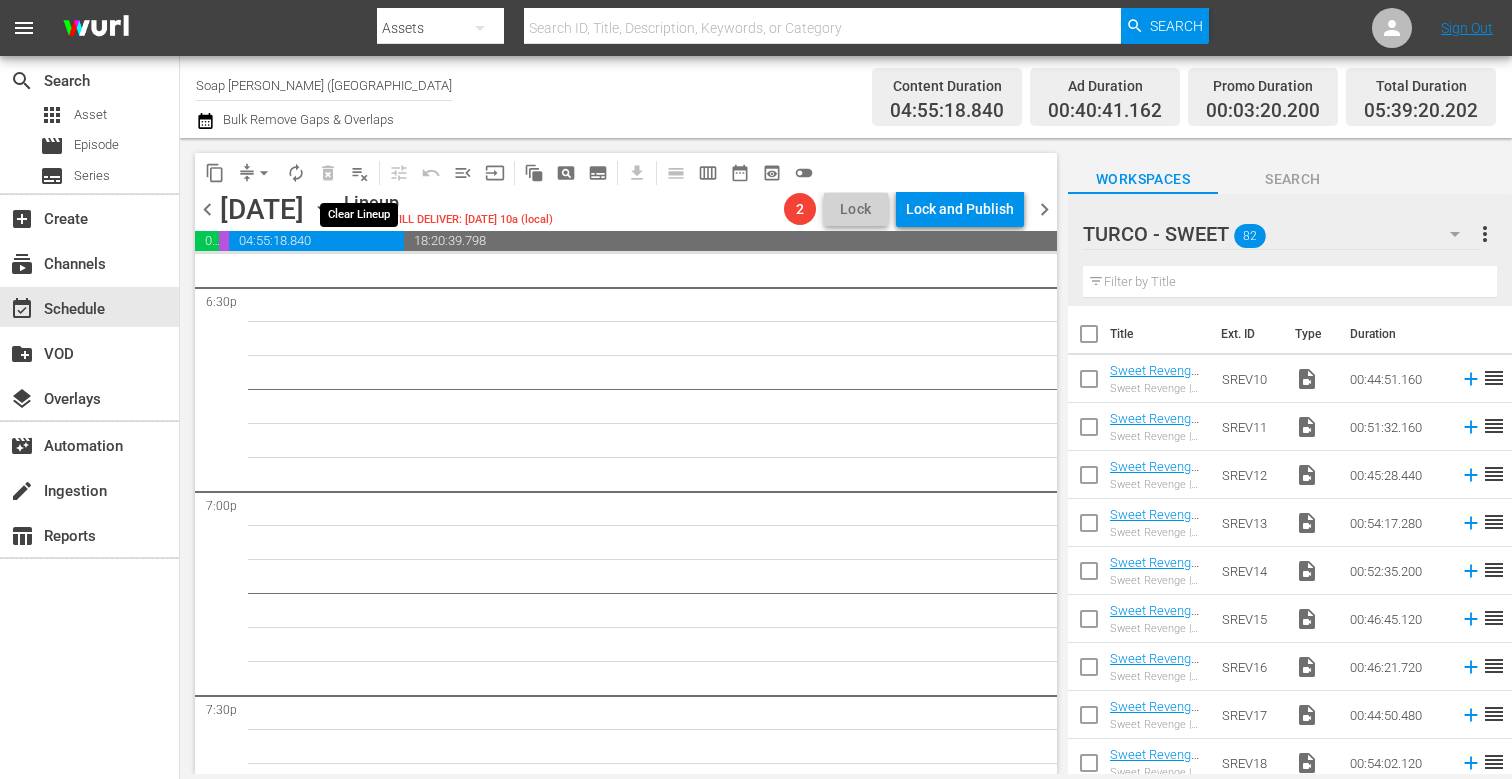 click on "playlist_remove_outlined" at bounding box center (360, 173) 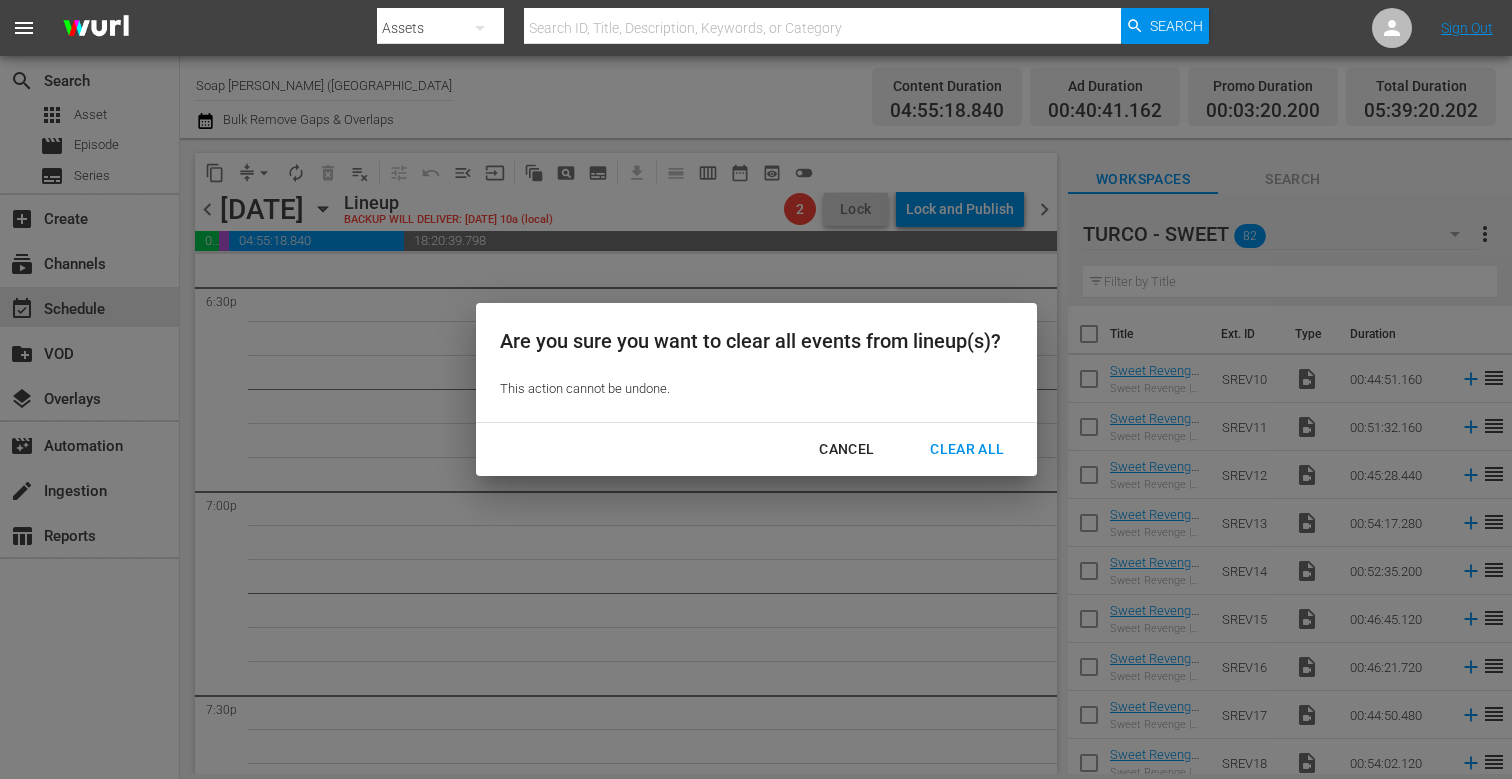 click on "Clear All" at bounding box center [967, 449] 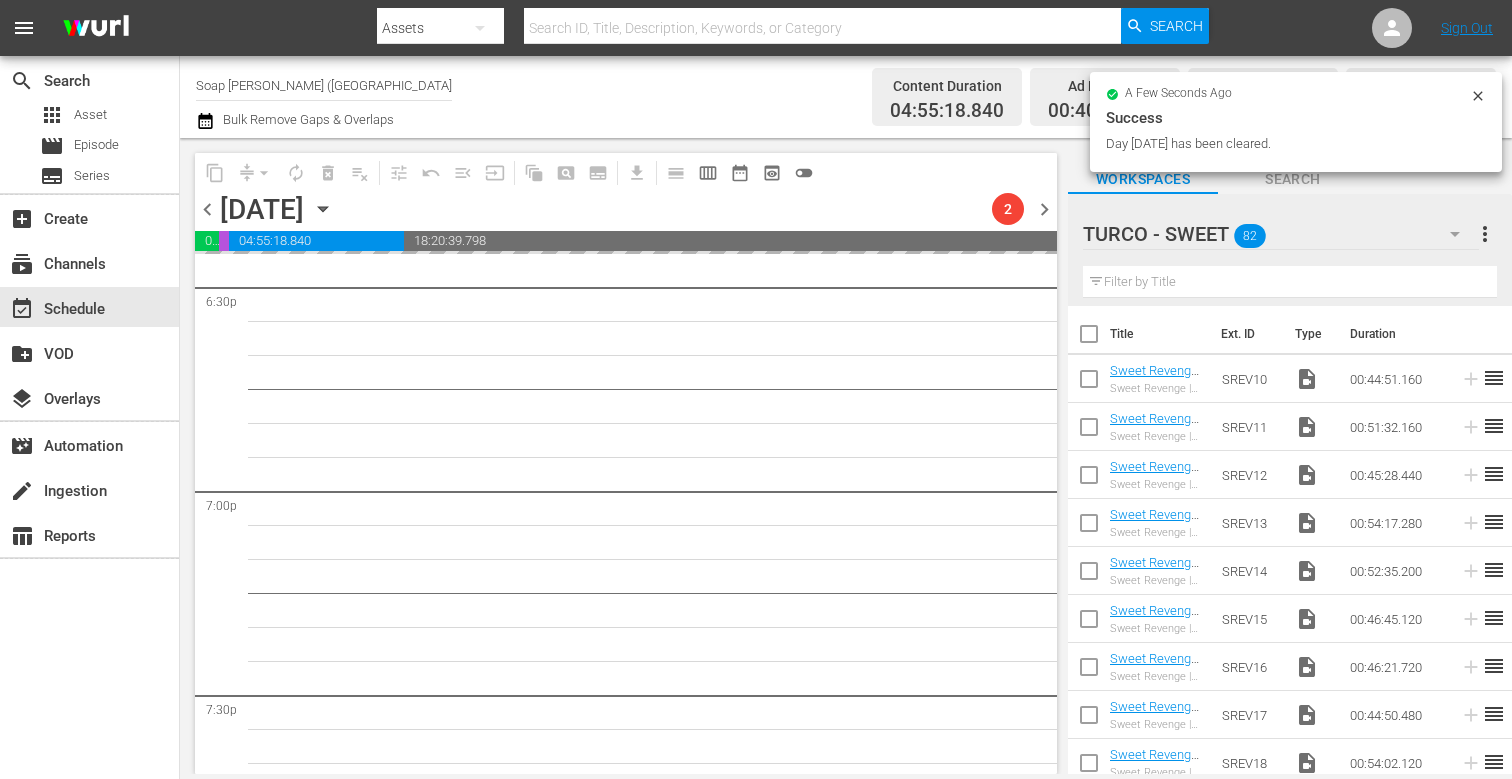 click on "chevron_left" at bounding box center (207, 209) 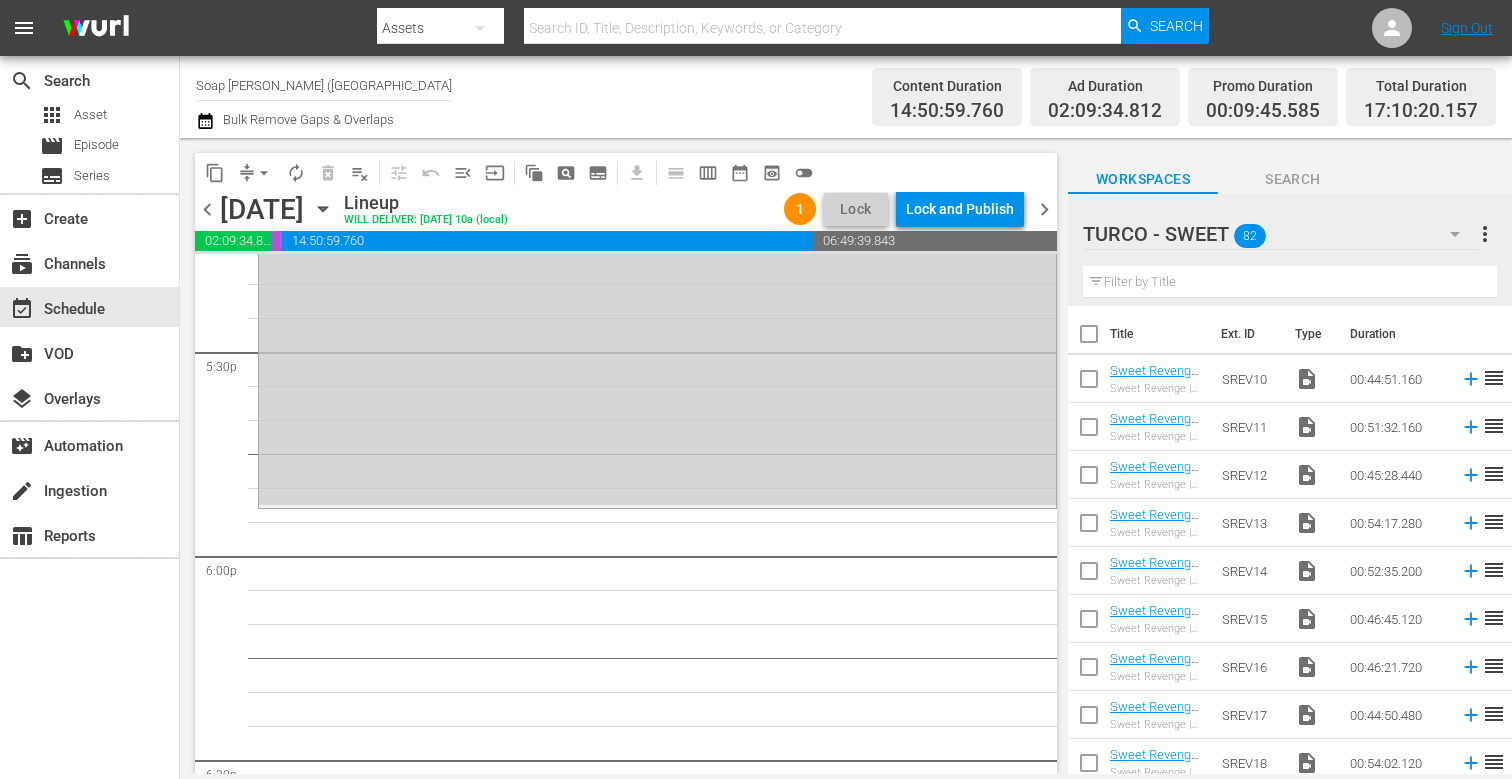 scroll, scrollTop: 7045, scrollLeft: 0, axis: vertical 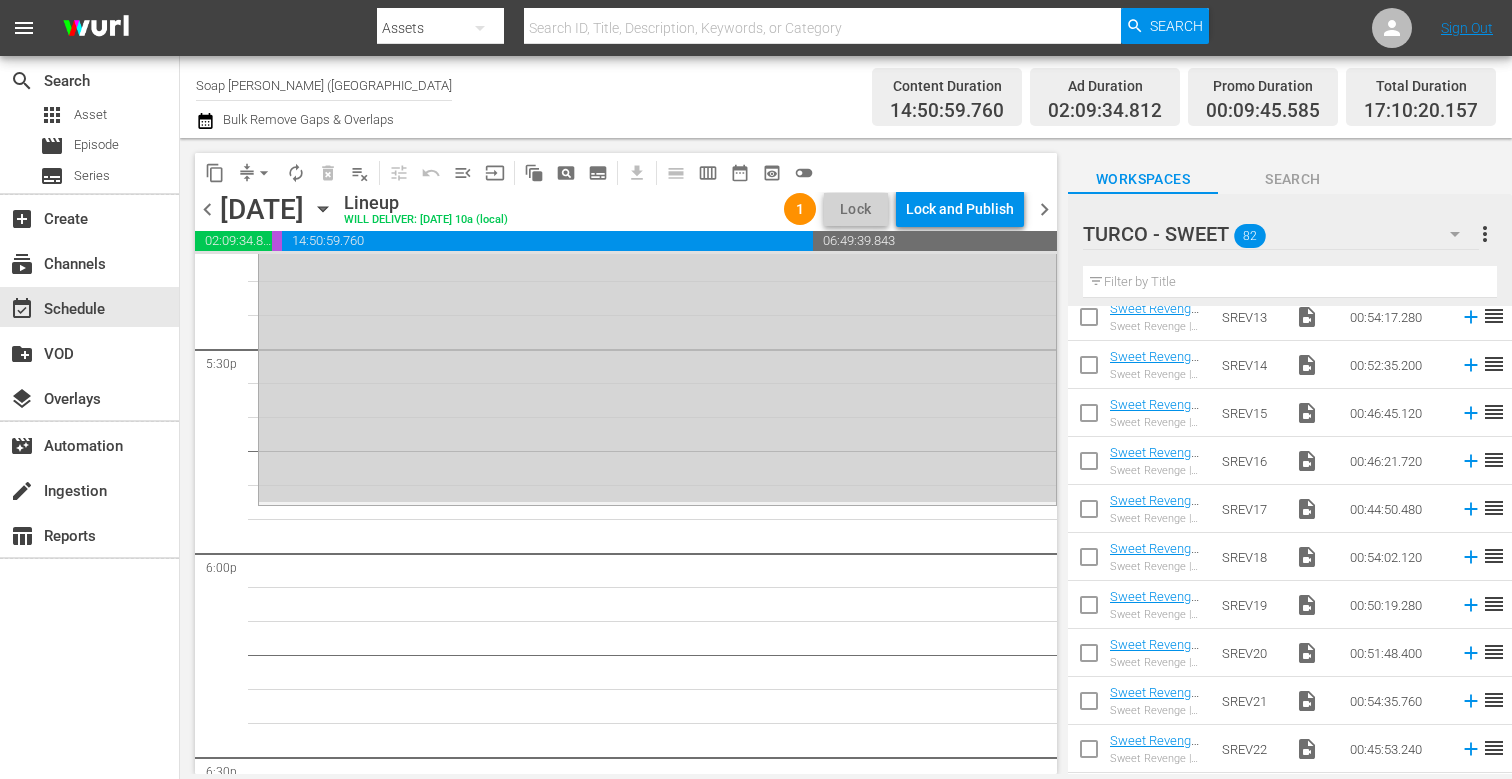click at bounding box center (1089, 513) 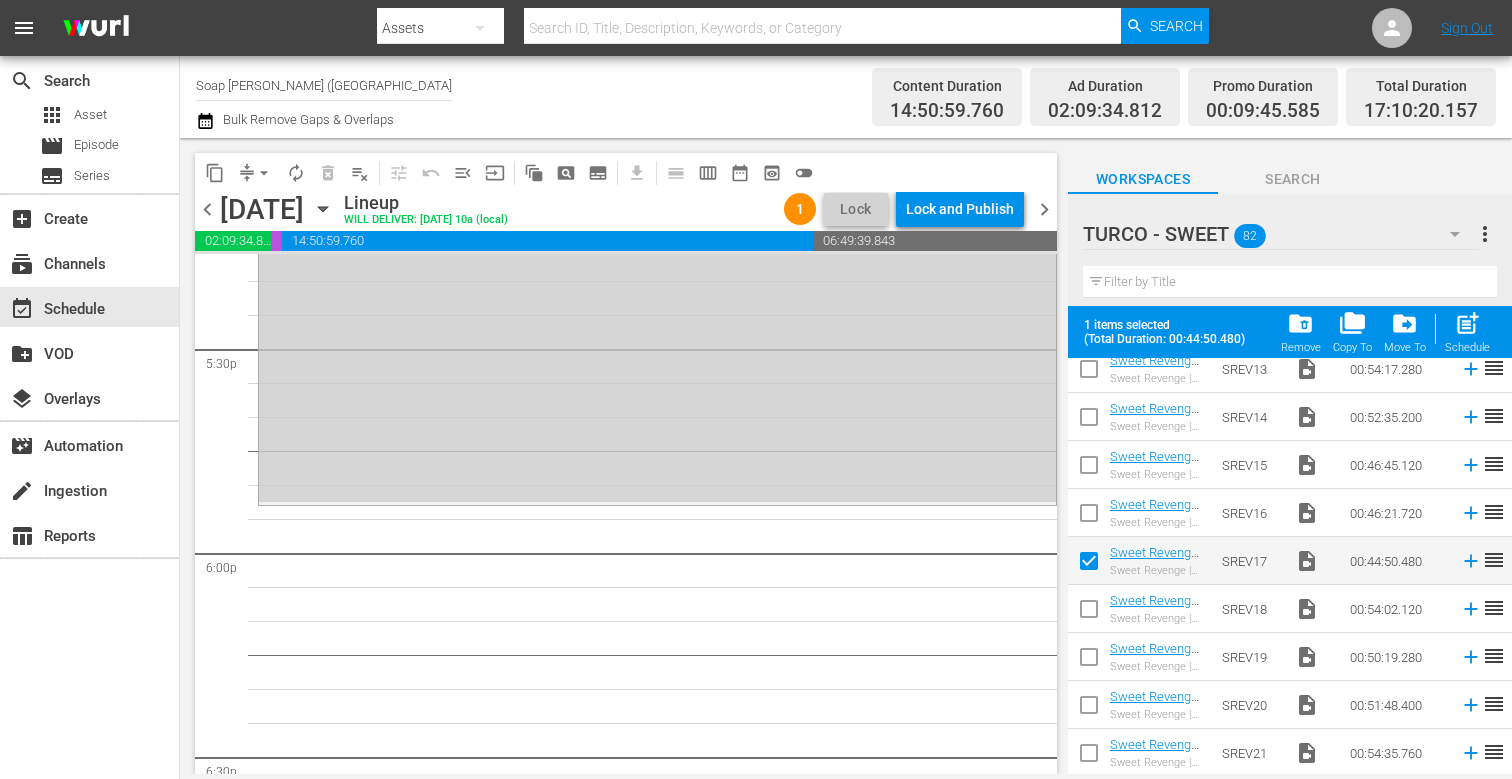 click at bounding box center [1089, 613] 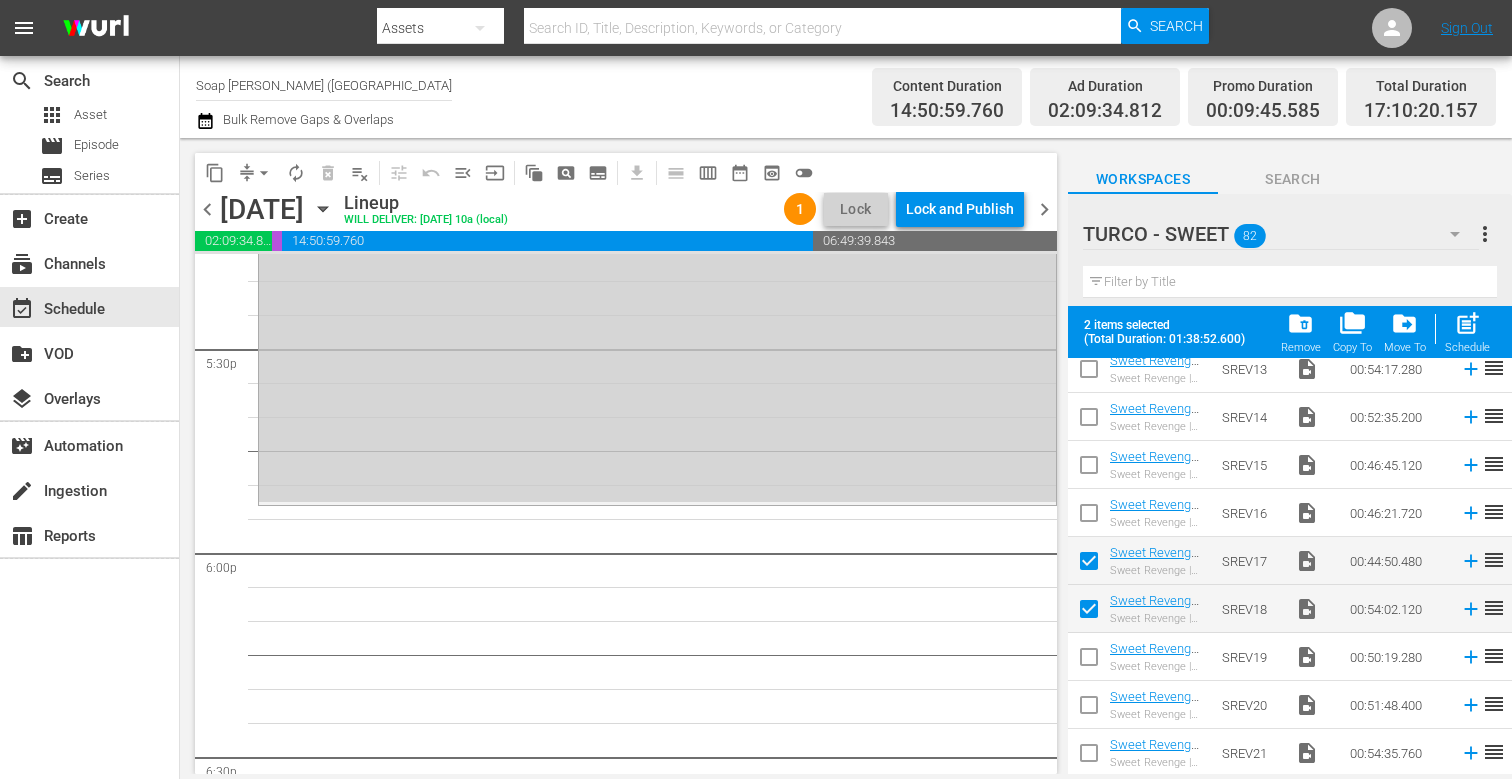 click at bounding box center [1089, 661] 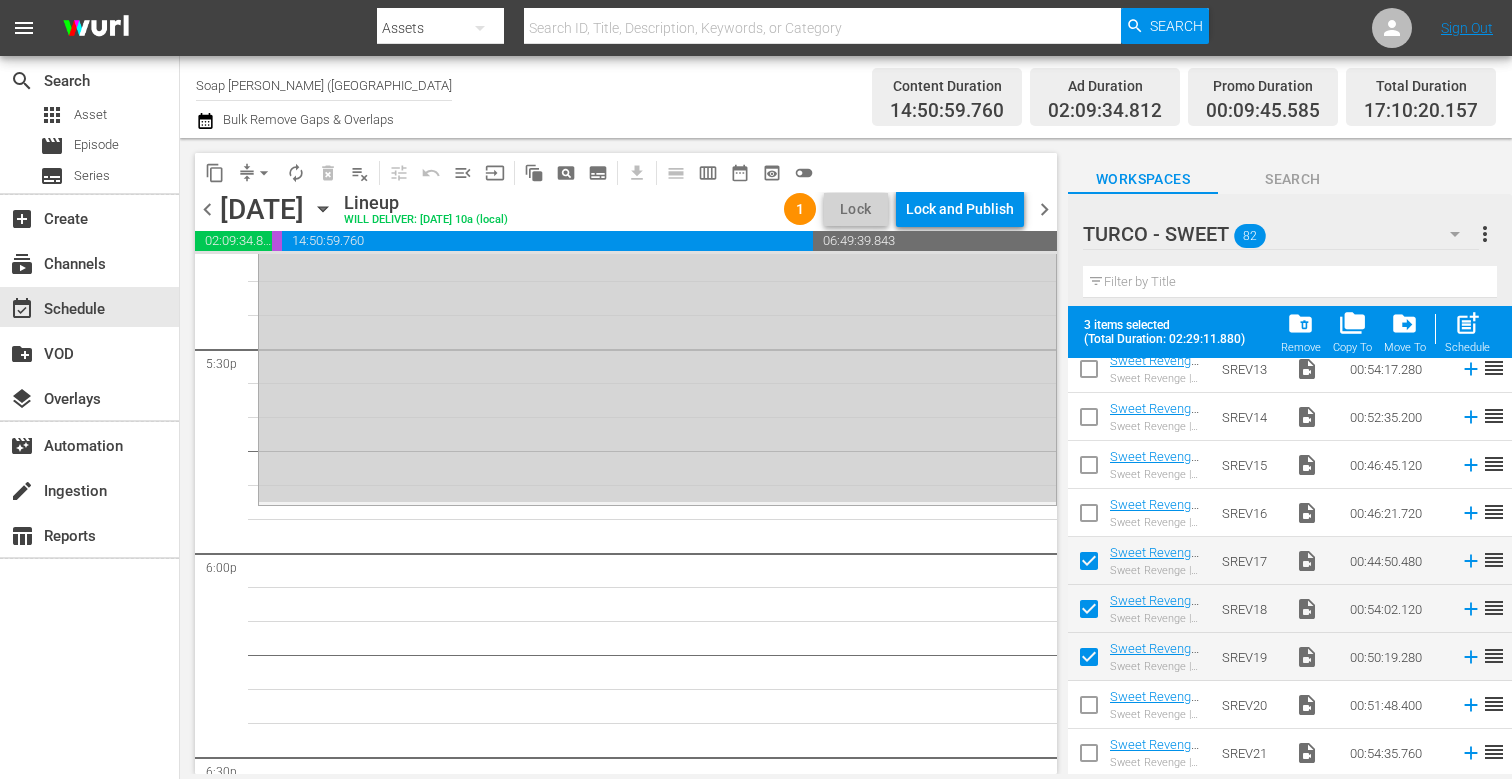 click at bounding box center [1089, 709] 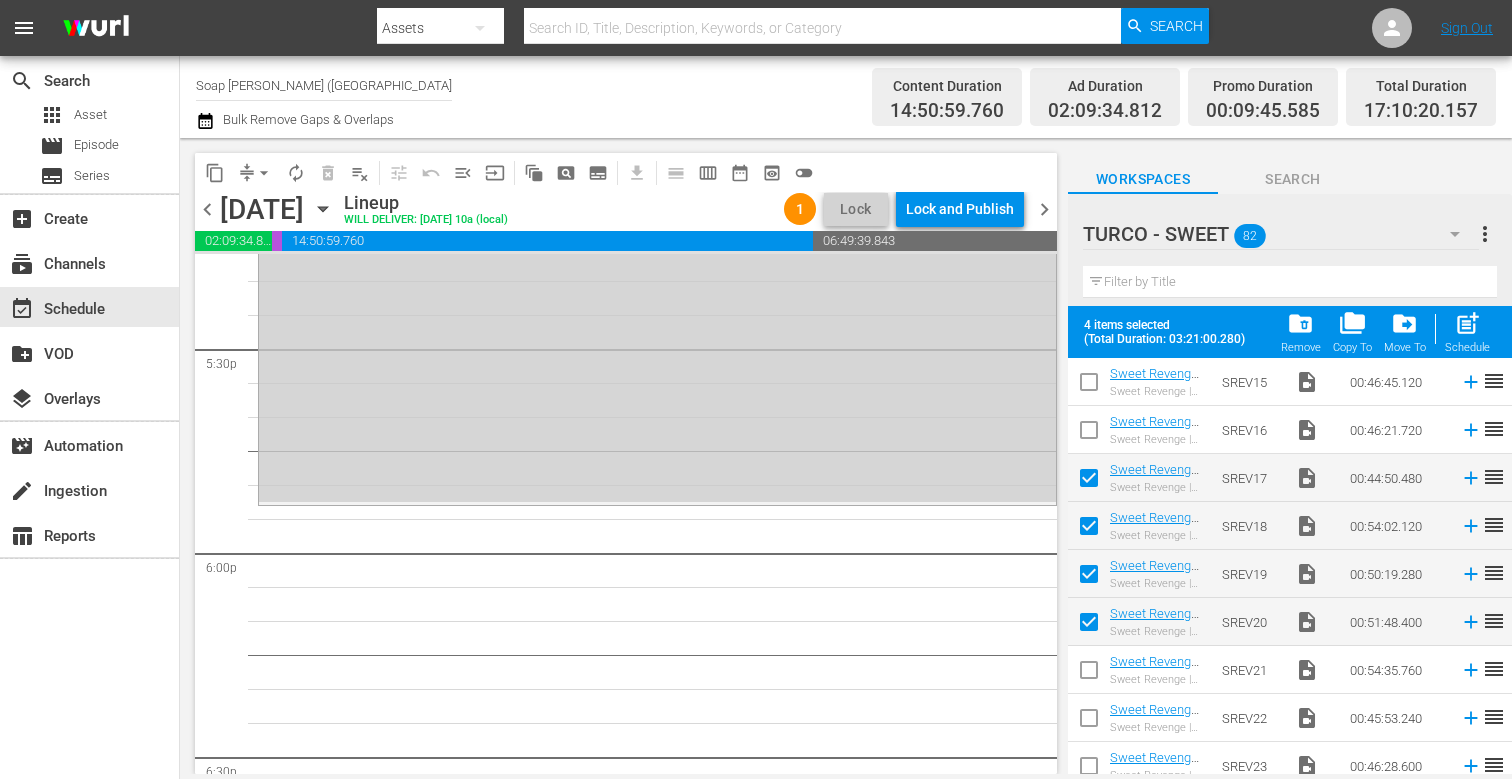 scroll, scrollTop: 336, scrollLeft: 0, axis: vertical 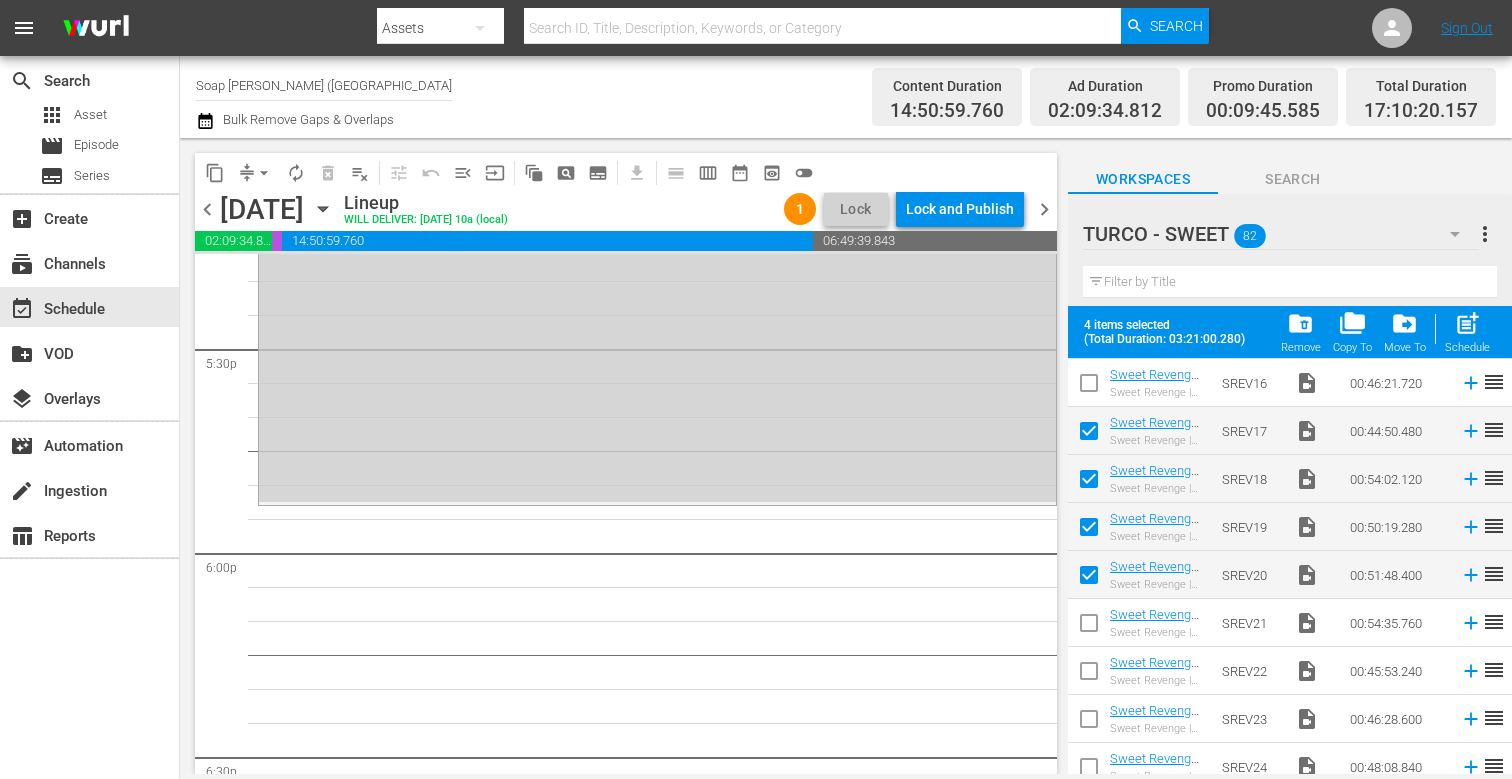 click at bounding box center [1089, 627] 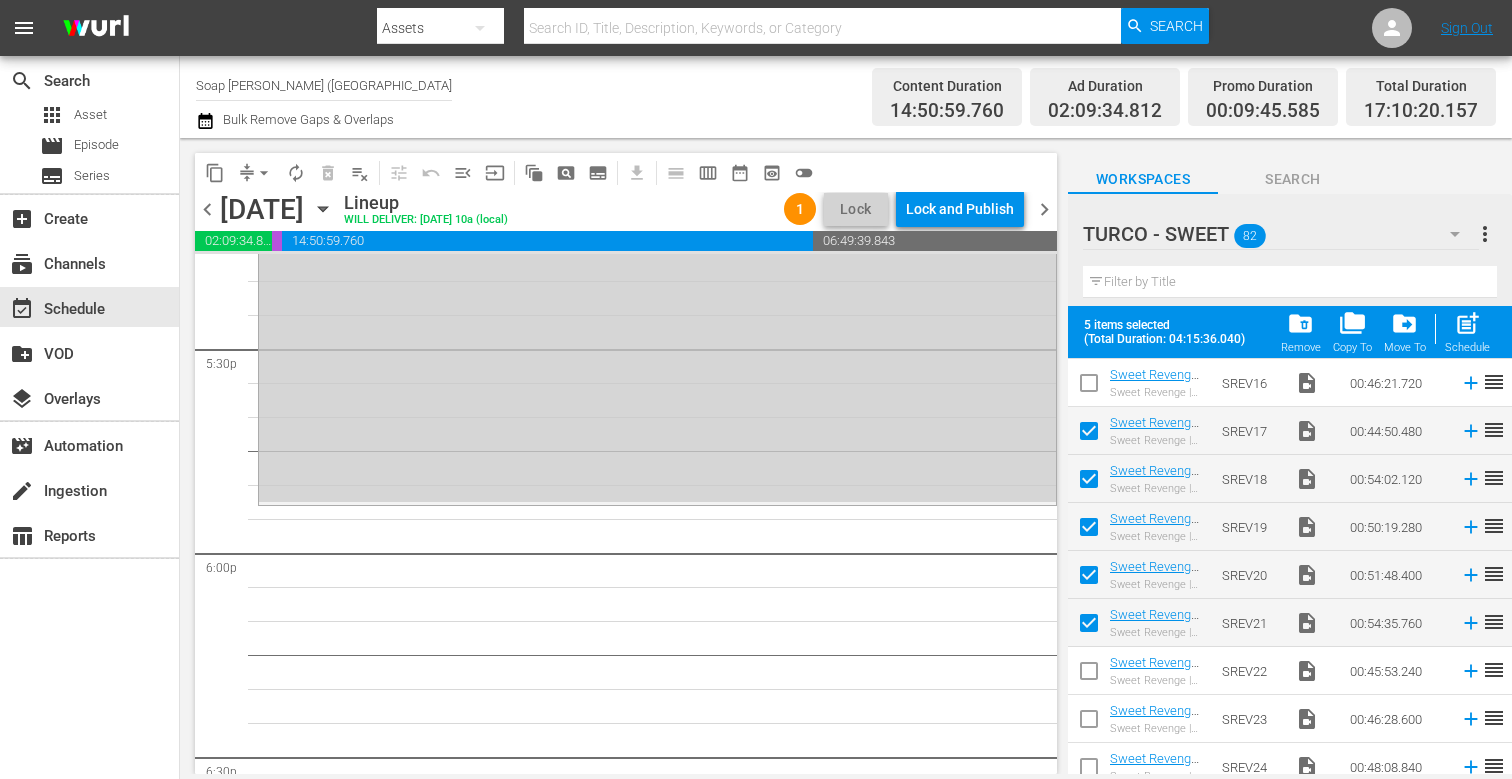 click at bounding box center (1089, 675) 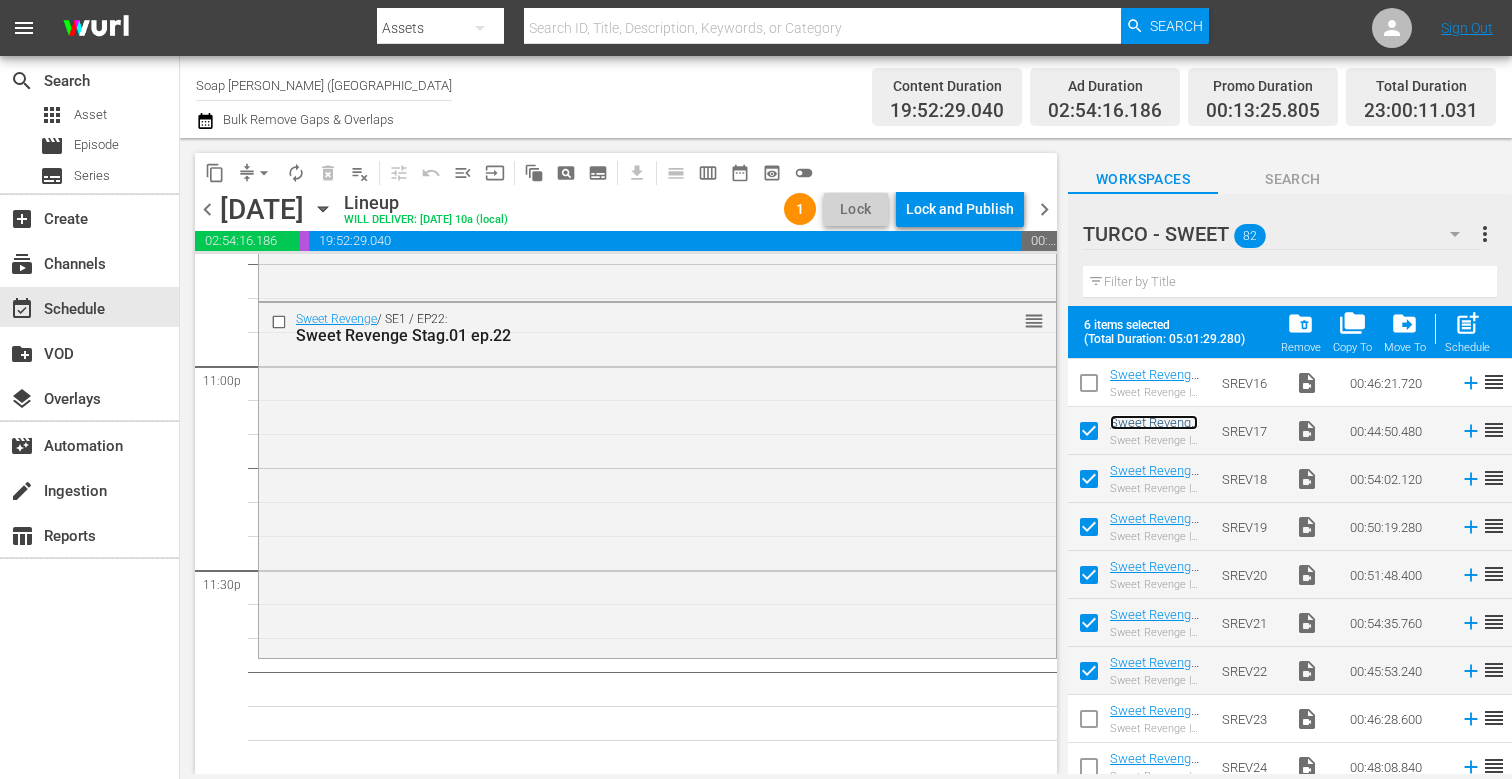 scroll, scrollTop: 9243, scrollLeft: 0, axis: vertical 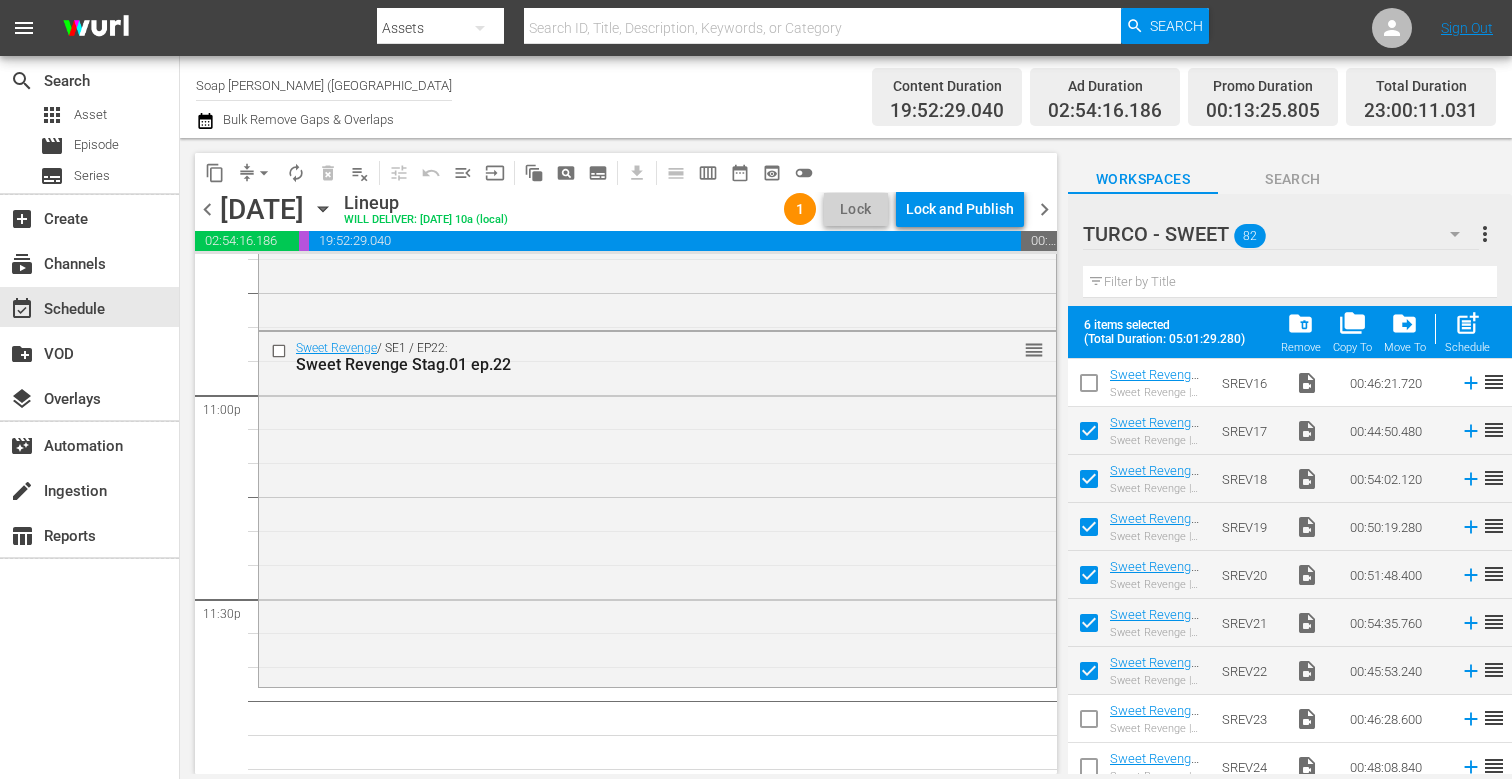 click on "Sweet Revenge  / SE1 / EP22:
Sweet Revenge Stag.01 ep.22 reorder" at bounding box center [657, 507] 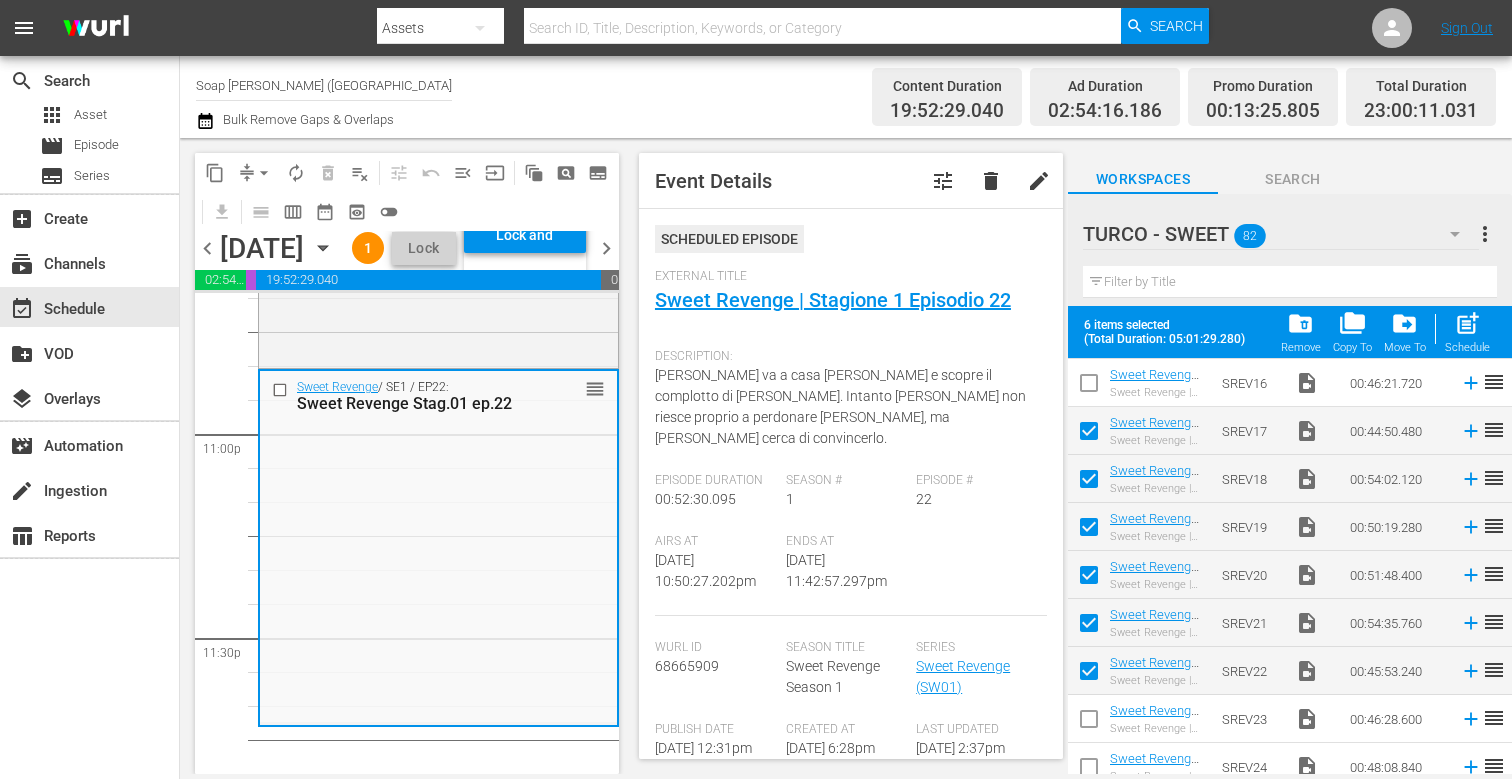 click on "chevron_right" at bounding box center (606, 248) 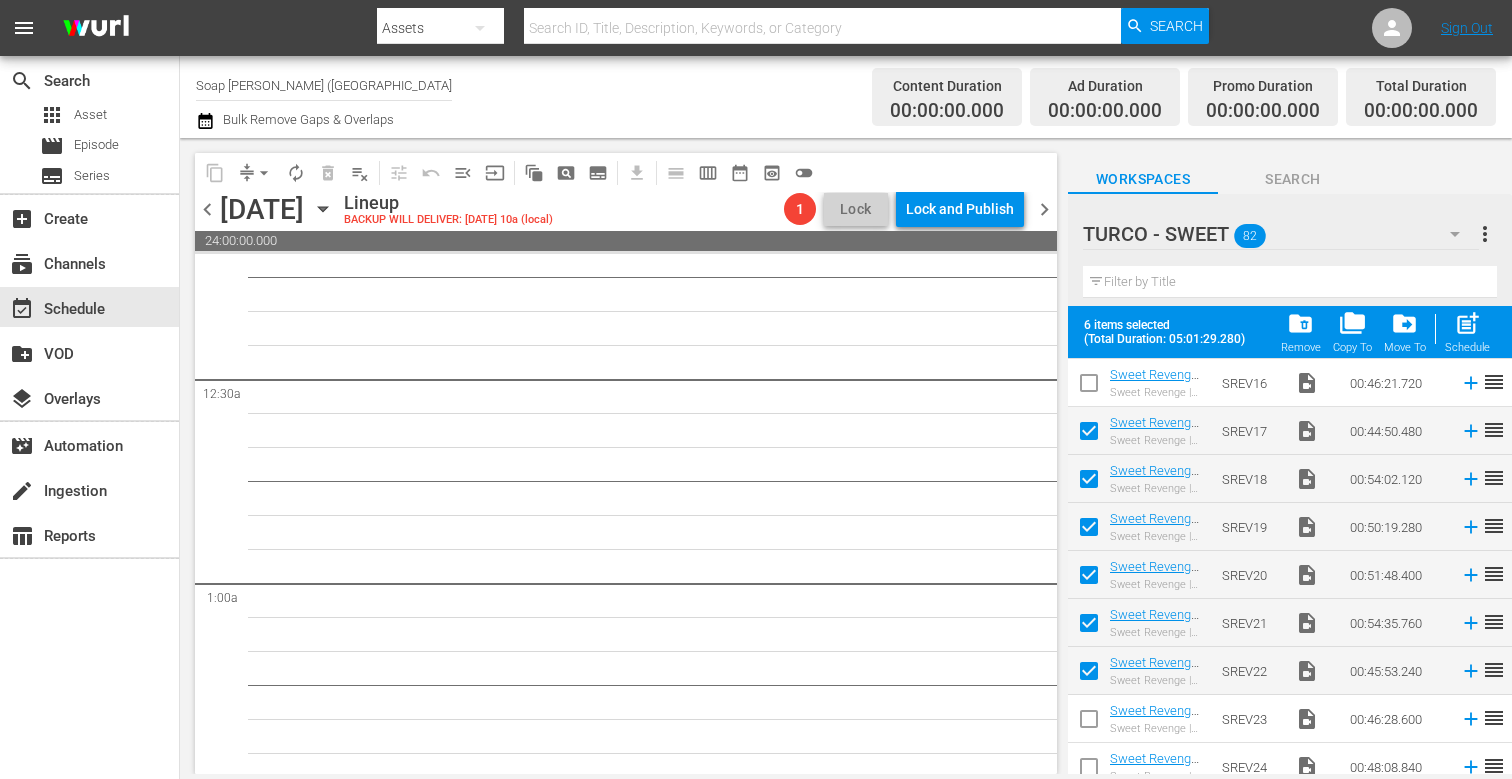 scroll, scrollTop: 0, scrollLeft: 0, axis: both 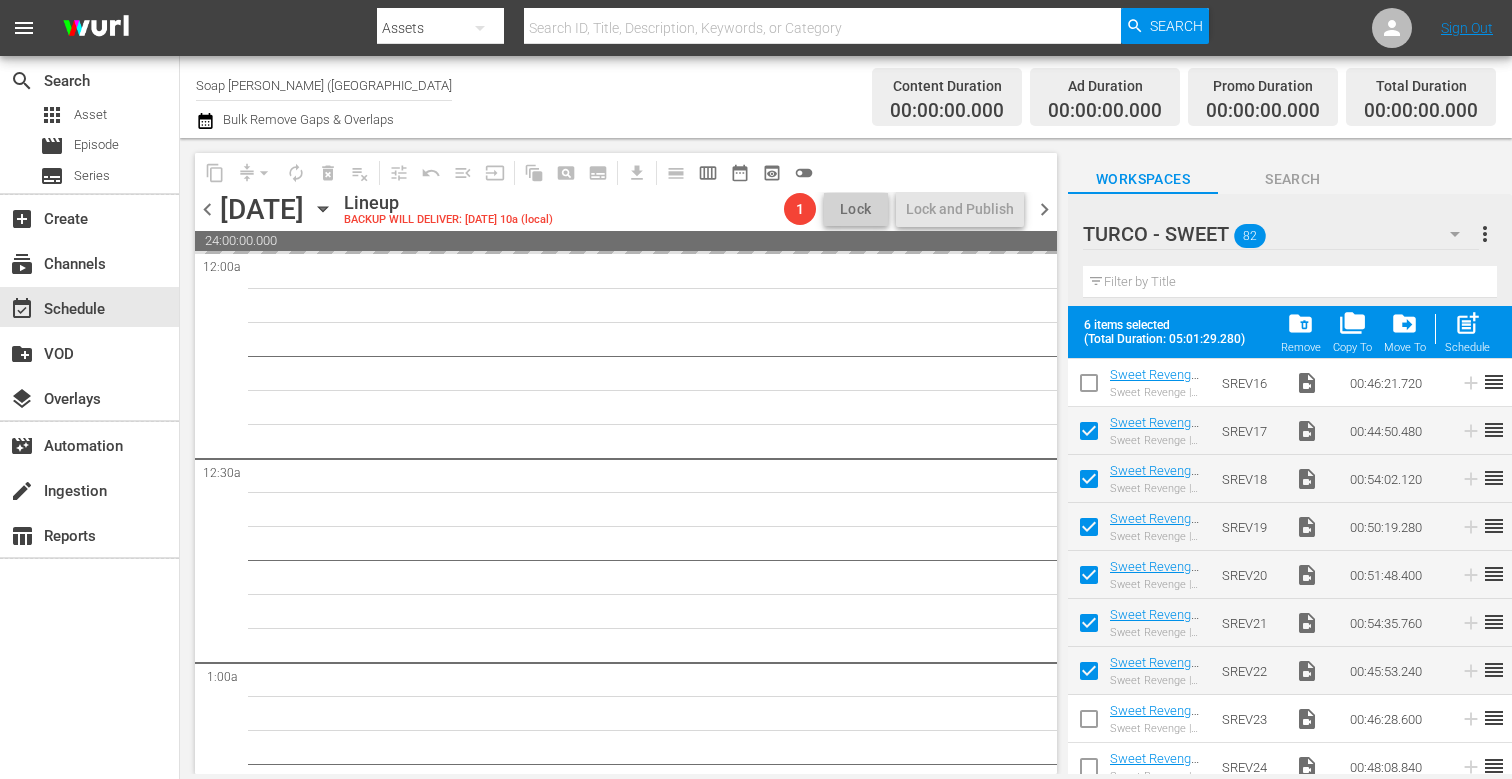 click on "chevron_left" at bounding box center [207, 209] 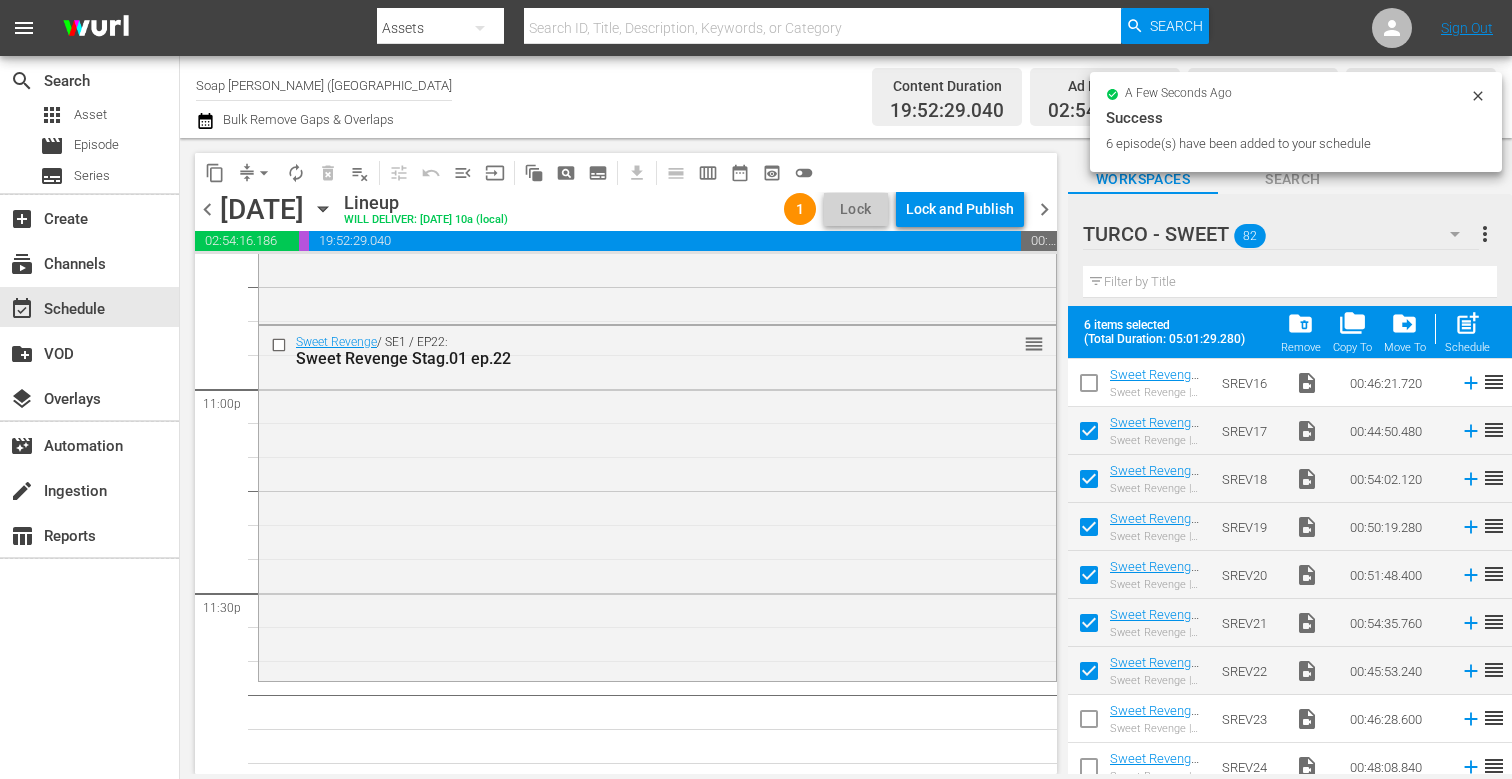 scroll, scrollTop: 9272, scrollLeft: 0, axis: vertical 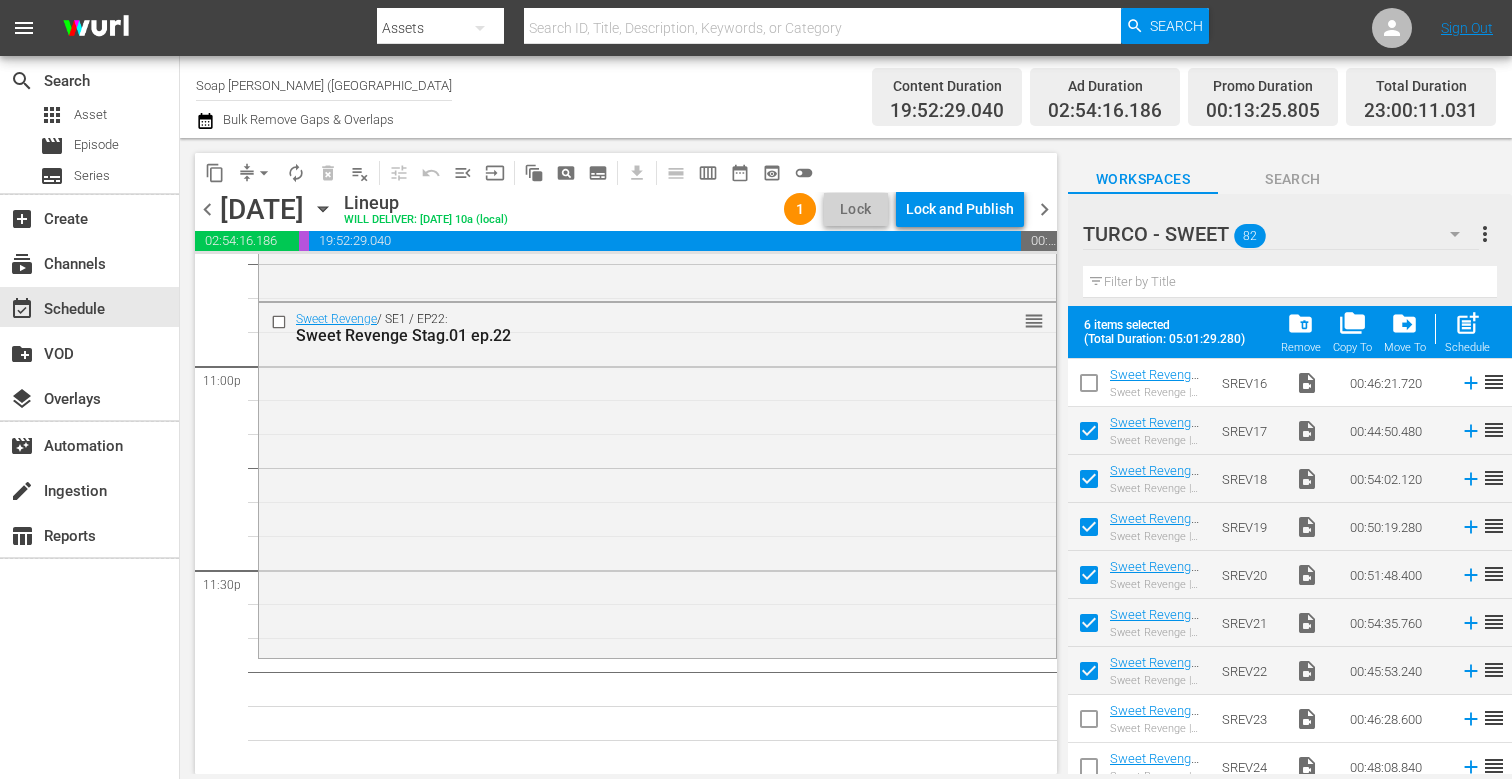 click on "Sweet Revenge  / SE1 / EP22:
Sweet Revenge Stag.01 ep.22 reorder" at bounding box center [657, 478] 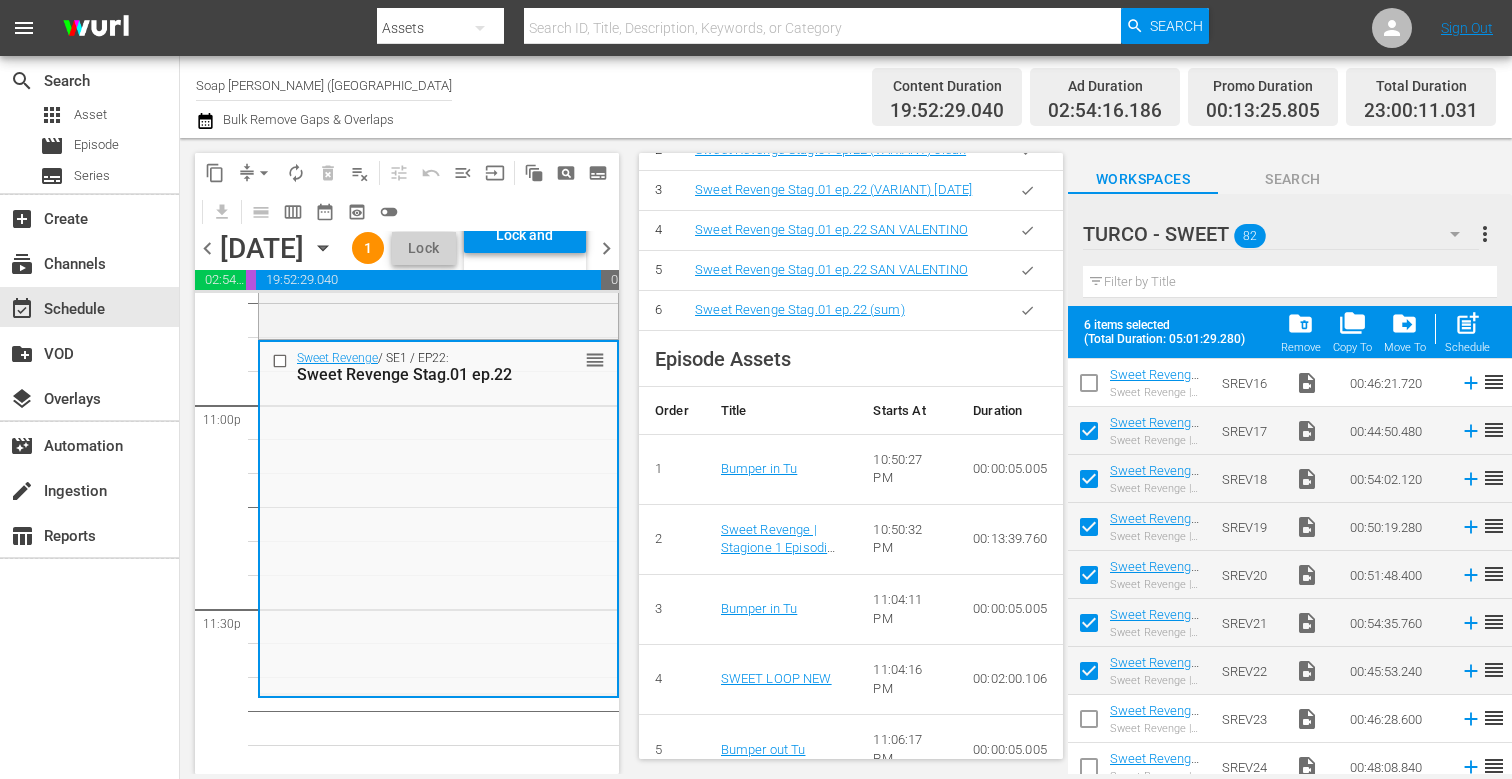 scroll, scrollTop: 958, scrollLeft: 0, axis: vertical 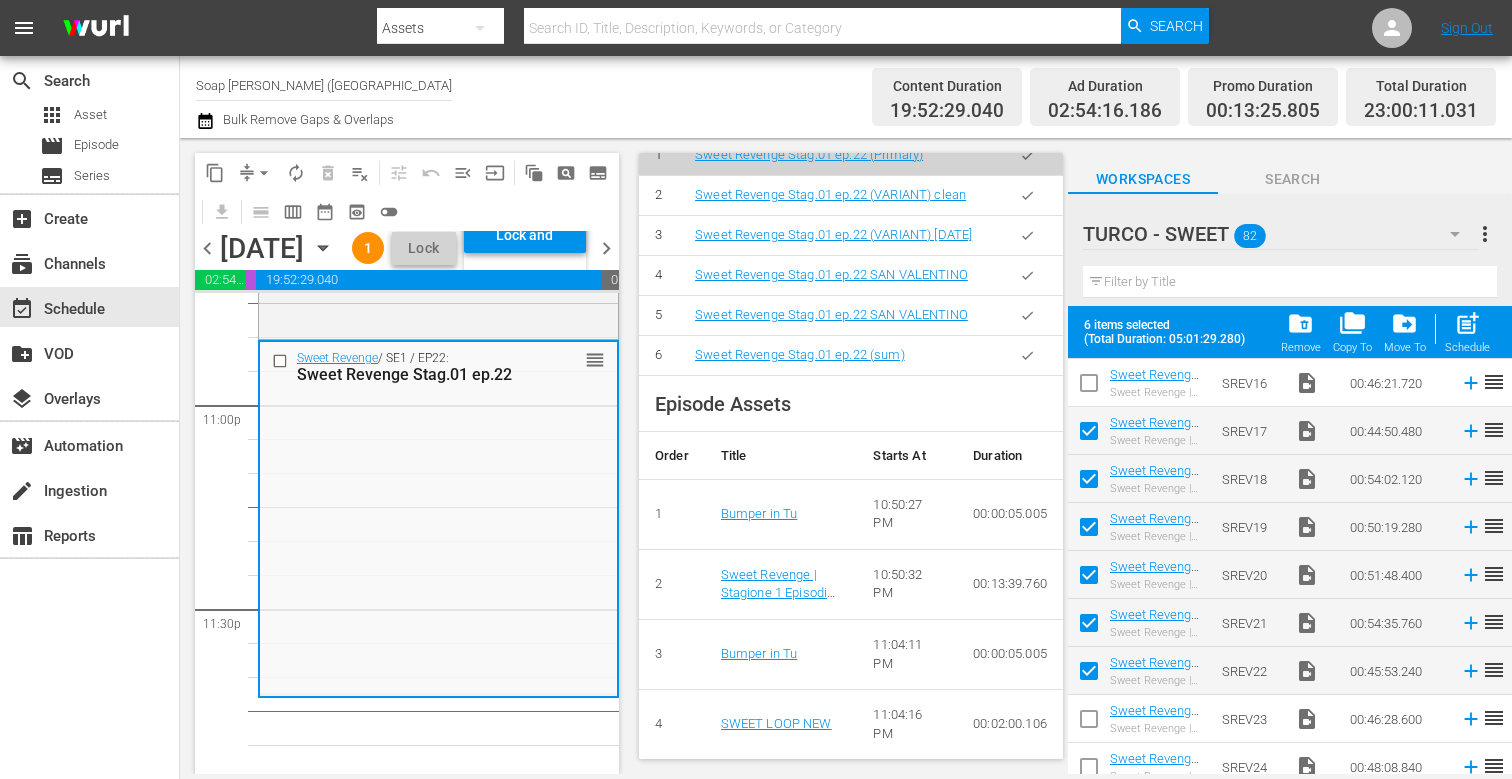click 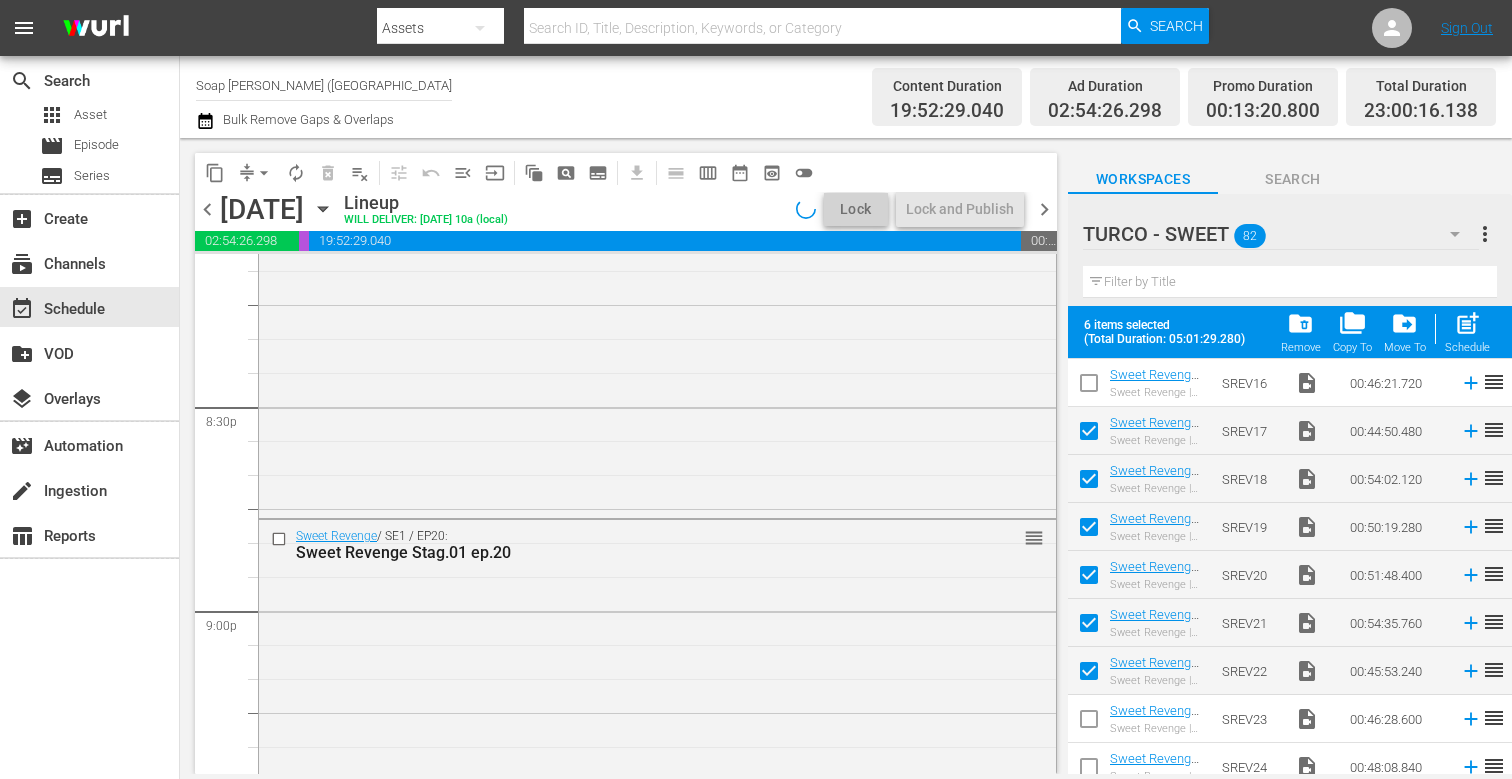 scroll, scrollTop: 8227, scrollLeft: 0, axis: vertical 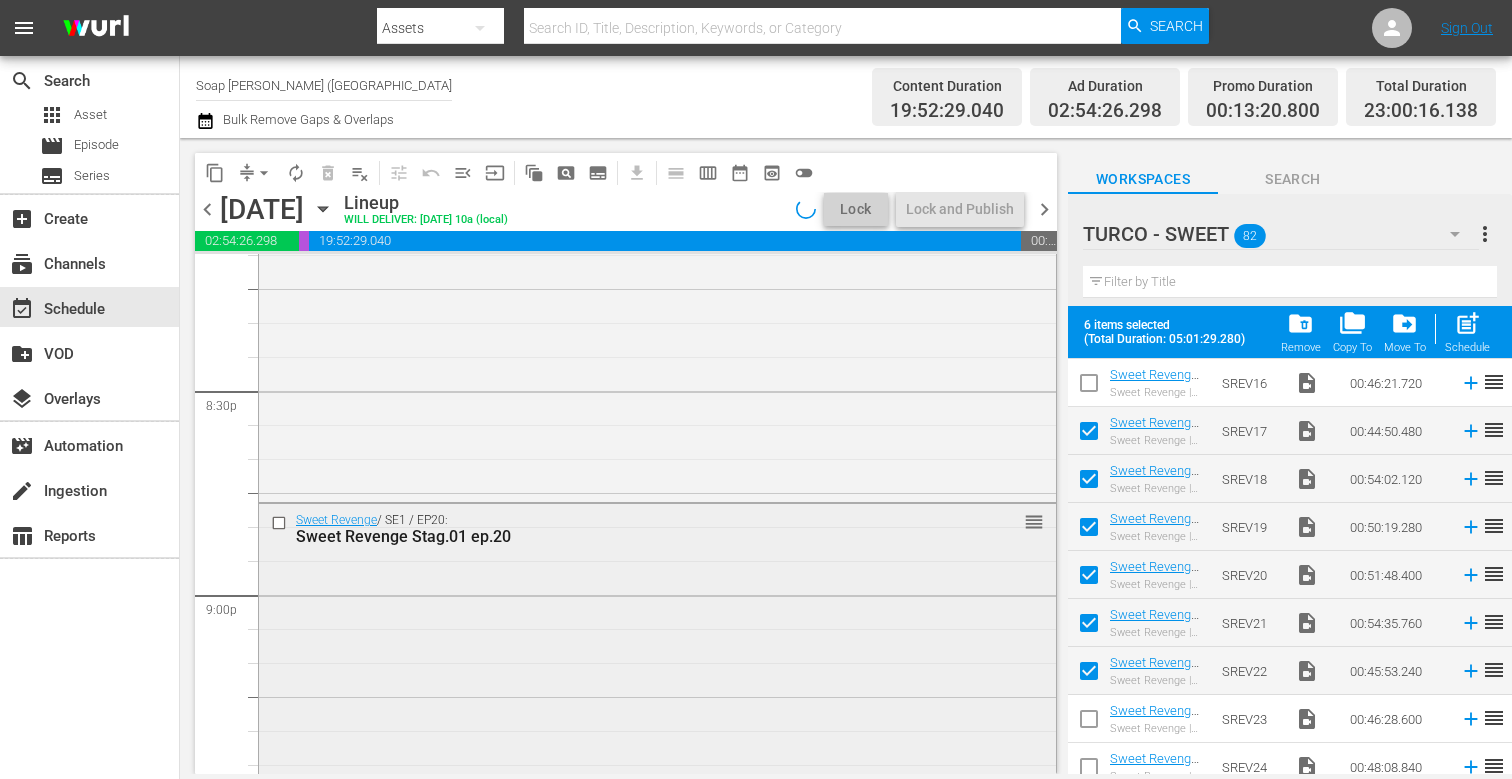 click on "Sweet Revenge  / SE1 / EP20:
Sweet Revenge Stag.01 ep.20 reorder" at bounding box center [657, 707] 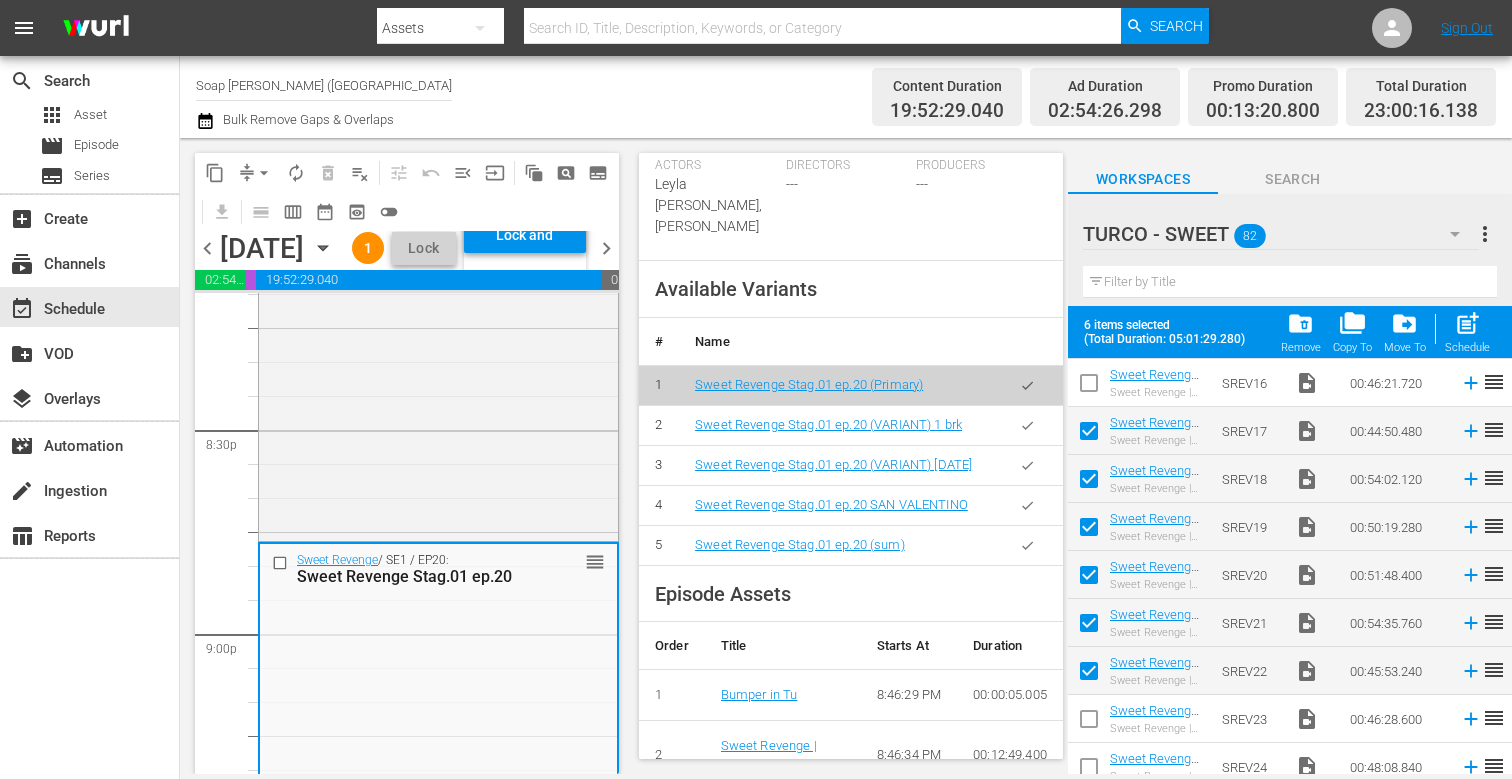 scroll, scrollTop: 775, scrollLeft: 0, axis: vertical 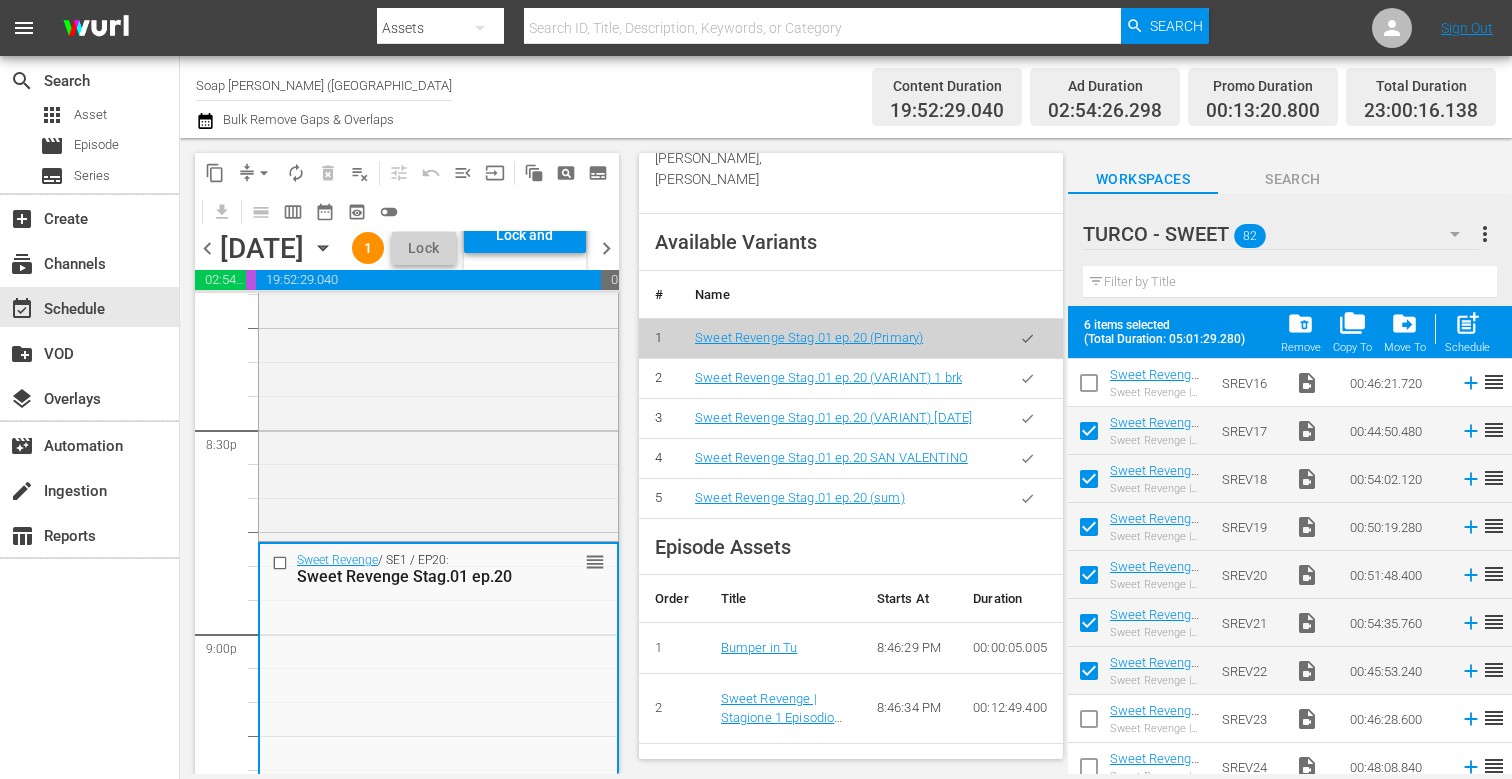 click 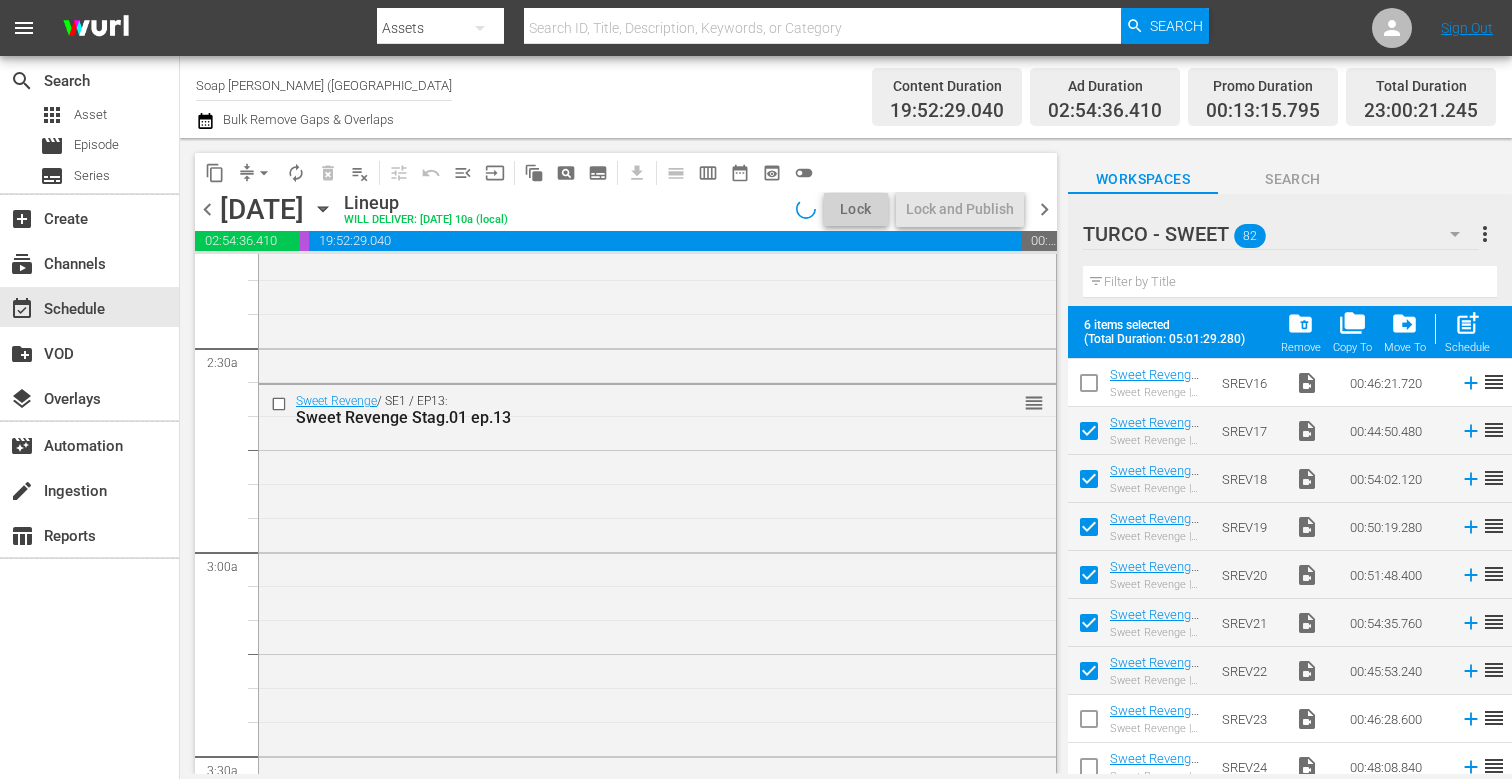 scroll, scrollTop: 0, scrollLeft: 0, axis: both 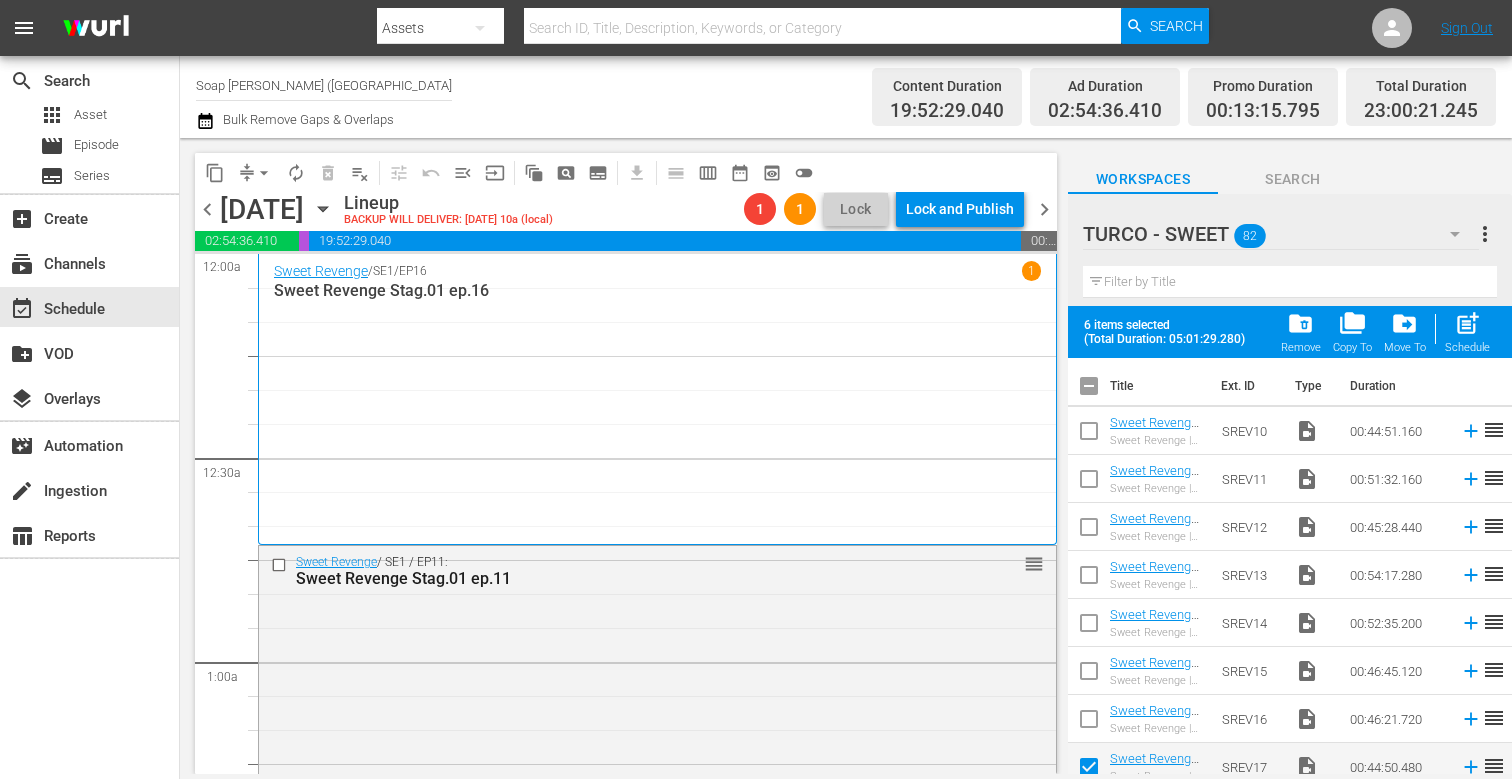 click at bounding box center [1089, 390] 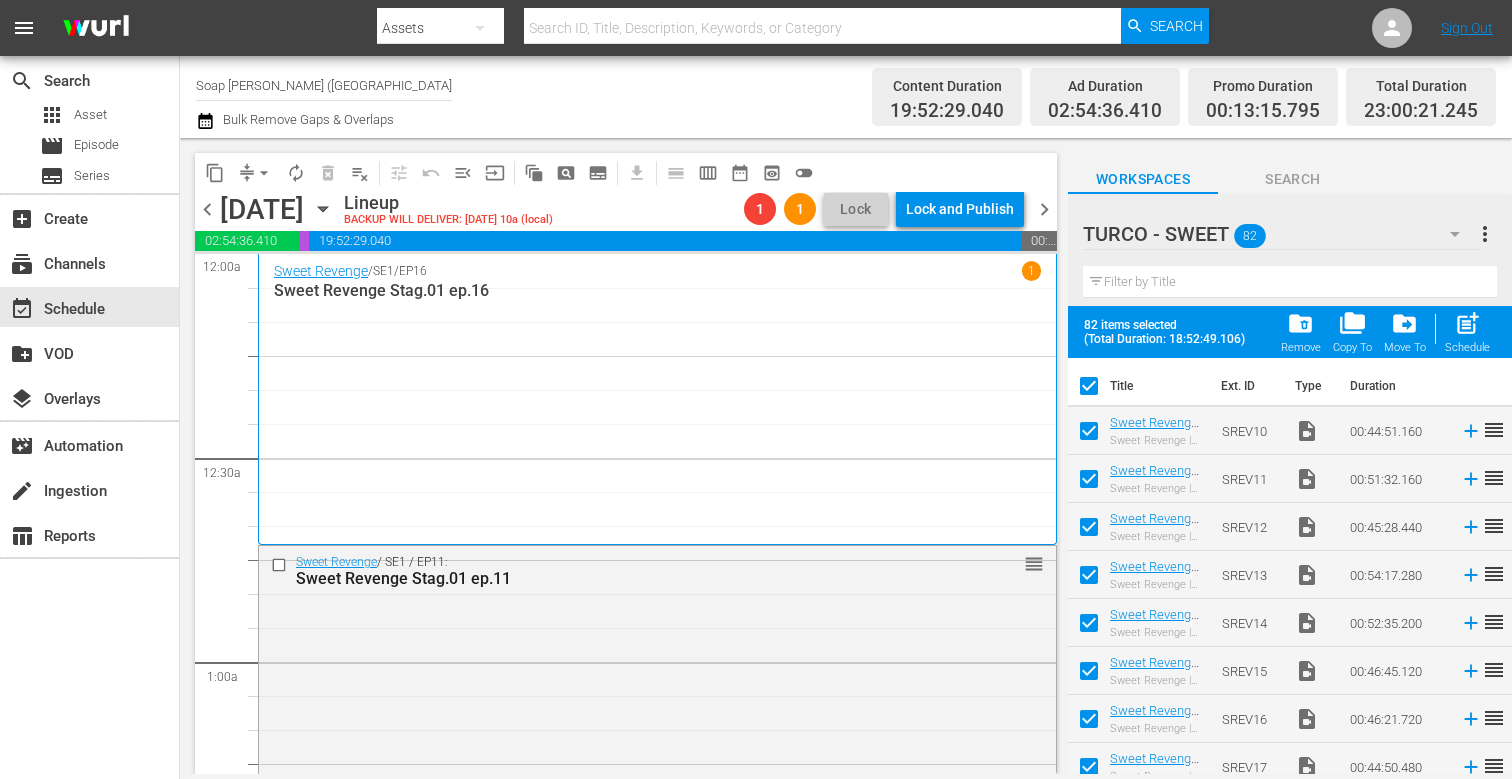 click at bounding box center [1089, 390] 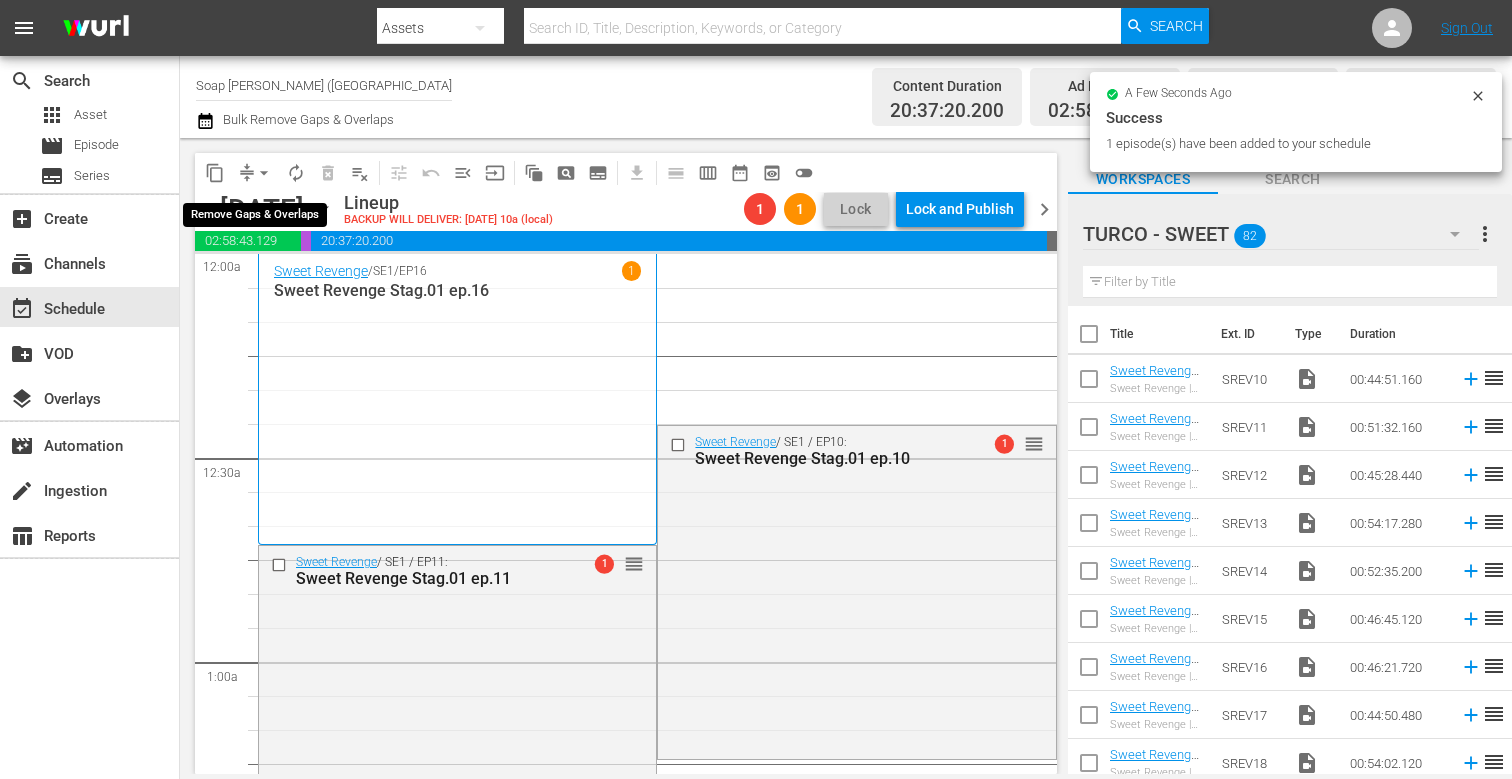 click on "arrow_drop_down" at bounding box center (264, 173) 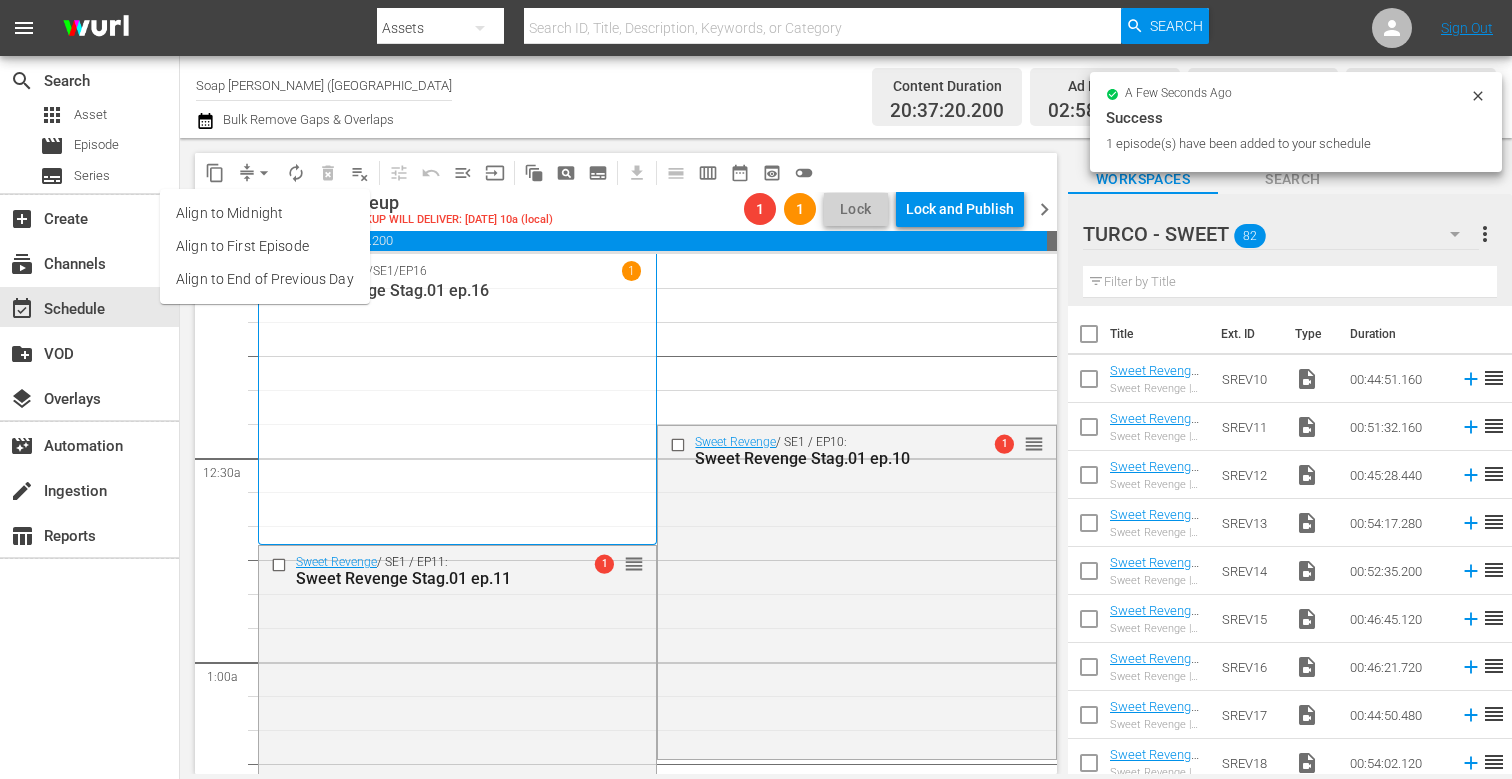 click on "Align to End of Previous Day" at bounding box center (265, 279) 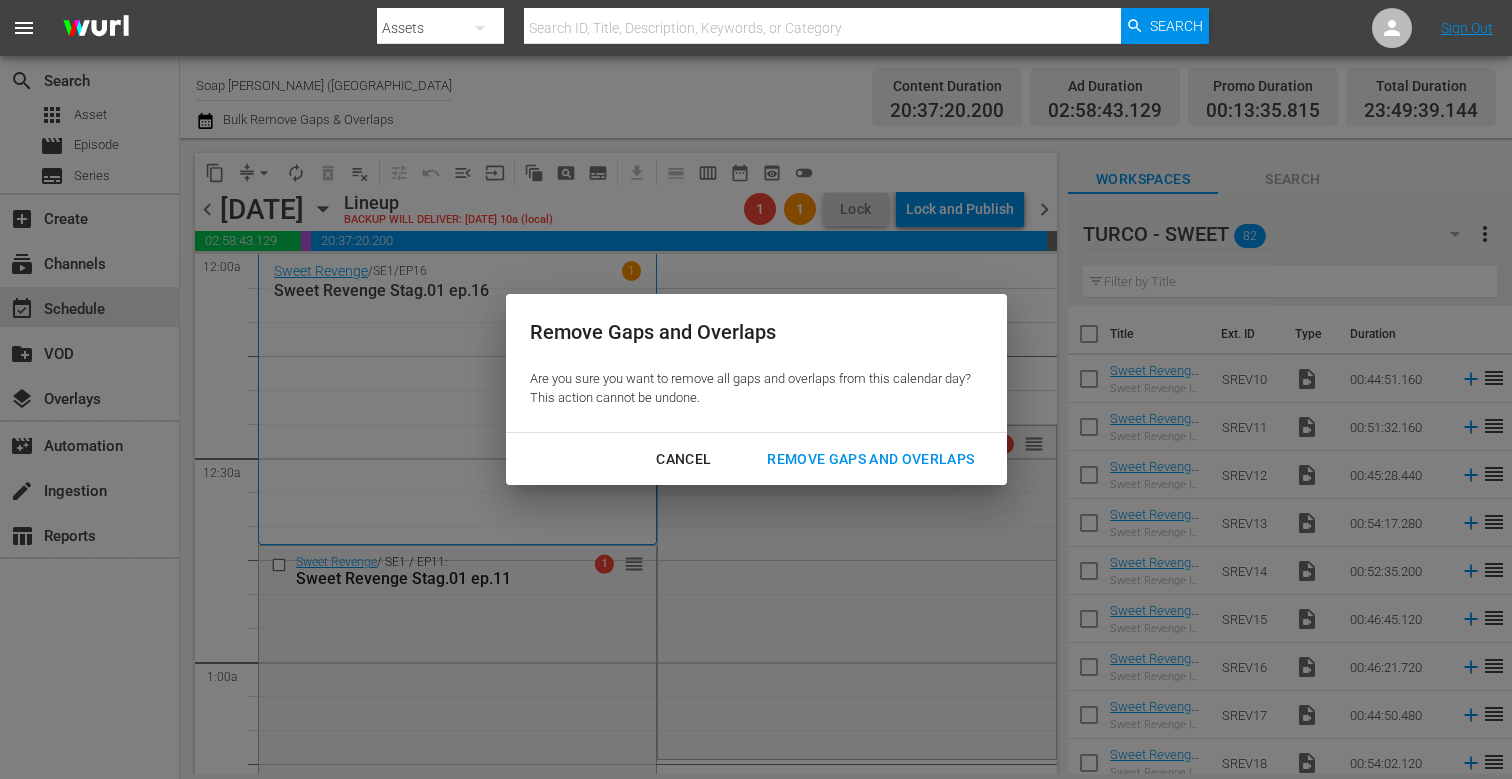 click on "Remove Gaps and Overlaps" at bounding box center (870, 459) 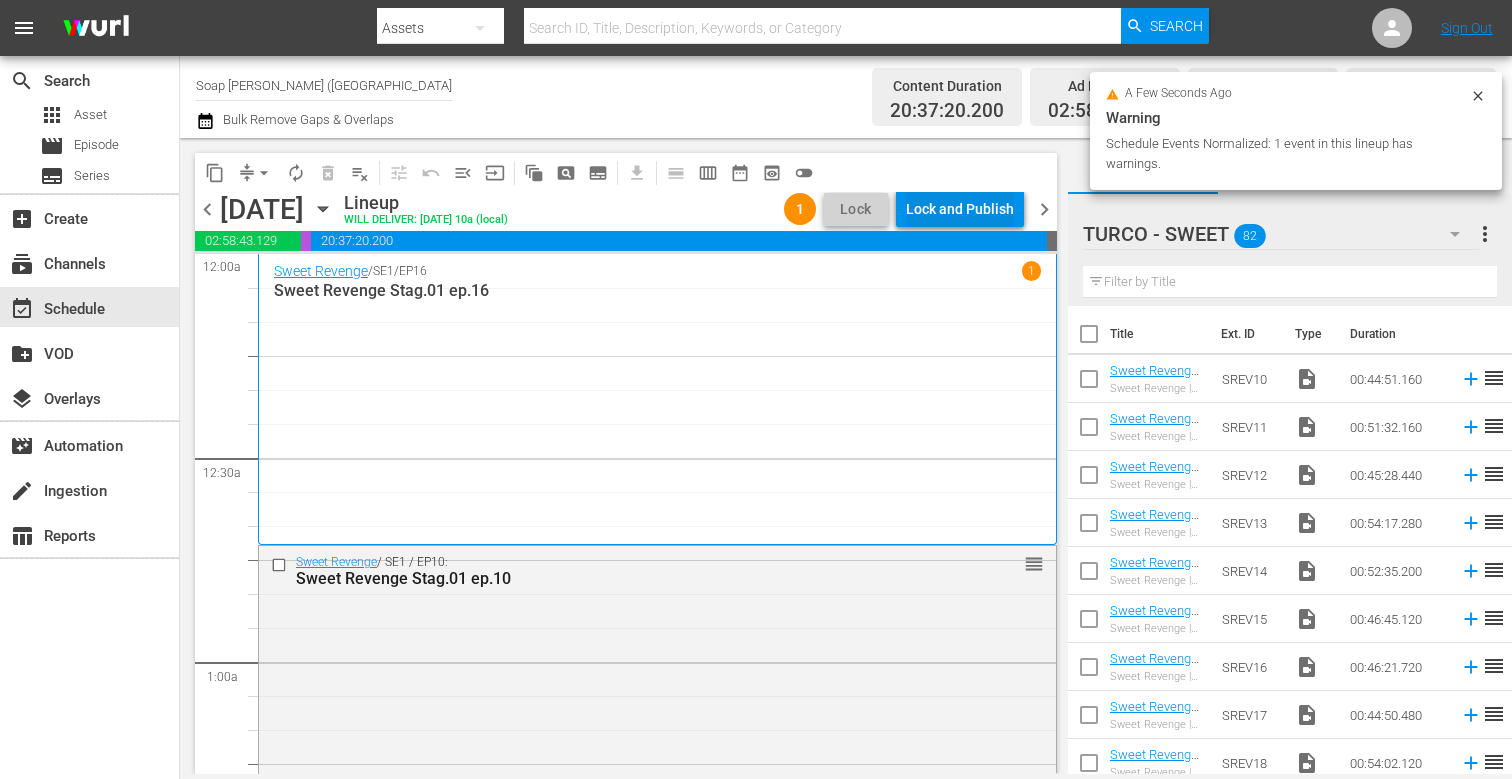 click on "Lock and Publish" at bounding box center (960, 209) 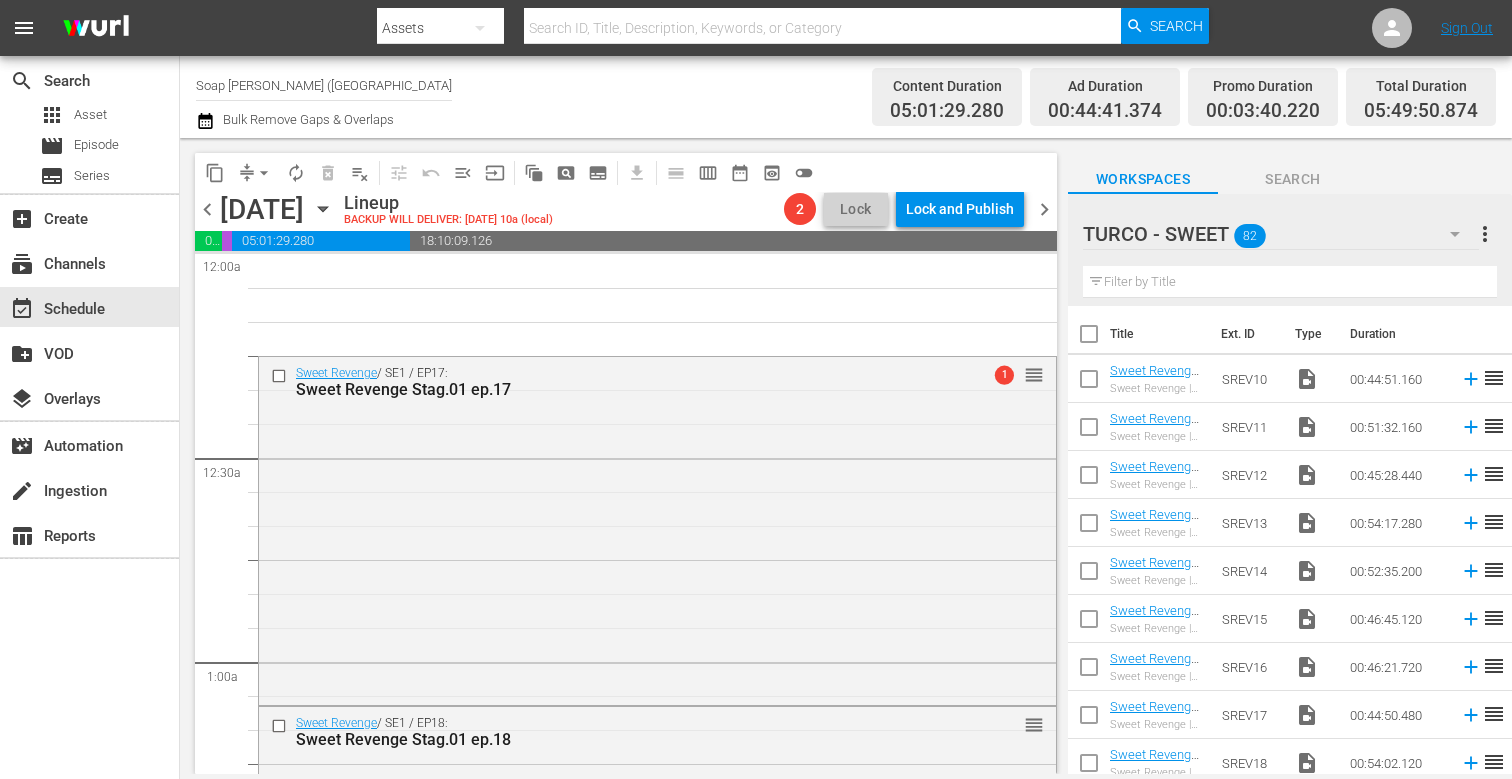 scroll, scrollTop: 0, scrollLeft: 0, axis: both 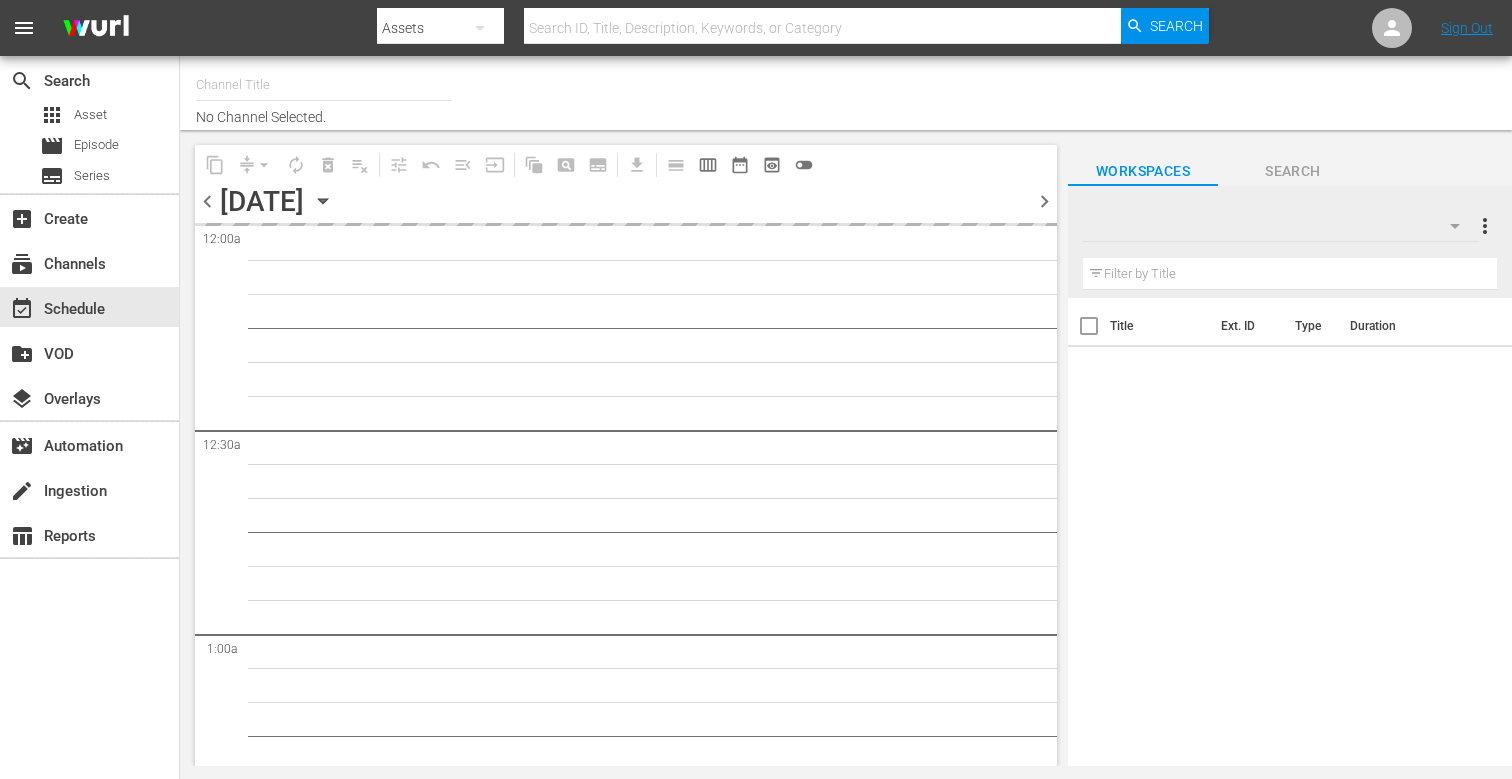type on "Soap [PERSON_NAME] ([GEOGRAPHIC_DATA]) (1883)" 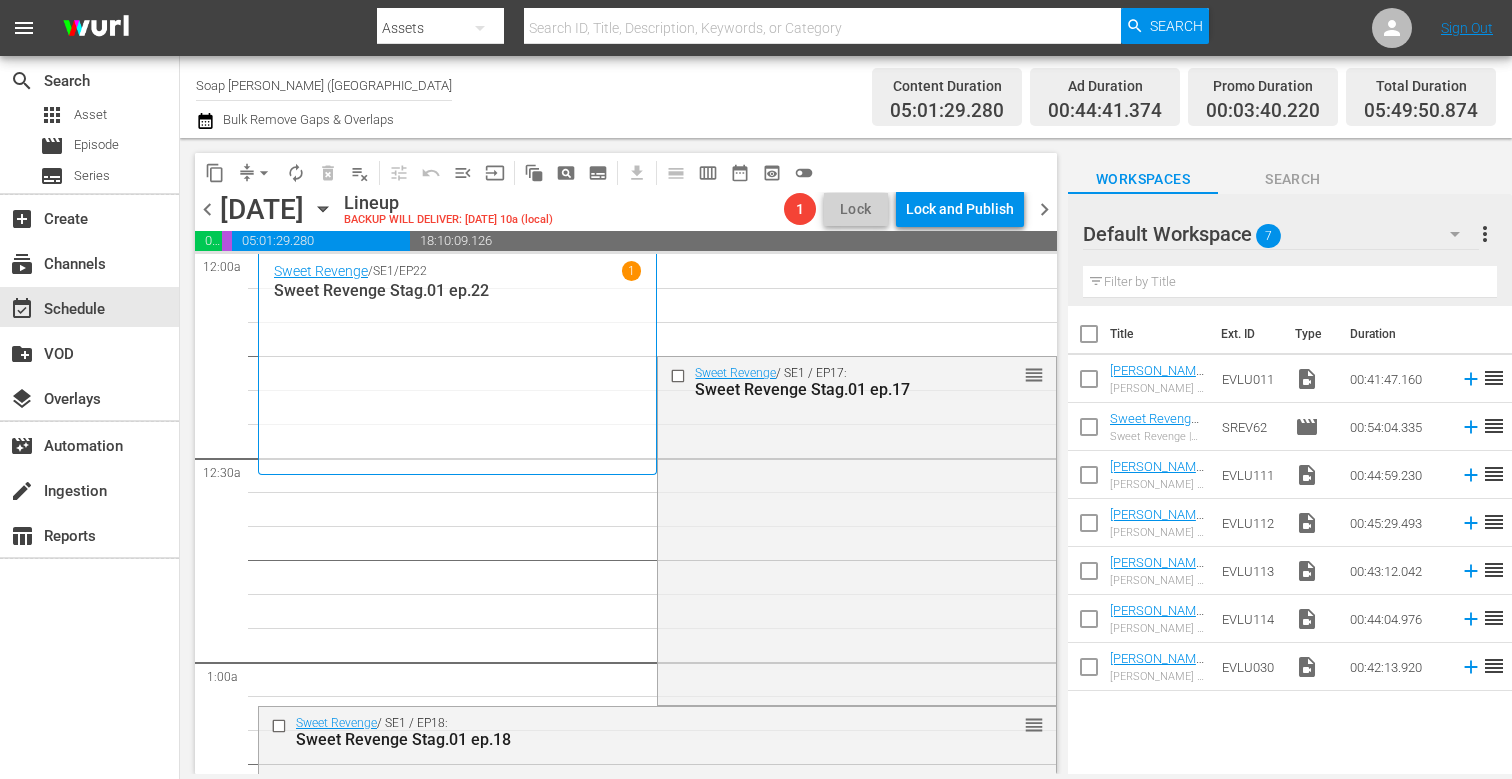 click on "Default Workspace 7" at bounding box center [1281, 234] 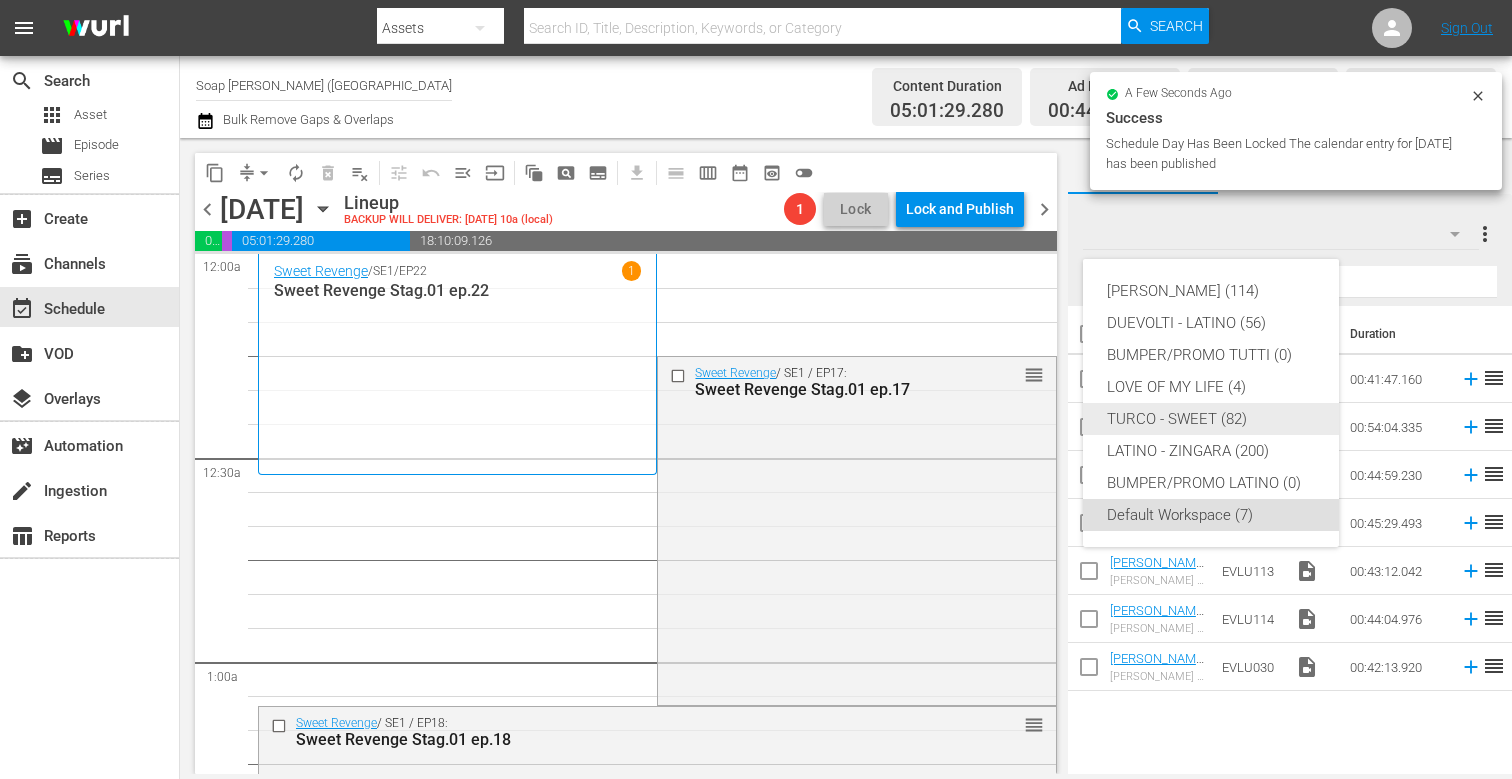 click on "TURCO - SWEET (82)" at bounding box center (1211, 419) 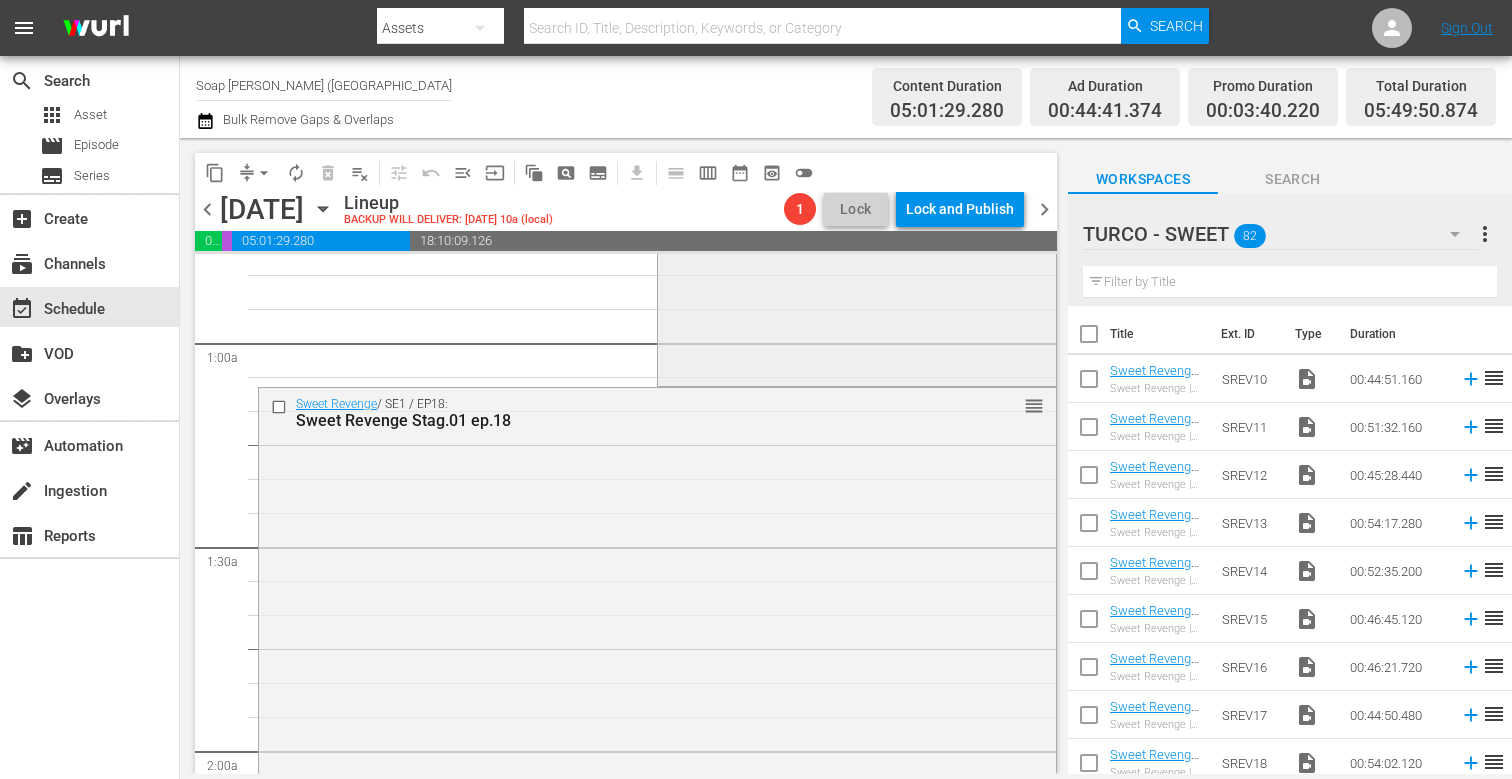 scroll, scrollTop: 373, scrollLeft: 0, axis: vertical 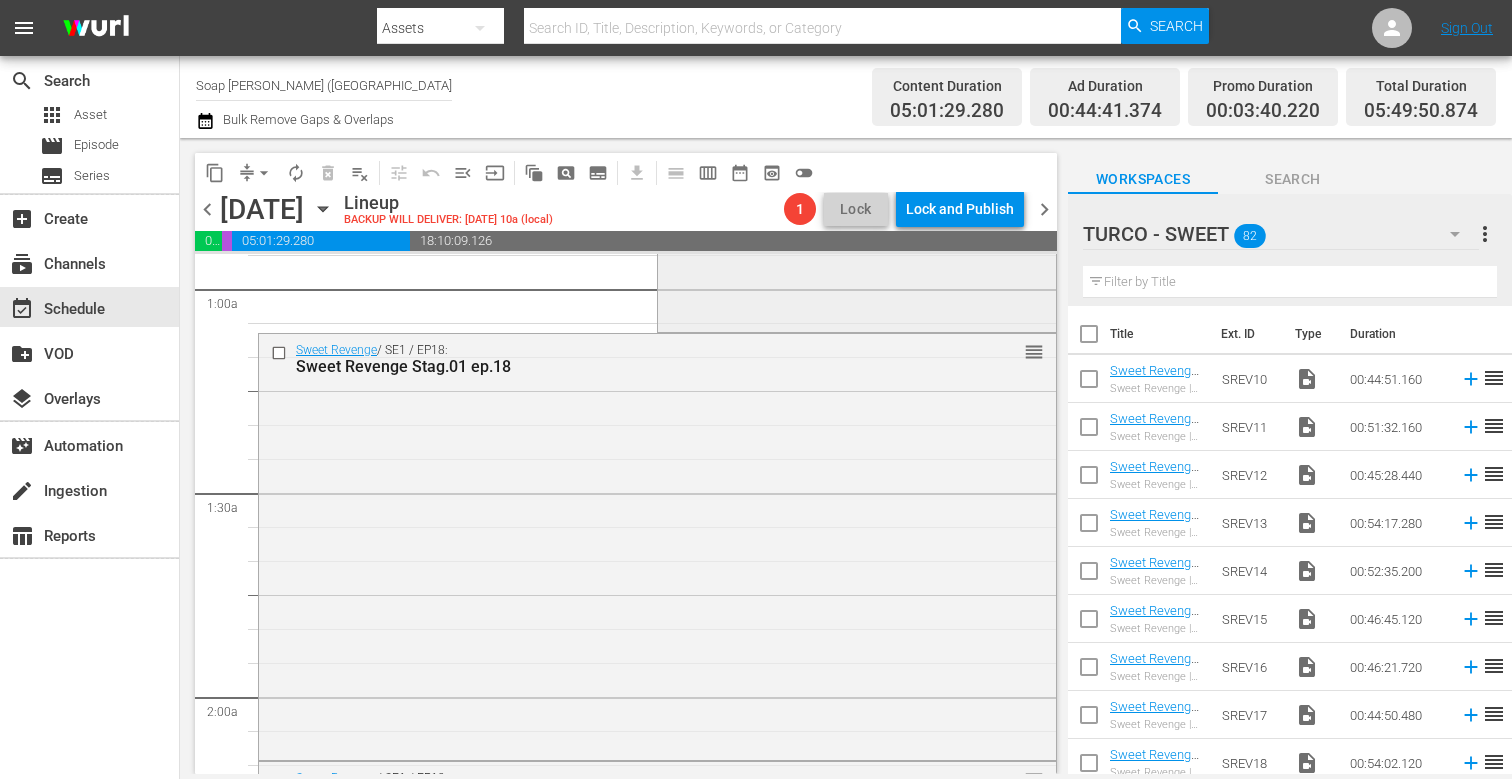 click on "Sweet Revenge  / SE1 / EP18:
Sweet Revenge Stag.01 ep.18 reorder" at bounding box center (657, 544) 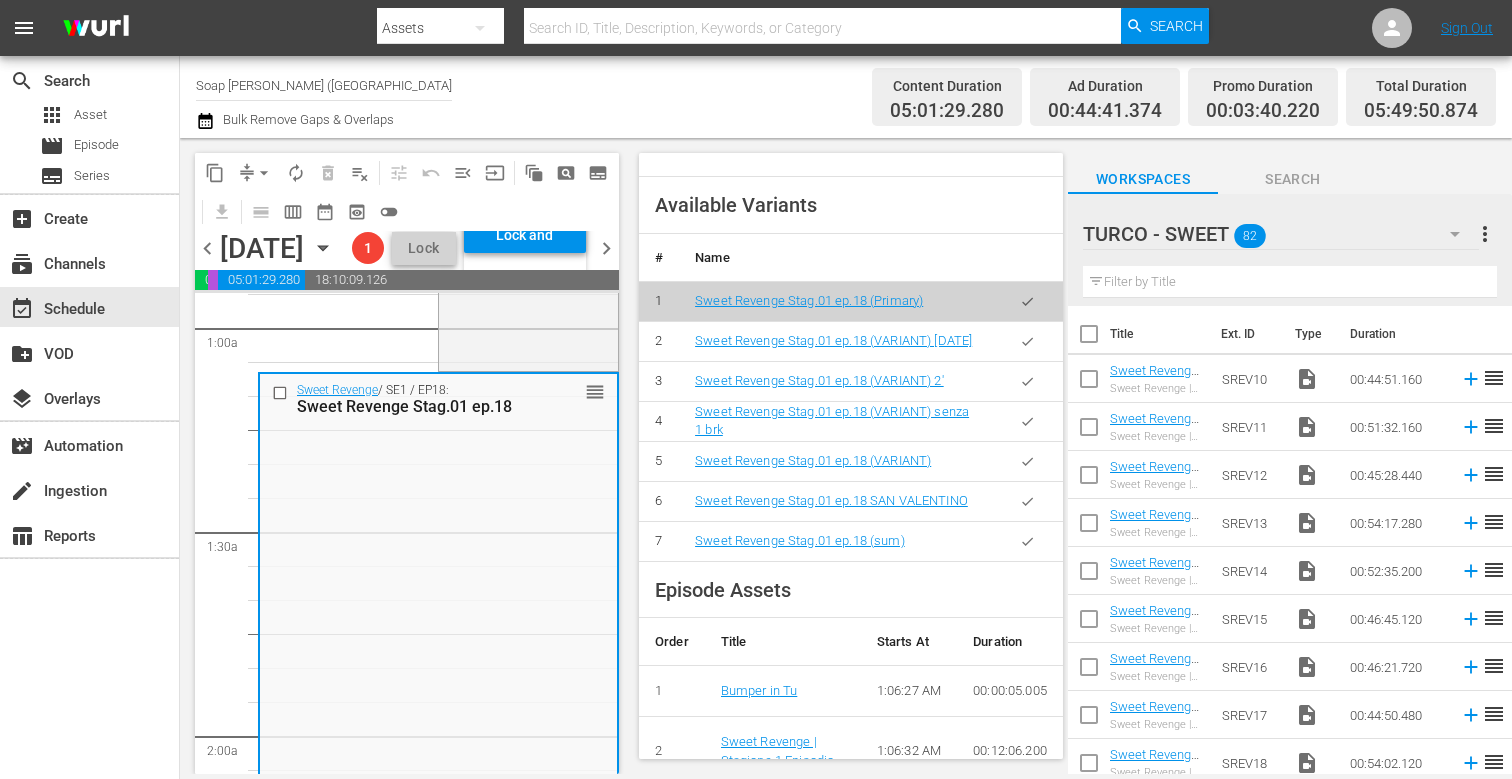scroll, scrollTop: 786, scrollLeft: 0, axis: vertical 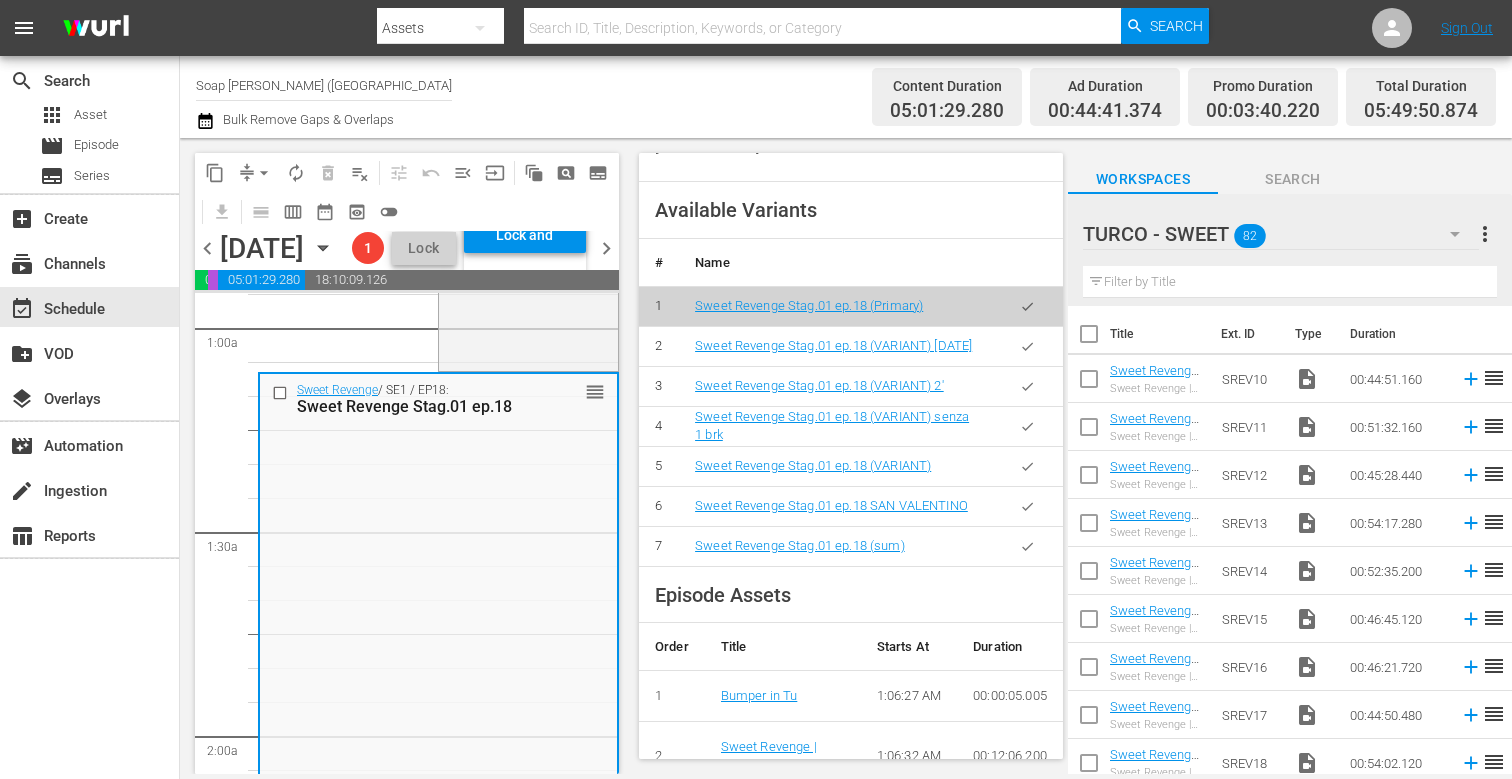 click at bounding box center [1027, 546] 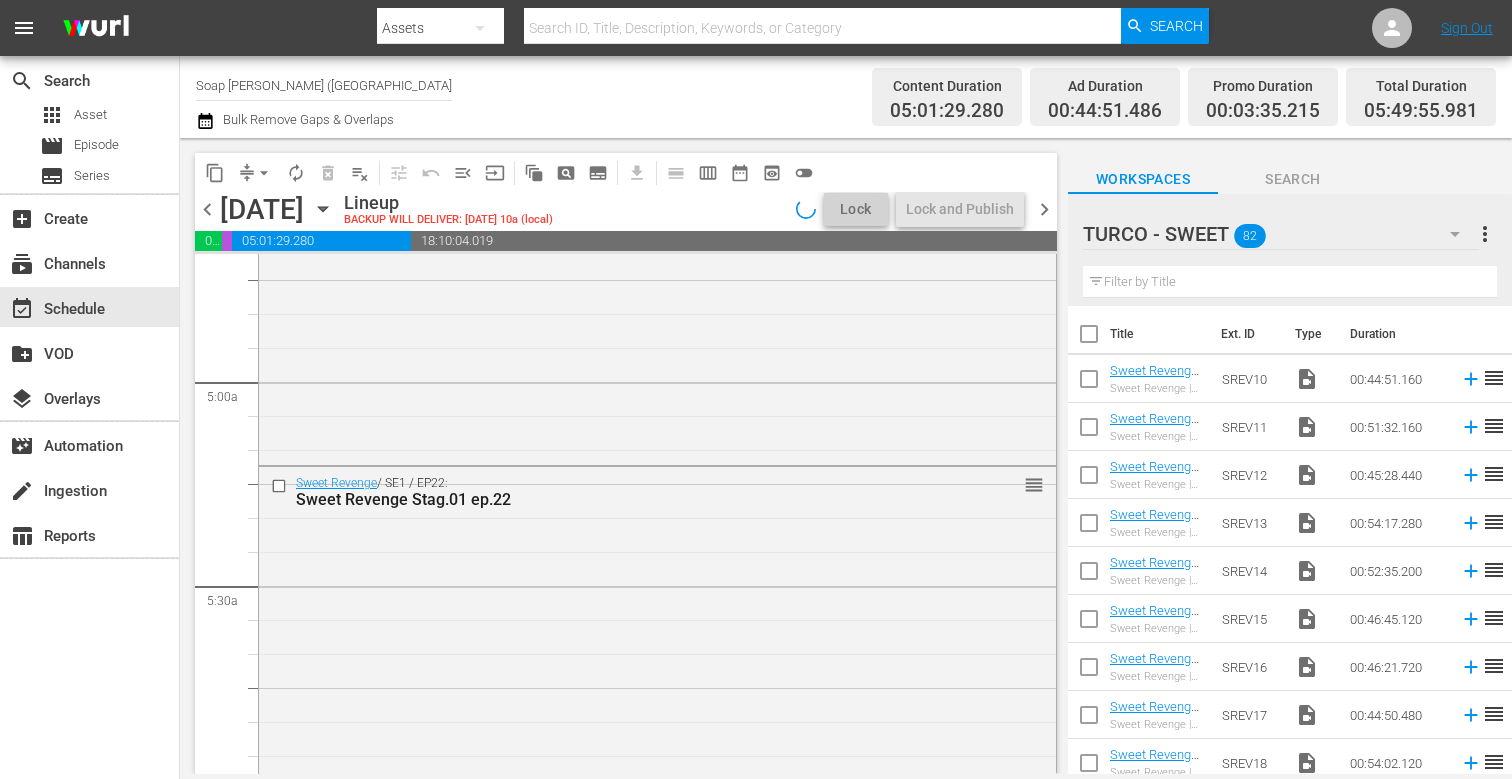 scroll, scrollTop: 1959, scrollLeft: 0, axis: vertical 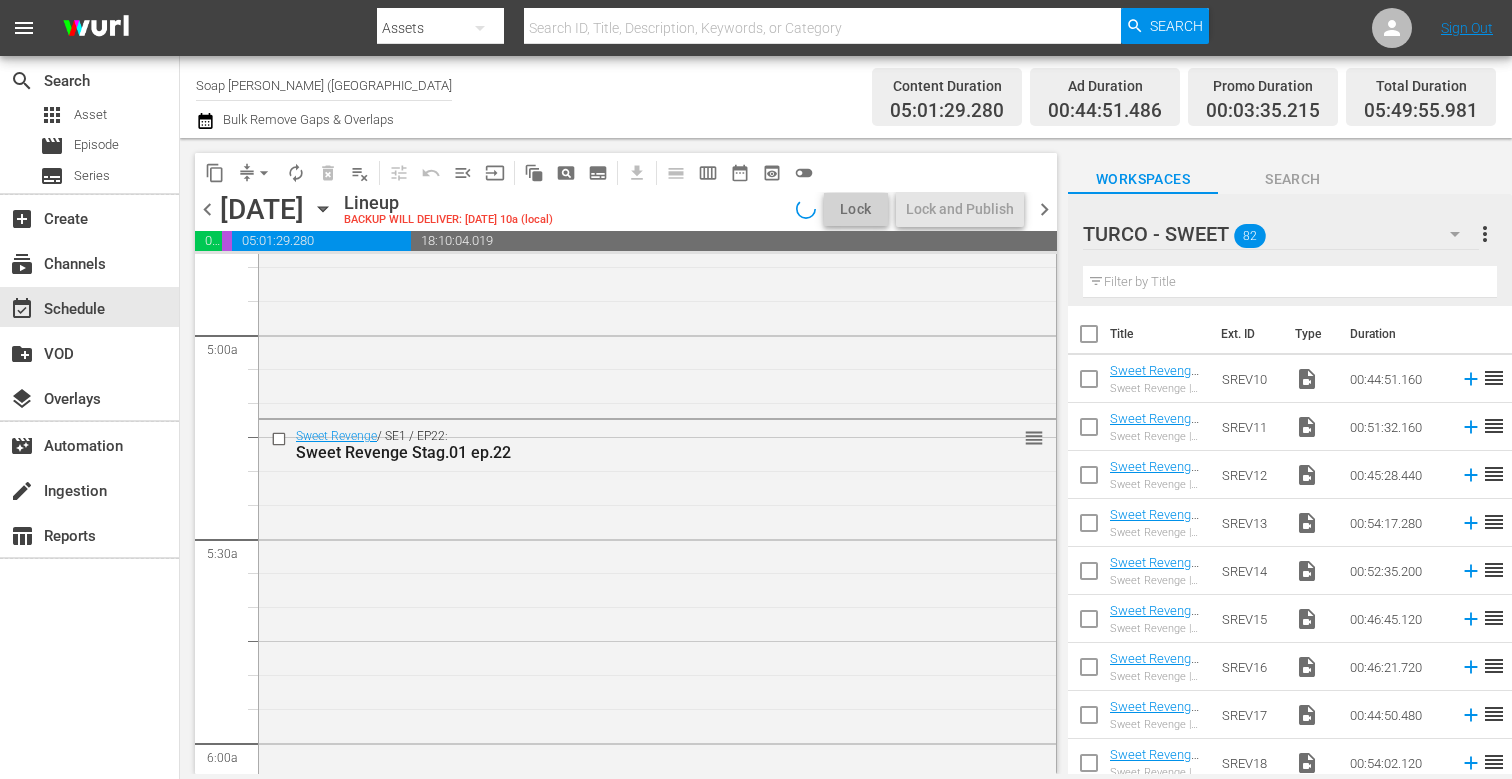 click on "Sweet Revenge  / SE1 / EP22:
Sweet Revenge Stag.01 ep.22 reorder" at bounding box center [657, 595] 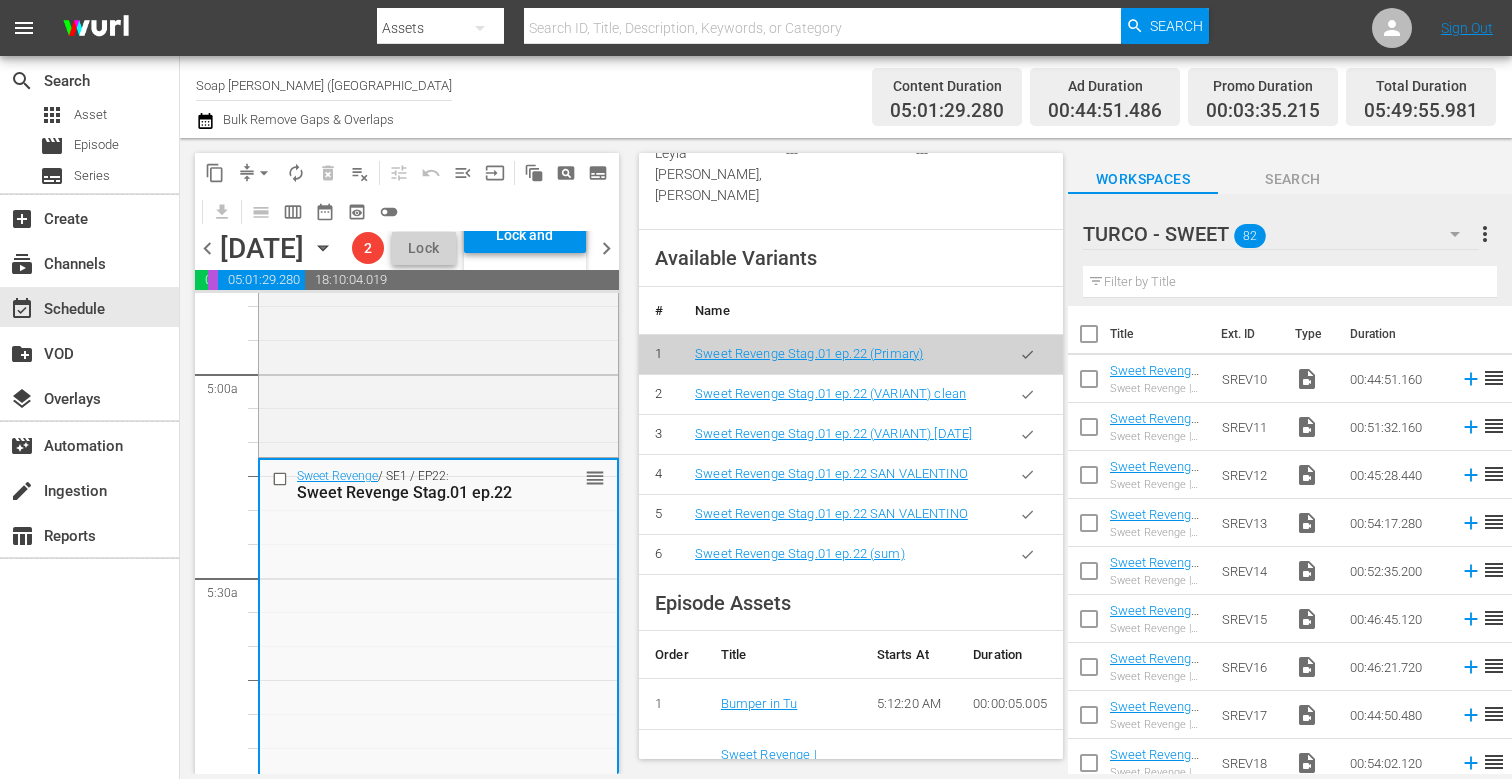 scroll, scrollTop: 762, scrollLeft: 0, axis: vertical 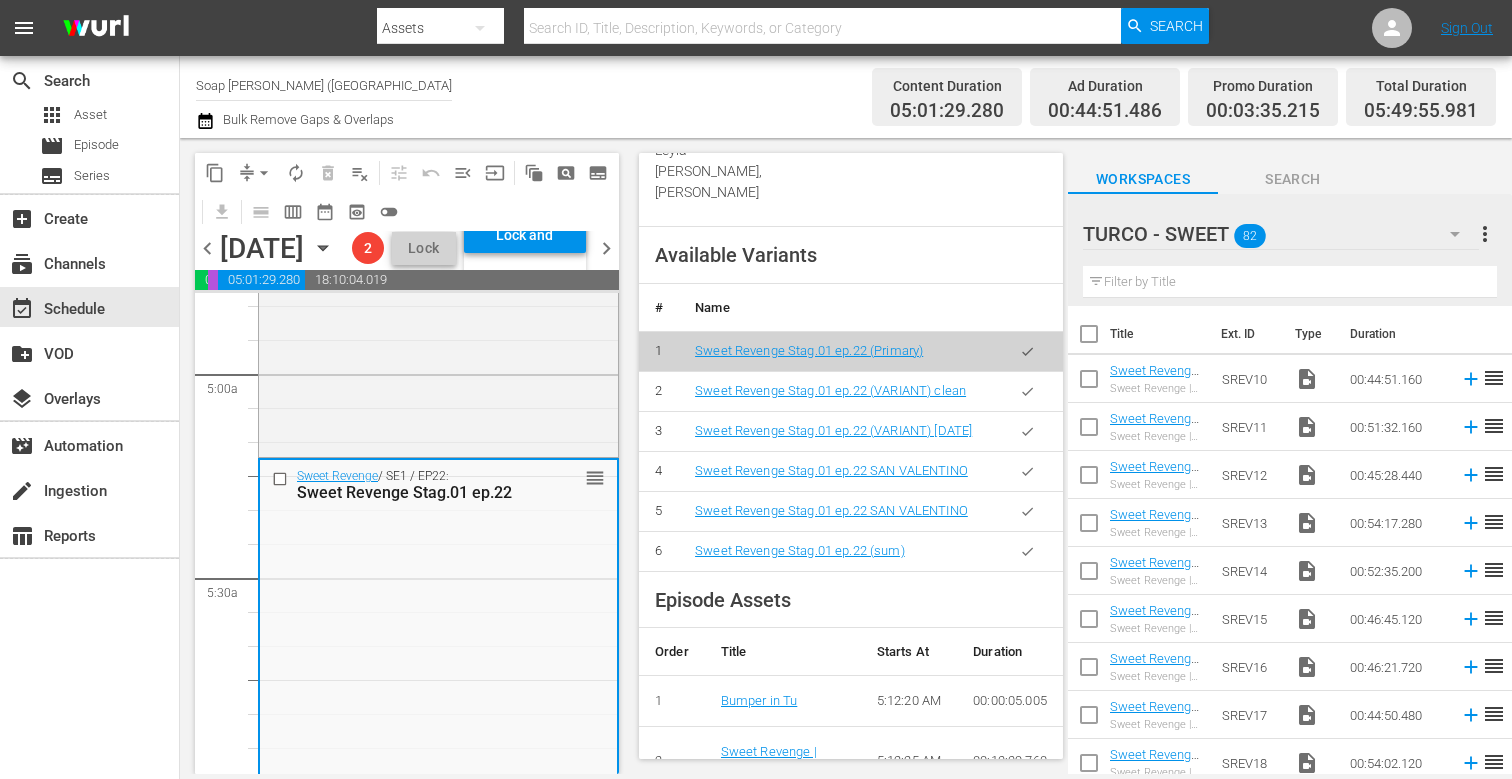 click at bounding box center (1027, 551) 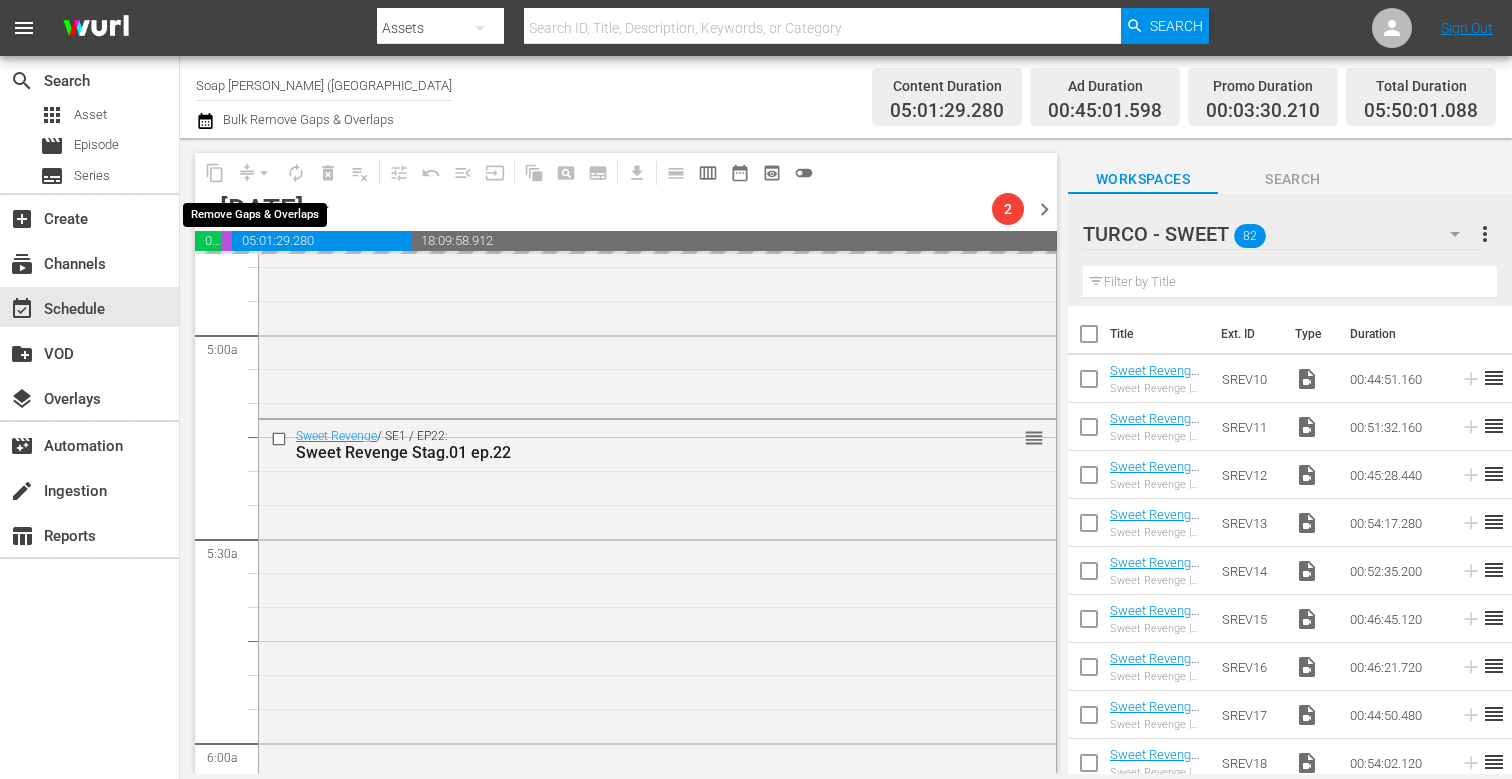 click on "arrow_drop_down" at bounding box center [264, 173] 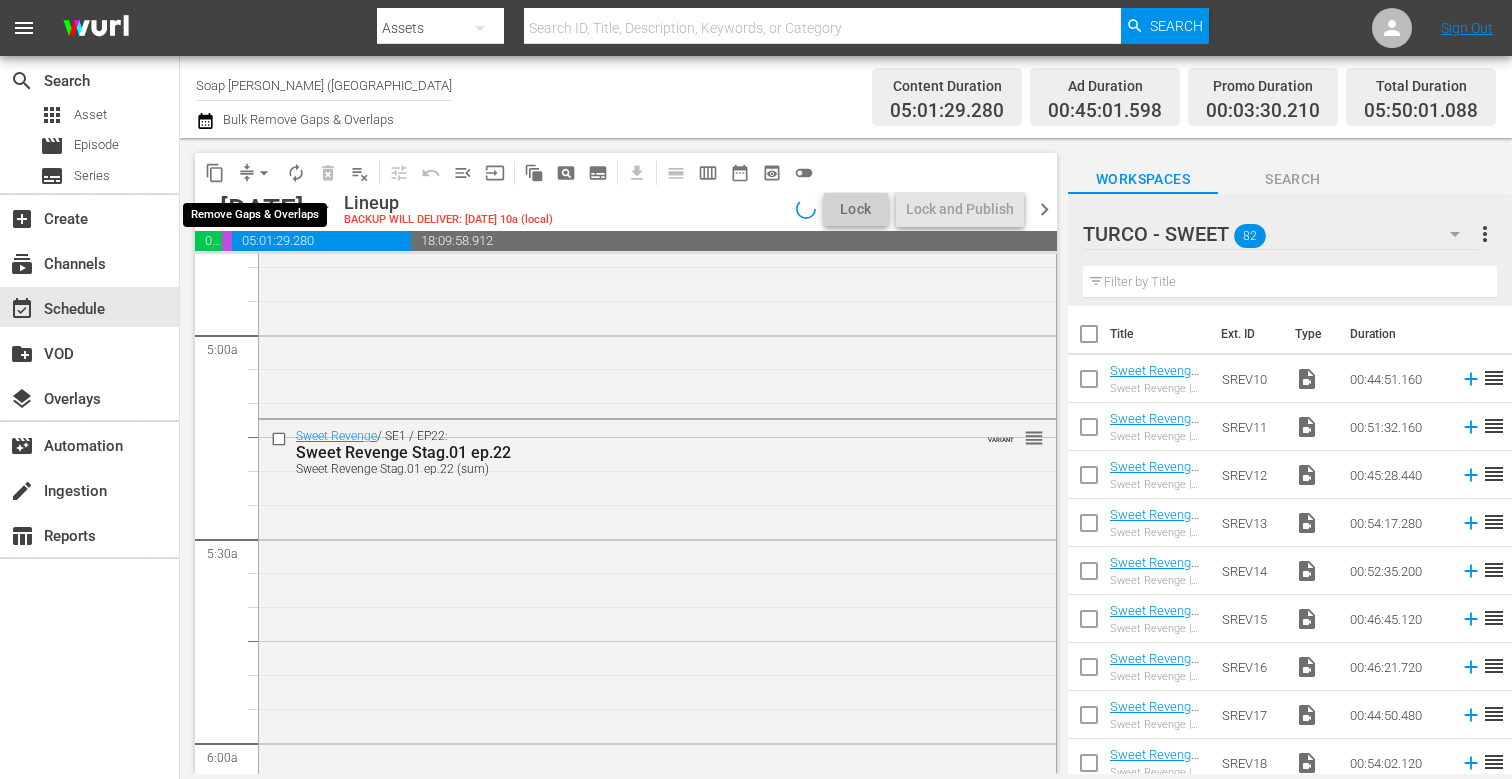 click on "arrow_drop_down" at bounding box center [264, 173] 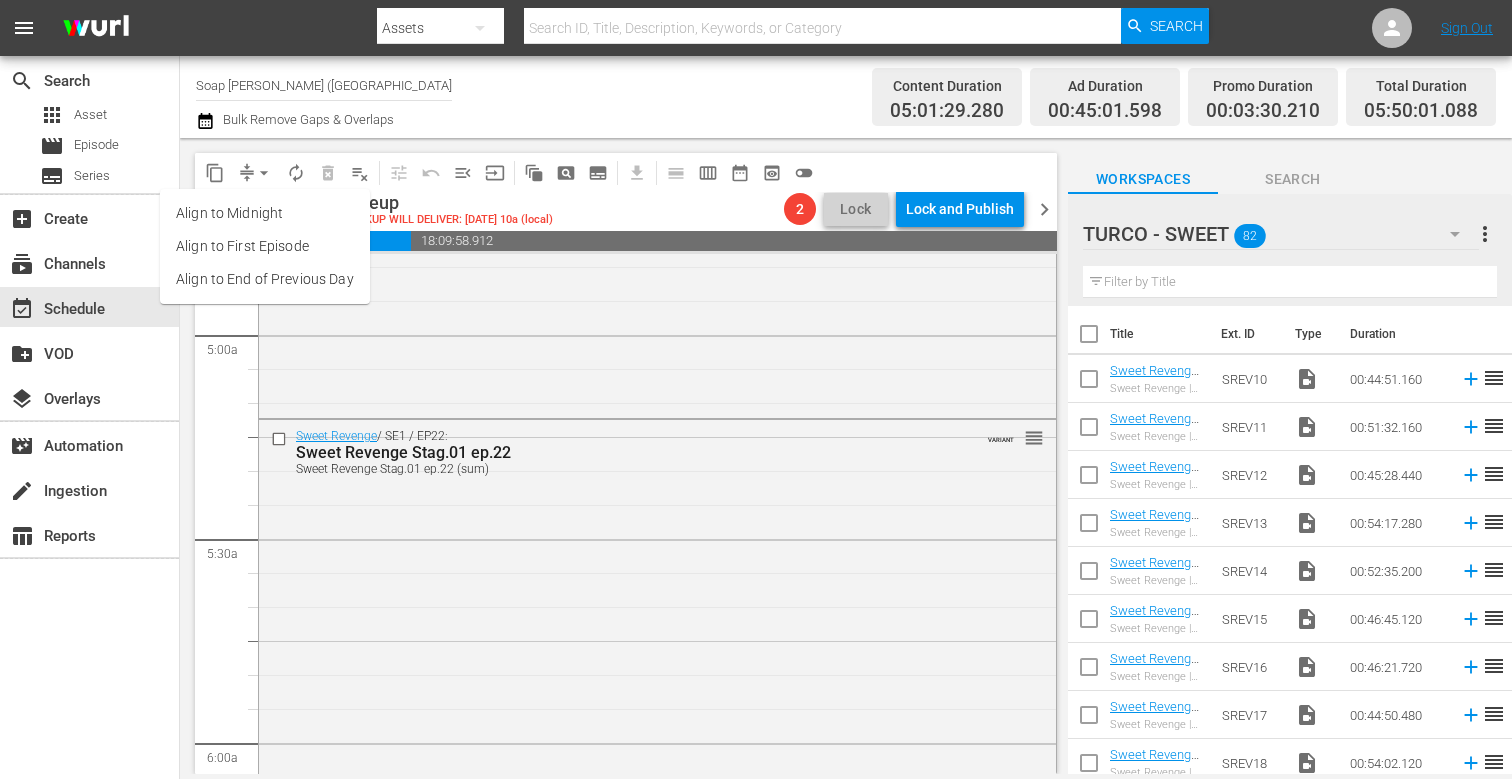 click on "Align to End of Previous Day" at bounding box center [265, 279] 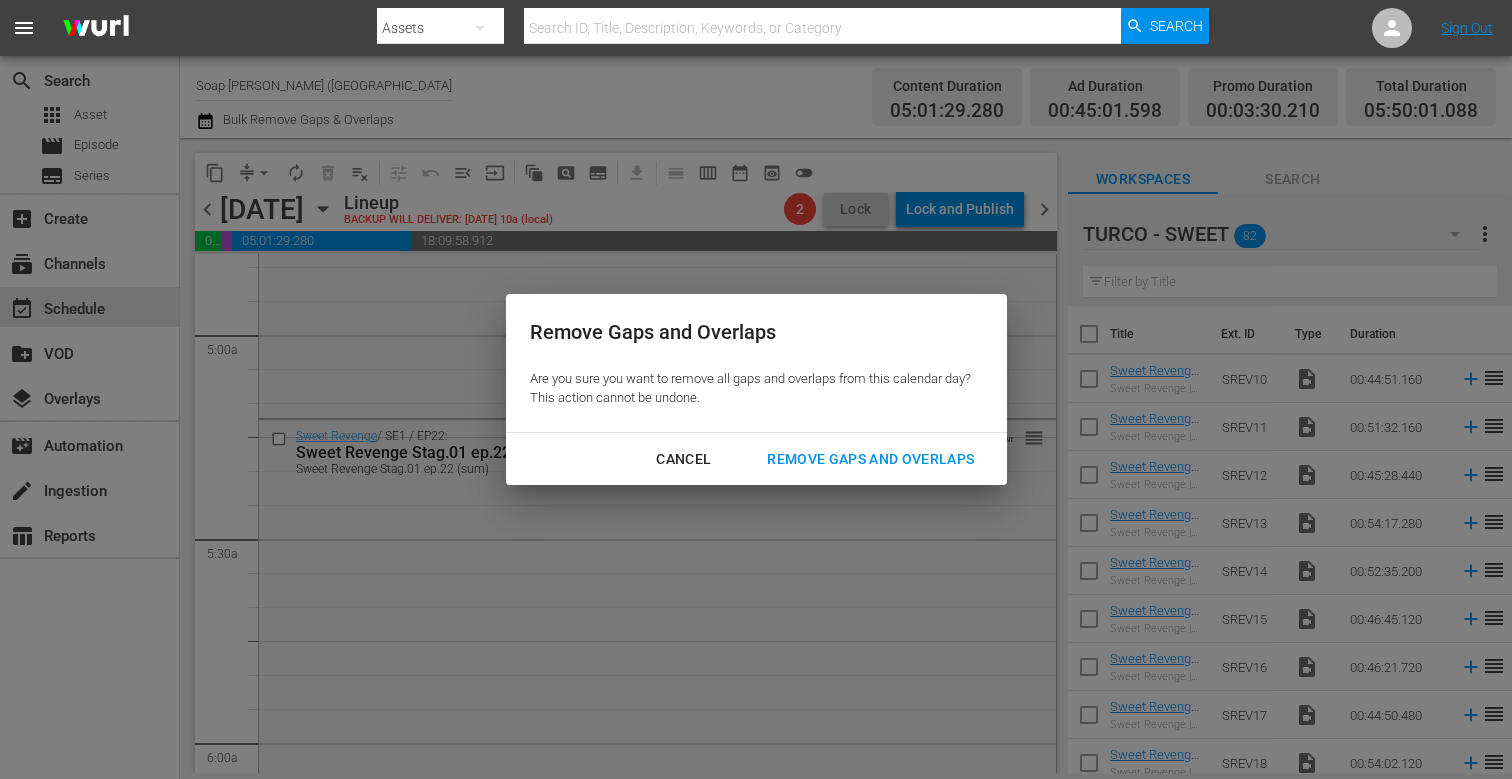 click on "Remove Gaps and Overlaps" at bounding box center [870, 459] 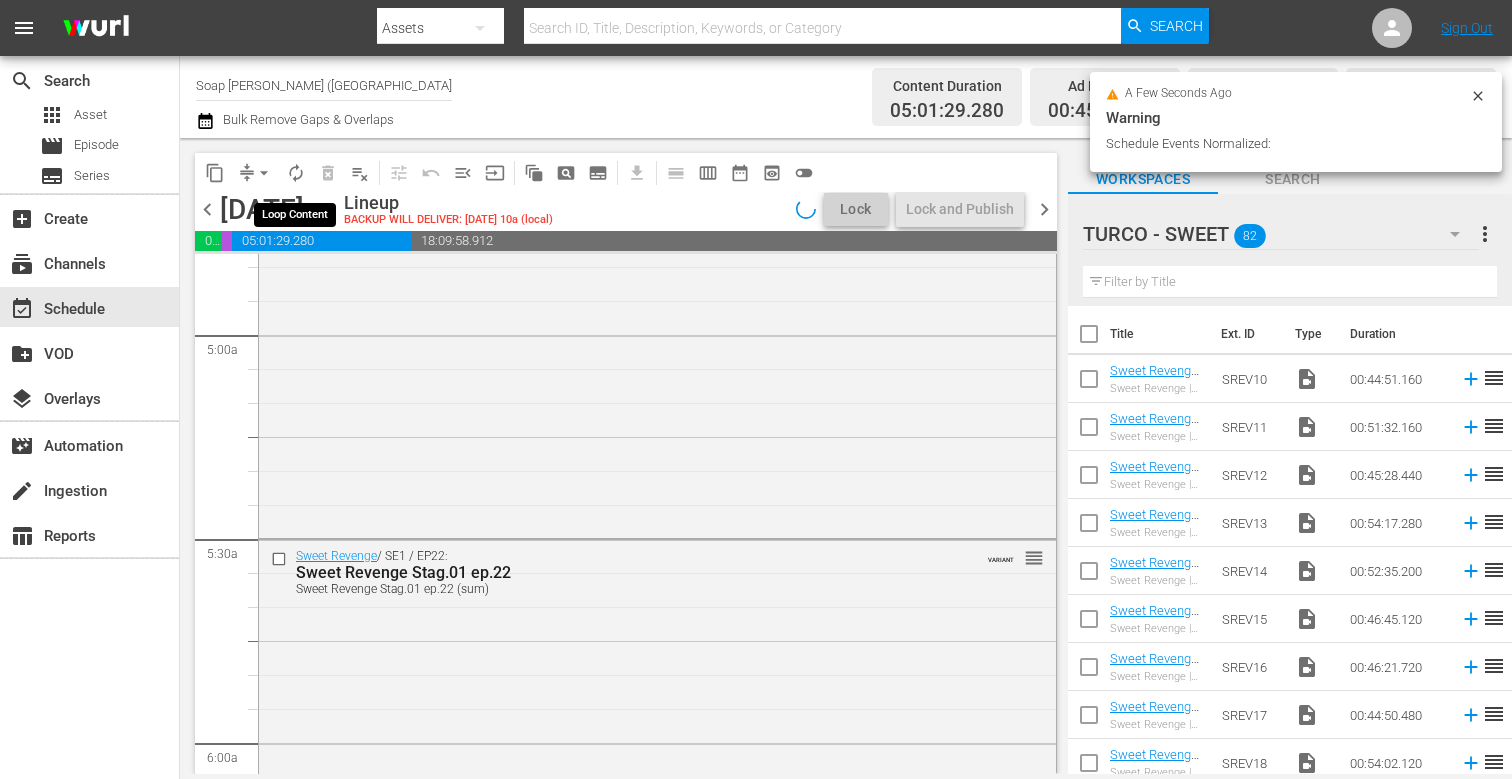 click on "autorenew_outlined" at bounding box center (296, 173) 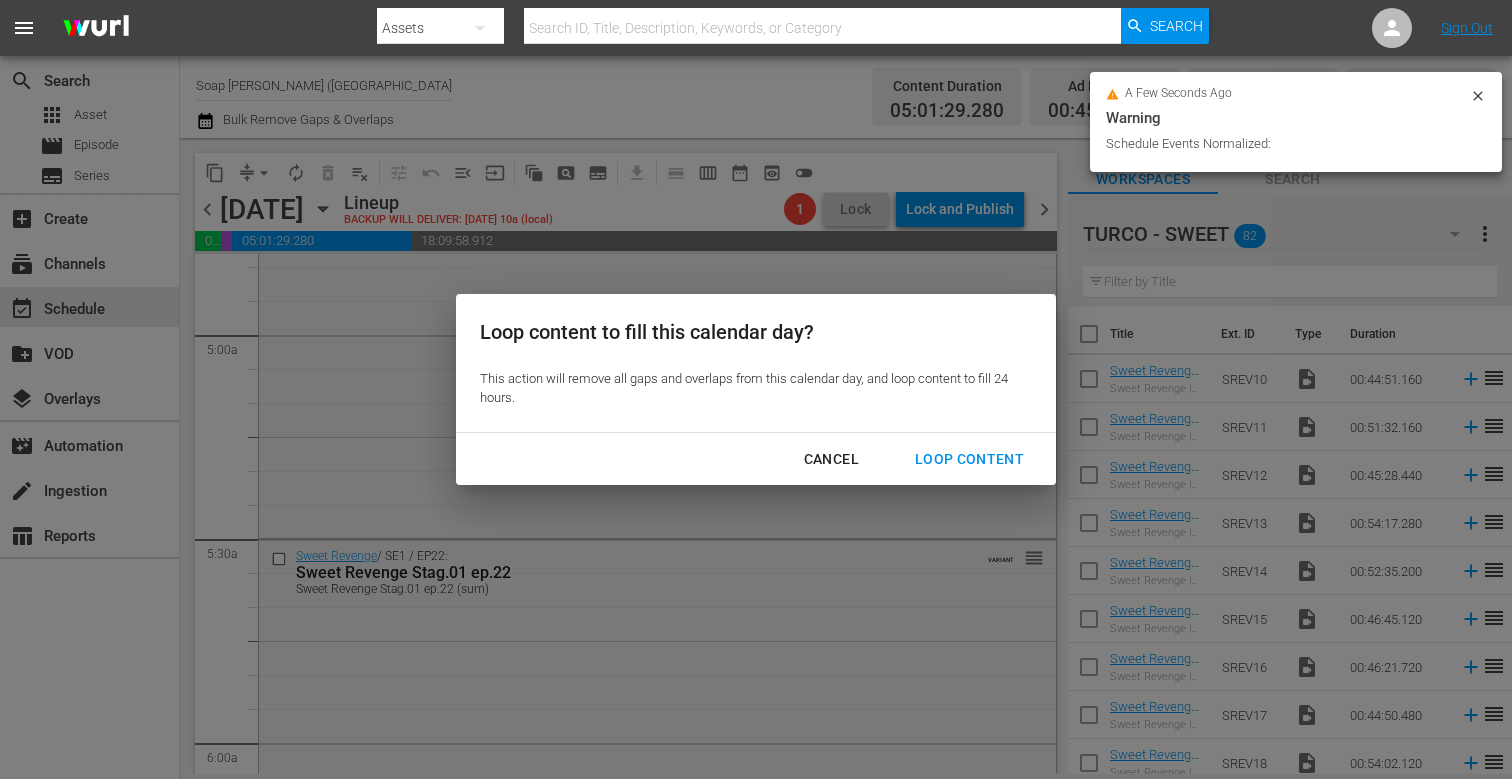 click on "Loop Content" at bounding box center (969, 459) 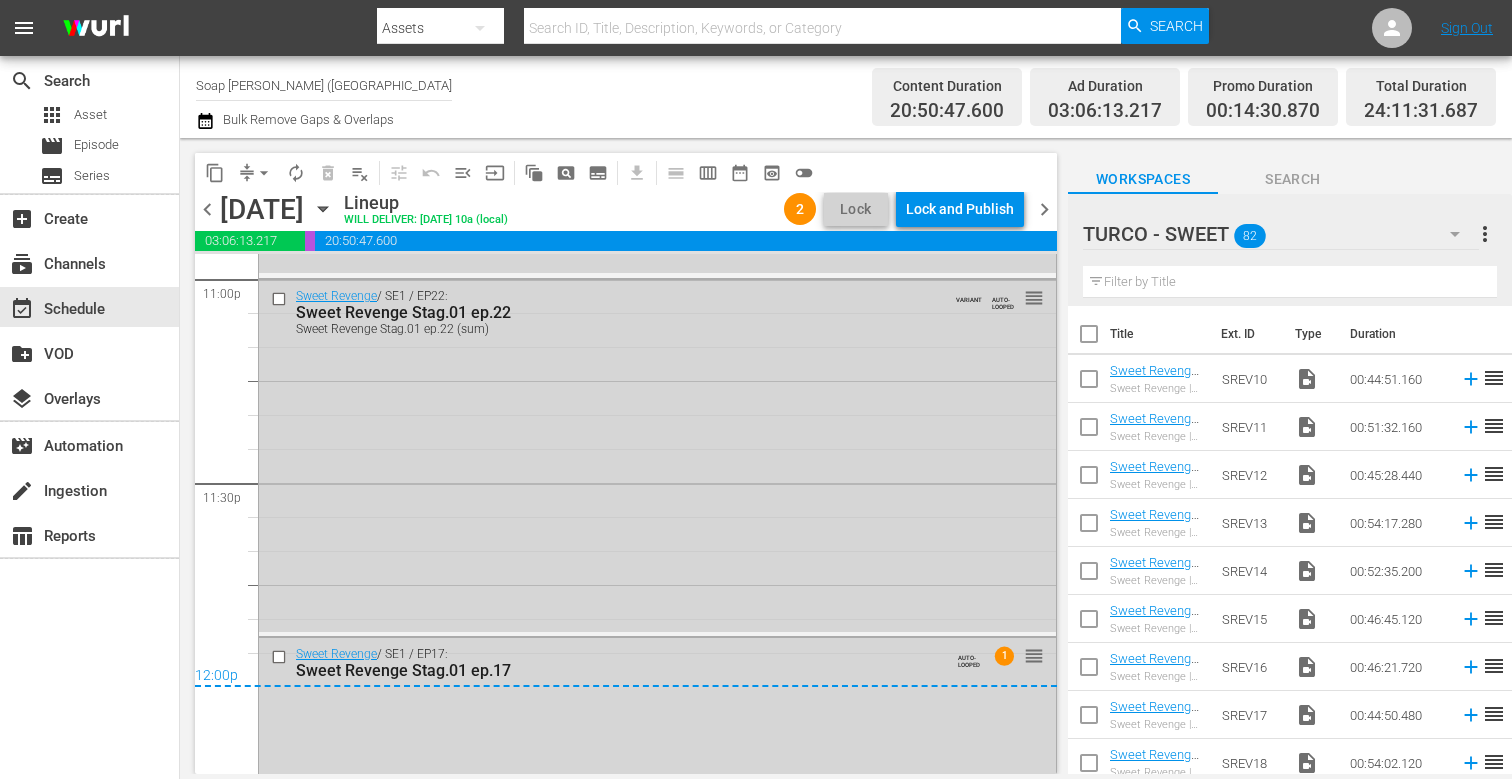 scroll, scrollTop: 9457, scrollLeft: 0, axis: vertical 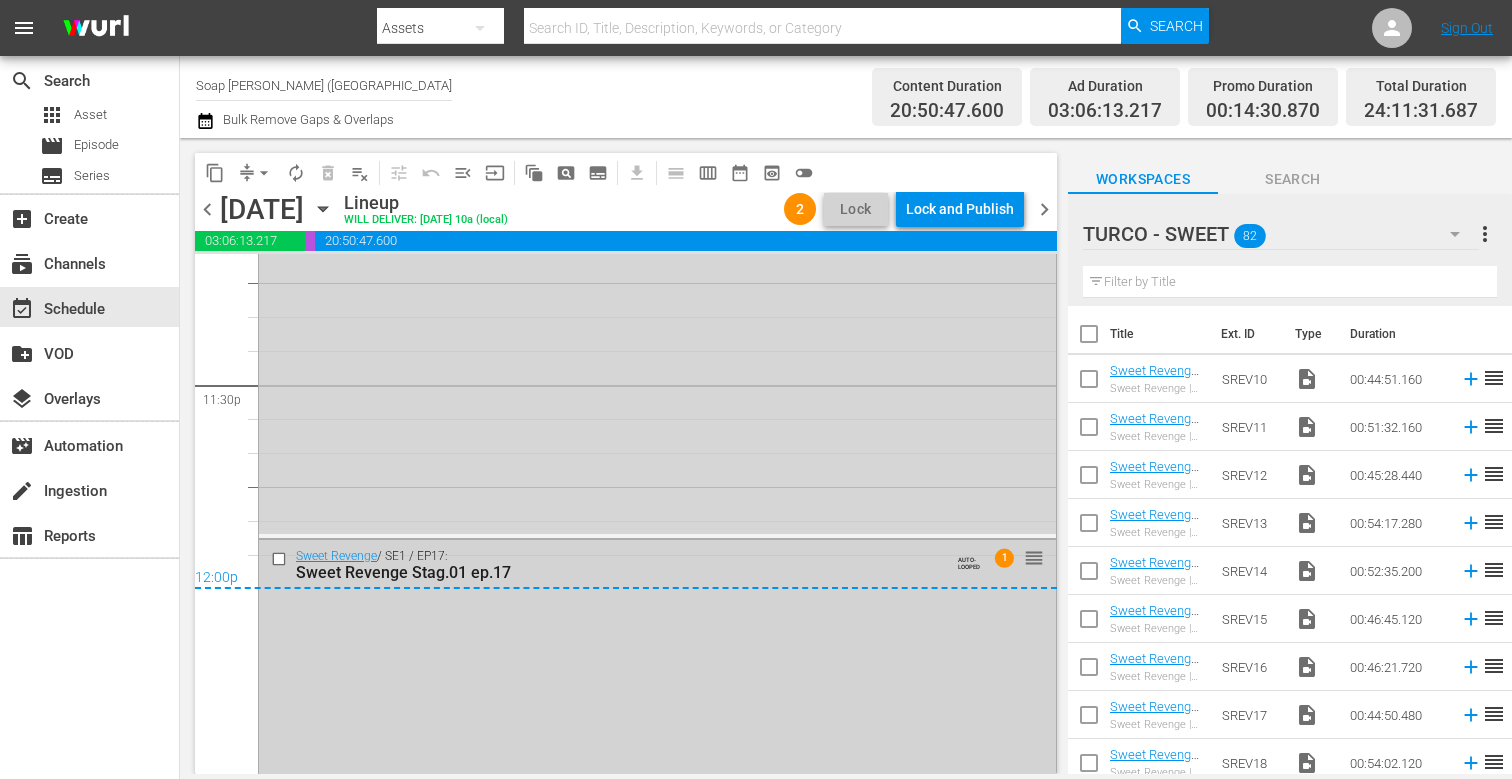 click at bounding box center [281, 558] 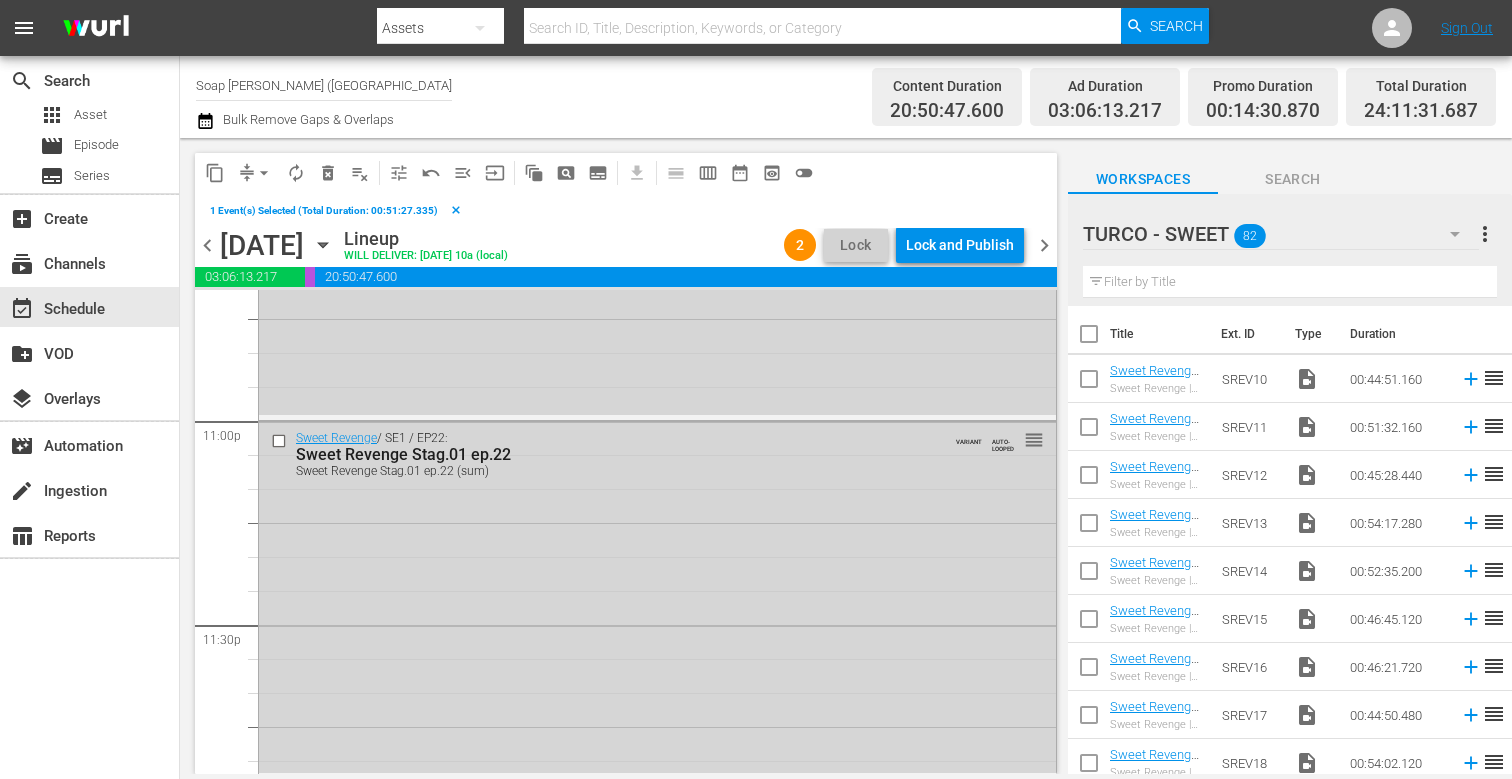 scroll, scrollTop: 9233, scrollLeft: 0, axis: vertical 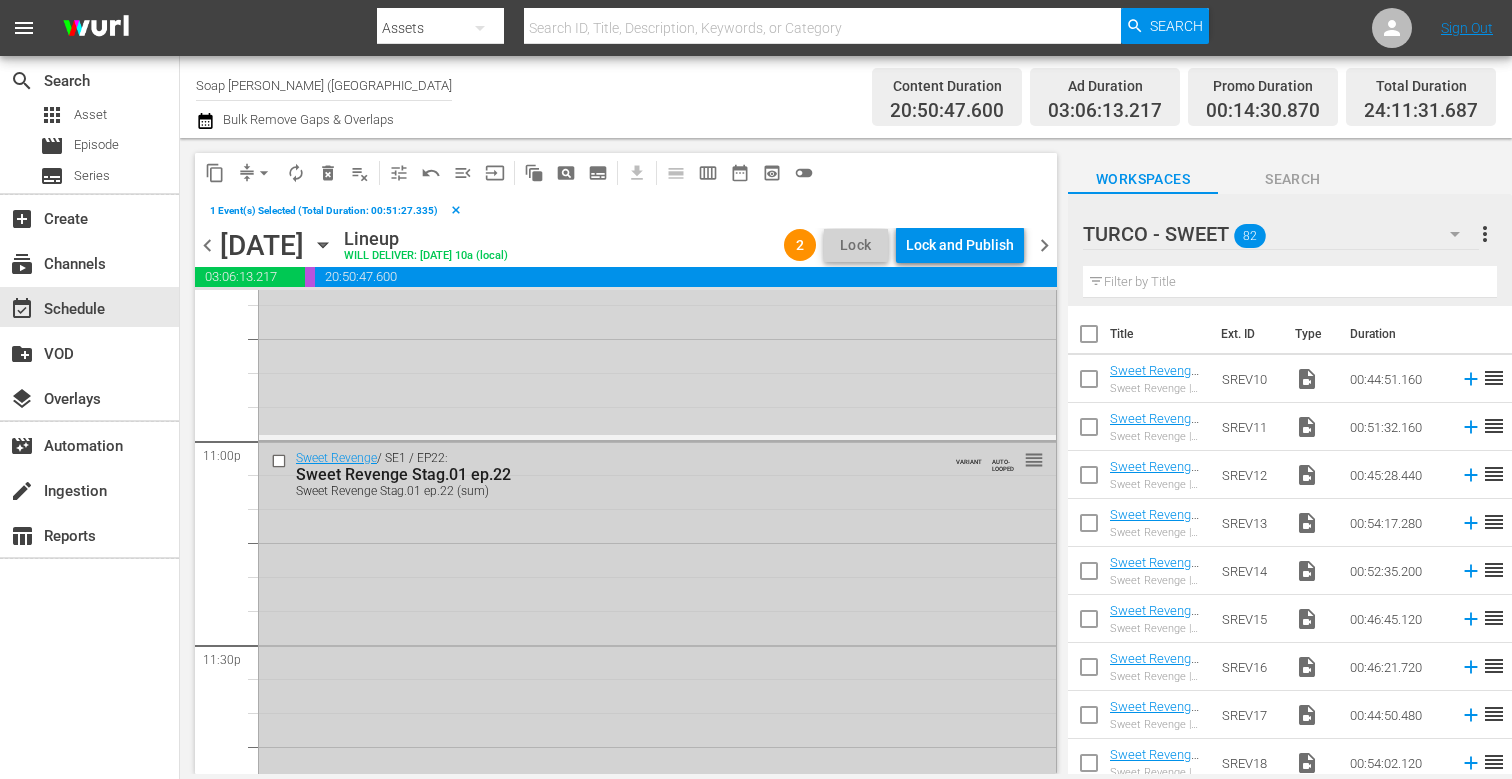 click at bounding box center (281, 461) 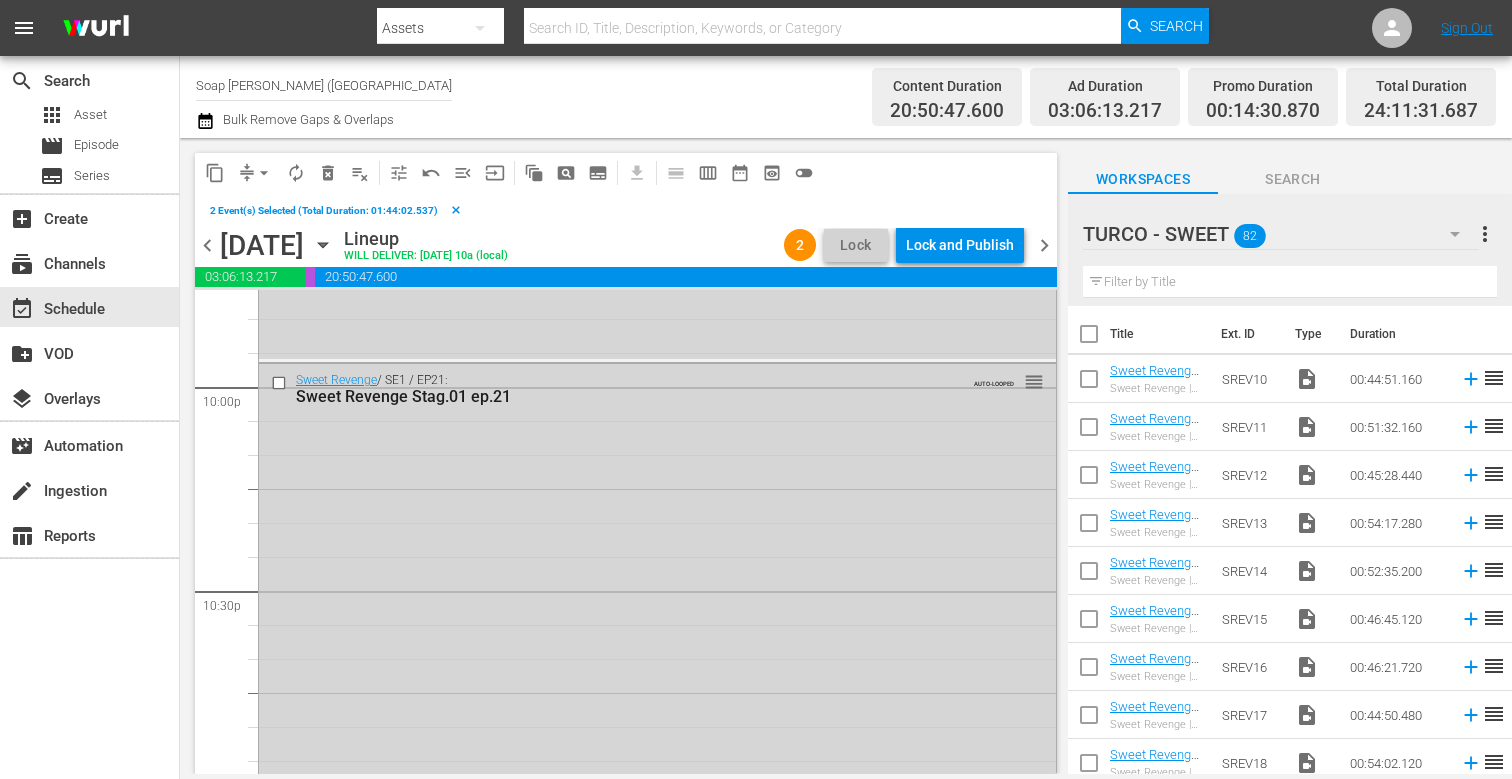 scroll, scrollTop: 8872, scrollLeft: 0, axis: vertical 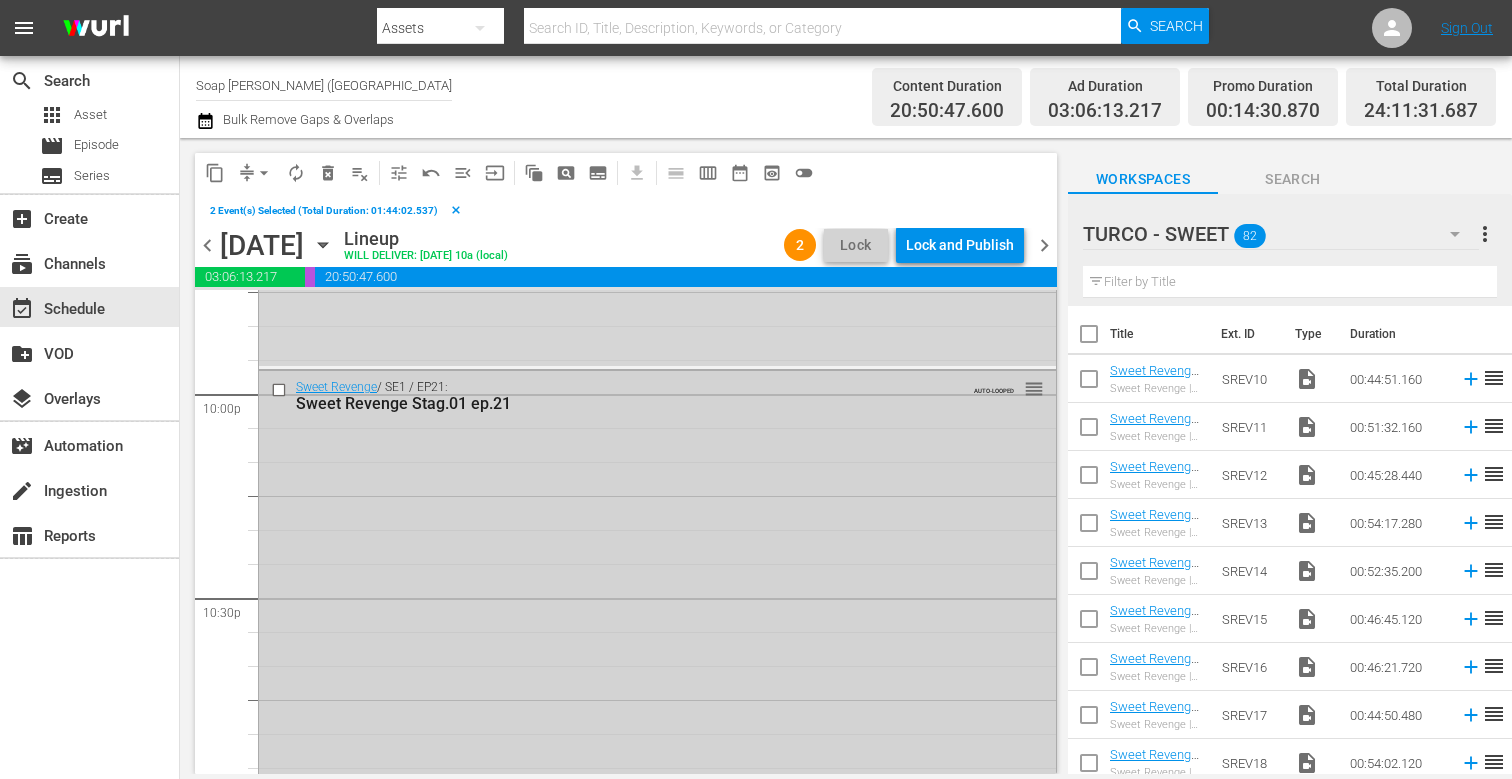click at bounding box center [281, 390] 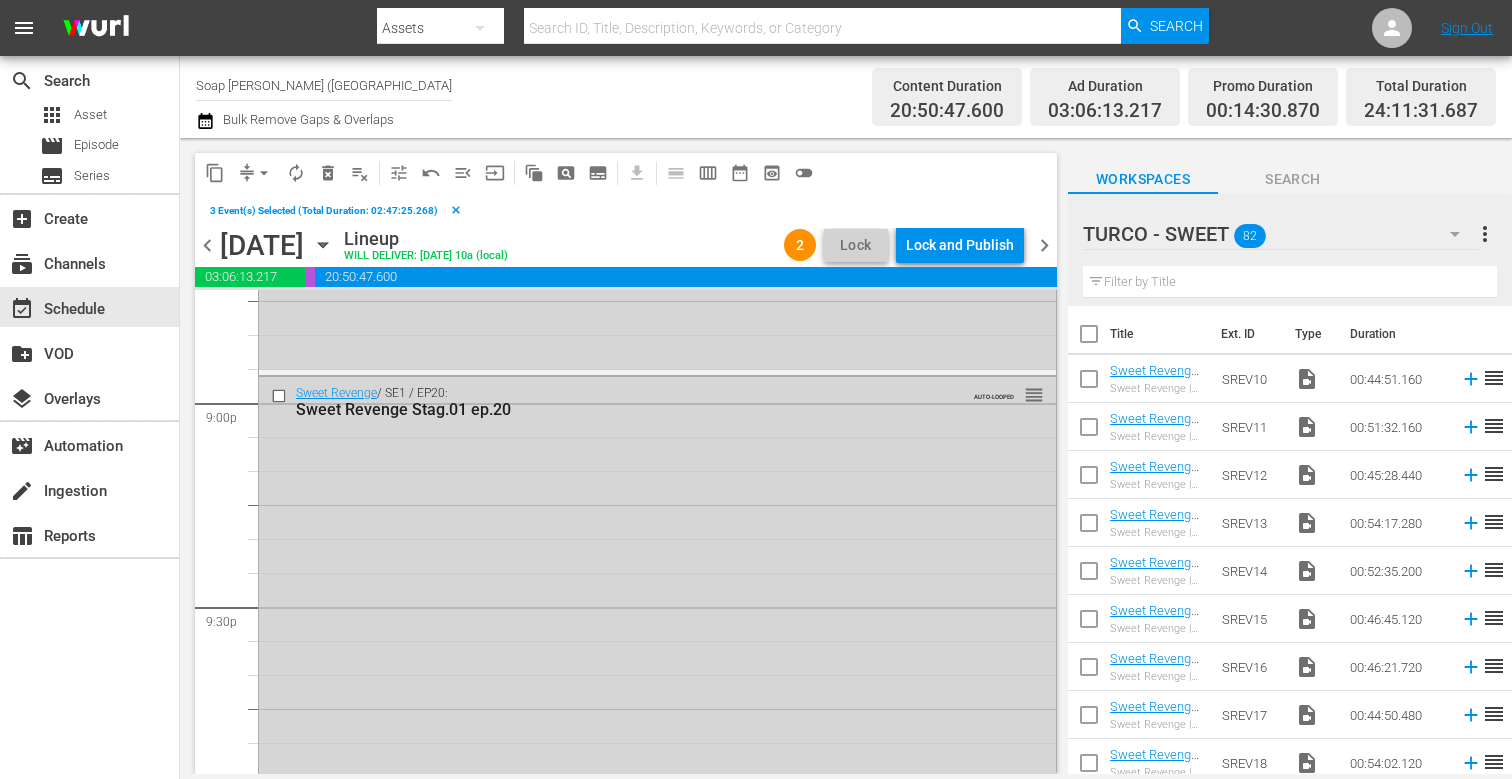 click at bounding box center (281, 395) 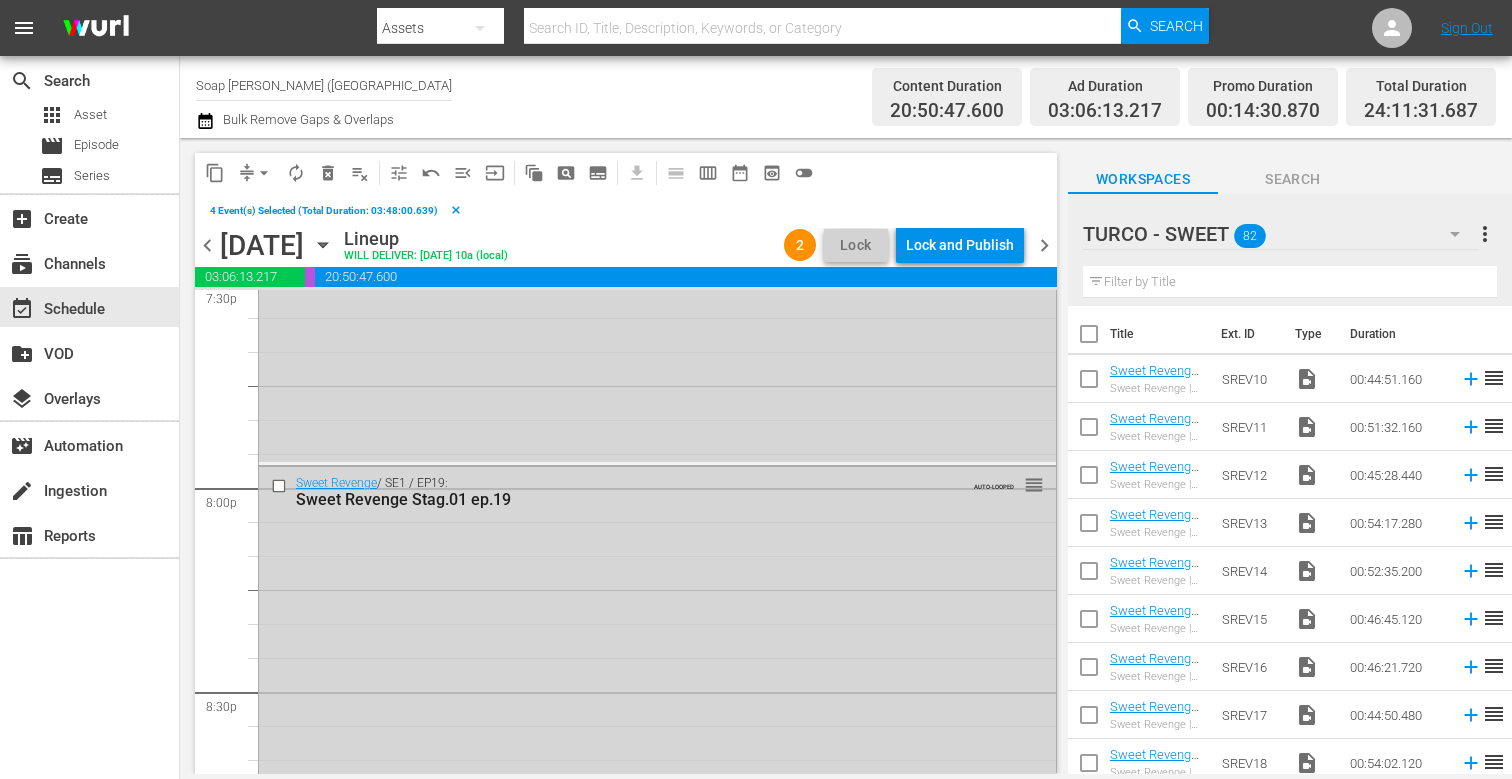 scroll, scrollTop: 7954, scrollLeft: 0, axis: vertical 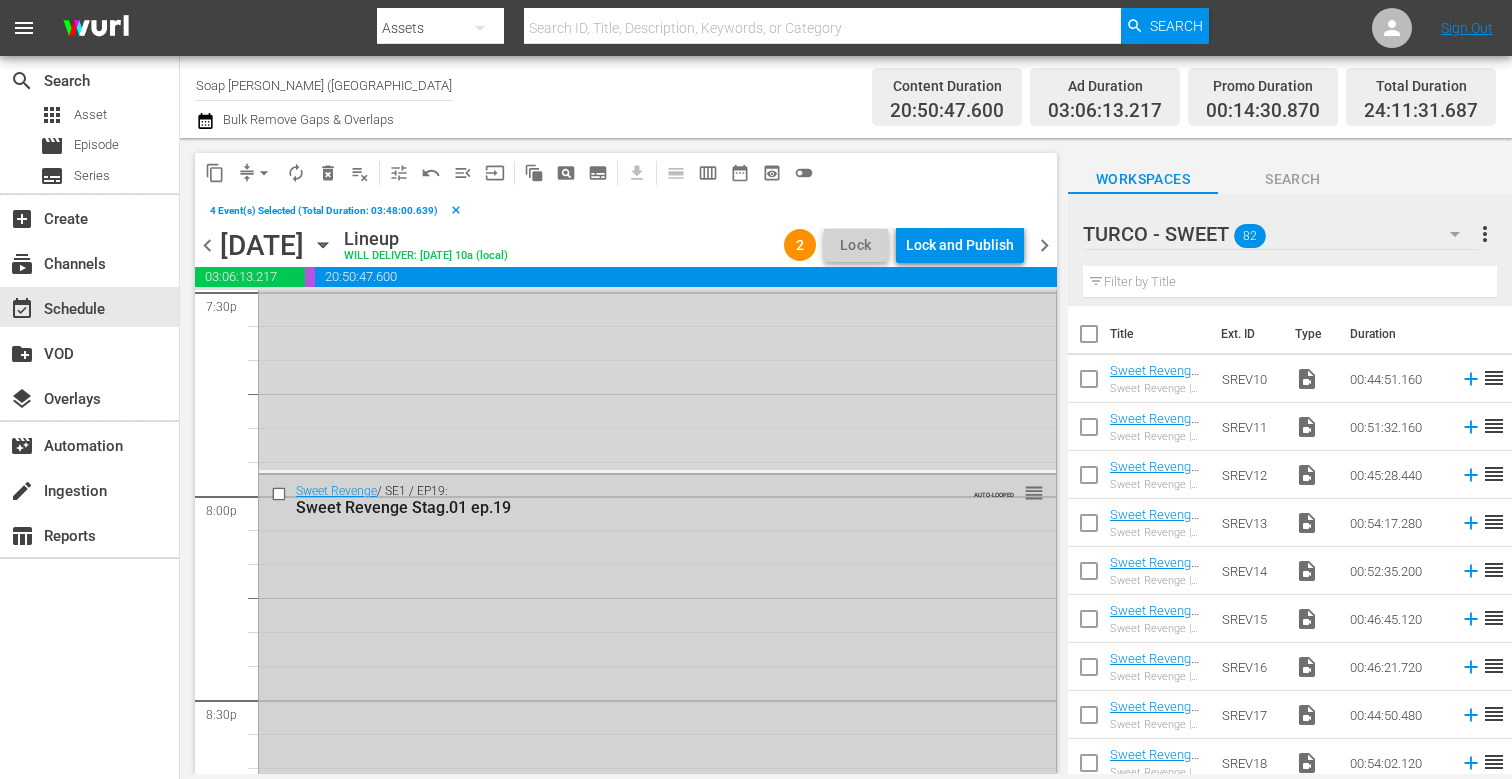 click at bounding box center [281, 494] 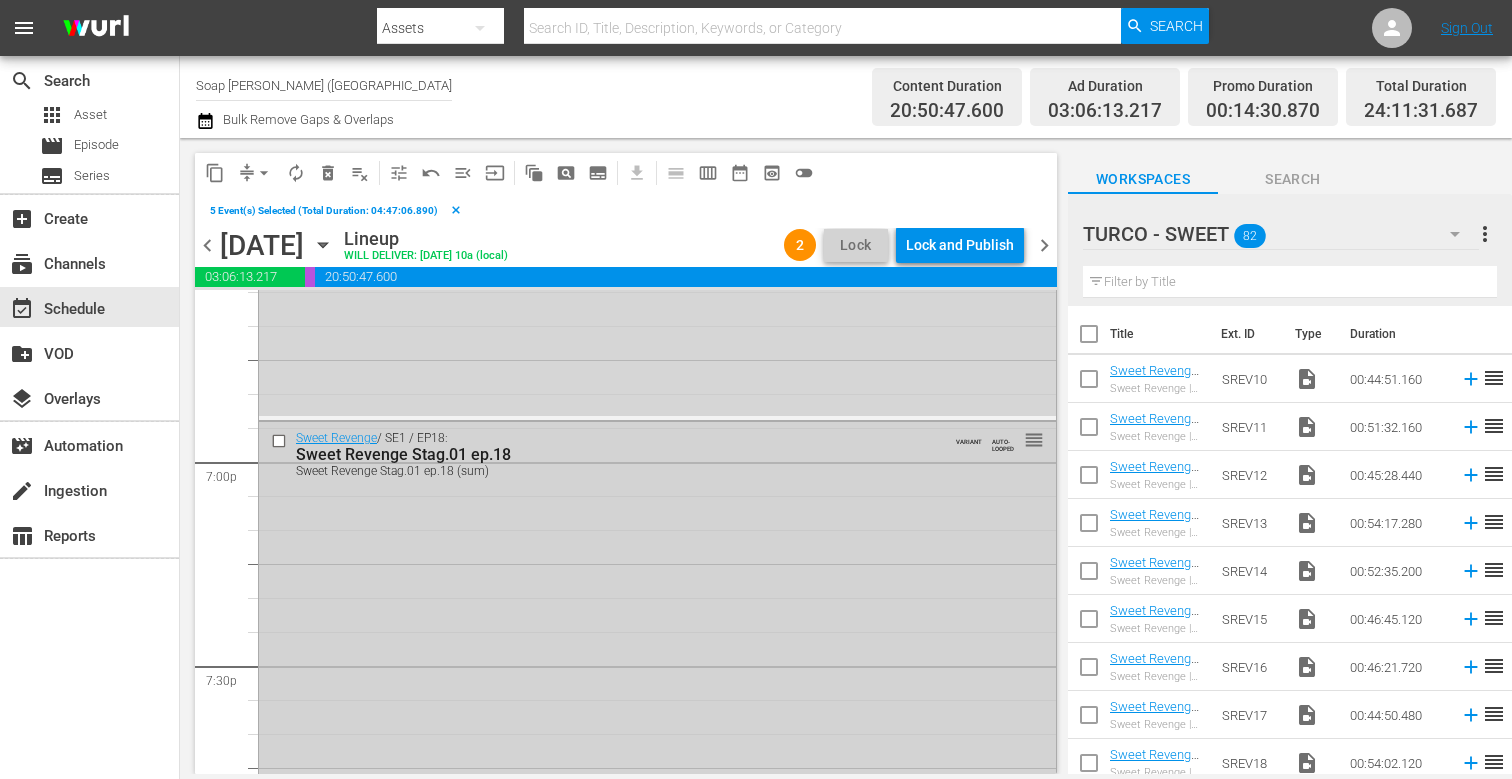 click at bounding box center [281, 441] 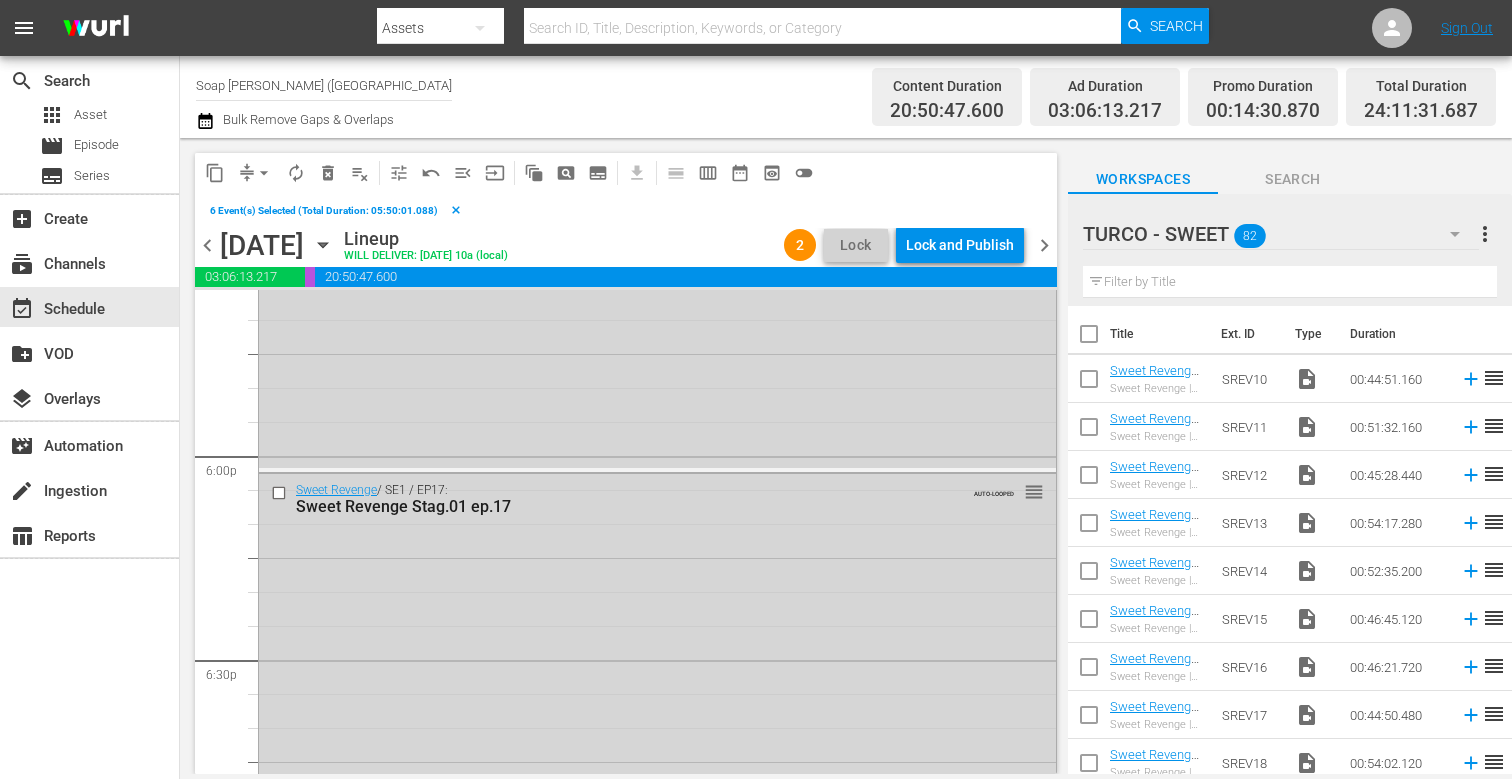 scroll, scrollTop: 7149, scrollLeft: 0, axis: vertical 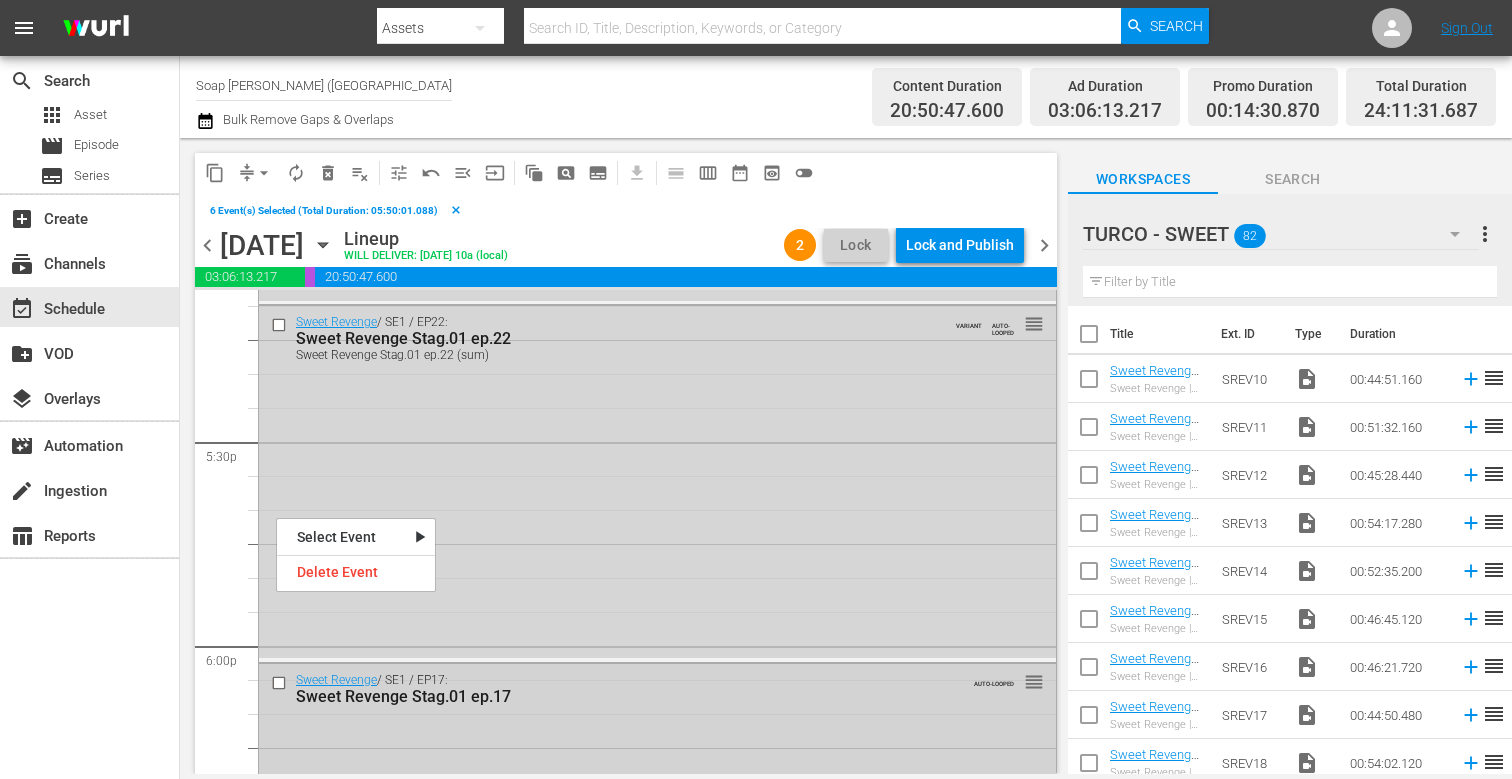 click at bounding box center (281, 682) 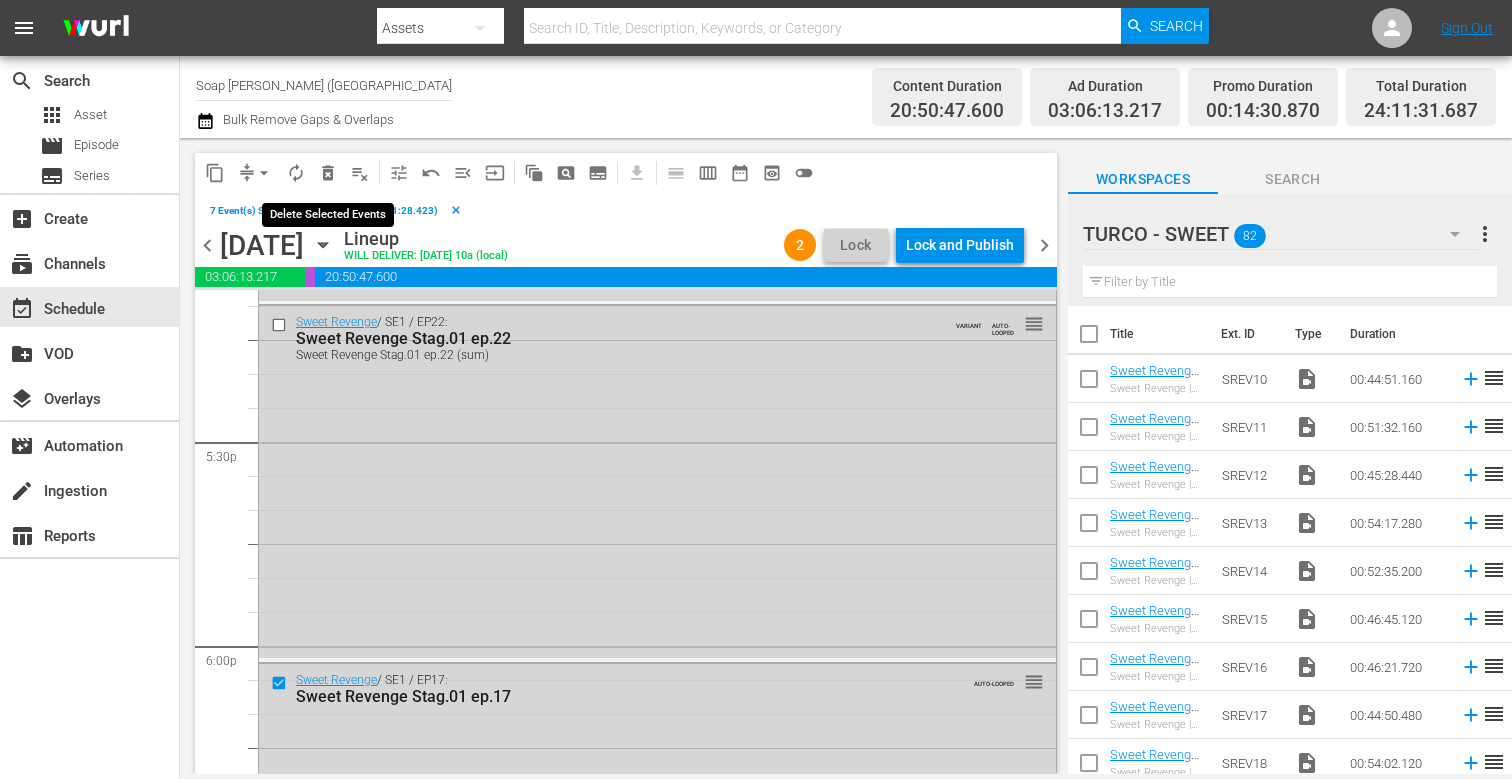 click on "delete_forever_outlined" at bounding box center (328, 173) 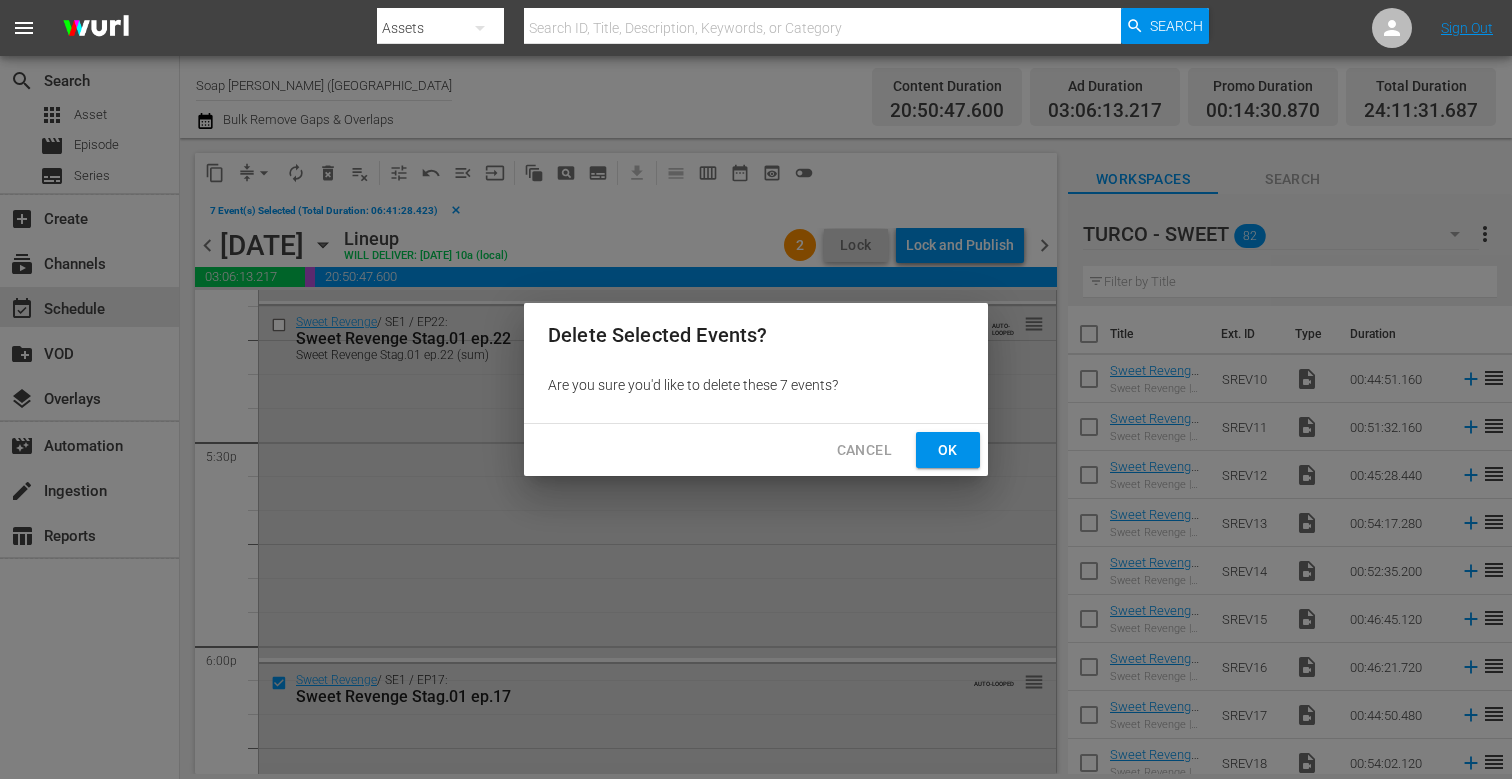click on "Ok" at bounding box center [948, 450] 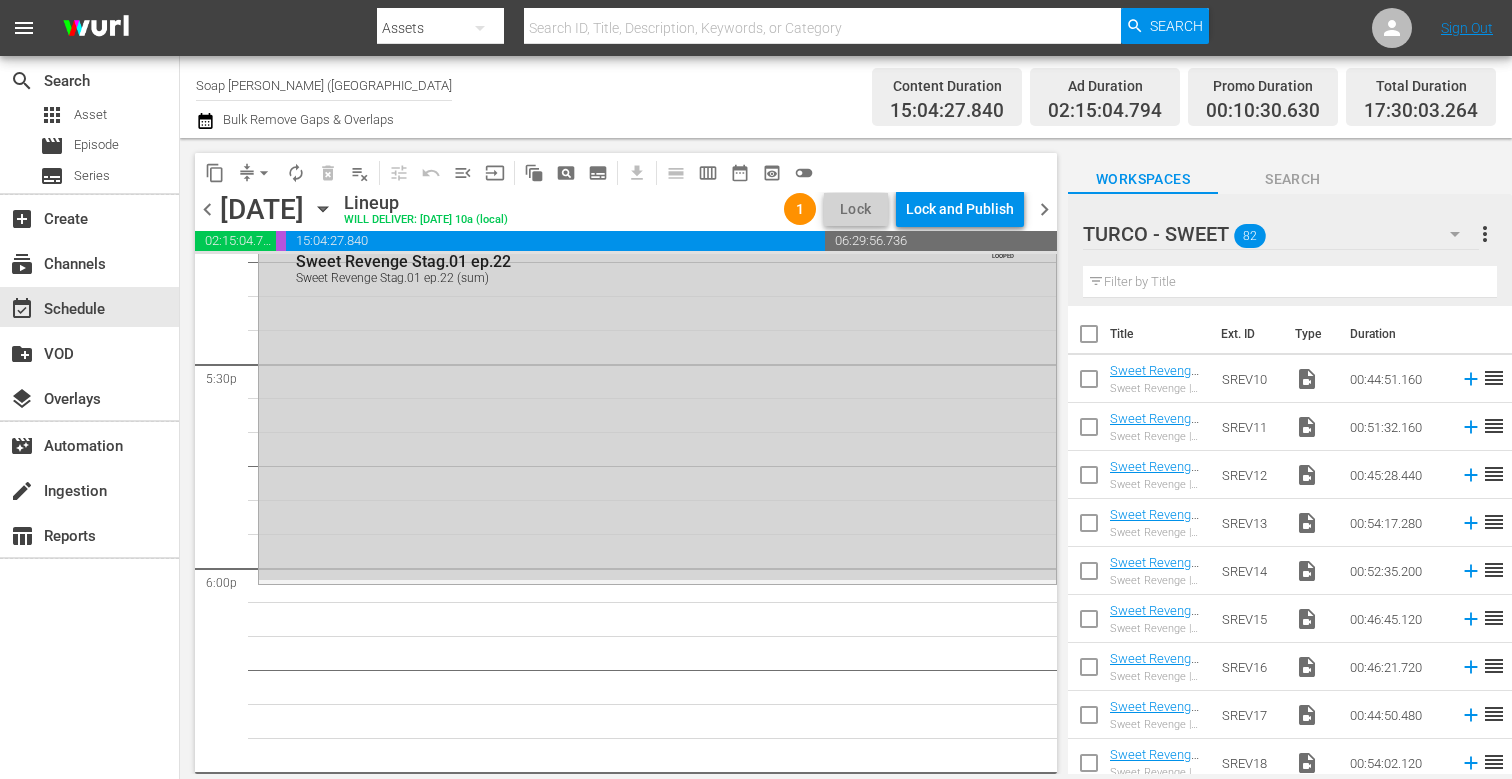 scroll, scrollTop: 7041, scrollLeft: 0, axis: vertical 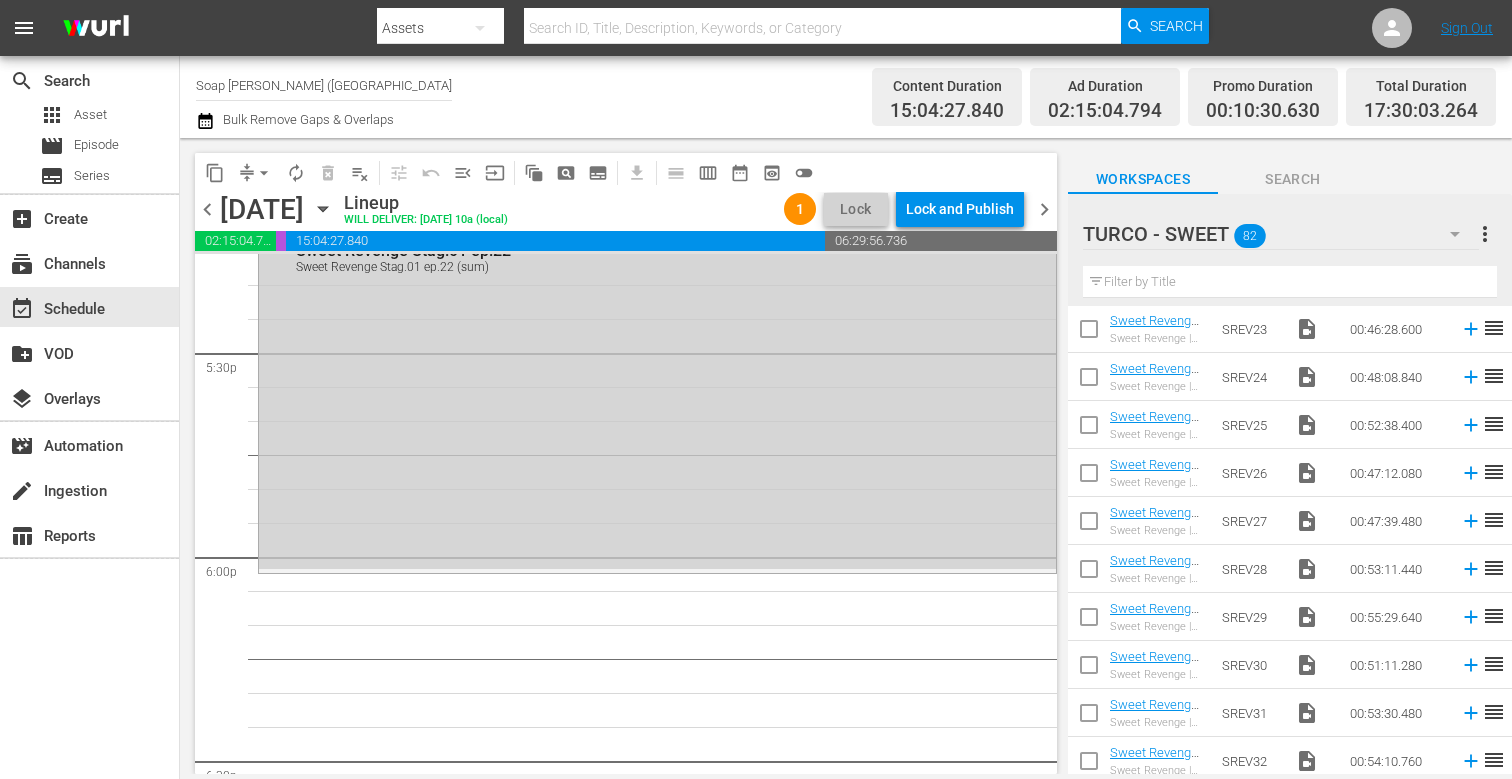 click at bounding box center (1089, 333) 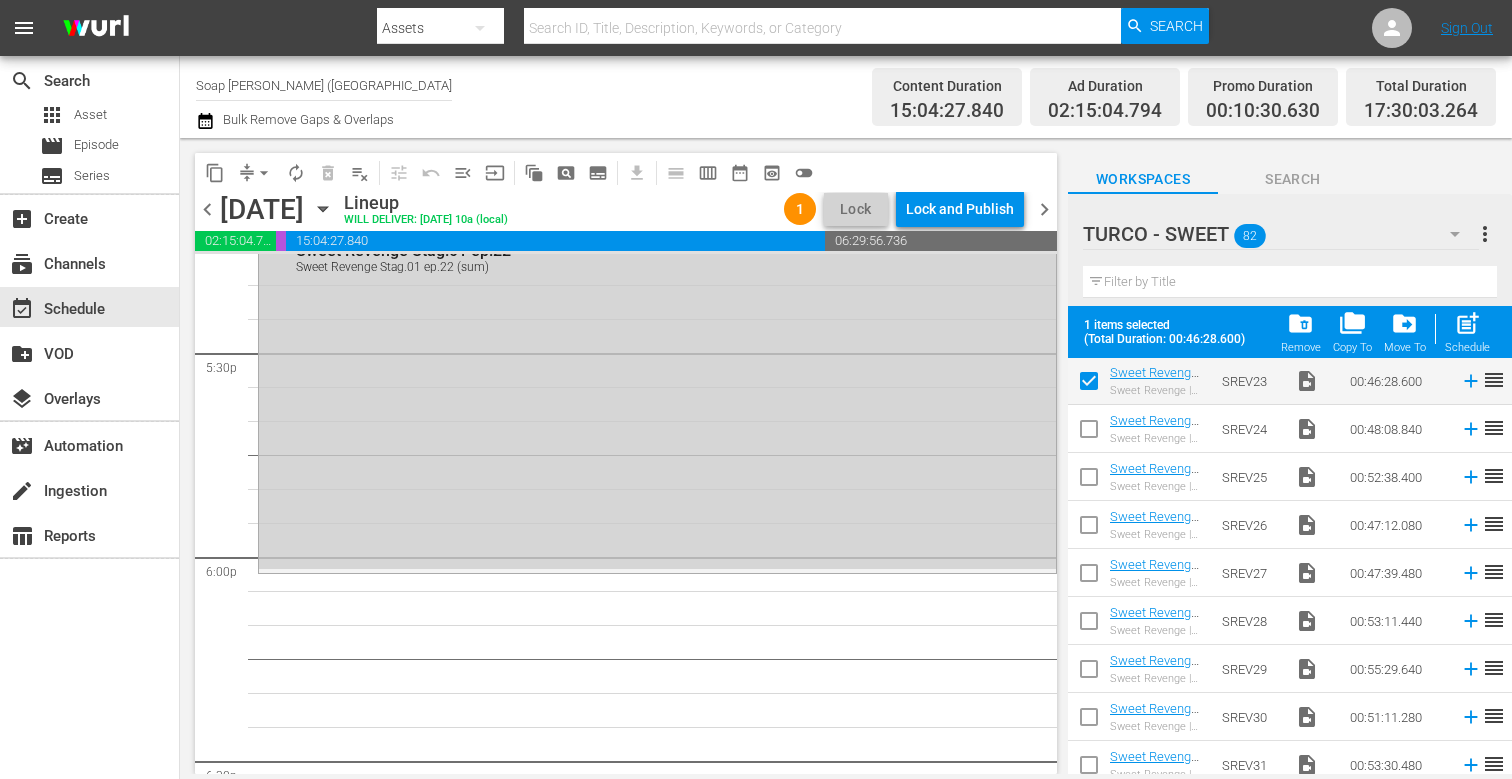 click at bounding box center (1089, 433) 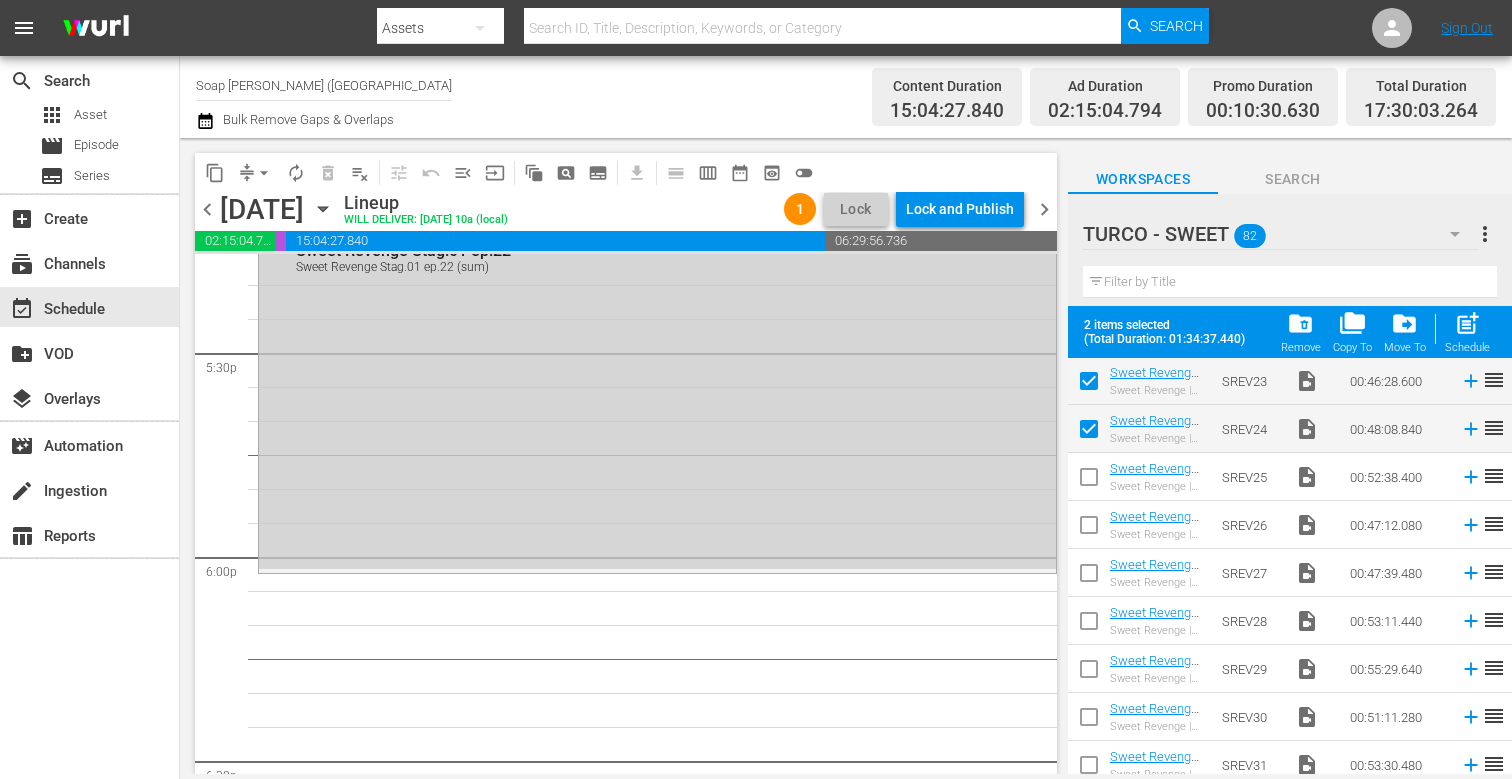 click at bounding box center (1089, 481) 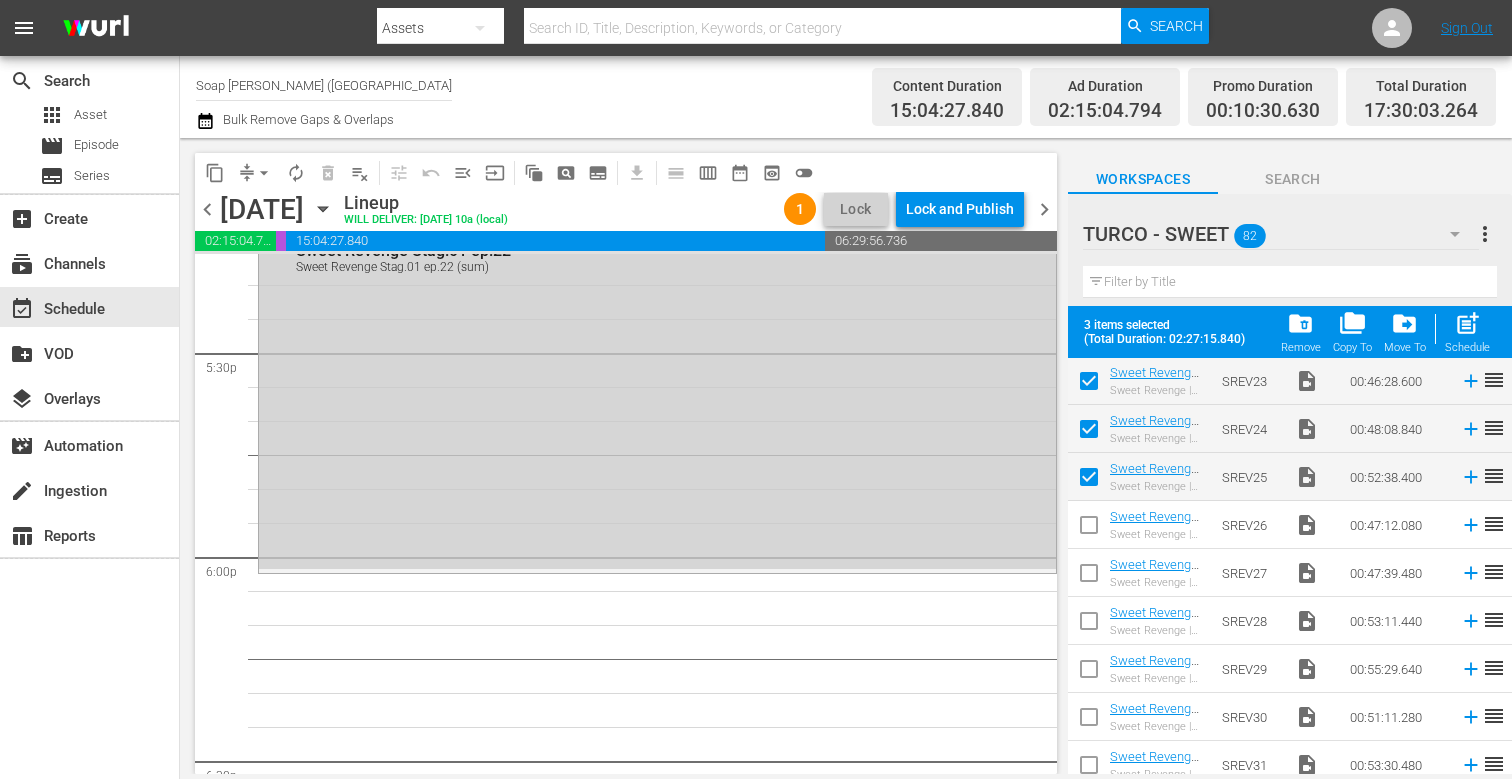 click at bounding box center [1089, 529] 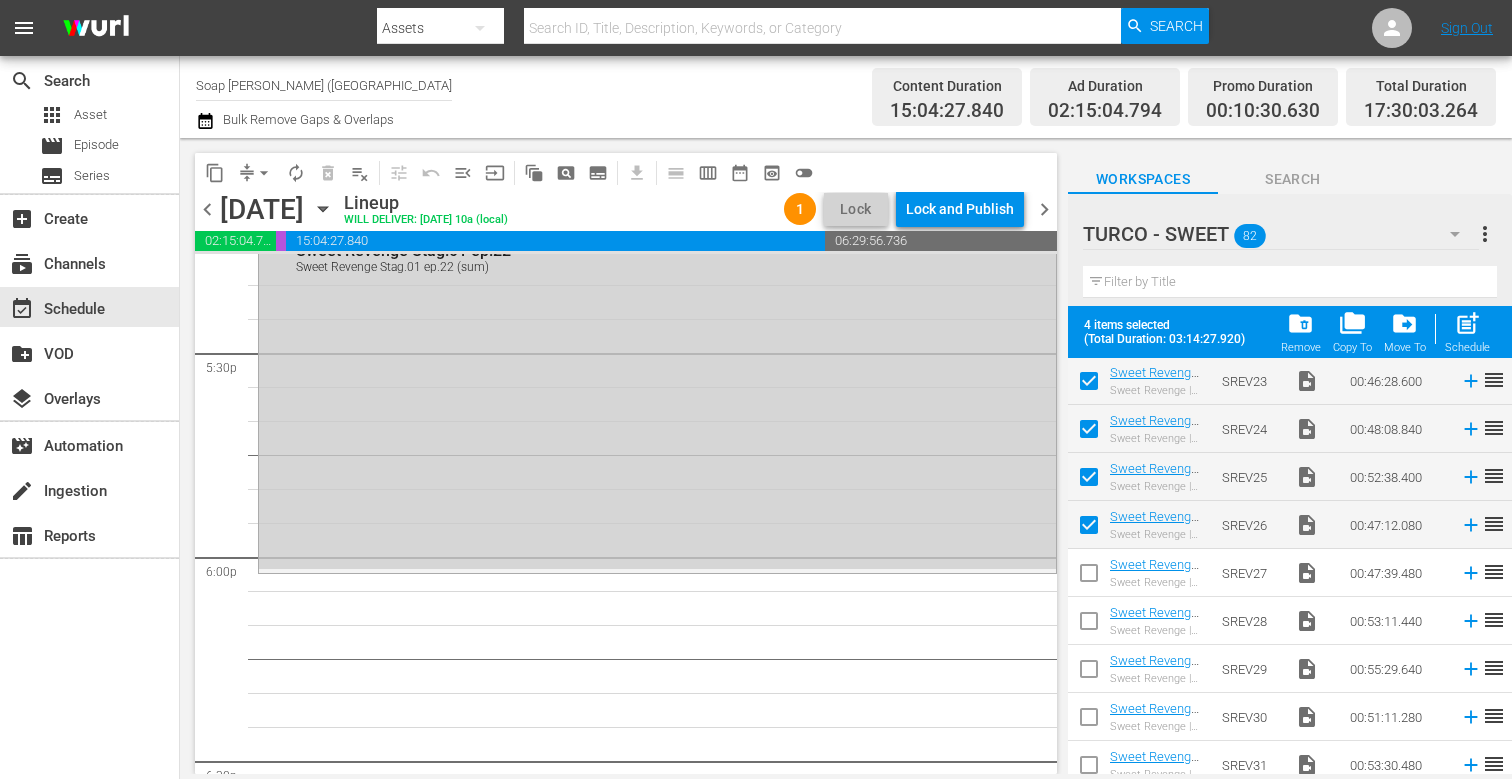 click at bounding box center (1089, 577) 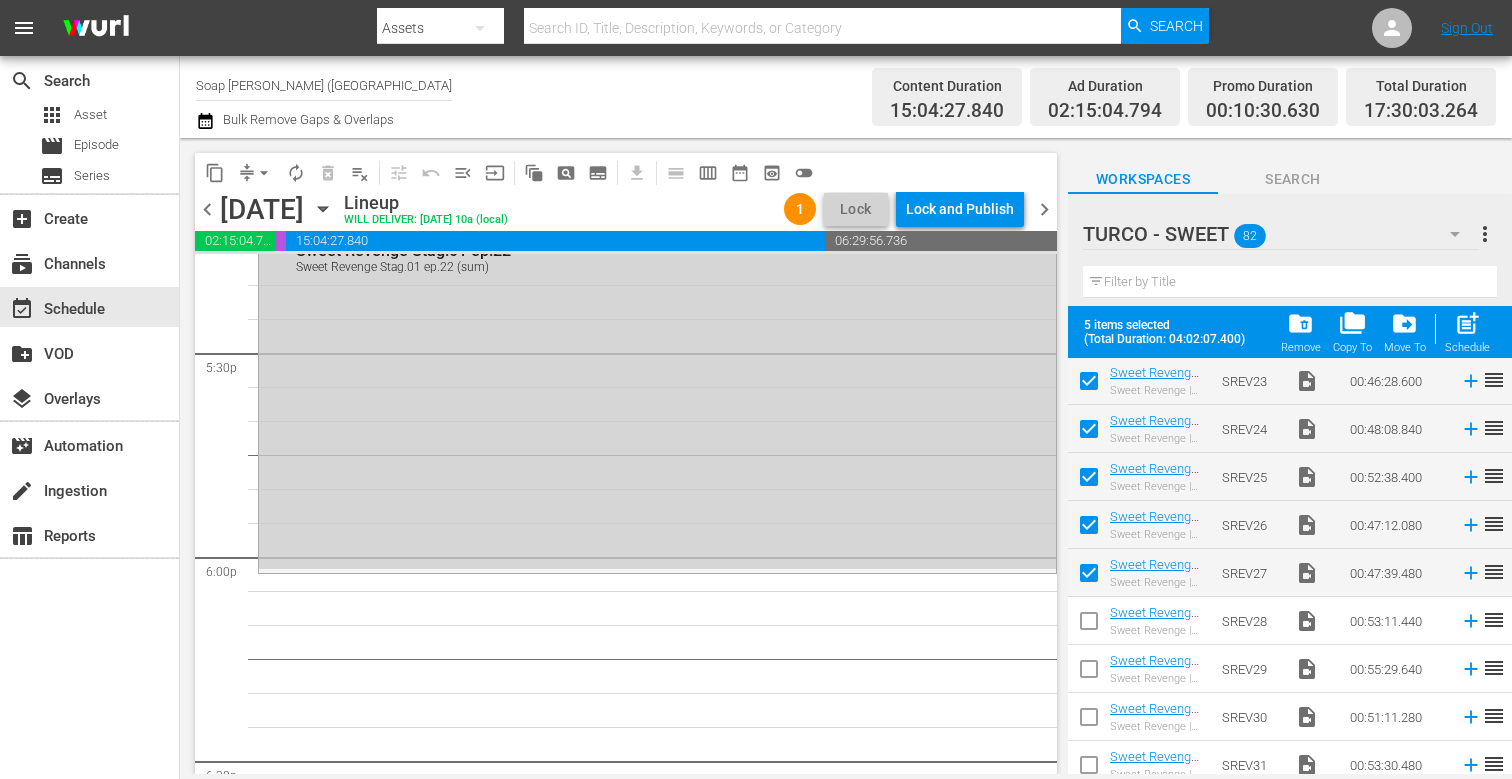 click at bounding box center (1089, 625) 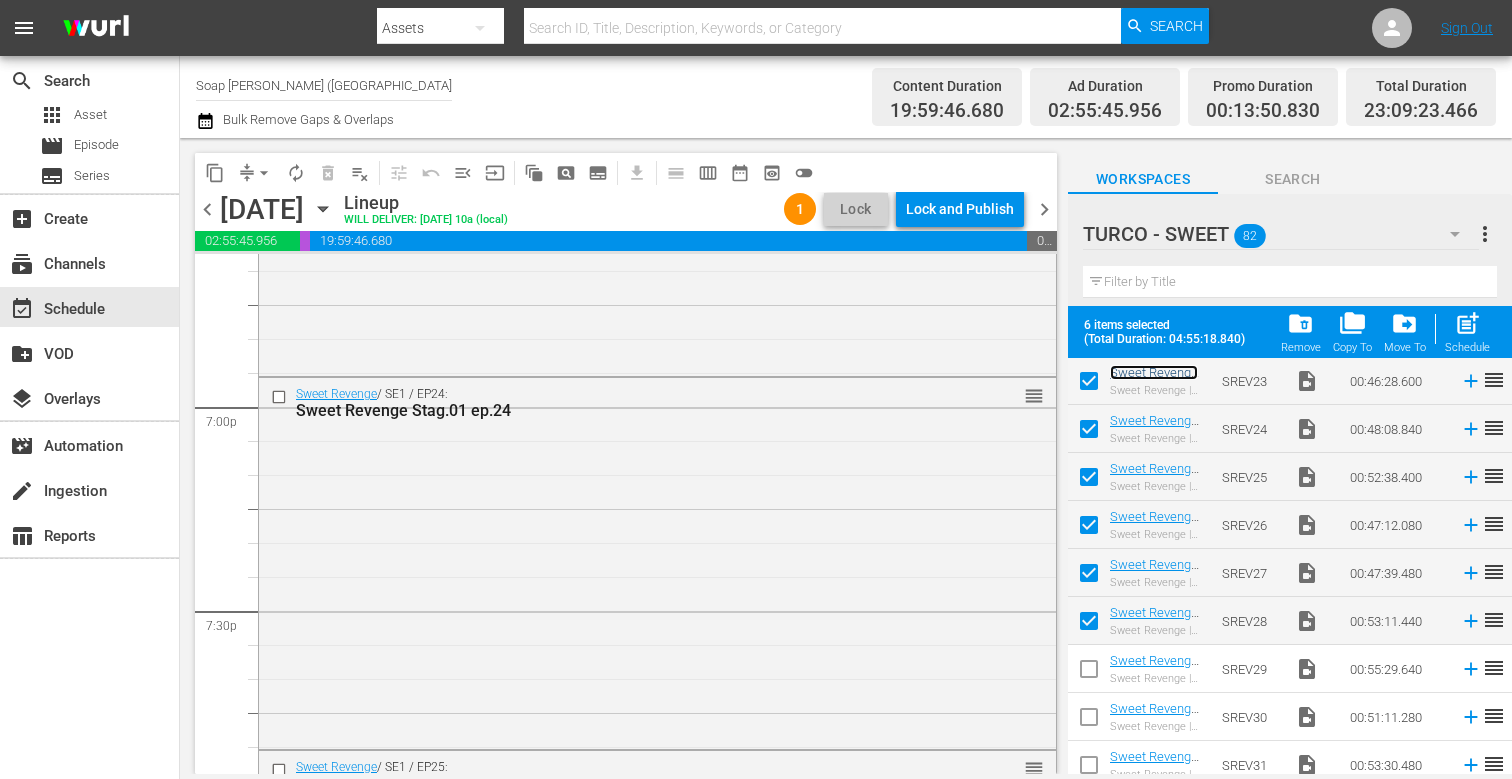 scroll, scrollTop: 7693, scrollLeft: 0, axis: vertical 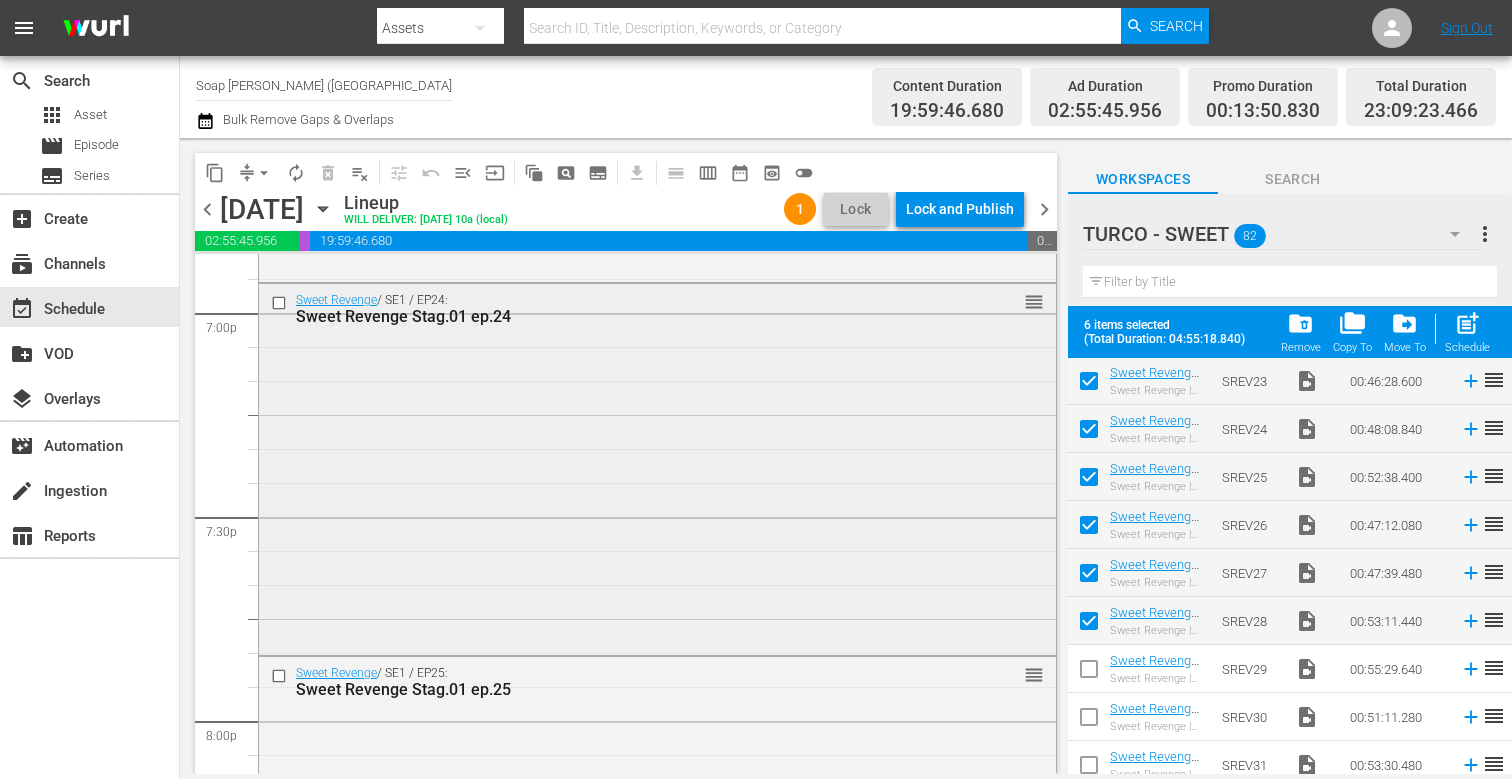 click on "Sweet Revenge  / SE1 / EP24:
Sweet Revenge Stag.01 ep.24 reorder" at bounding box center [657, 467] 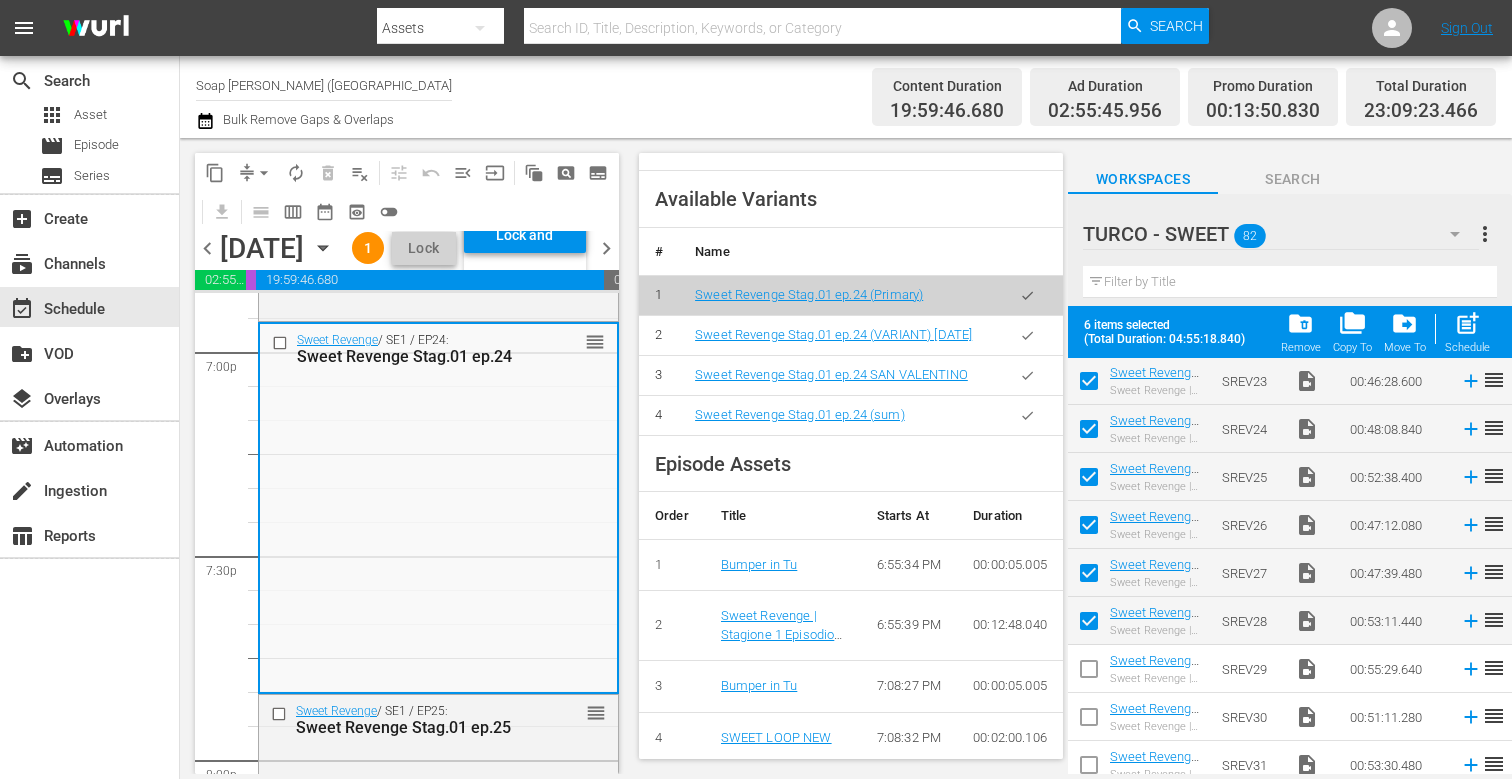 scroll, scrollTop: 801, scrollLeft: 0, axis: vertical 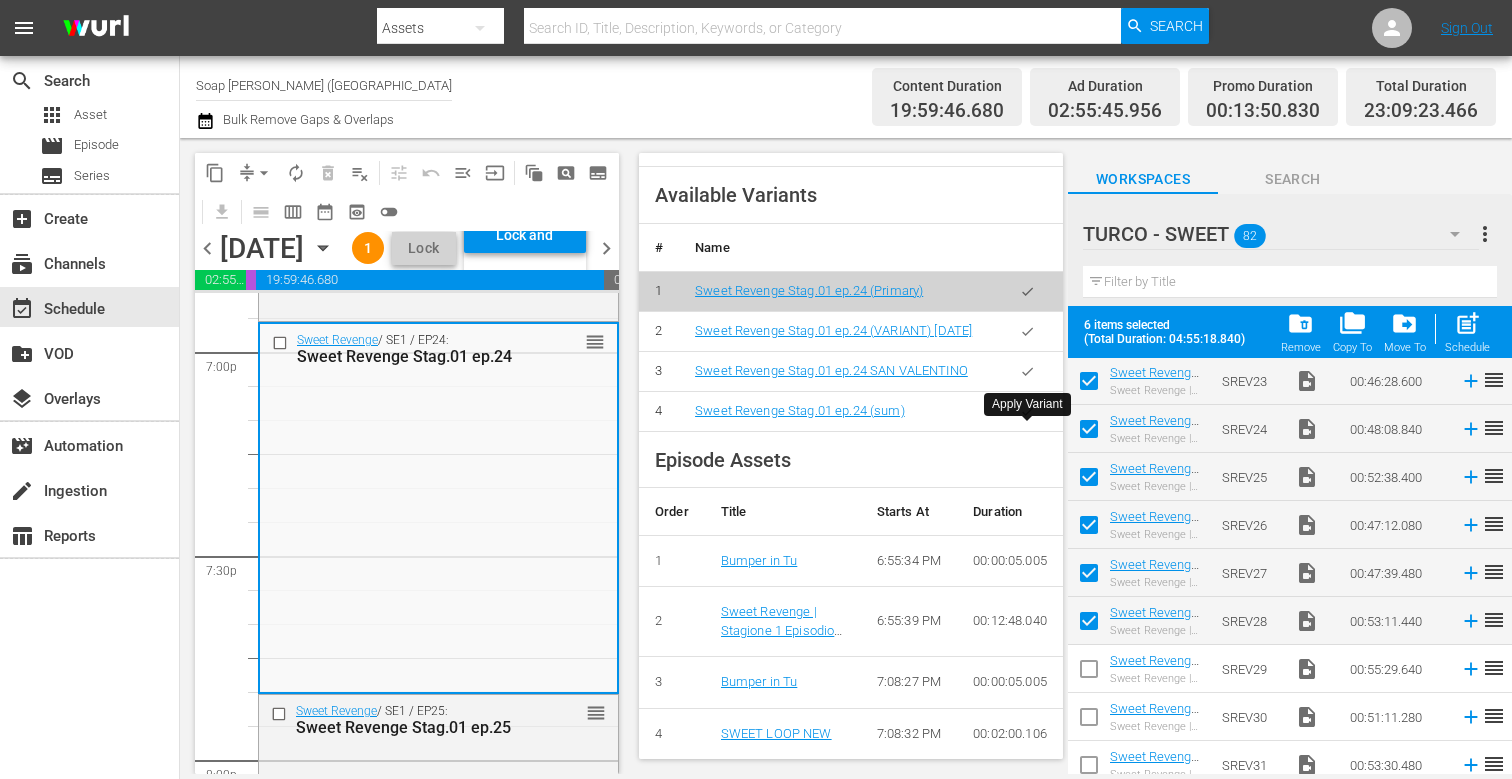 click 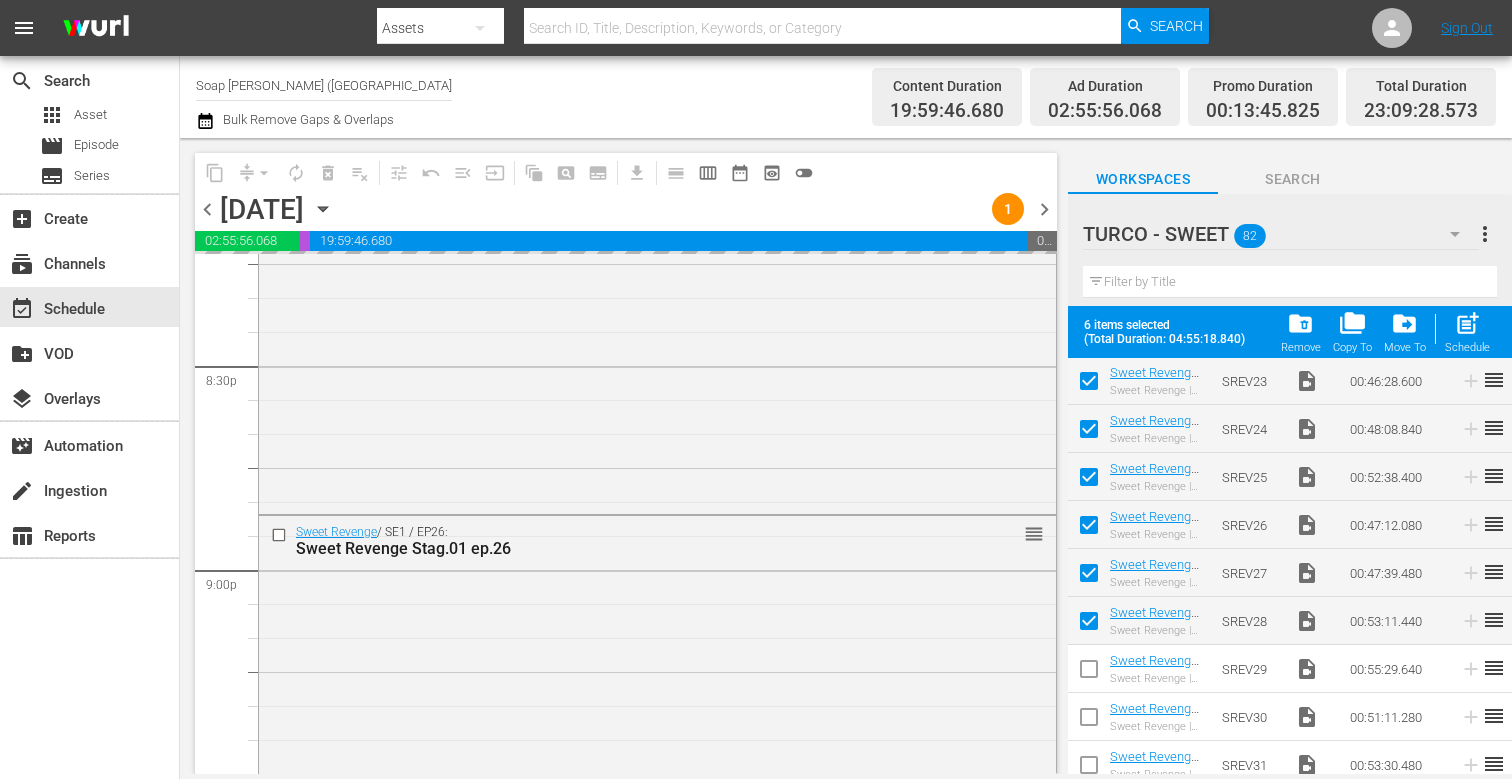 scroll, scrollTop: 8357, scrollLeft: 0, axis: vertical 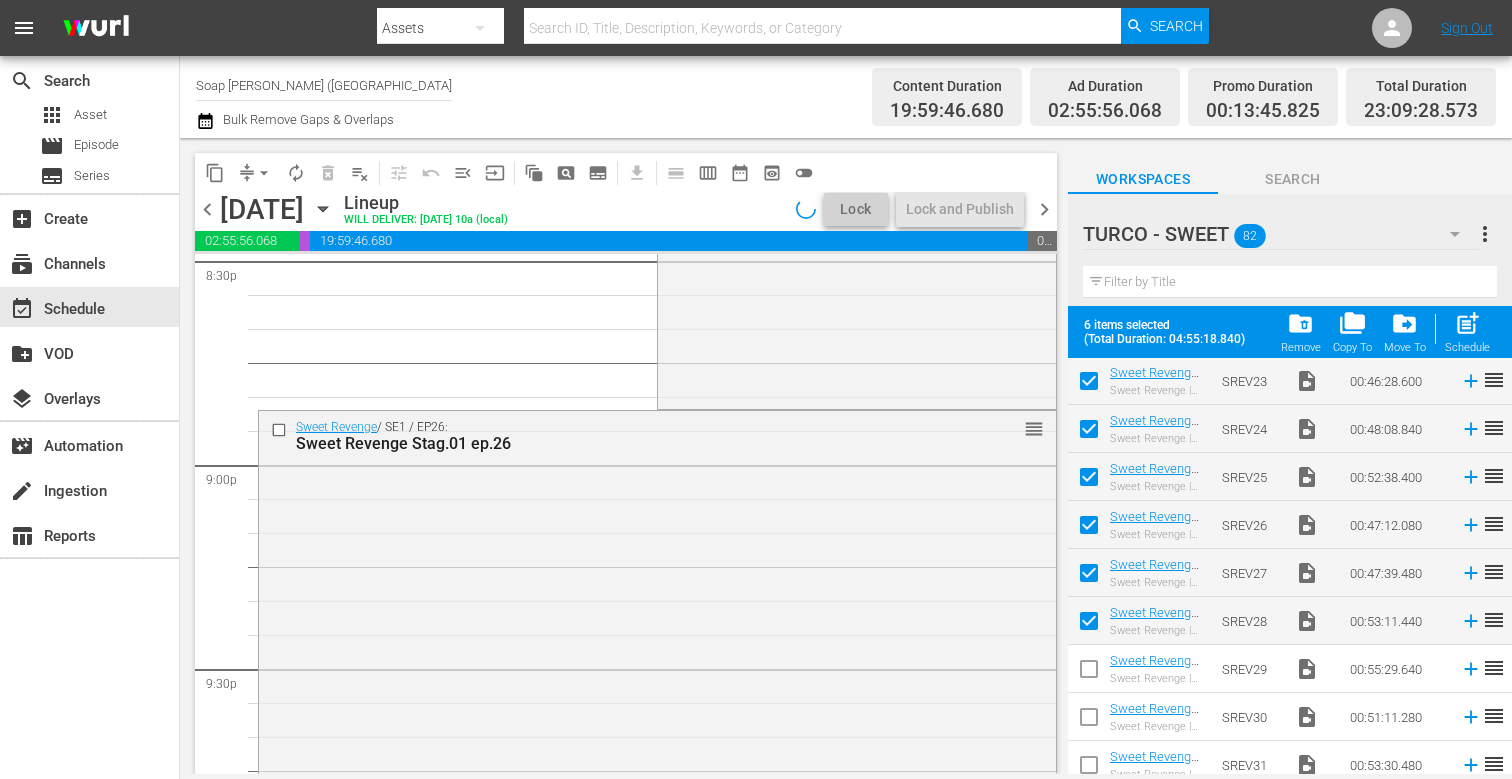 click on "Sweet Revenge  / SE1 / EP26:
Sweet Revenge Stag.01 ep.26 reorder" at bounding box center (657, 591) 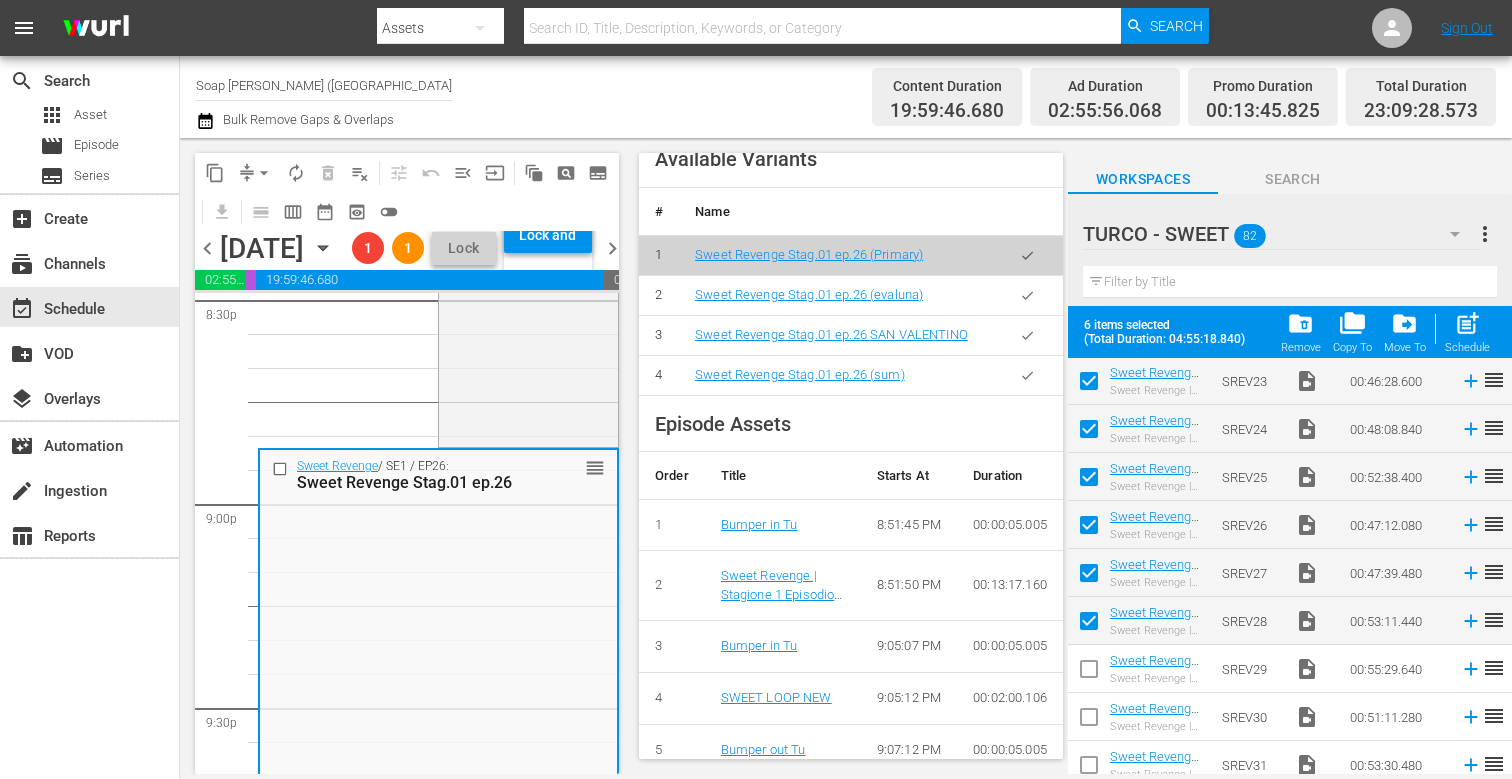 scroll, scrollTop: 882, scrollLeft: 0, axis: vertical 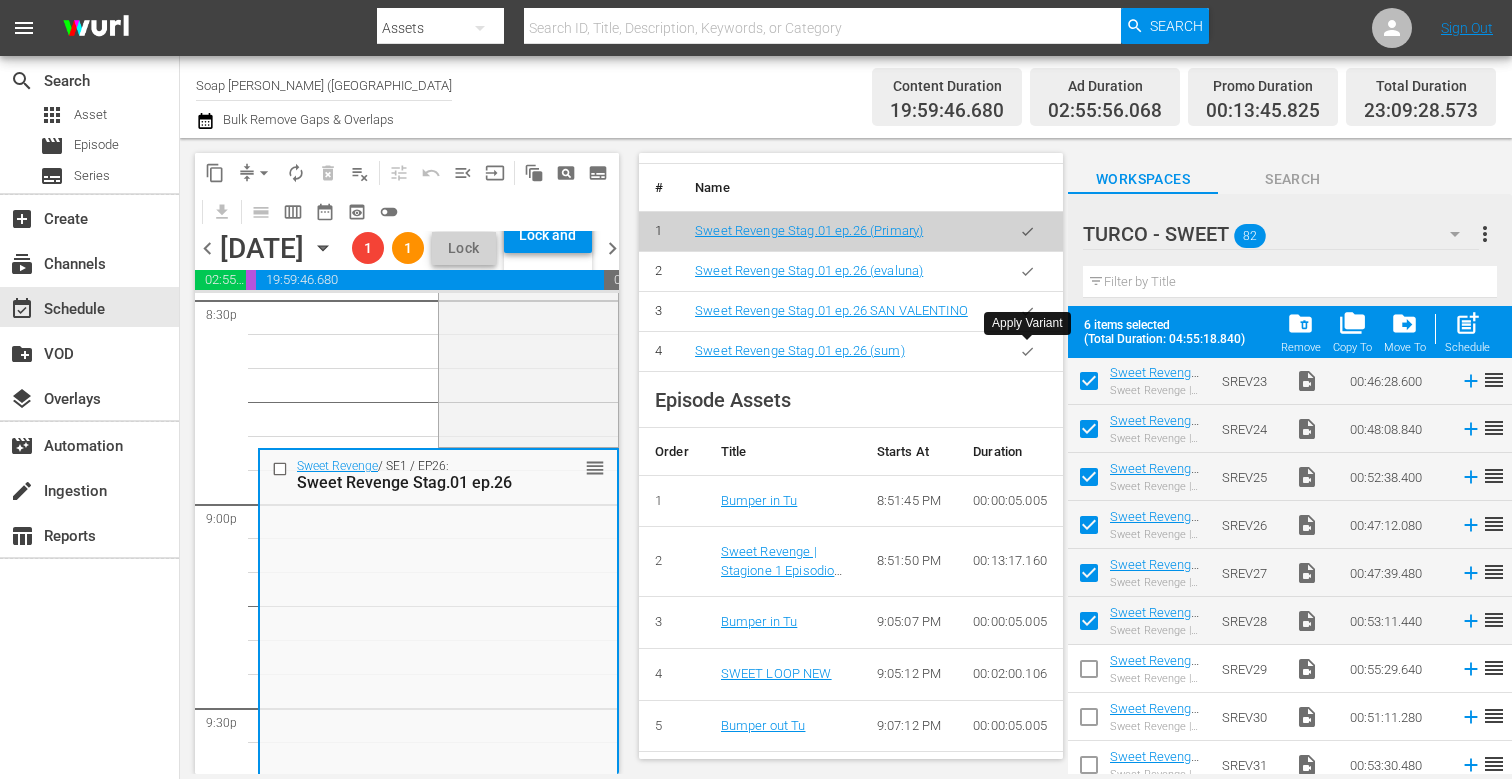 click 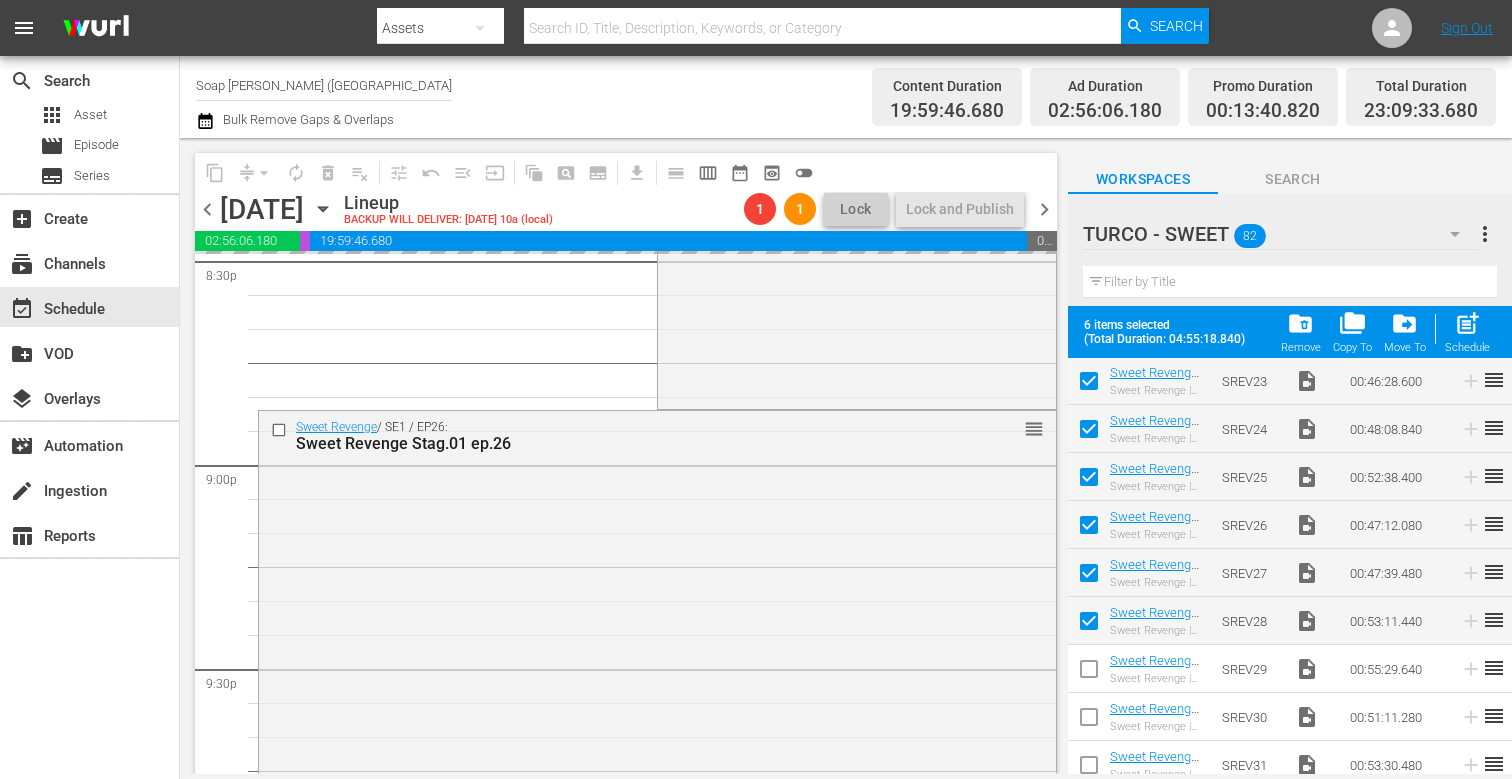 click on "chevron_right" at bounding box center (1044, 209) 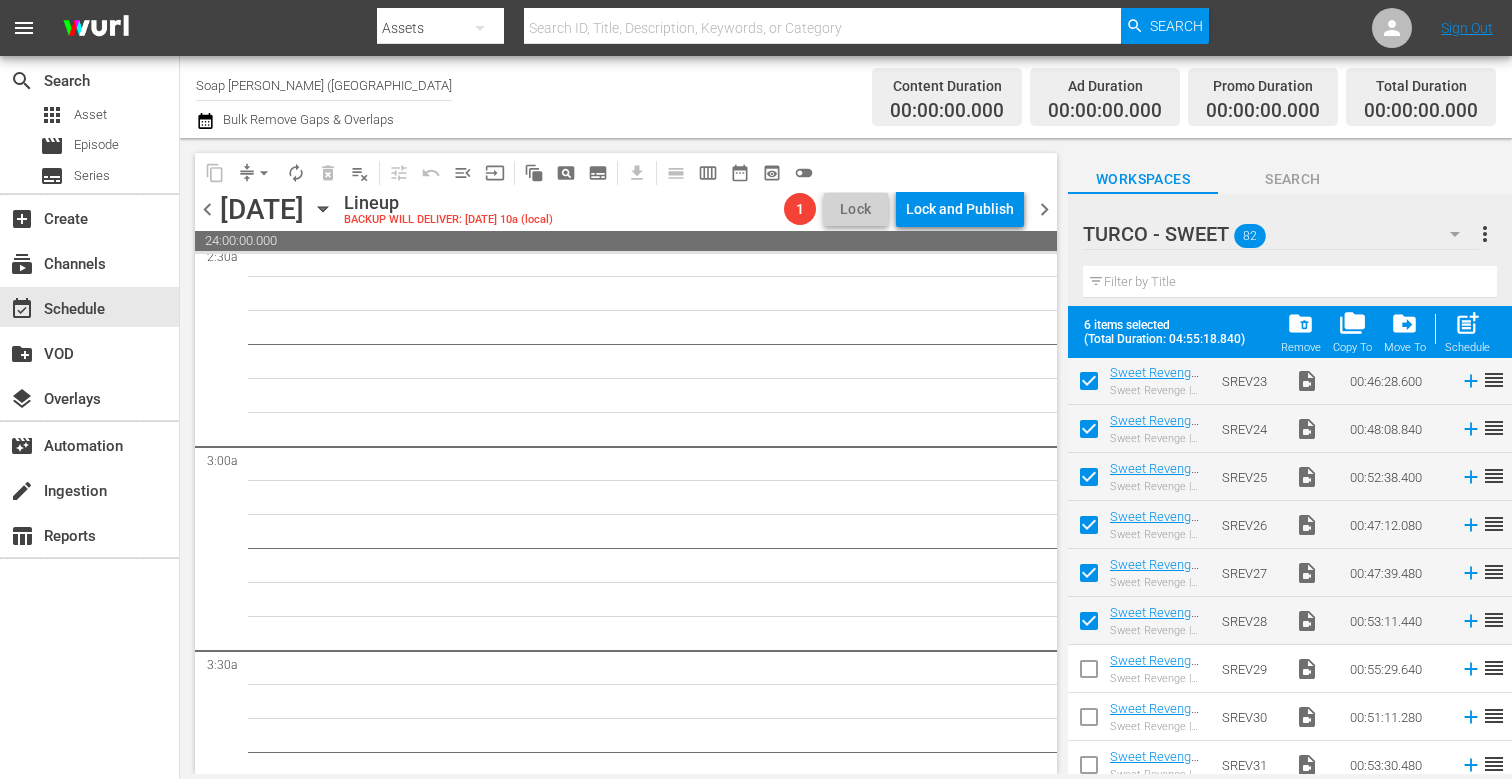scroll, scrollTop: 0, scrollLeft: 0, axis: both 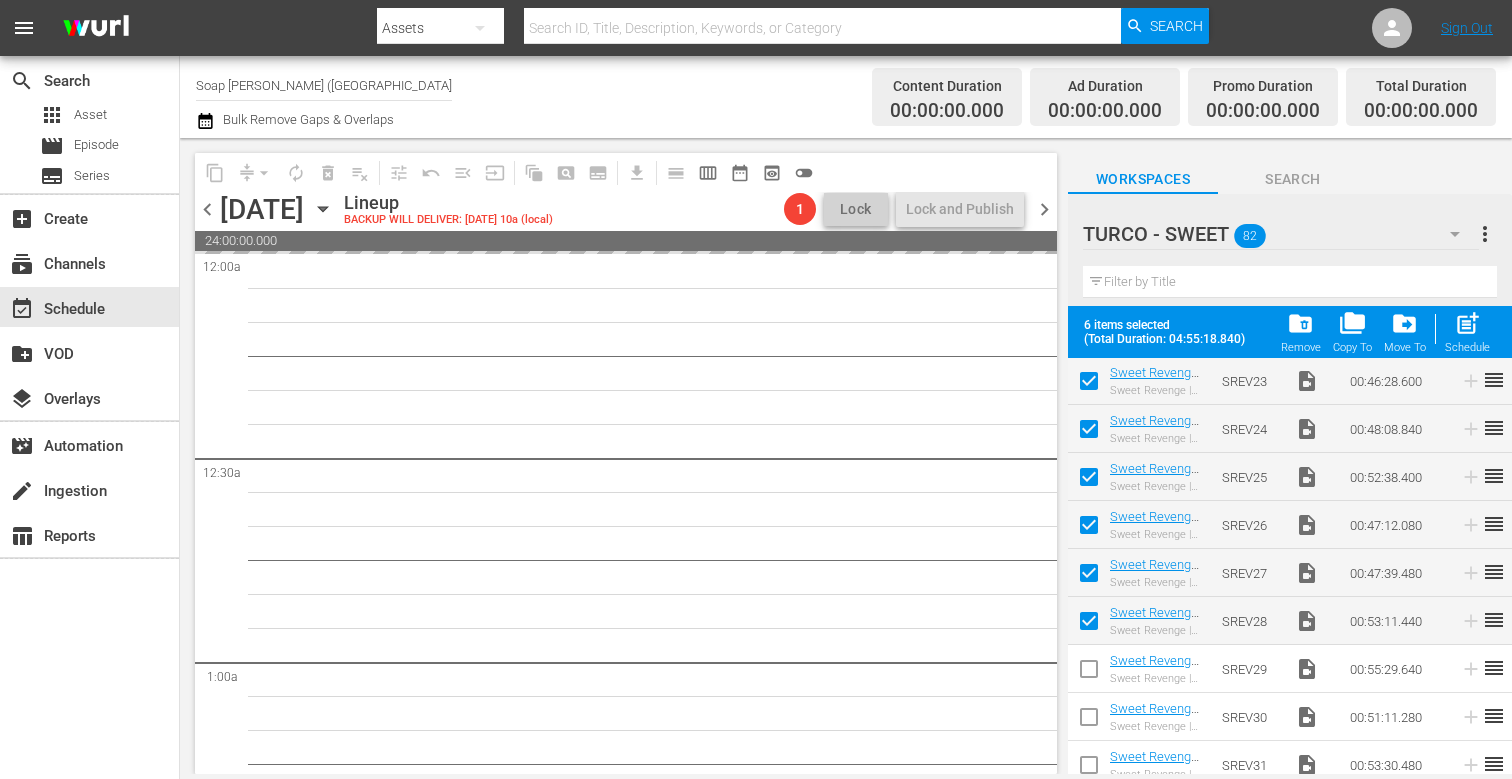 click on "chevron_left" at bounding box center (207, 209) 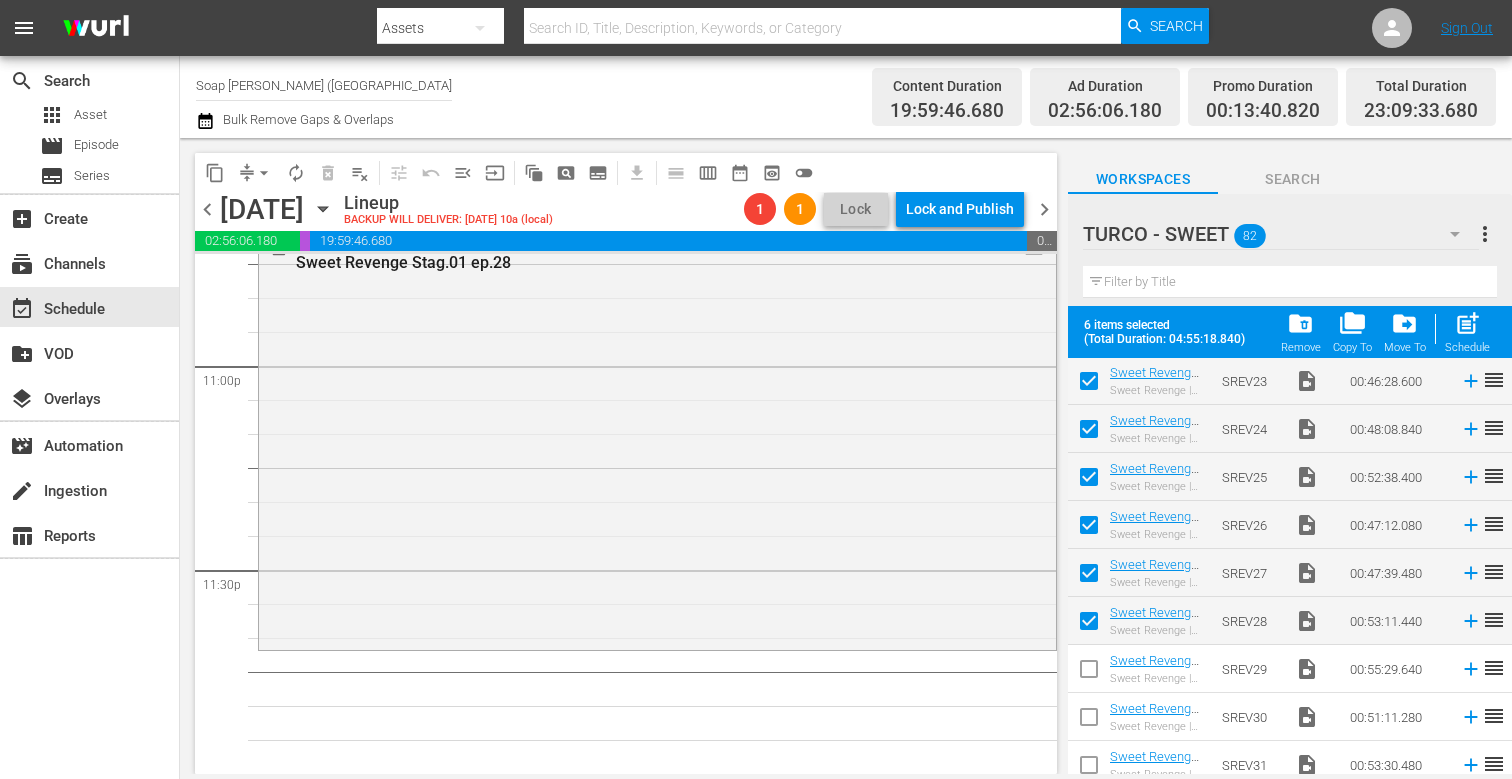 scroll, scrollTop: 9163, scrollLeft: 0, axis: vertical 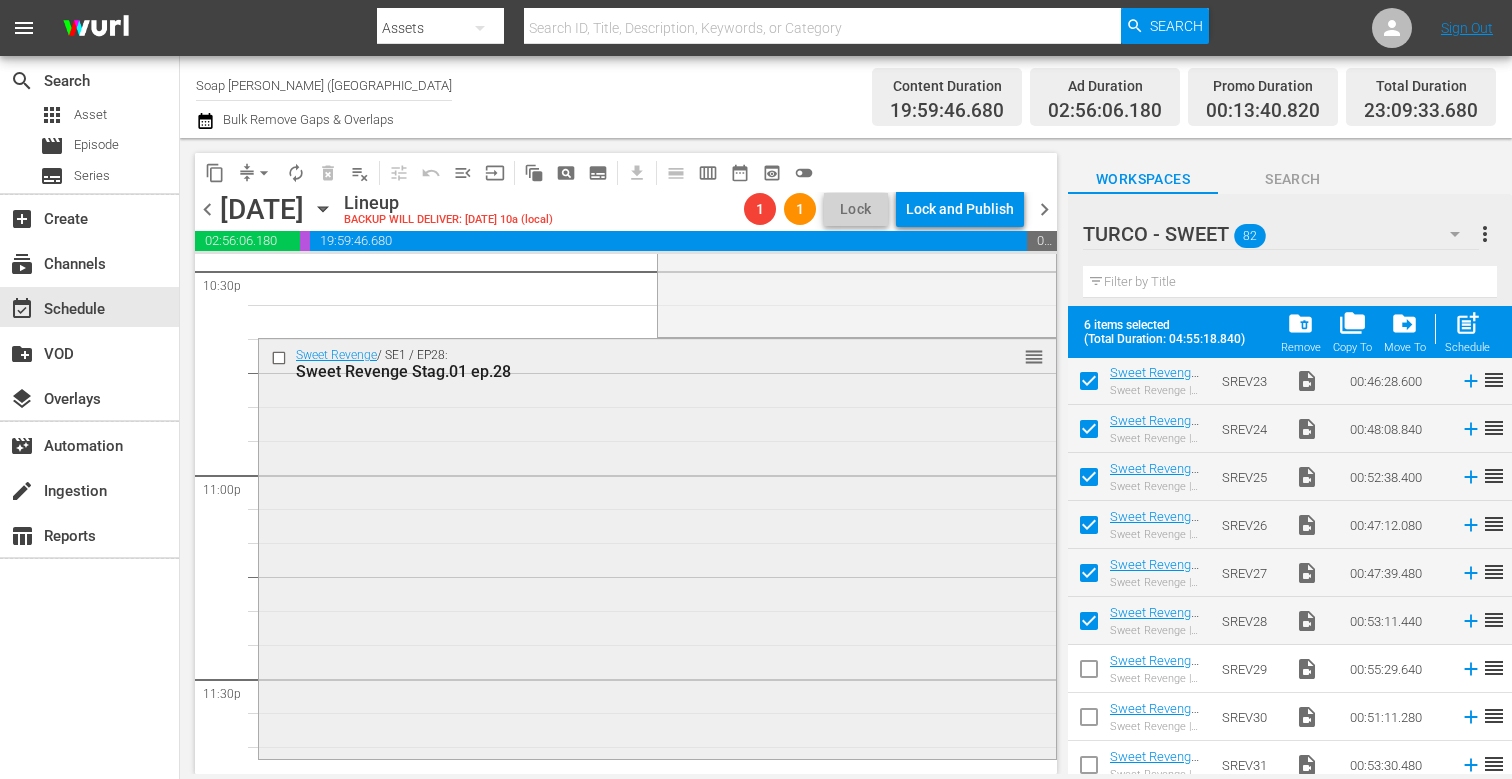 click on "Sweet Revenge  / SE1 / EP28:
Sweet Revenge Stag.01 ep.28 reorder" at bounding box center [657, 546] 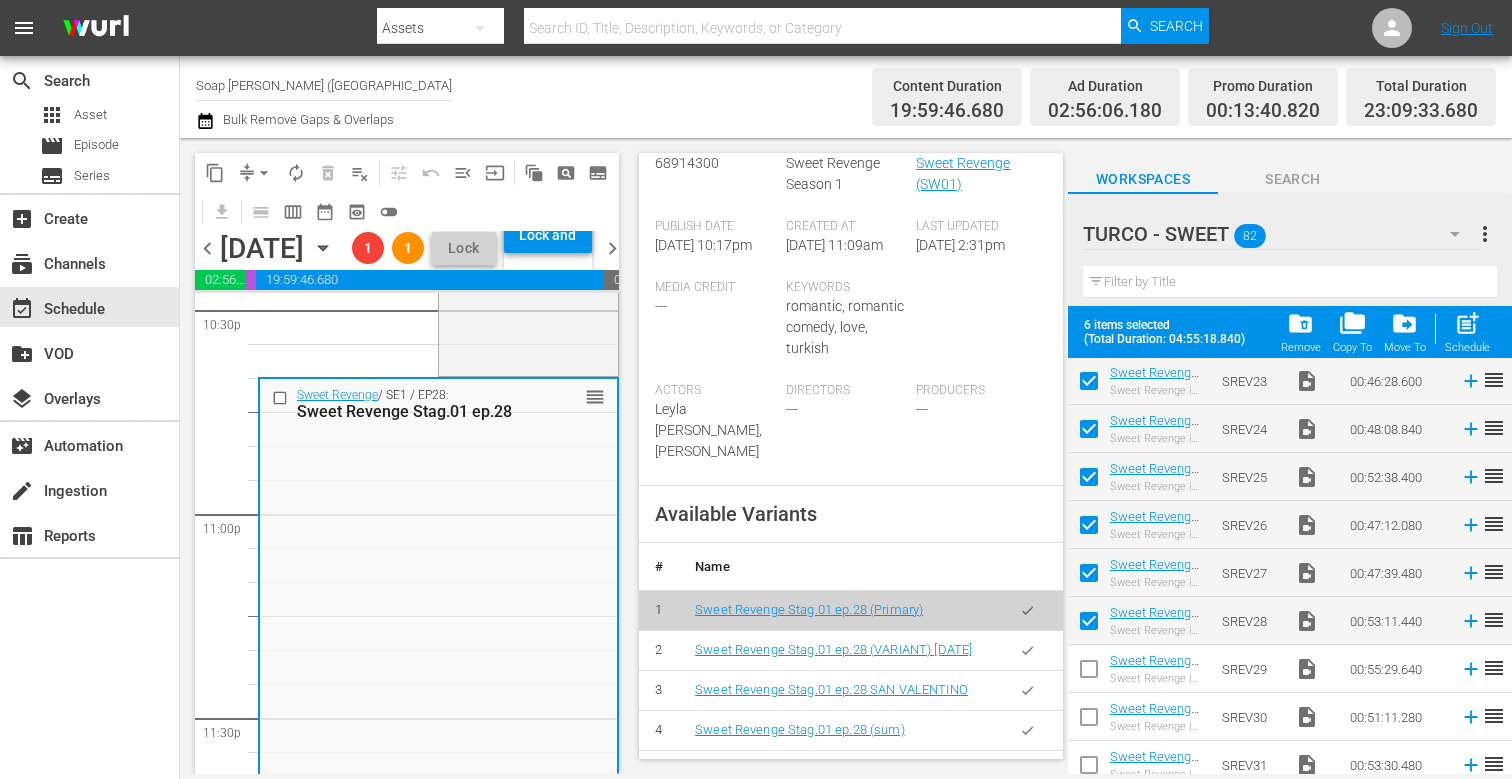 scroll, scrollTop: 581, scrollLeft: 0, axis: vertical 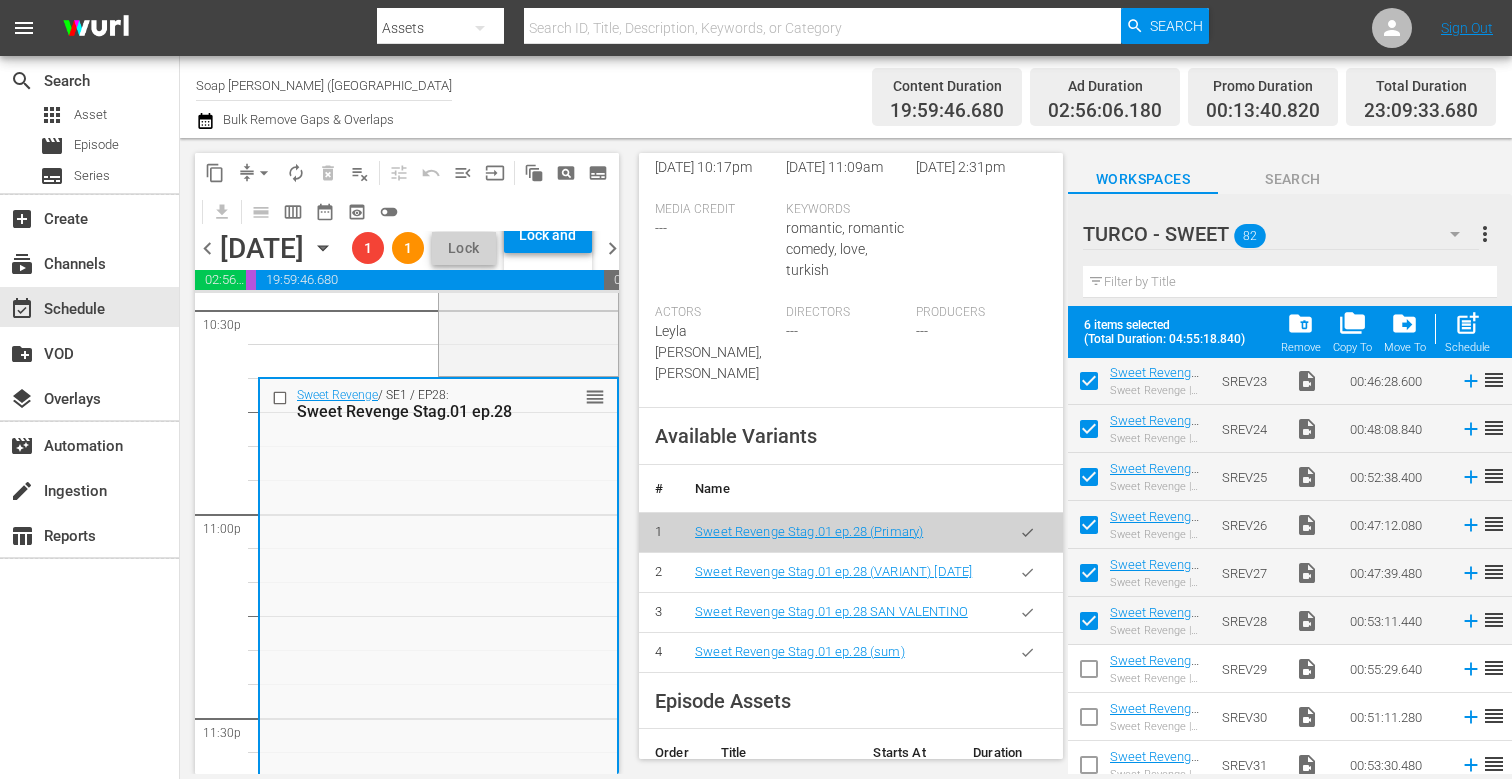 click 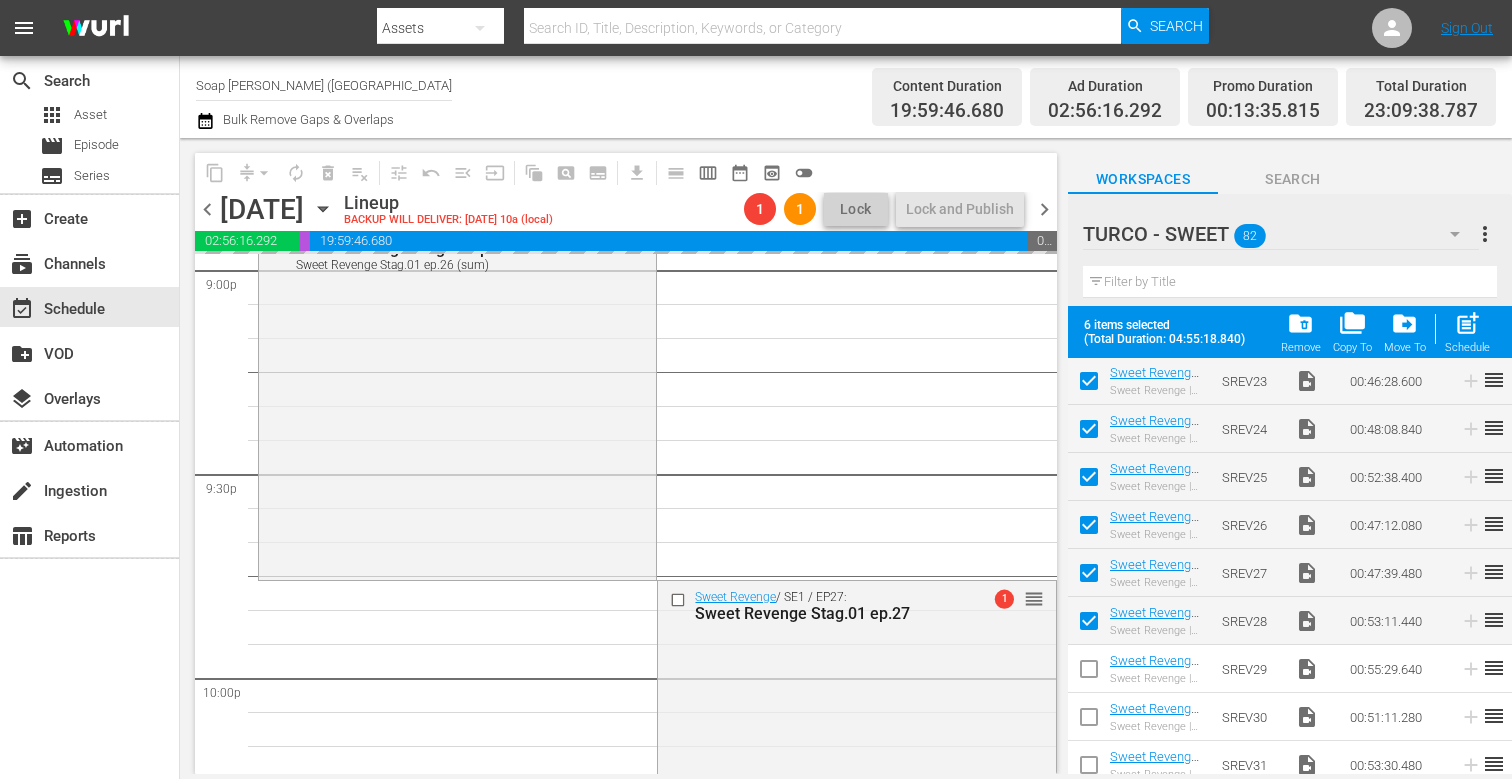 scroll, scrollTop: 8543, scrollLeft: 0, axis: vertical 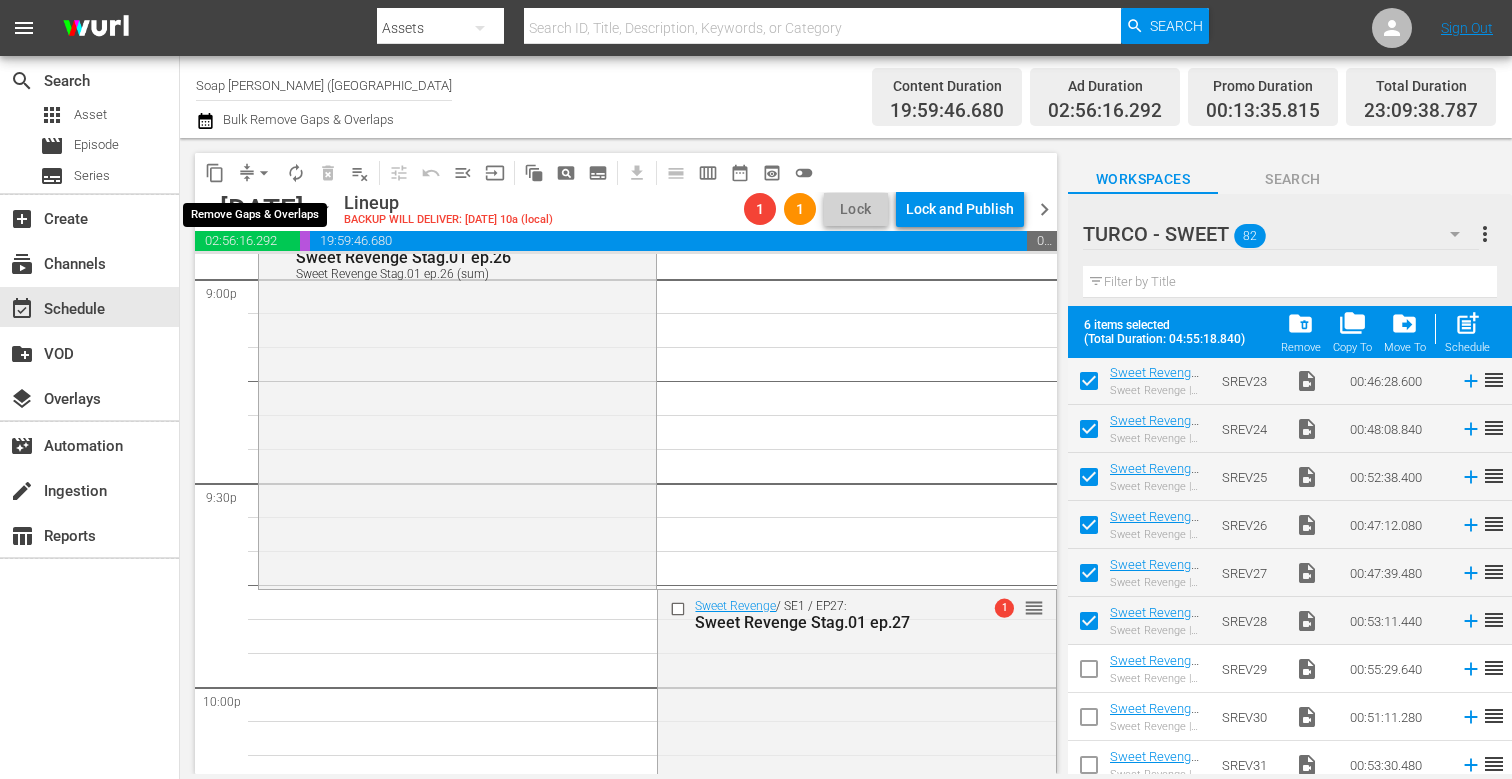 click on "arrow_drop_down" at bounding box center [264, 173] 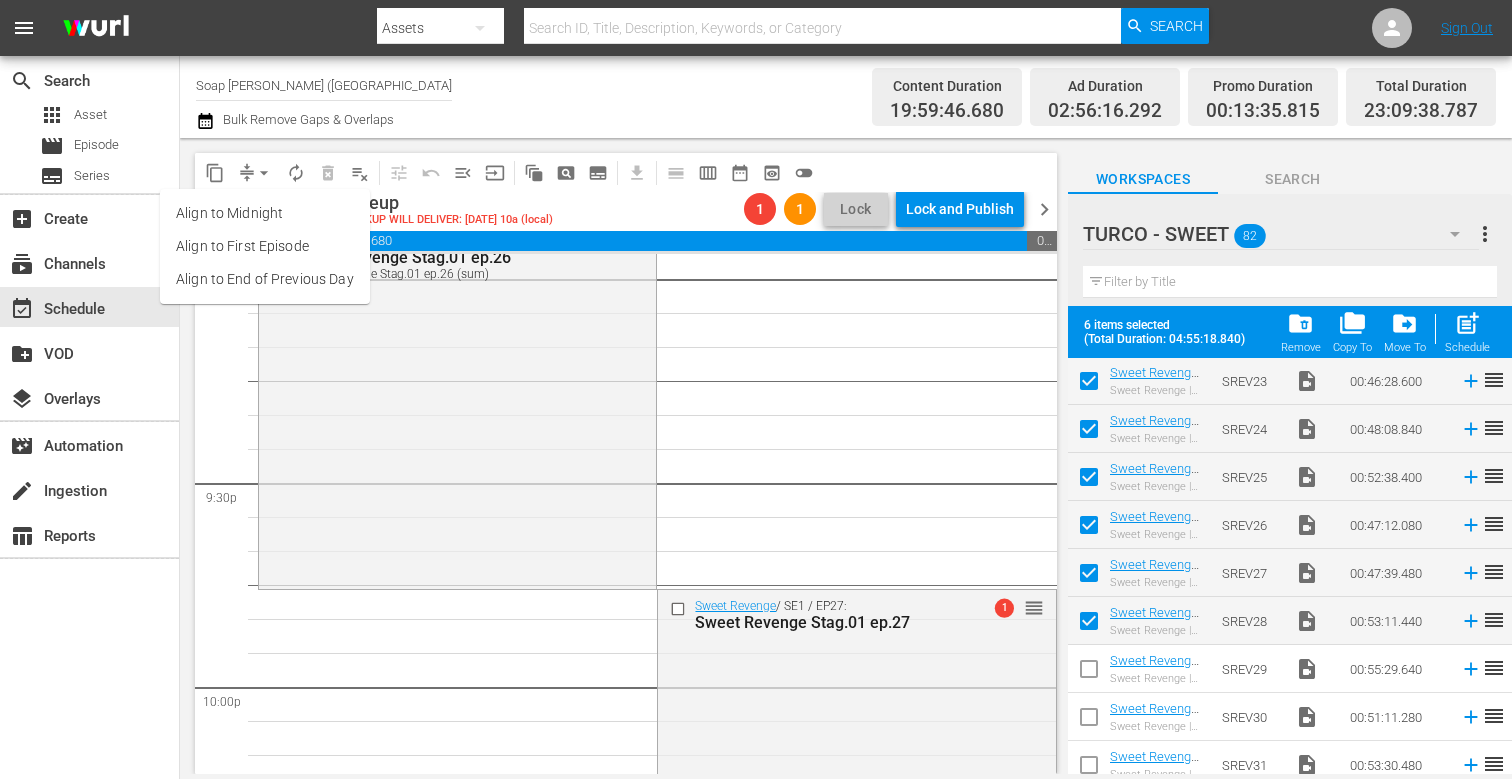 click on "Align to End of Previous Day" at bounding box center [265, 279] 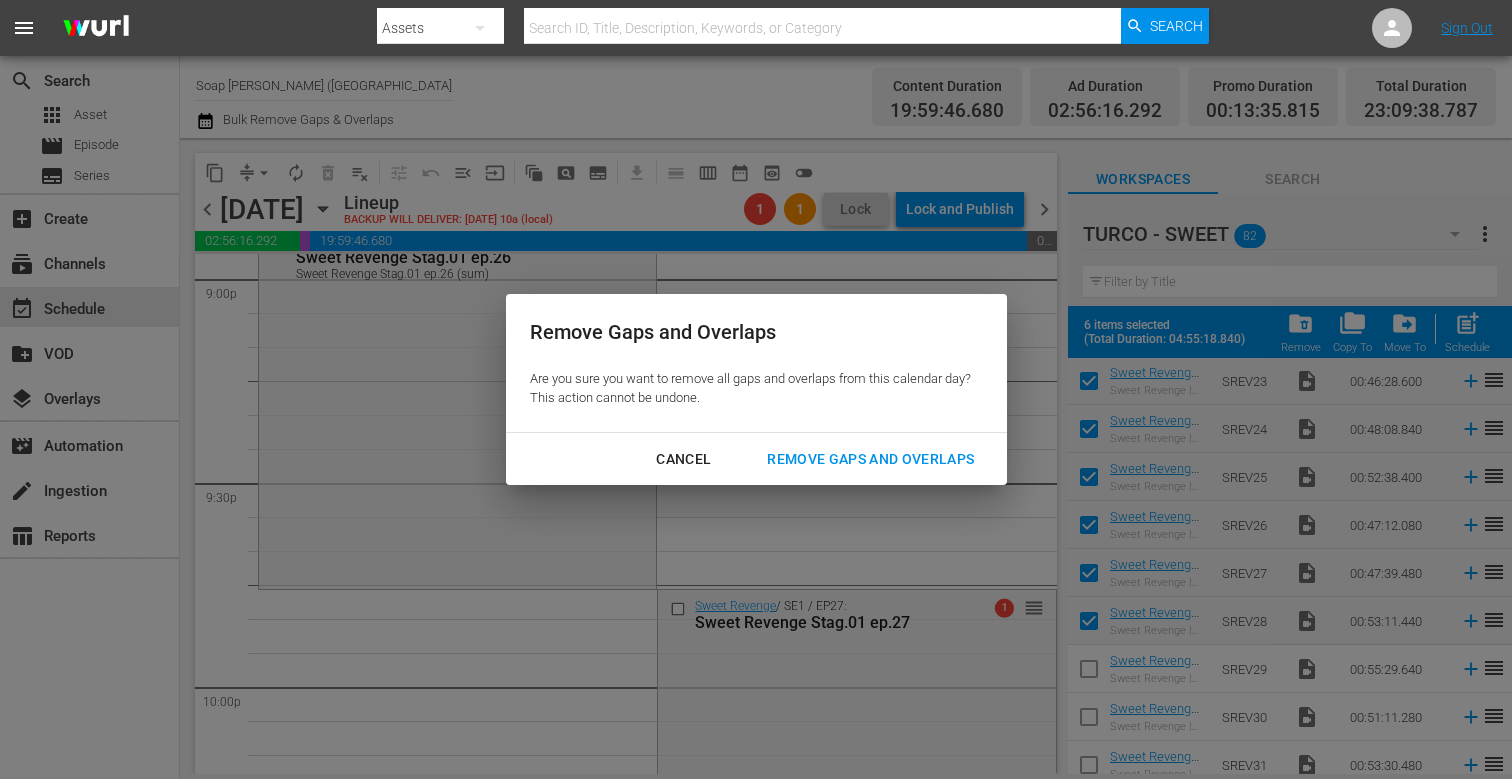click on "Remove Gaps and Overlaps" at bounding box center (870, 459) 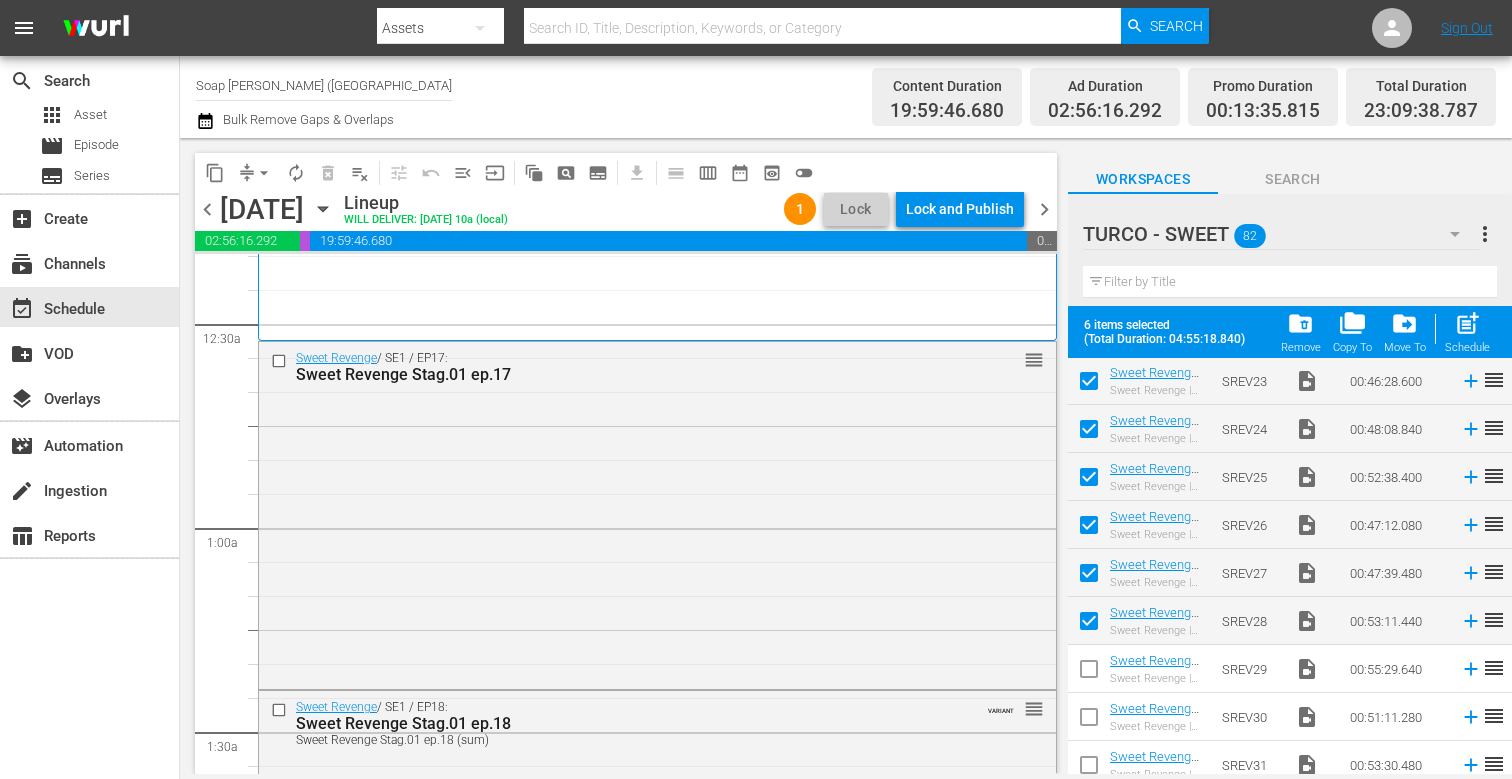 scroll, scrollTop: 0, scrollLeft: 0, axis: both 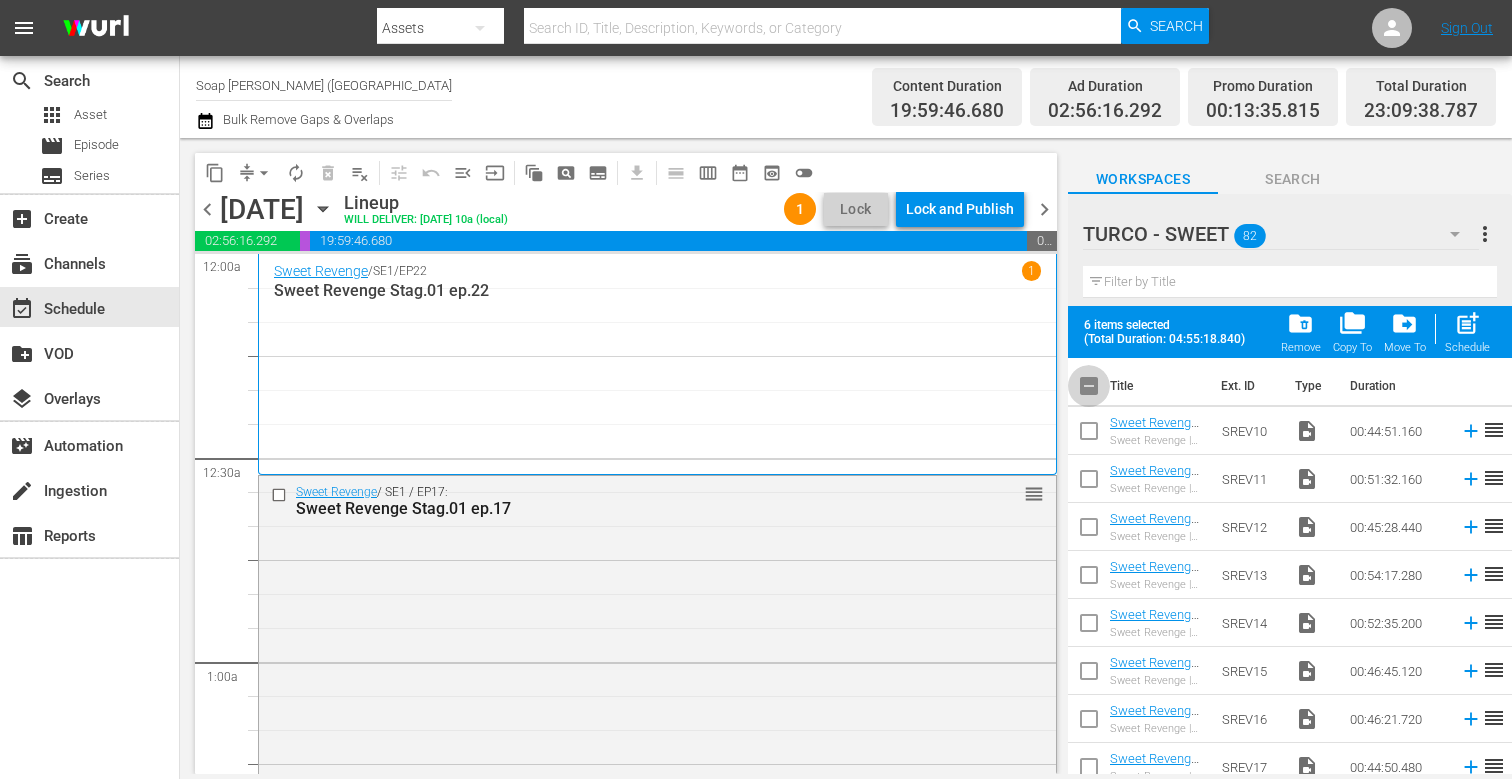 click at bounding box center [1089, 390] 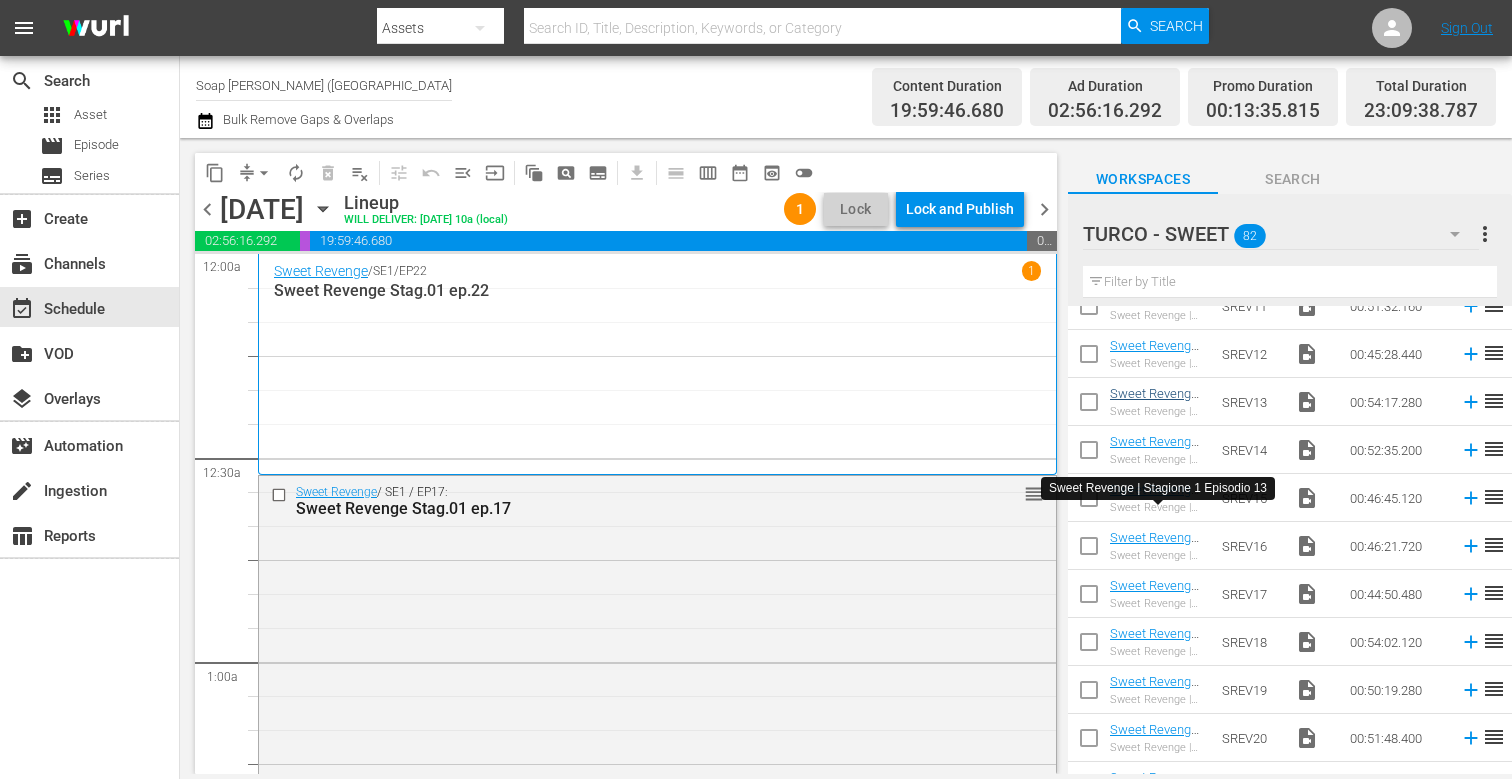 scroll, scrollTop: 125, scrollLeft: 0, axis: vertical 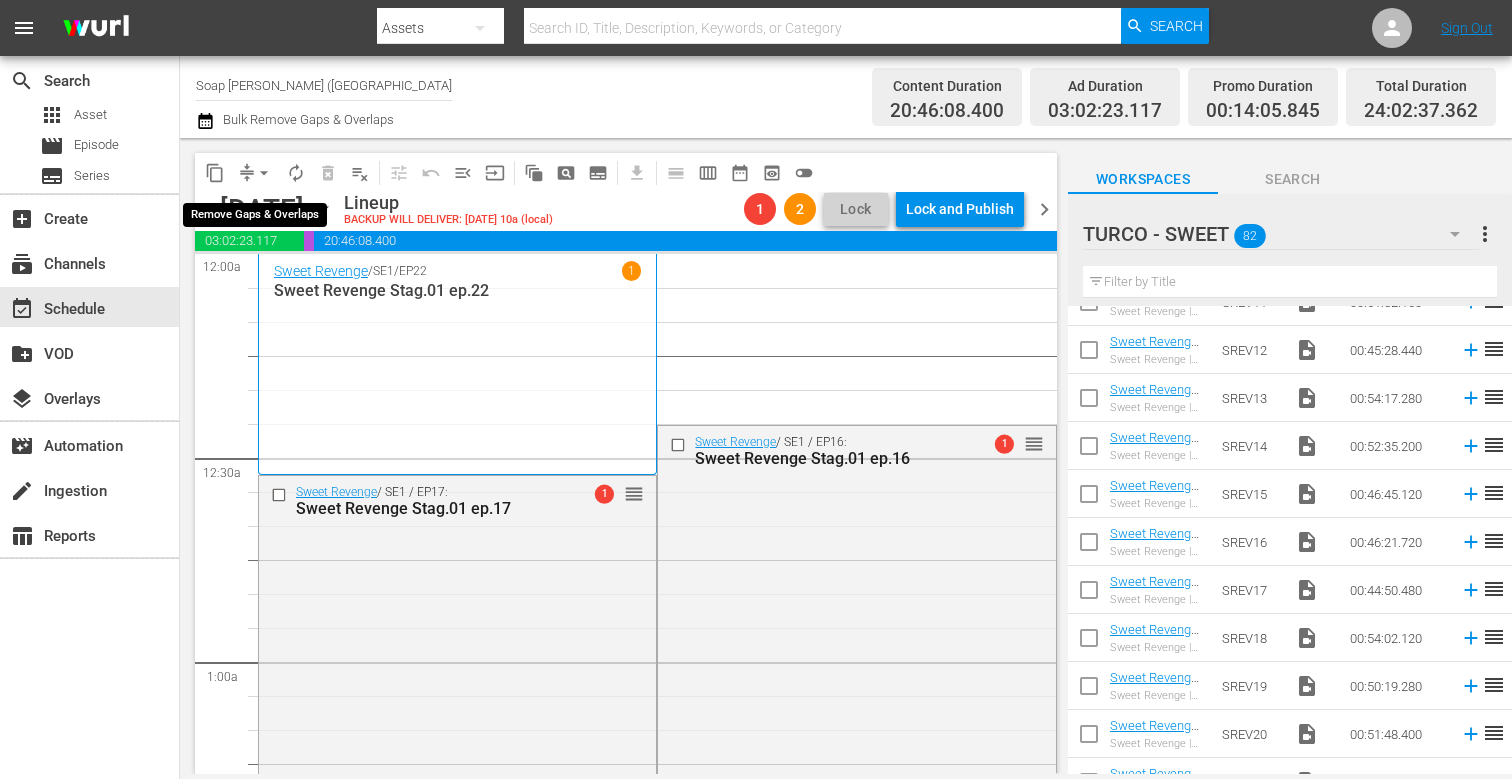 click on "arrow_drop_down" at bounding box center (264, 173) 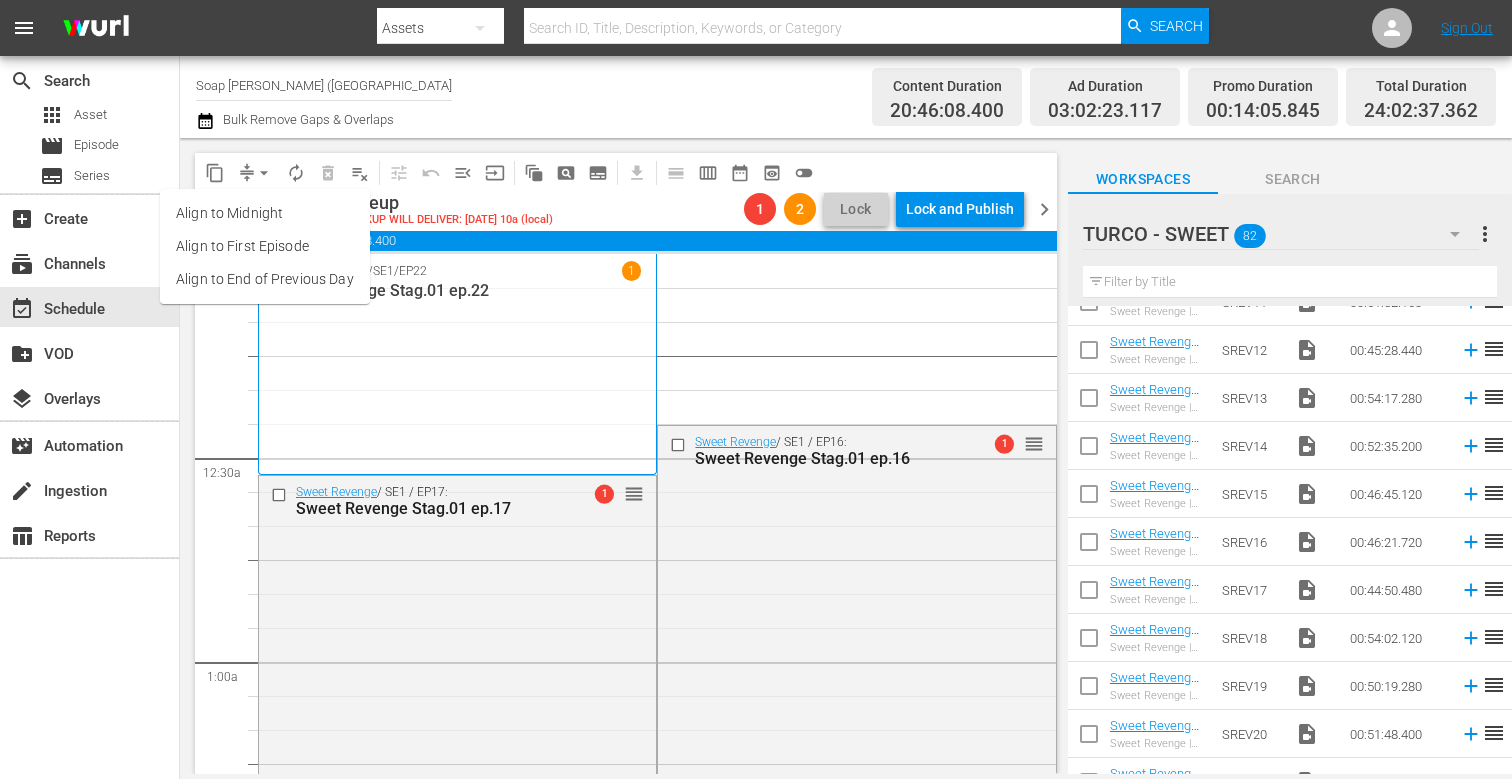 click on "Align to End of Previous Day" at bounding box center [265, 279] 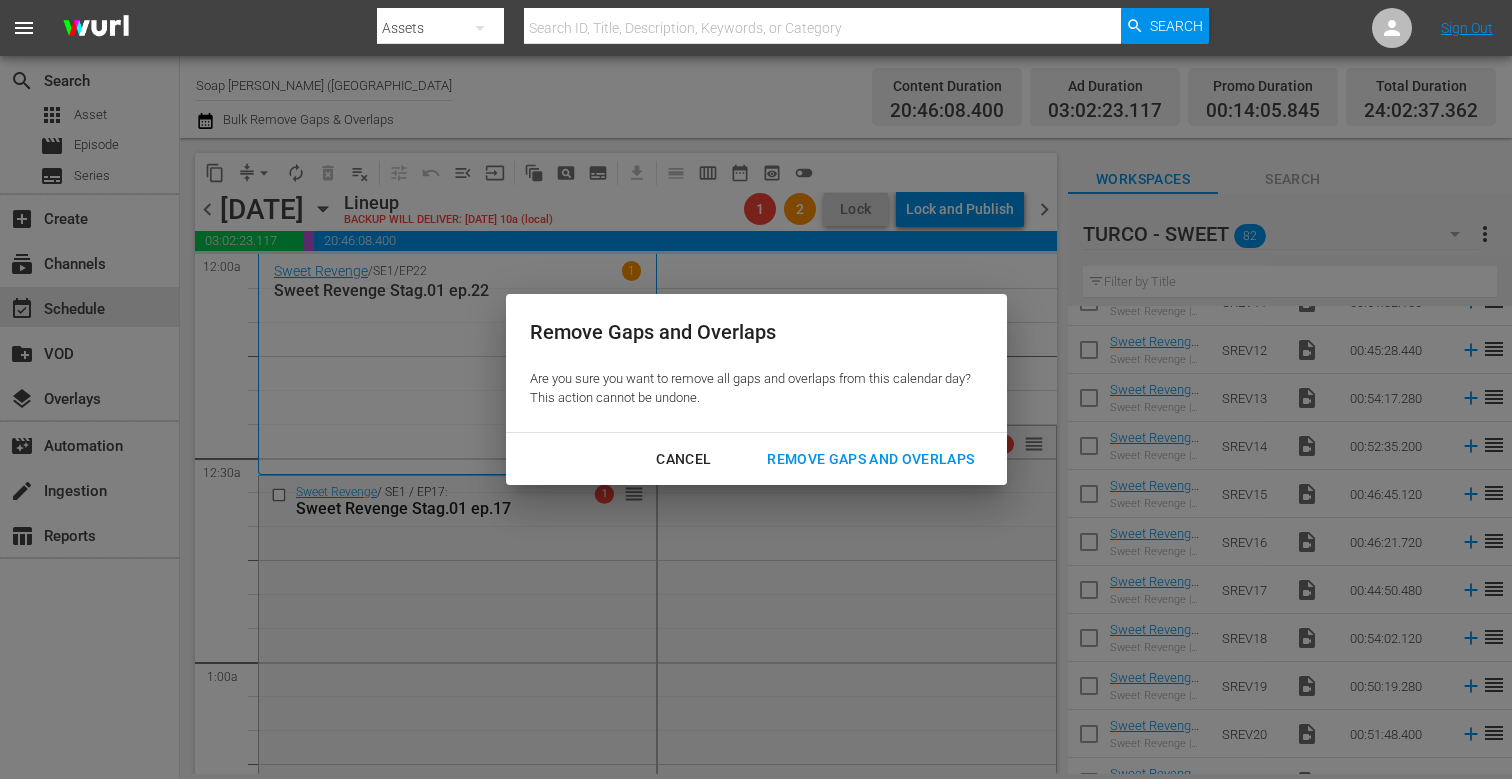 click on "Remove Gaps and Overlaps" at bounding box center (870, 459) 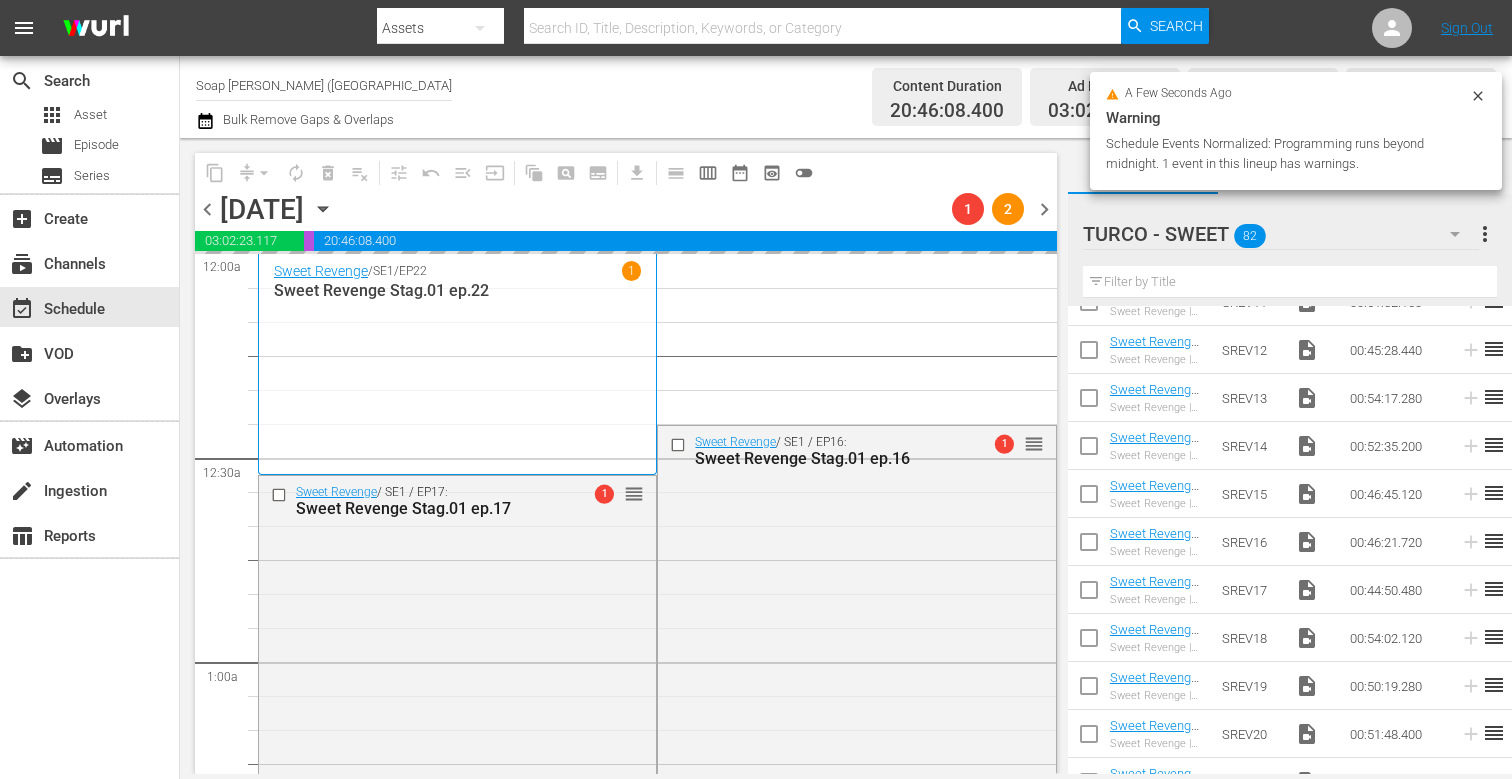 click on "chevron_right" at bounding box center (1044, 209) 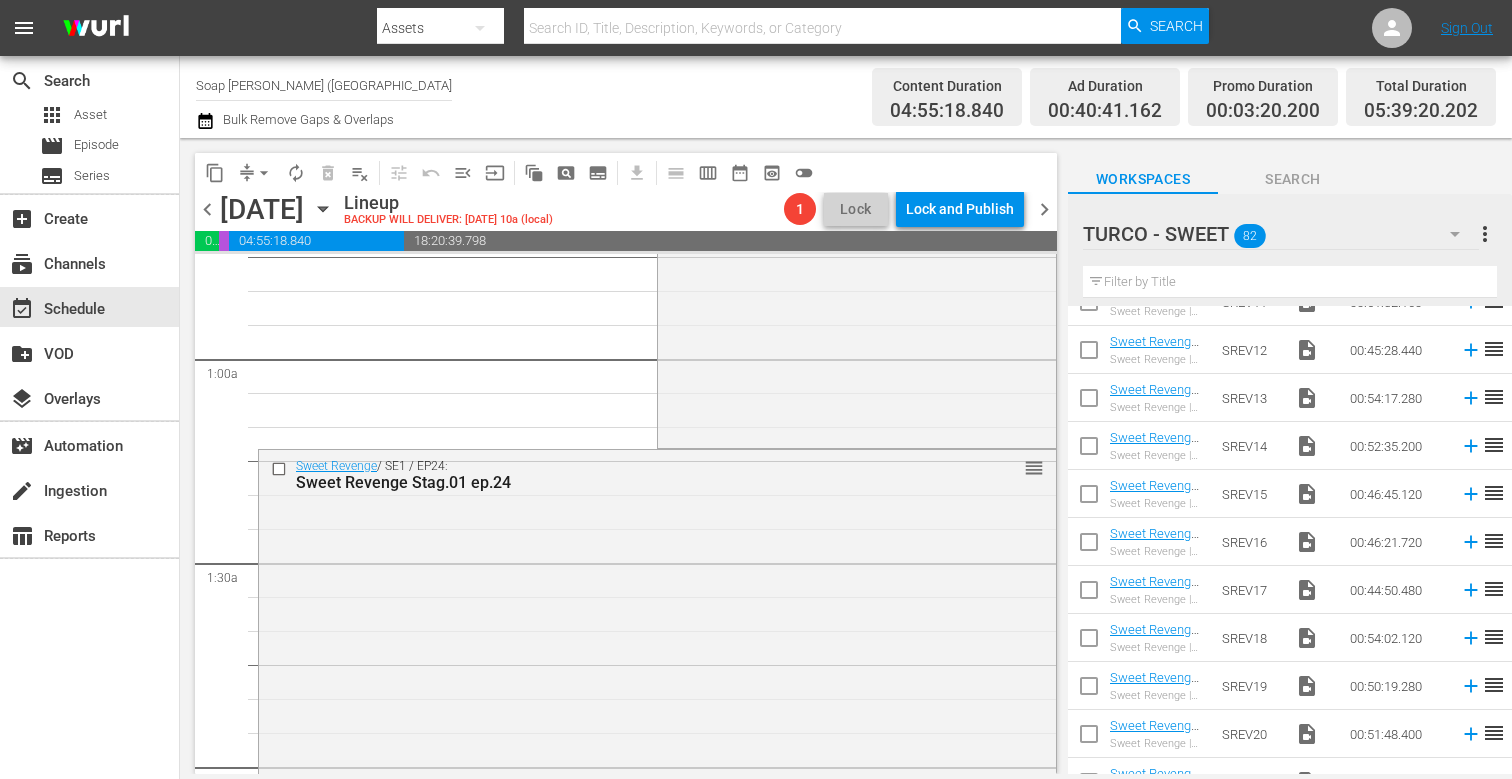 scroll, scrollTop: 350, scrollLeft: 0, axis: vertical 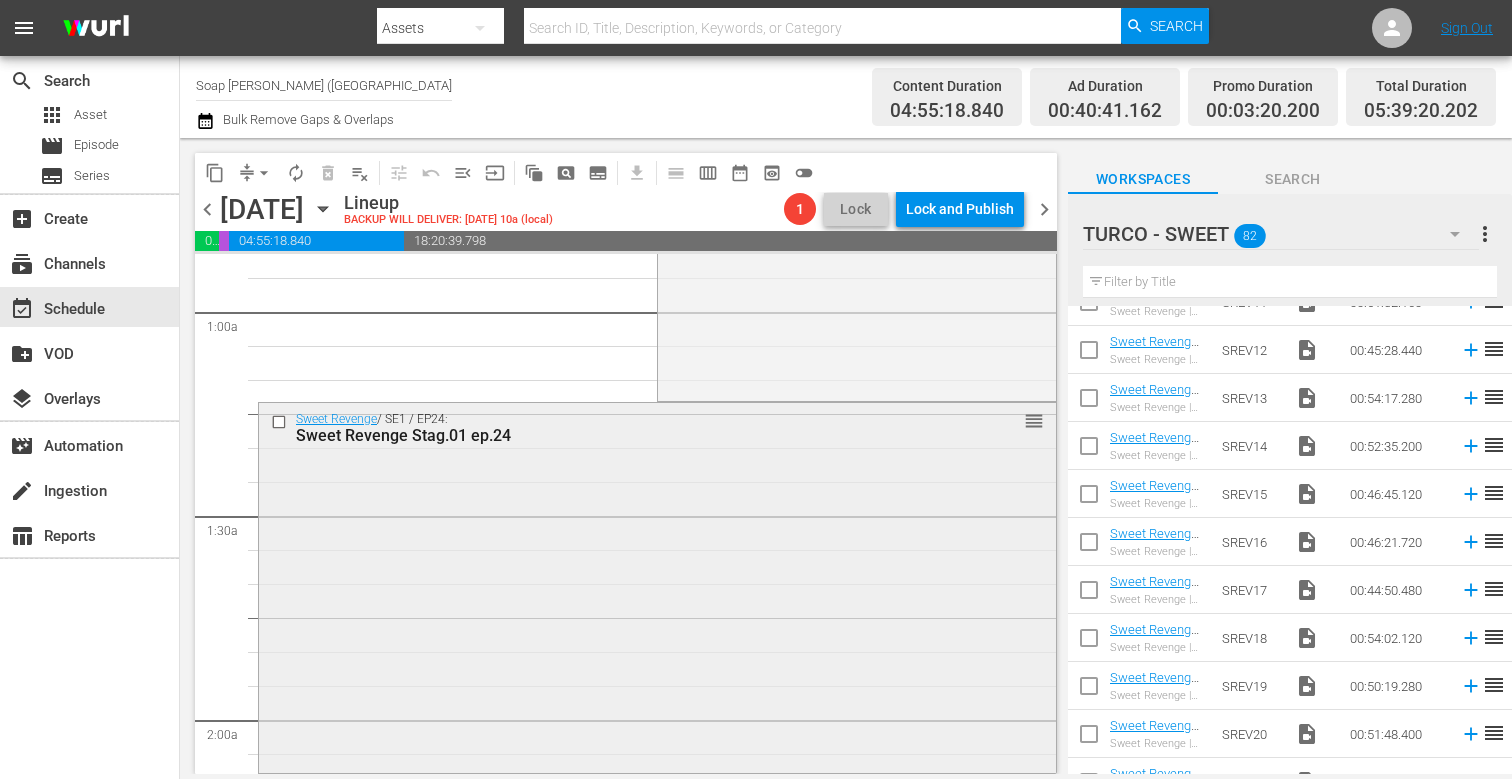 click on "Sweet Revenge  / SE1 / EP24:
Sweet Revenge Stag.01 ep.24 reorder" at bounding box center (657, 586) 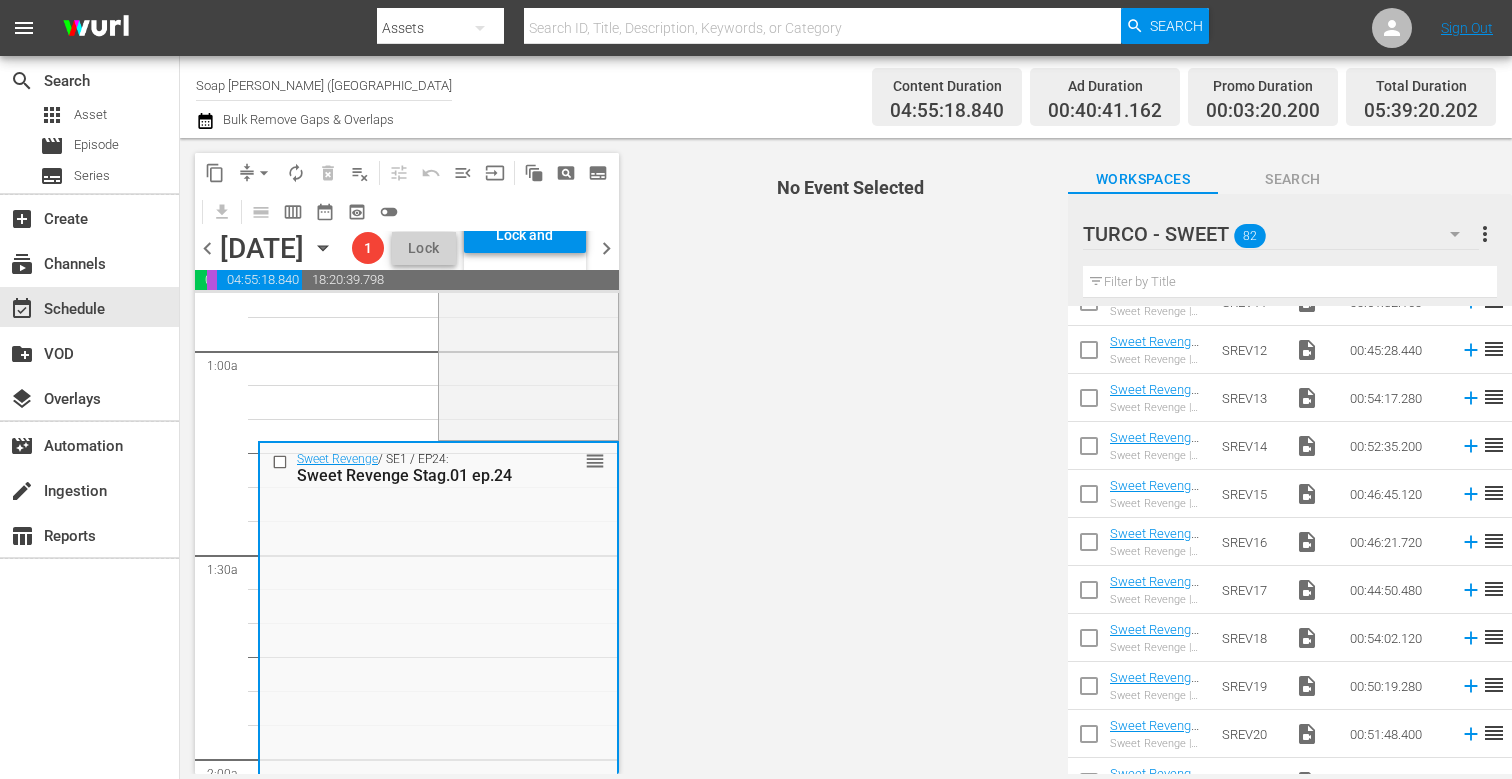 click on "No Event Selected" at bounding box center (846, 456) 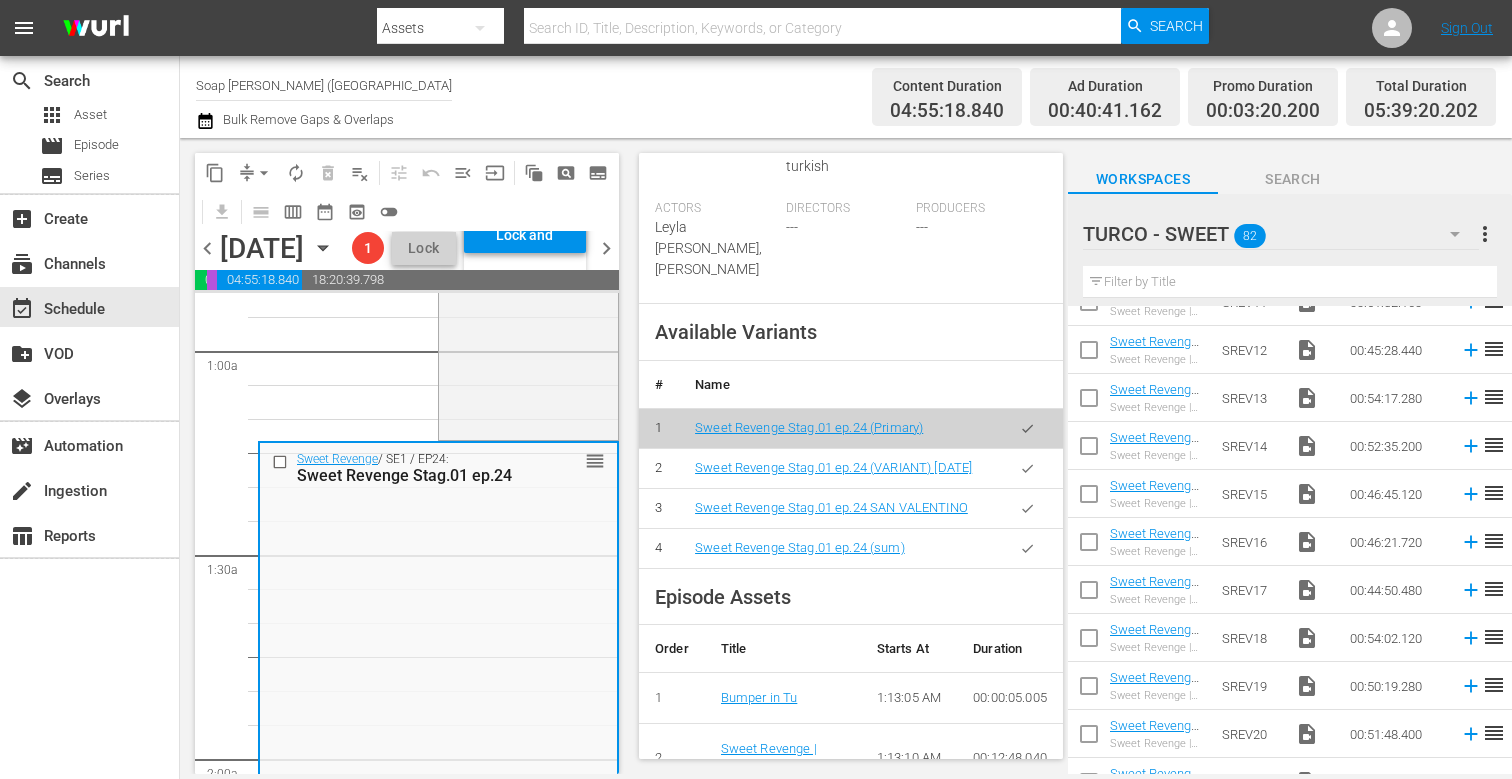 scroll, scrollTop: 588, scrollLeft: 0, axis: vertical 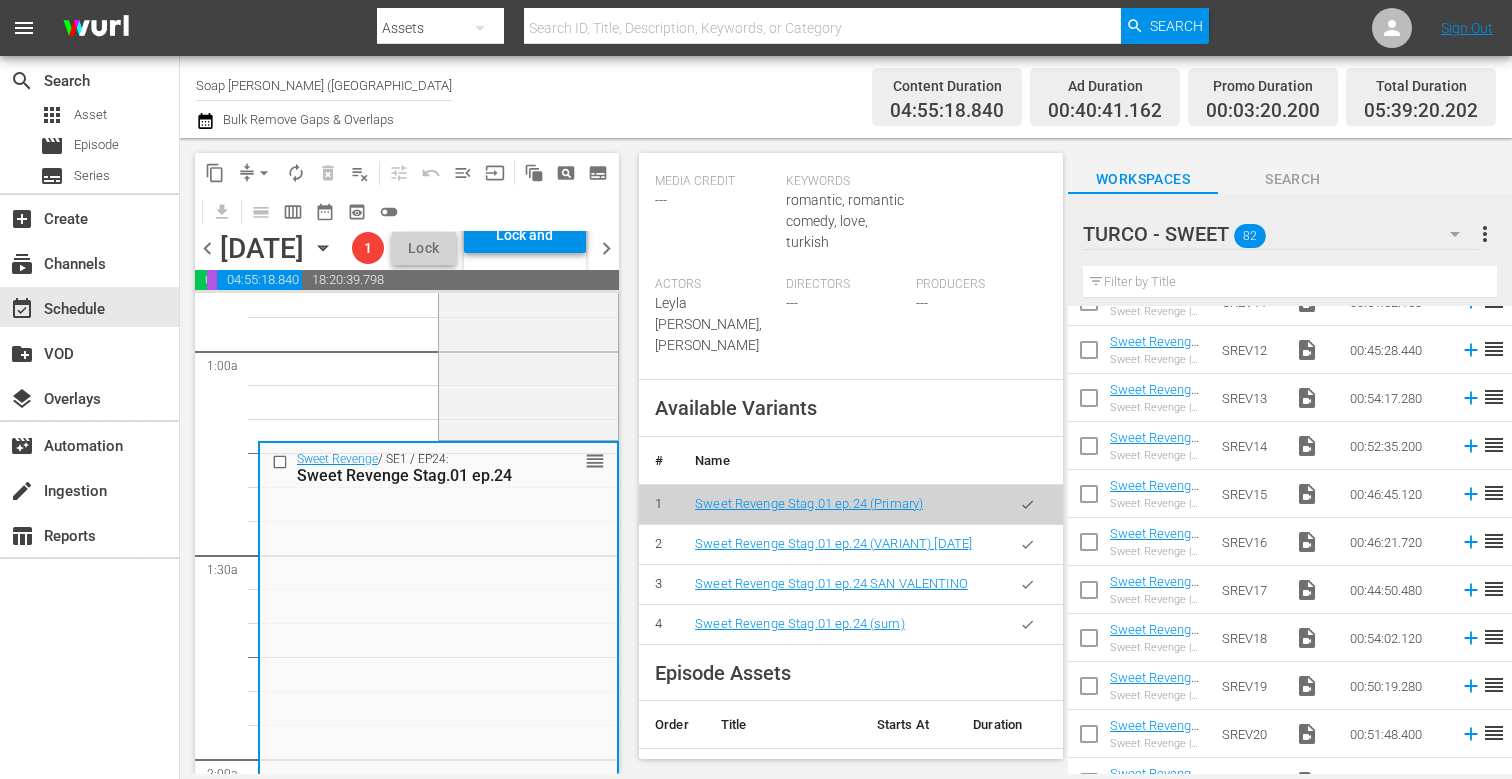 click 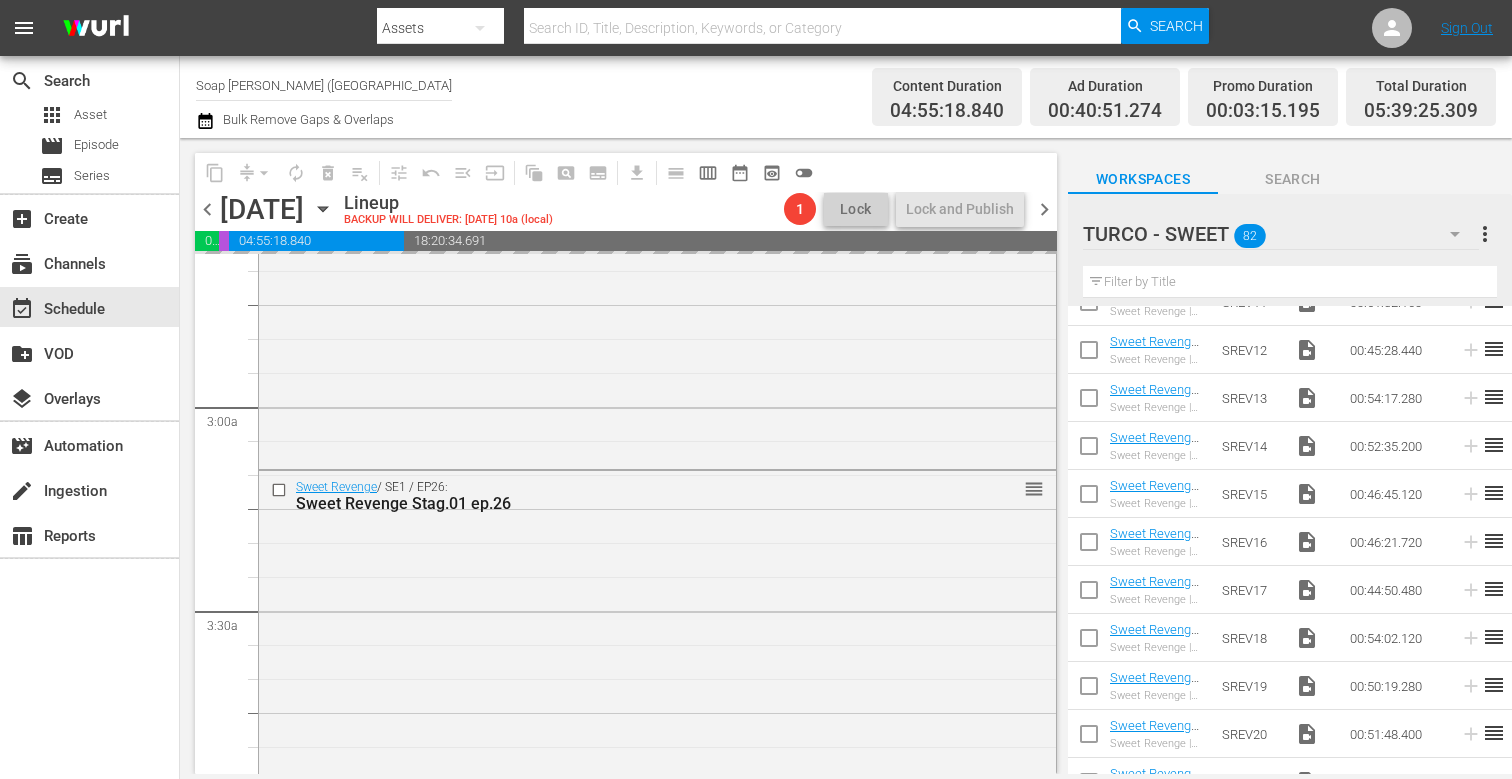 scroll, scrollTop: 1139, scrollLeft: 0, axis: vertical 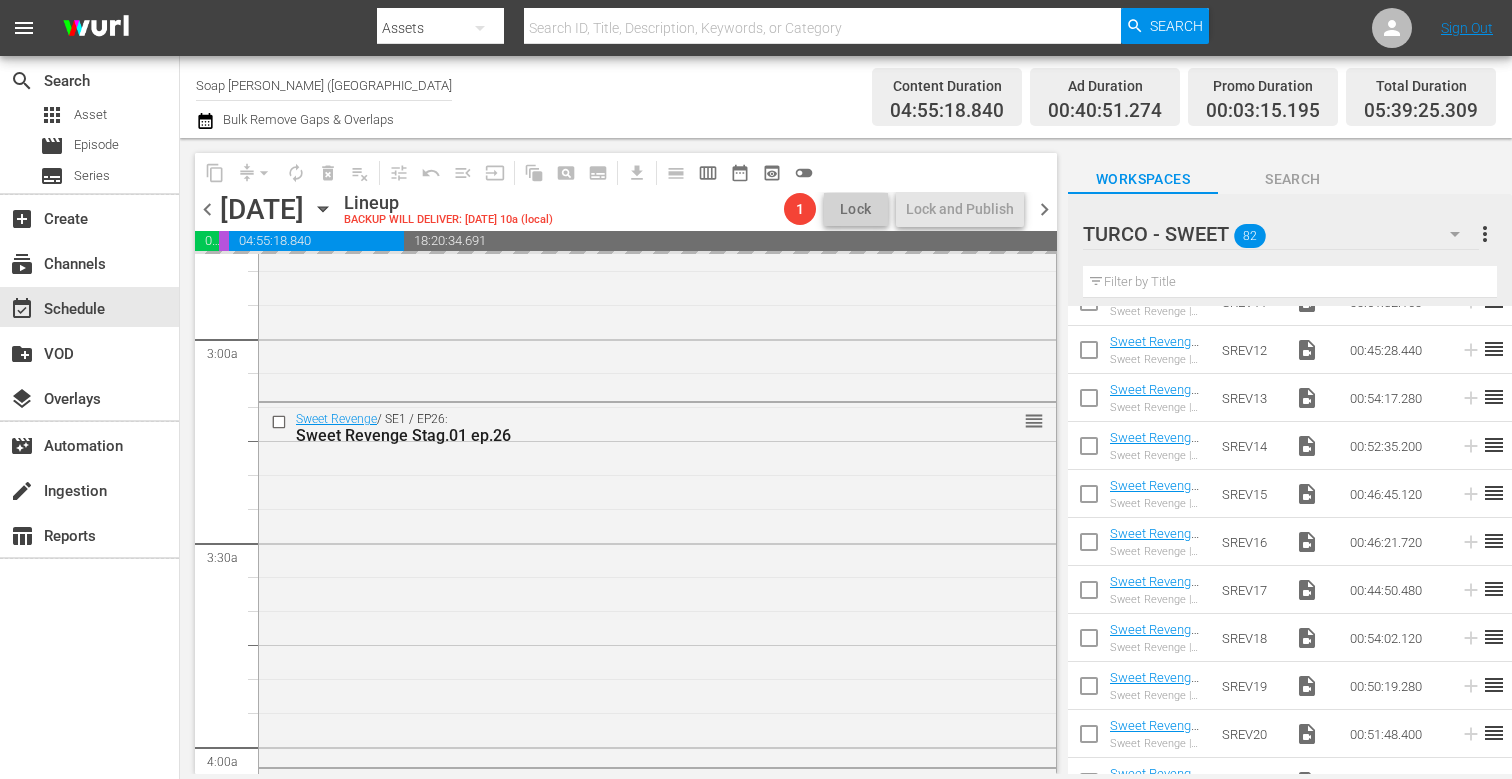click on "Sweet Revenge  / SE1 / EP26:
Sweet Revenge Stag.01 ep.26 reorder" at bounding box center [657, 583] 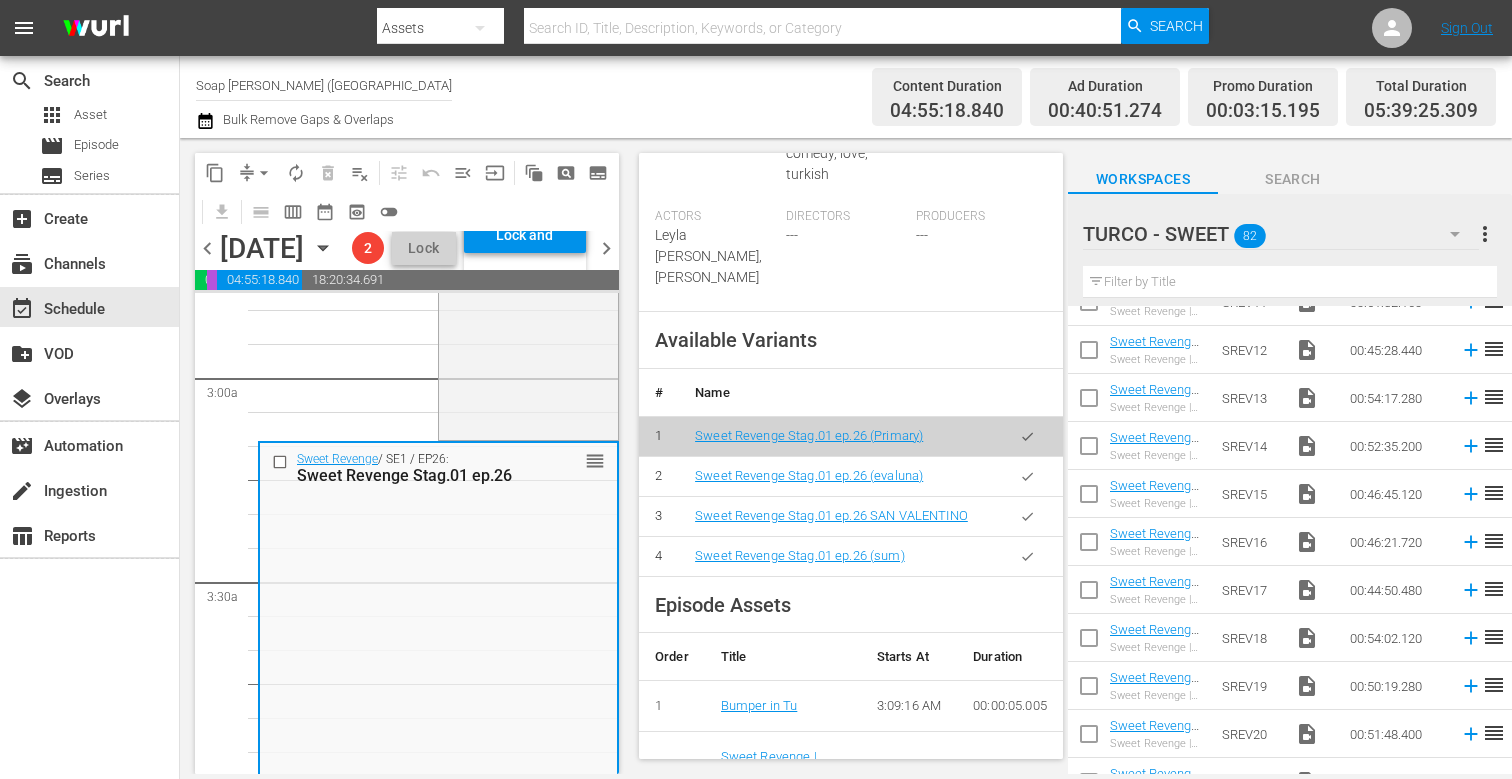 scroll, scrollTop: 678, scrollLeft: 0, axis: vertical 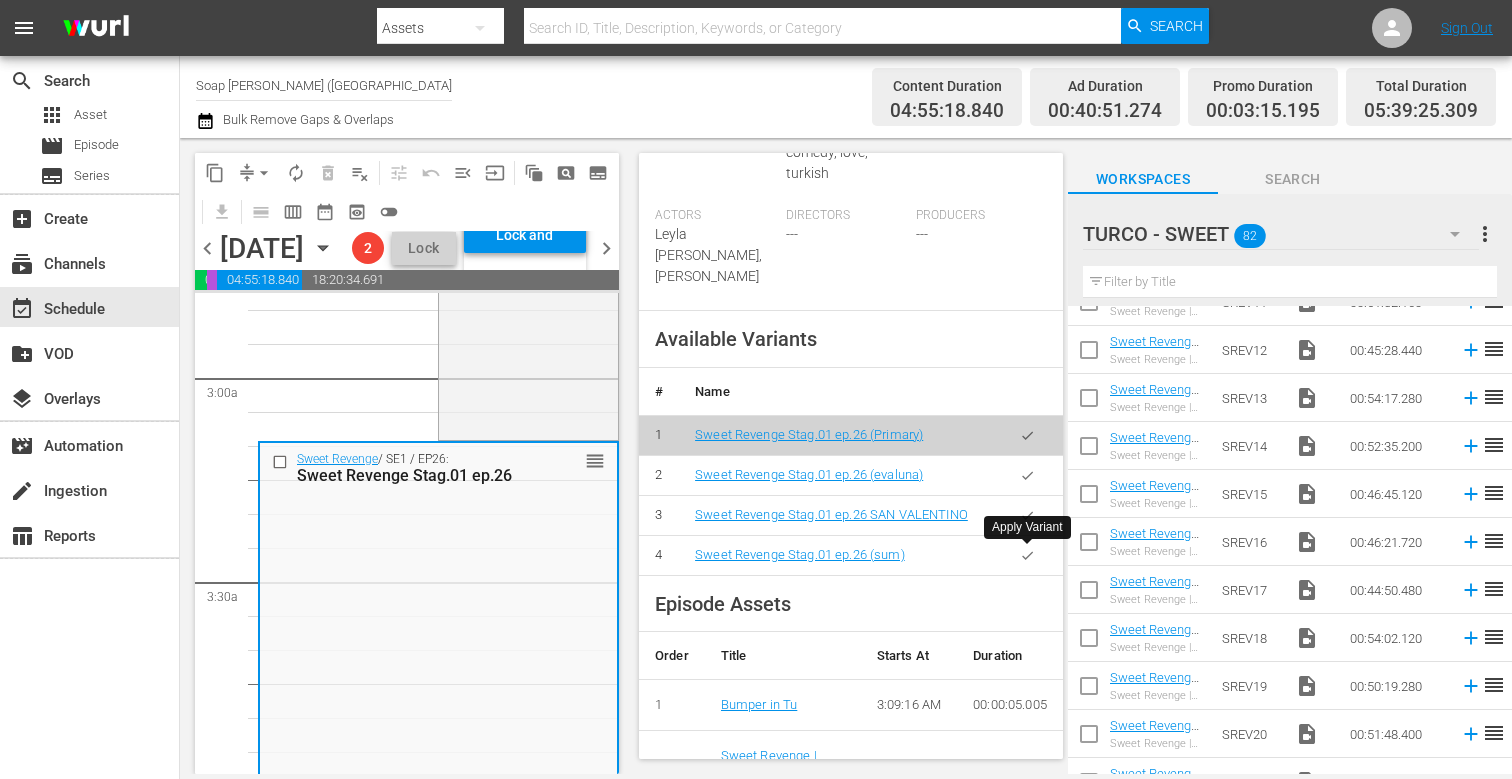 click 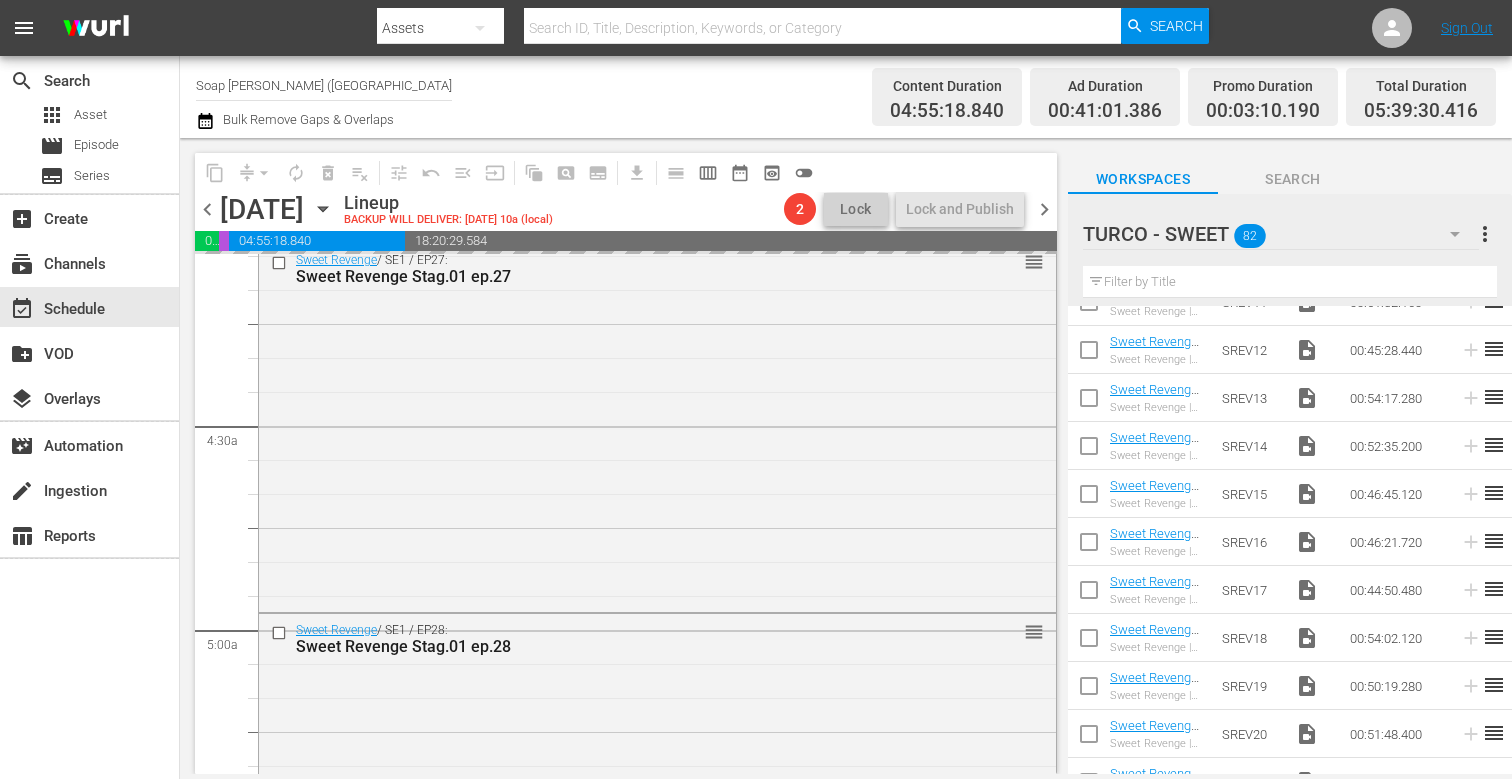 scroll, scrollTop: 1815, scrollLeft: 0, axis: vertical 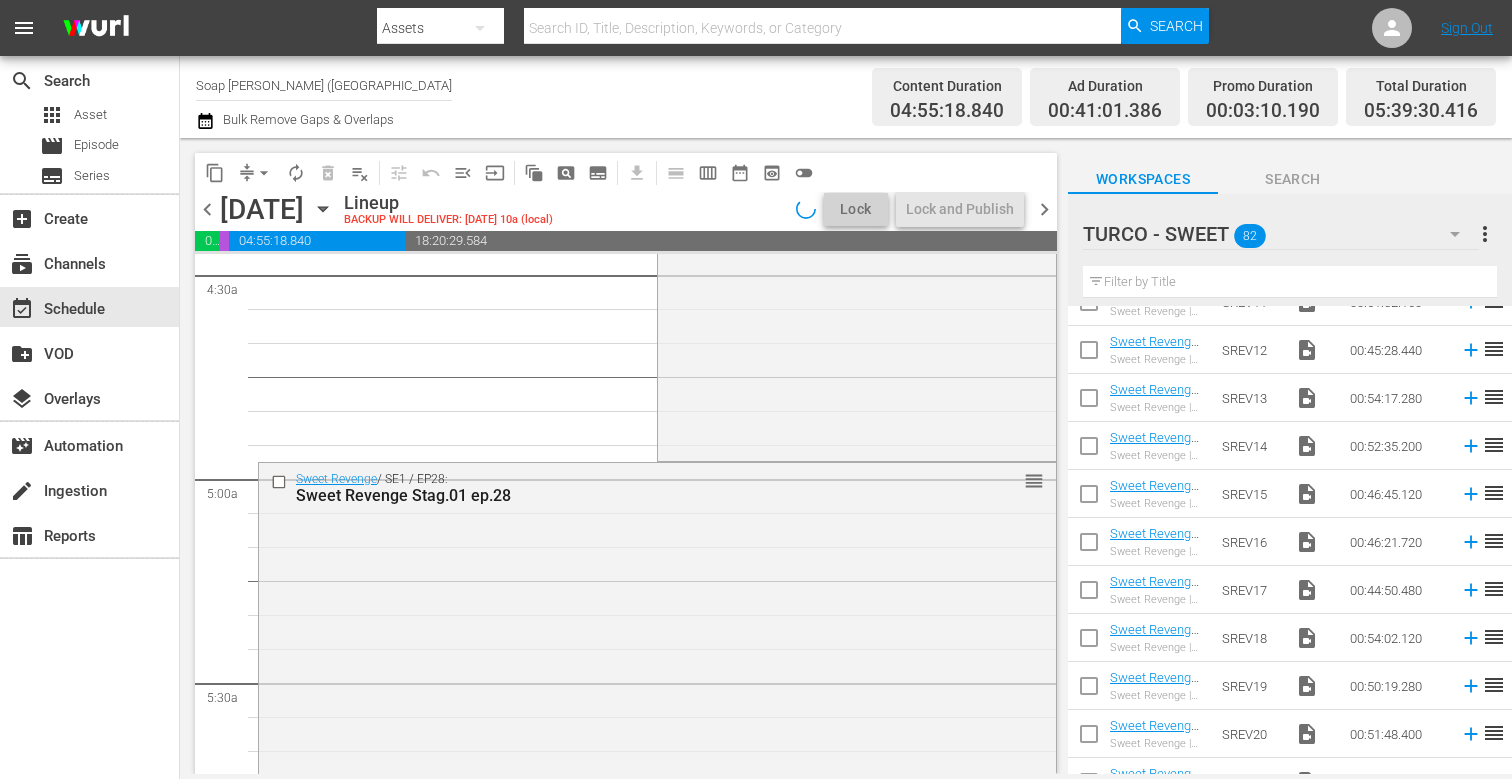 click on "Sweet Revenge  / SE1 / EP28:
Sweet Revenge Stag.01 ep.28 reorder" at bounding box center [657, 670] 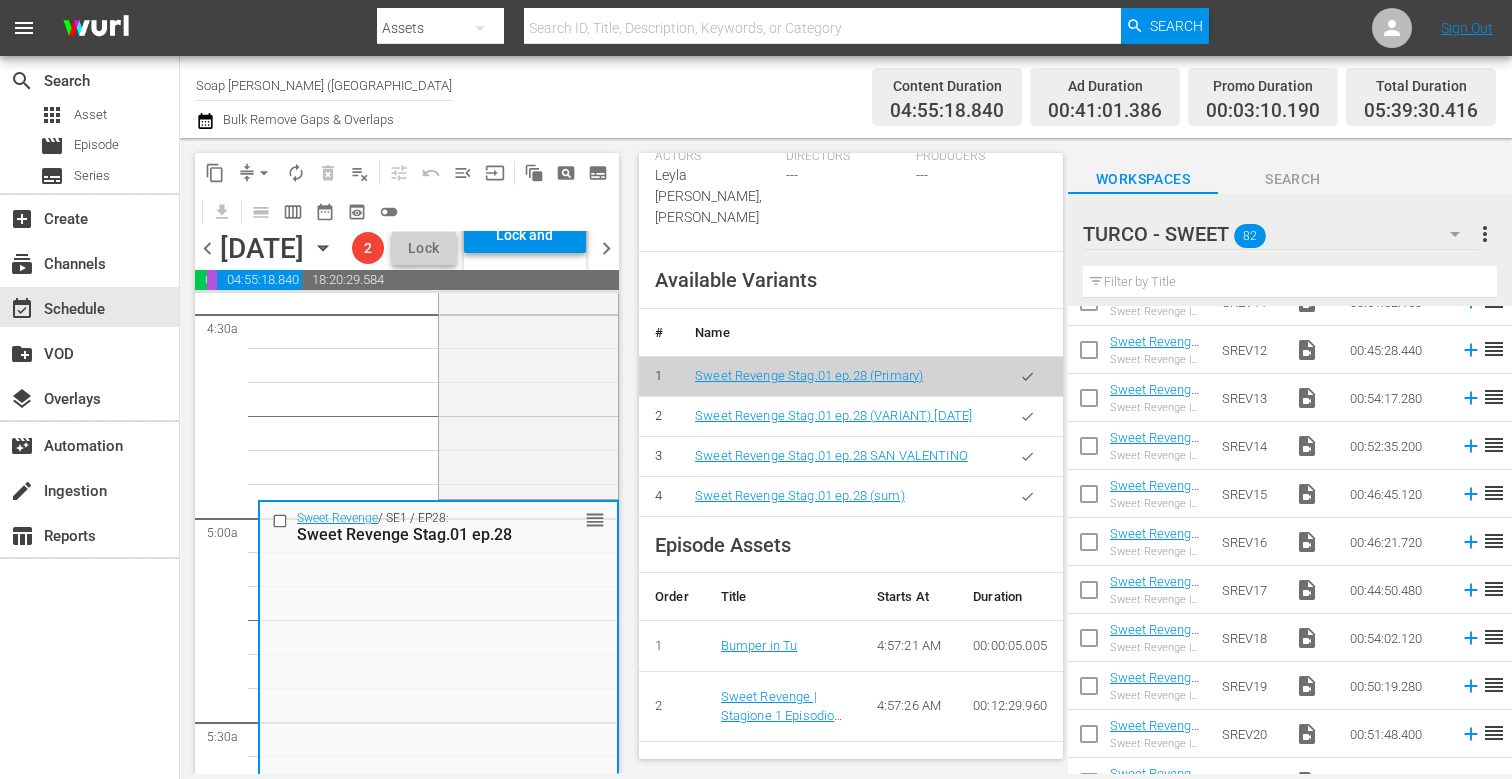 scroll, scrollTop: 786, scrollLeft: 0, axis: vertical 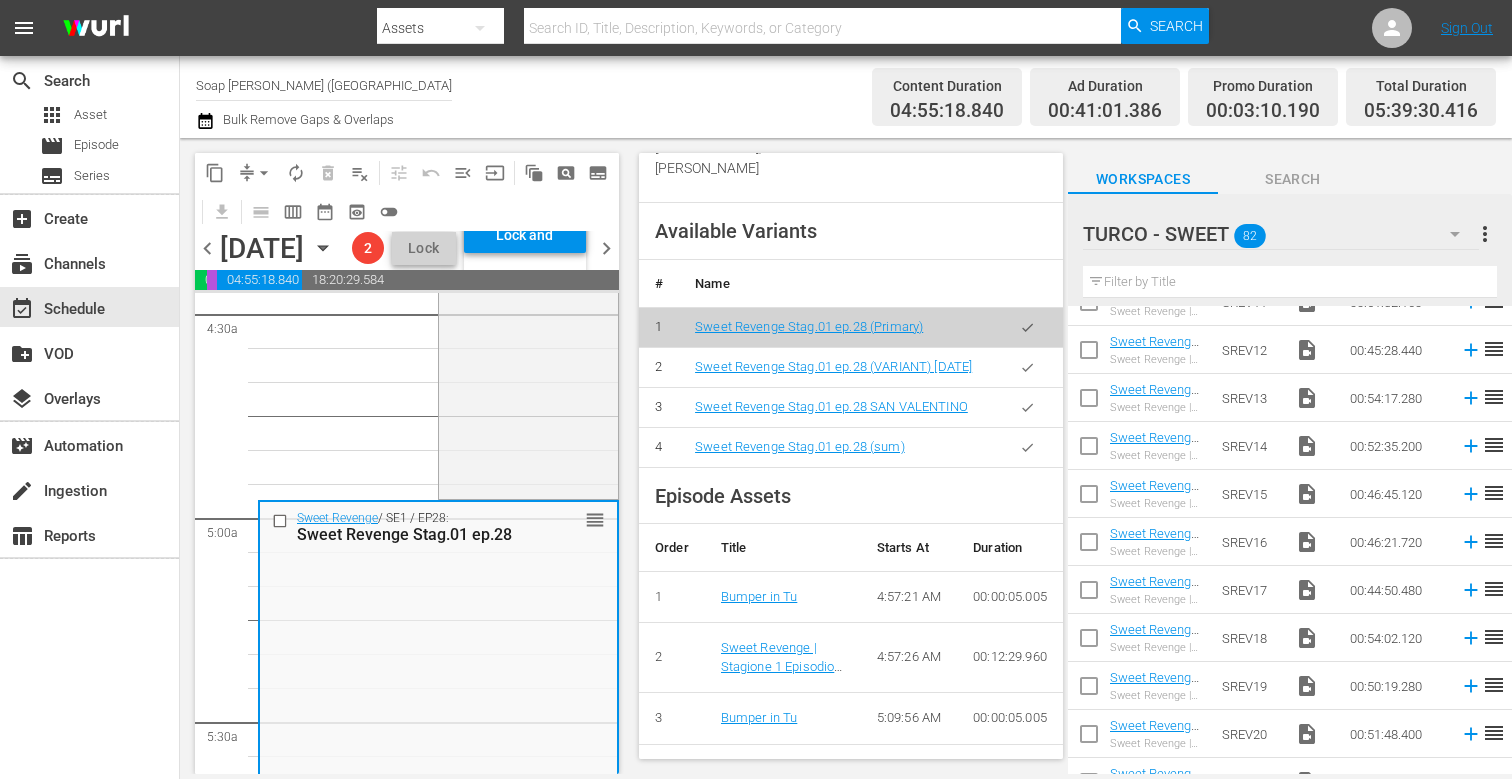 click 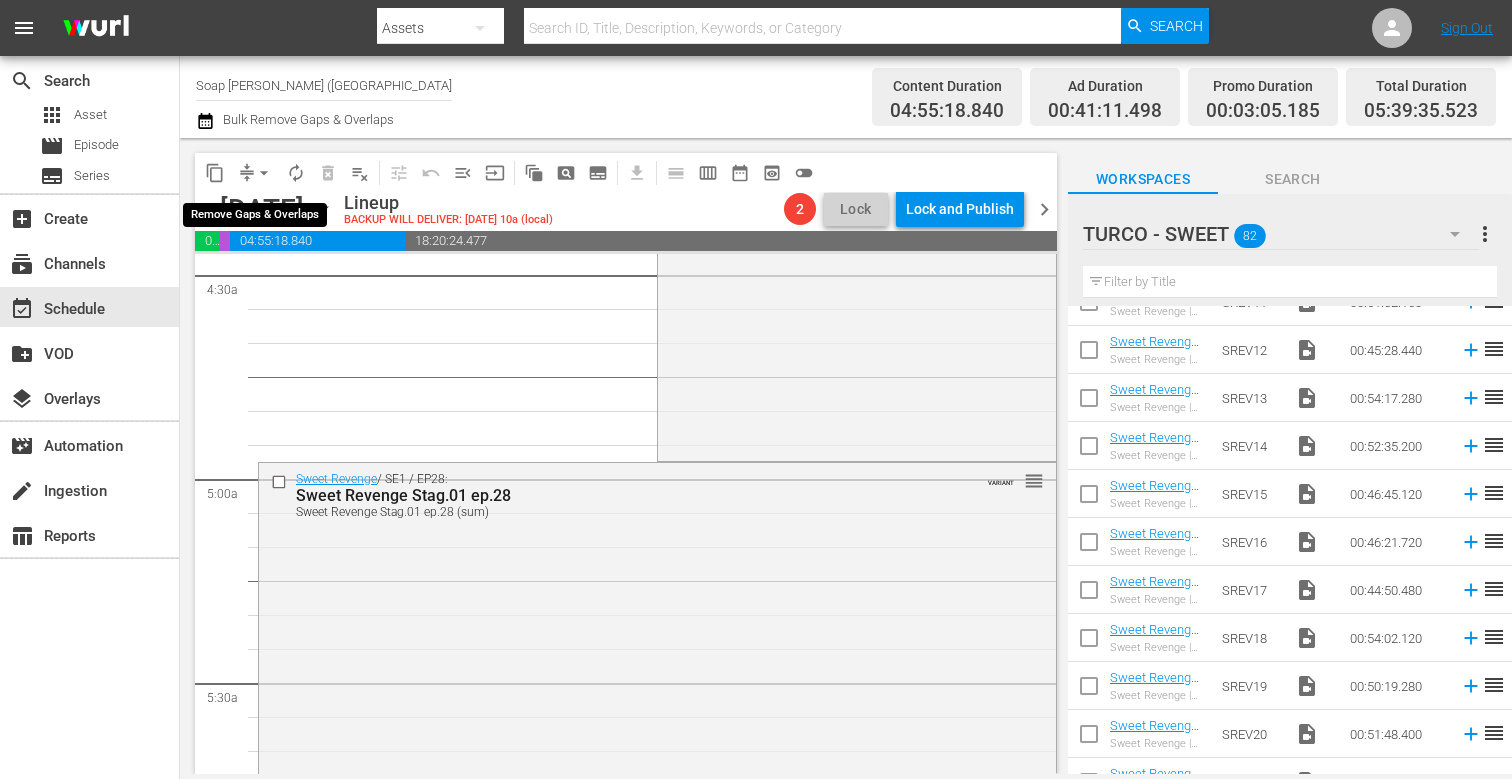 click on "arrow_drop_down" at bounding box center [264, 173] 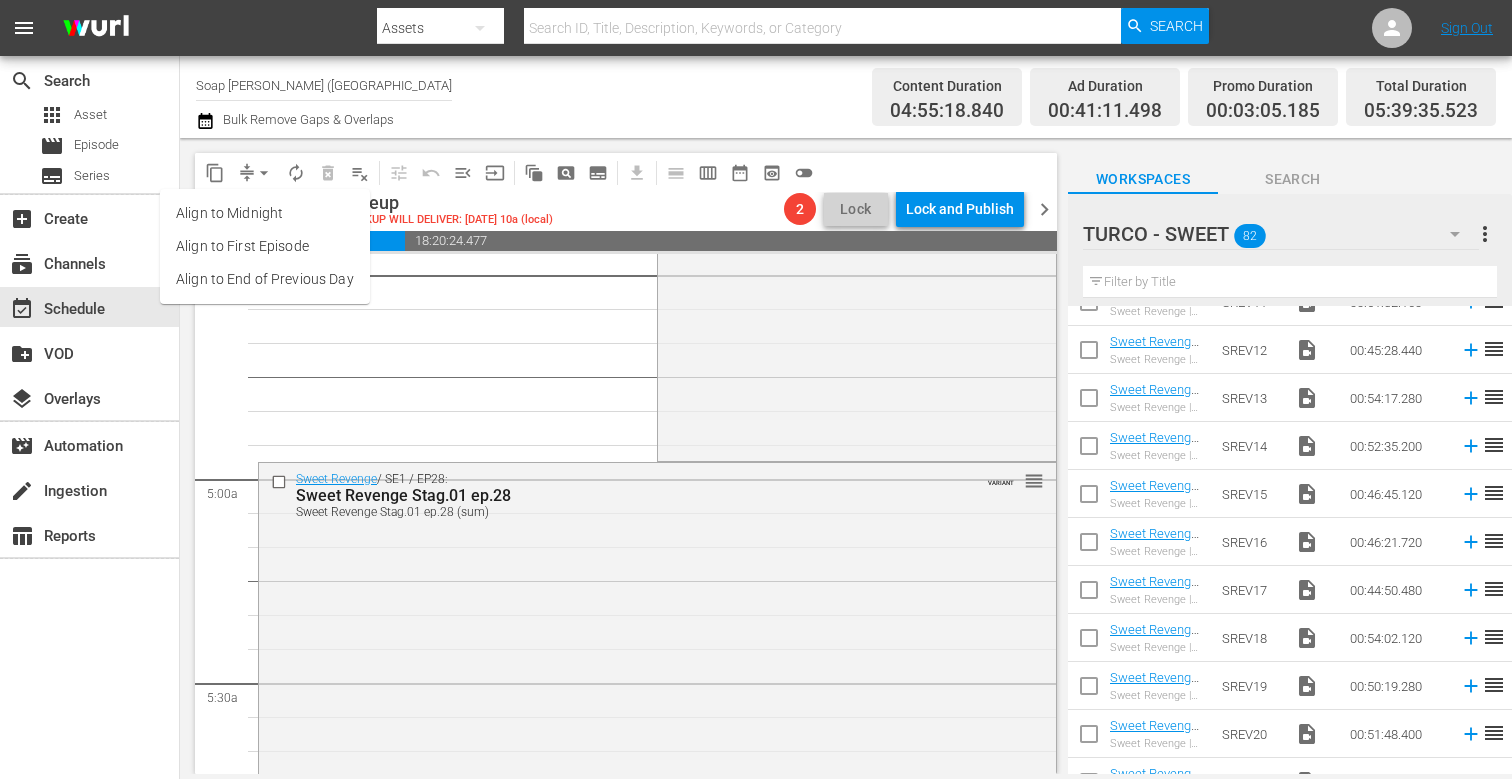click on "Align to End of Previous Day" at bounding box center (265, 279) 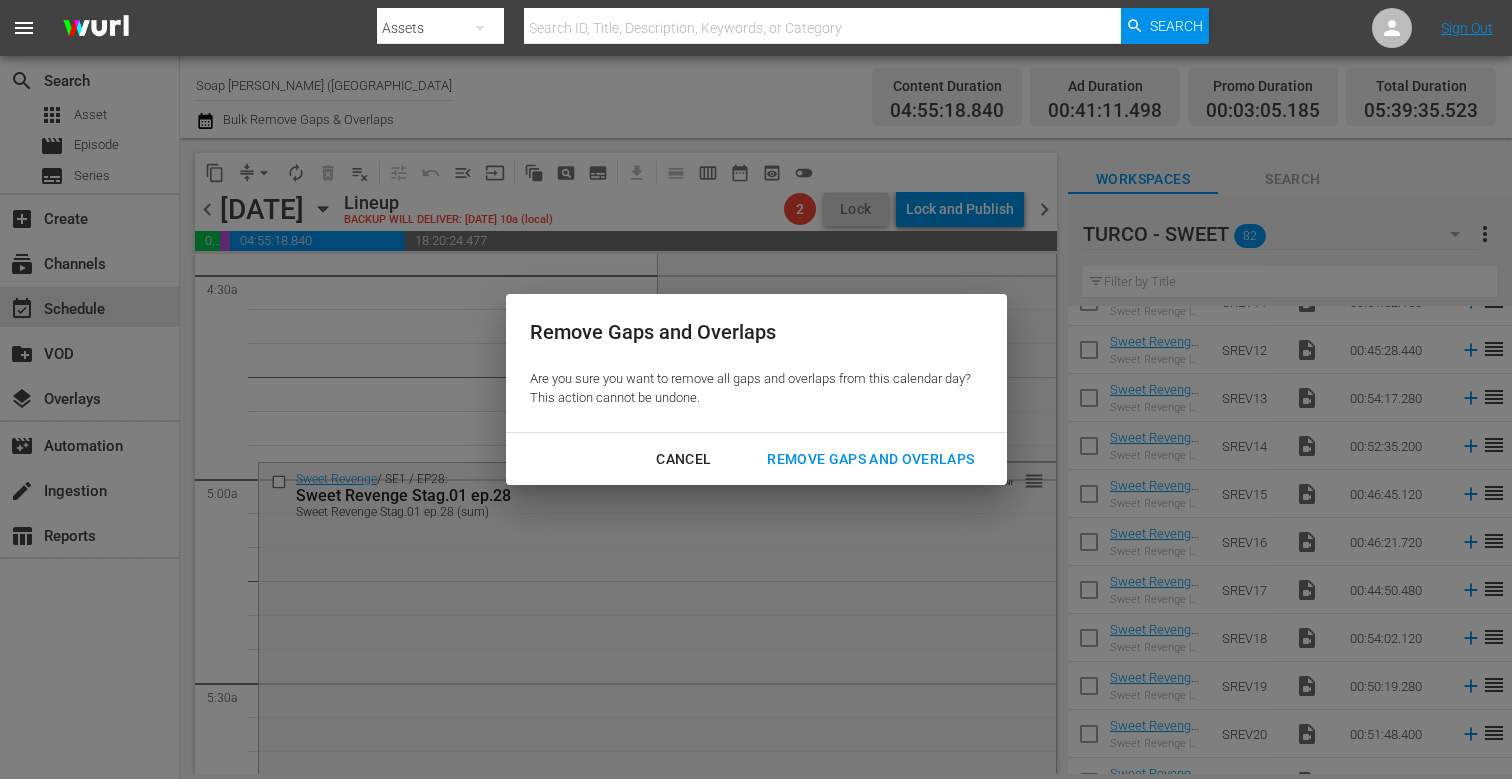 click on "Cancel Remove Gaps and Overlaps" at bounding box center [756, 459] 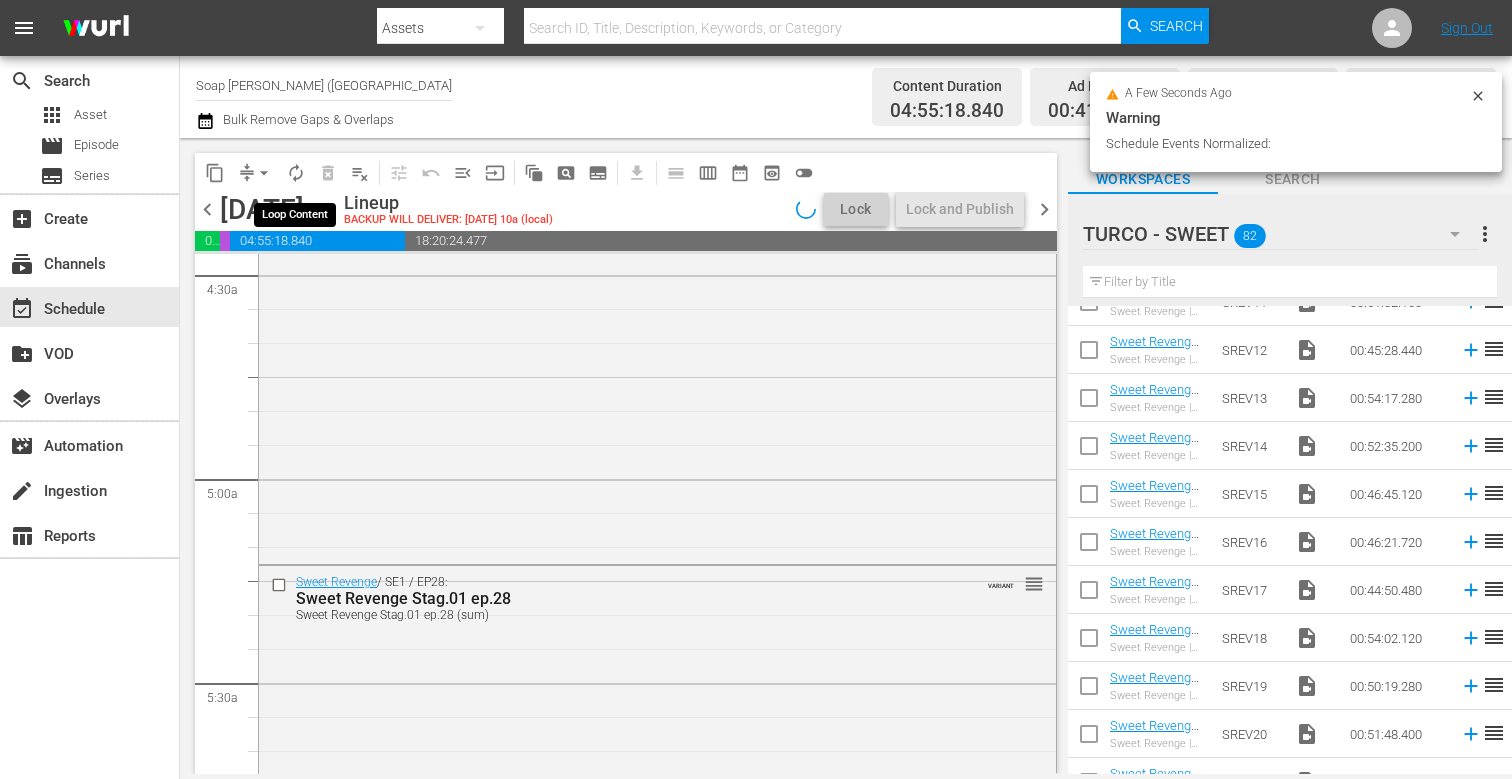 click on "autorenew_outlined" at bounding box center [296, 173] 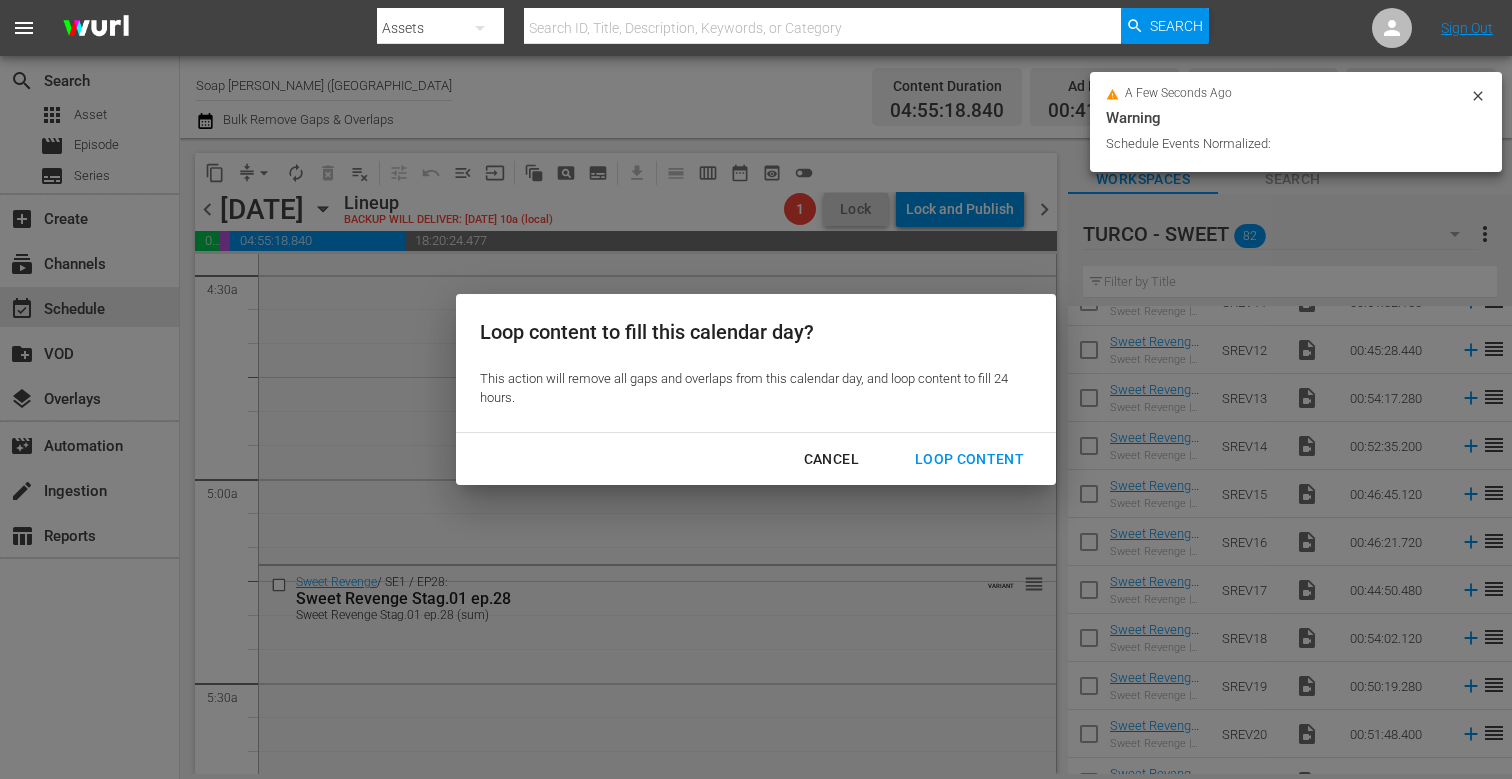 click on "Loop Content" at bounding box center [969, 459] 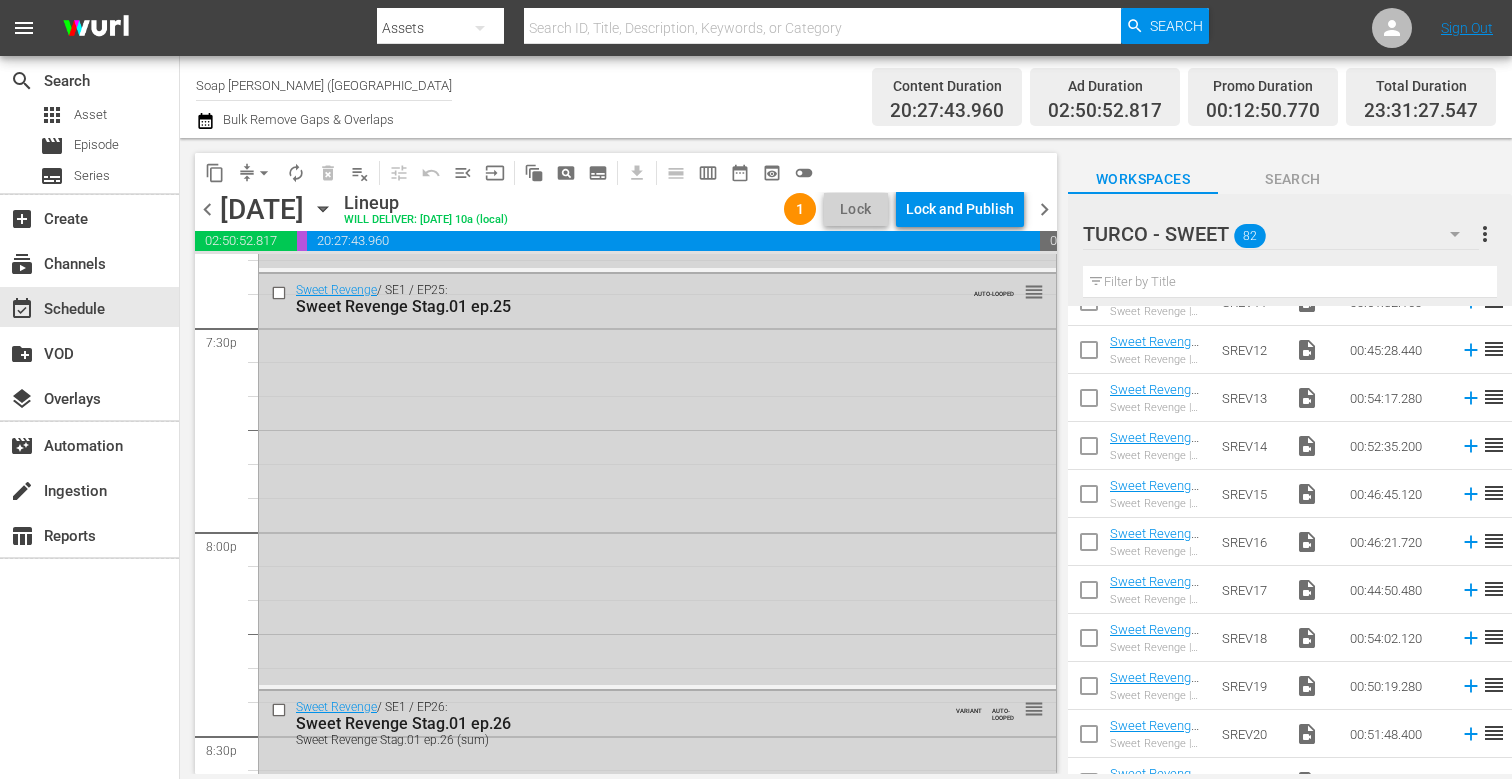 scroll, scrollTop: 9316, scrollLeft: 0, axis: vertical 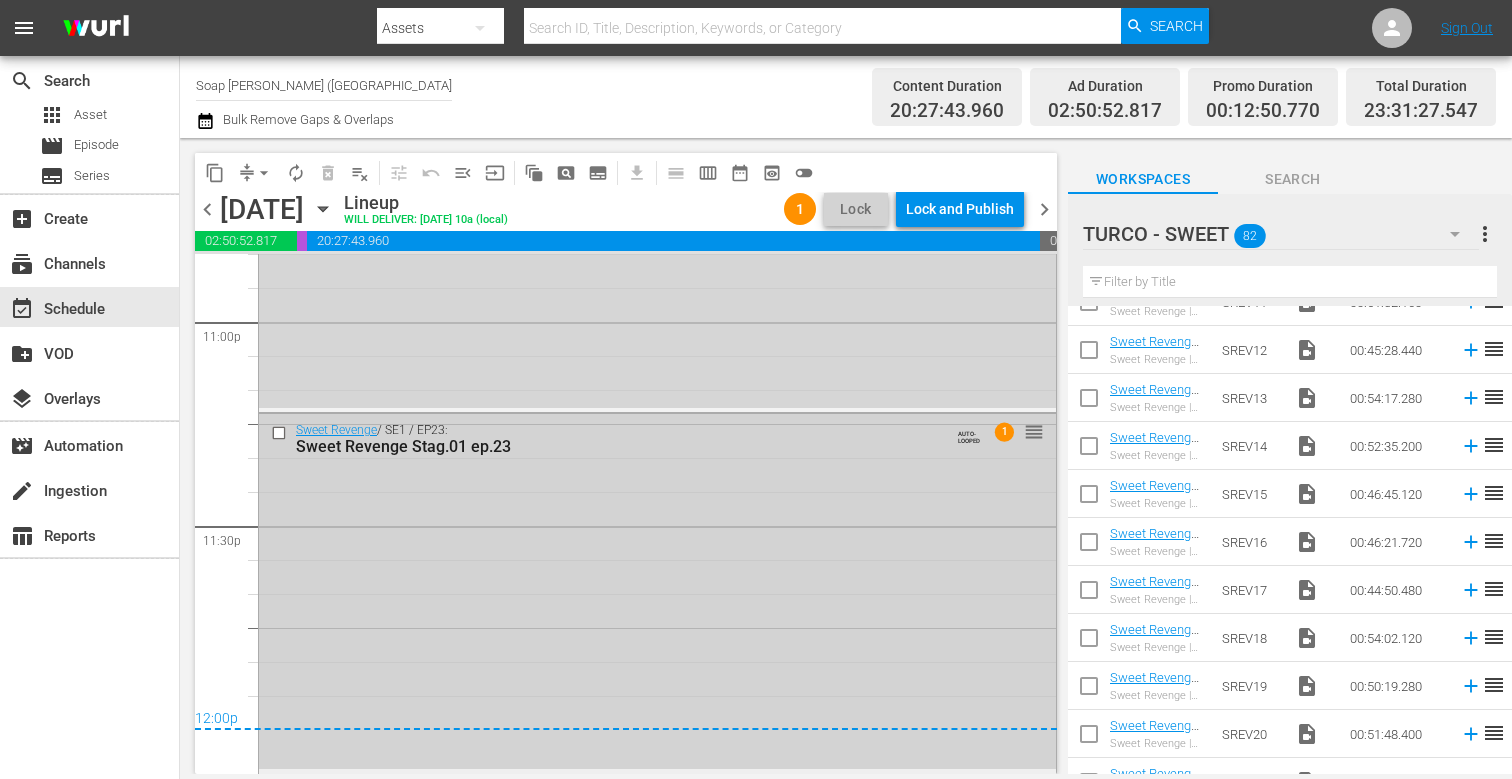 click at bounding box center [281, 433] 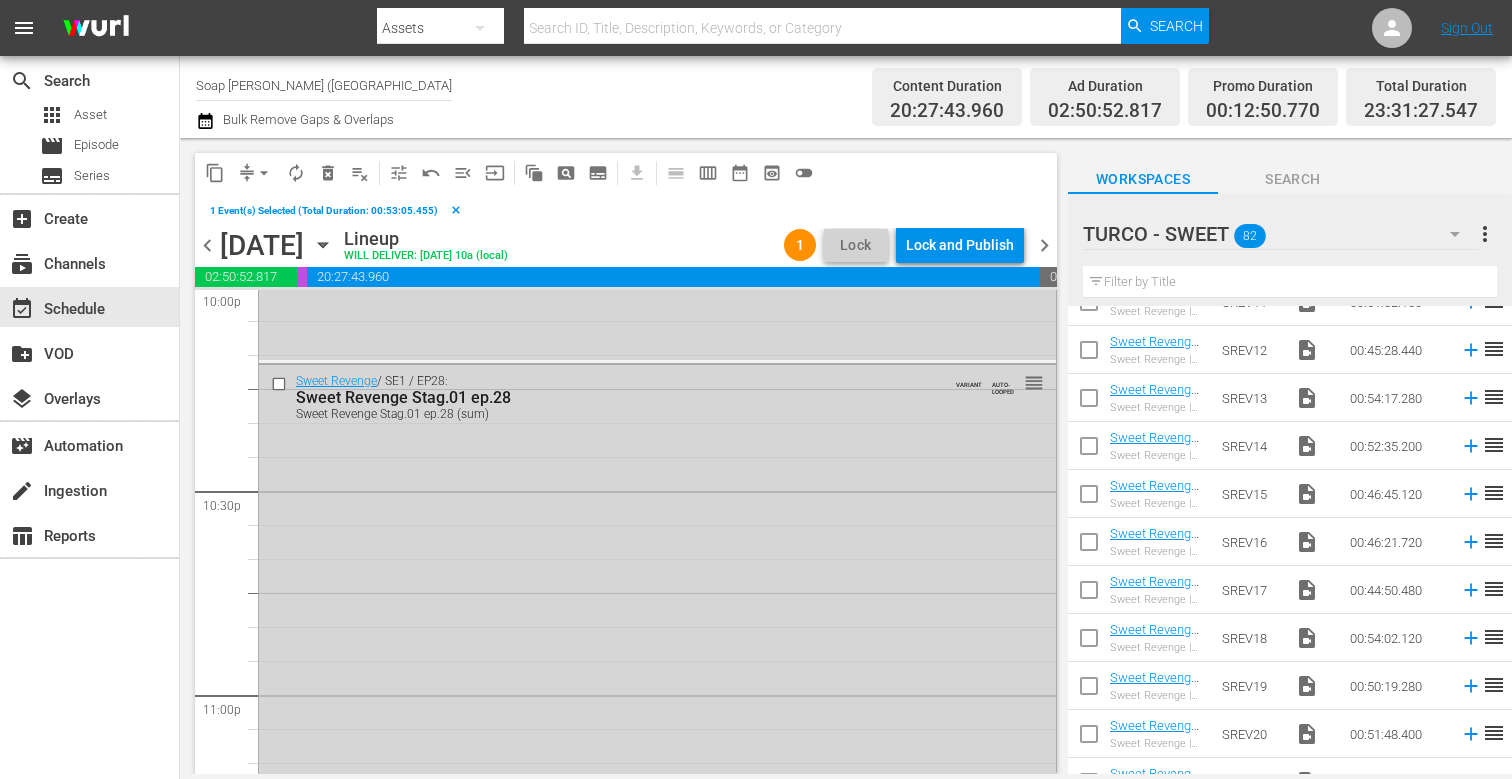 scroll, scrollTop: 8975, scrollLeft: 0, axis: vertical 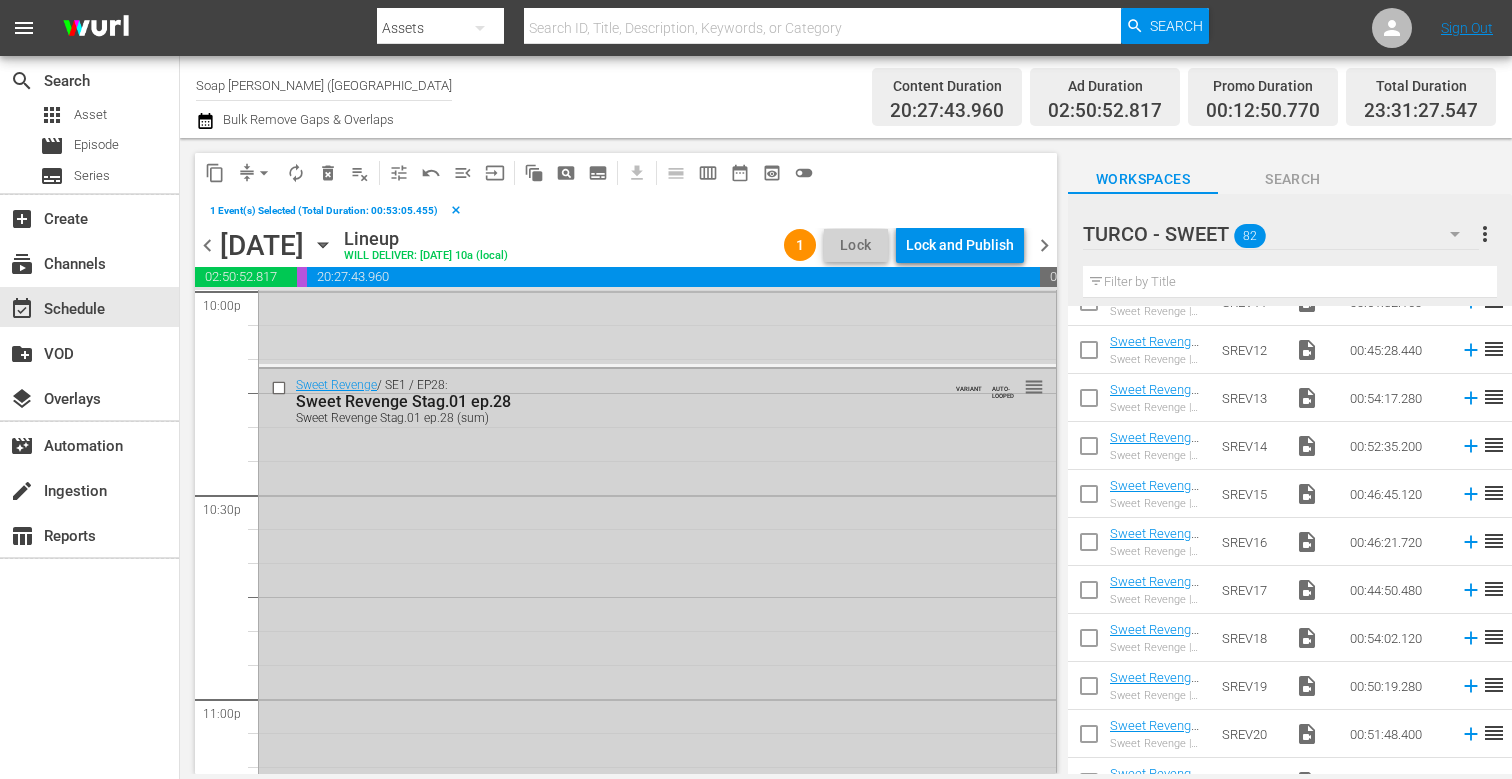 click at bounding box center (281, 388) 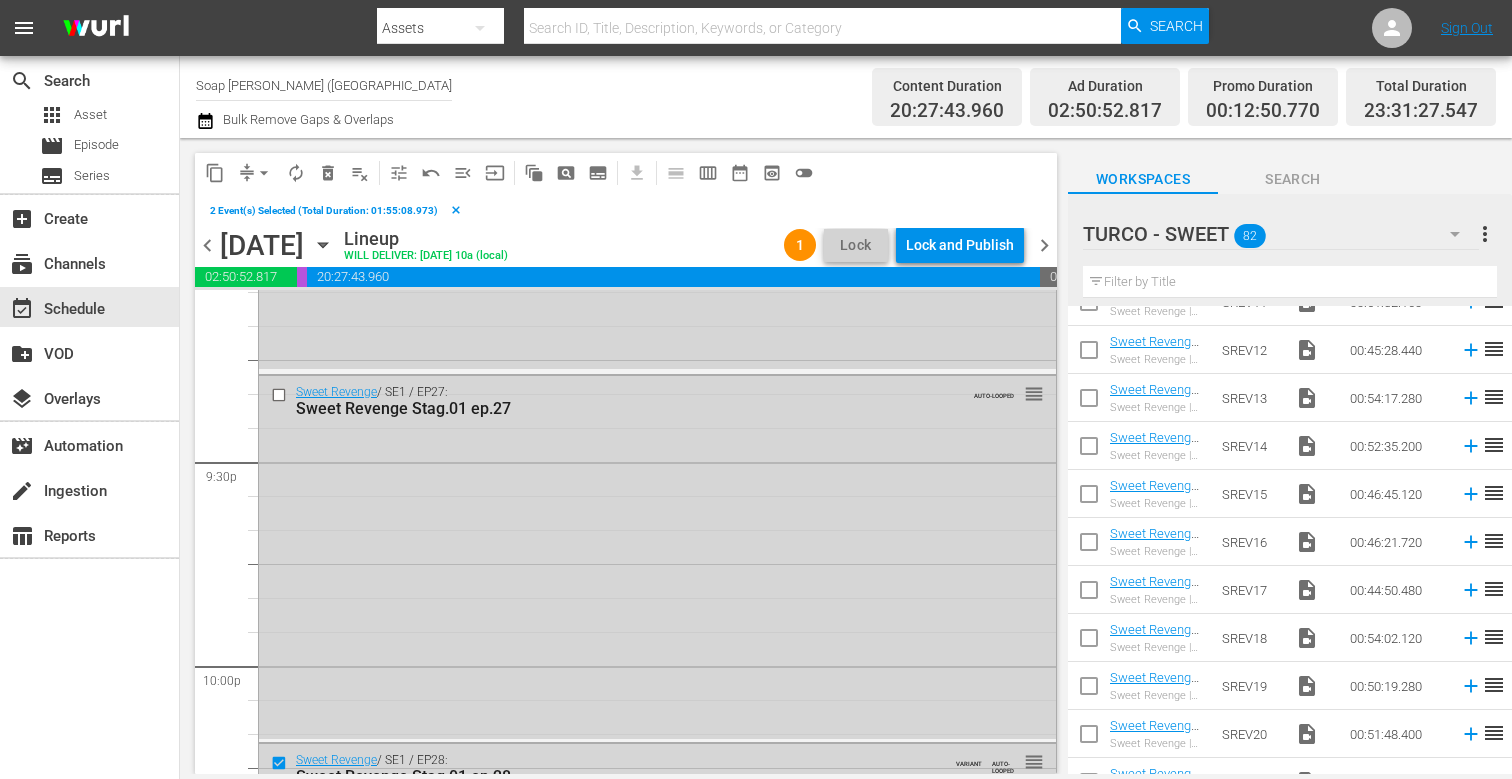 click at bounding box center [281, 394] 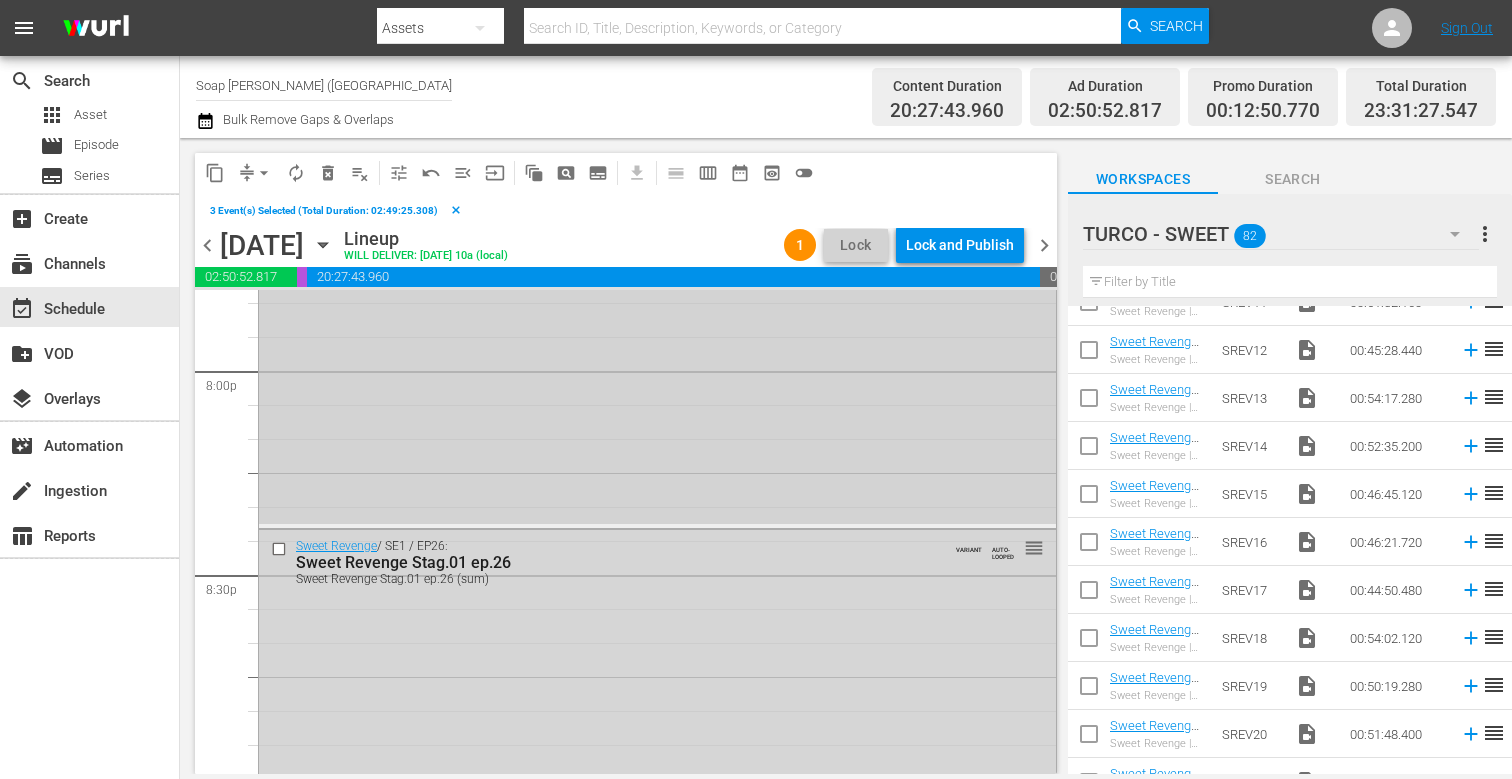 scroll, scrollTop: 8077, scrollLeft: 0, axis: vertical 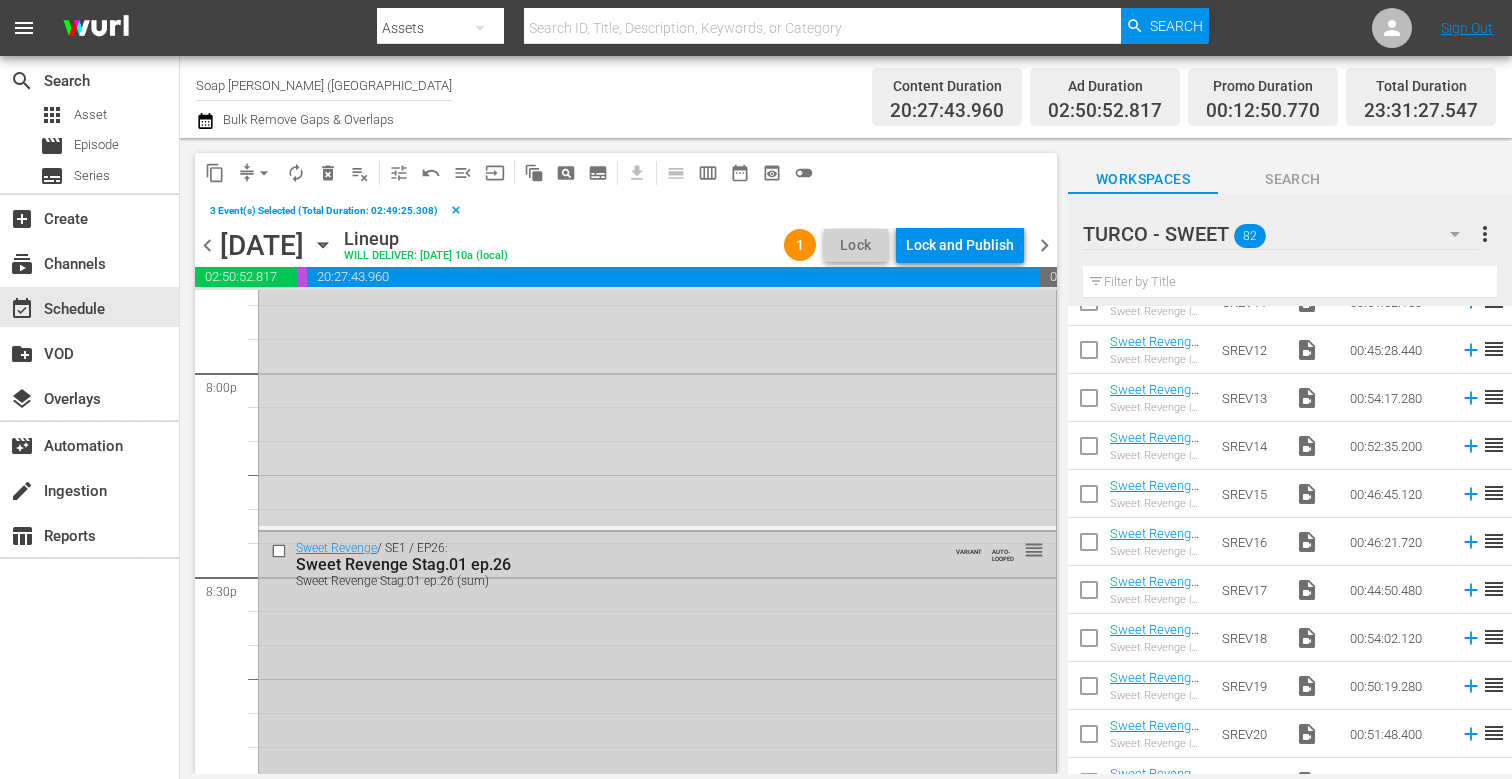 click at bounding box center [281, 550] 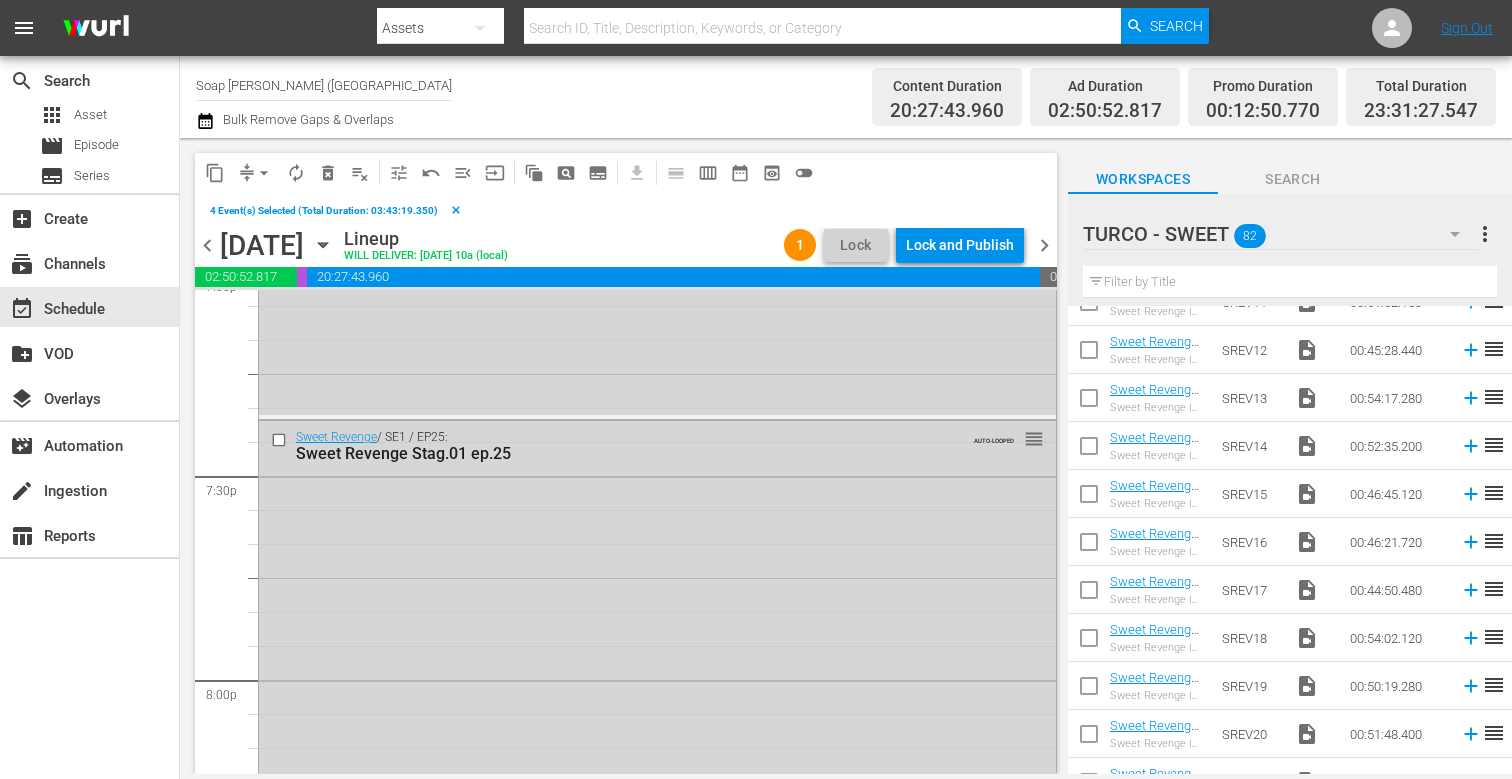 scroll, scrollTop: 7767, scrollLeft: 0, axis: vertical 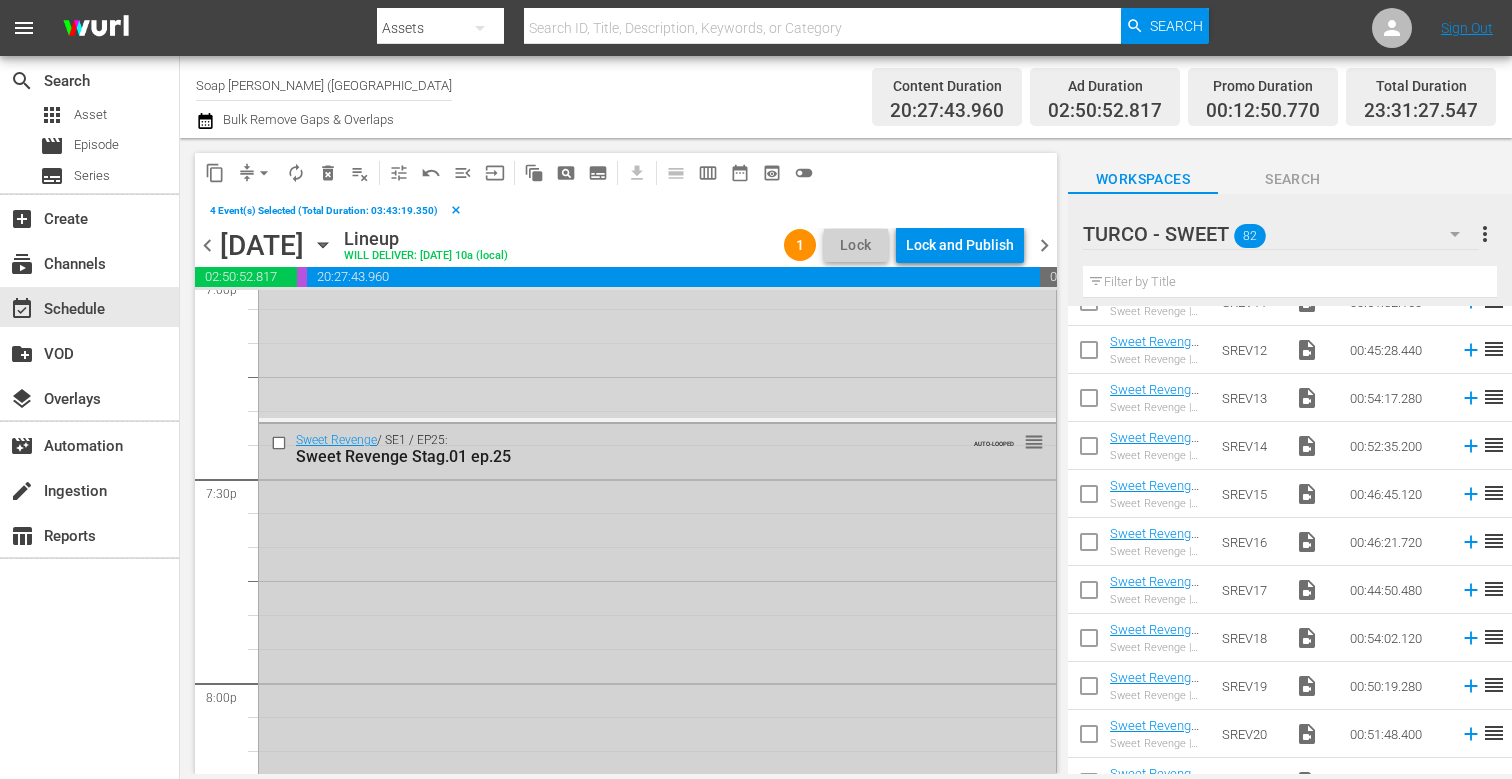 click at bounding box center (281, 443) 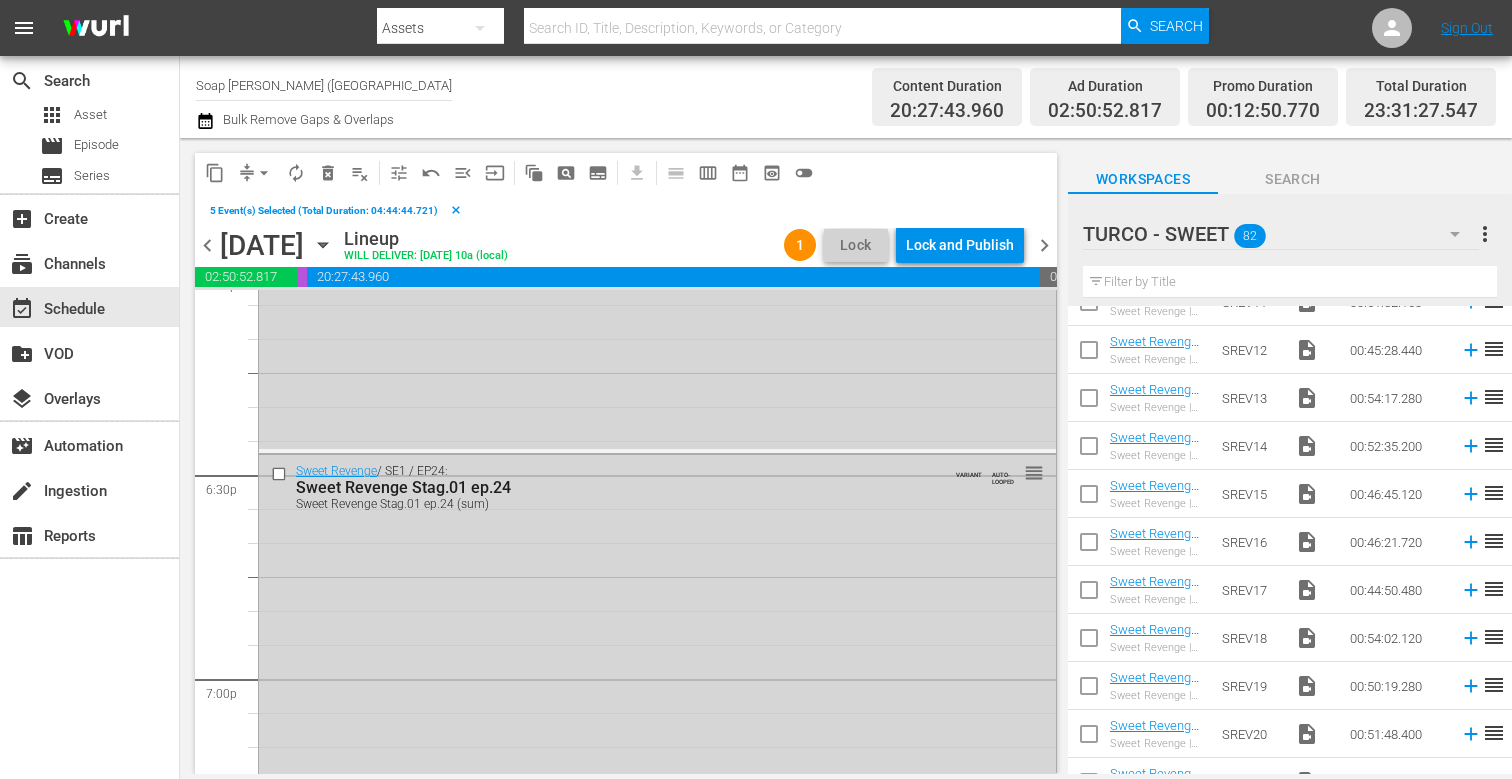scroll, scrollTop: 7334, scrollLeft: 0, axis: vertical 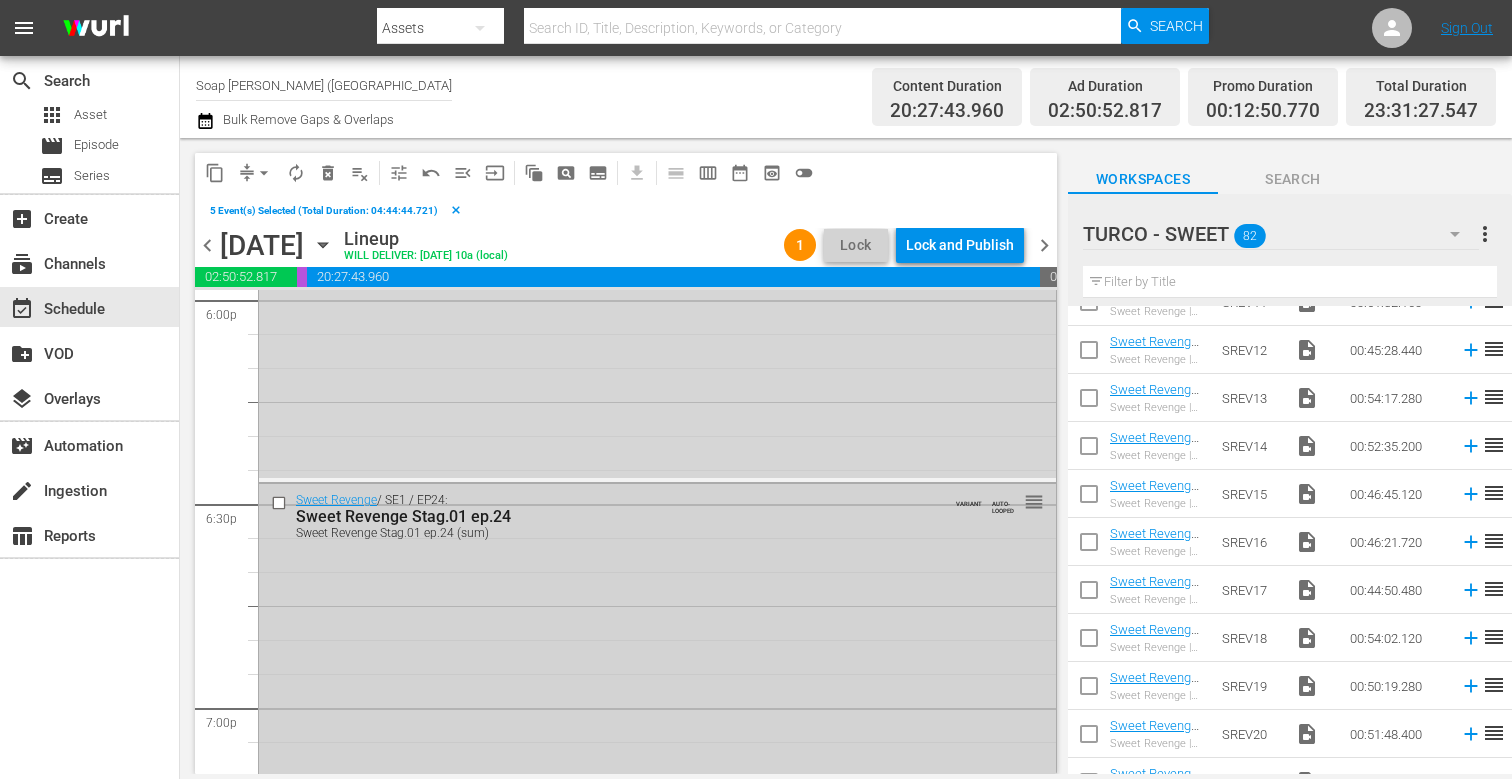 click at bounding box center (281, 503) 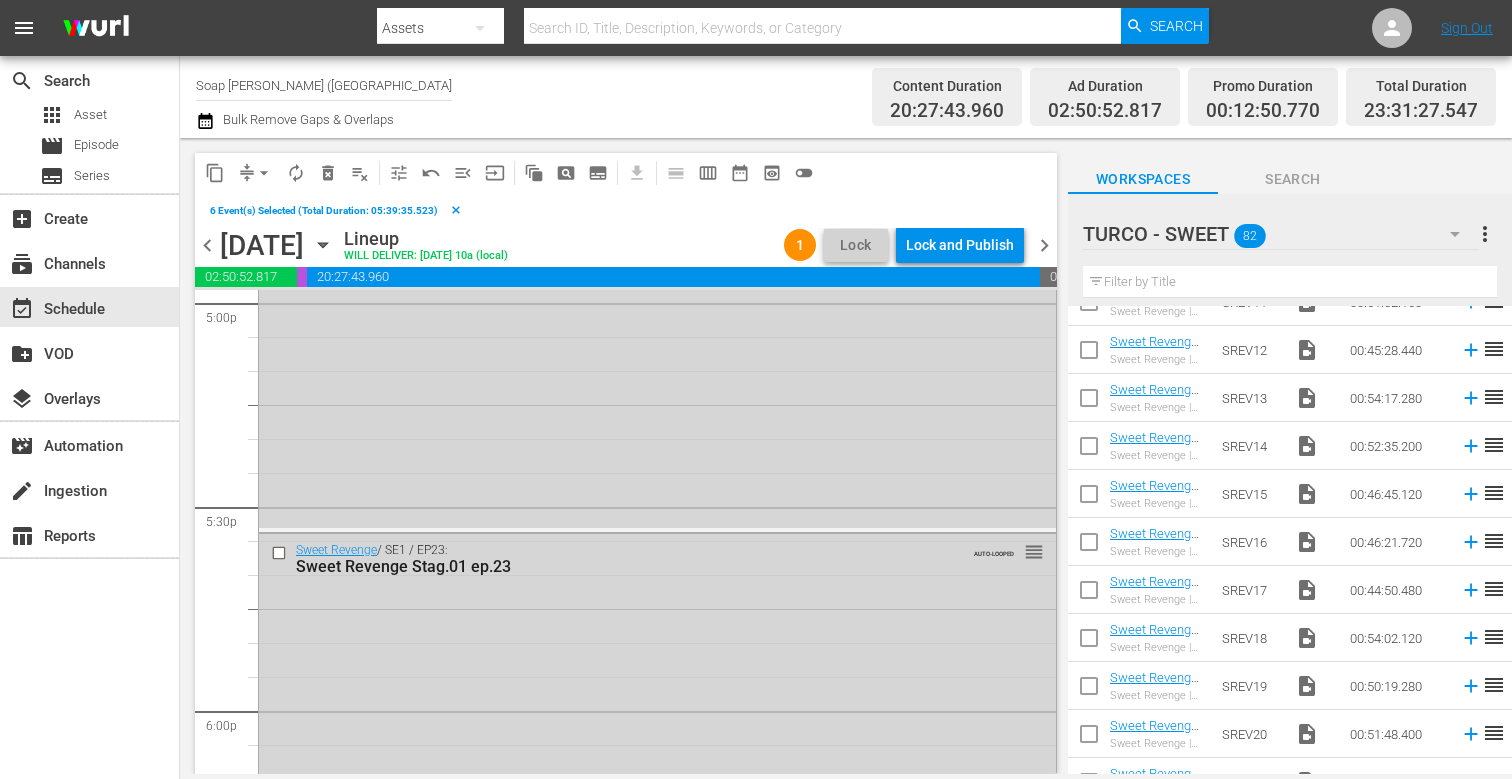scroll, scrollTop: 6955, scrollLeft: 0, axis: vertical 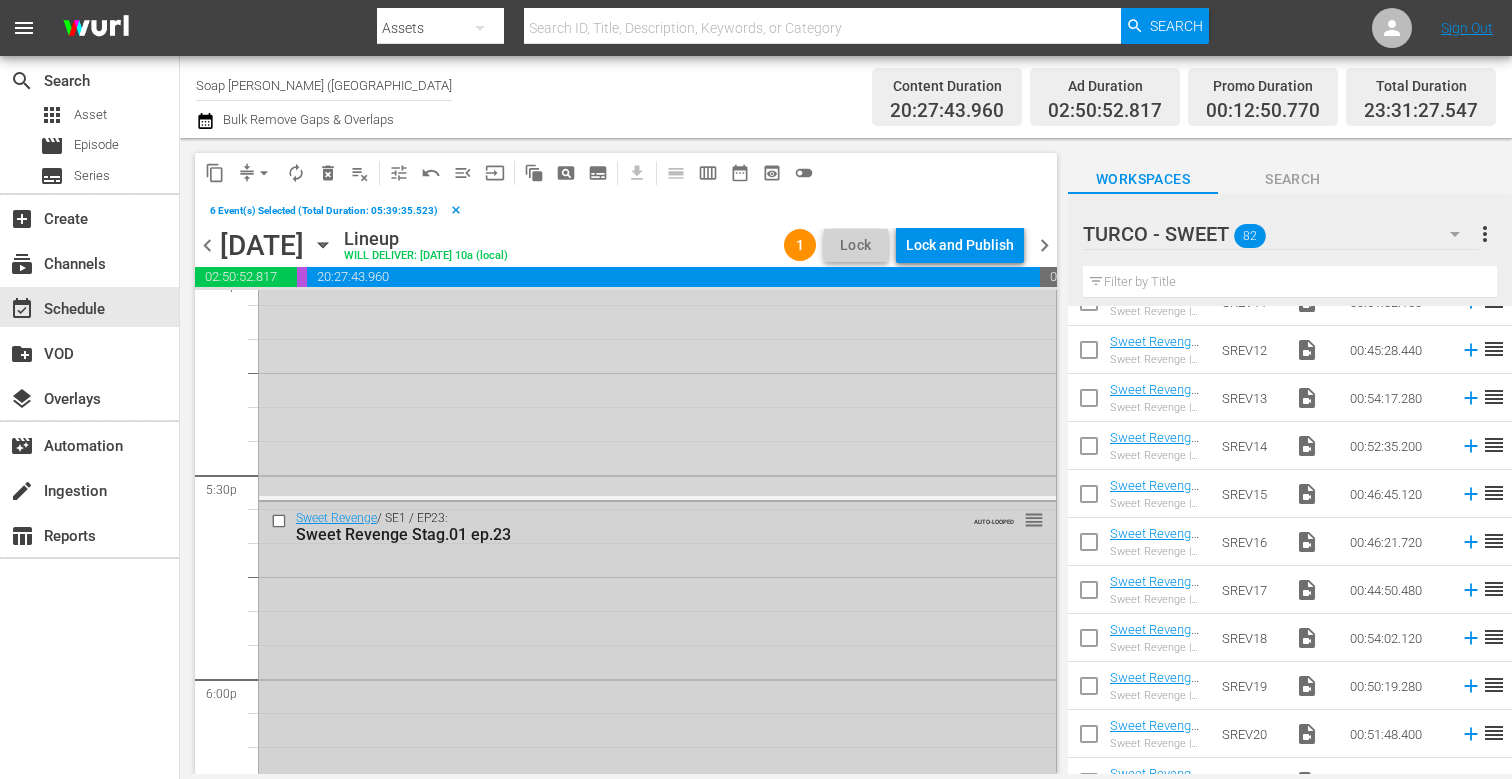 click at bounding box center [281, 521] 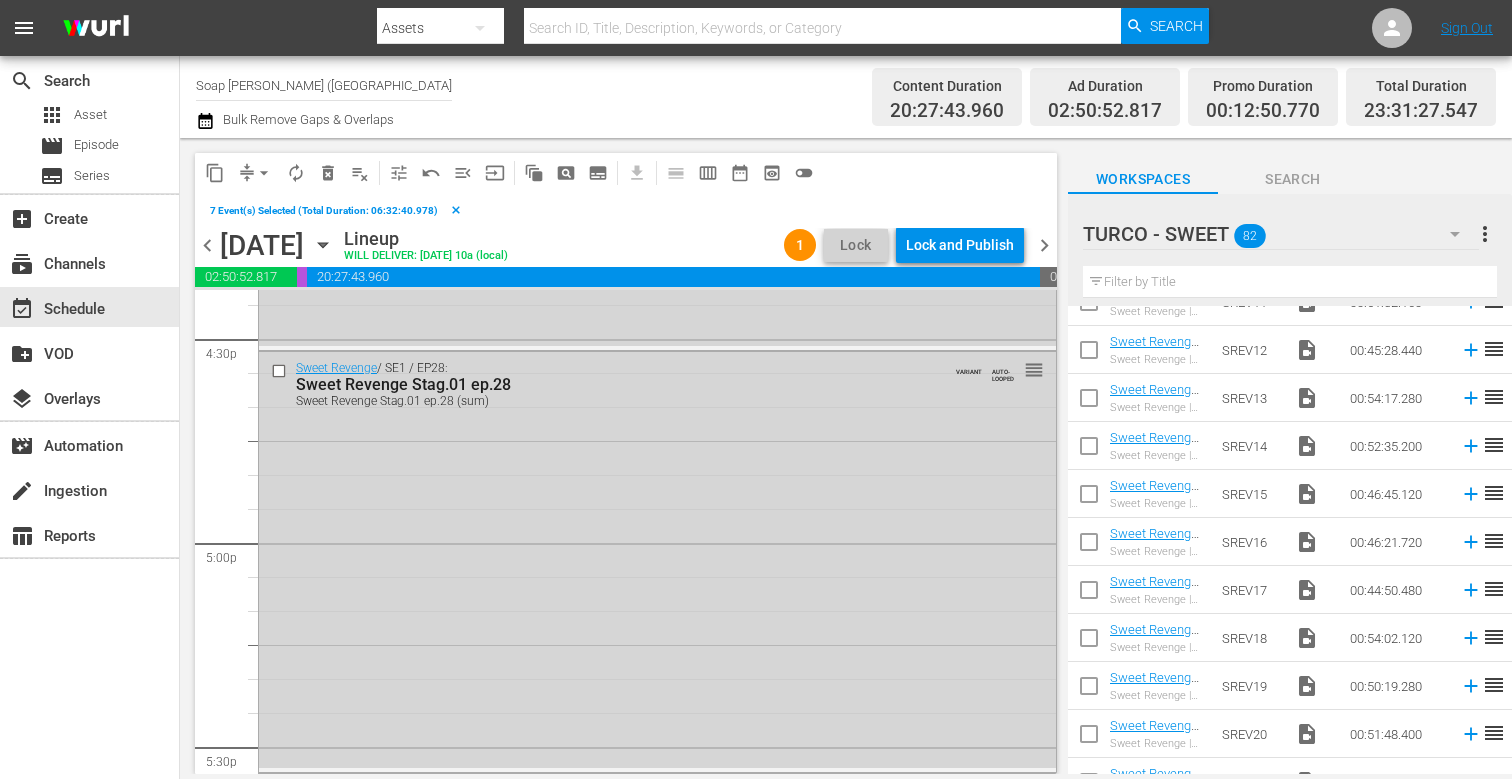scroll, scrollTop: 6656, scrollLeft: 0, axis: vertical 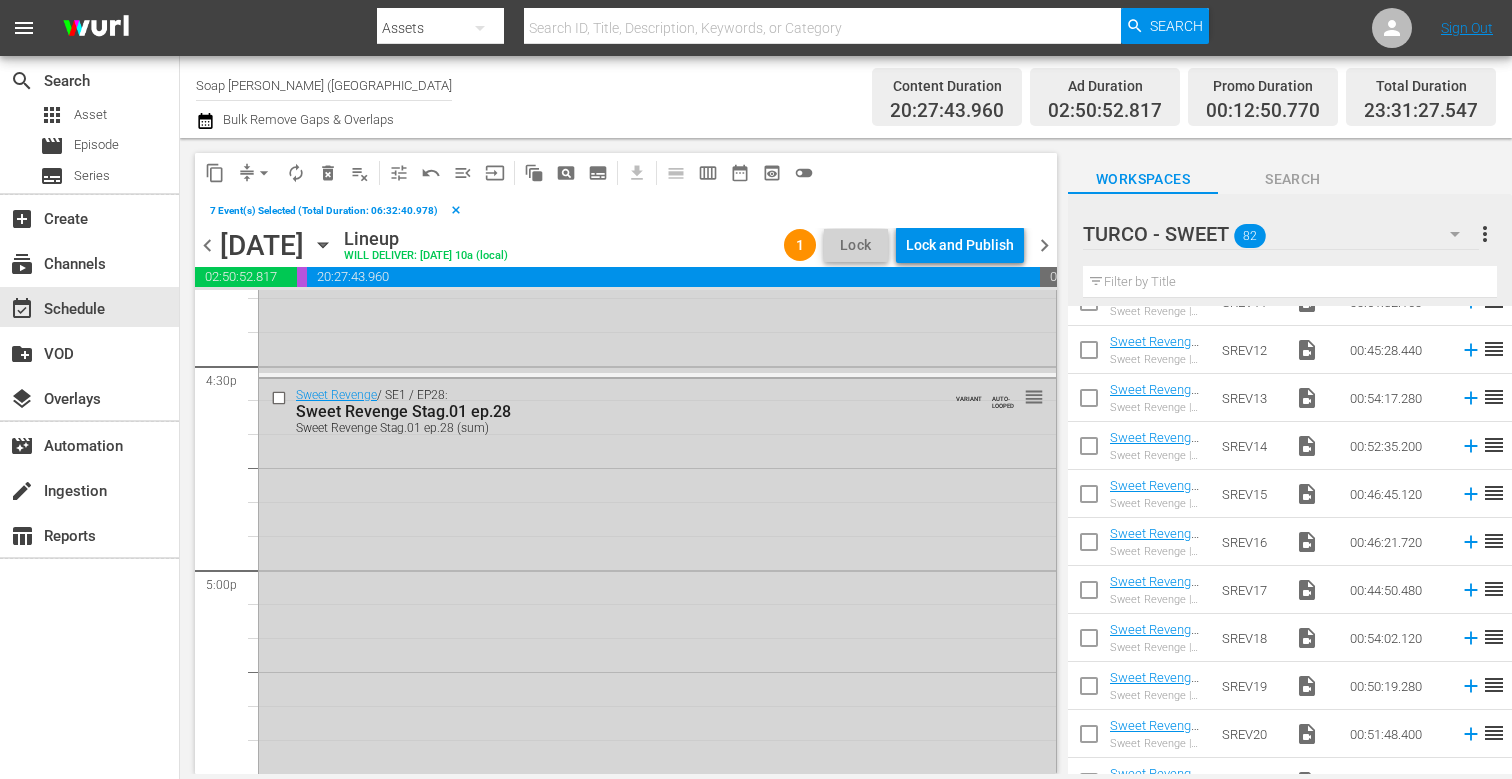 click on "delete_forever_outlined" at bounding box center (328, 173) 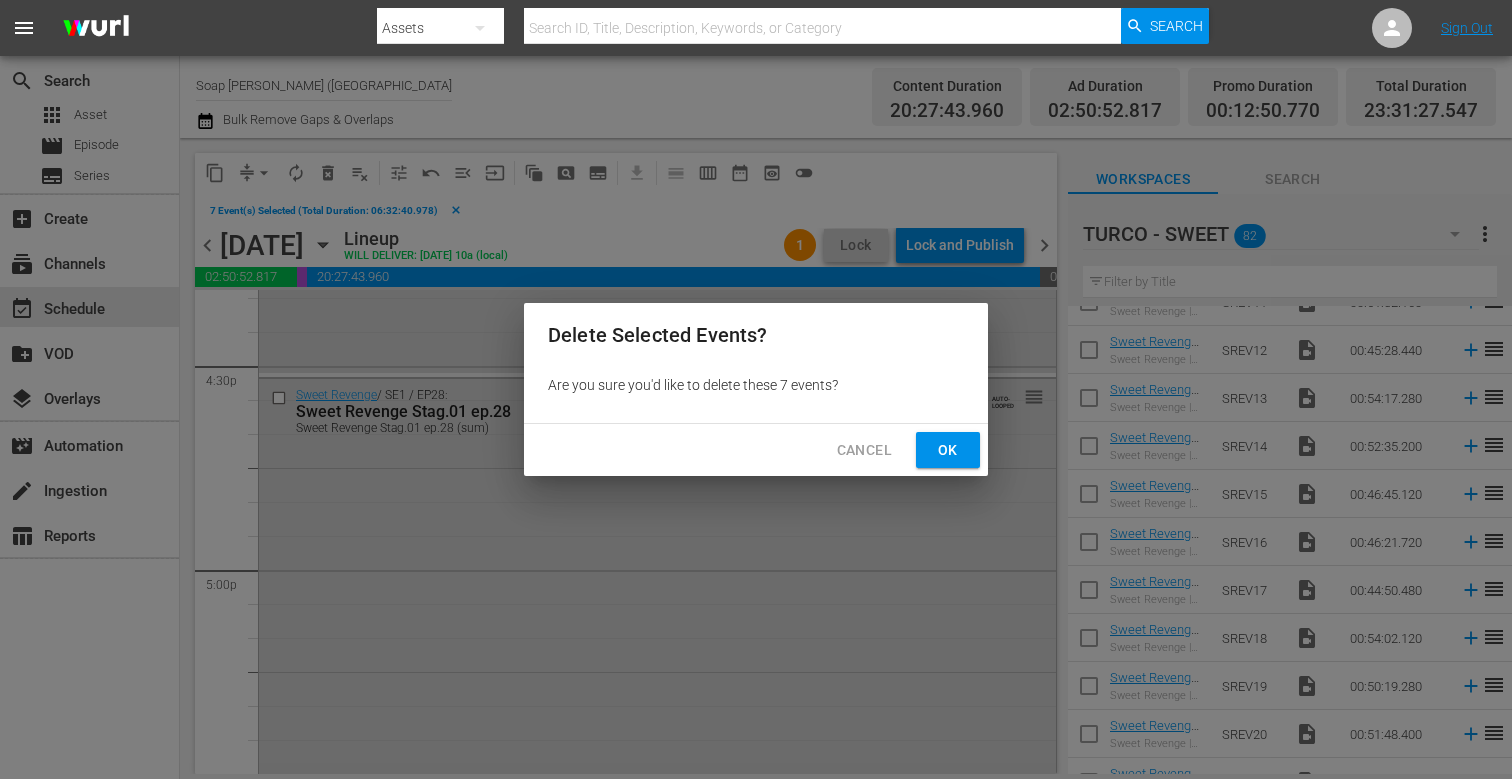 click on "Ok" at bounding box center (948, 450) 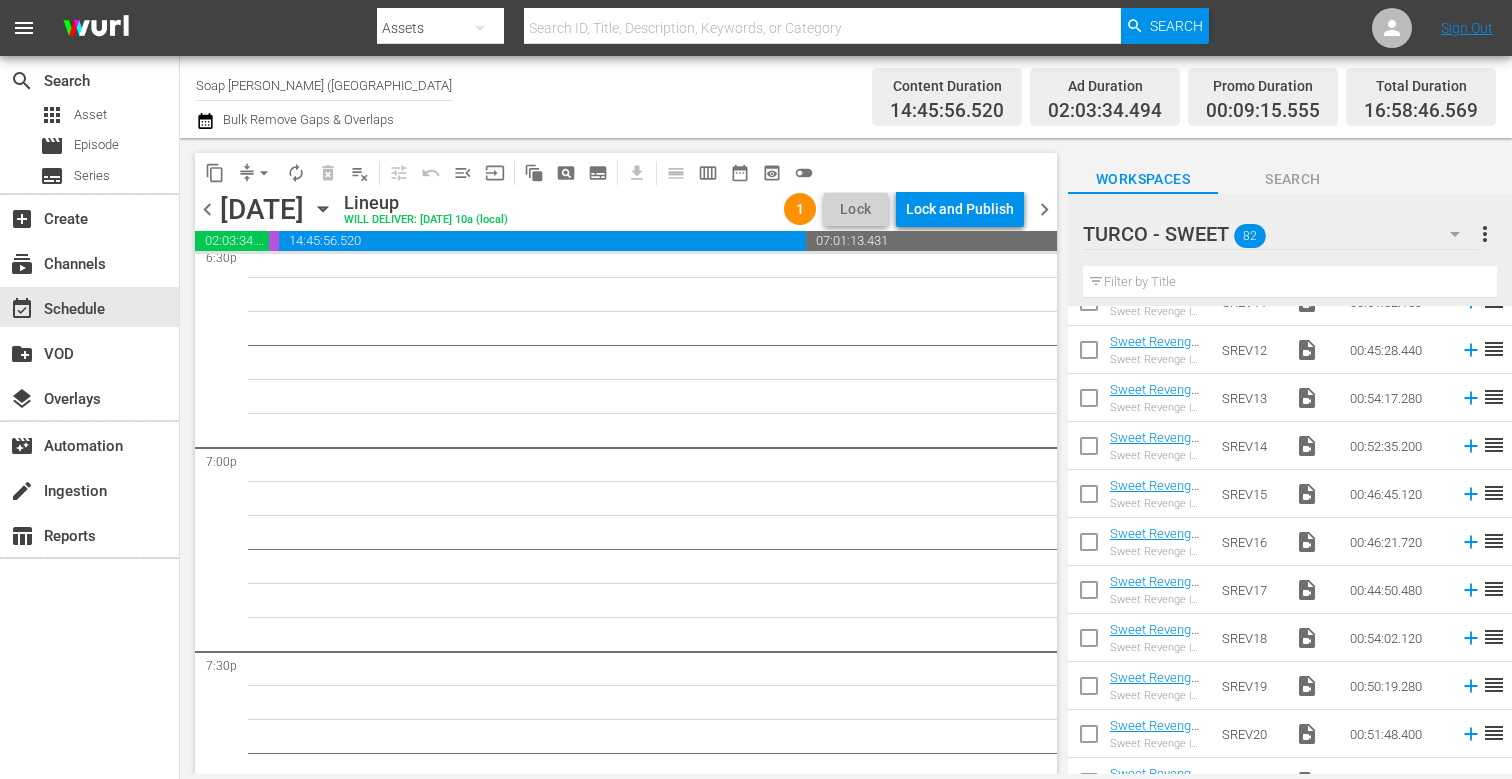scroll, scrollTop: 7509, scrollLeft: 0, axis: vertical 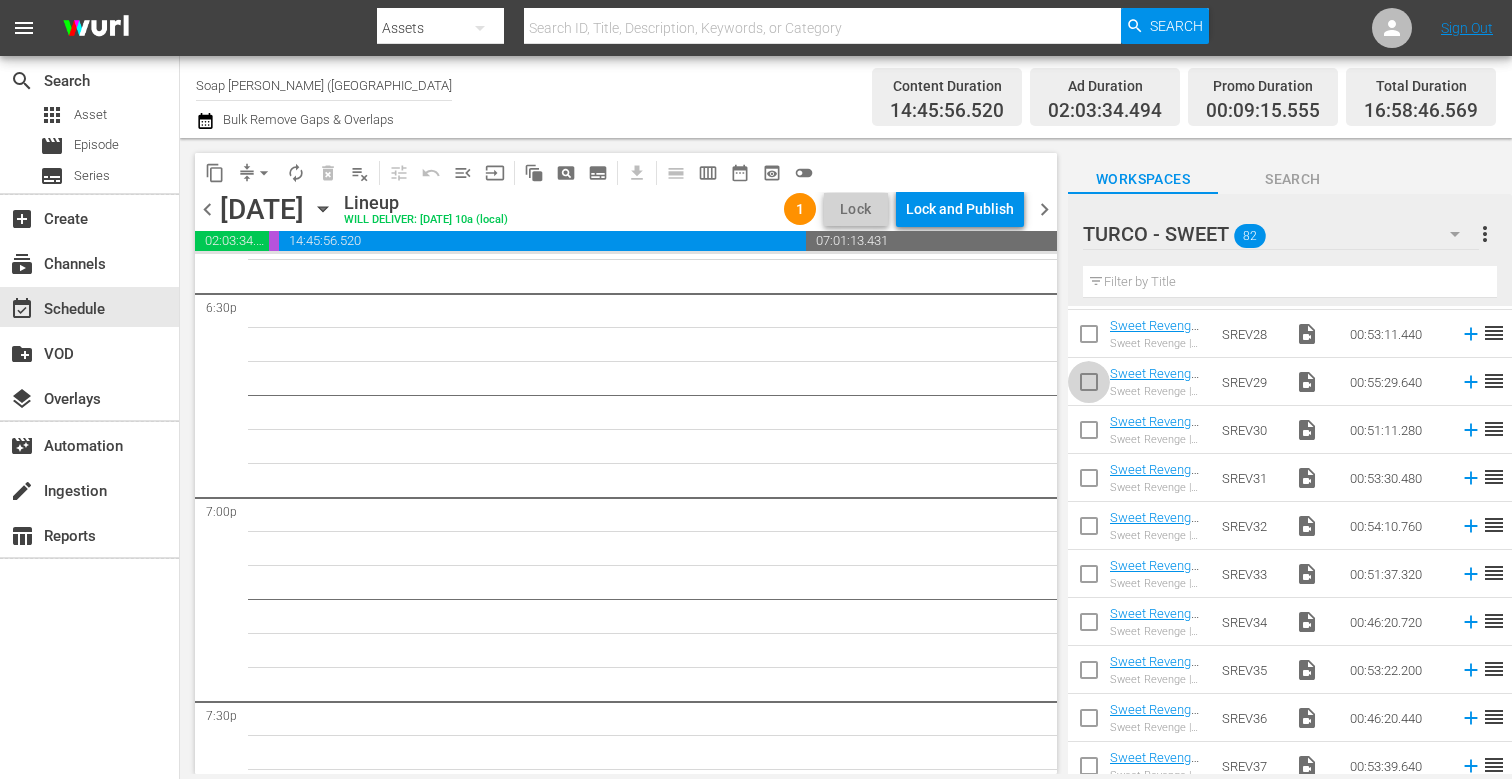 click at bounding box center (1089, 386) 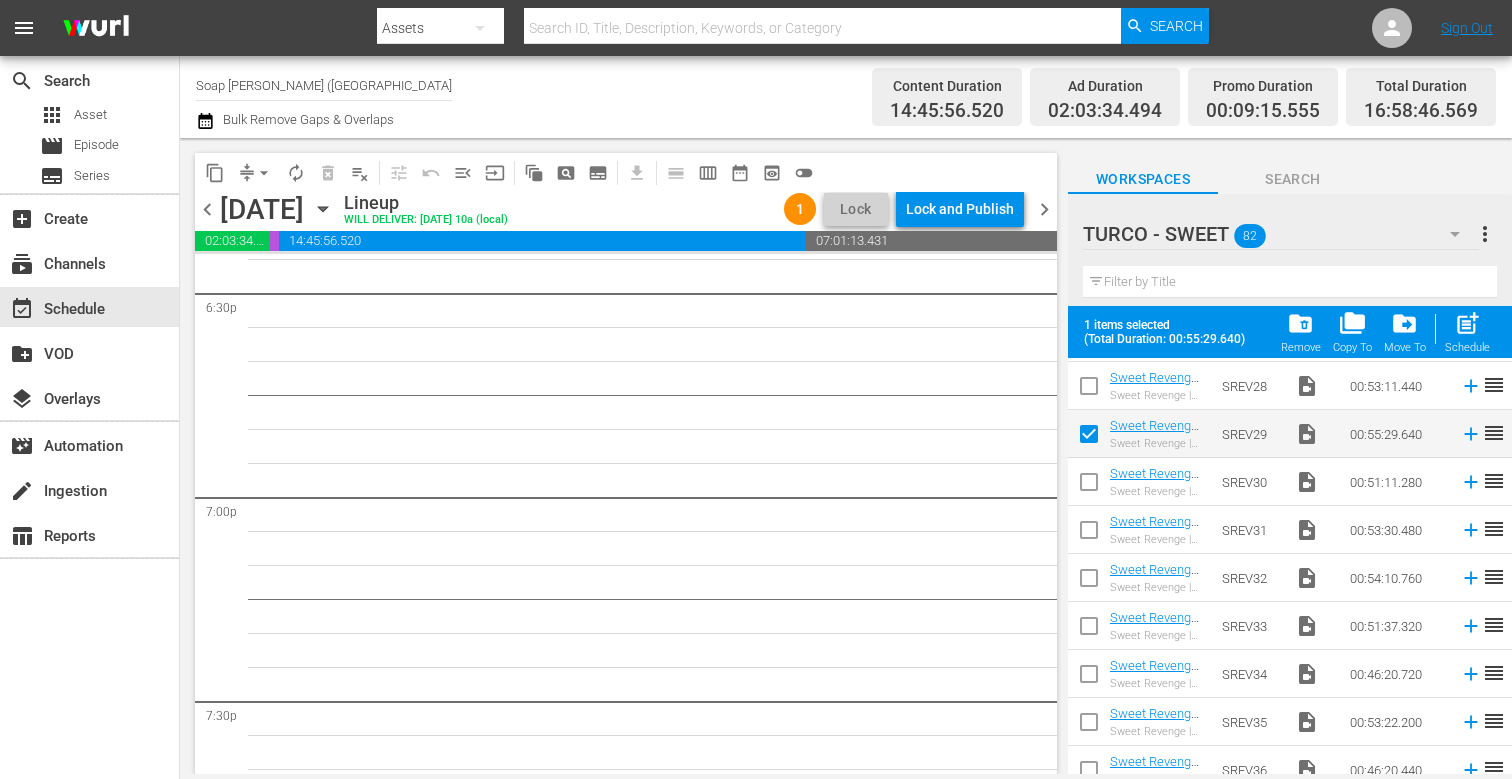 click at bounding box center (1089, 486) 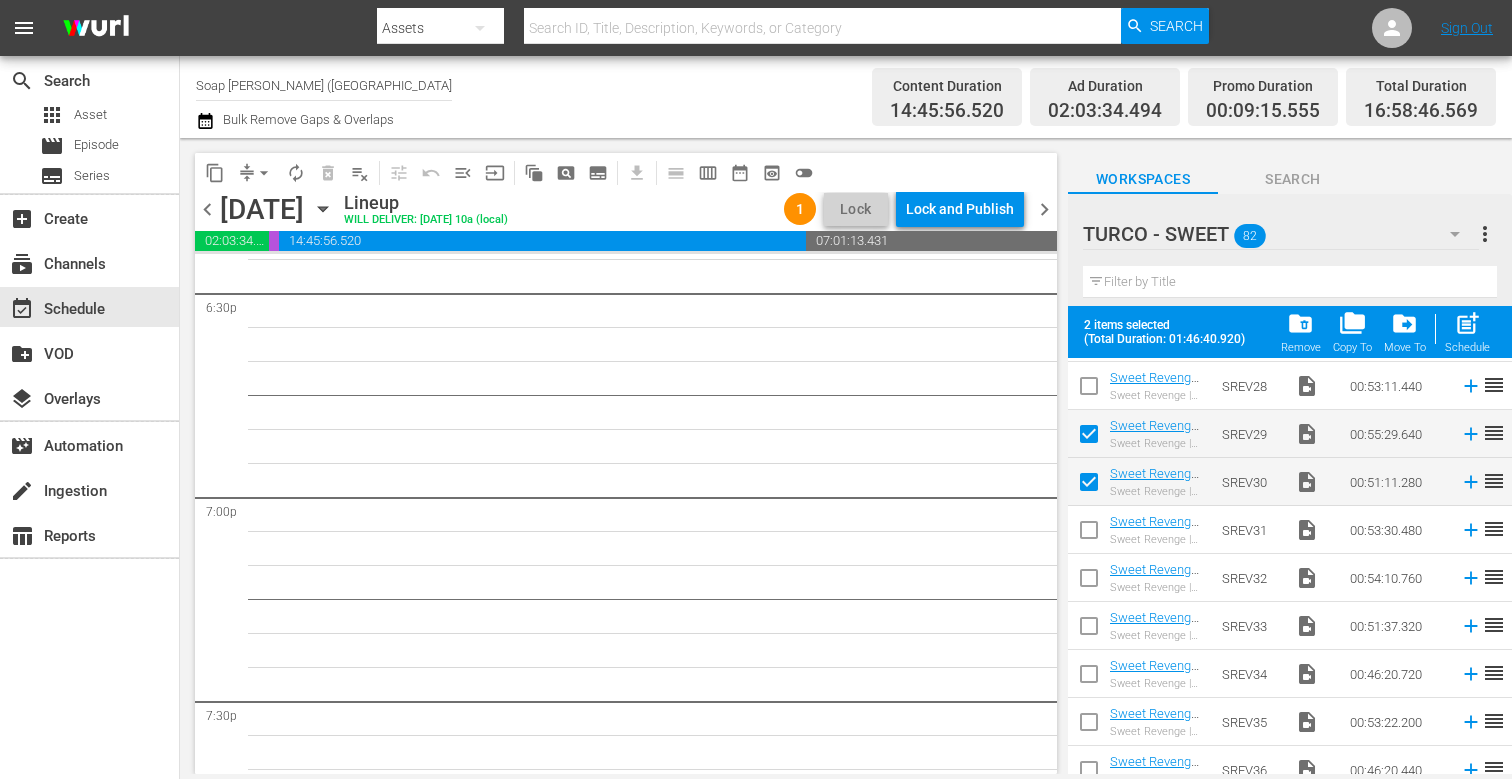 click at bounding box center (1089, 534) 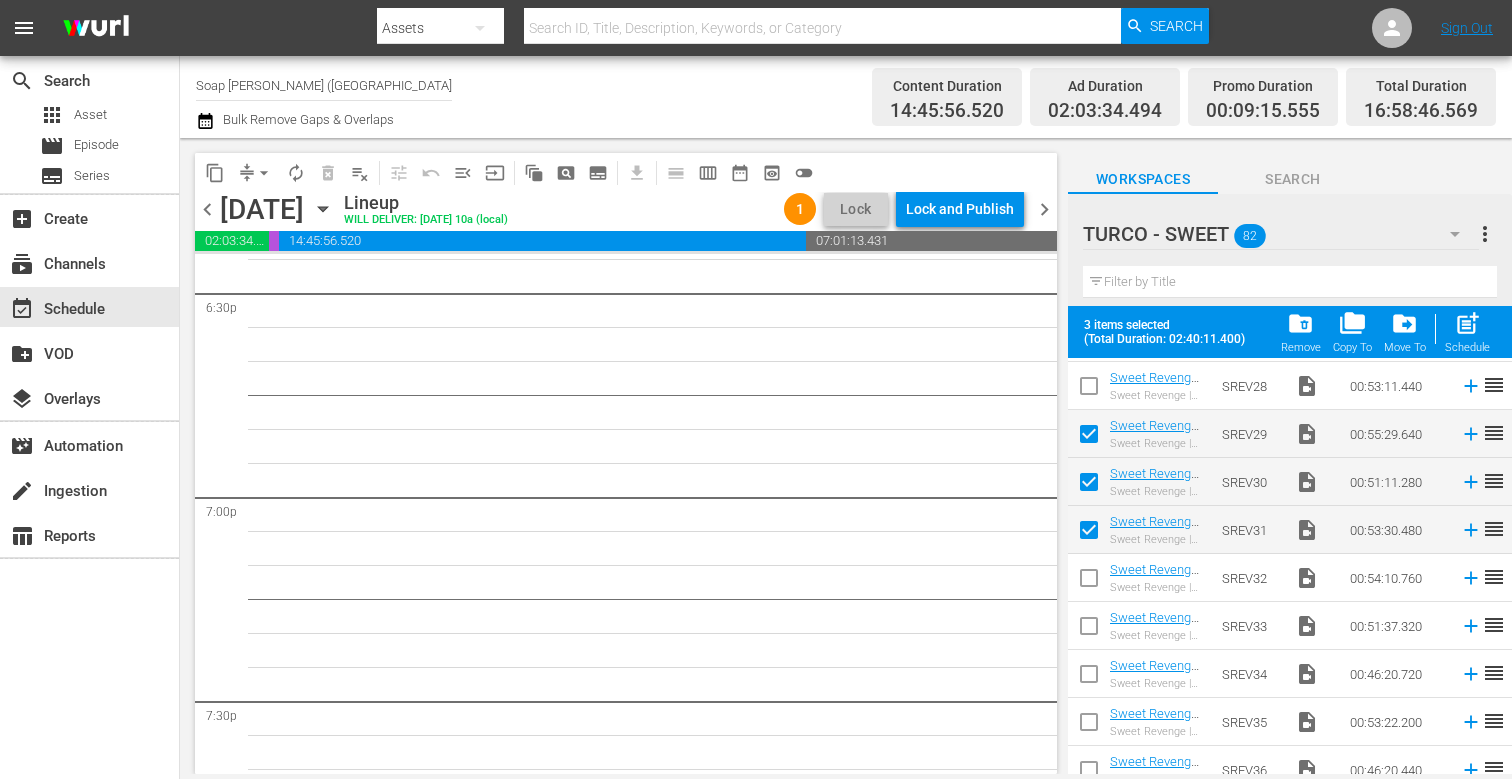 click at bounding box center [1089, 582] 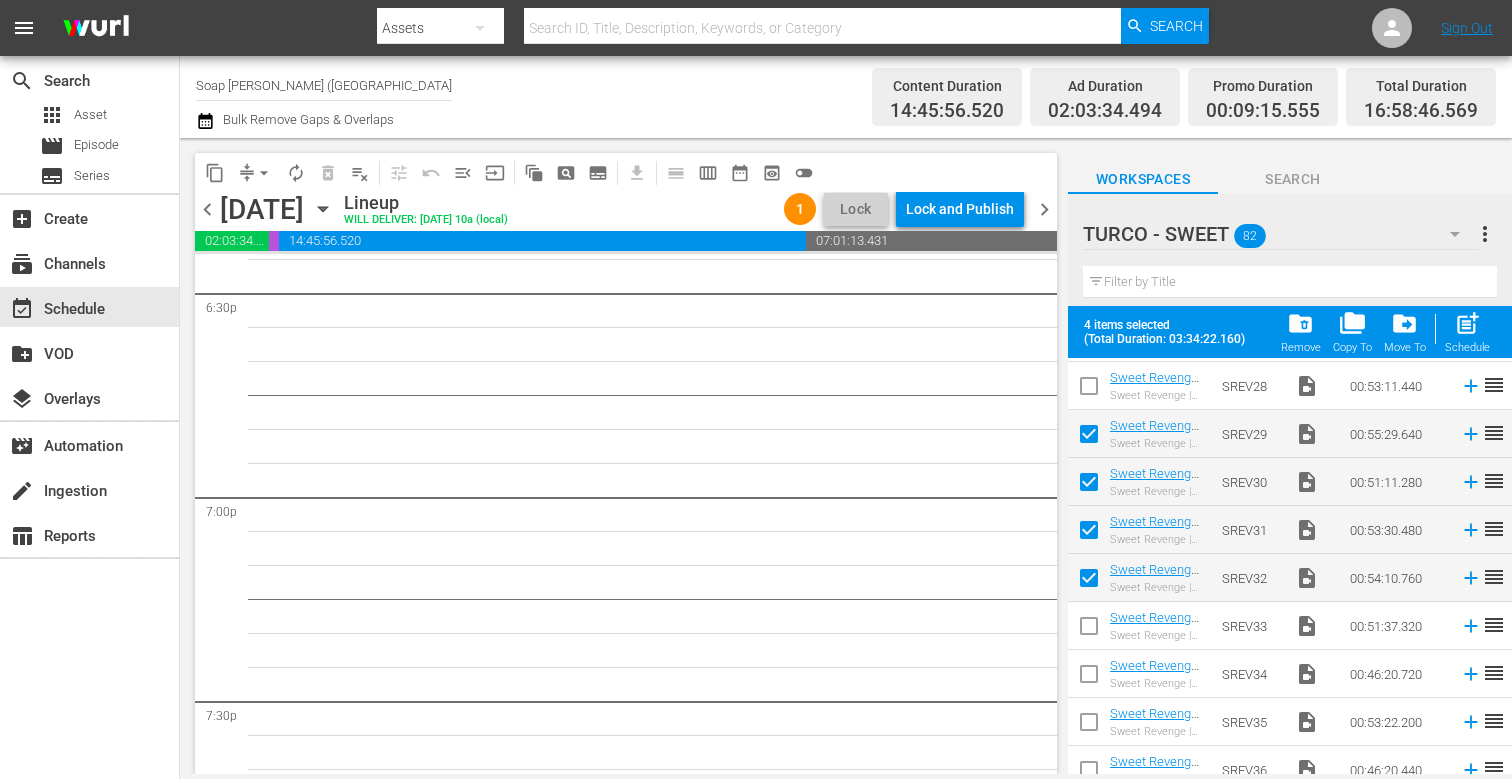 click at bounding box center [1089, 630] 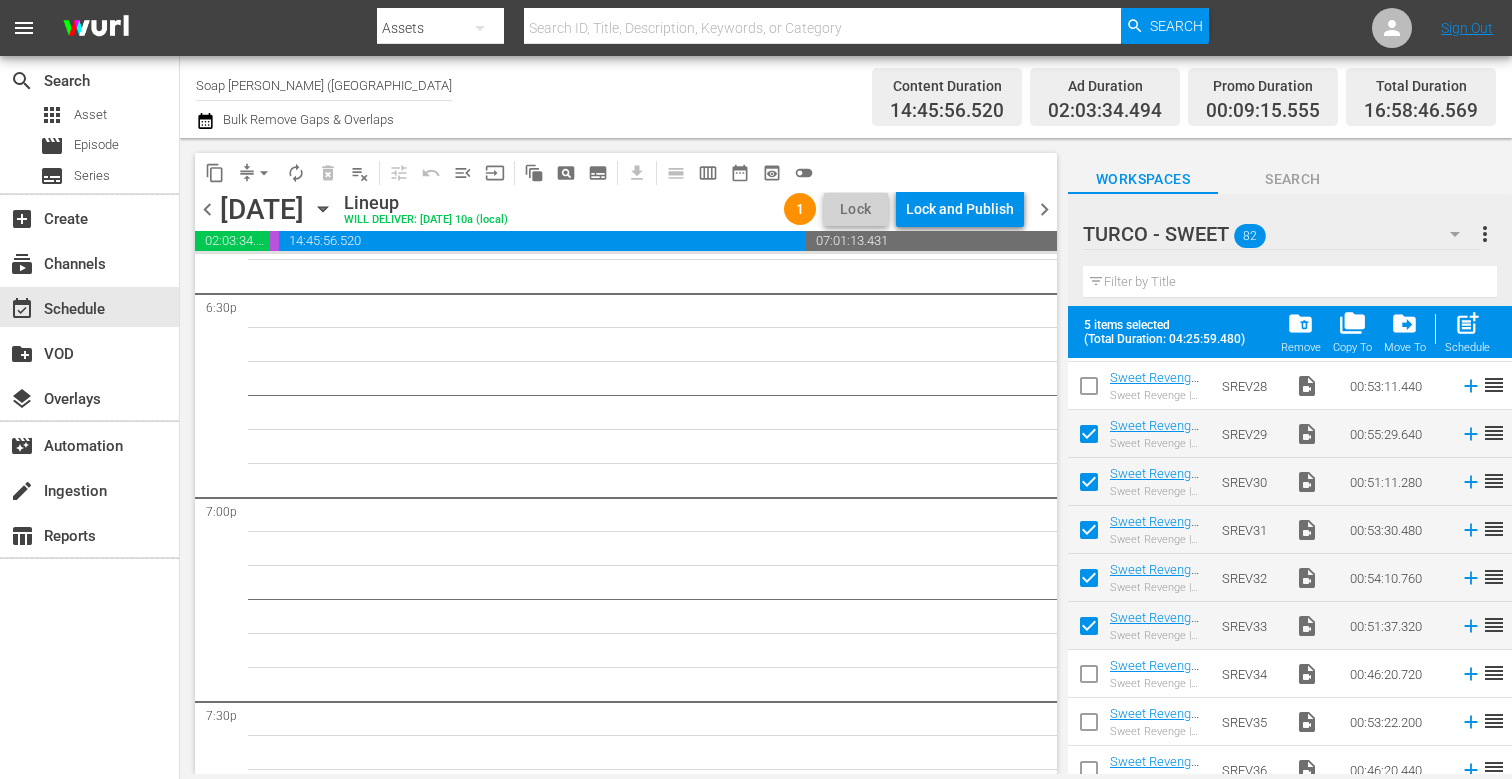 click at bounding box center [1089, 678] 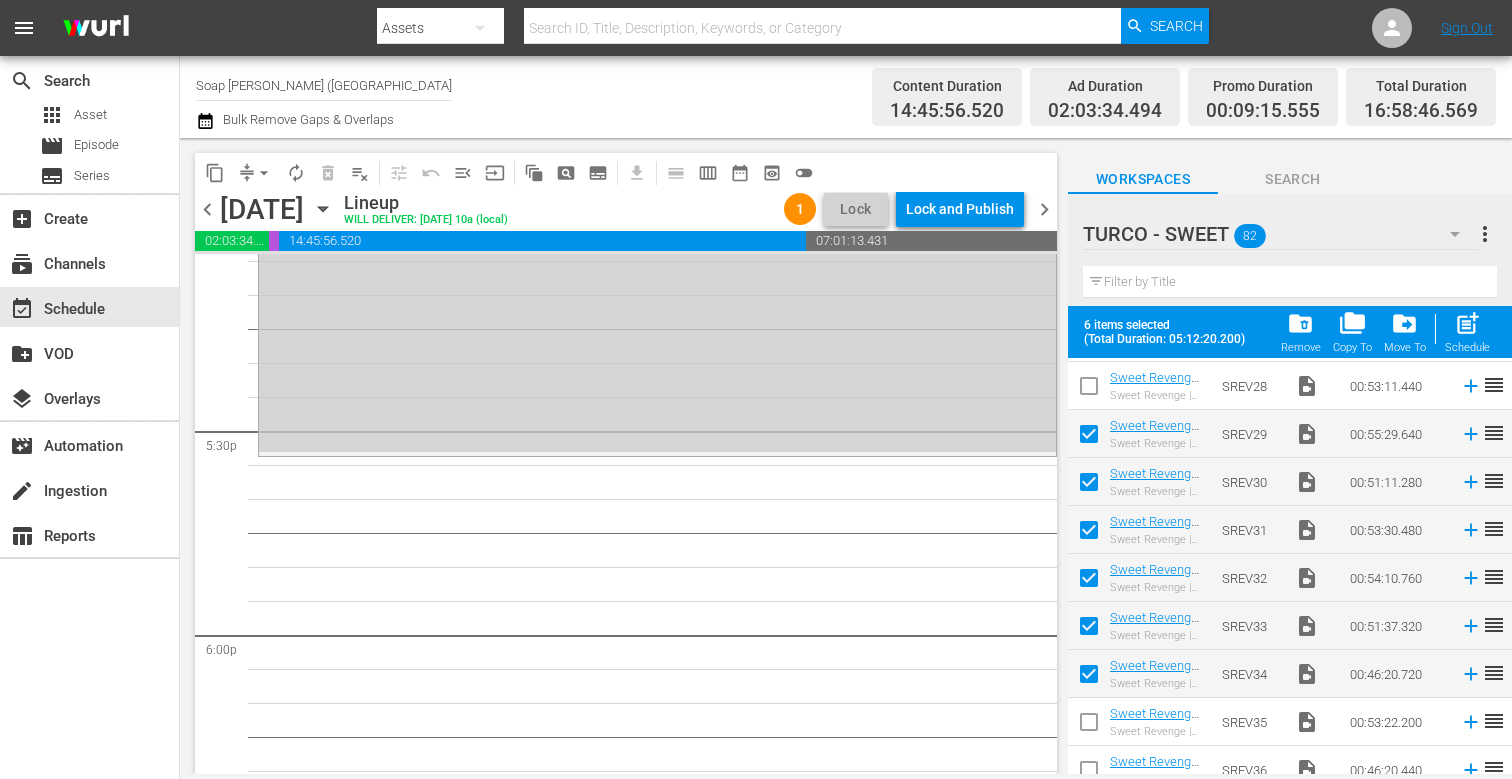 scroll, scrollTop: 6881, scrollLeft: 0, axis: vertical 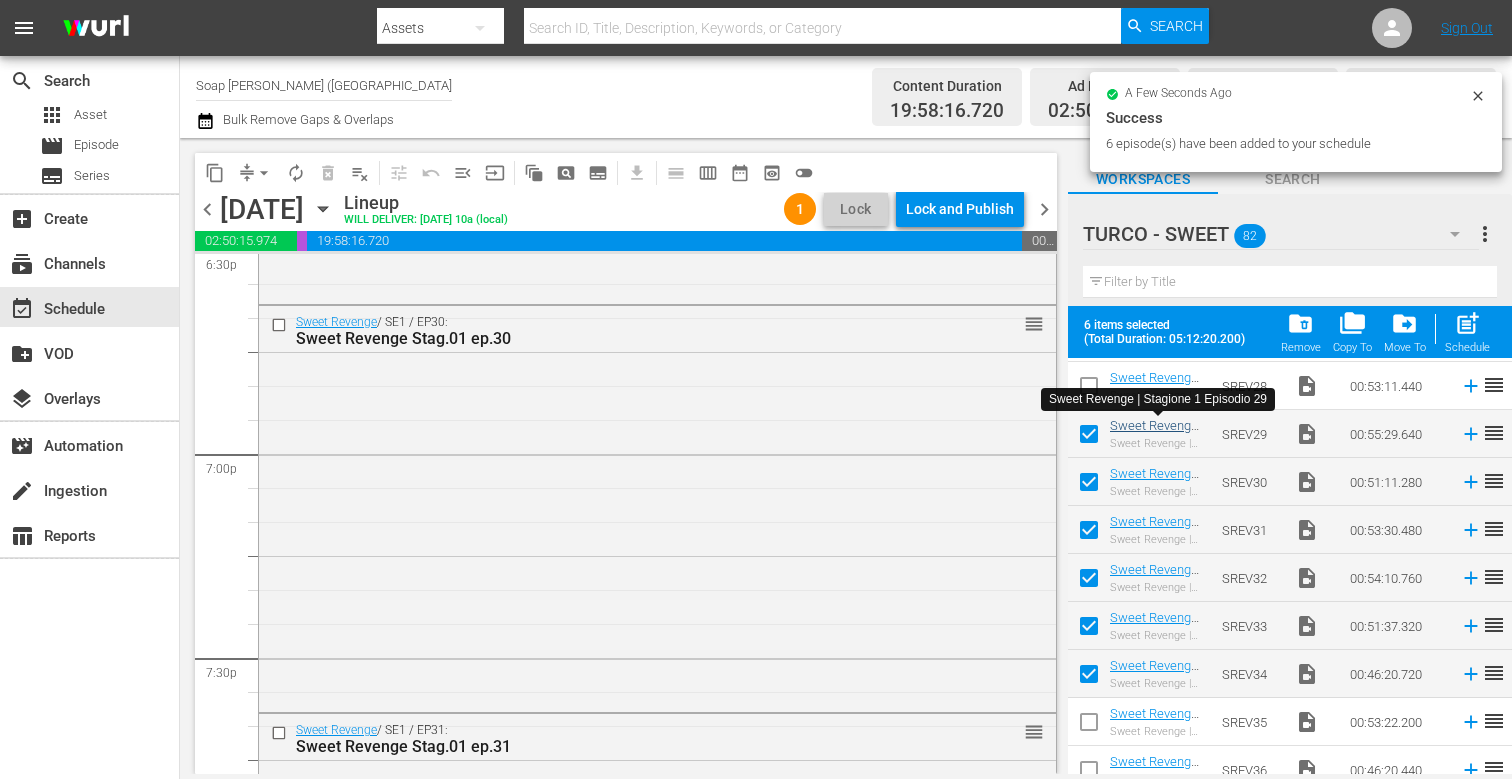 click on "Sweet Revenge  / SE1 / EP30:
Sweet Revenge Stag.01 ep.30 reorder" at bounding box center (657, 507) 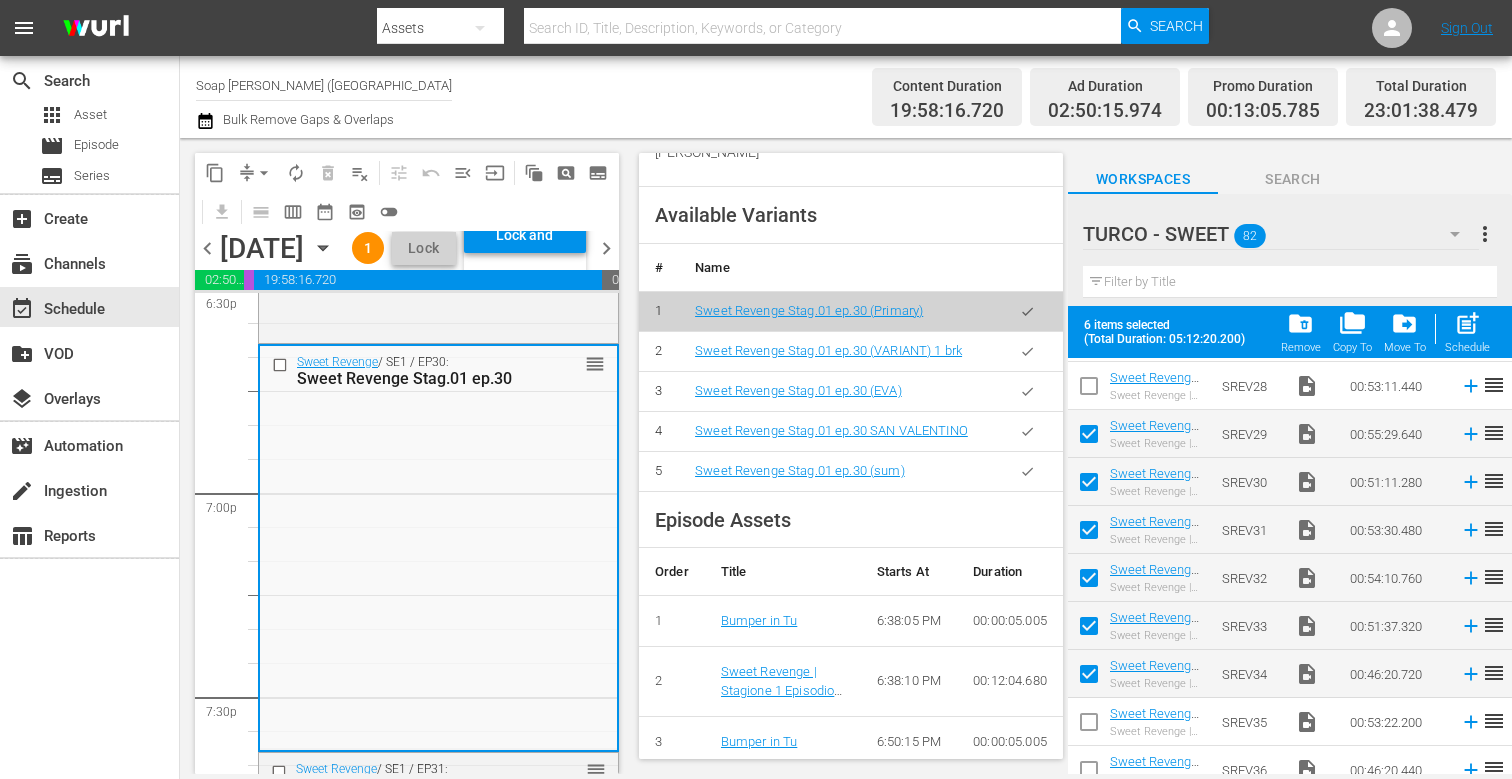 scroll, scrollTop: 793, scrollLeft: 0, axis: vertical 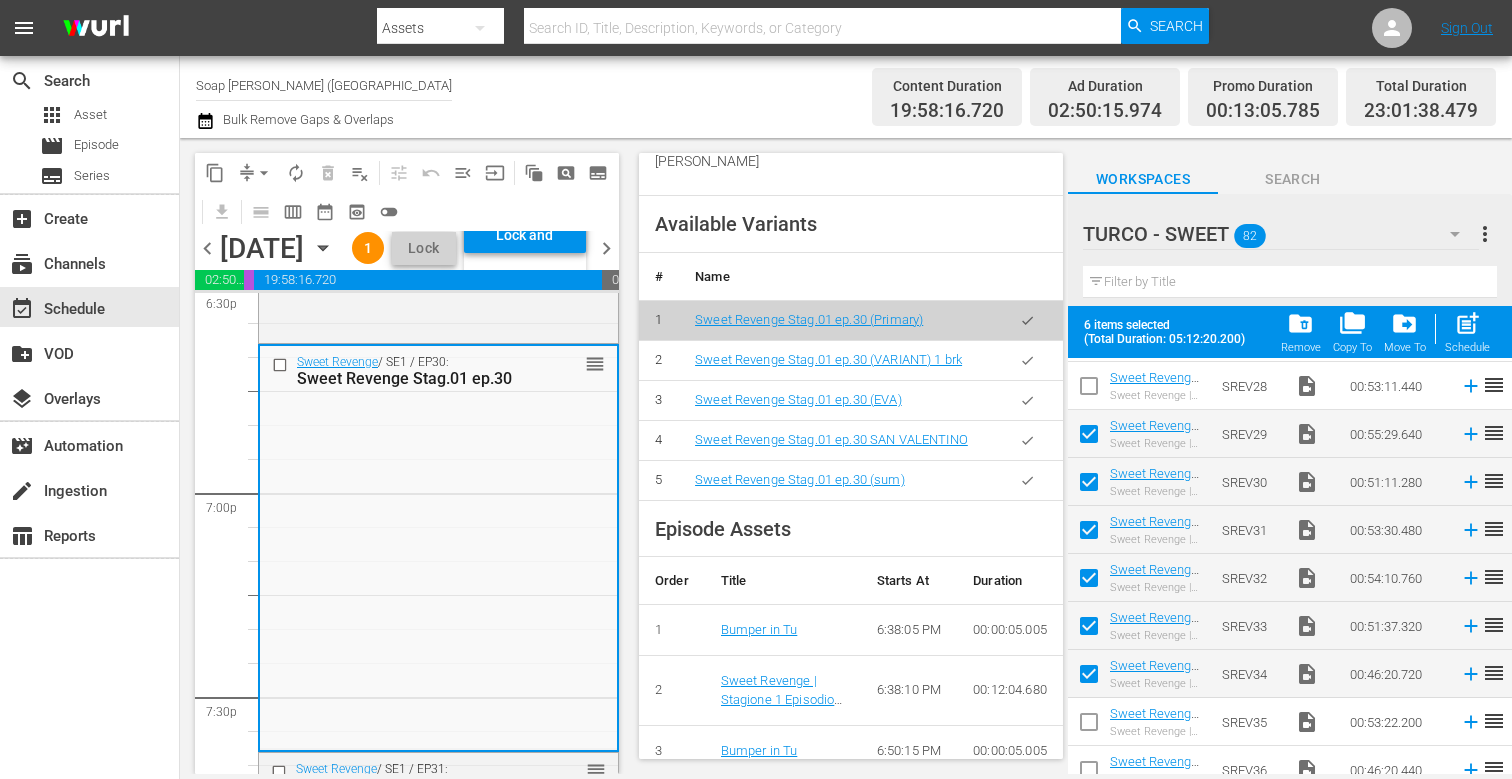 click at bounding box center (1027, 480) 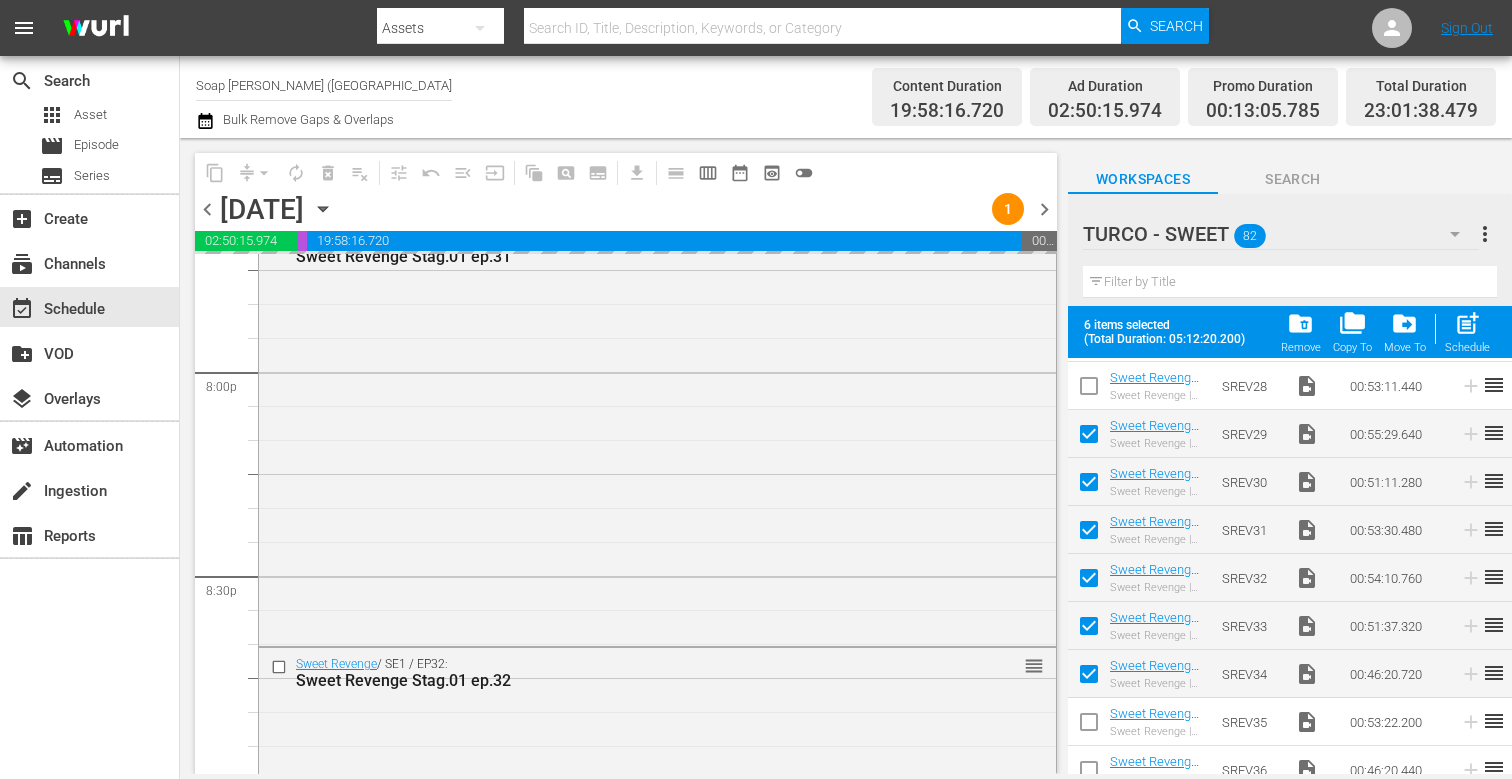 scroll, scrollTop: 8098, scrollLeft: 0, axis: vertical 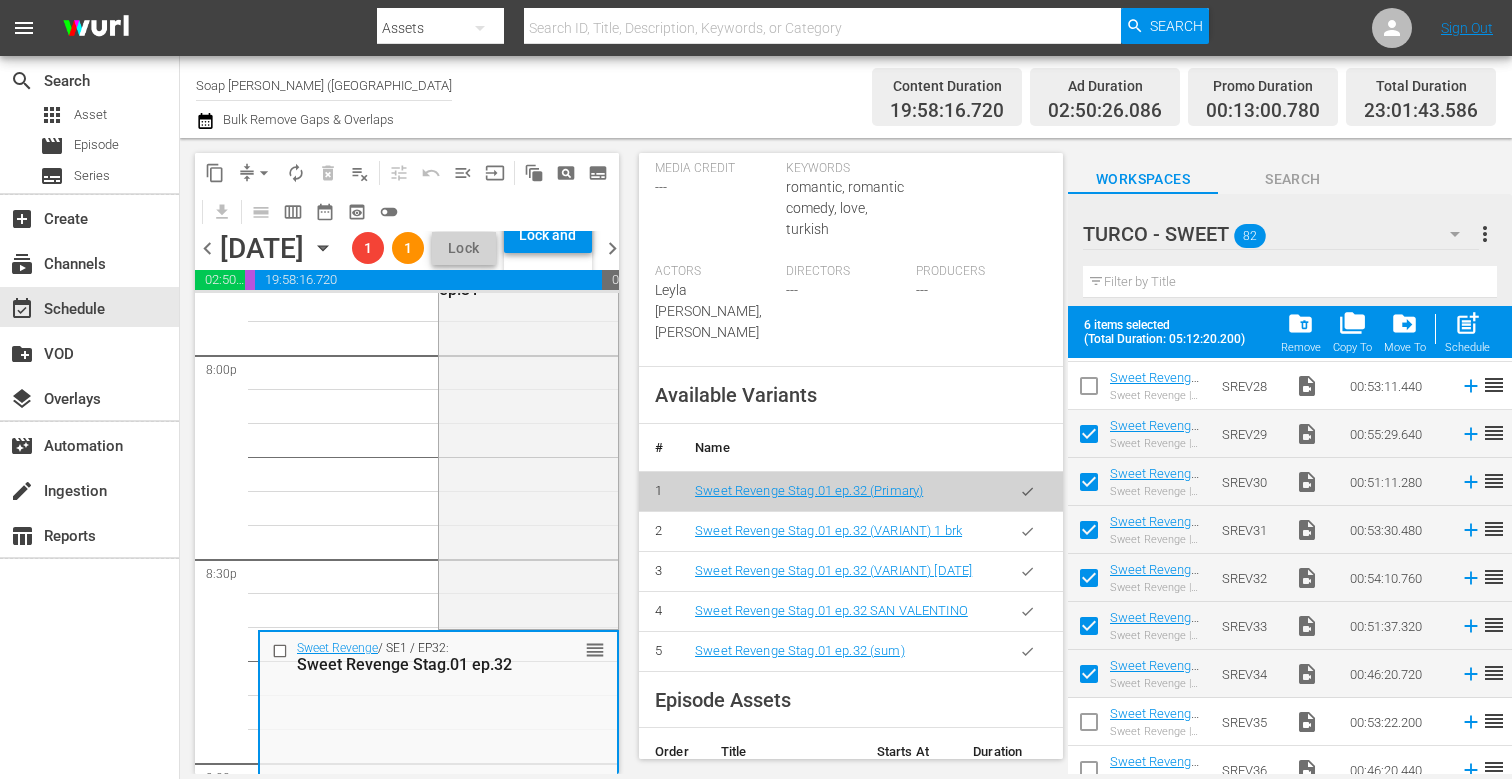 click at bounding box center [1027, 651] 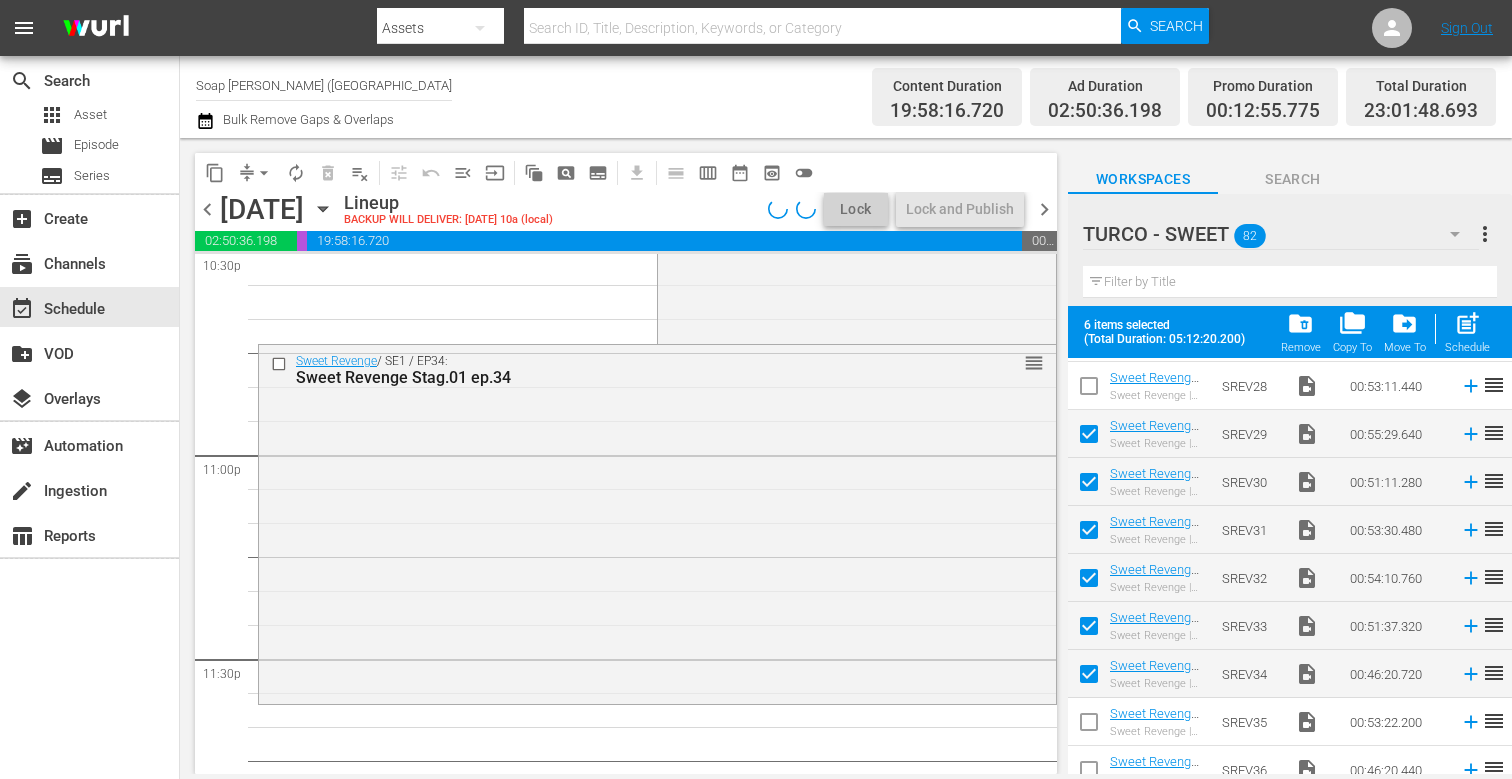 scroll, scrollTop: 9184, scrollLeft: 0, axis: vertical 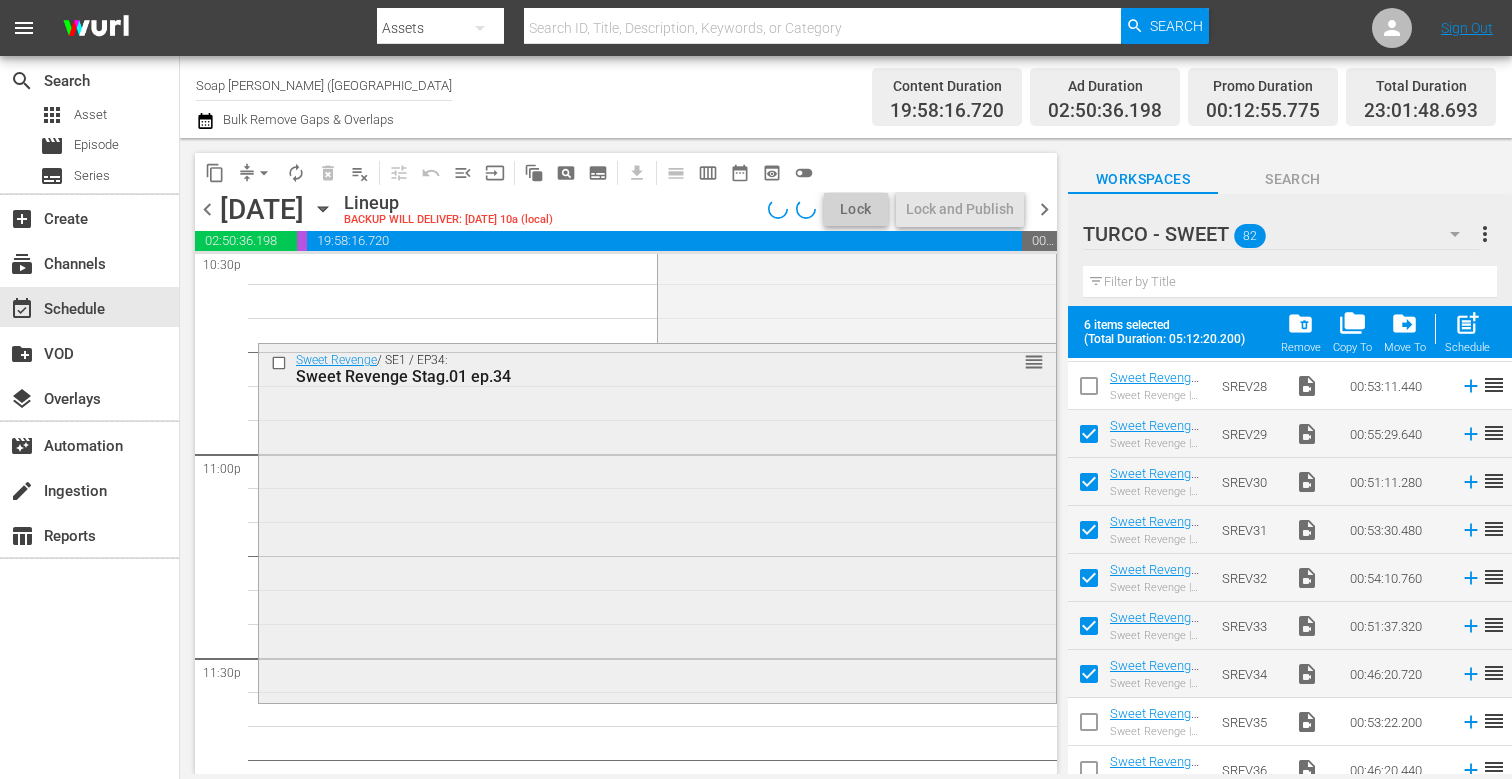 click on "Sweet Revenge  / SE1 / EP34:
Sweet Revenge Stag.01 ep.34 reorder" at bounding box center (657, 521) 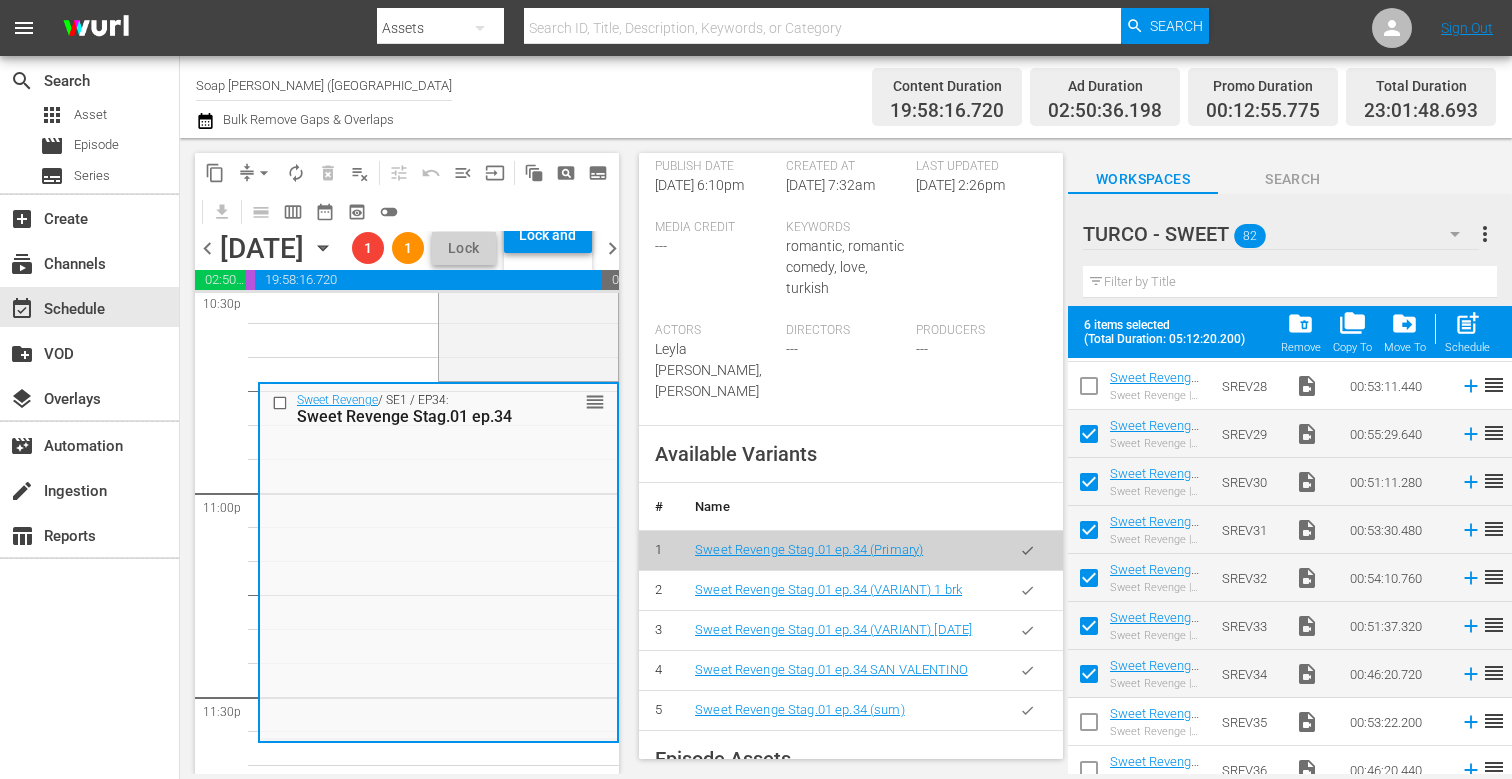 scroll, scrollTop: 575, scrollLeft: 0, axis: vertical 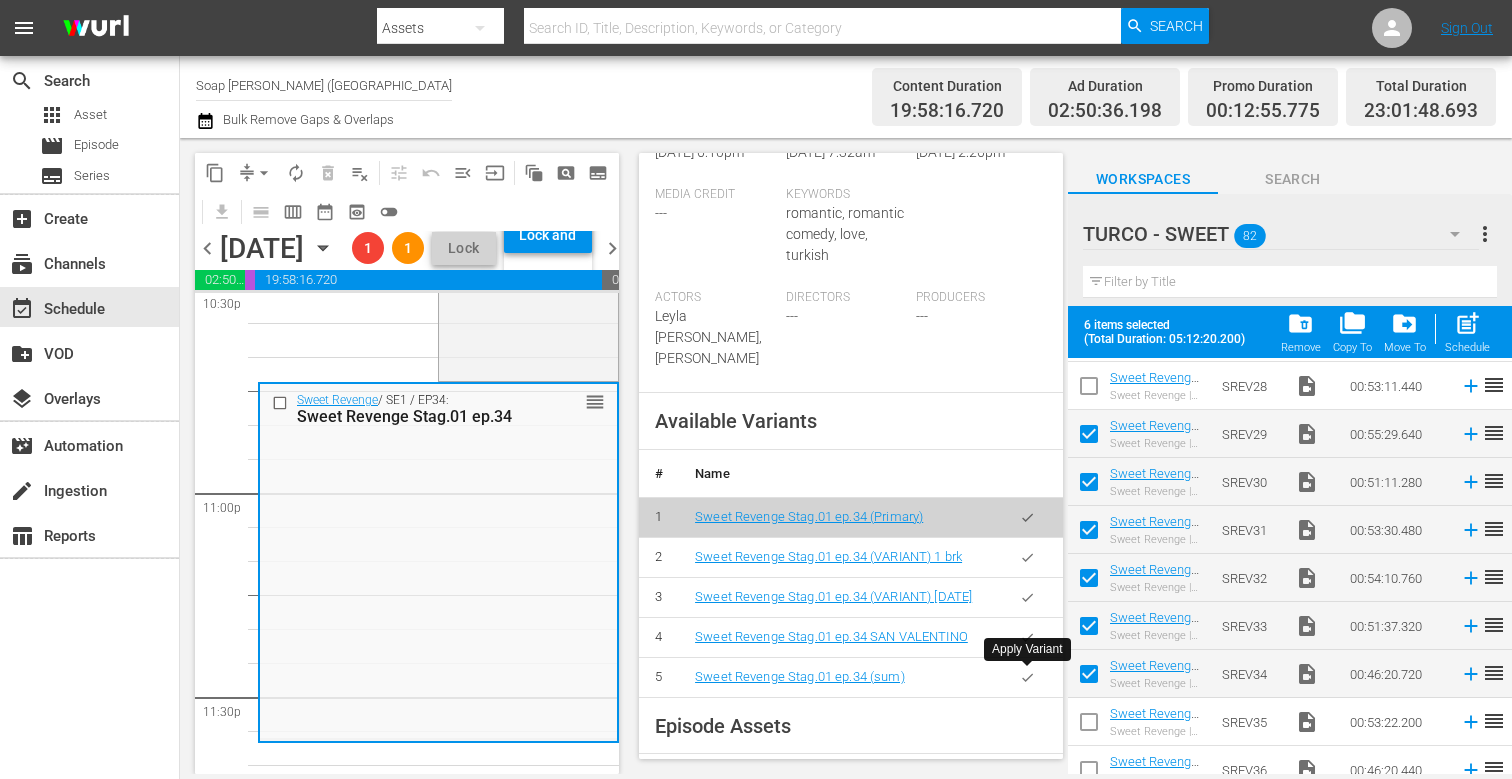 click 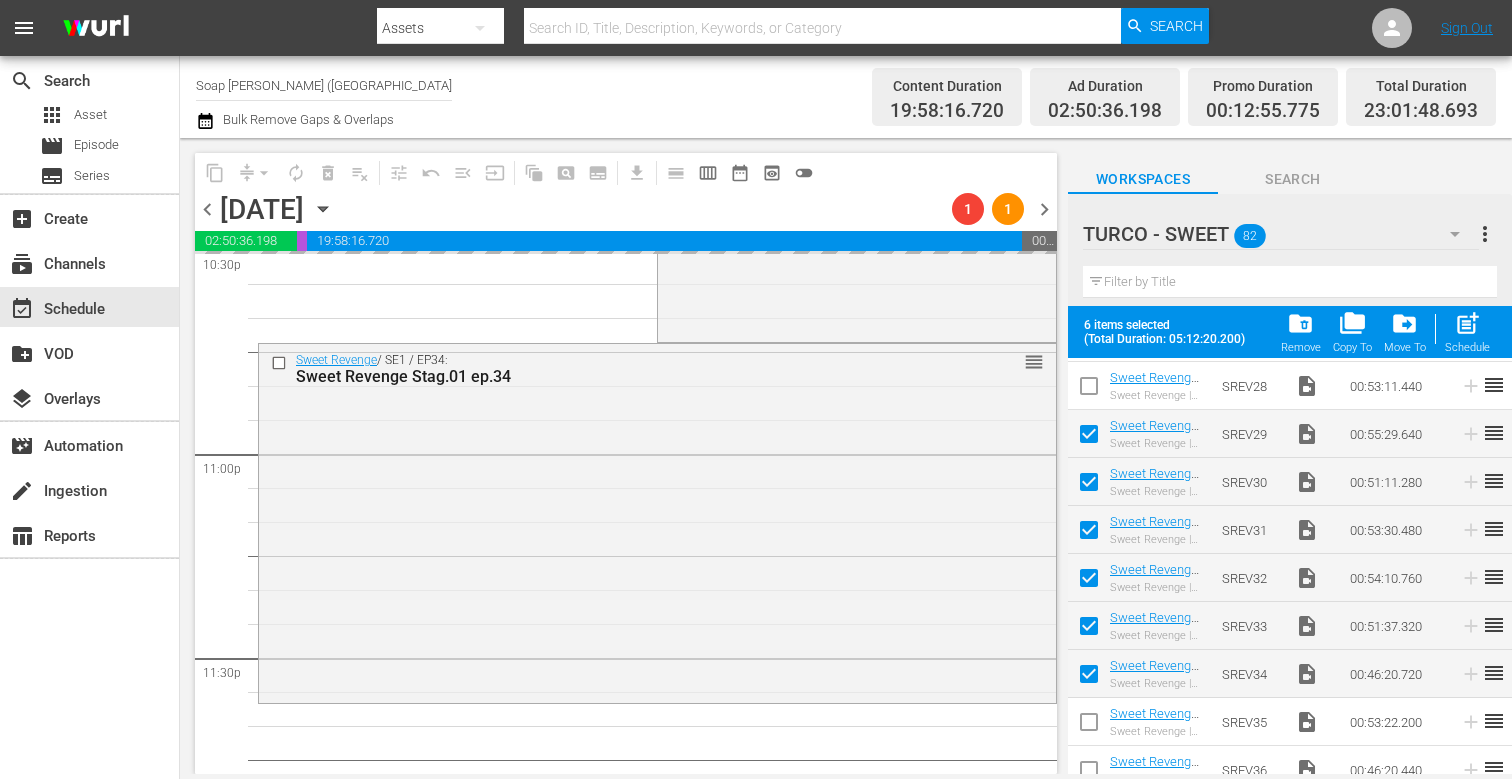 scroll, scrollTop: 9272, scrollLeft: 0, axis: vertical 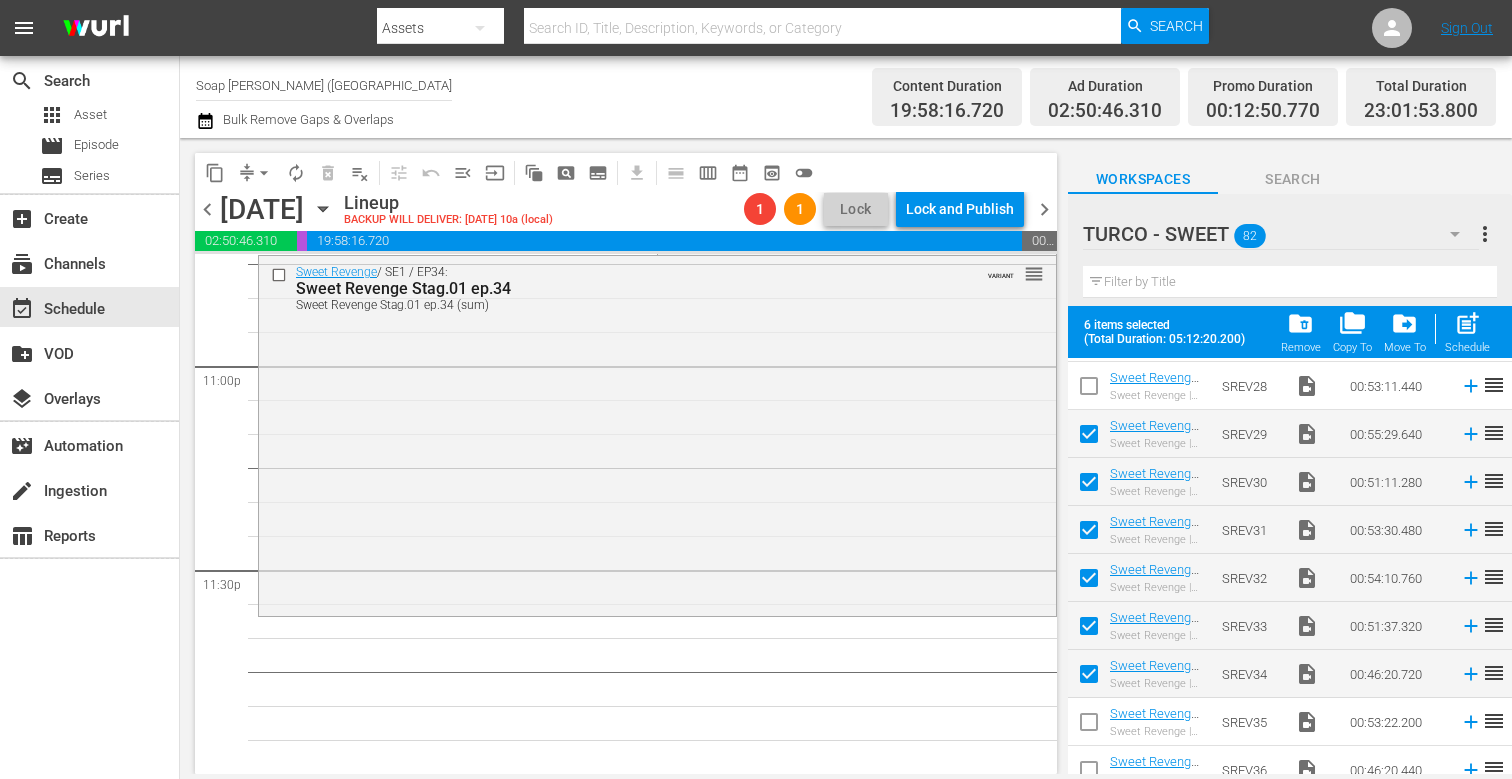 click on "1 1 Lock Lock and Publish" at bounding box center [884, 209] 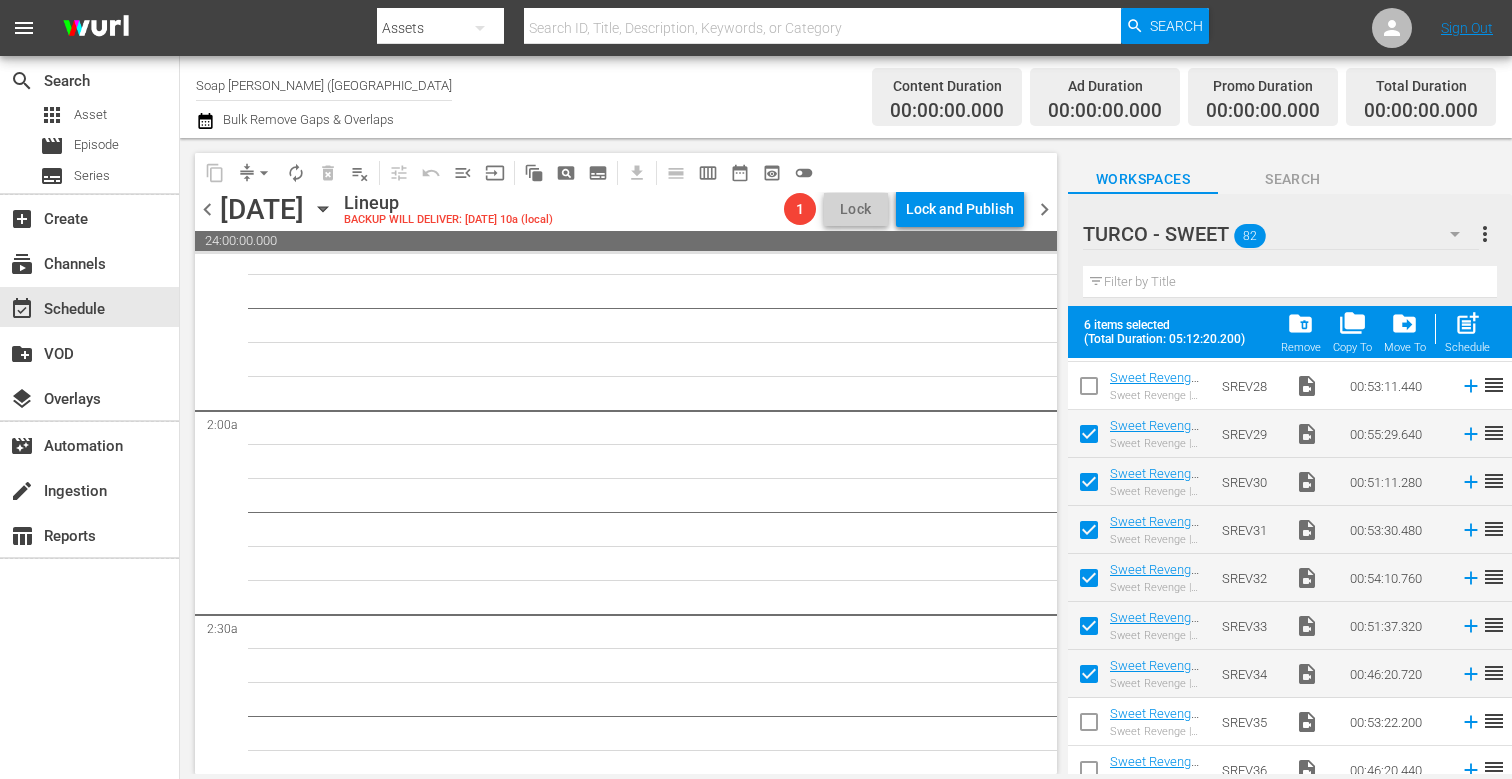 scroll, scrollTop: 56, scrollLeft: 0, axis: vertical 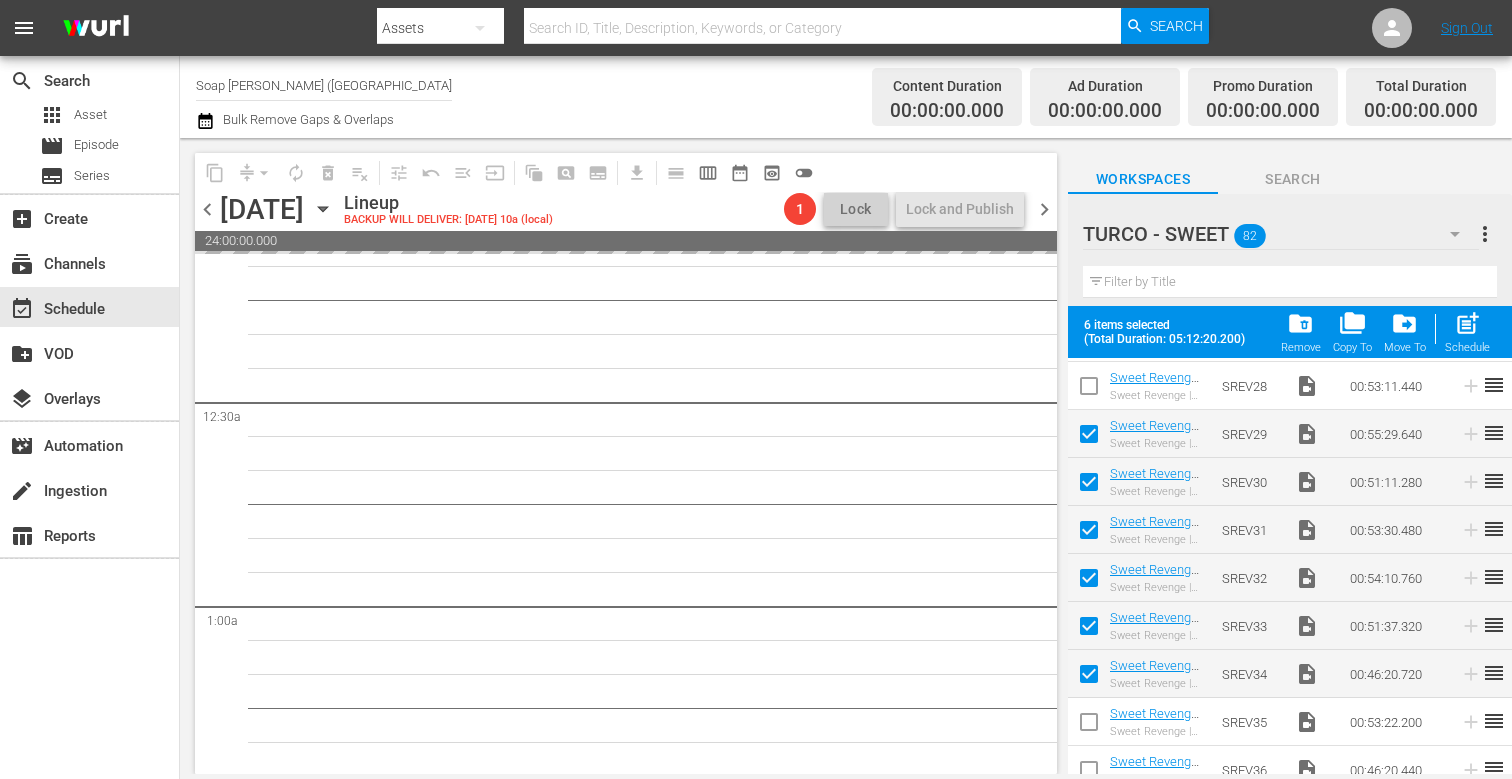 click on "chevron_left" at bounding box center [207, 209] 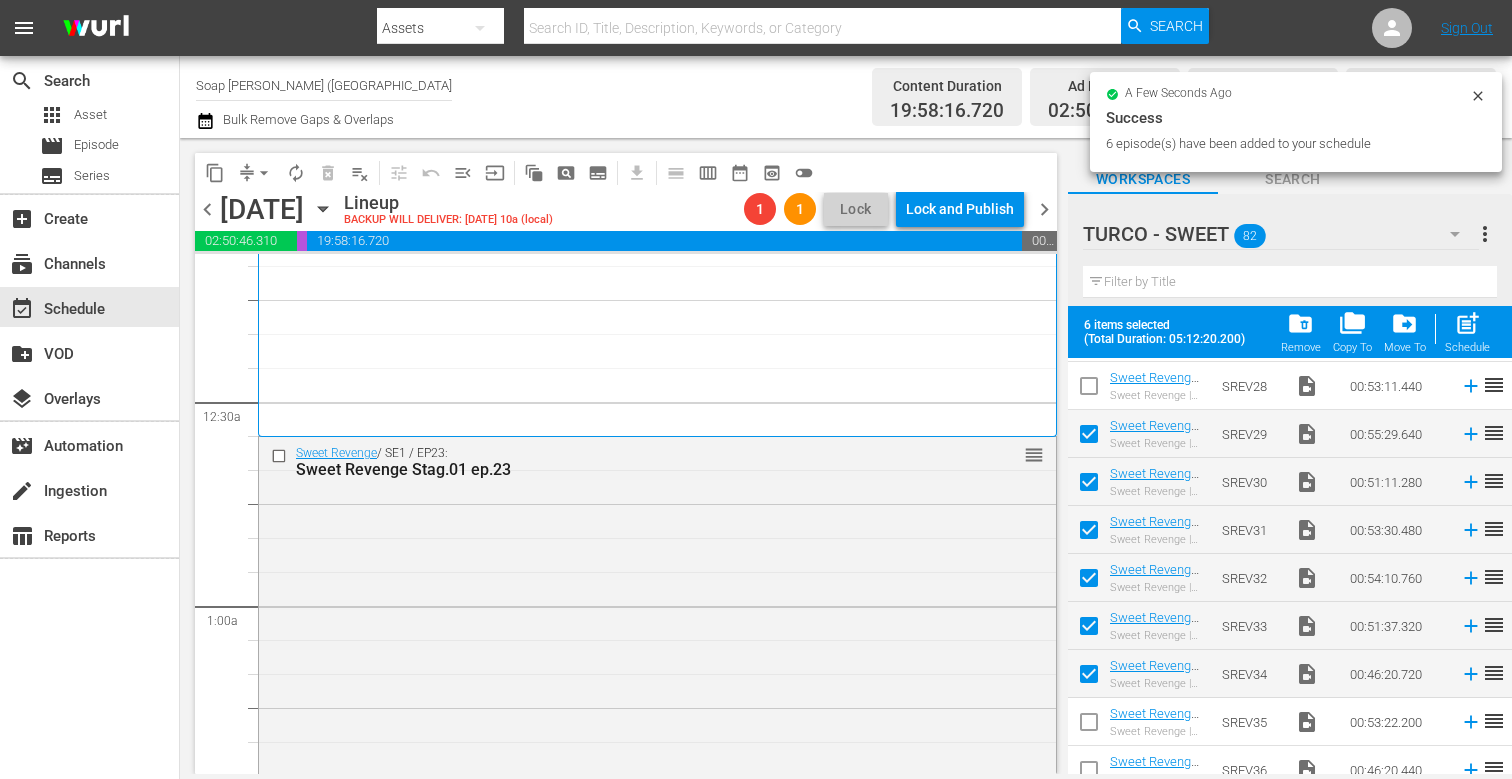 click at bounding box center [1089, 438] 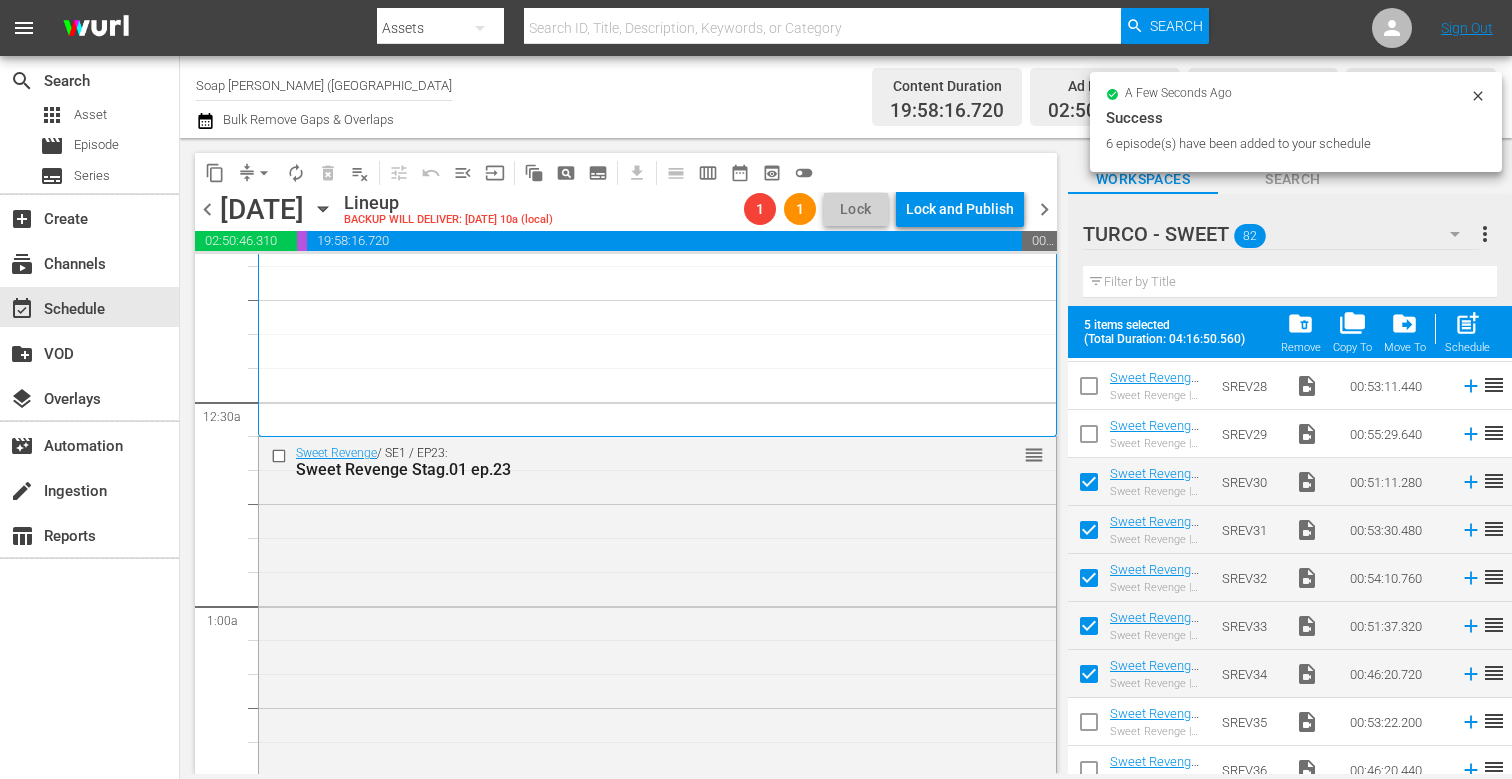 click at bounding box center [1089, 486] 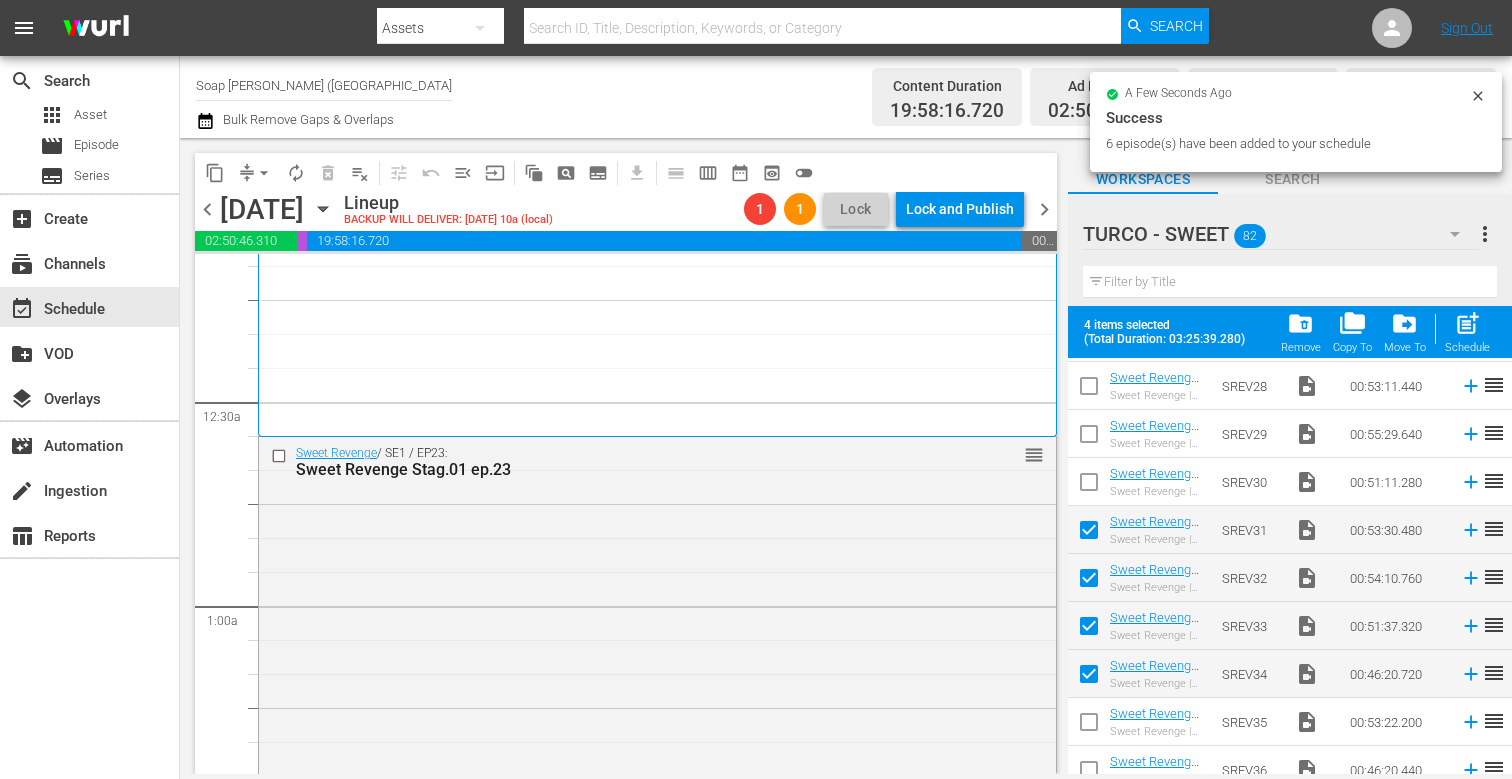 click at bounding box center (1089, 534) 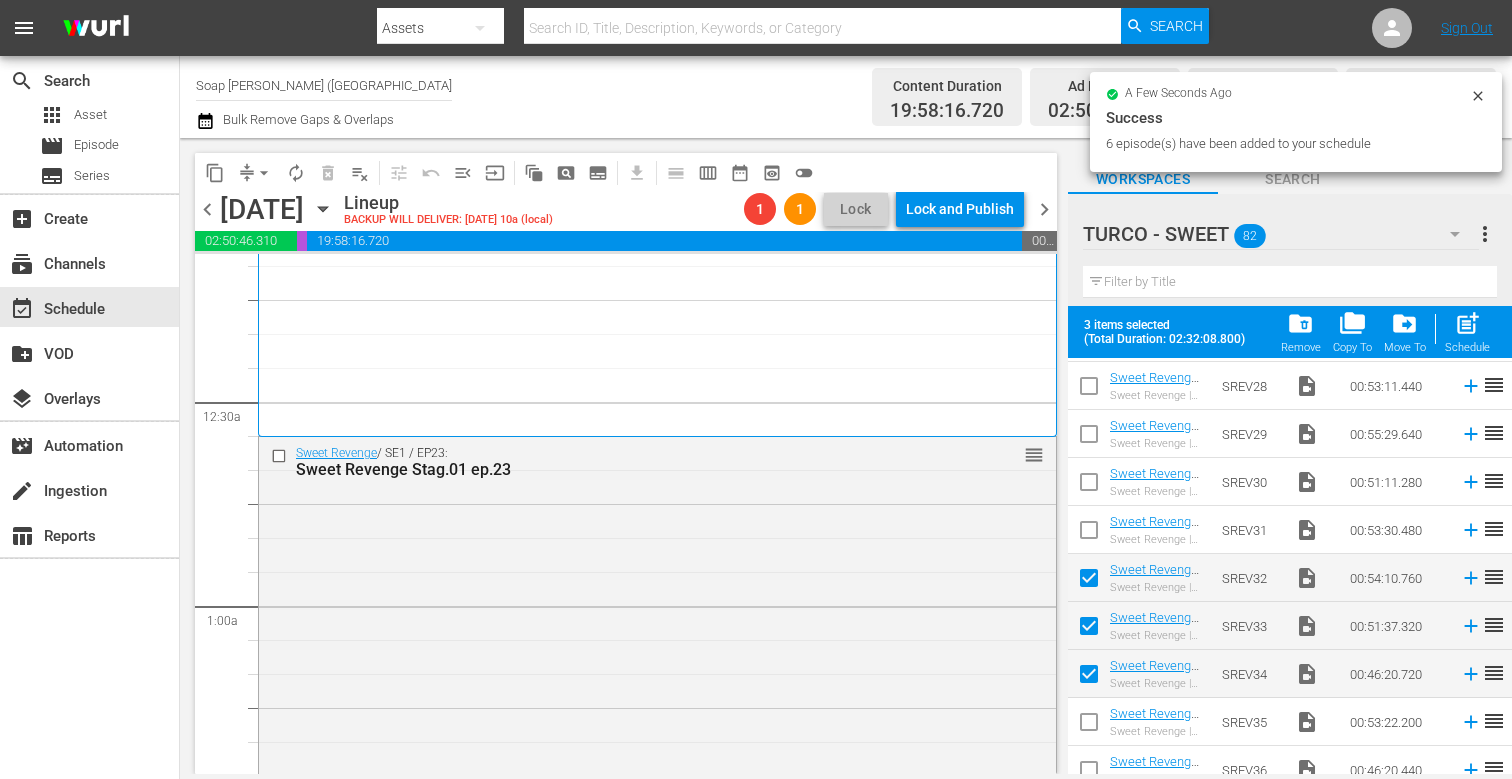 click at bounding box center [1089, 582] 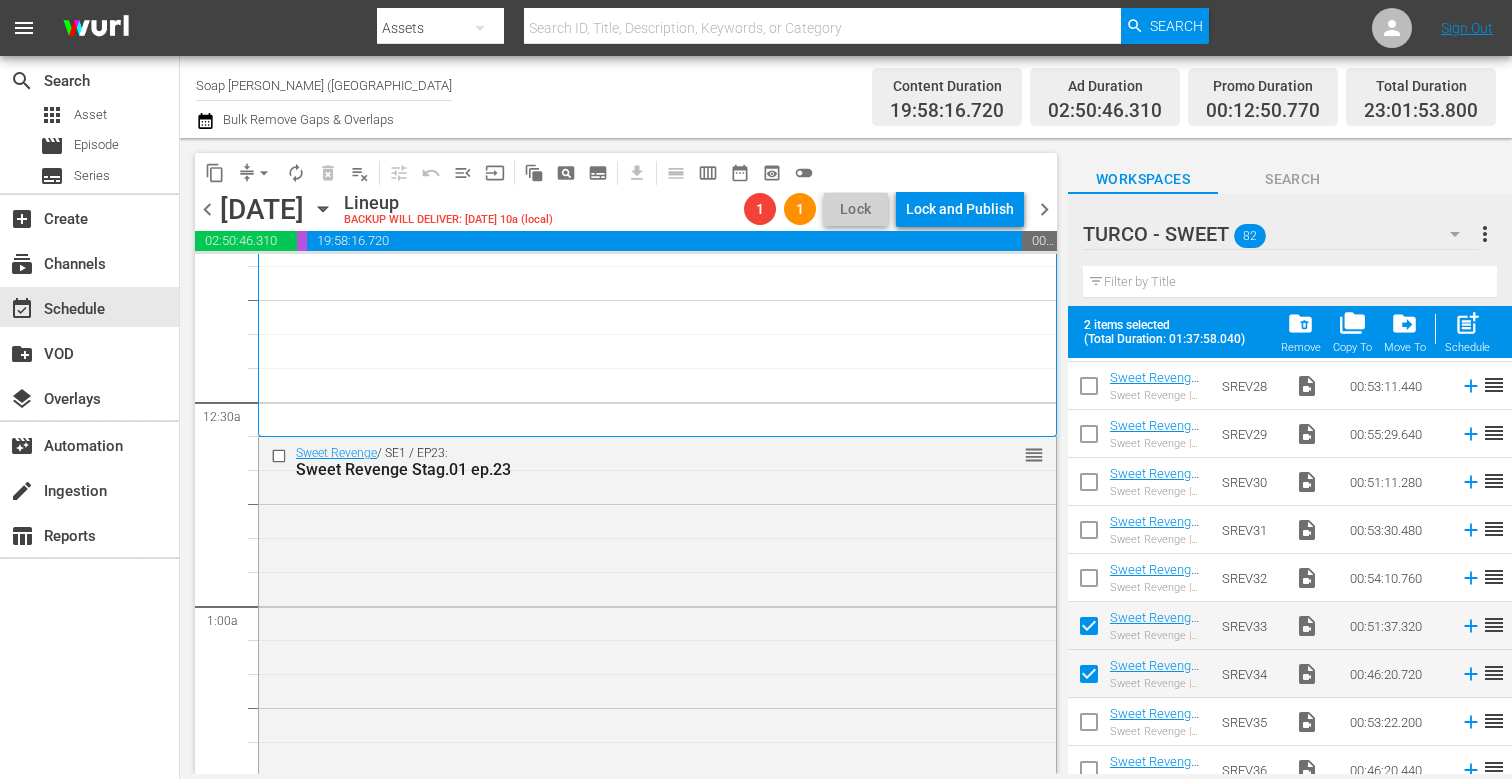 click at bounding box center [1089, 630] 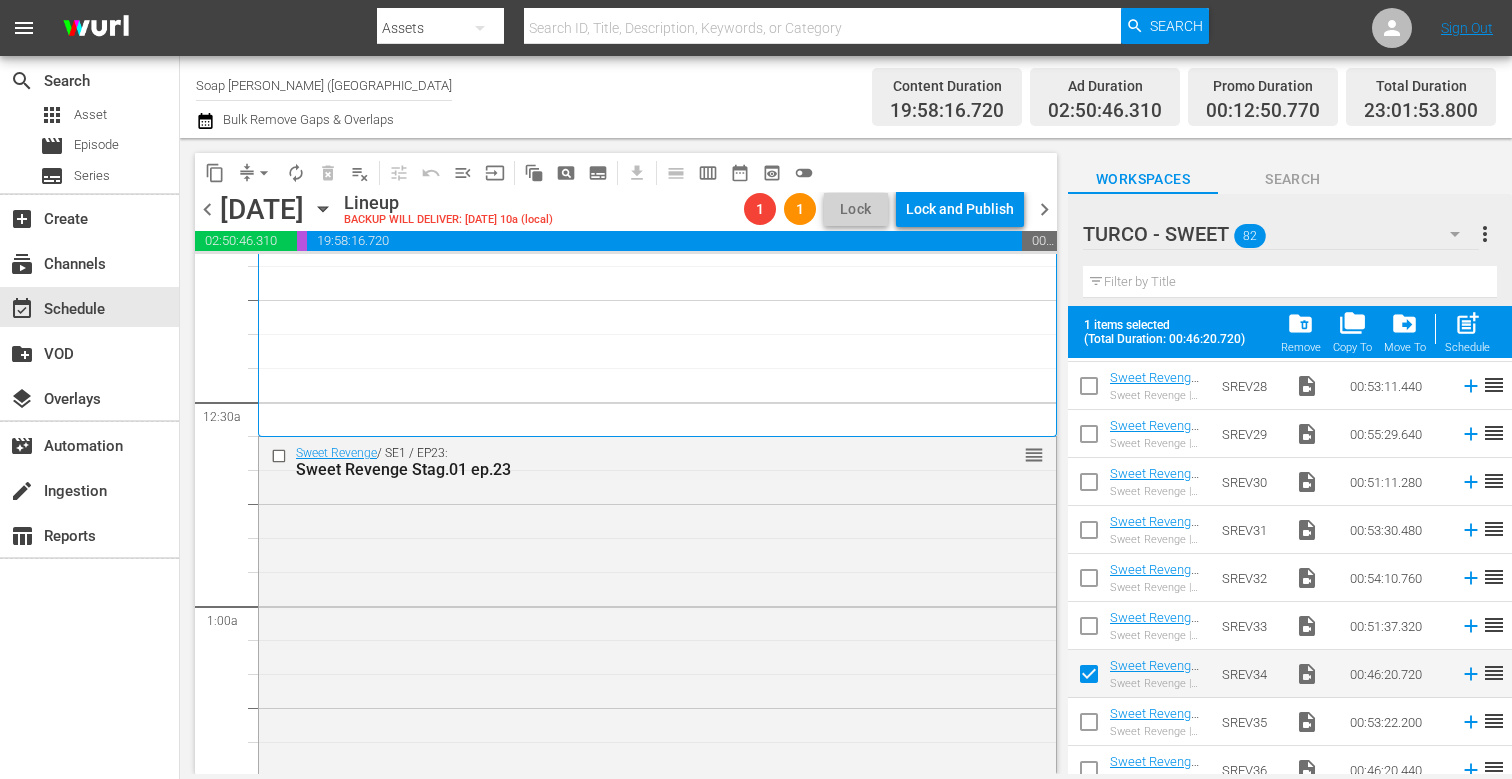 click at bounding box center [1089, 678] 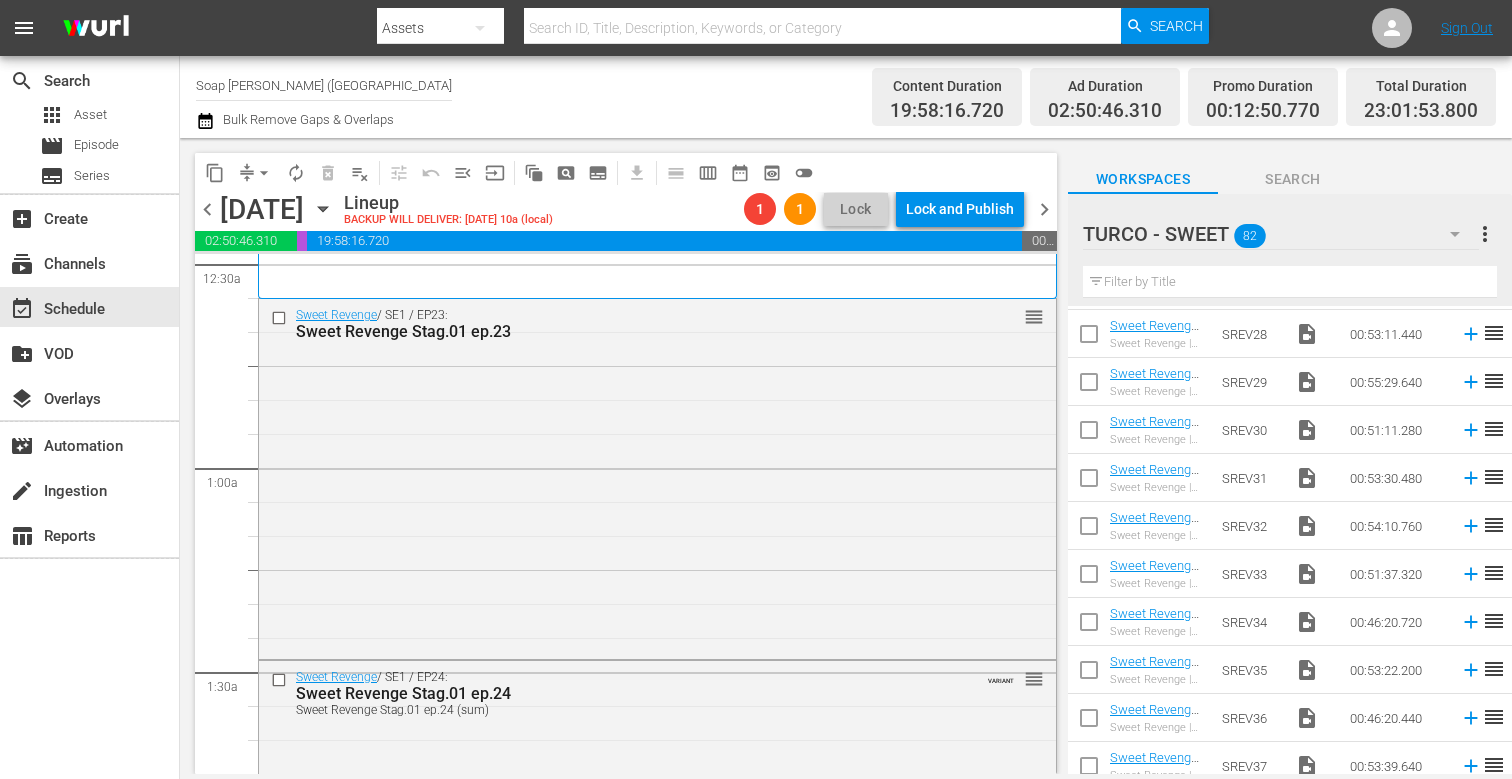 scroll, scrollTop: 0, scrollLeft: 0, axis: both 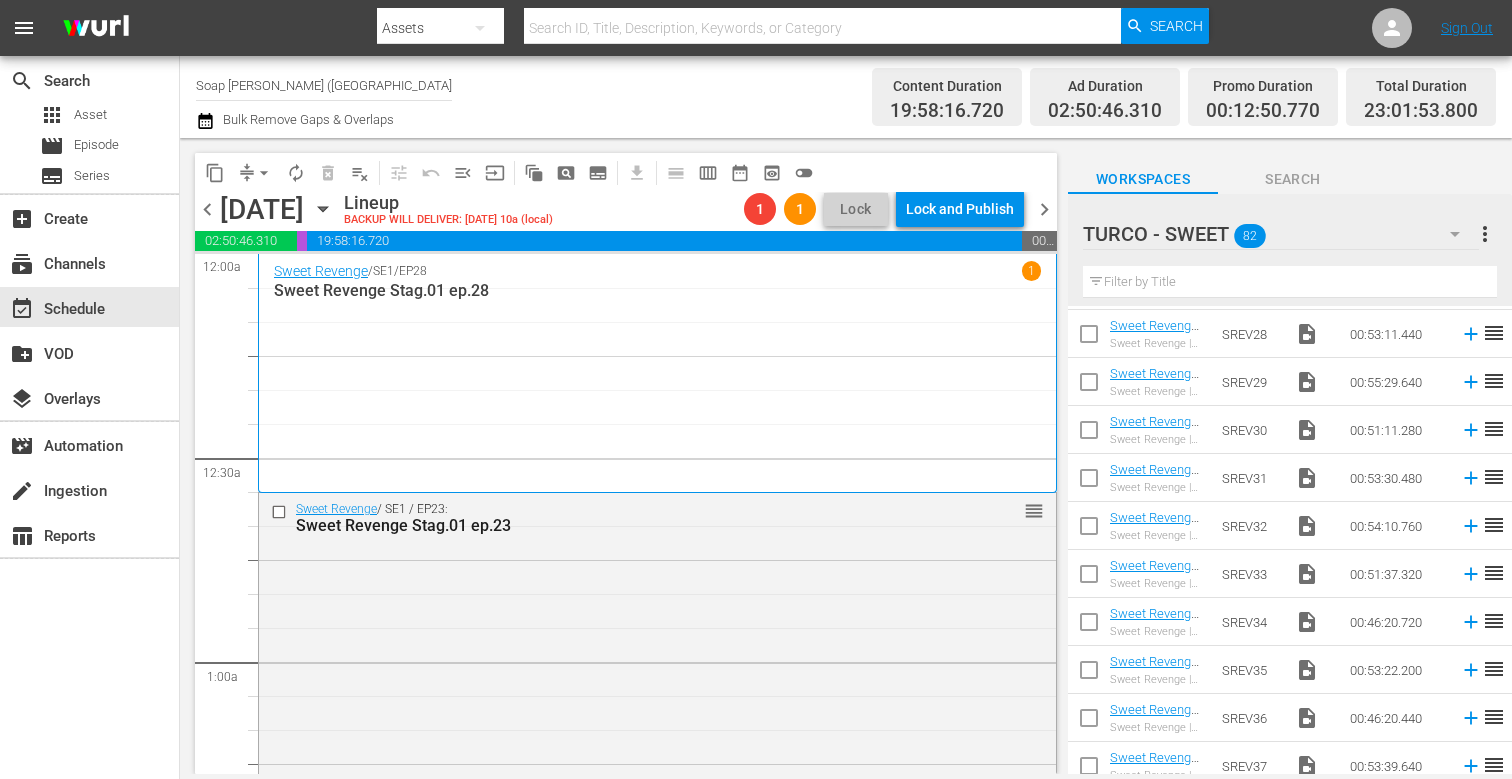 click at bounding box center [1290, 282] 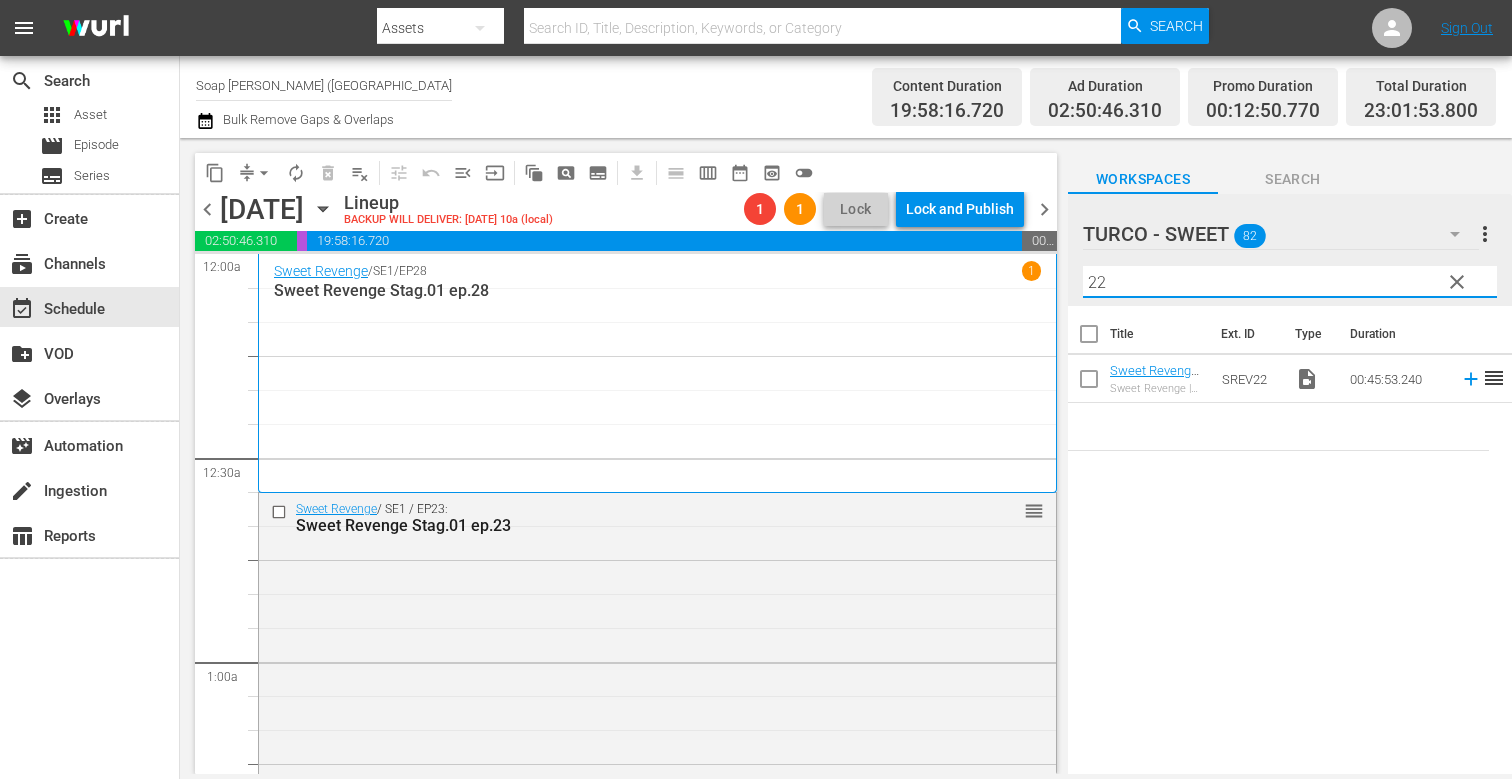 scroll, scrollTop: 0, scrollLeft: 0, axis: both 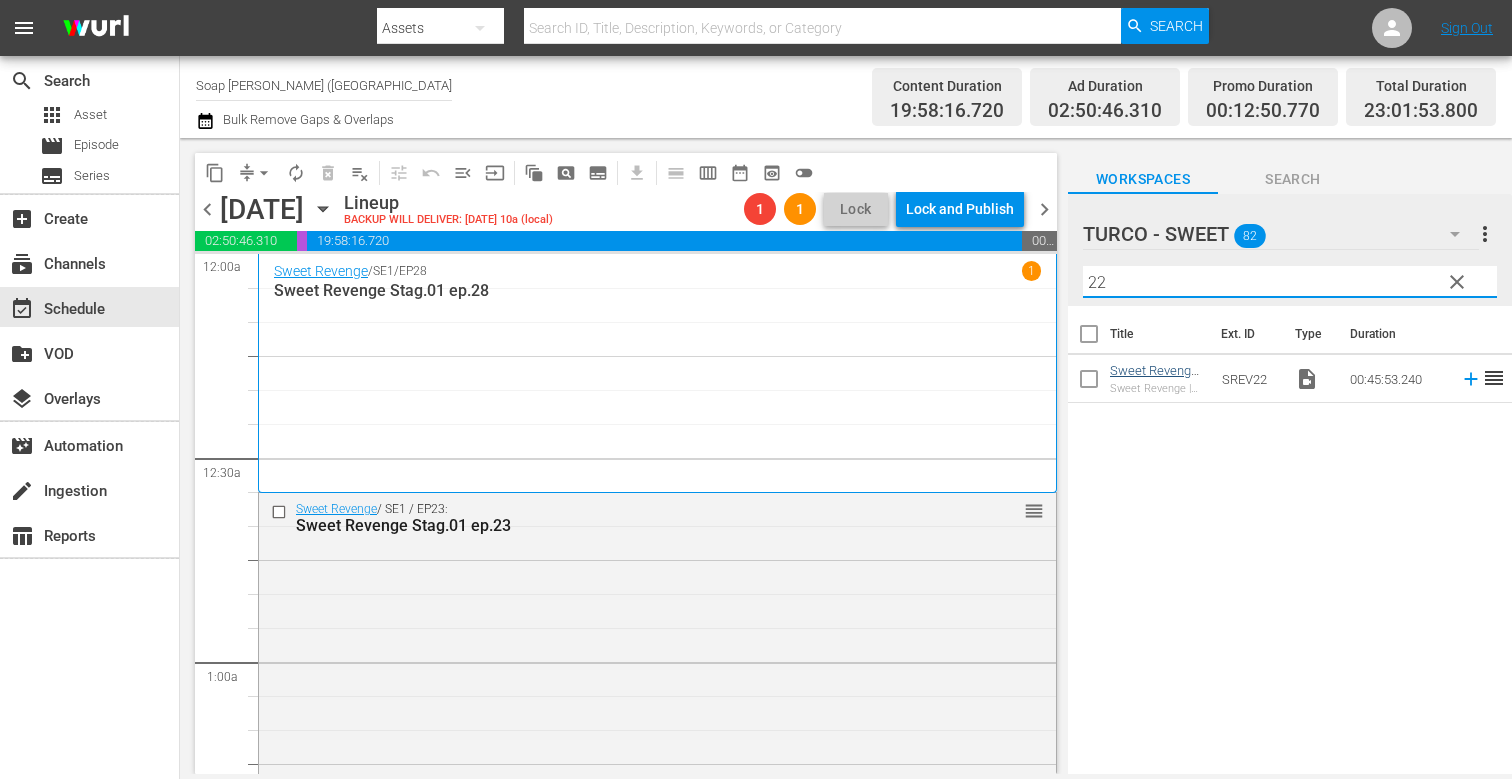 type on "22" 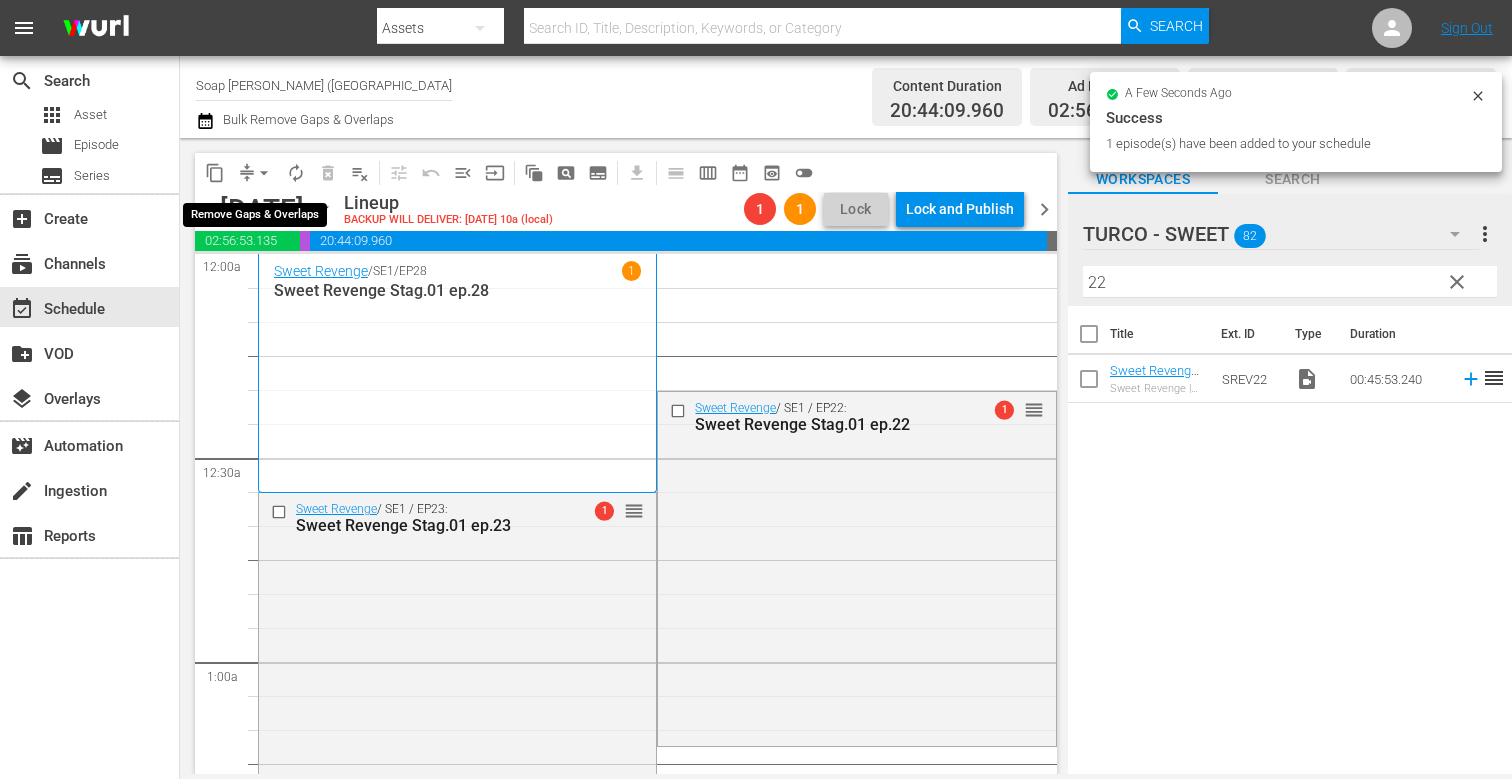 click on "arrow_drop_down" at bounding box center (264, 173) 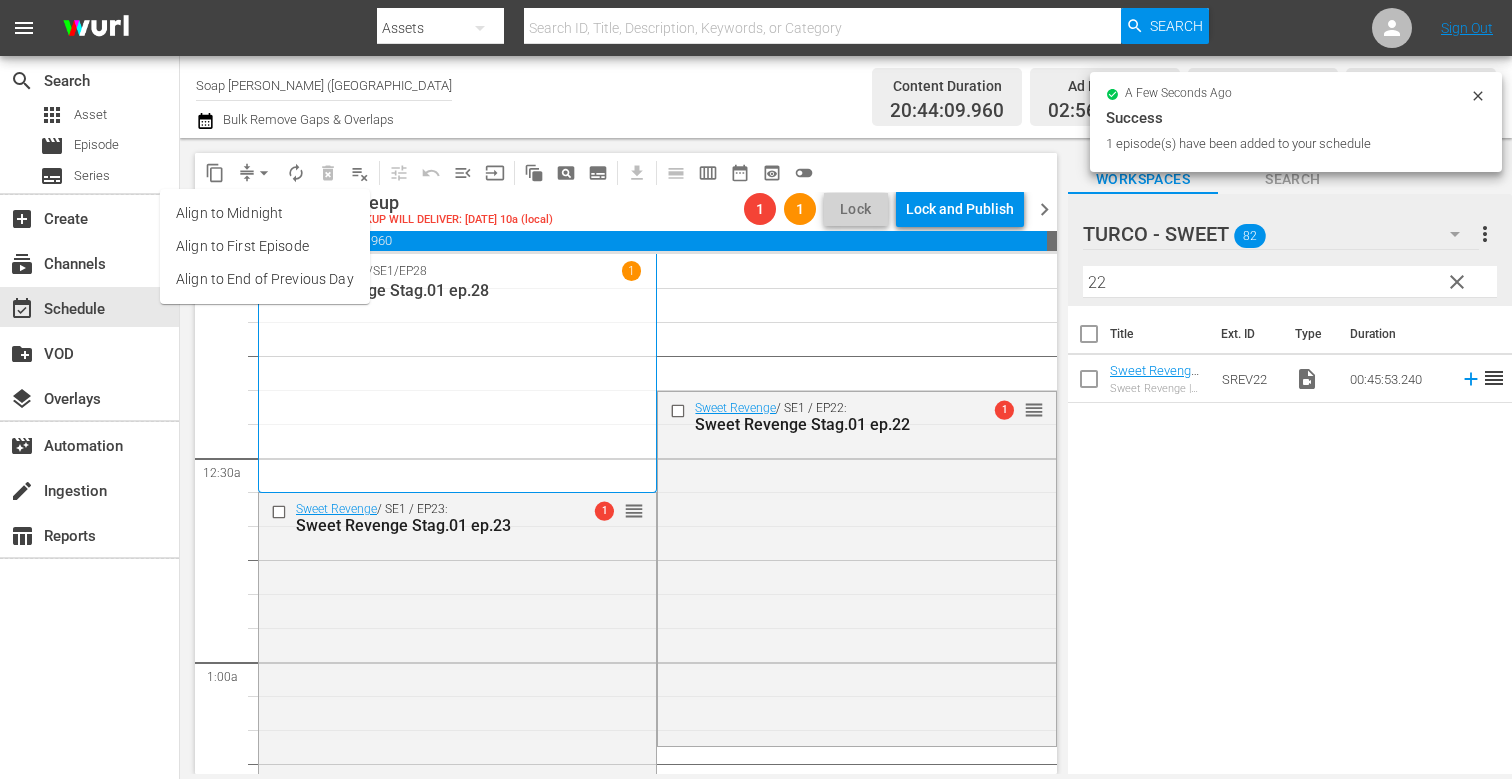 click on "Align to End of Previous Day" at bounding box center (265, 279) 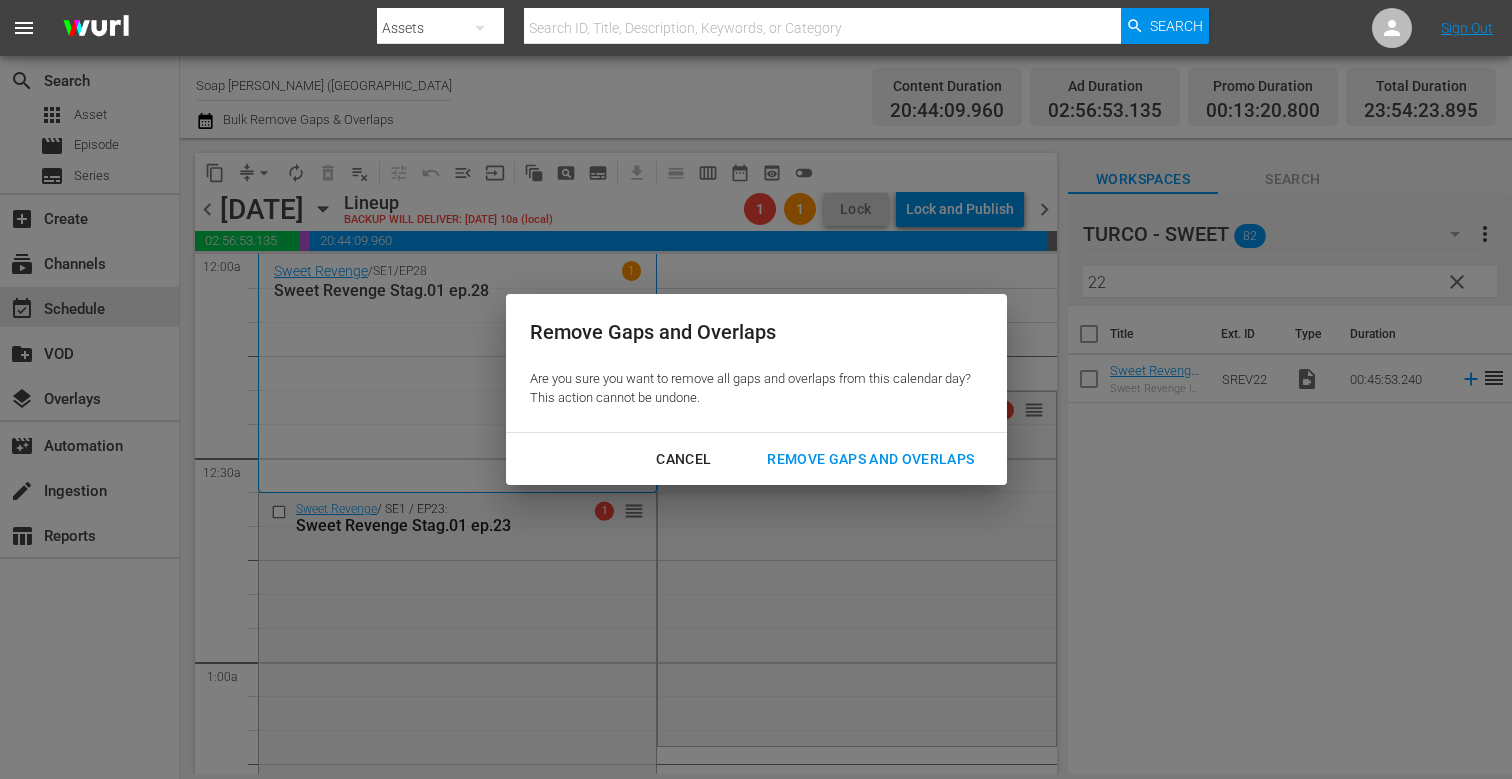 click on "Remove Gaps and Overlaps" at bounding box center (870, 459) 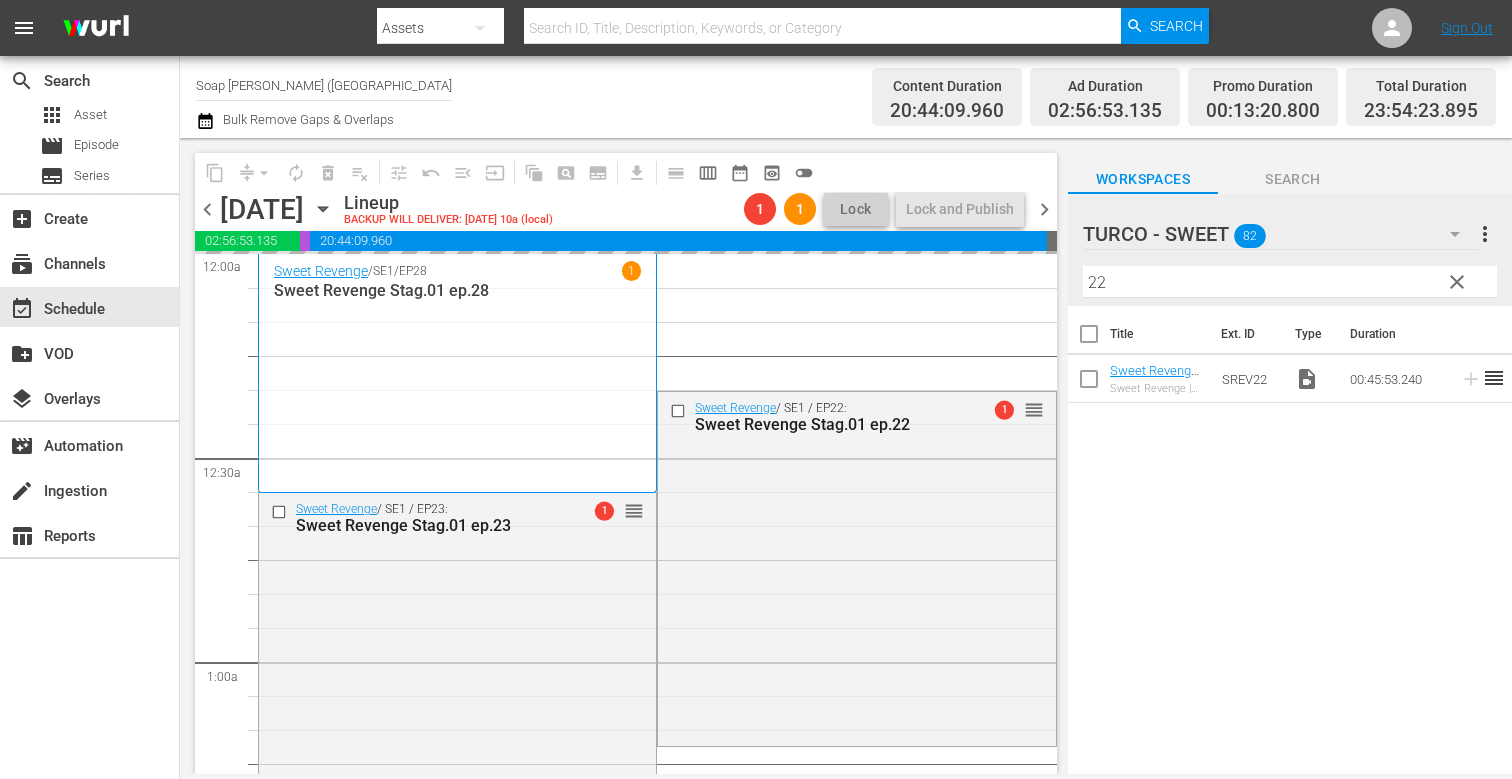 click on "chevron_right" at bounding box center (1044, 209) 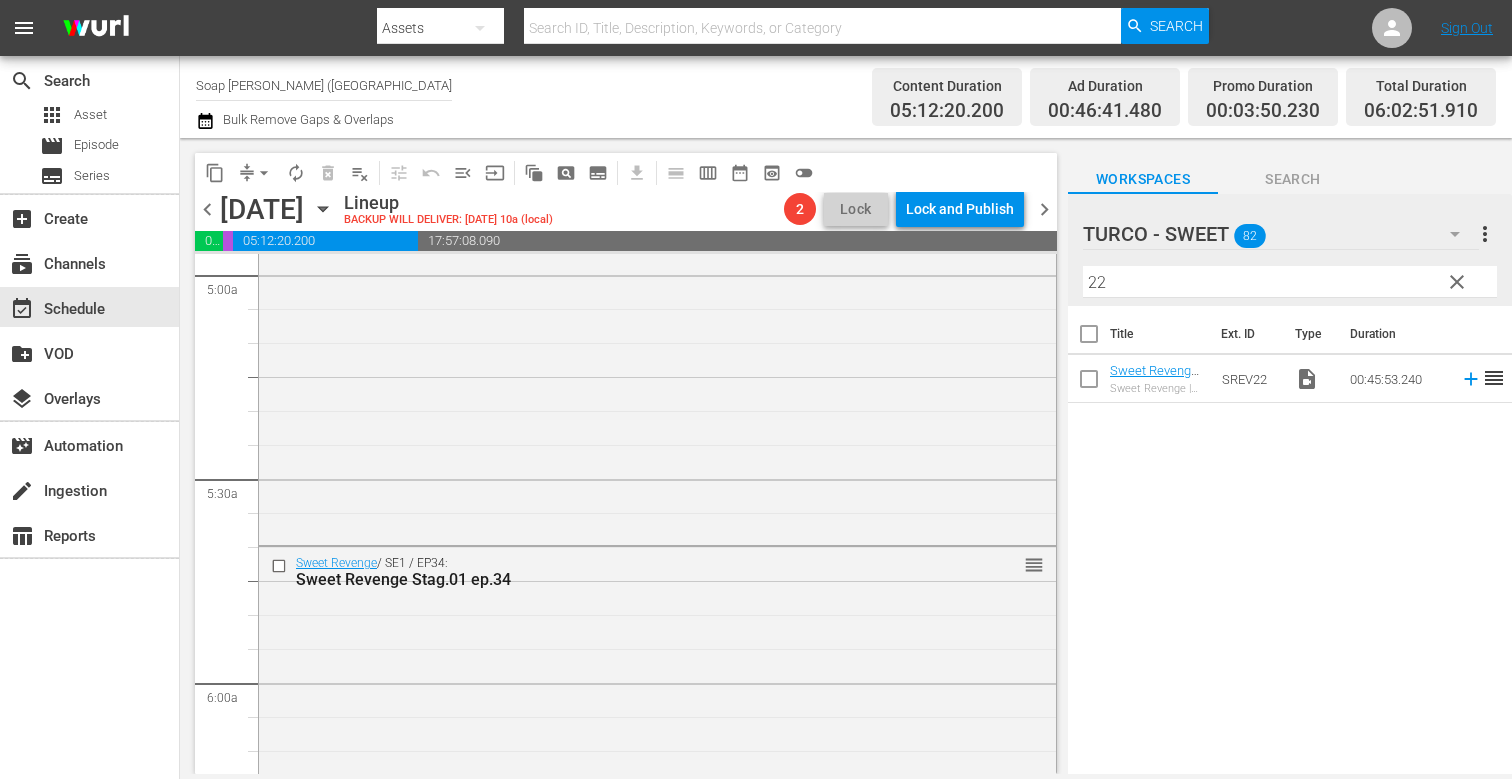 scroll, scrollTop: 2022, scrollLeft: 0, axis: vertical 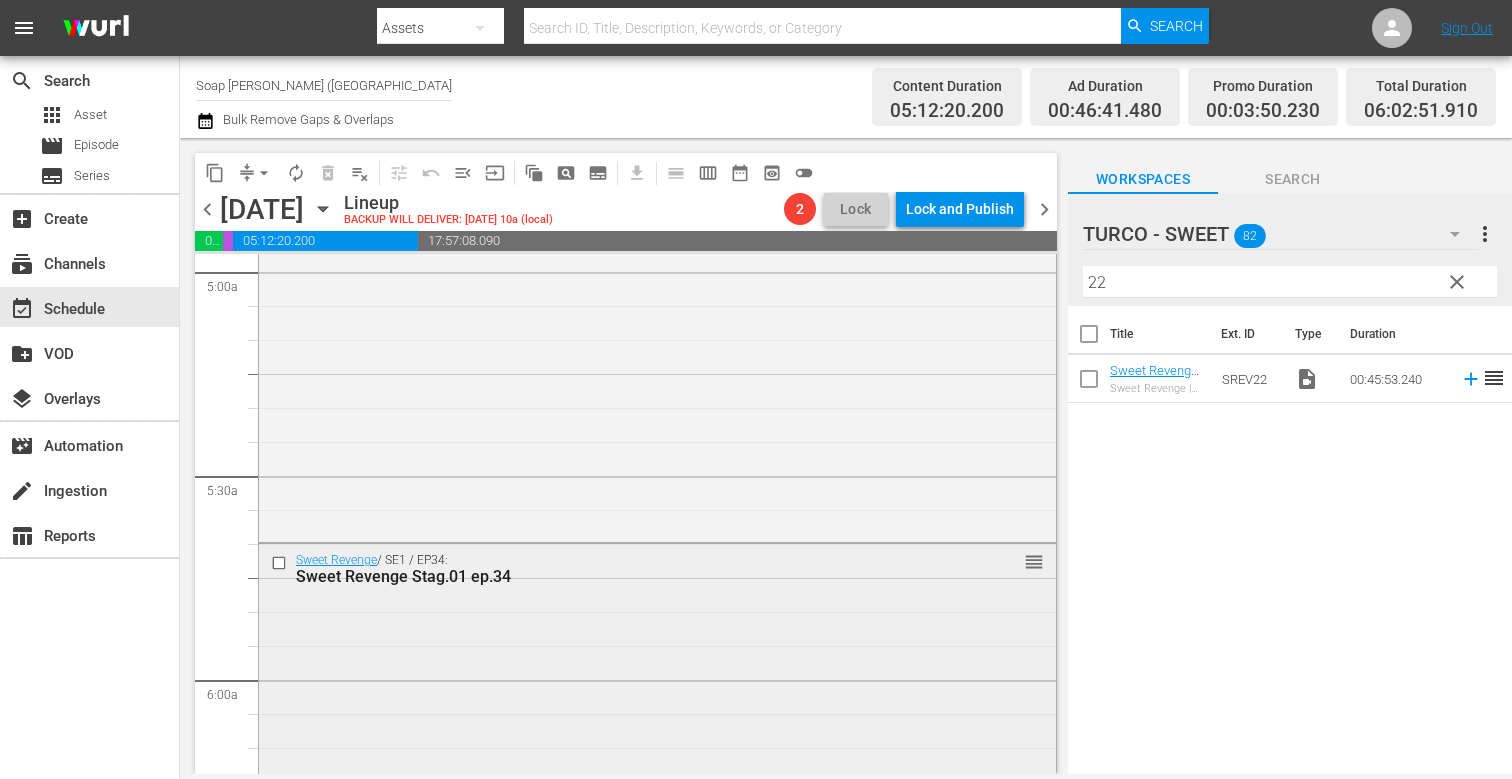 click on "Sweet Revenge  / SE1 / EP34:
Sweet Revenge Stag.01 ep.34 reorder" at bounding box center [657, 721] 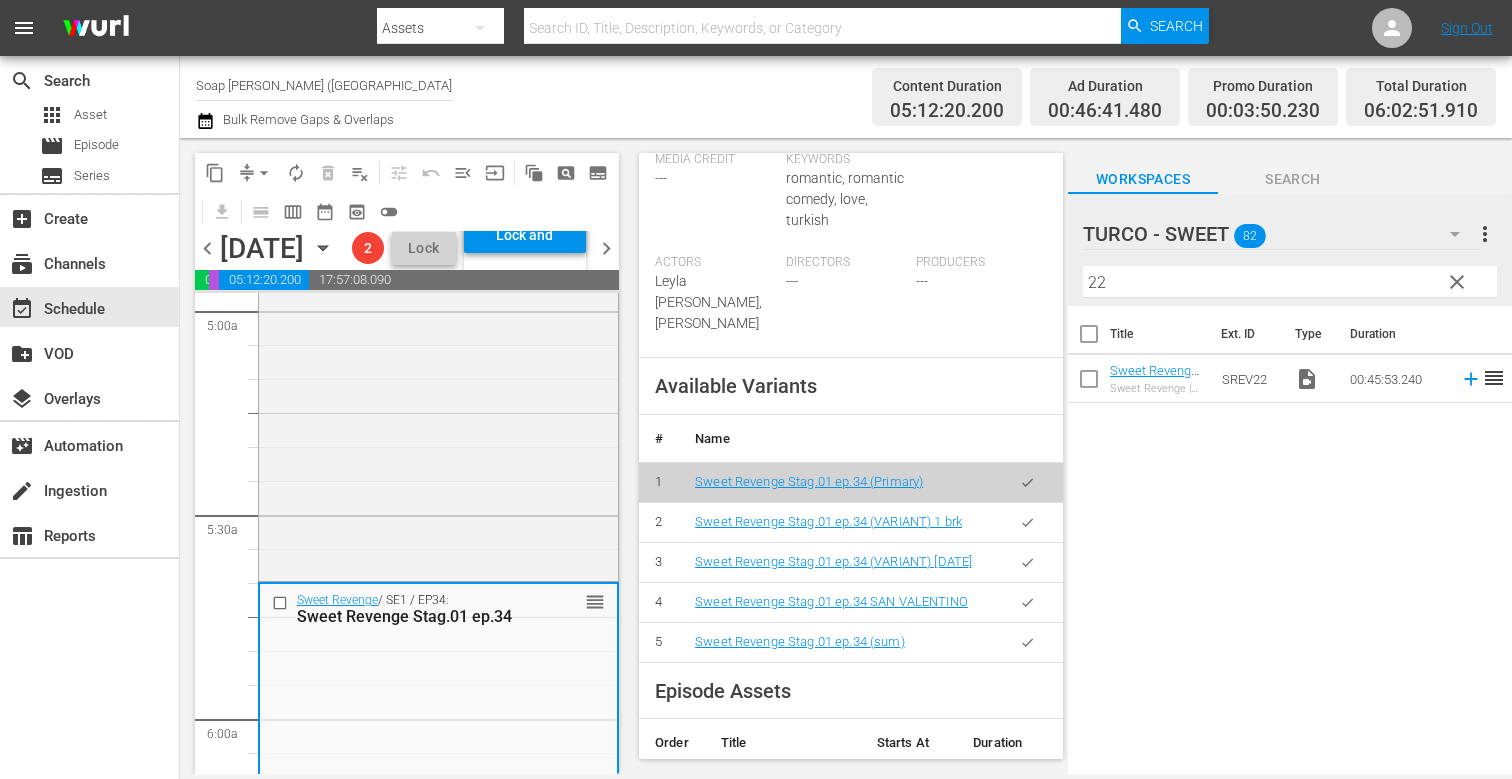 scroll, scrollTop: 628, scrollLeft: 0, axis: vertical 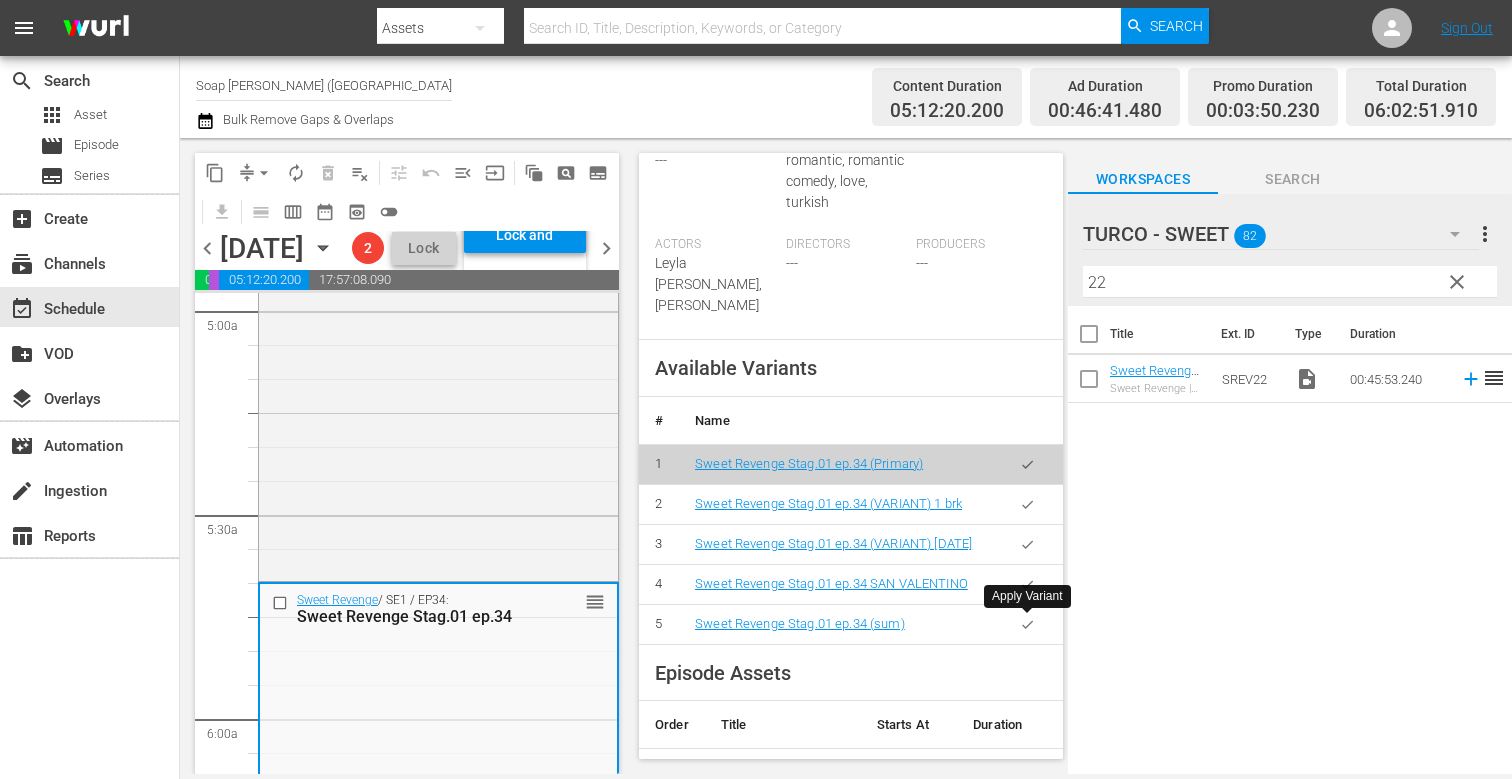 click at bounding box center (1027, 624) 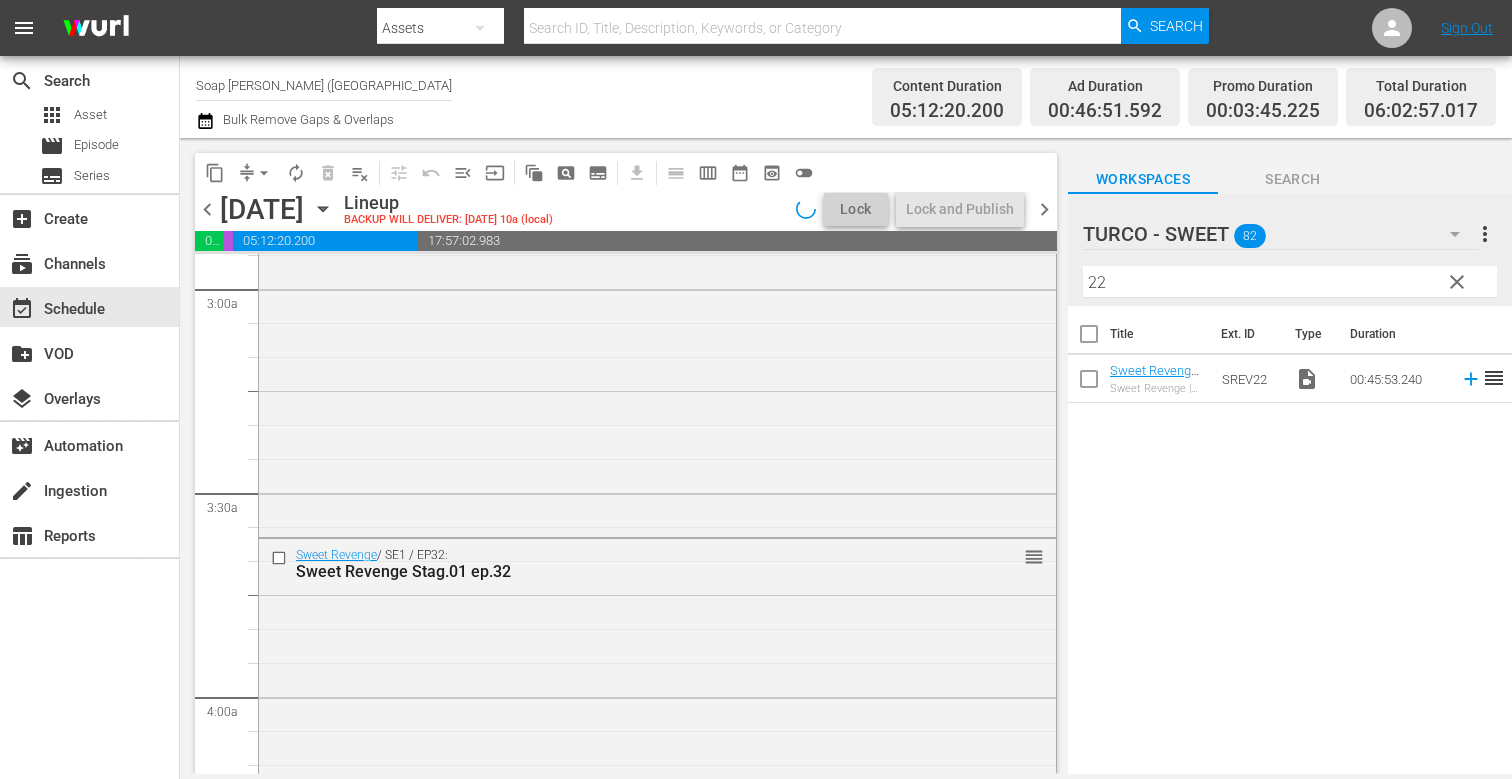 scroll, scrollTop: 1148, scrollLeft: 0, axis: vertical 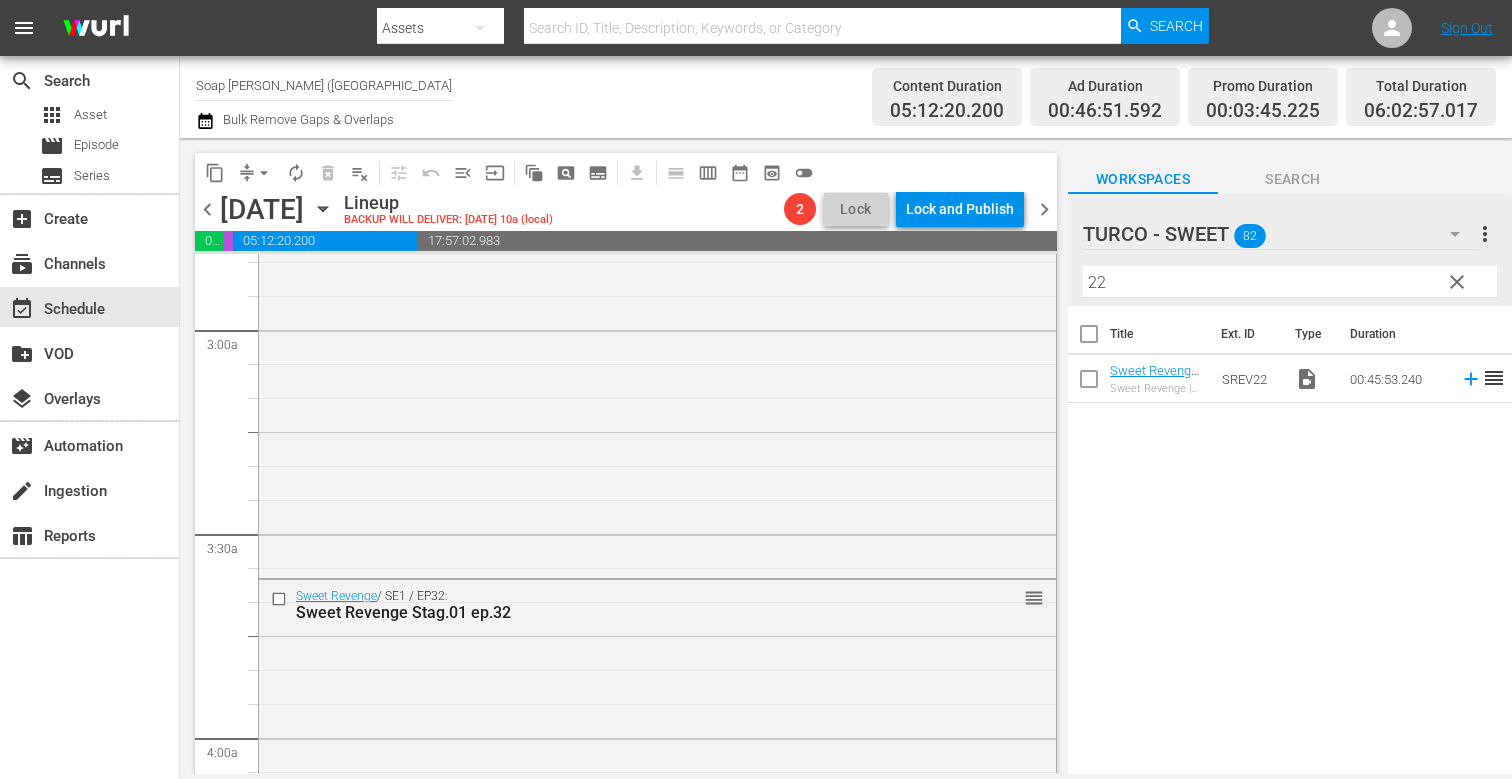 click on "Sweet Revenge  / SE1 / EP32:
Sweet Revenge Stag.01 ep.32 reorder" at bounding box center [657, 791] 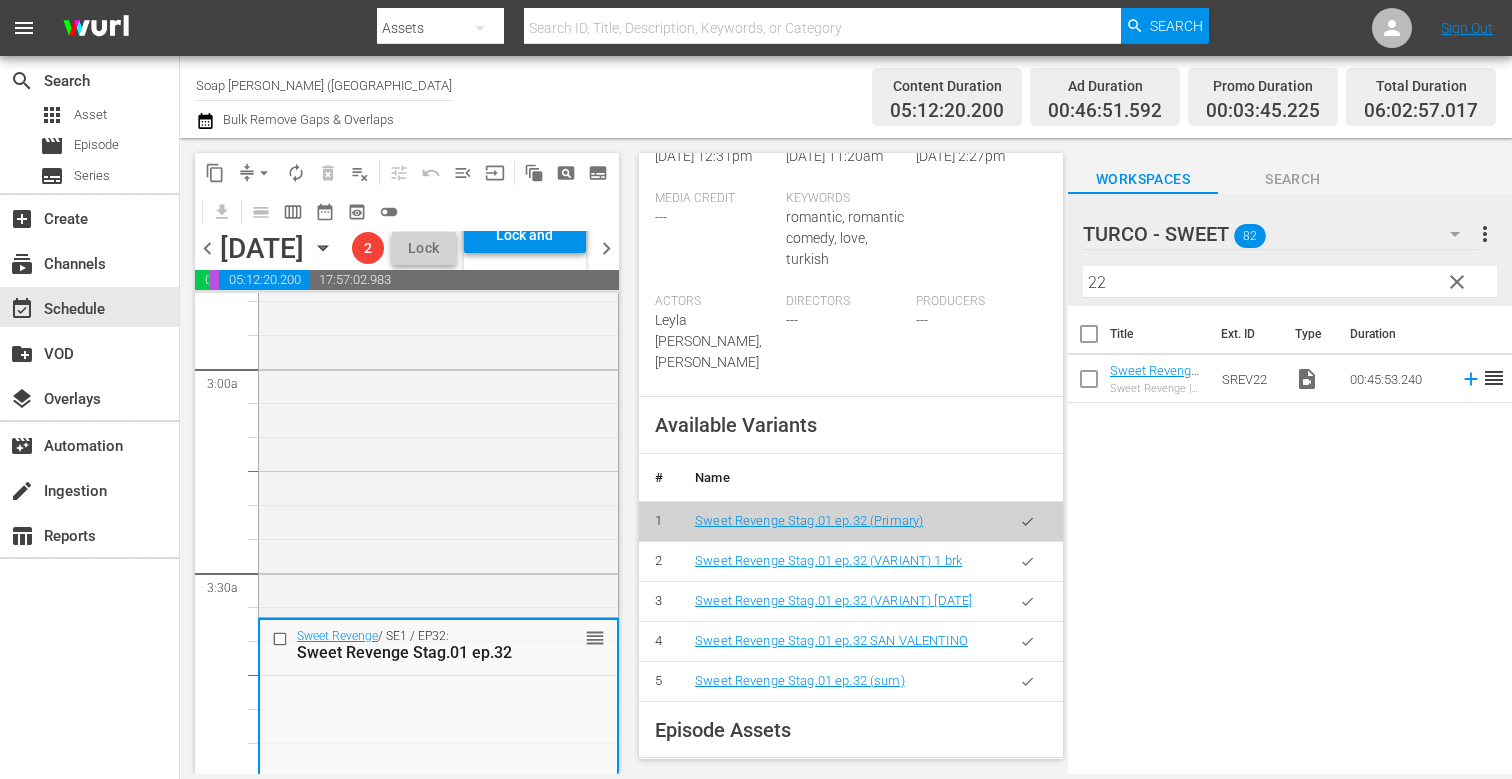 scroll, scrollTop: 560, scrollLeft: 0, axis: vertical 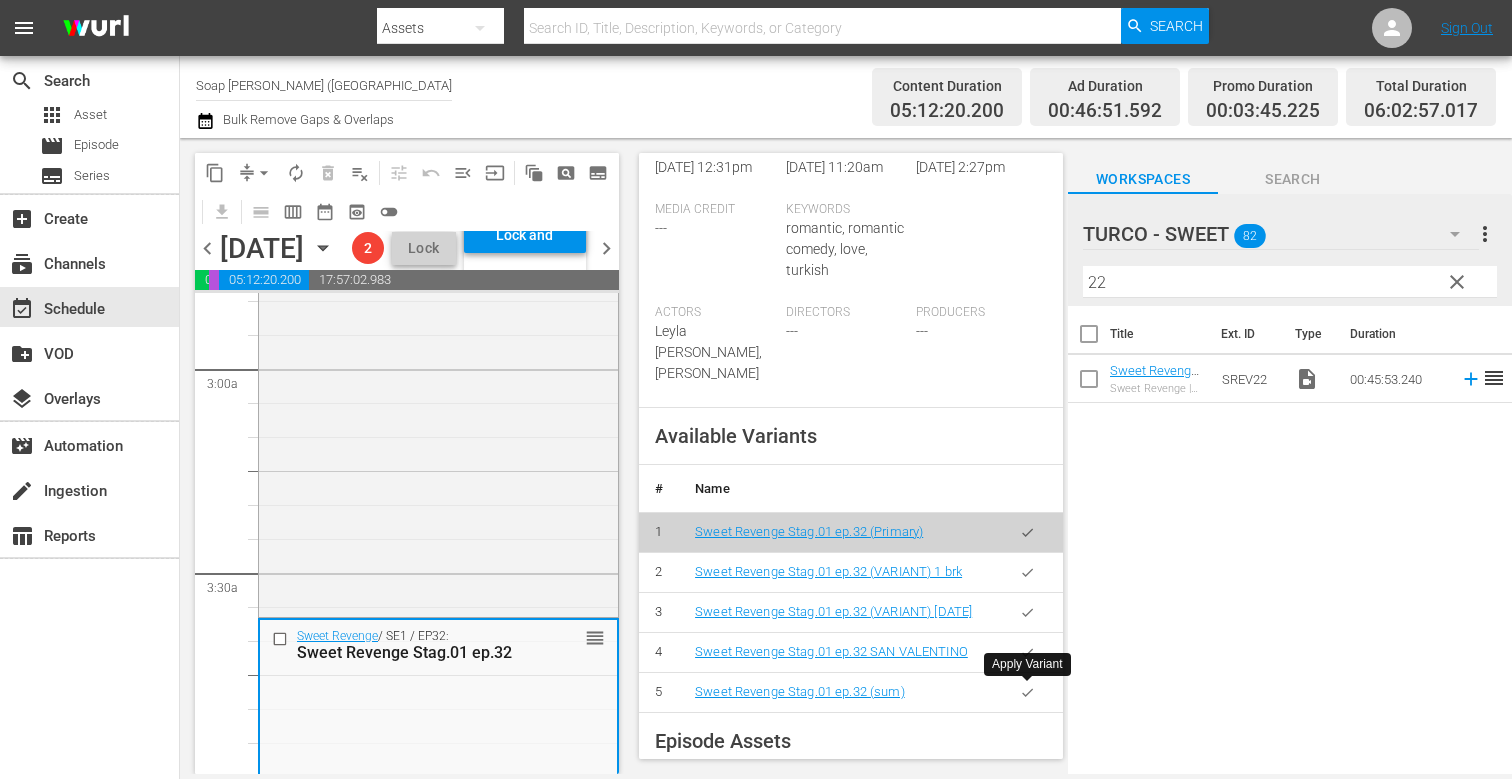 click at bounding box center [1027, 692] 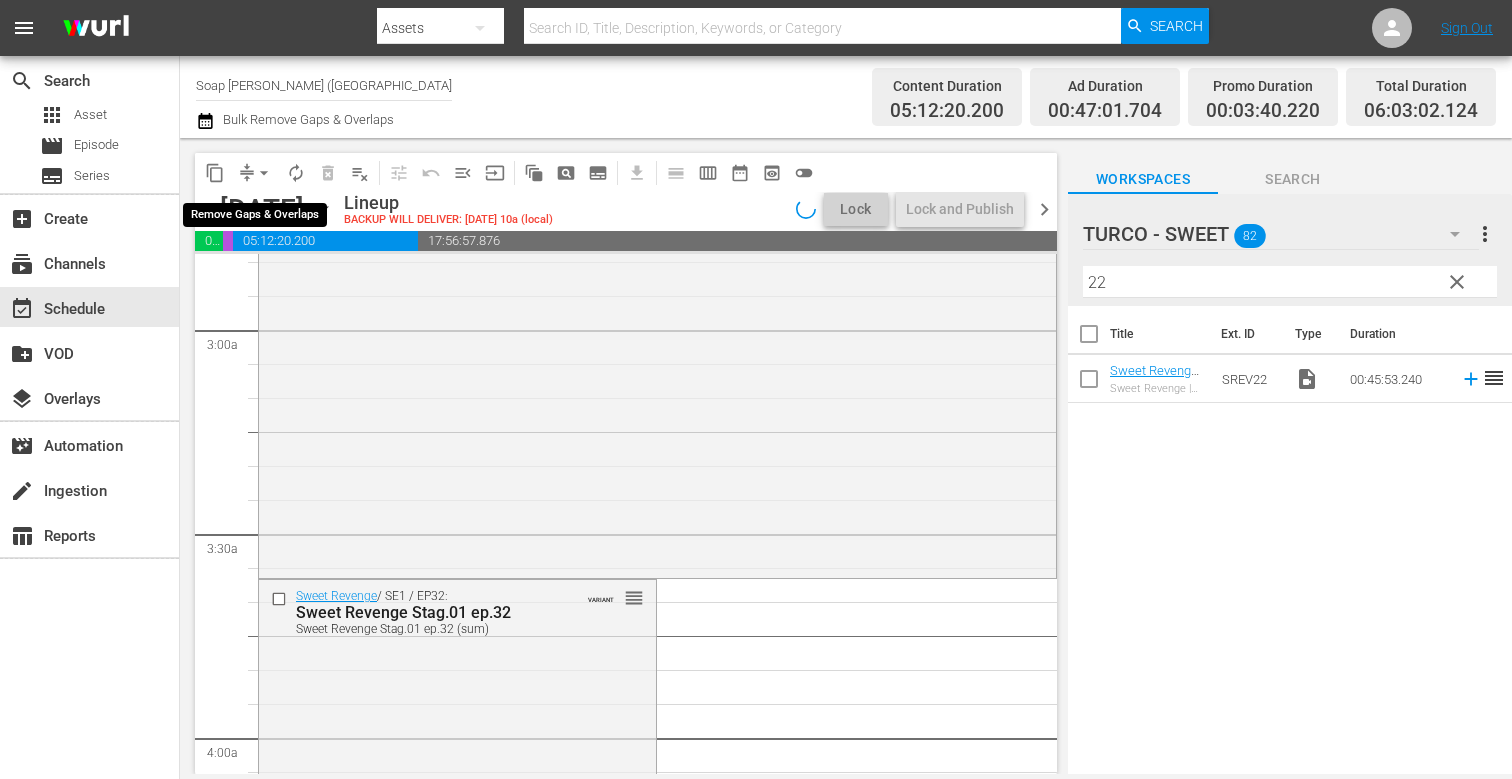 click on "arrow_drop_down" at bounding box center (264, 173) 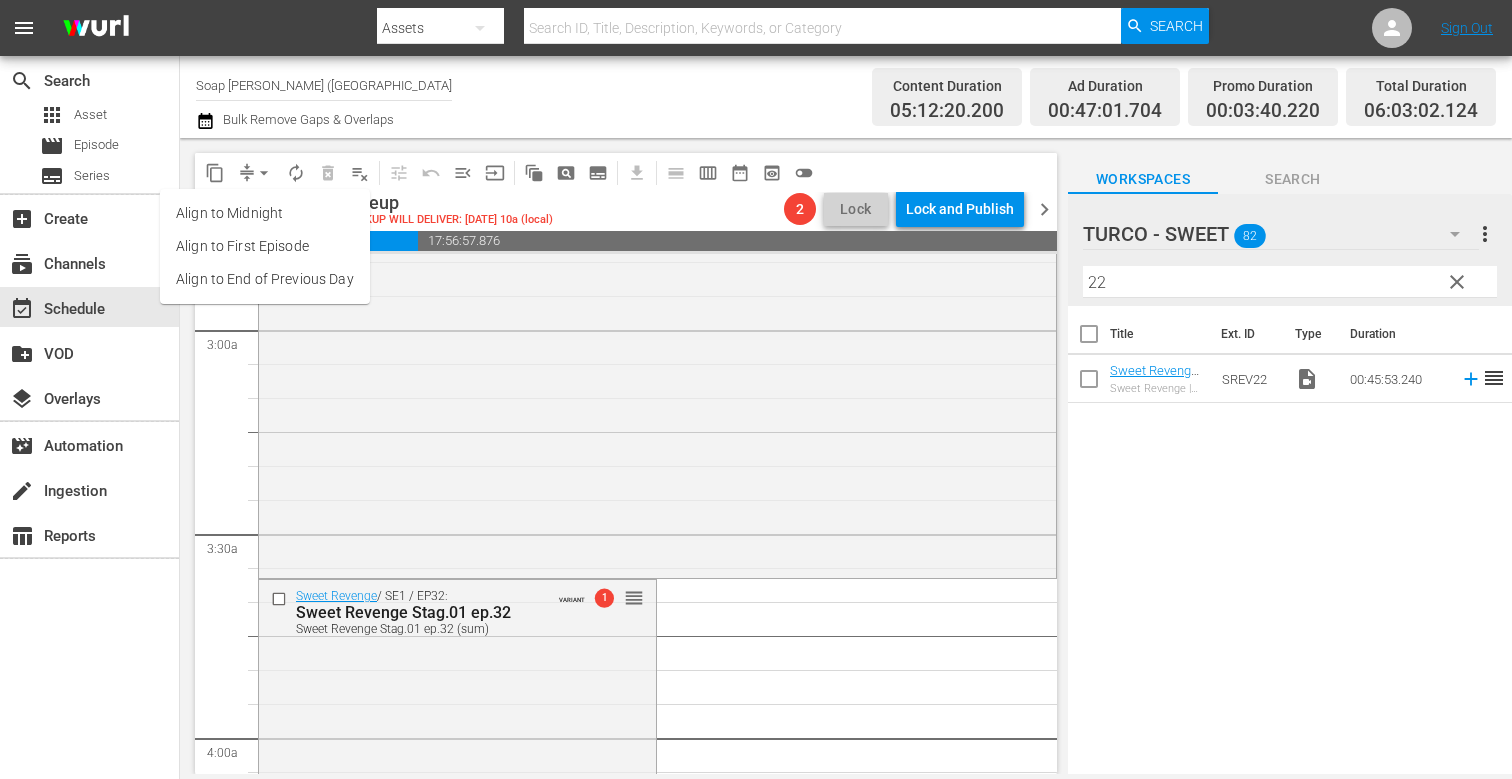 click on "Align to End of Previous Day" at bounding box center [265, 279] 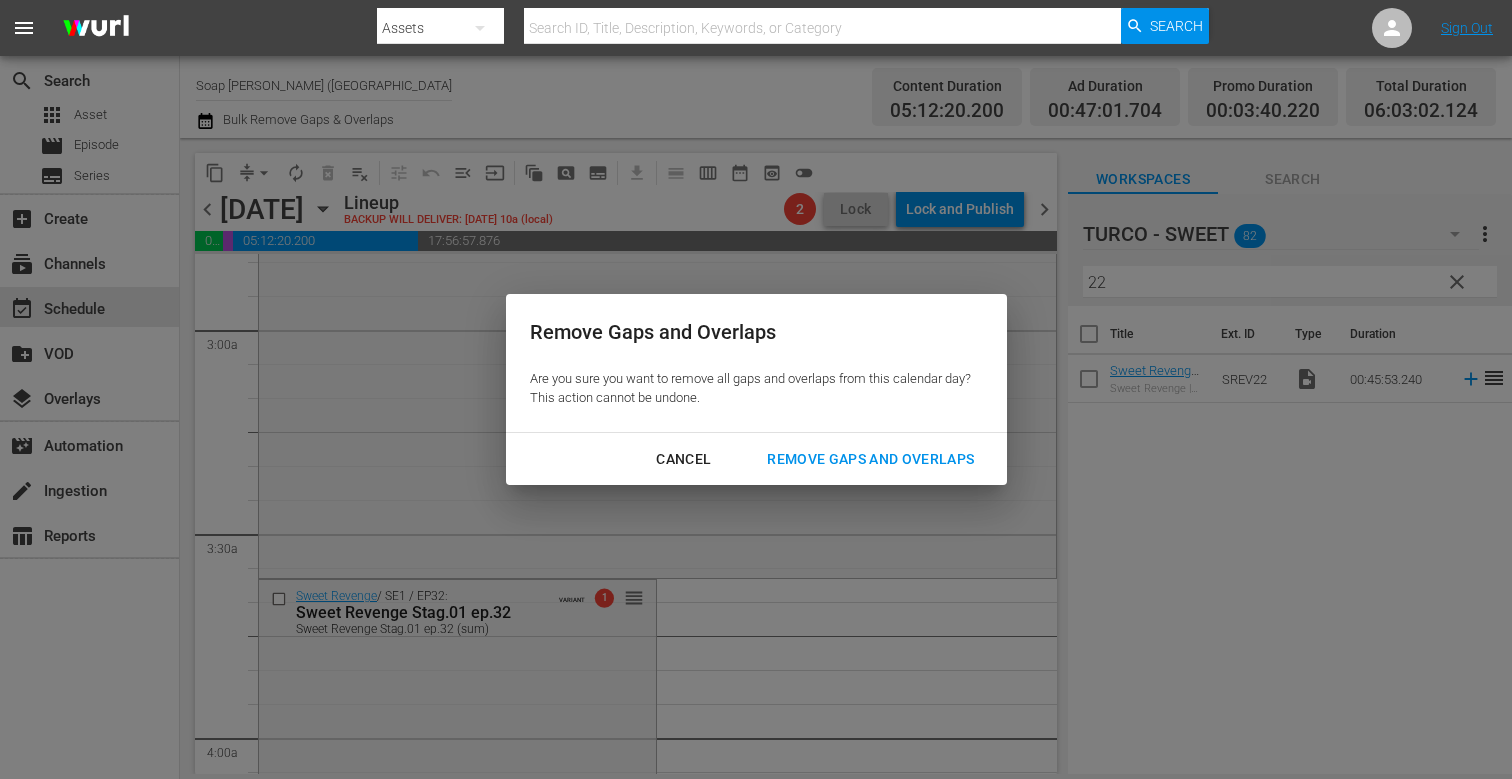 click on "Remove Gaps and Overlaps" at bounding box center [870, 459] 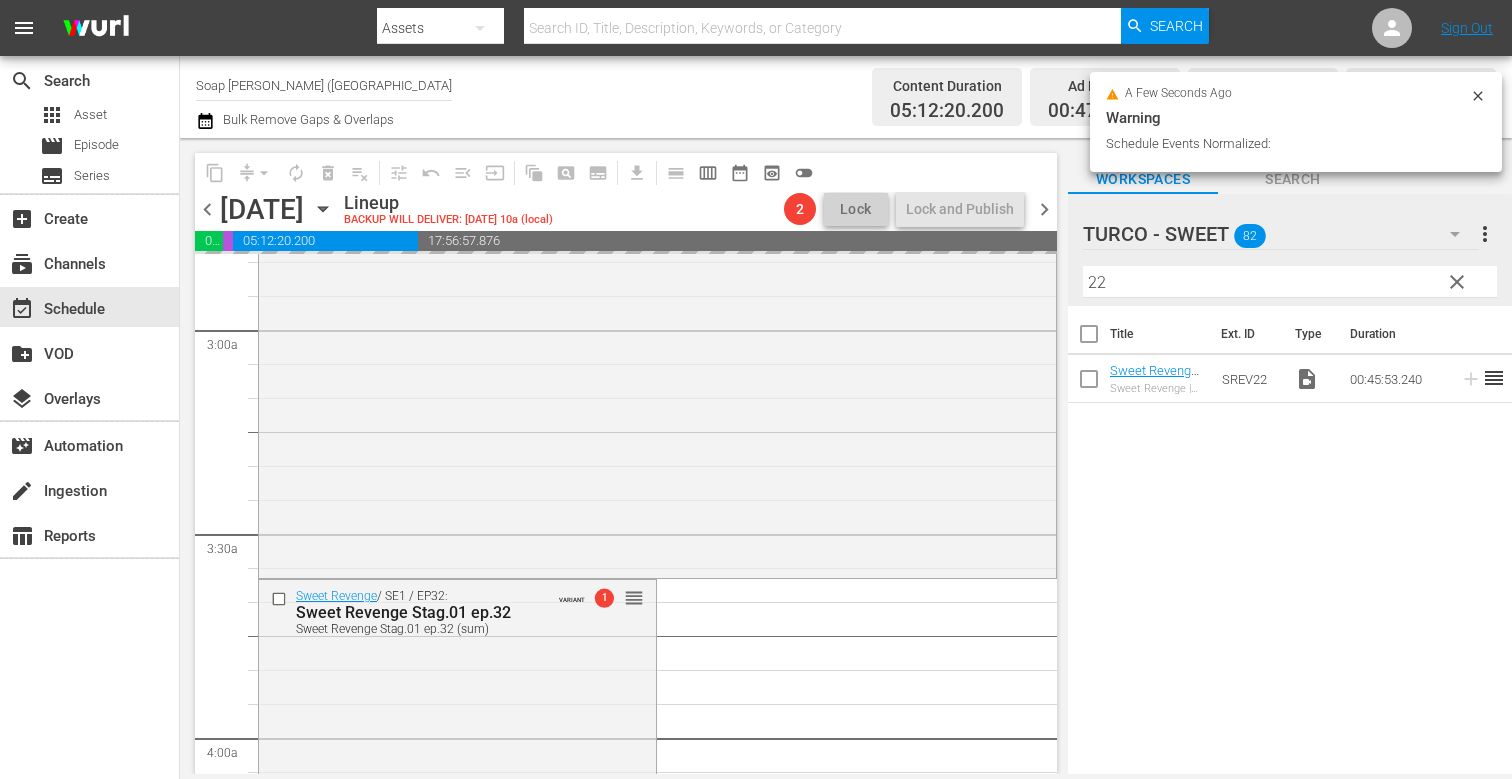 scroll, scrollTop: 1080, scrollLeft: 0, axis: vertical 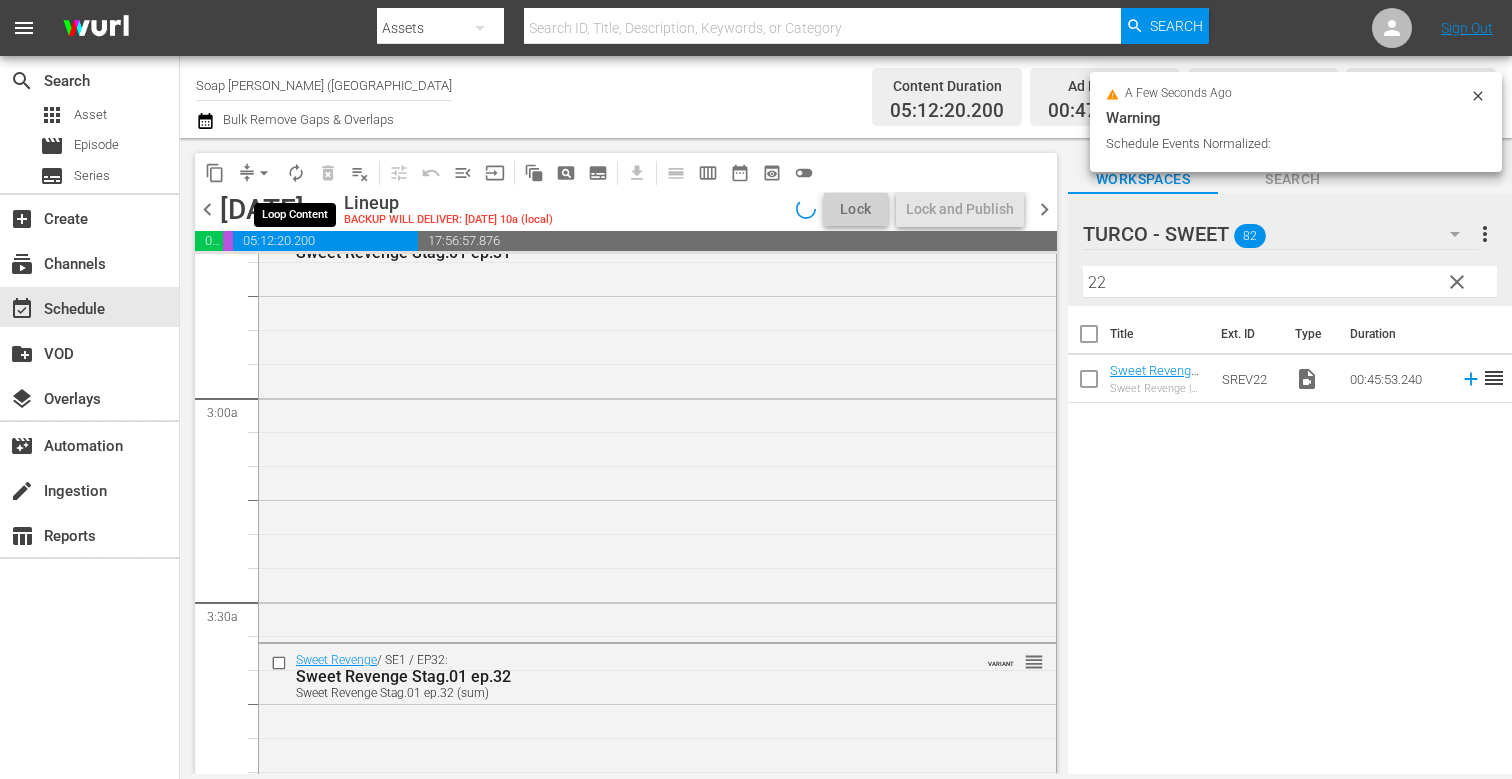 click on "autorenew_outlined" at bounding box center (296, 173) 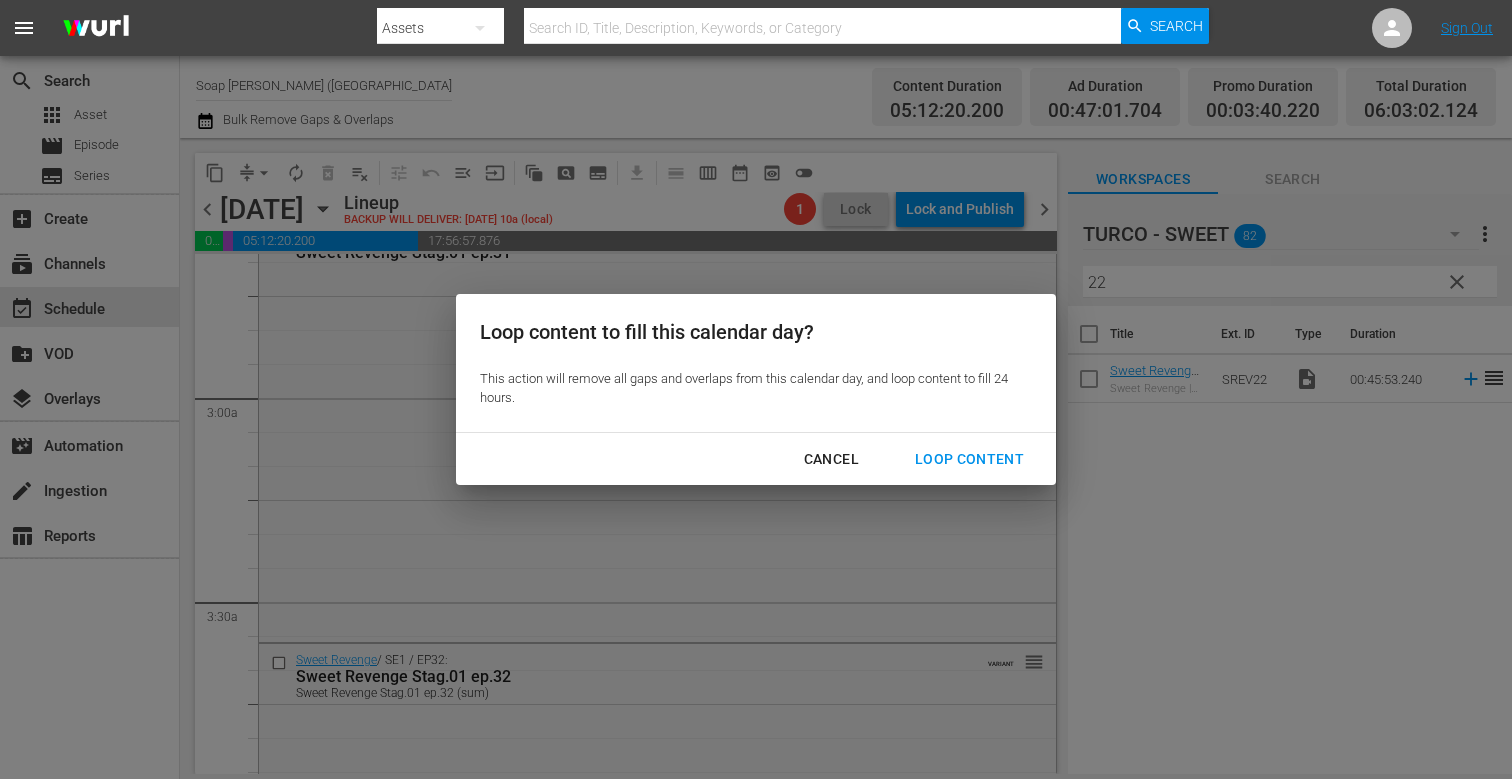 click on "Loop Content" at bounding box center (969, 459) 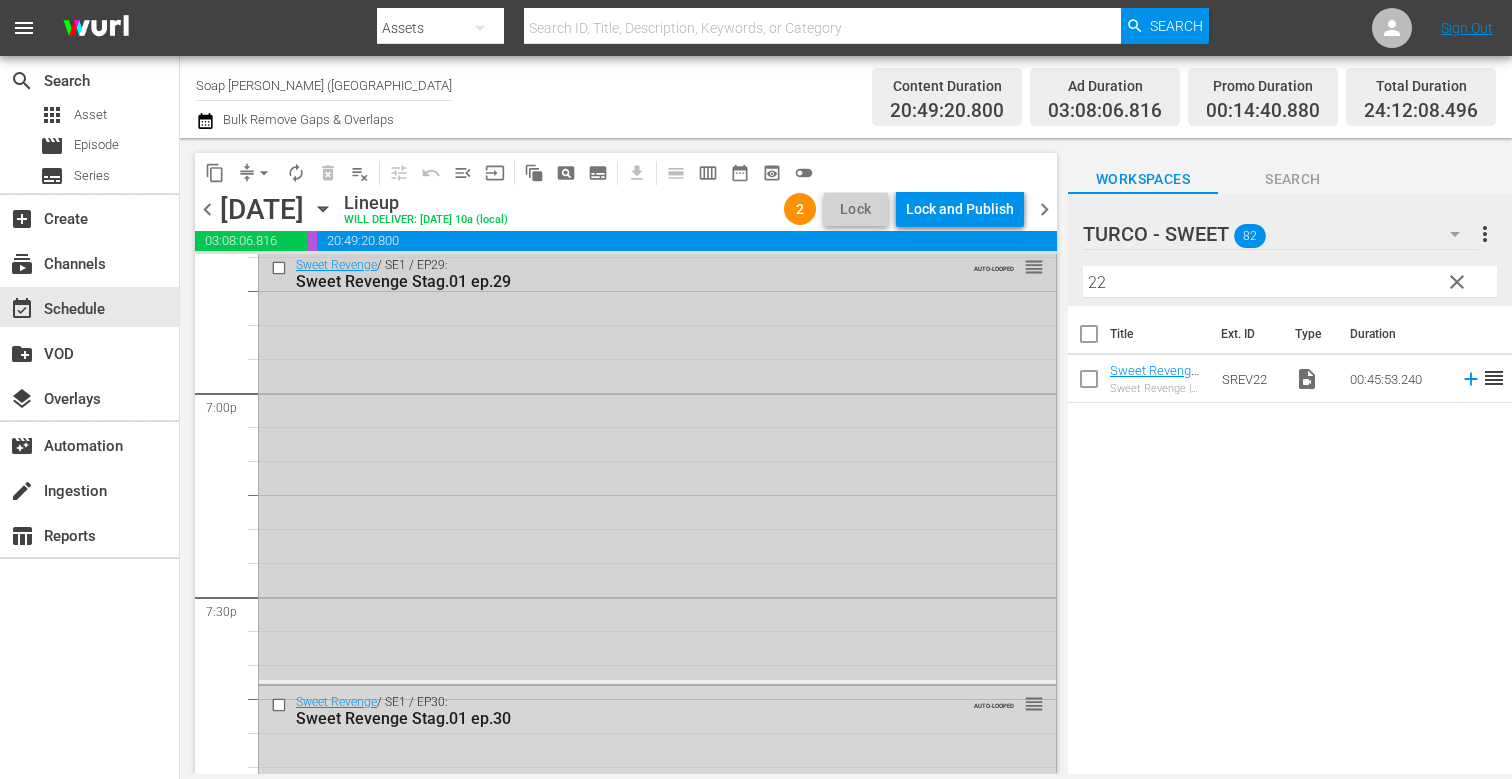 scroll, scrollTop: 9555, scrollLeft: 0, axis: vertical 